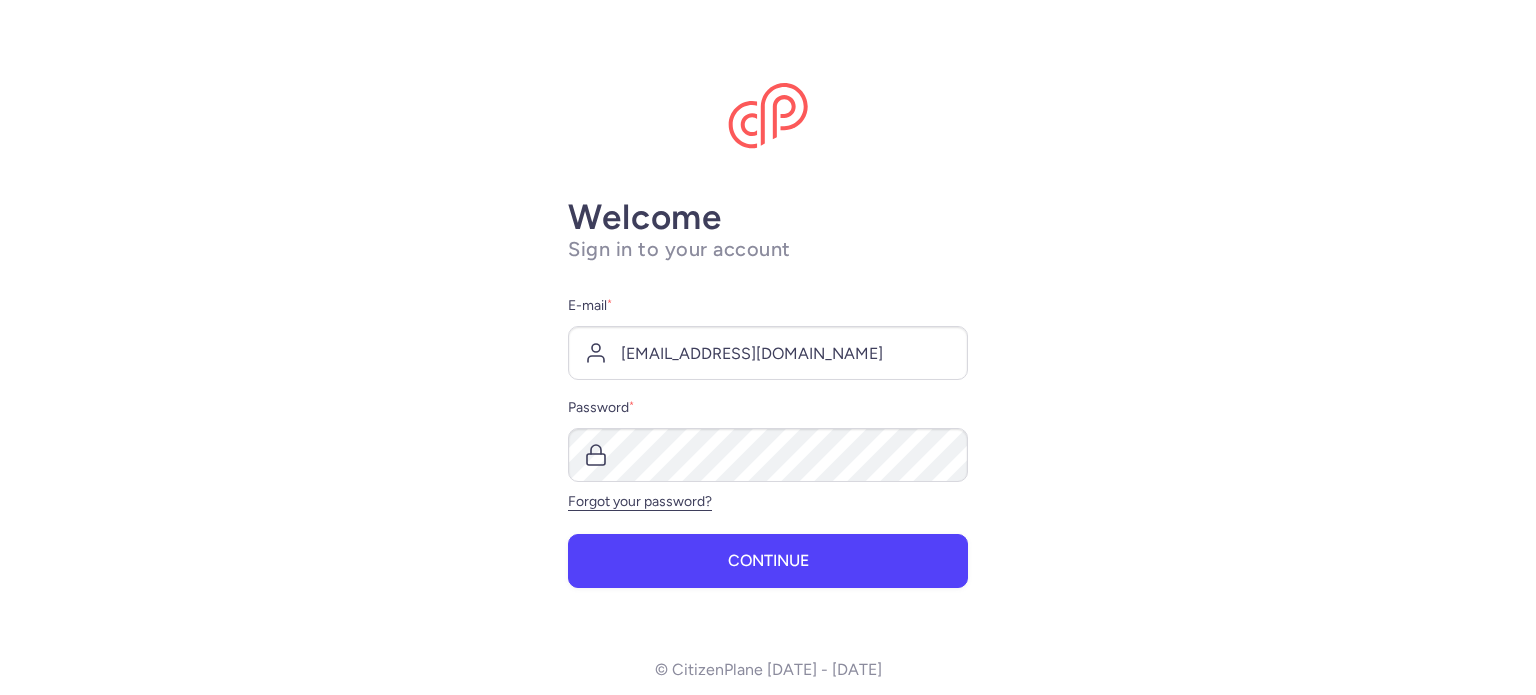 scroll, scrollTop: 0, scrollLeft: 0, axis: both 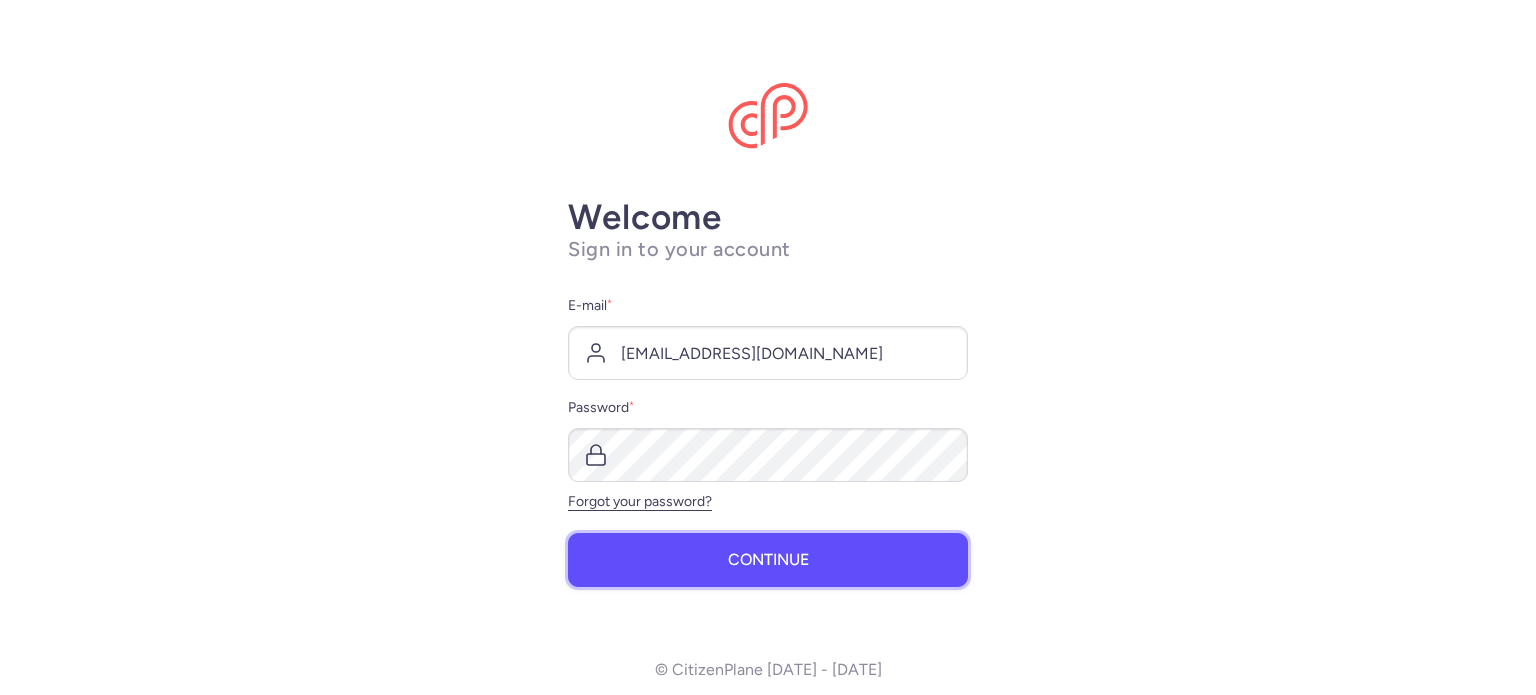 click on "Continue" at bounding box center (768, 560) 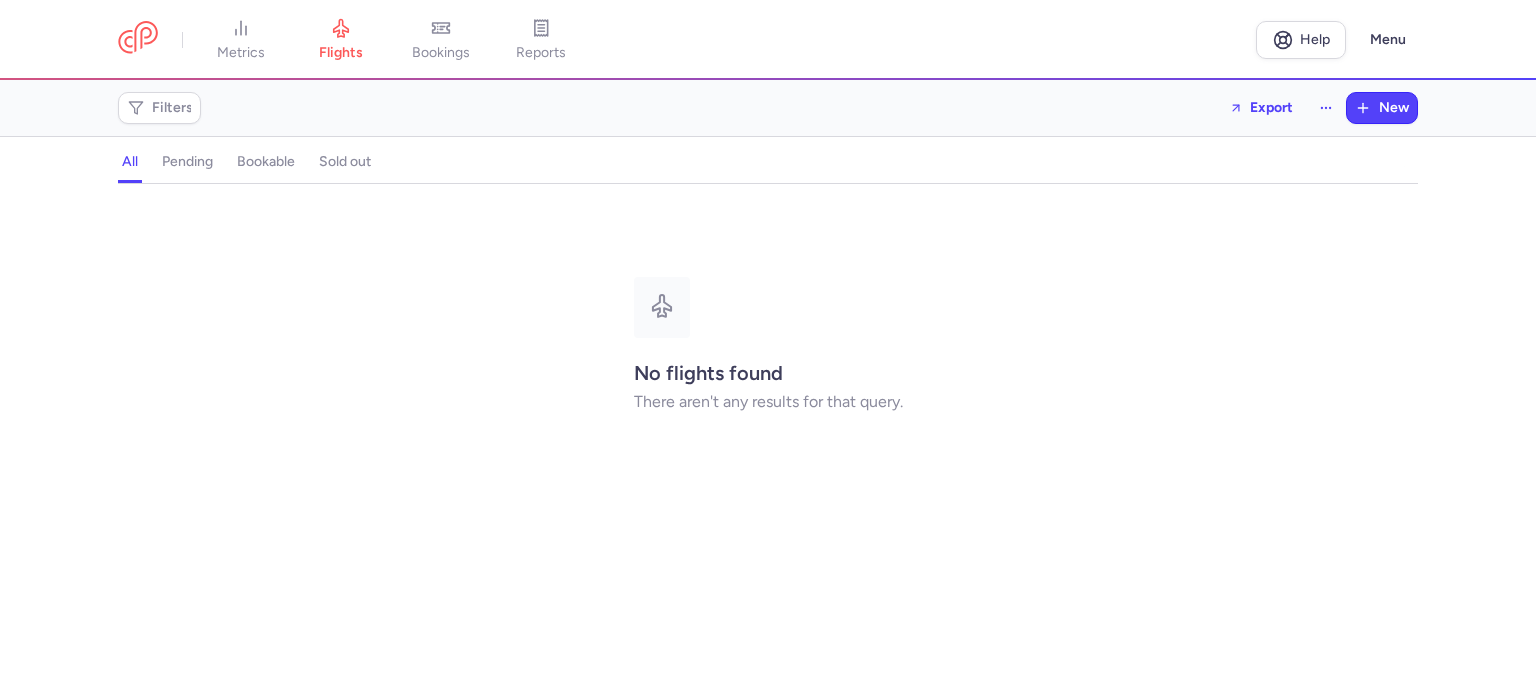 click on "sold out" at bounding box center [345, 162] 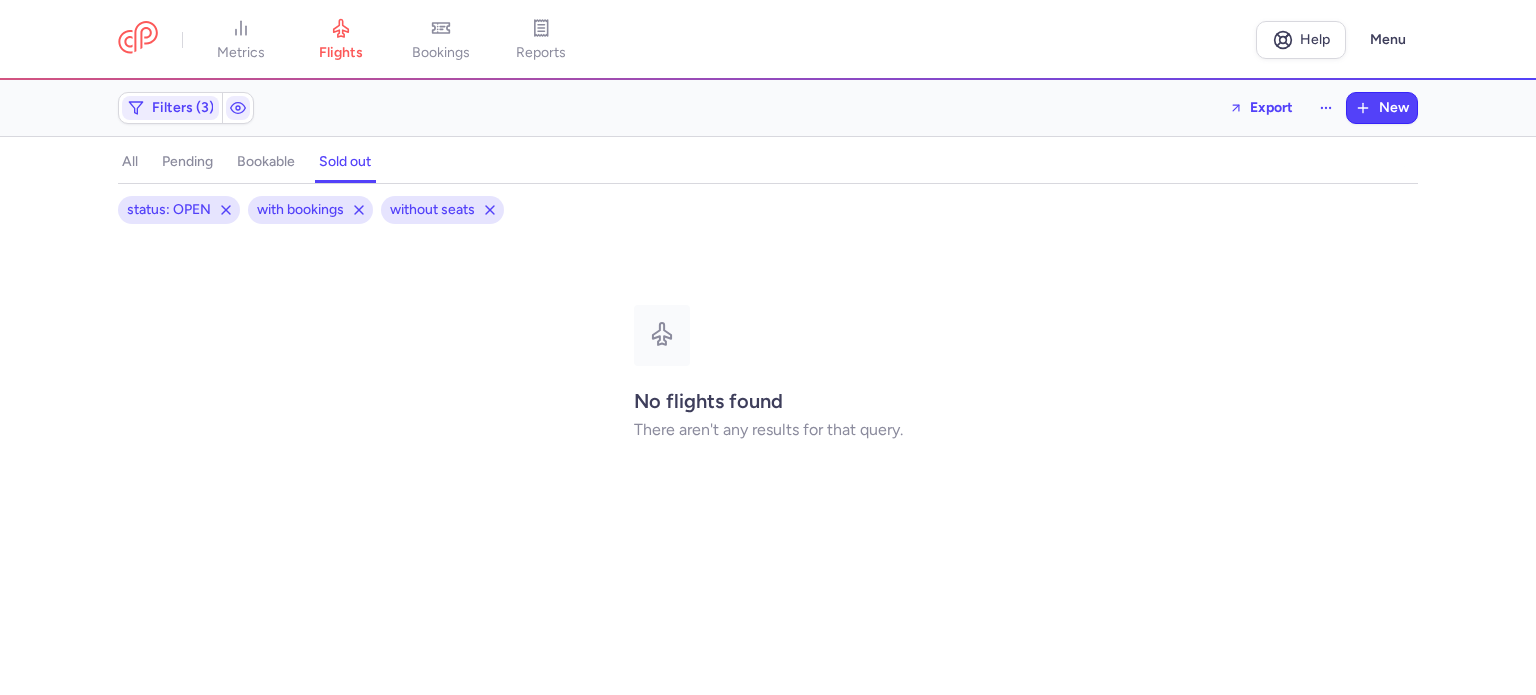 click on "pending" at bounding box center (187, 162) 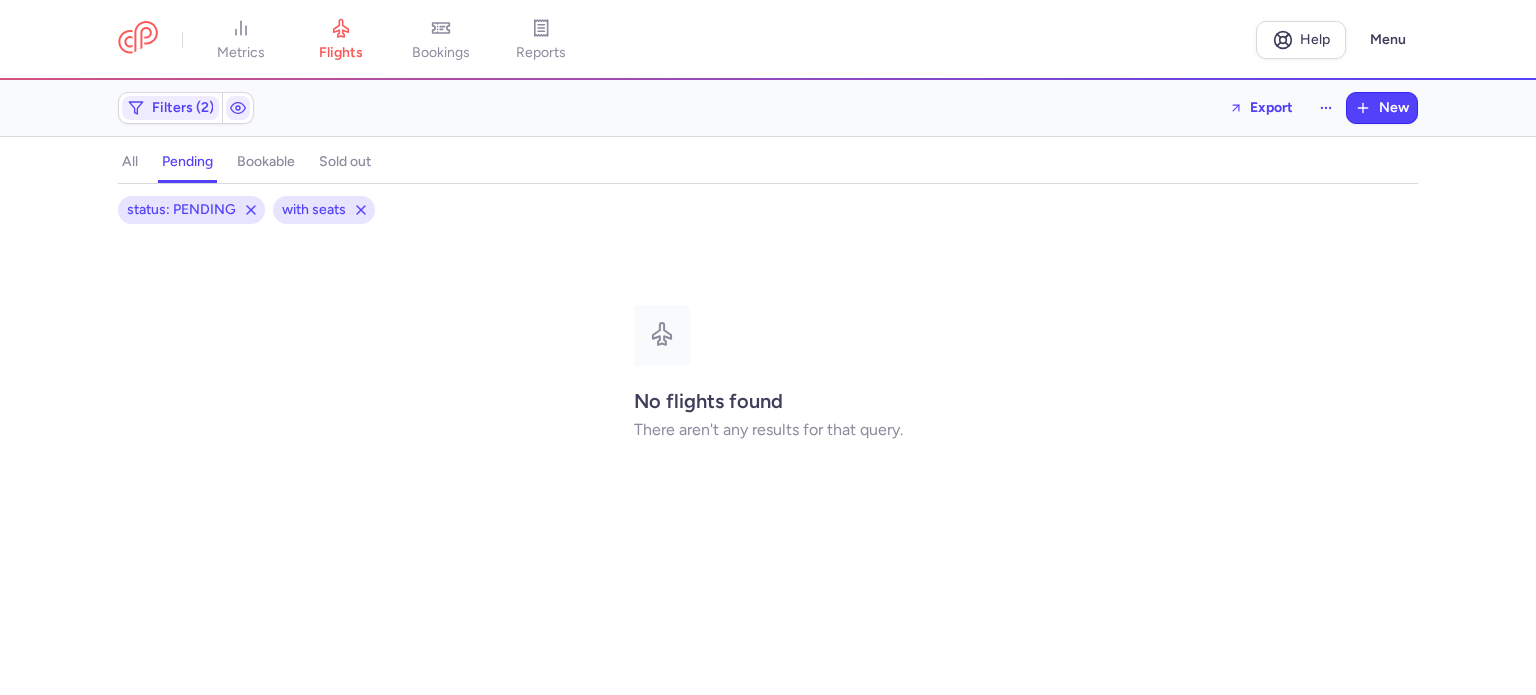 click on "all" at bounding box center [130, 162] 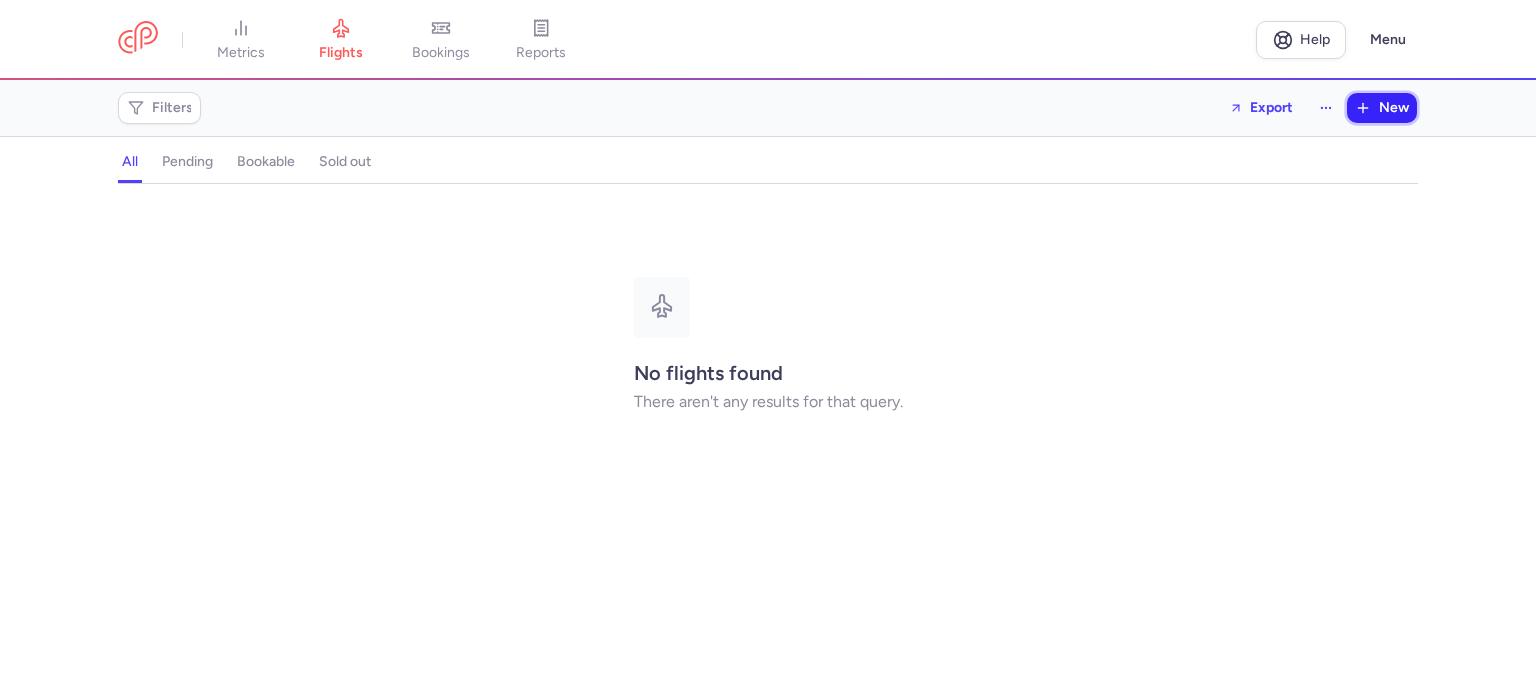click on "New" at bounding box center (1394, 108) 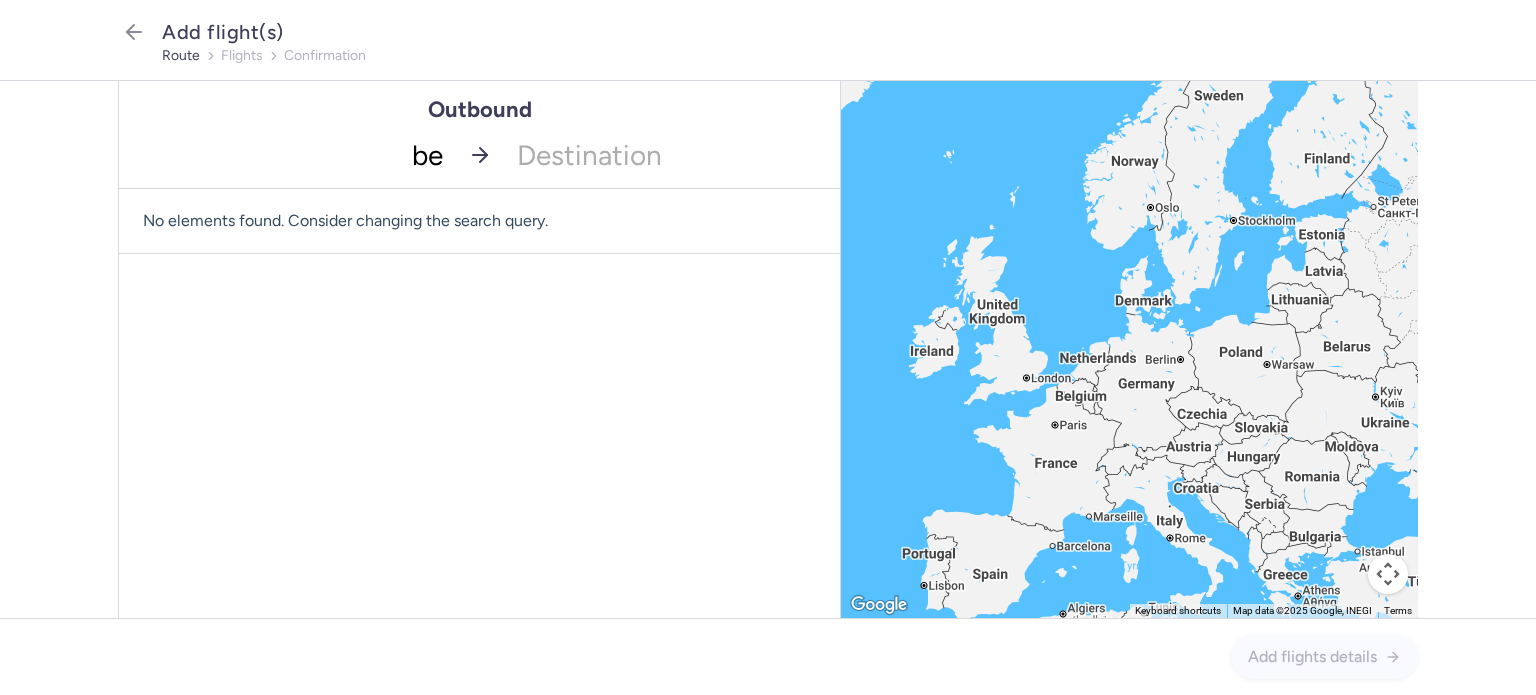 type on "bey" 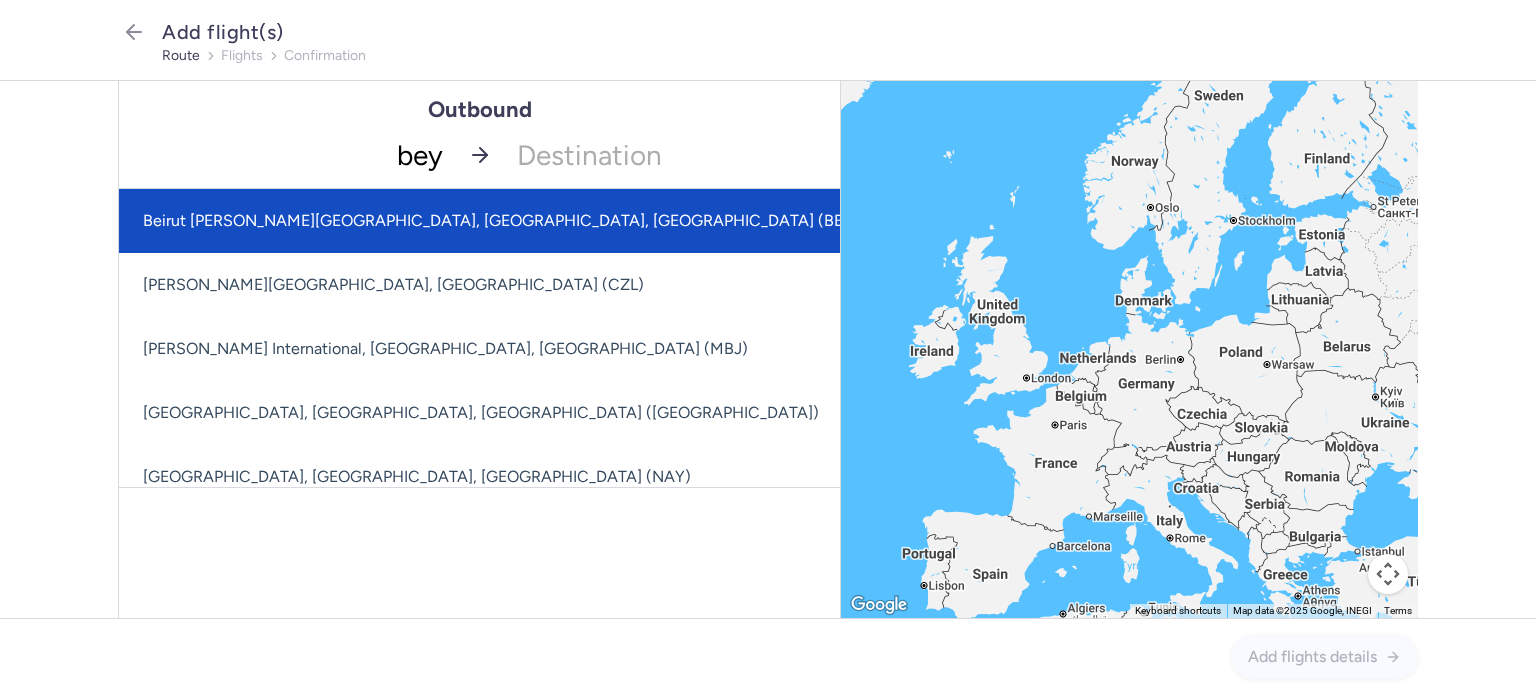 click on "Beirut [PERSON_NAME][GEOGRAPHIC_DATA], [GEOGRAPHIC_DATA], [GEOGRAPHIC_DATA] (BEY)" 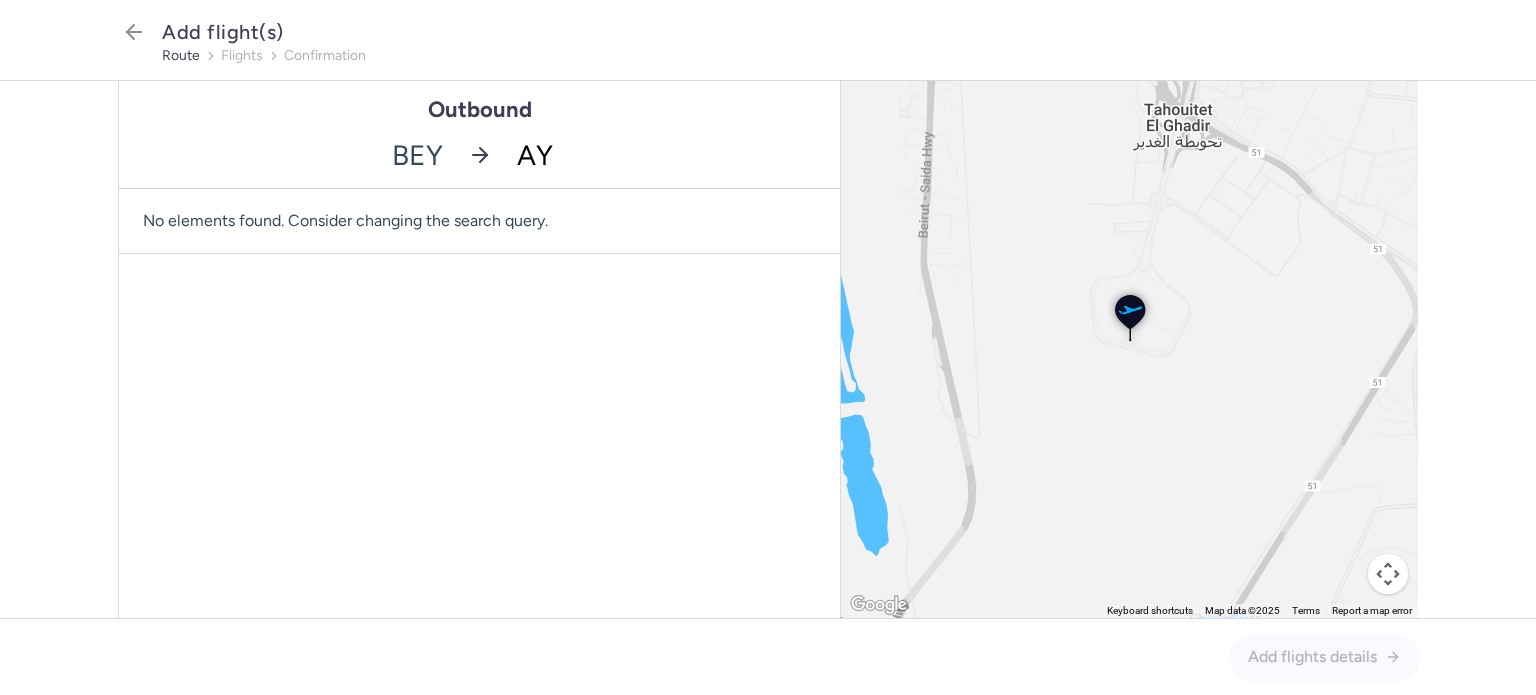 type on "AYT" 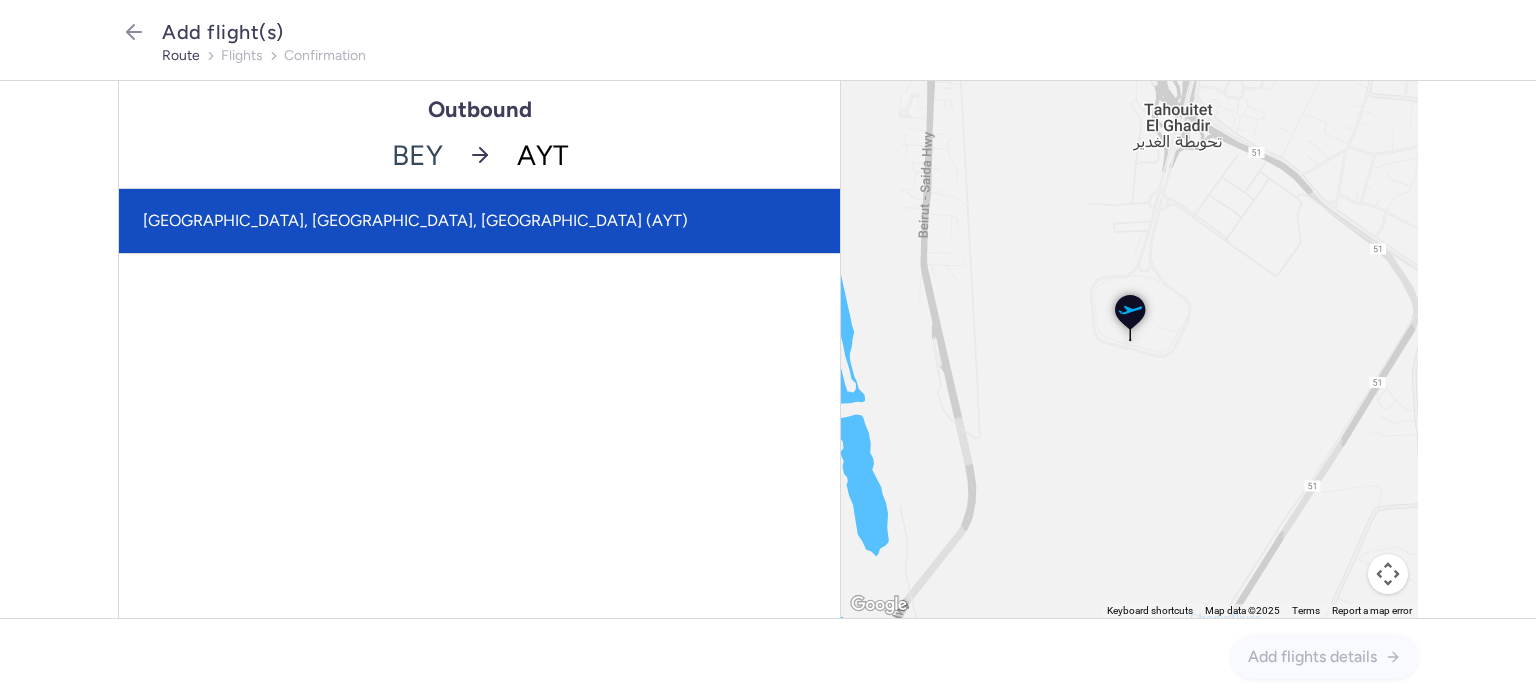 click on "[GEOGRAPHIC_DATA], [GEOGRAPHIC_DATA], [GEOGRAPHIC_DATA] (AYT)" at bounding box center [479, 221] 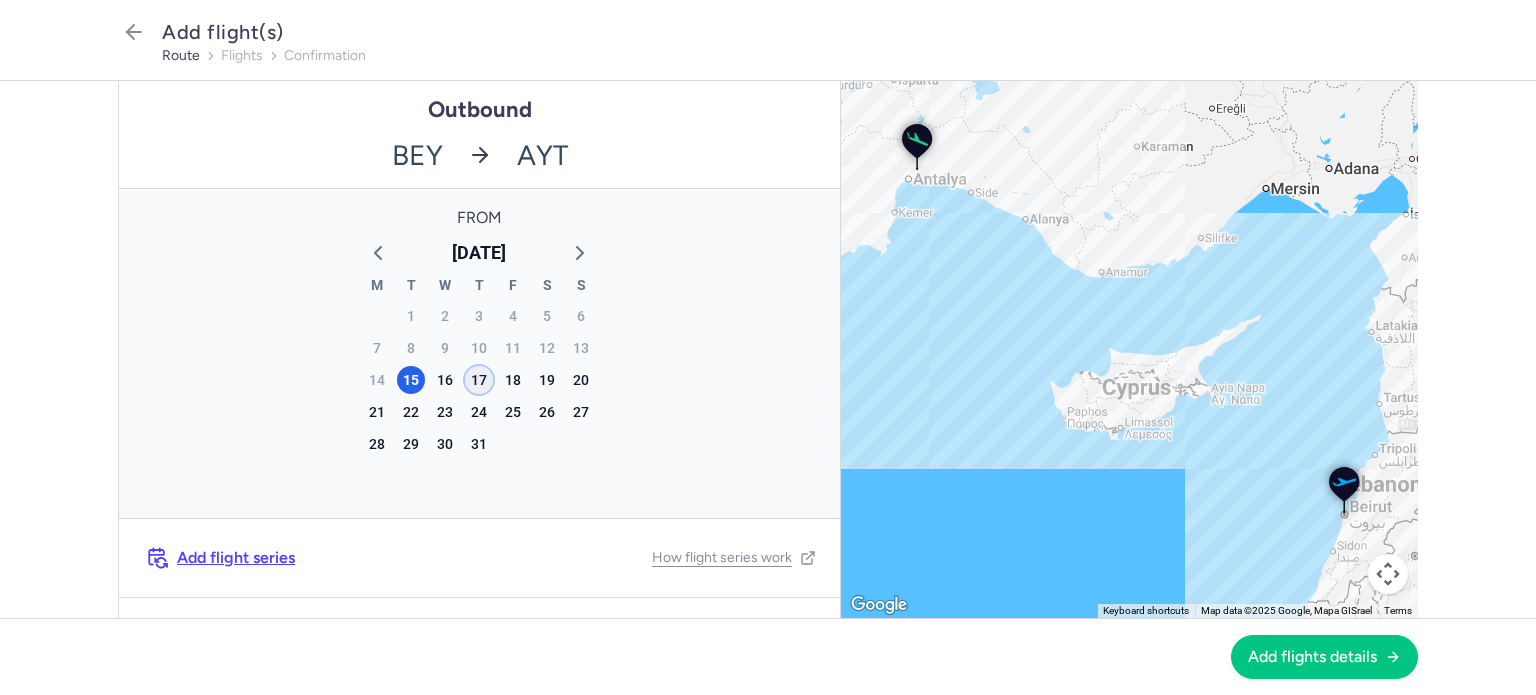 click on "17" 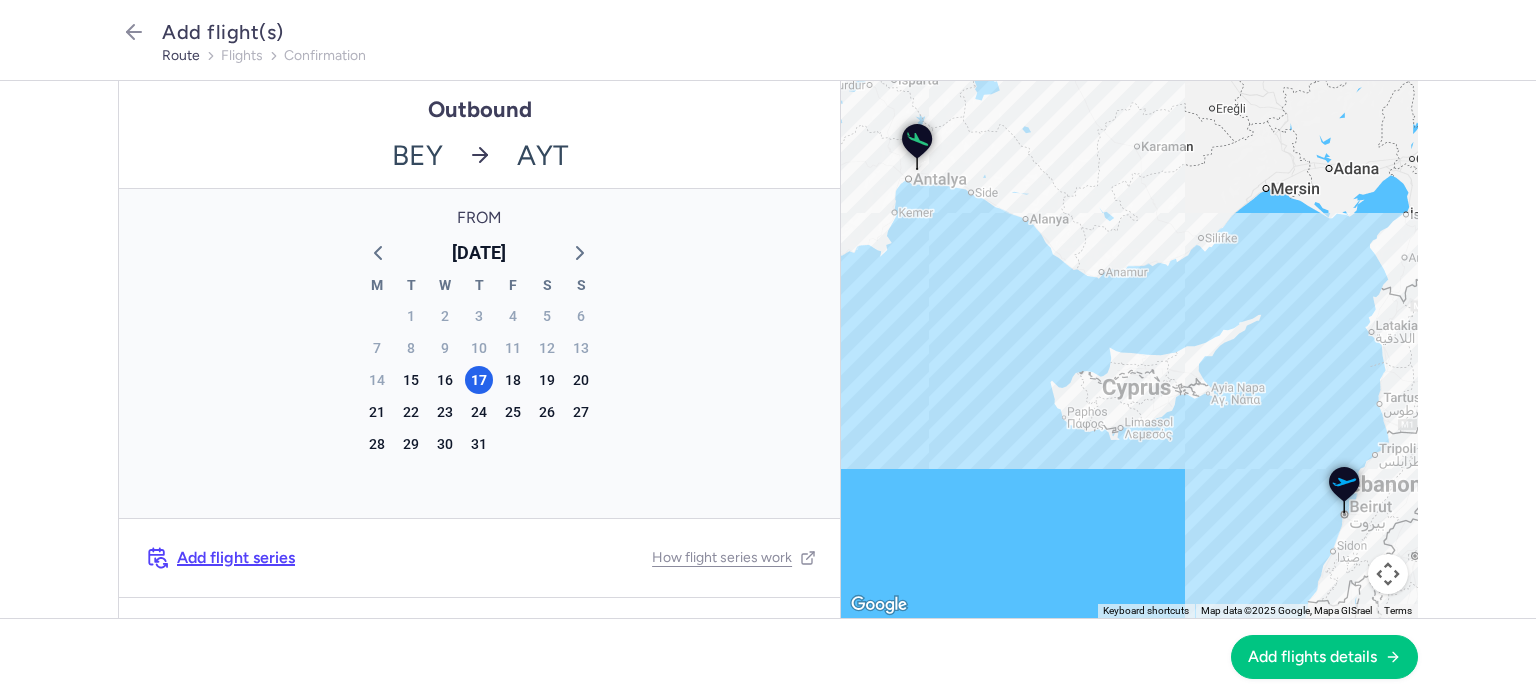 click on "Add flight series" at bounding box center (236, 558) 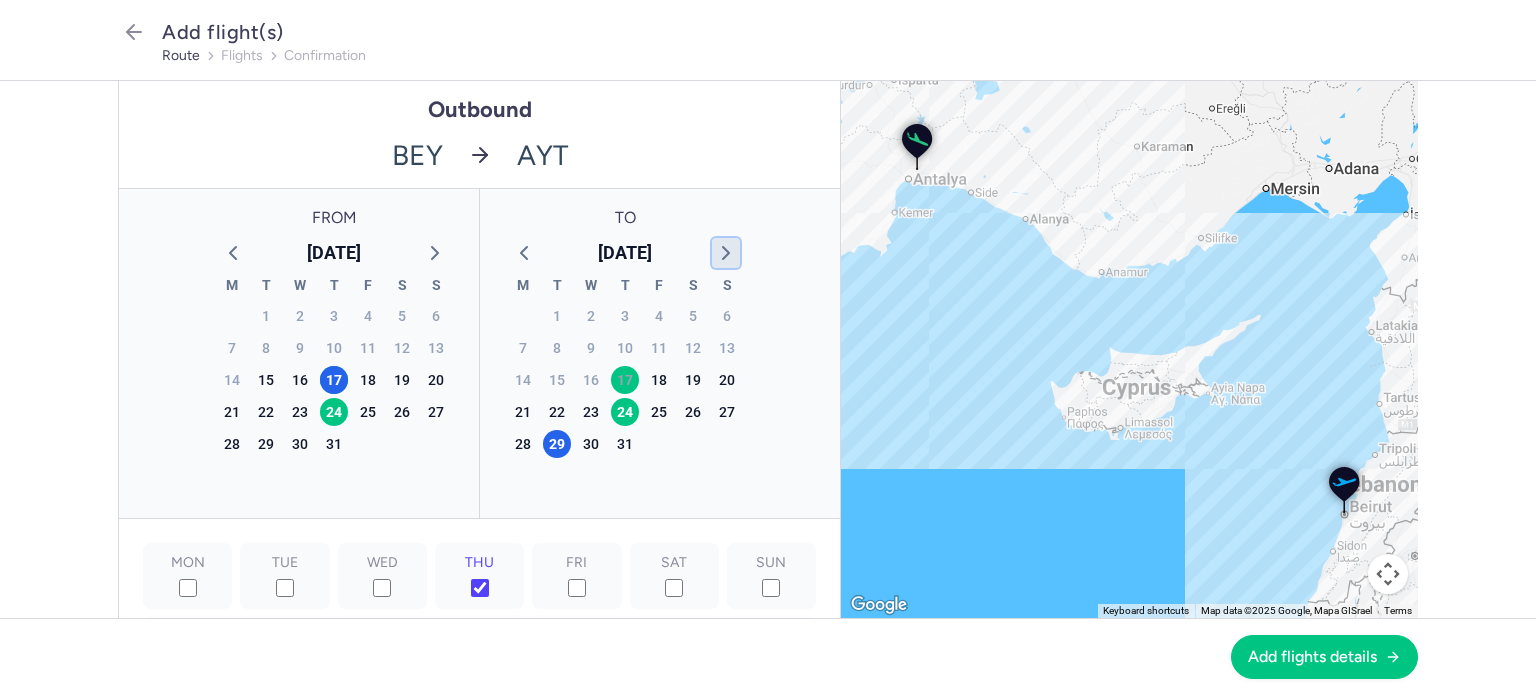 click 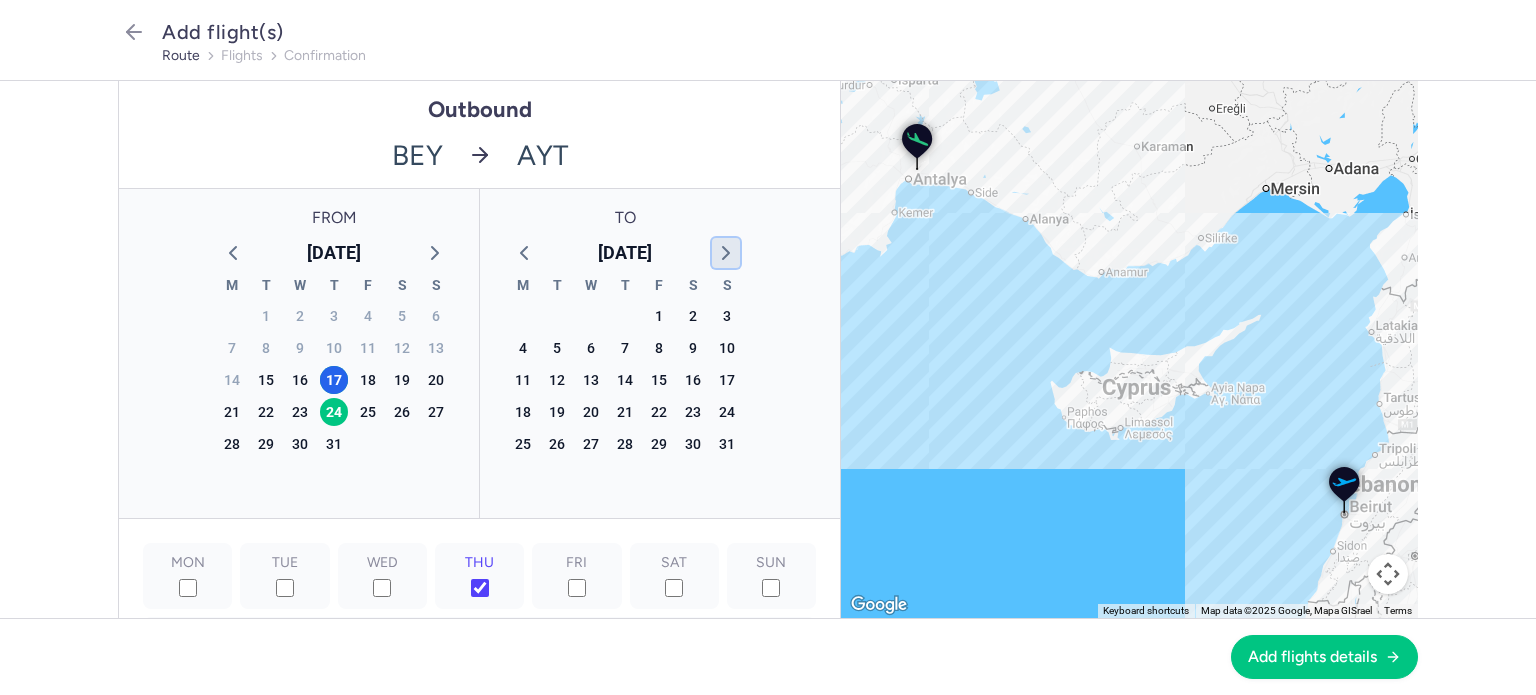 click 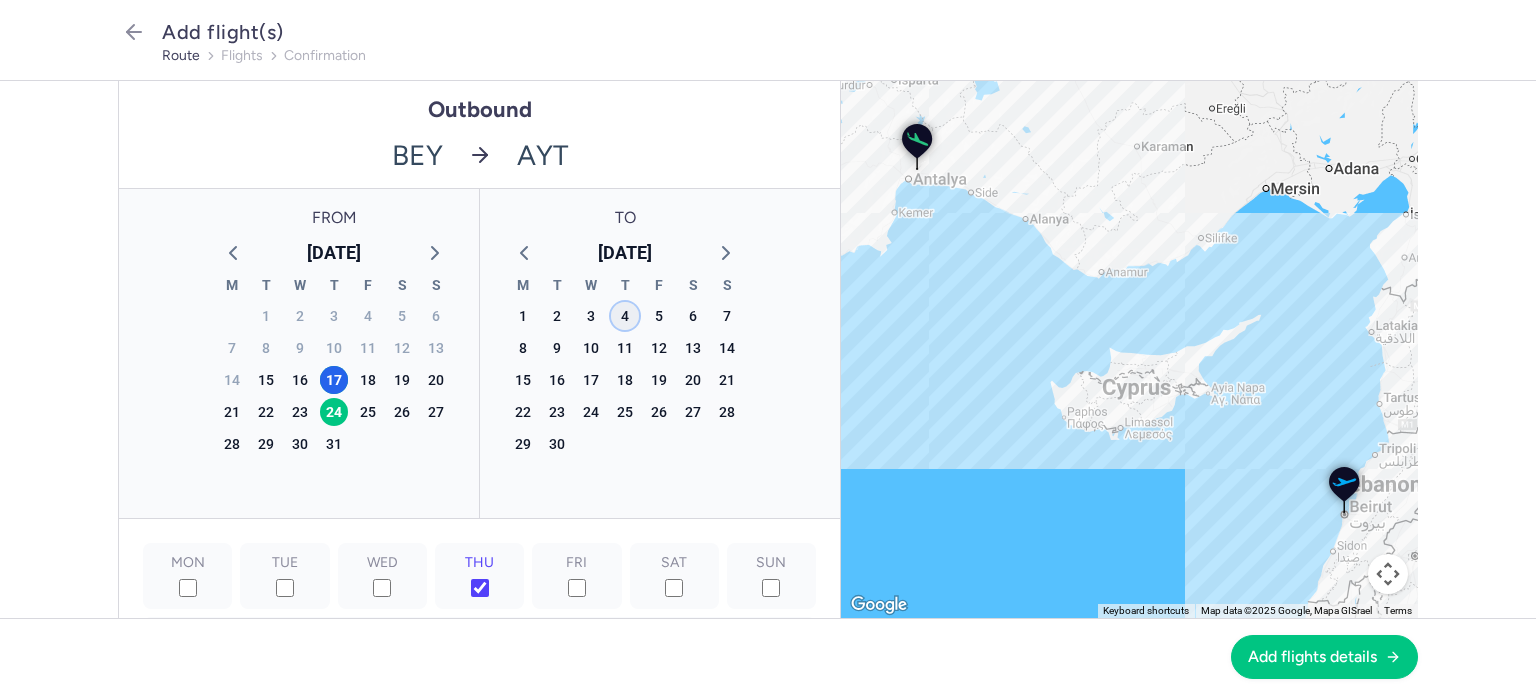 click on "4" 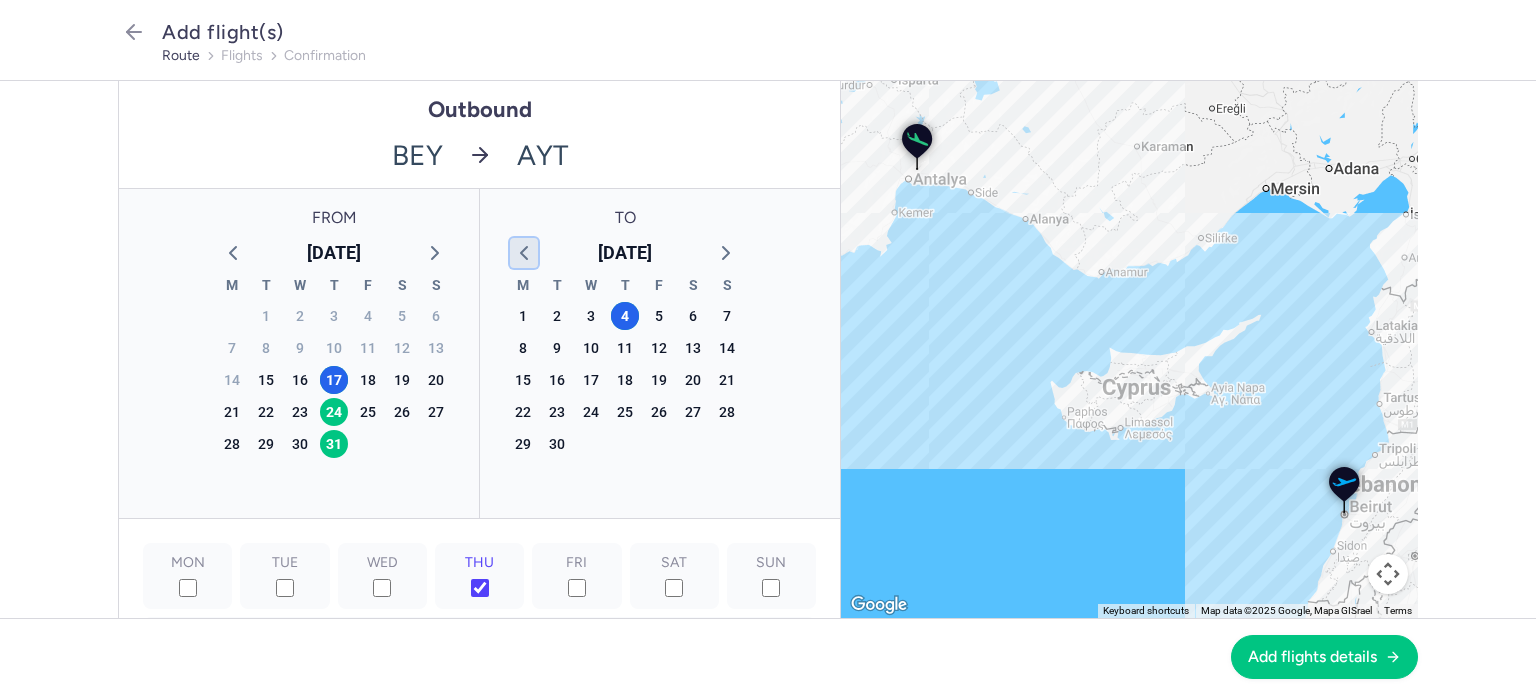 click 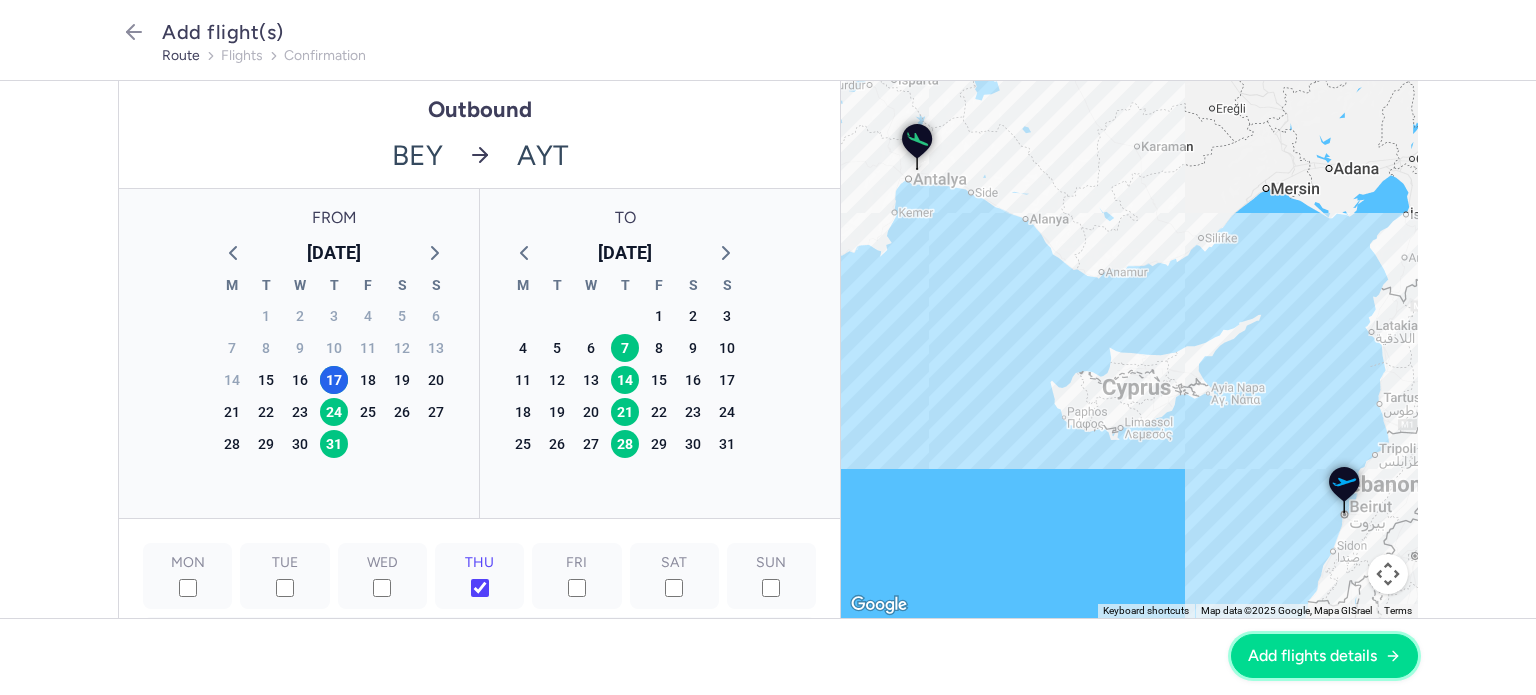 click on "Add flights details" at bounding box center (1312, 656) 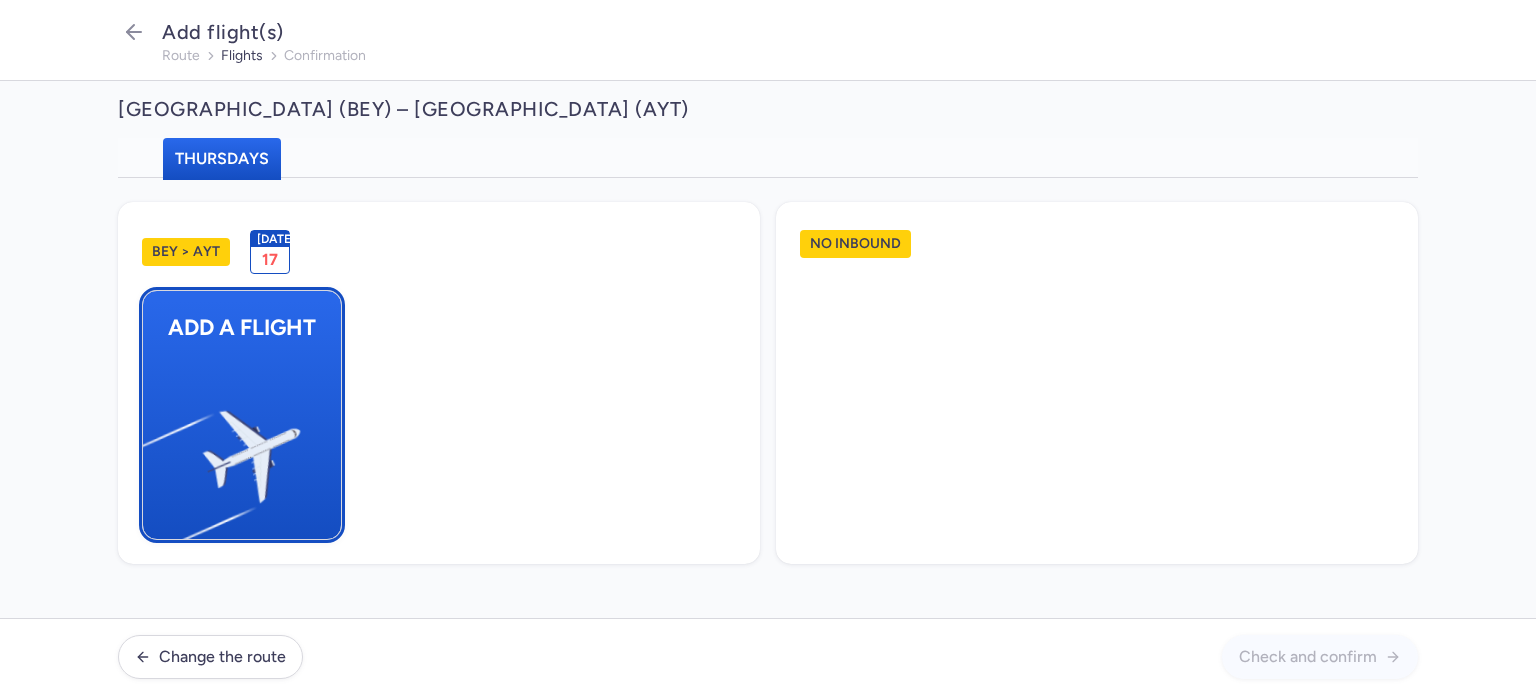 click at bounding box center [153, 448] 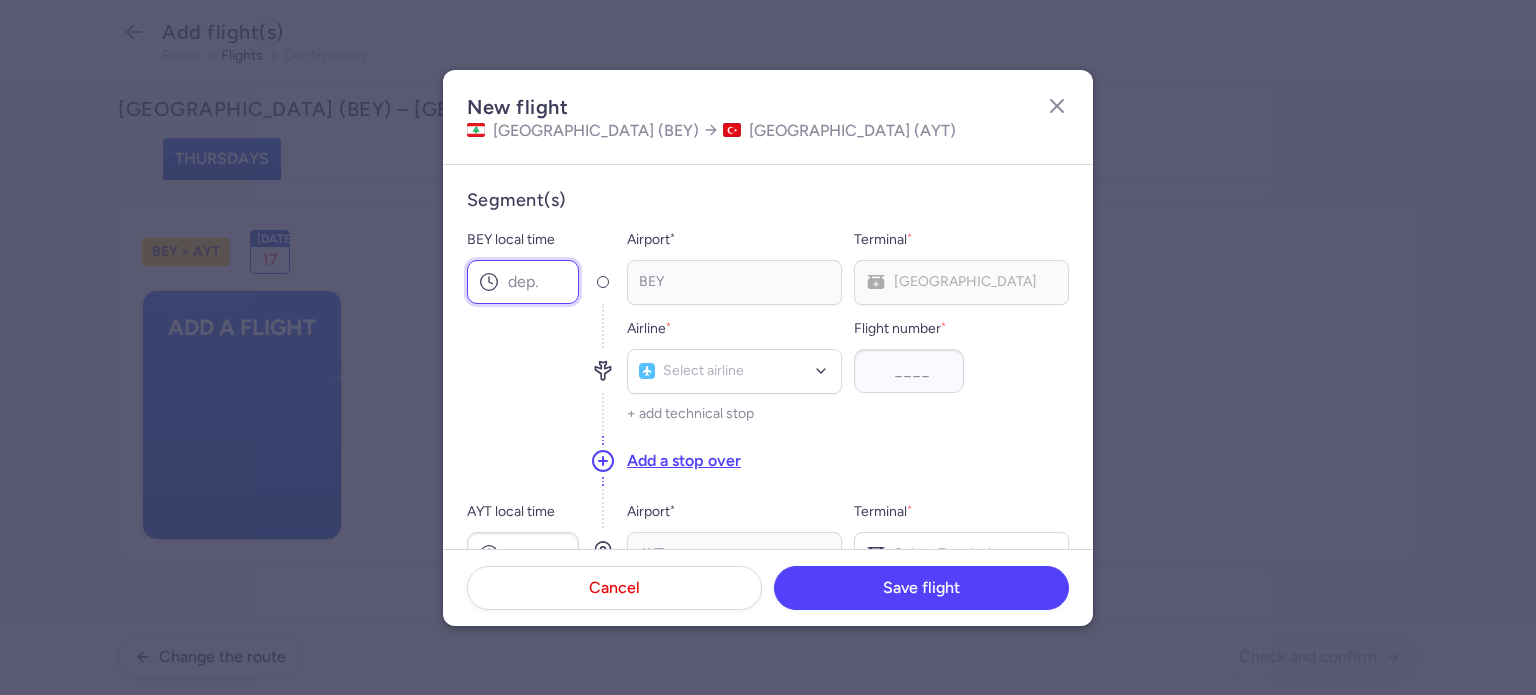 click on "BEY local time" at bounding box center (523, 282) 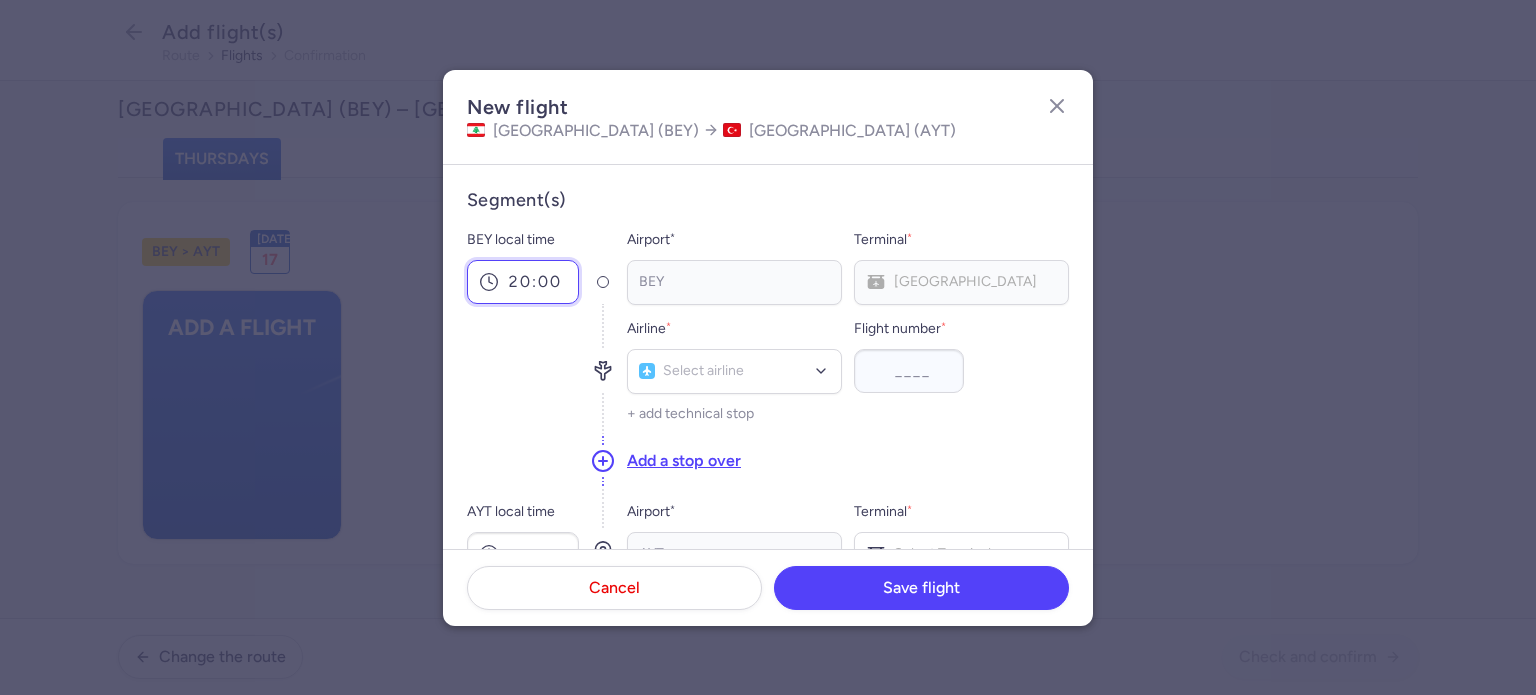 type on "20:00" 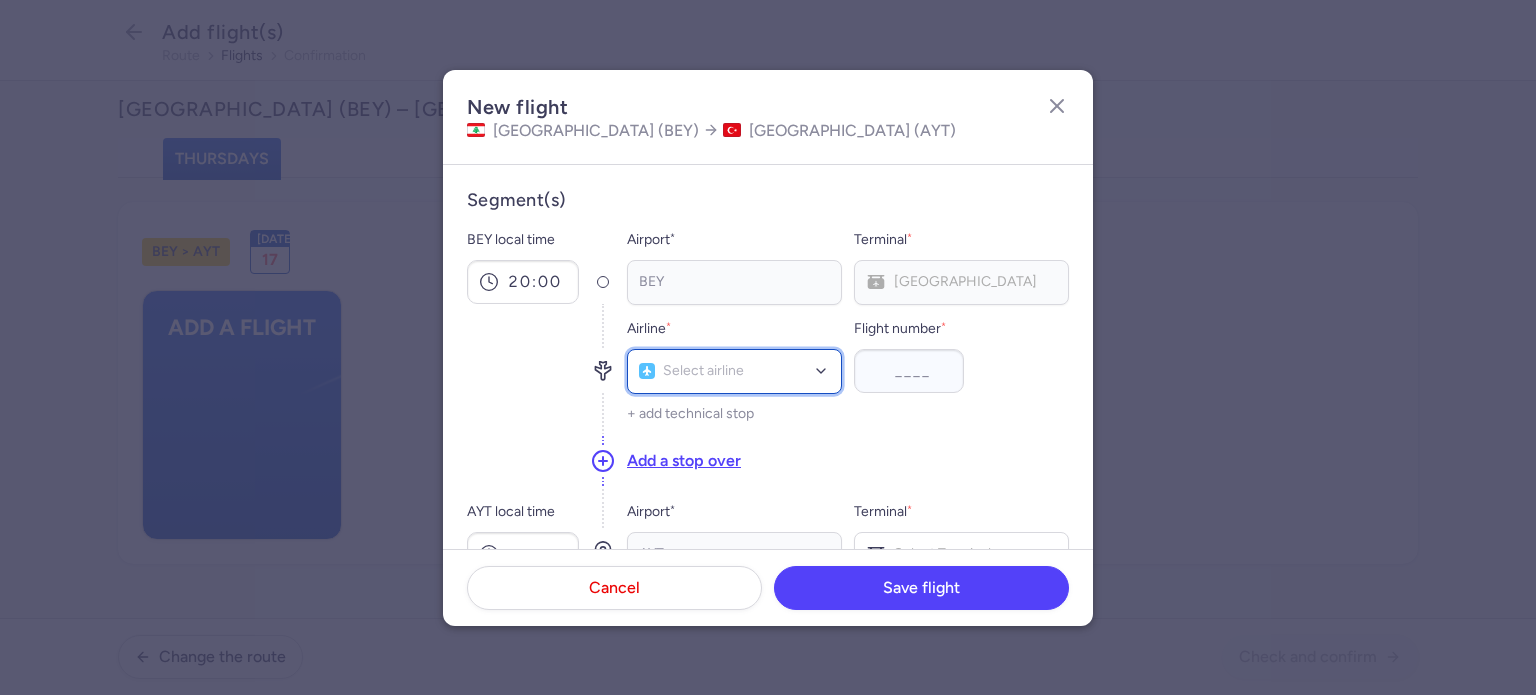 click on "Select airline" 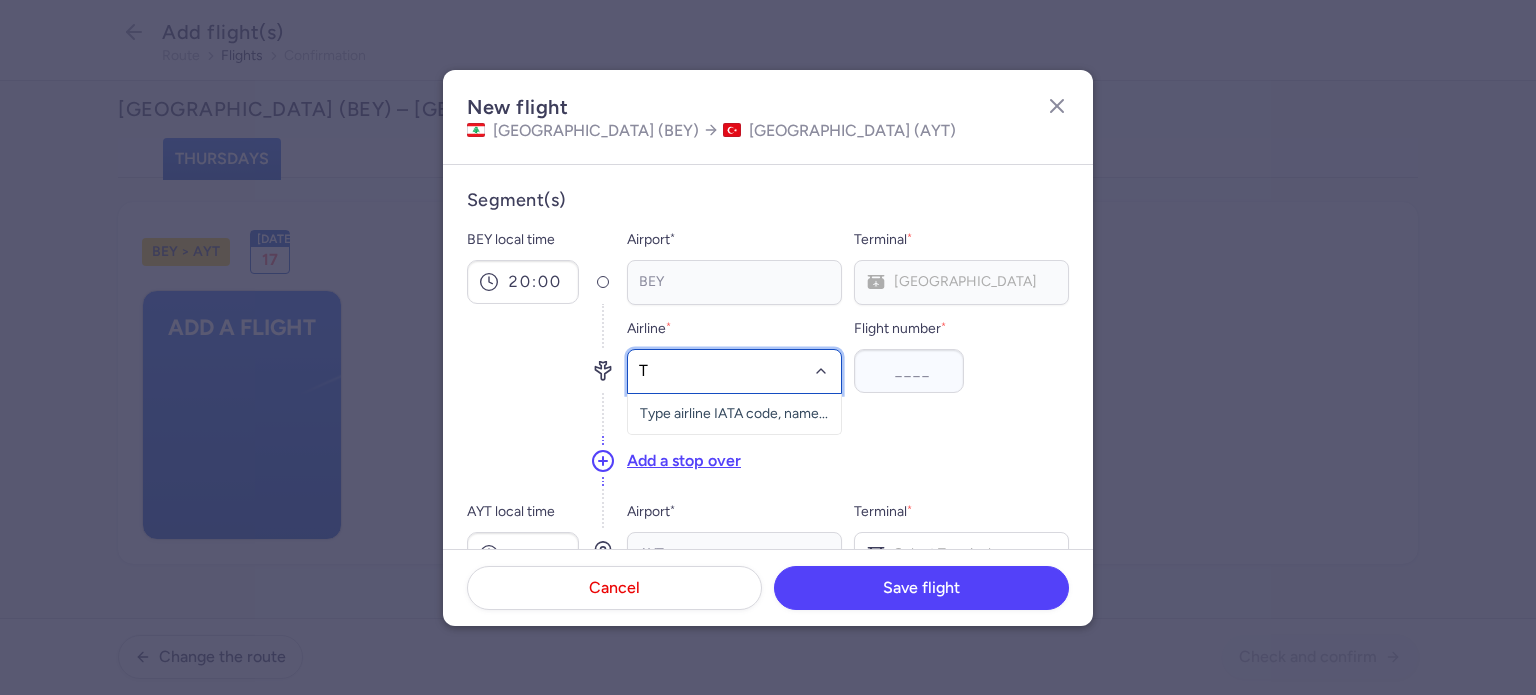 type on "TK" 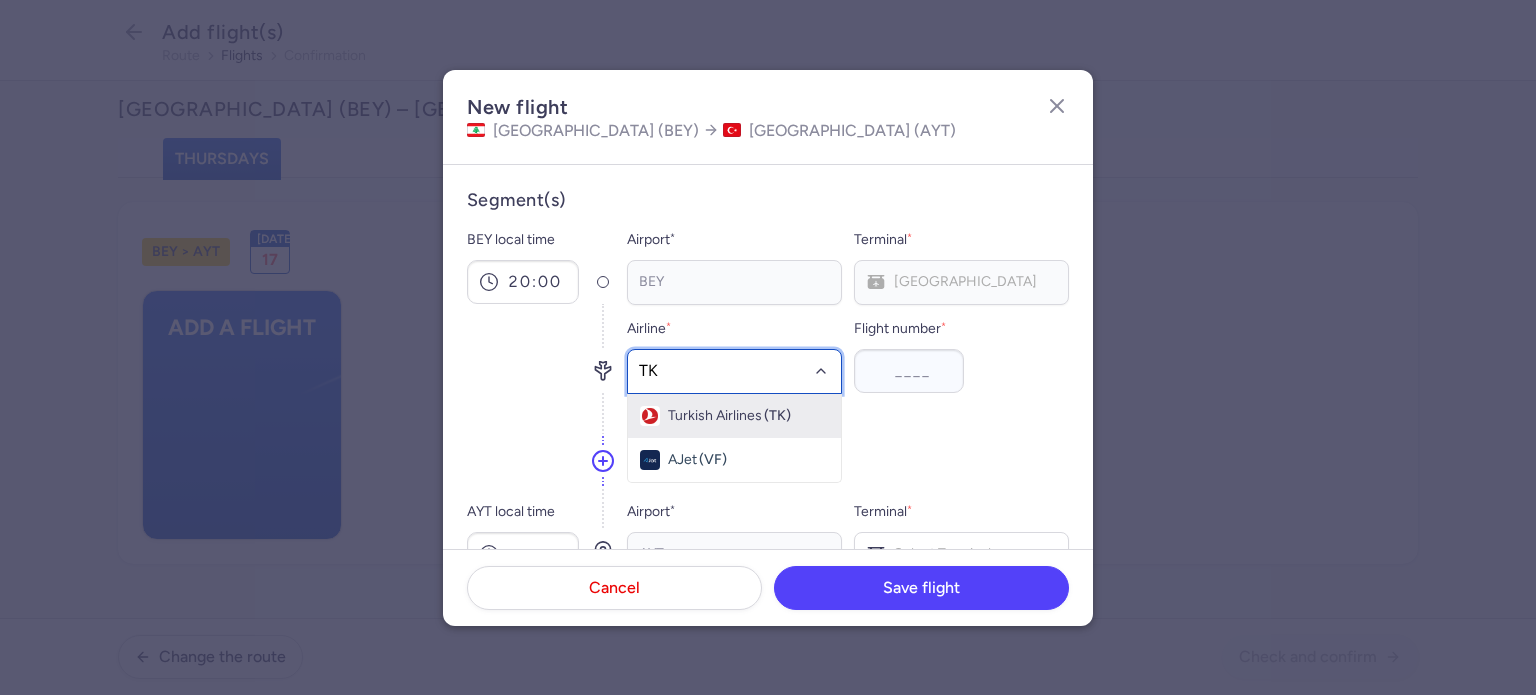 click on "Turkish Airlines" at bounding box center (715, 416) 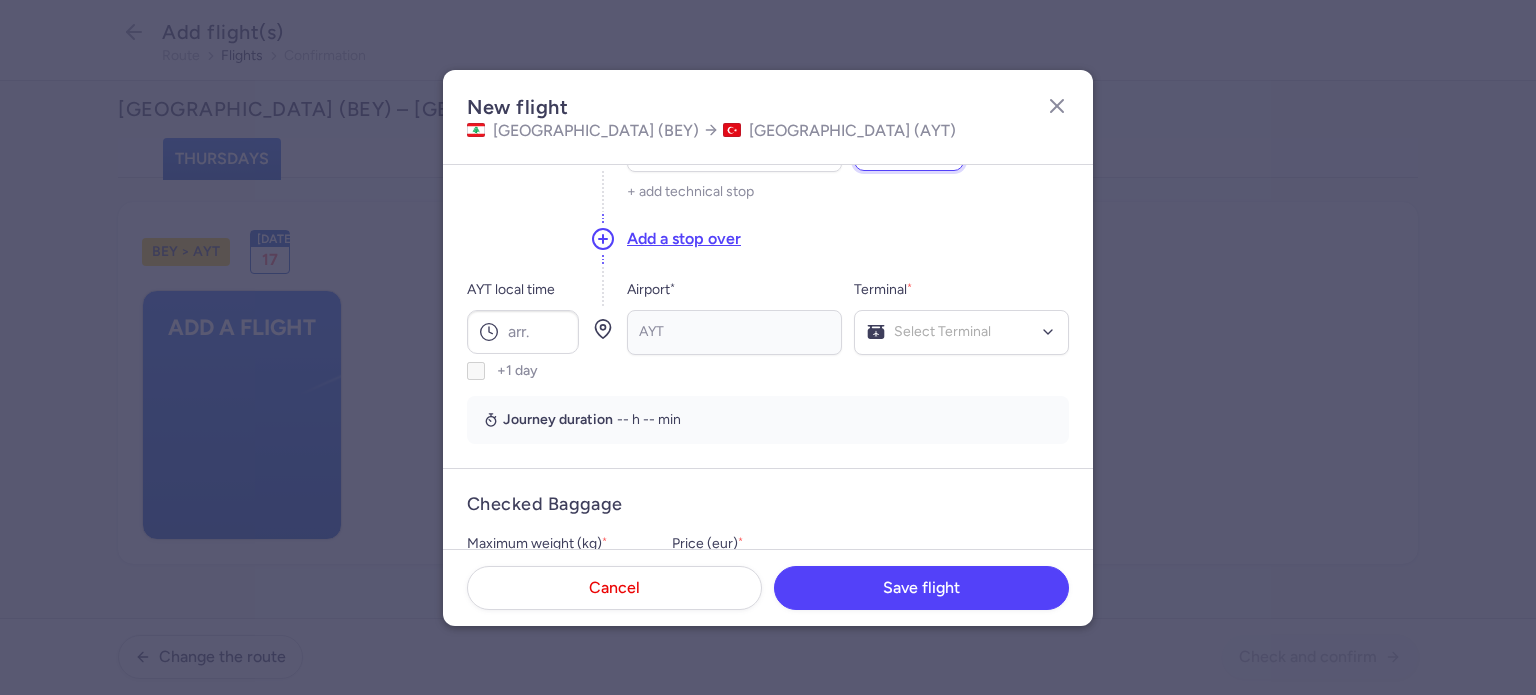 scroll, scrollTop: 224, scrollLeft: 0, axis: vertical 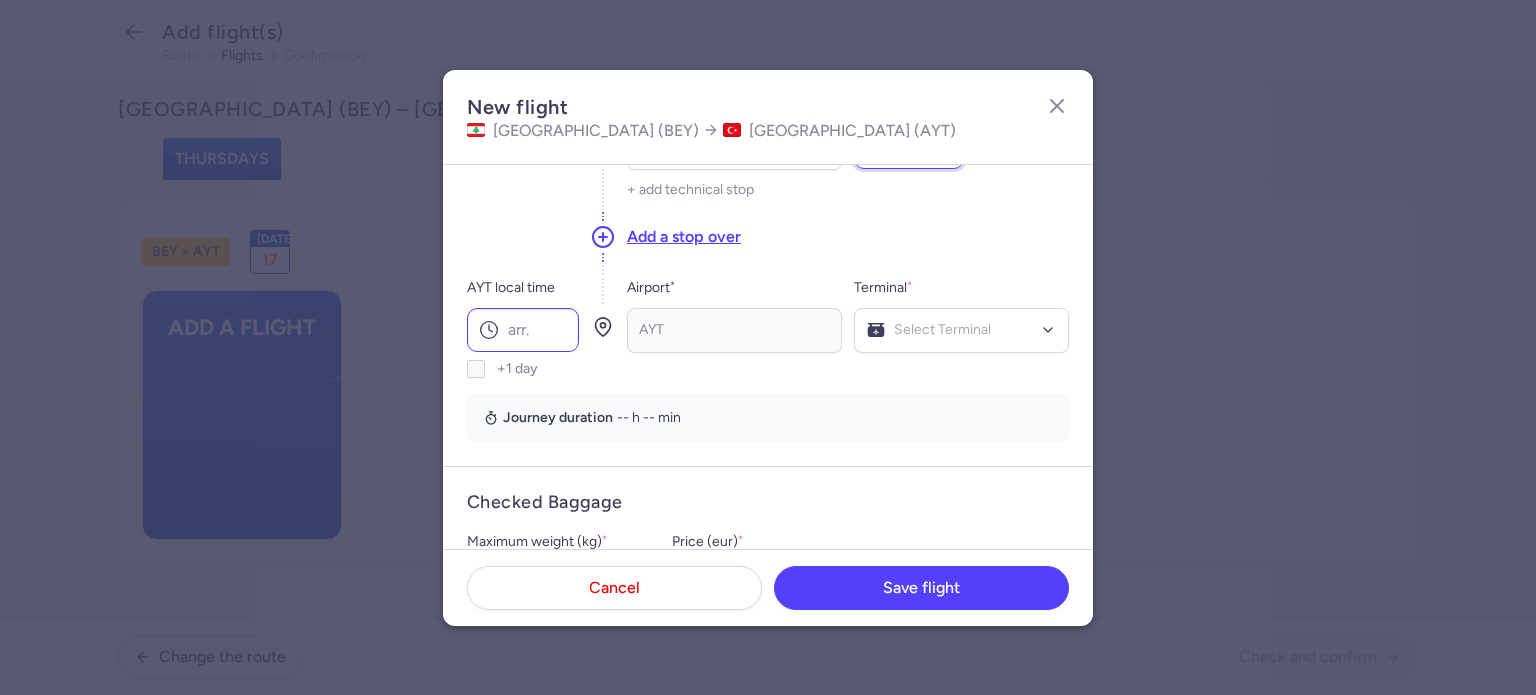 type on "3439" 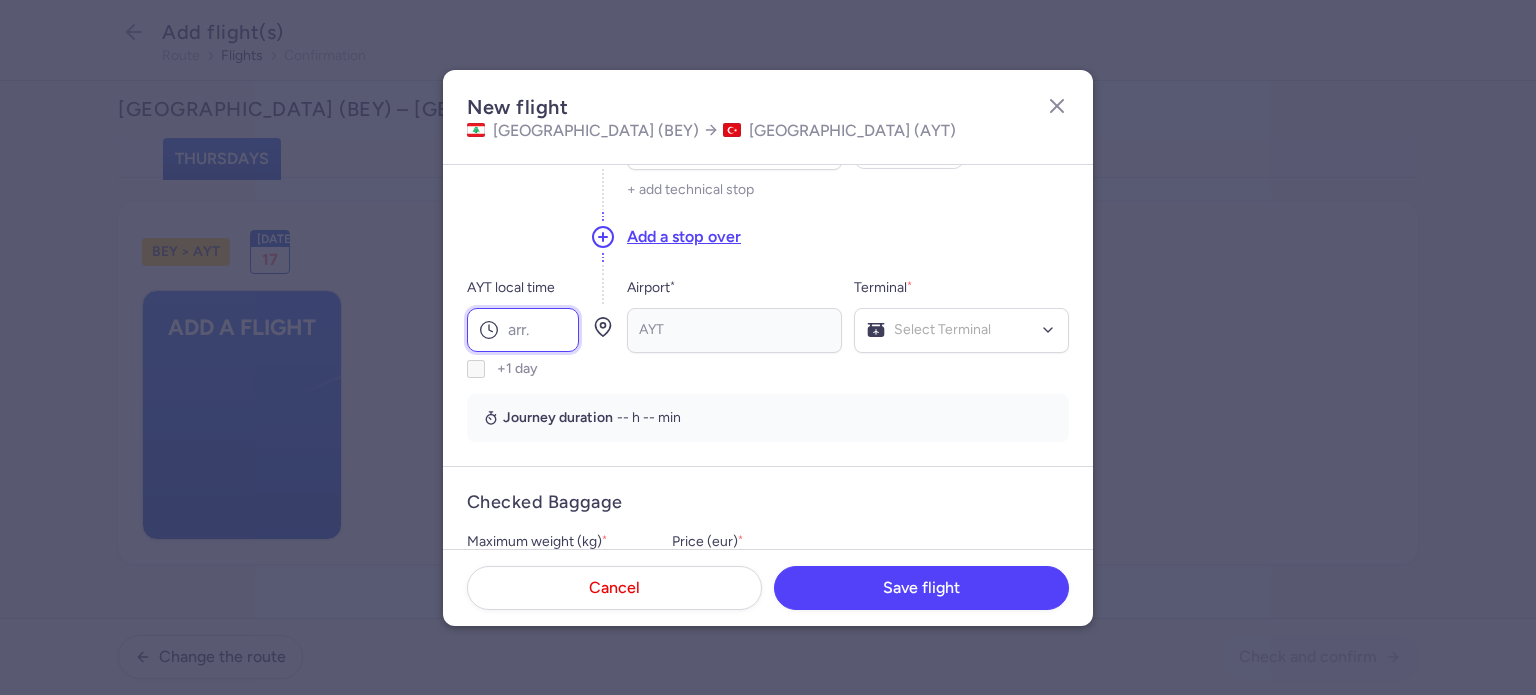 click on "AYT local time" at bounding box center (523, 330) 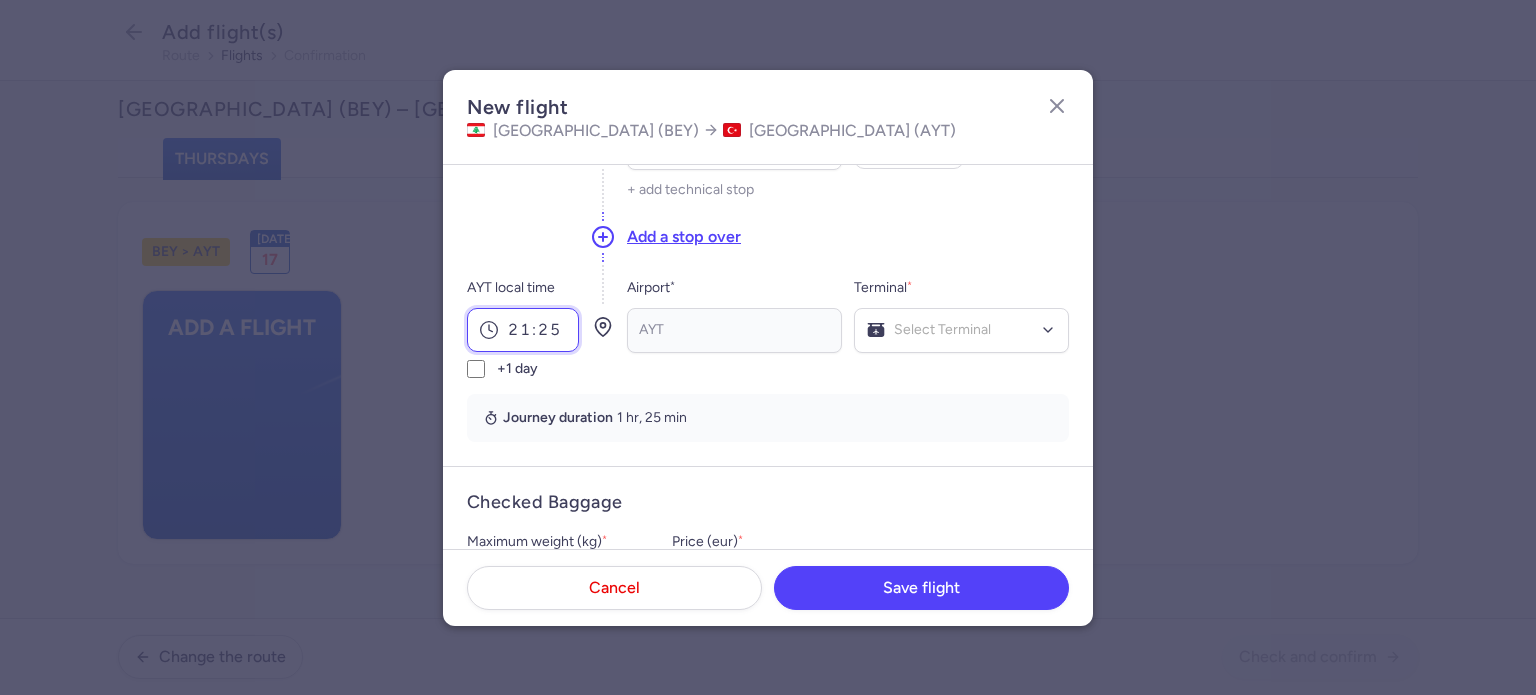 type on "21:25" 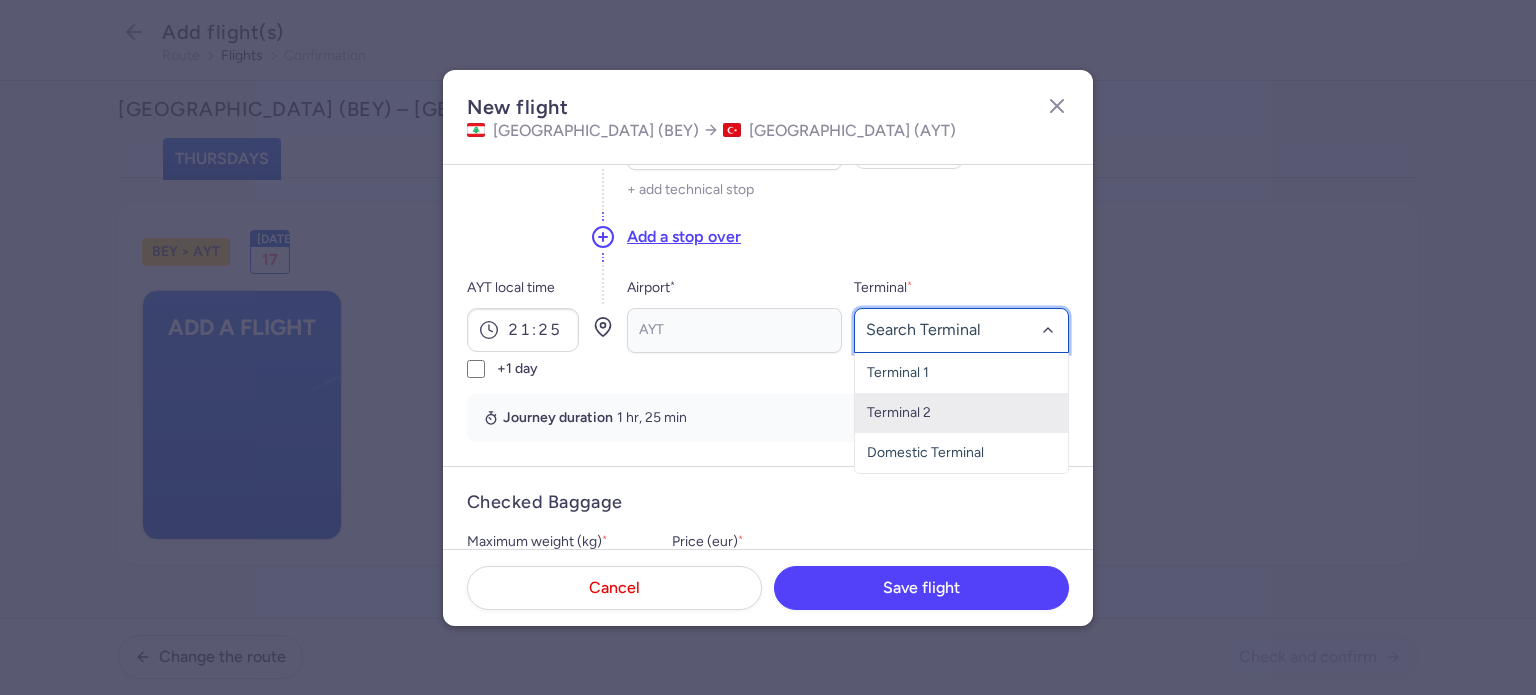 click on "Terminal 2" 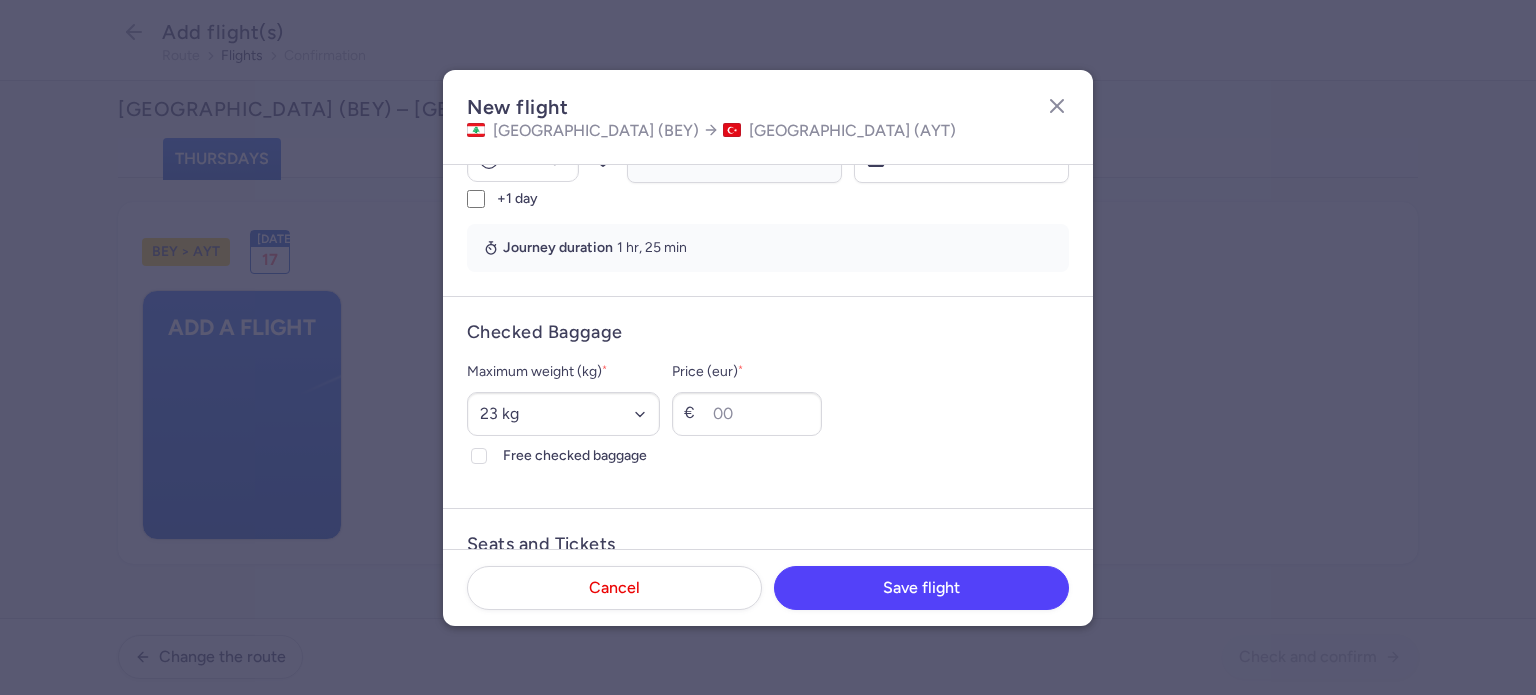 scroll, scrollTop: 448, scrollLeft: 0, axis: vertical 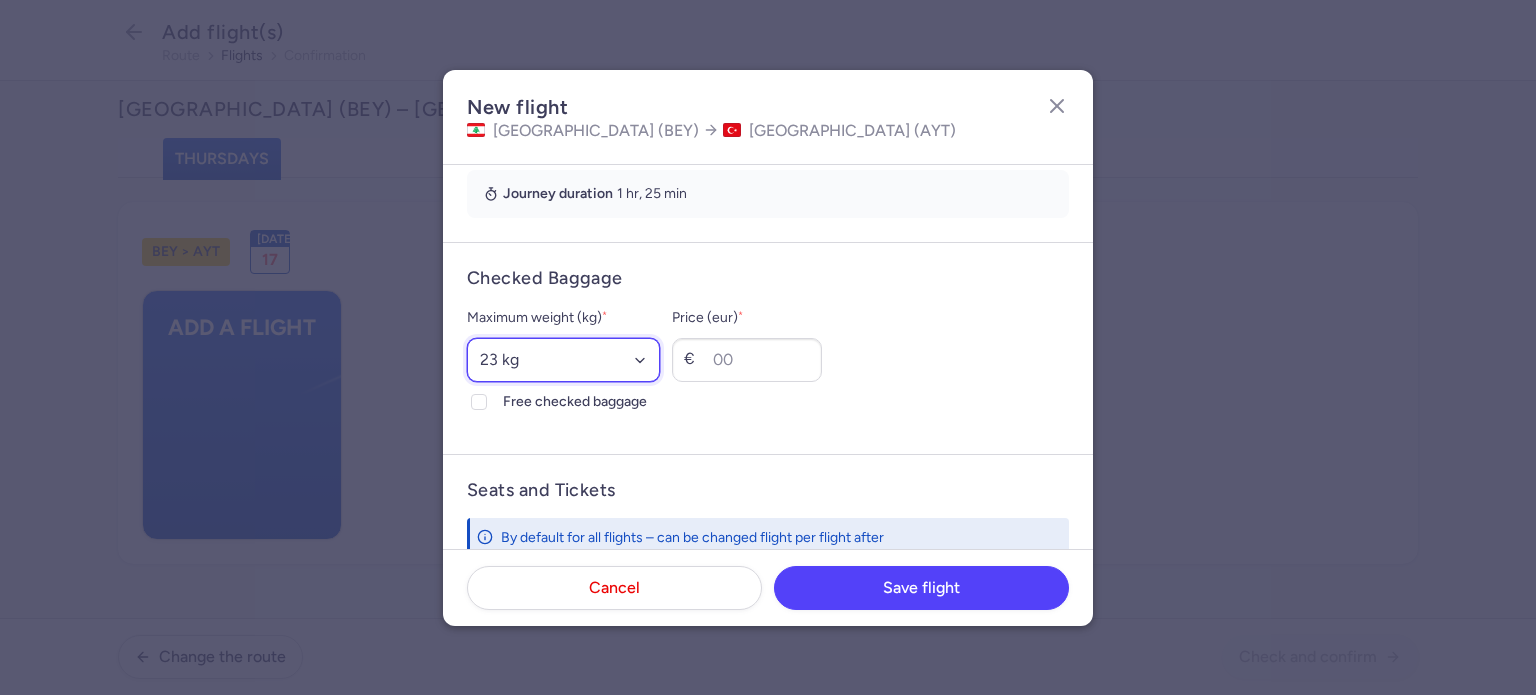 click on "Select an option 15 kg 16 kg 17 kg 18 kg 19 kg 20 kg 21 kg 22 kg 23 kg 24 kg 25 kg 26 kg 27 kg 28 kg 29 kg 30 kg 31 kg 32 kg 33 kg 34 kg 35 kg" at bounding box center [563, 360] 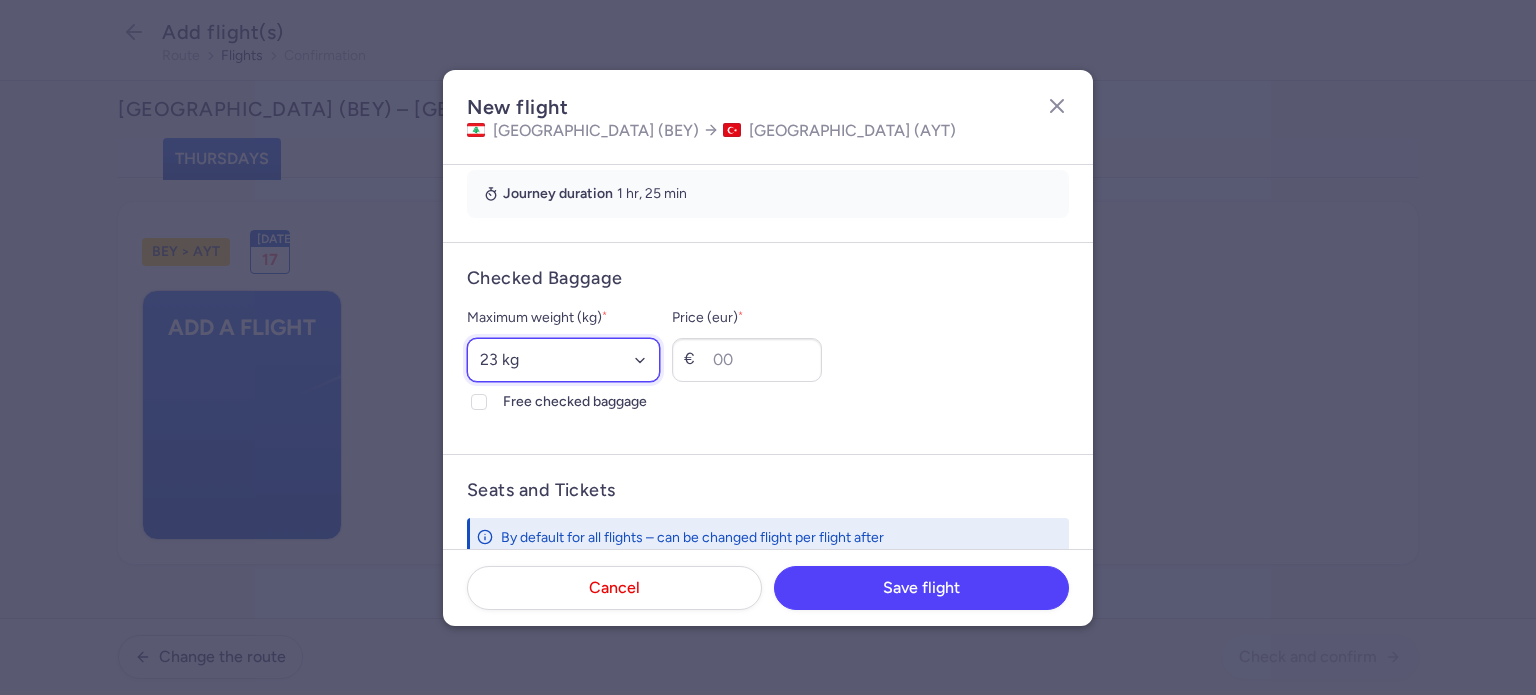 select on "30" 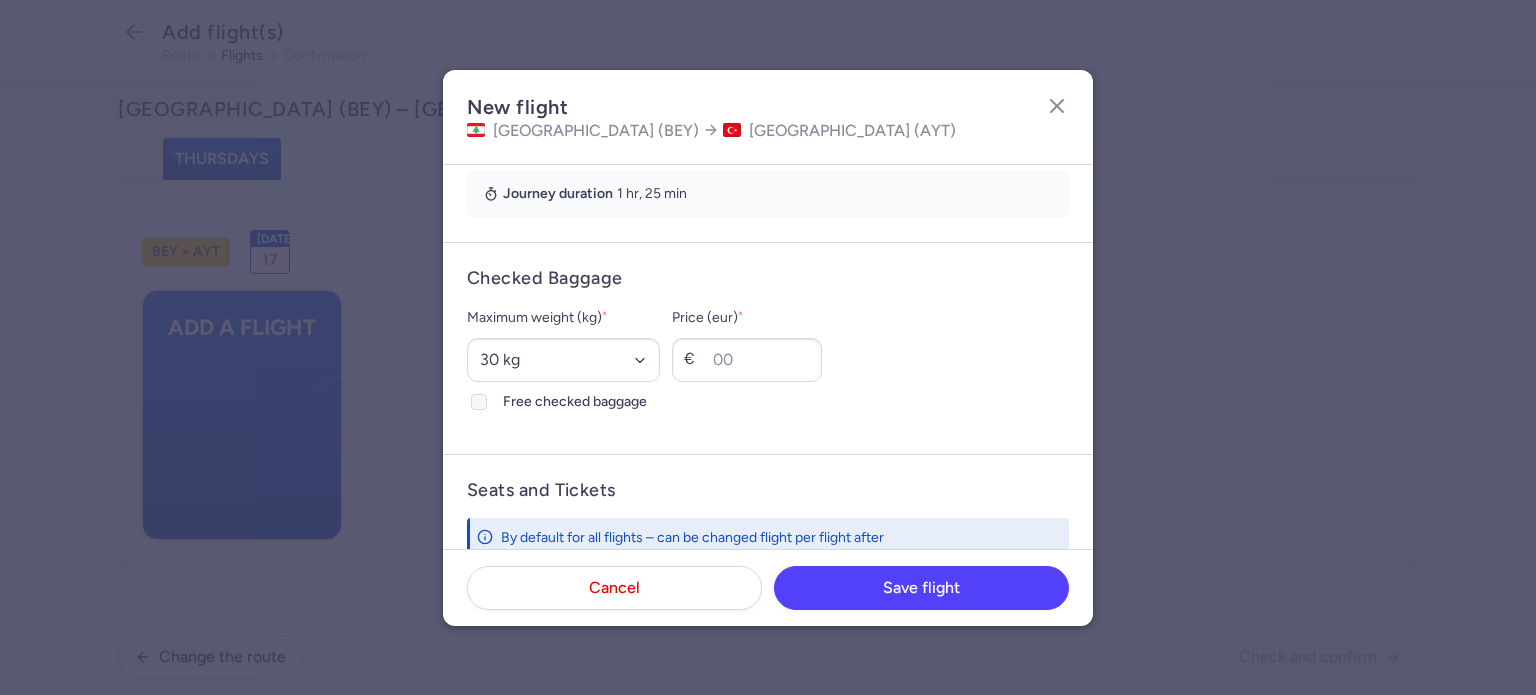 click on "Free checked baggage" at bounding box center [479, 402] 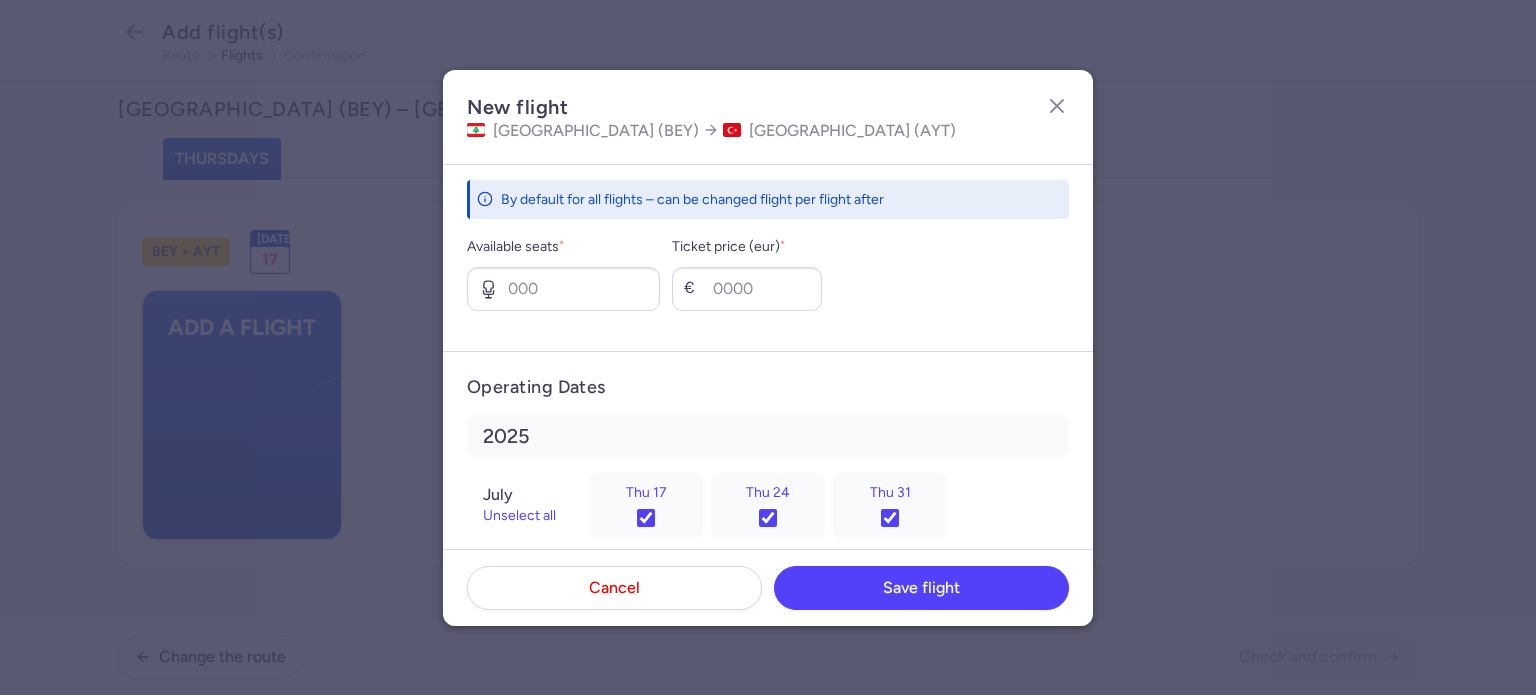 scroll, scrollTop: 784, scrollLeft: 0, axis: vertical 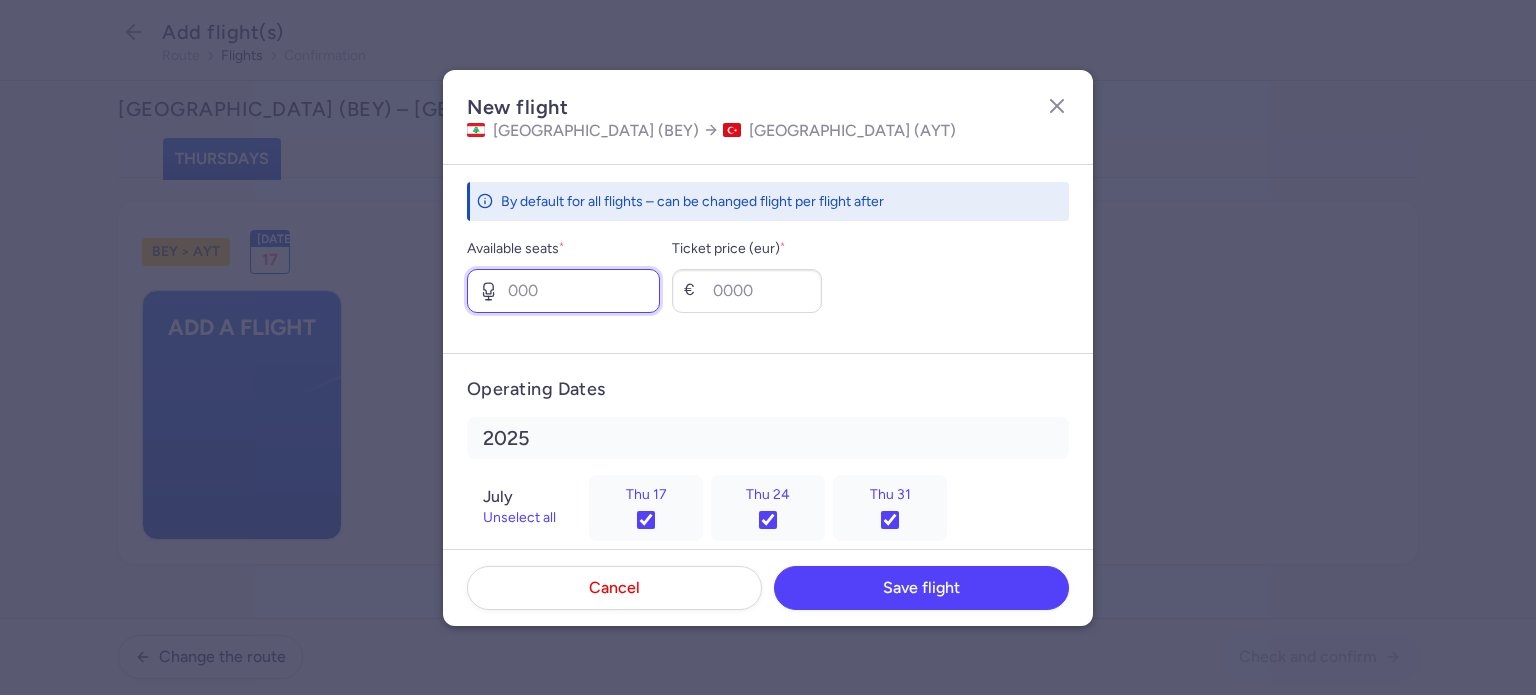 click on "Available seats  *" at bounding box center [563, 291] 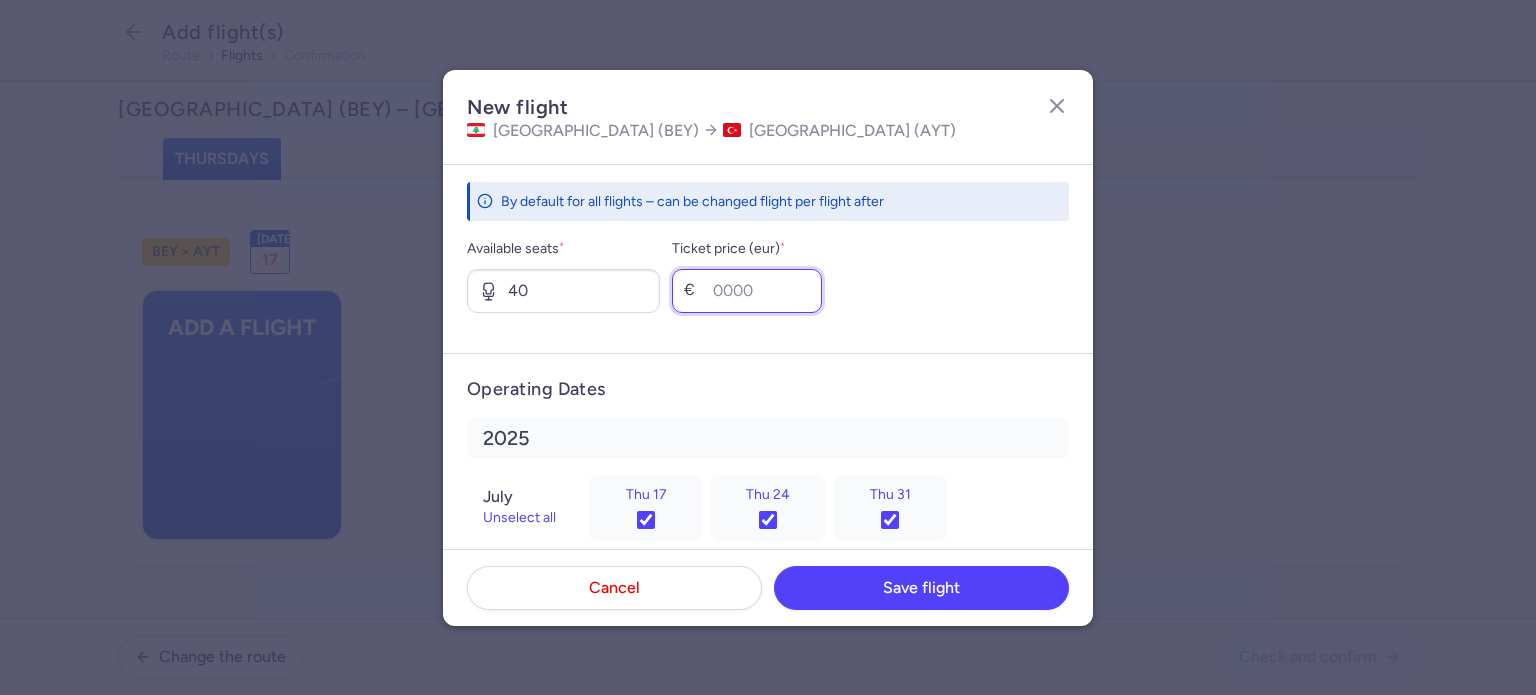 click on "Ticket price (eur)  *" at bounding box center (747, 291) 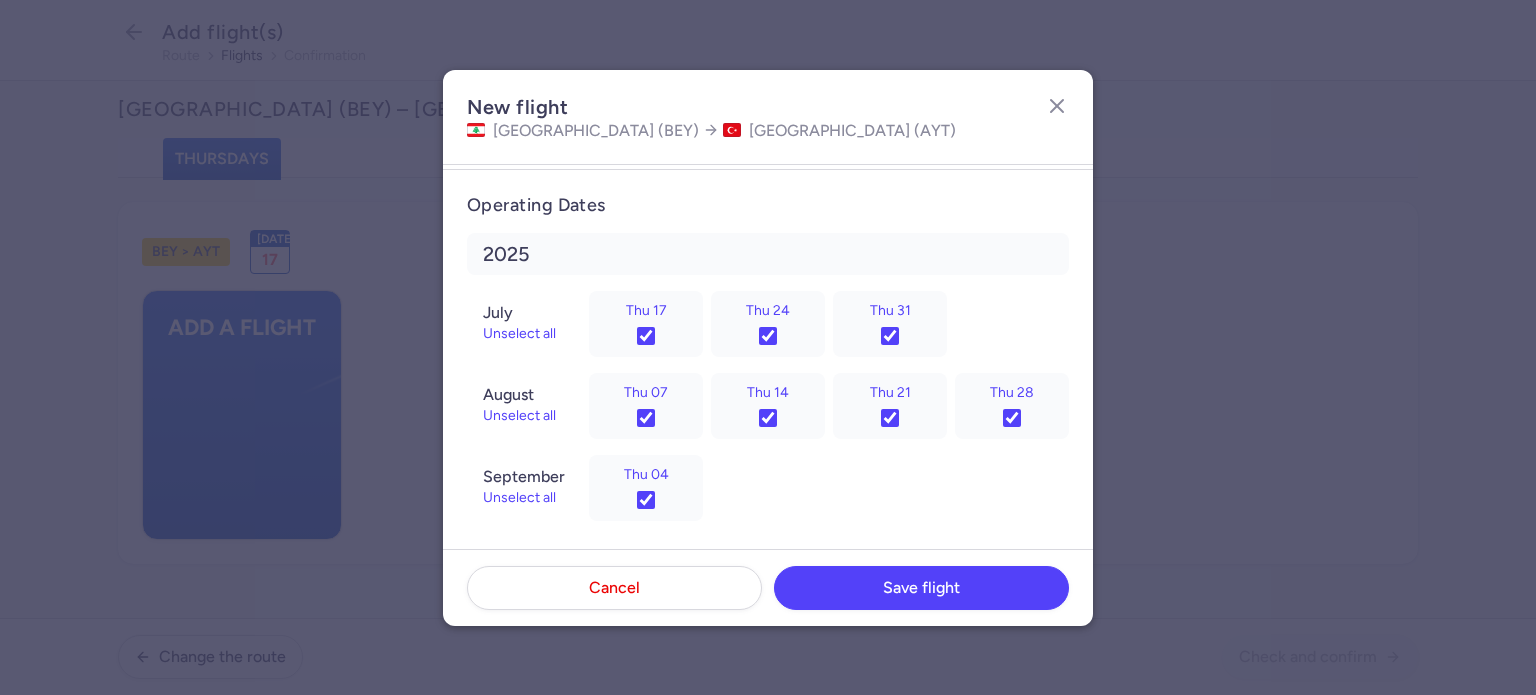 scroll, scrollTop: 978, scrollLeft: 0, axis: vertical 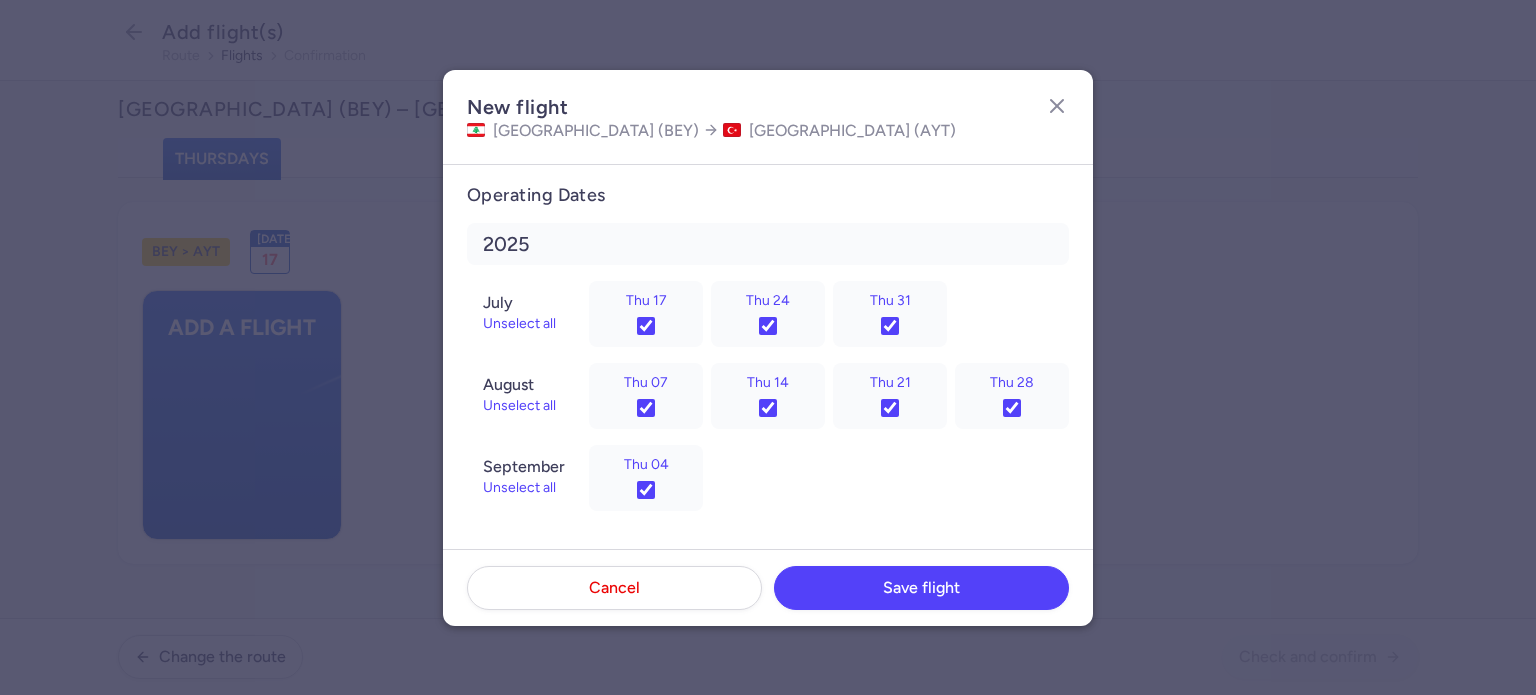 type on "165" 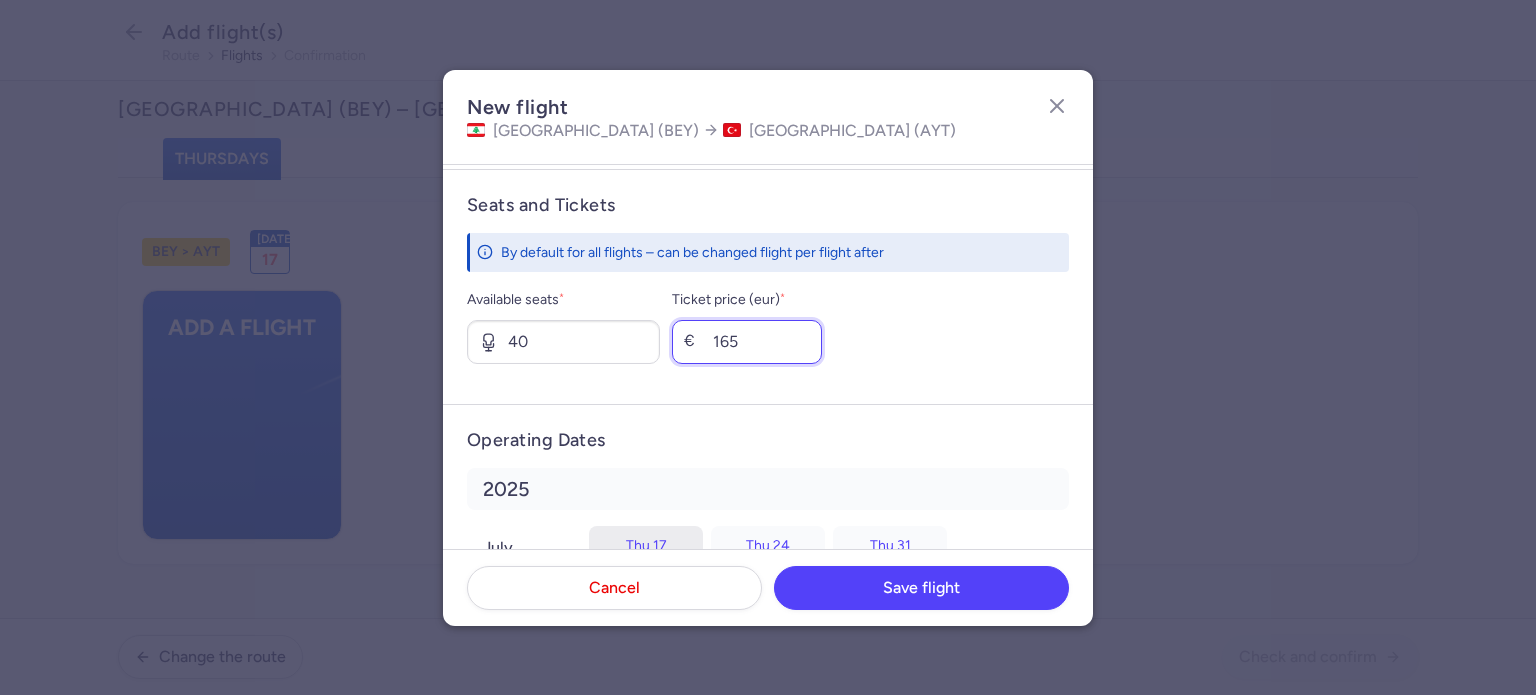 scroll, scrollTop: 978, scrollLeft: 0, axis: vertical 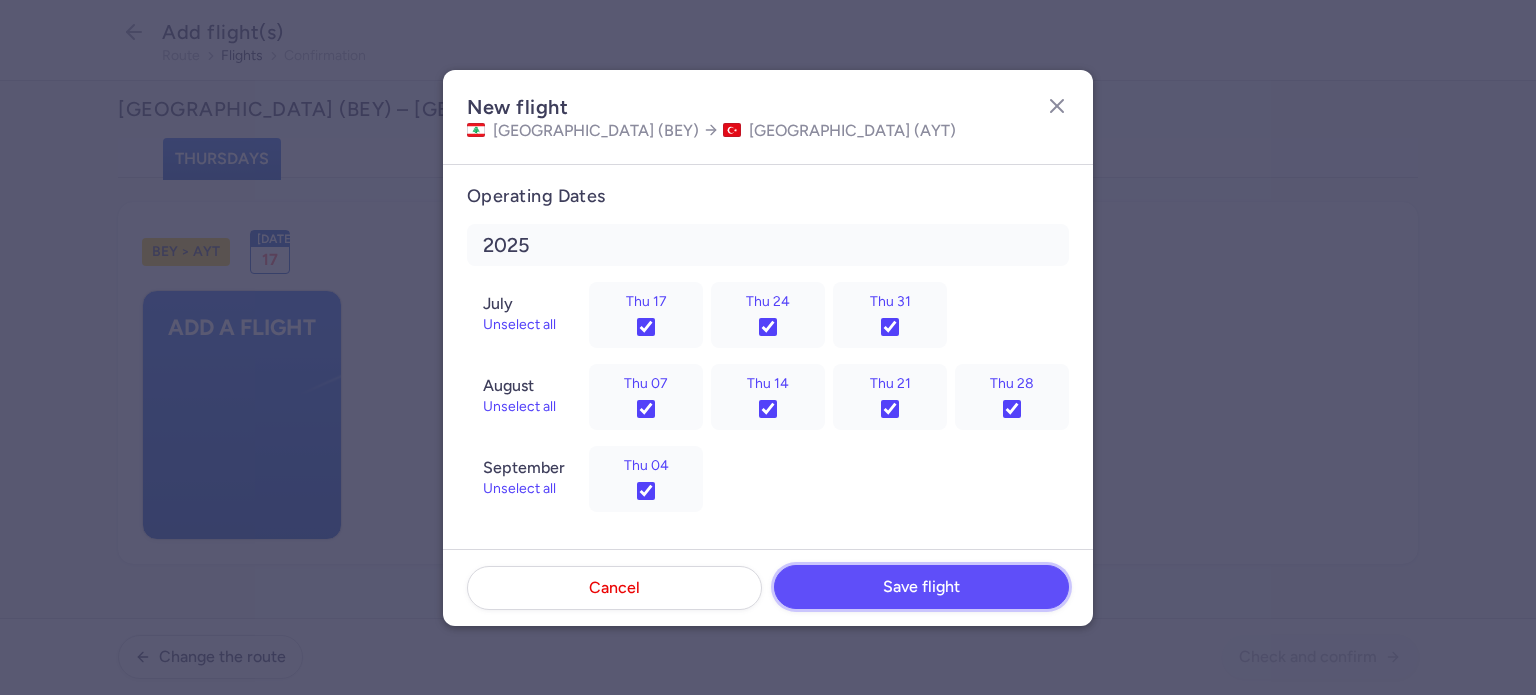 click on "Save flight" at bounding box center [921, 587] 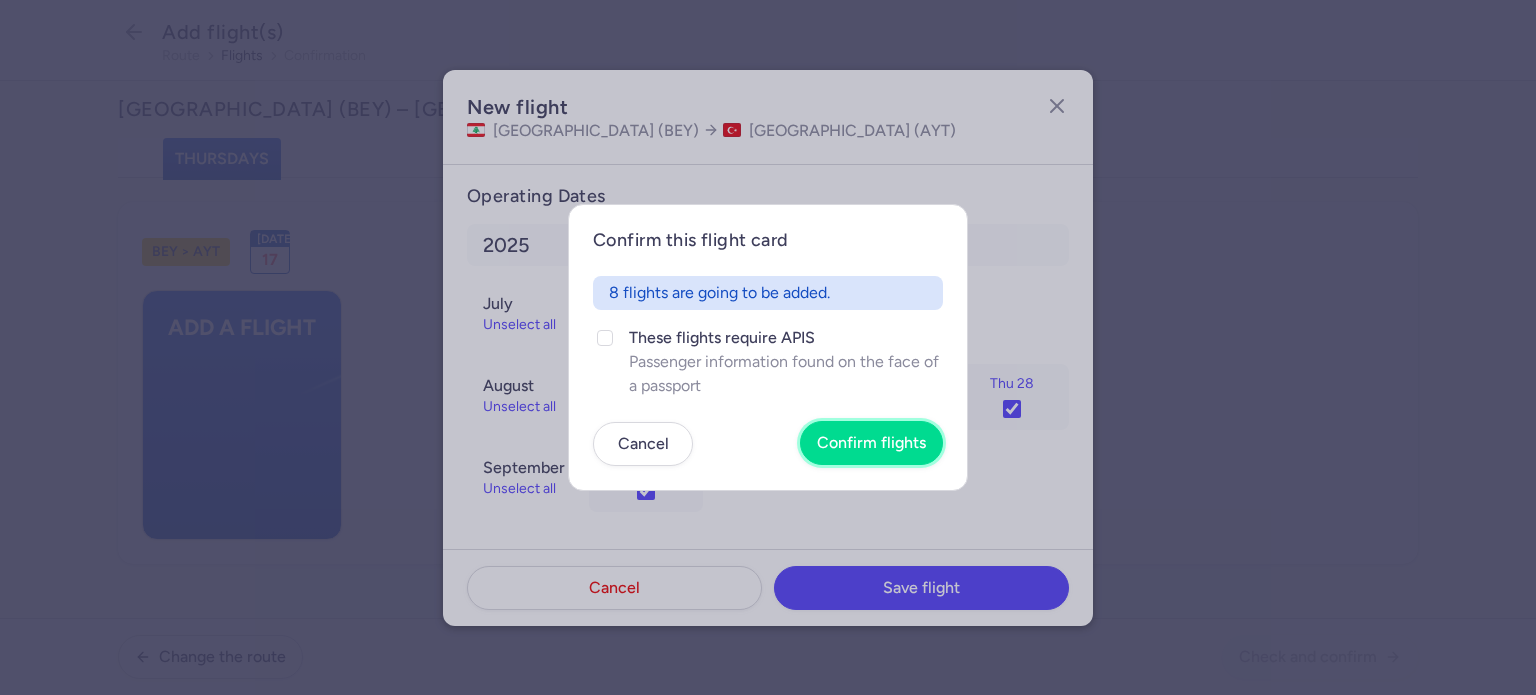 click on "Confirm flights" at bounding box center [871, 443] 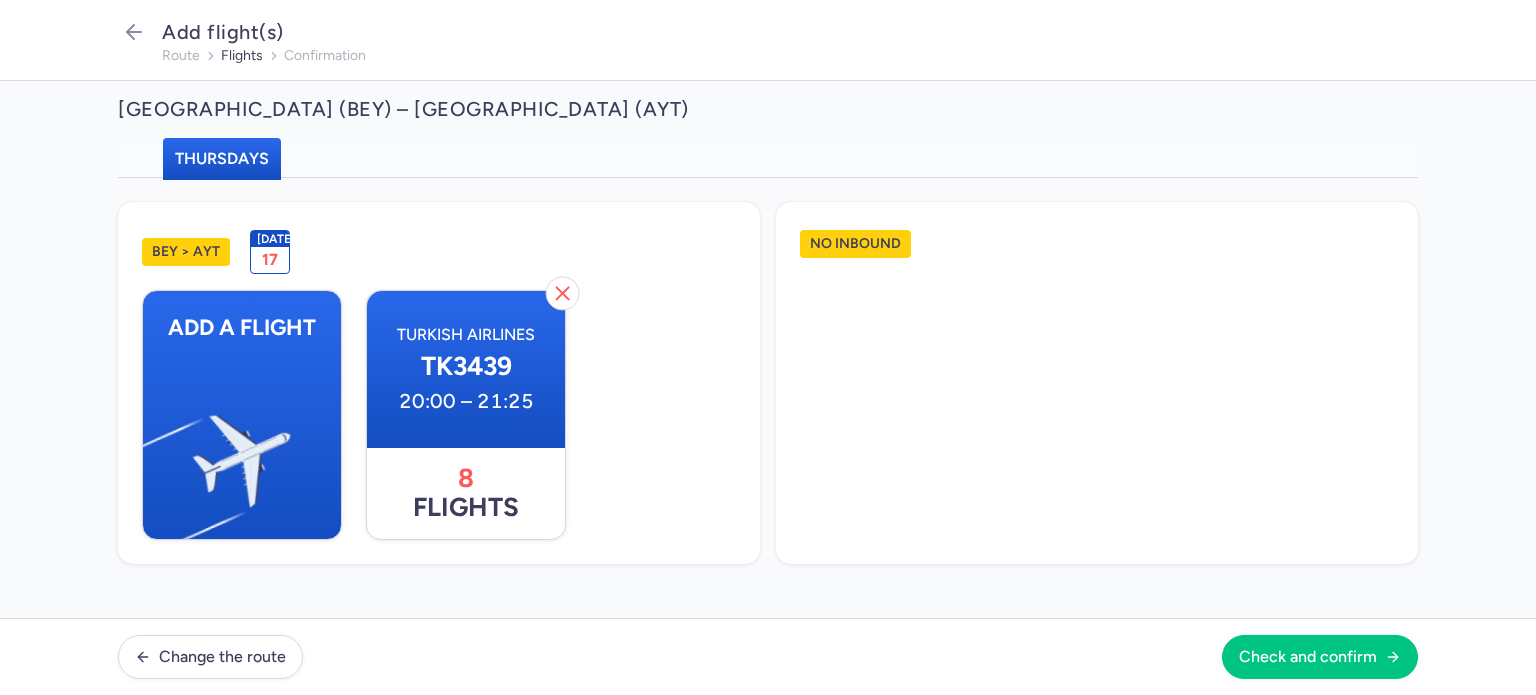 click on "No inbound" at bounding box center (855, 244) 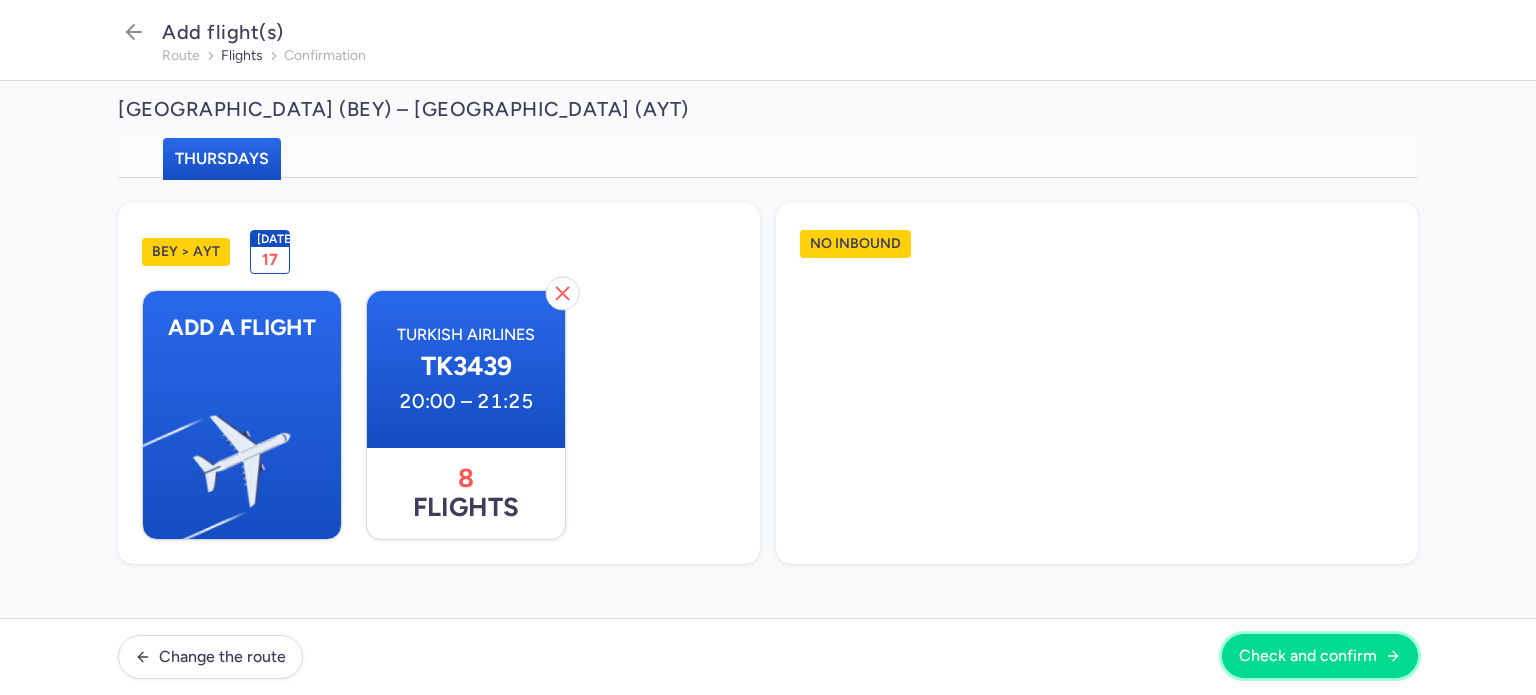 click on "Check and confirm" at bounding box center (1308, 656) 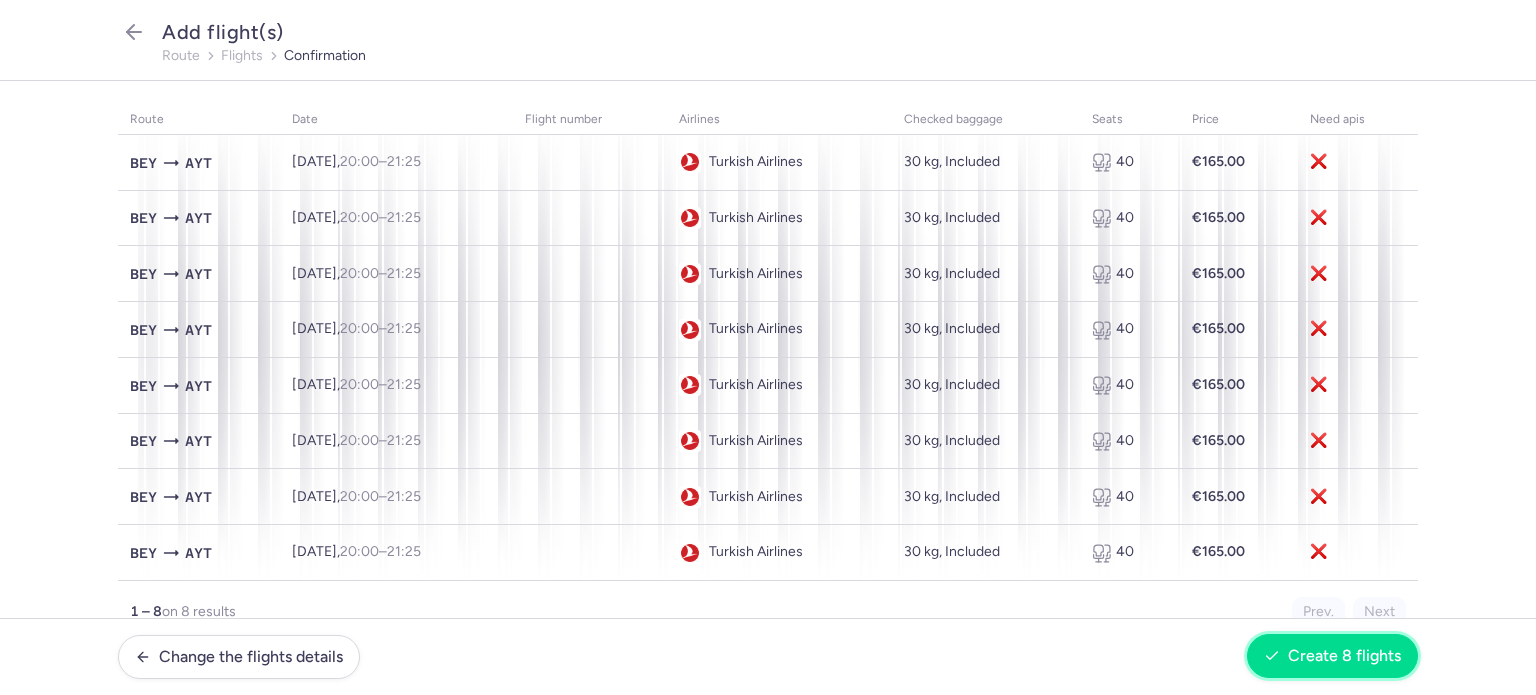 click on "Create 8 flights" at bounding box center (1344, 656) 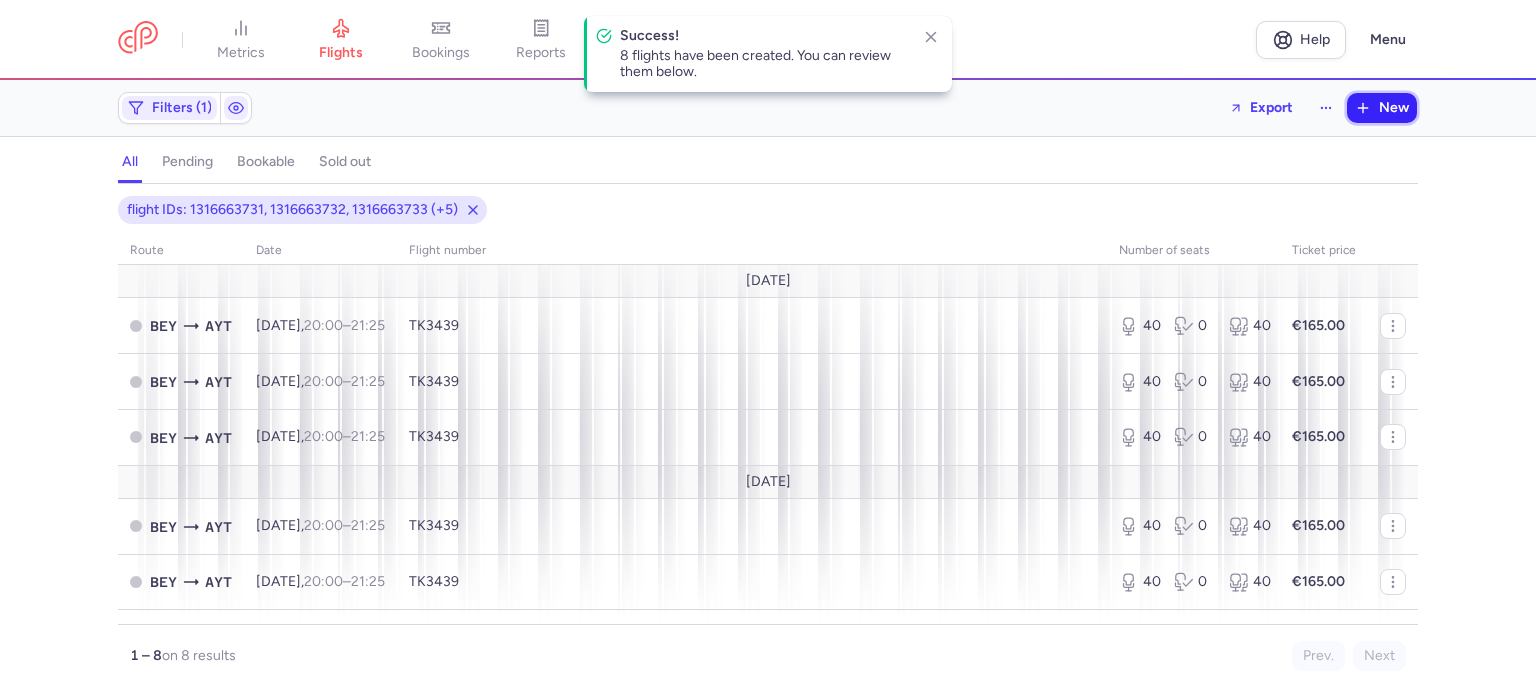 click on "New" at bounding box center [1382, 108] 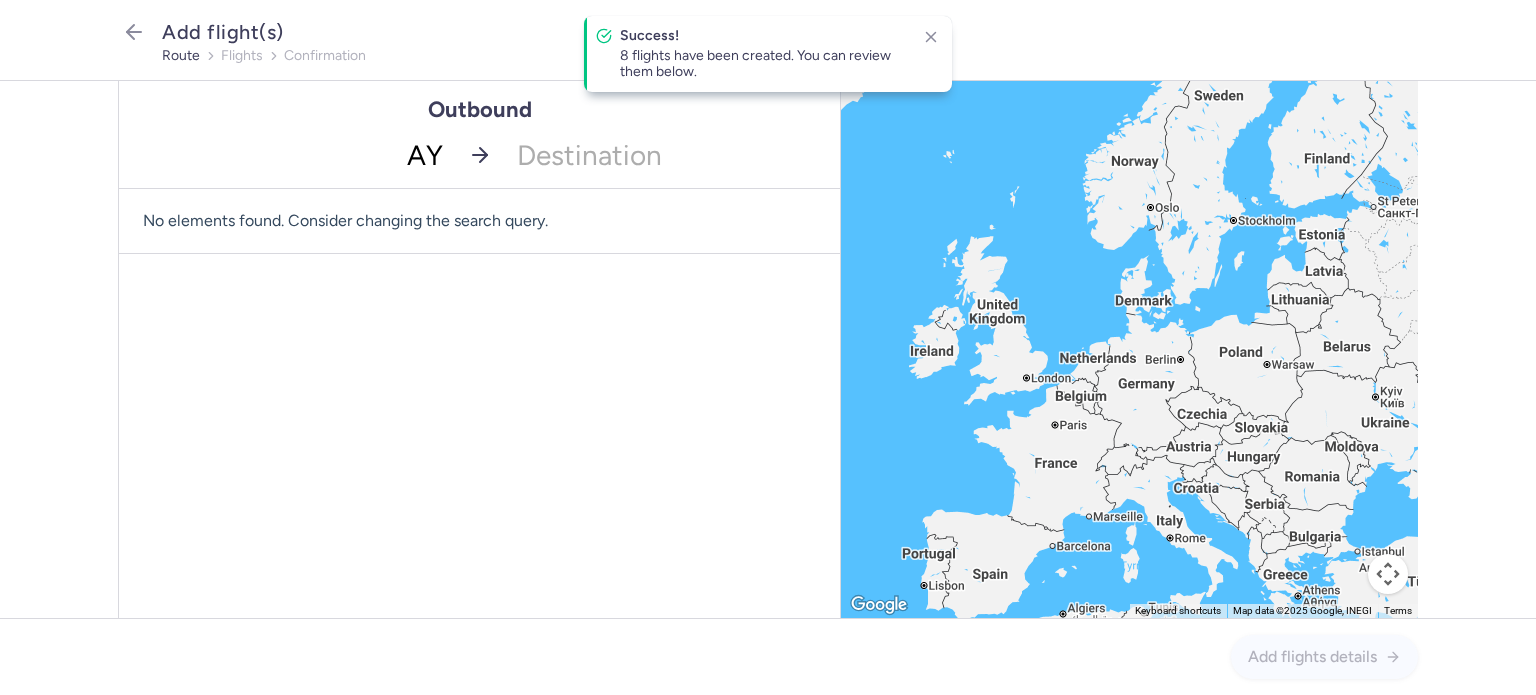 type on "AYT" 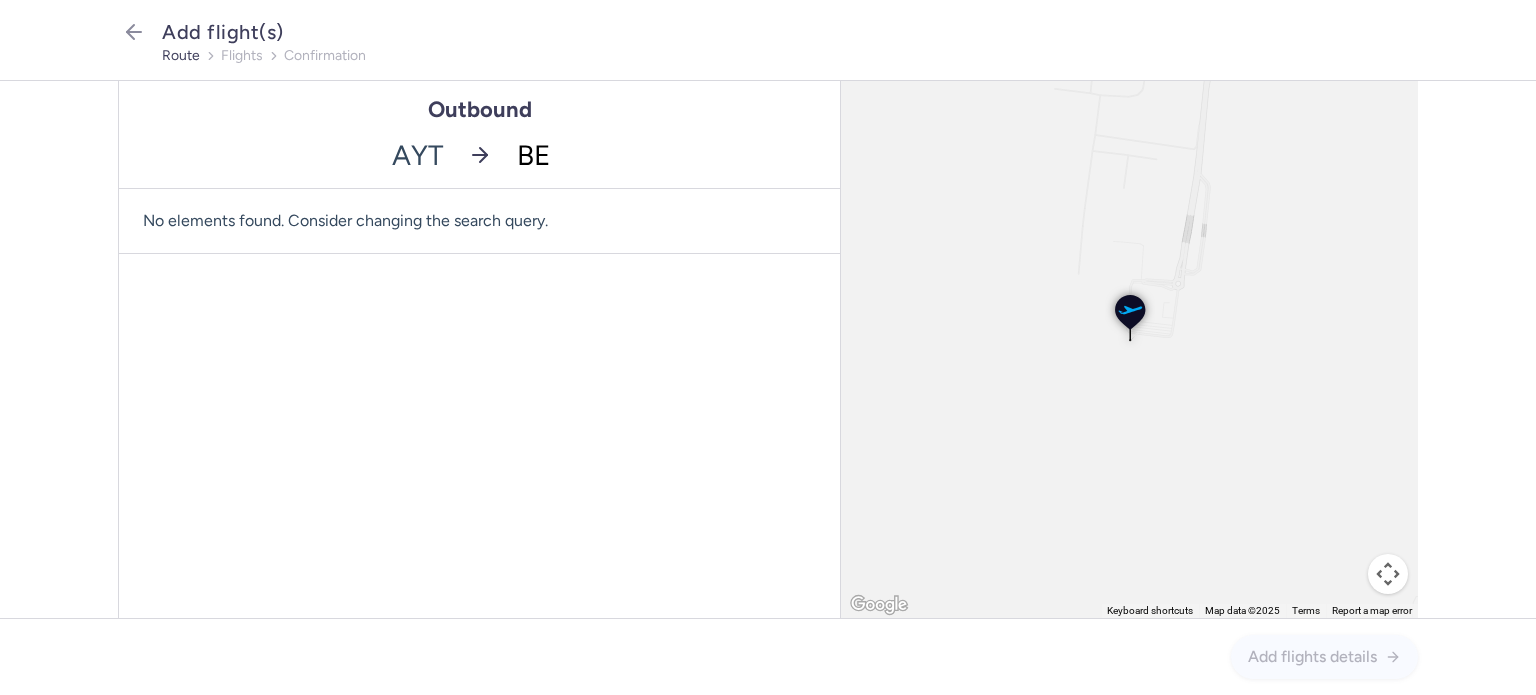 type on "BEY" 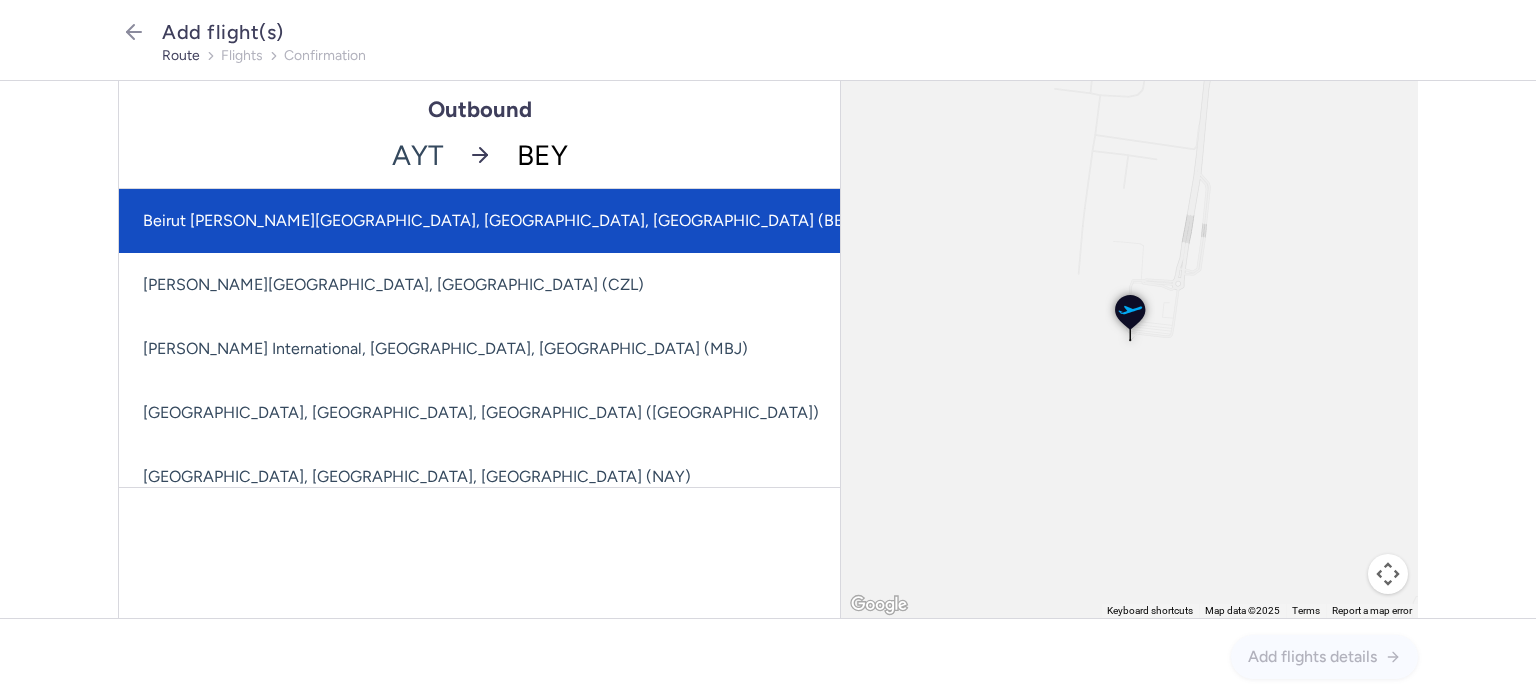 click on "Beirut [PERSON_NAME][GEOGRAPHIC_DATA], [GEOGRAPHIC_DATA], [GEOGRAPHIC_DATA] (BEY)" 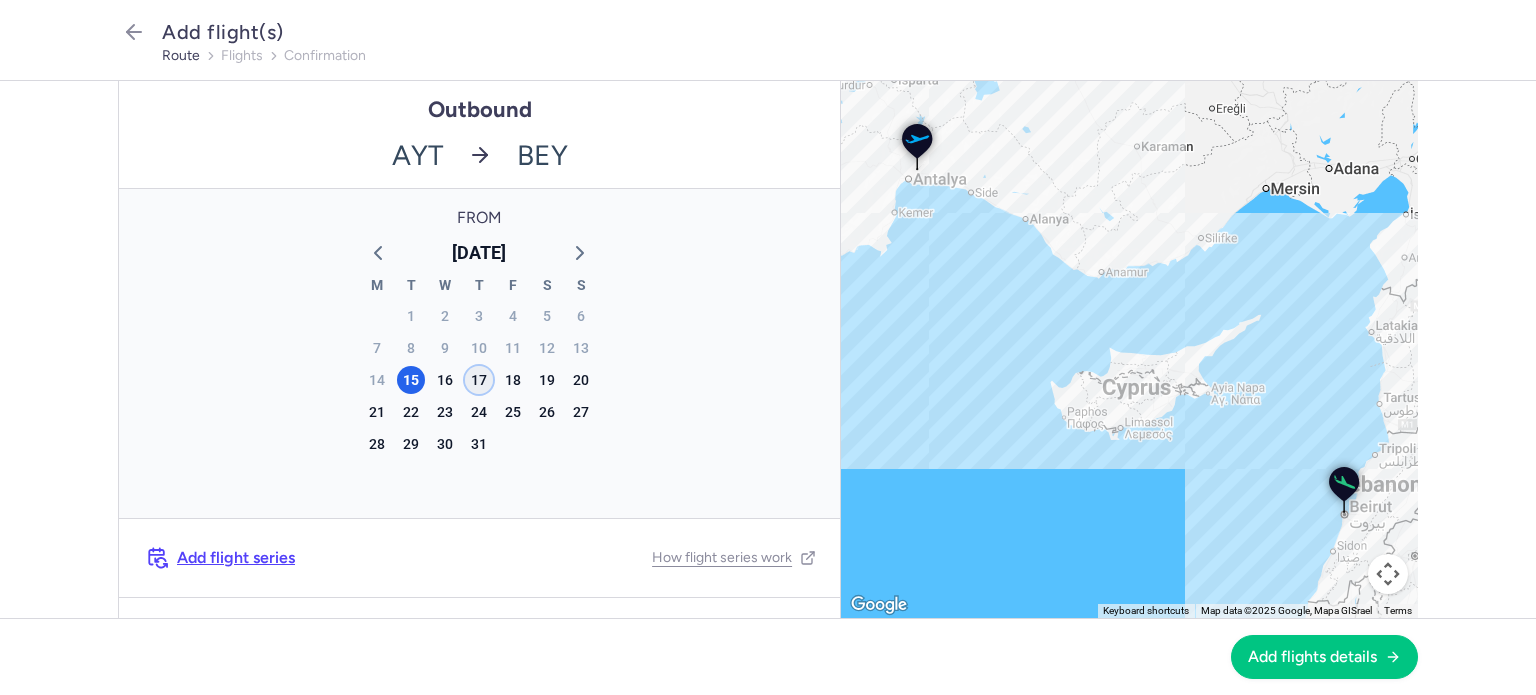 click on "17" 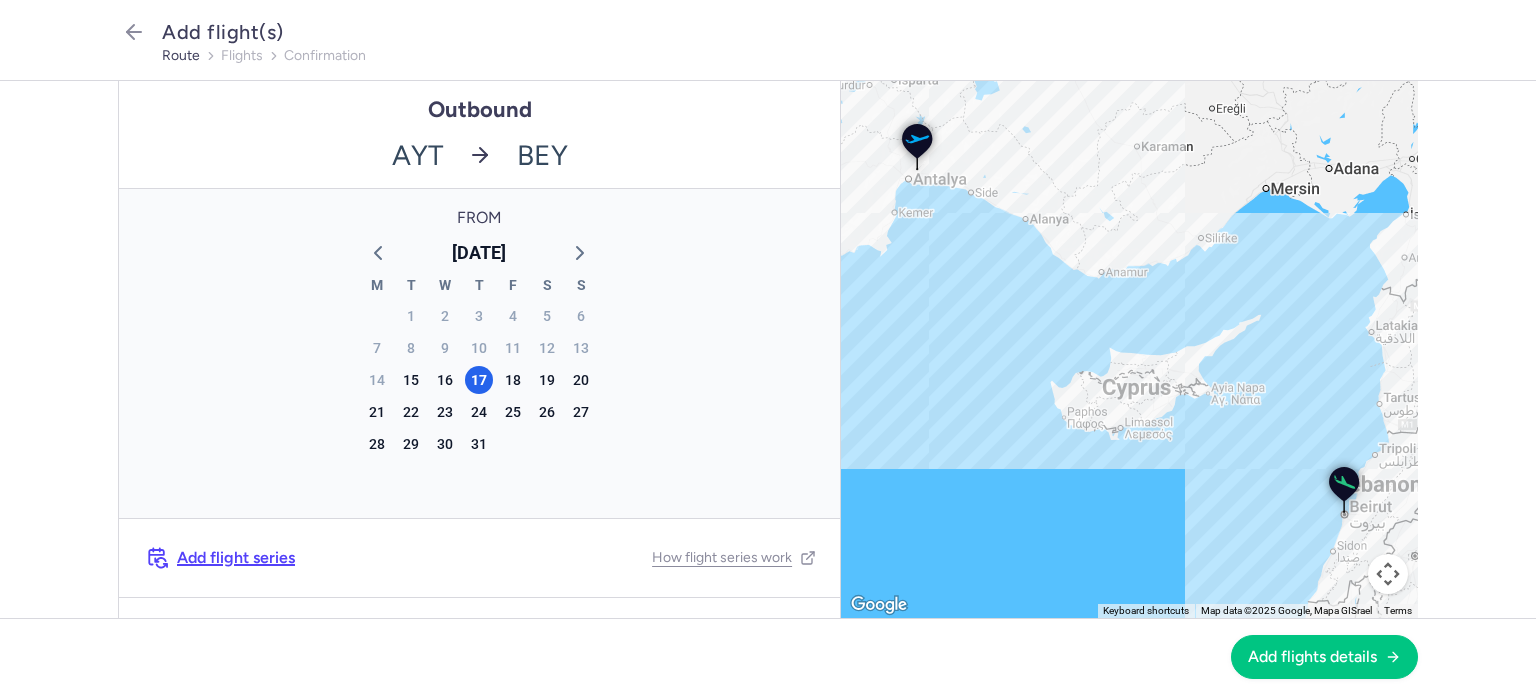 click on "Add flight series" at bounding box center (236, 558) 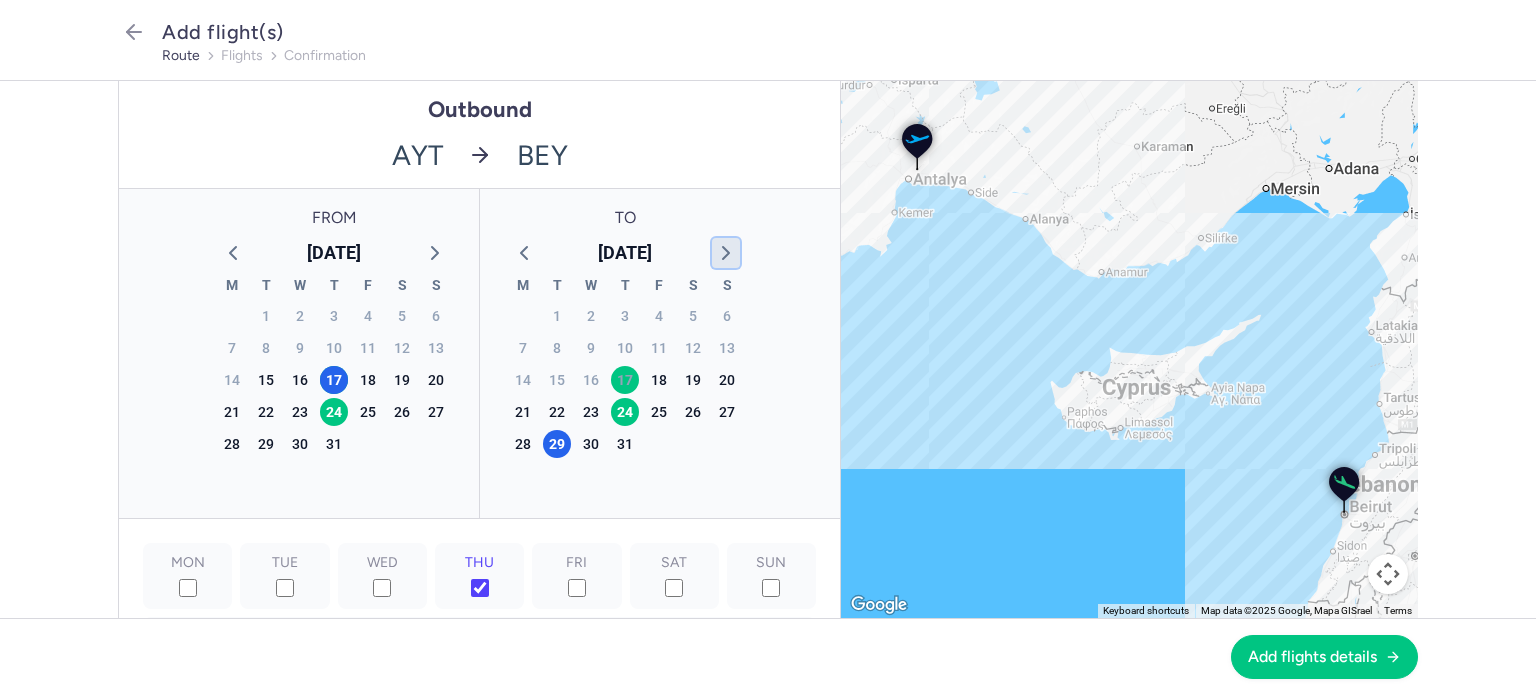 click 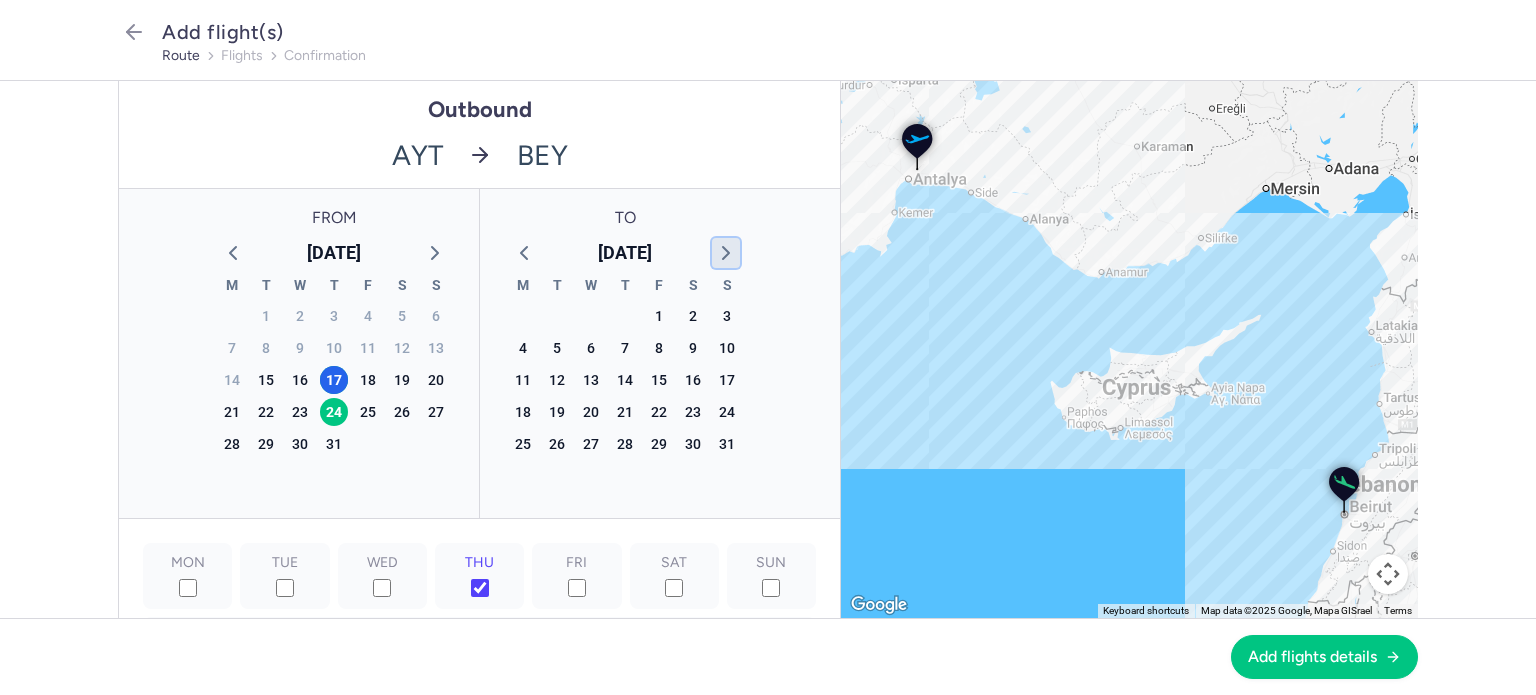 click 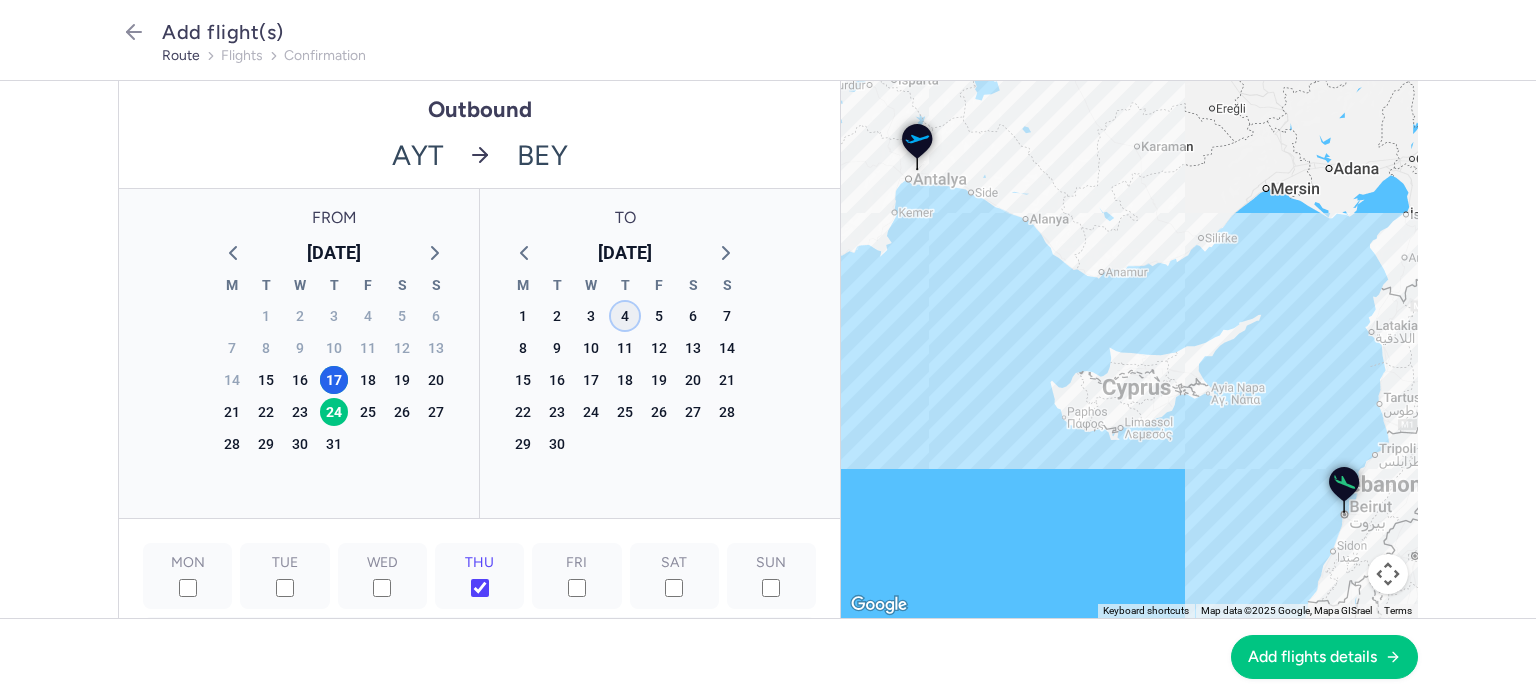 click on "4" 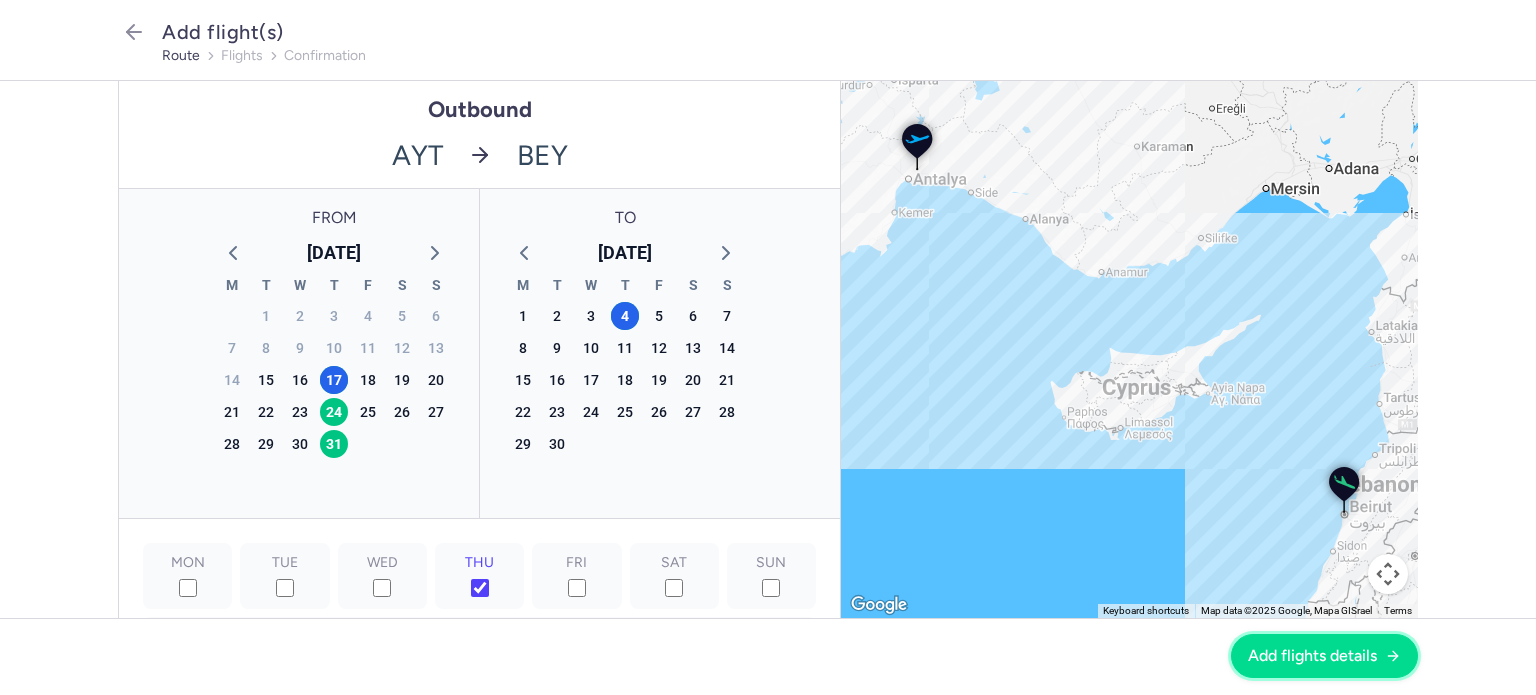 click on "Add flights details" at bounding box center (1312, 656) 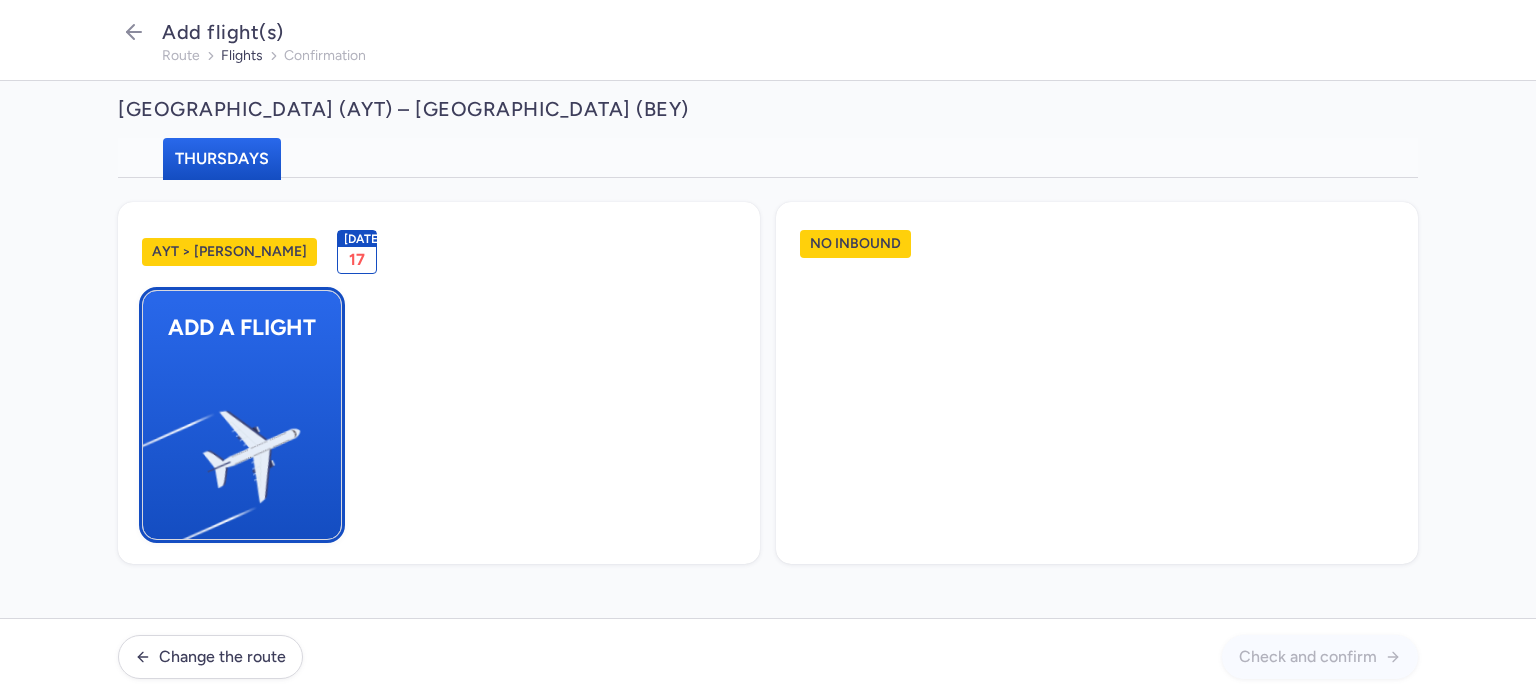 click at bounding box center [153, 448] 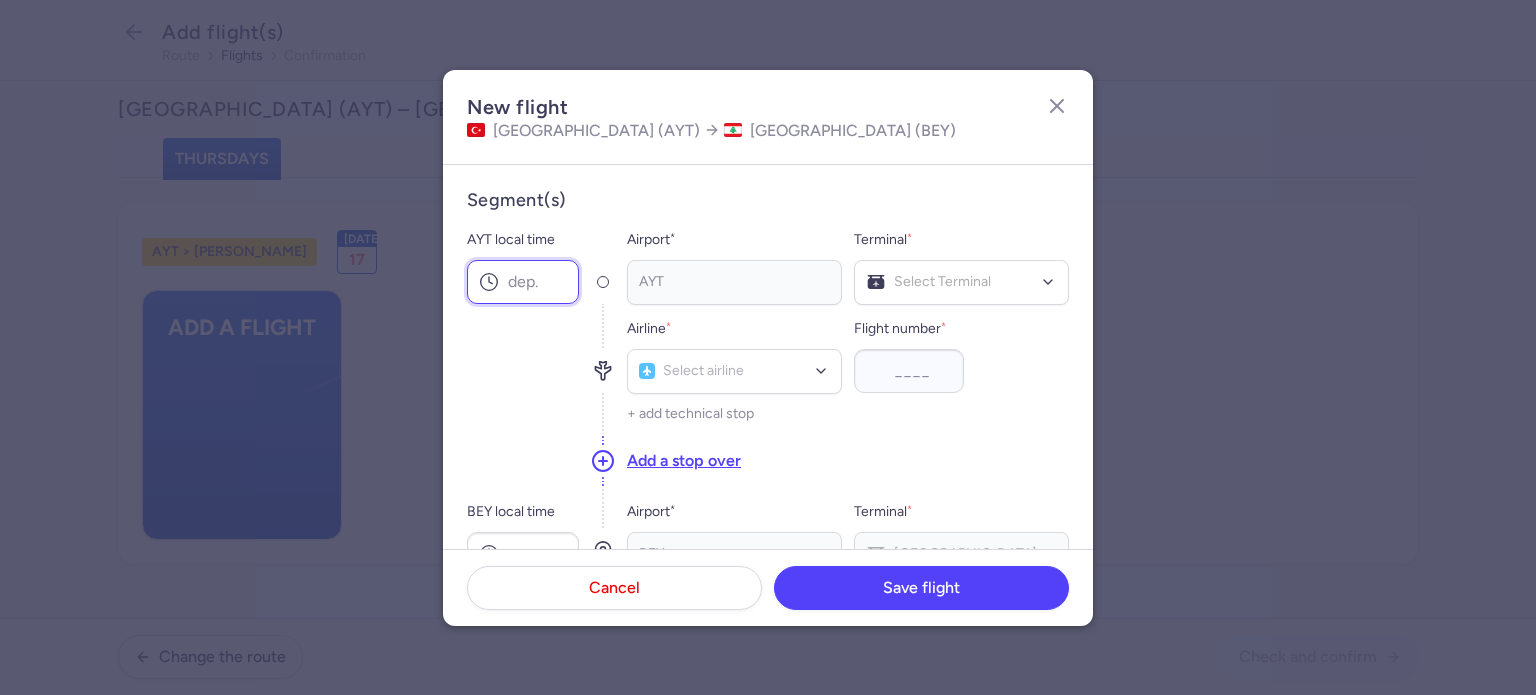 click on "AYT local time" at bounding box center (523, 282) 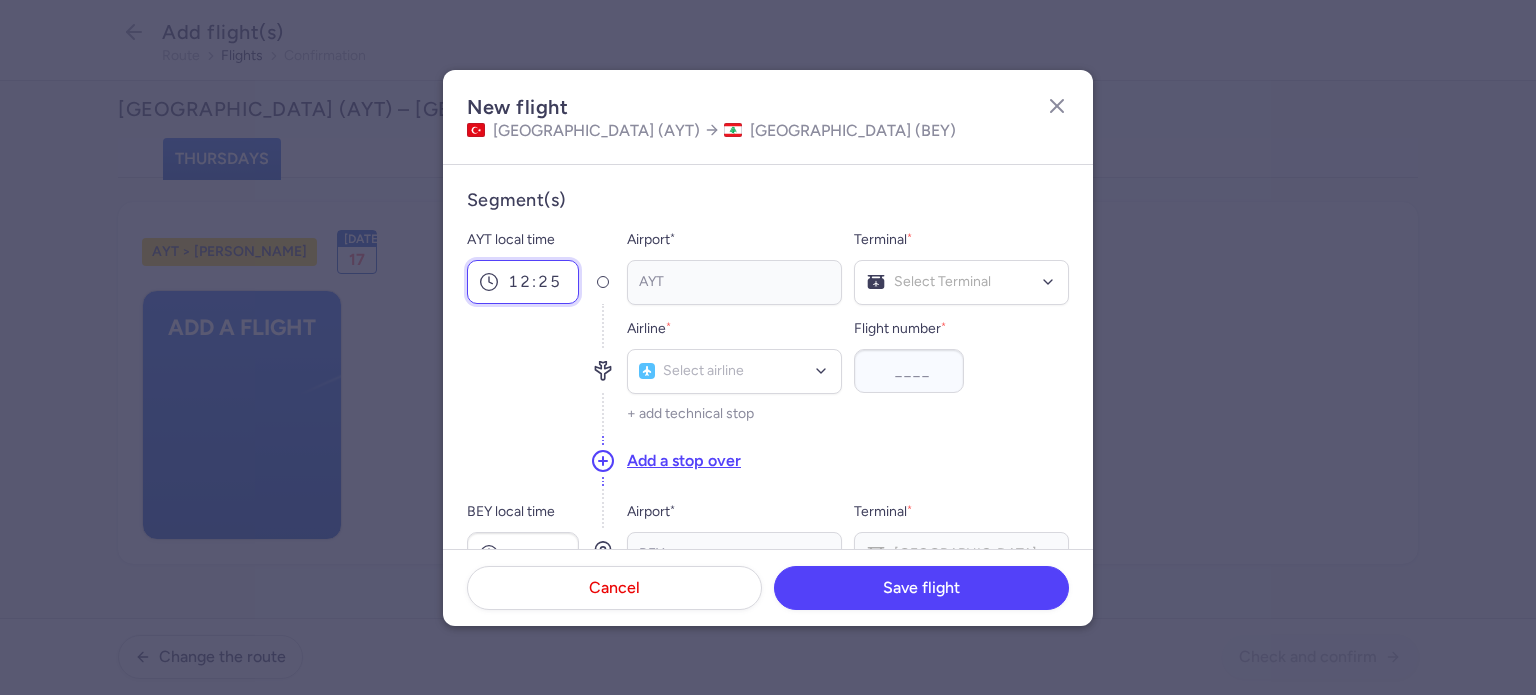 type on "12:25" 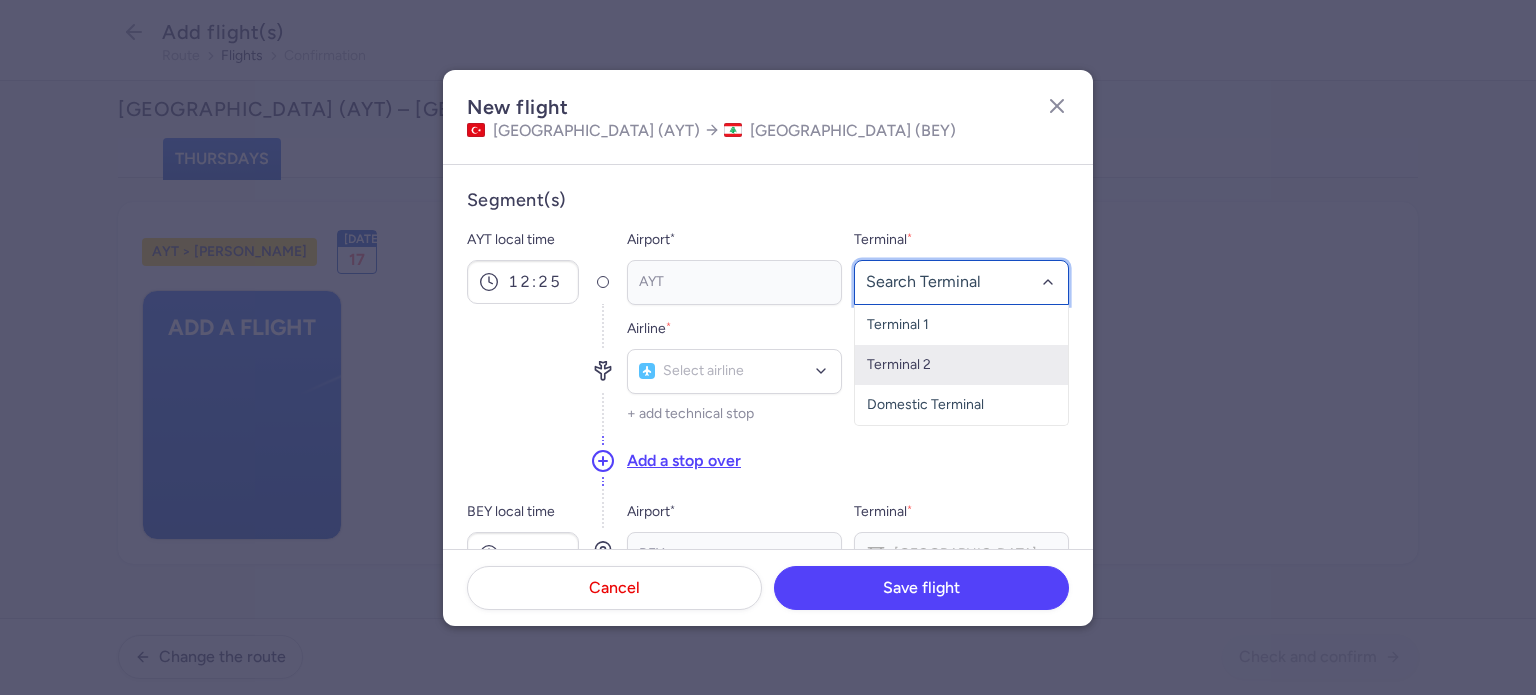 click on "Terminal 2" at bounding box center (961, 365) 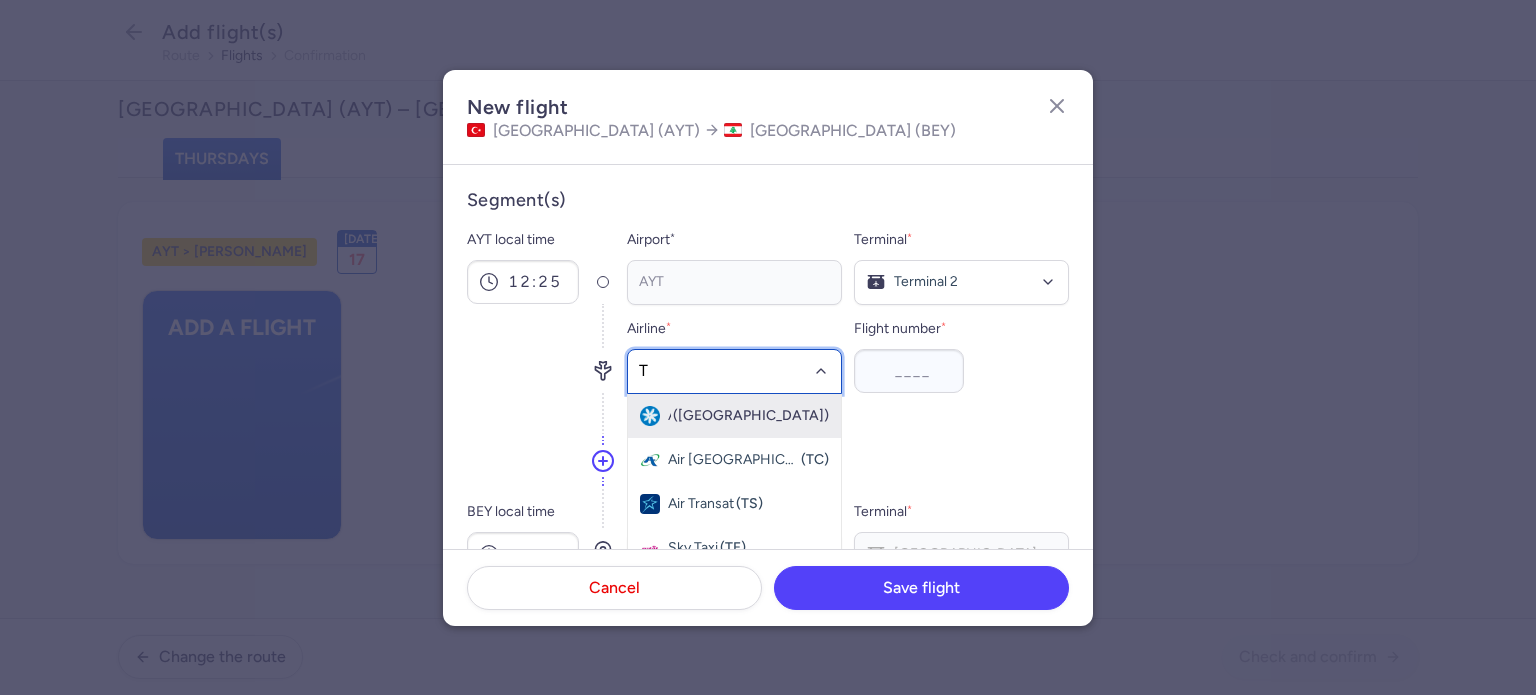 type on "TK" 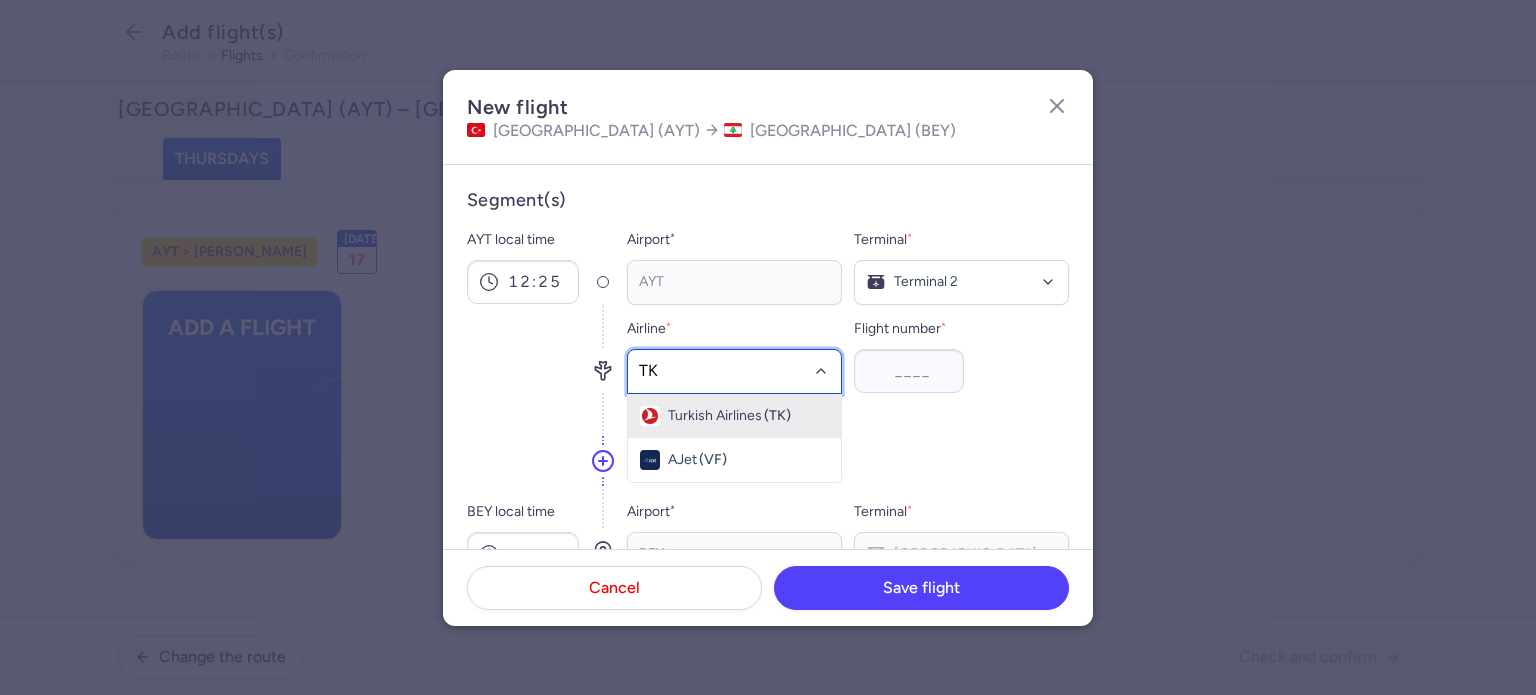 click on "Turkish Airlines (TK)" at bounding box center (734, 416) 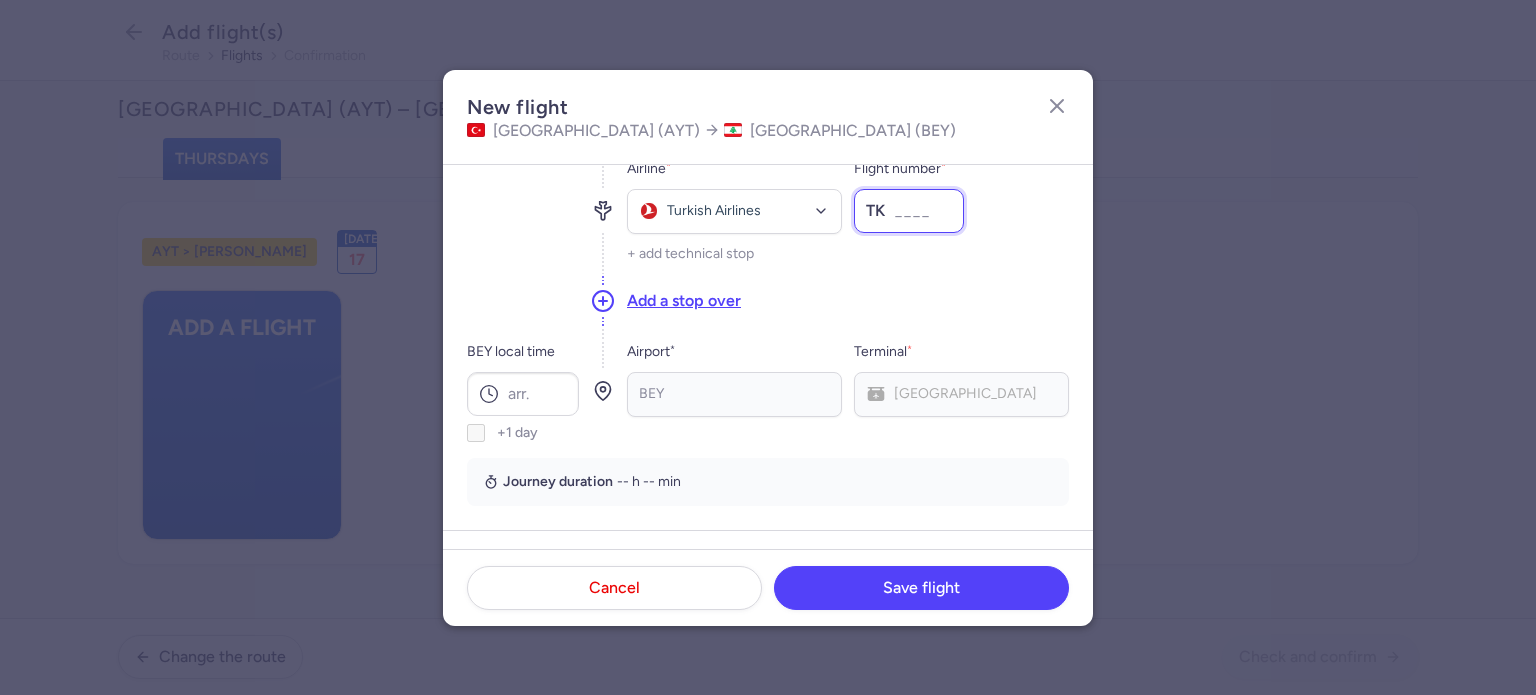 scroll, scrollTop: 164, scrollLeft: 0, axis: vertical 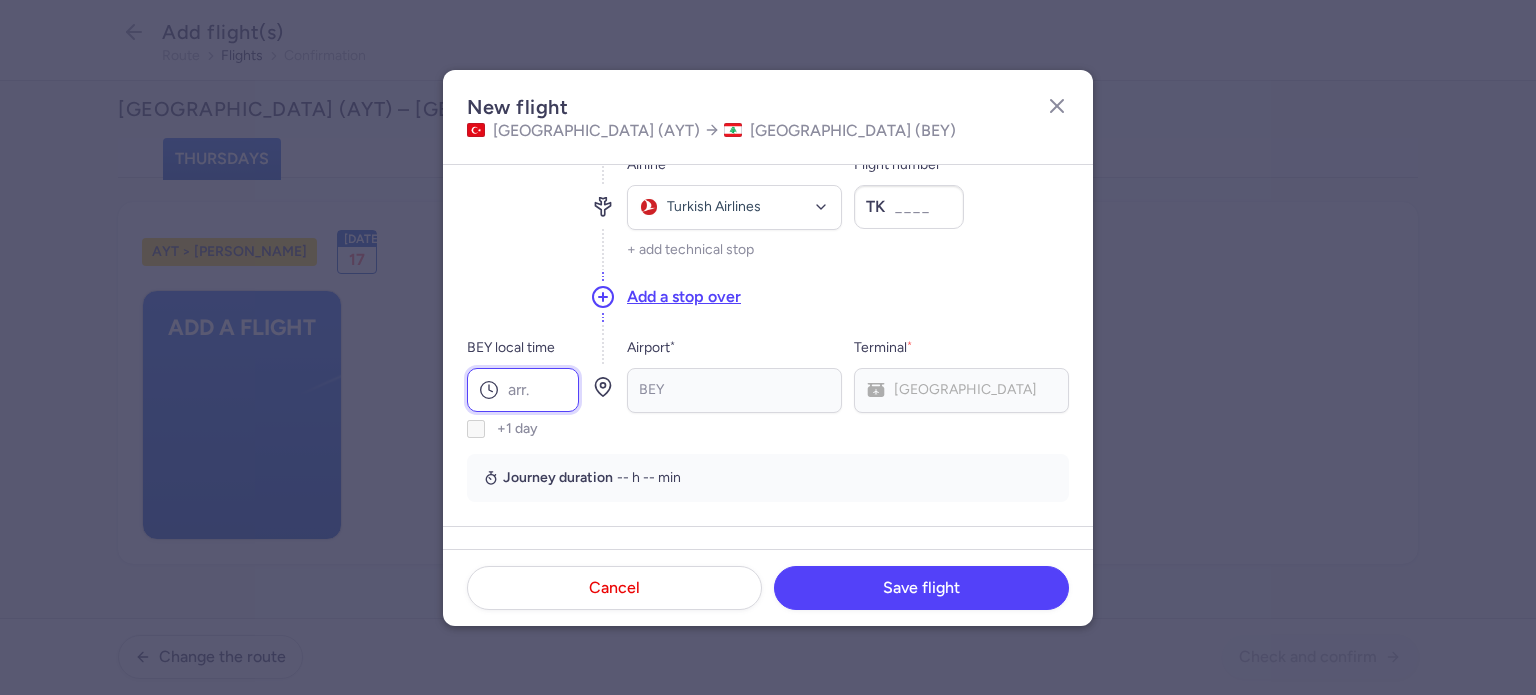 click on "BEY local time" at bounding box center (523, 390) 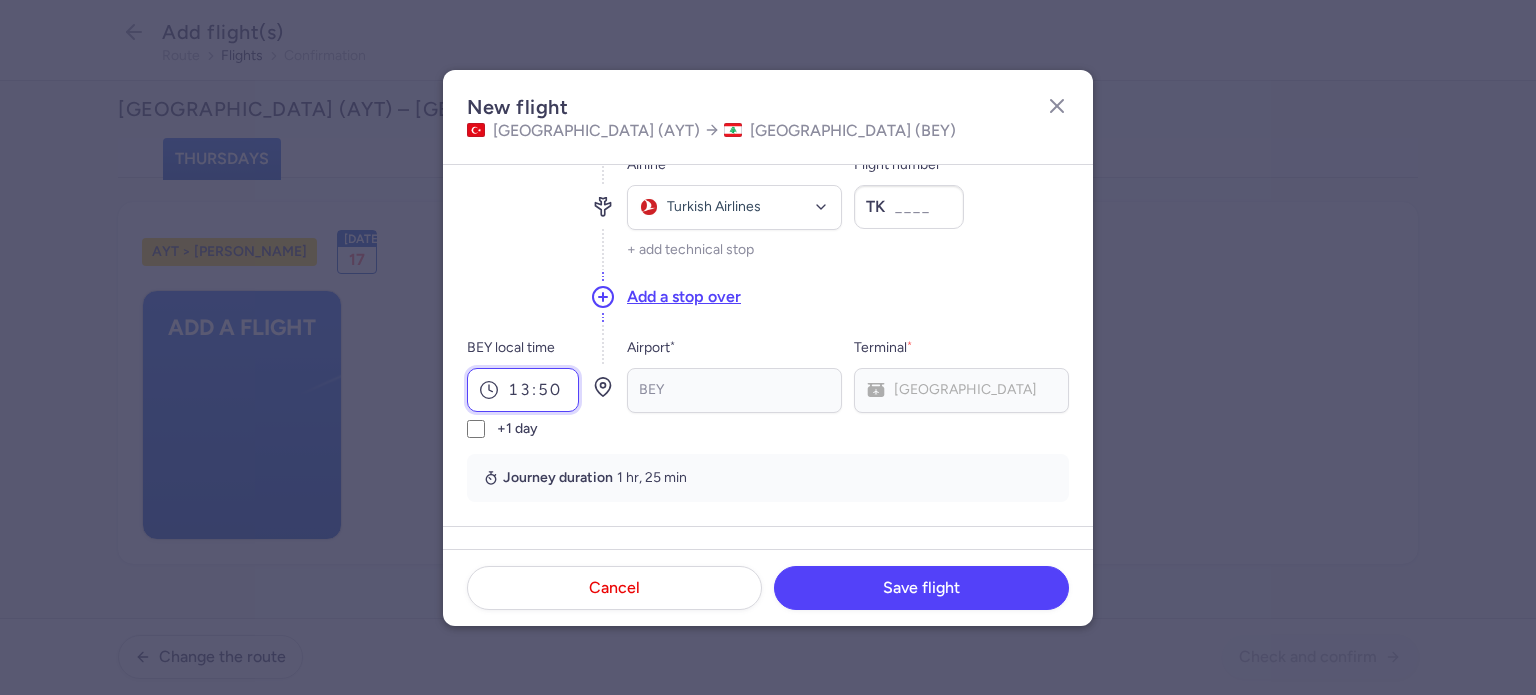 type on "13:50" 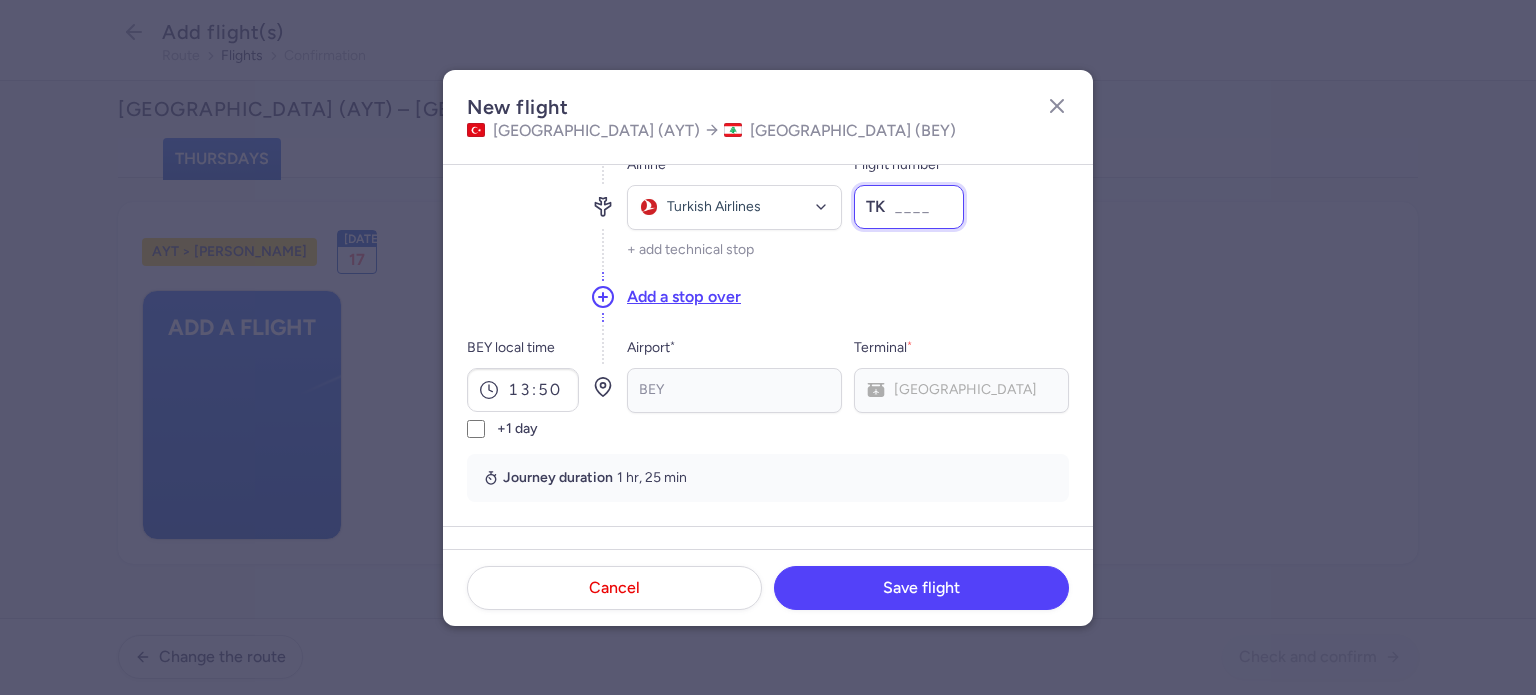 click on "Flight number  *" at bounding box center [909, 207] 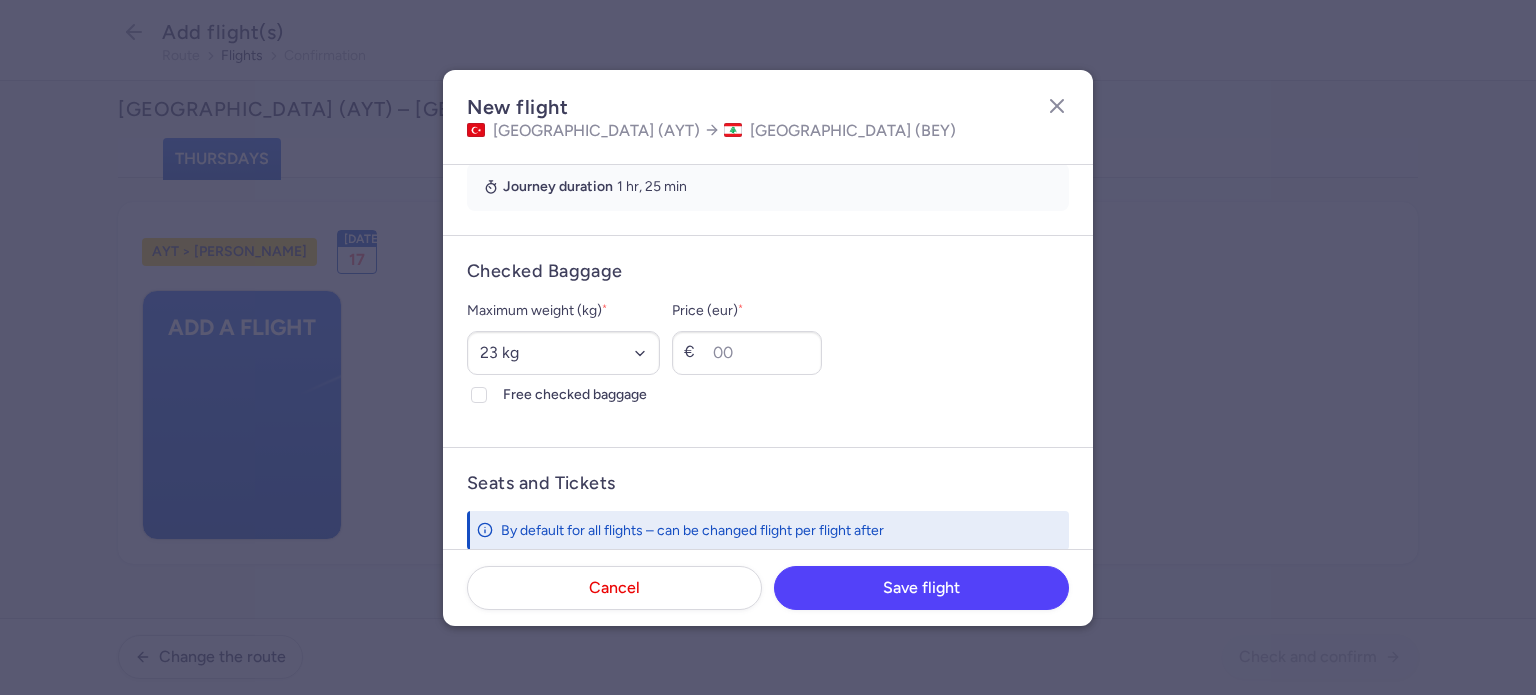 scroll, scrollTop: 456, scrollLeft: 0, axis: vertical 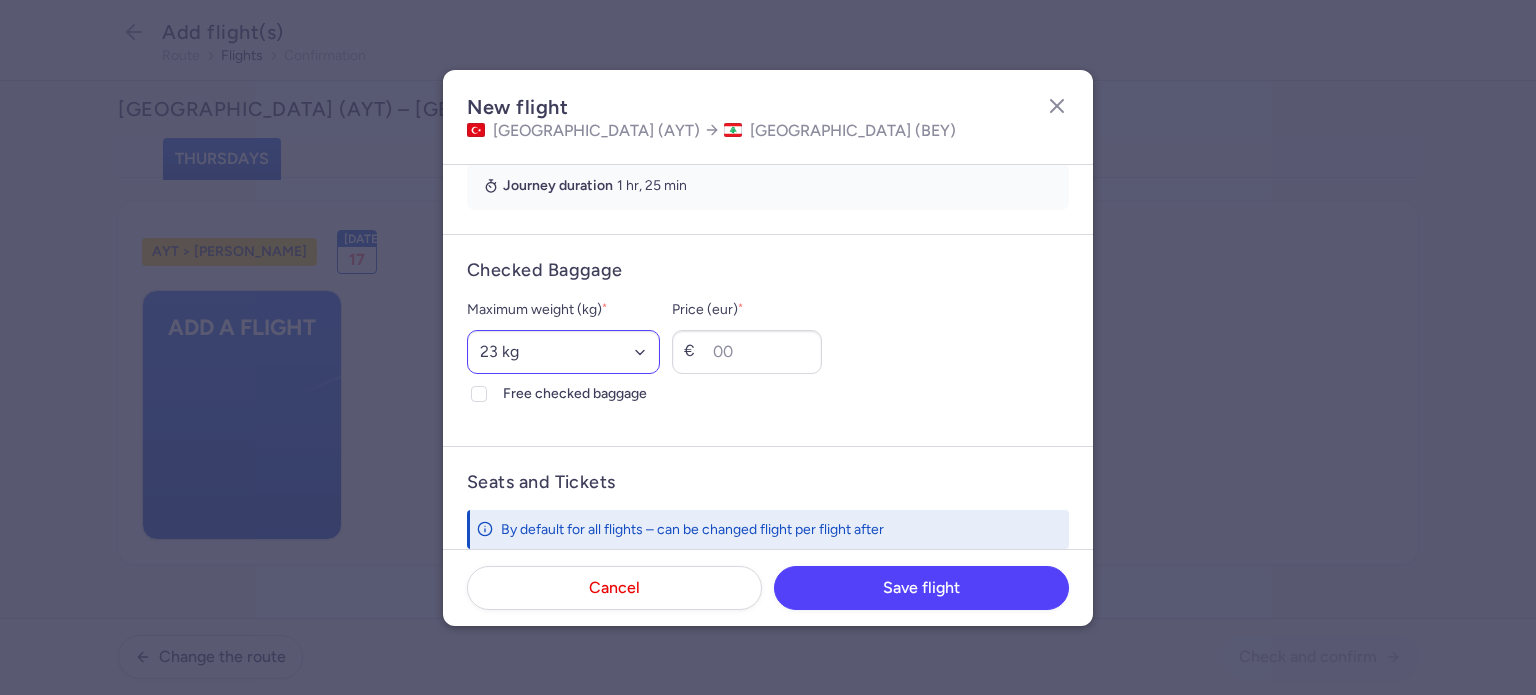 type on "3438" 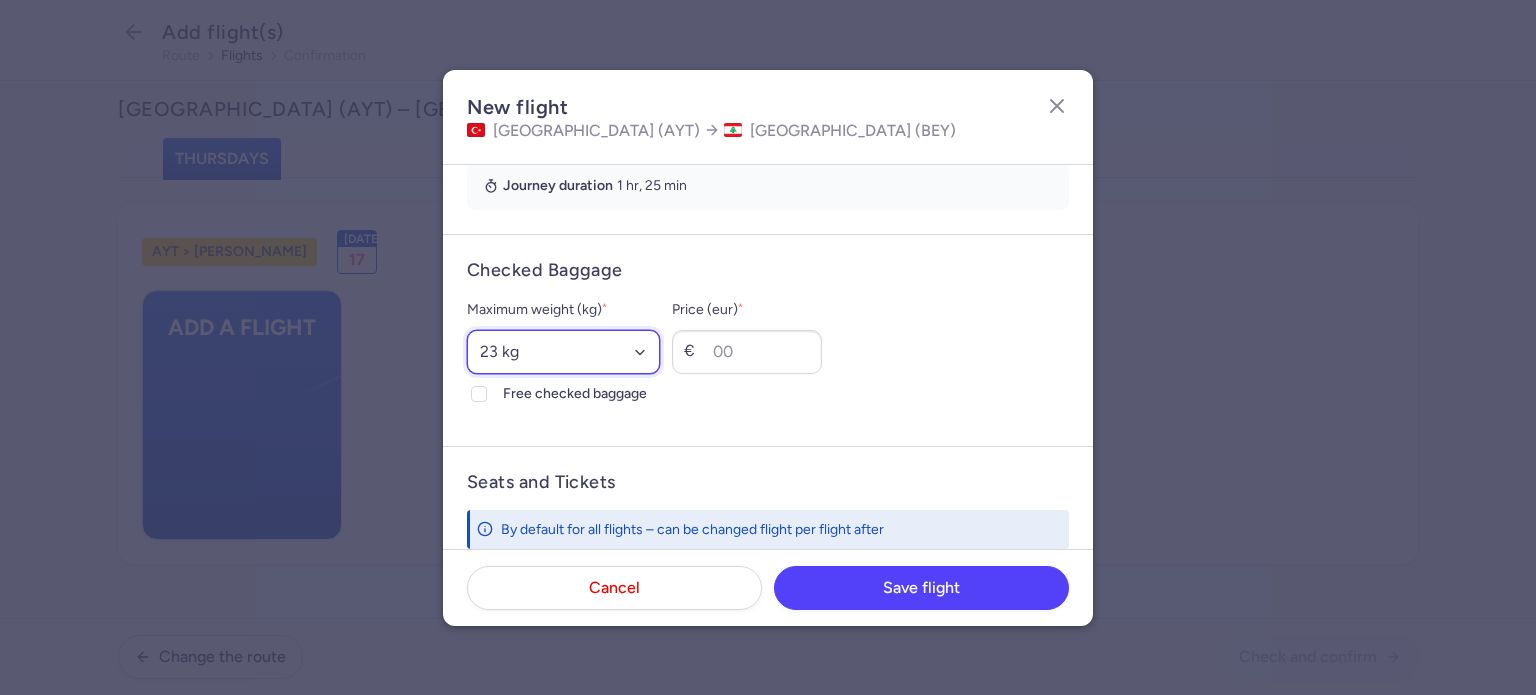 click on "Select an option 15 kg 16 kg 17 kg 18 kg 19 kg 20 kg 21 kg 22 kg 23 kg 24 kg 25 kg 26 kg 27 kg 28 kg 29 kg 30 kg 31 kg 32 kg 33 kg 34 kg 35 kg" at bounding box center (563, 352) 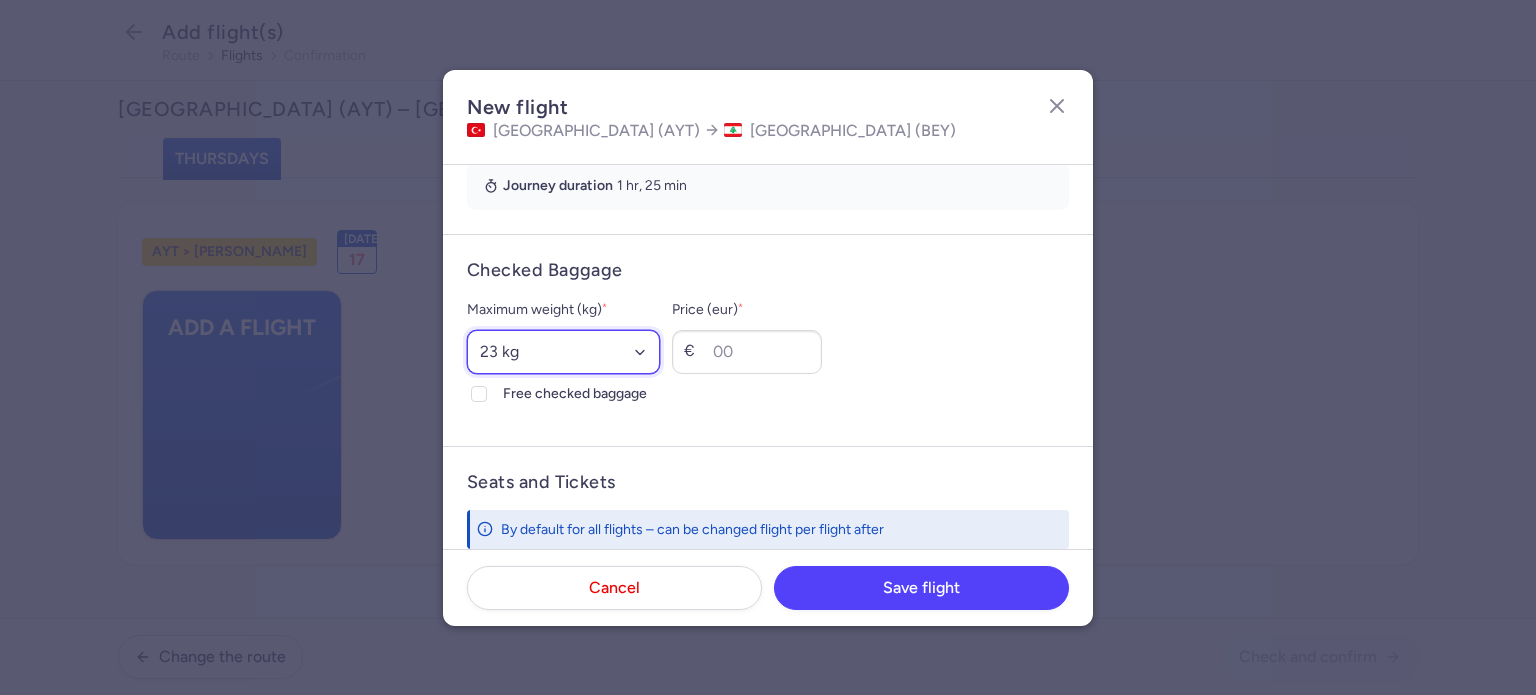 select on "30" 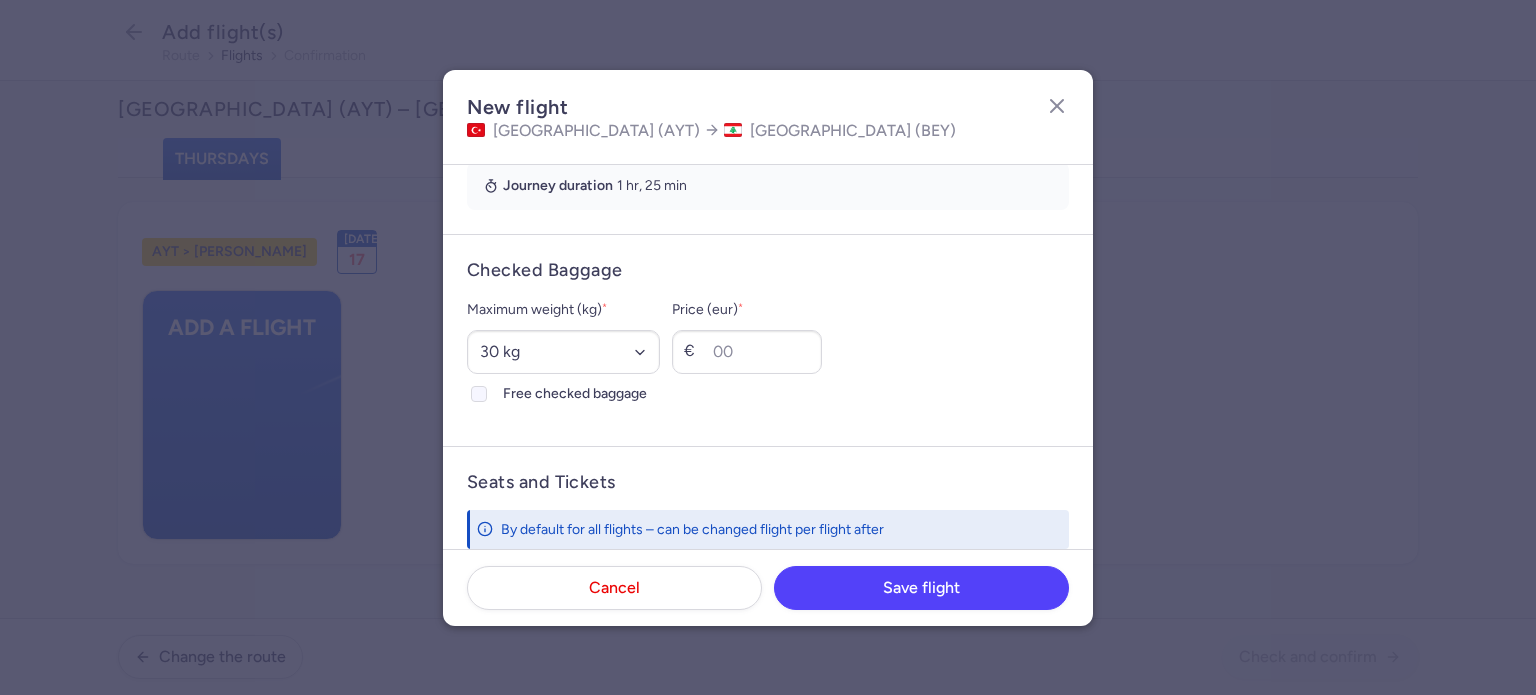 click 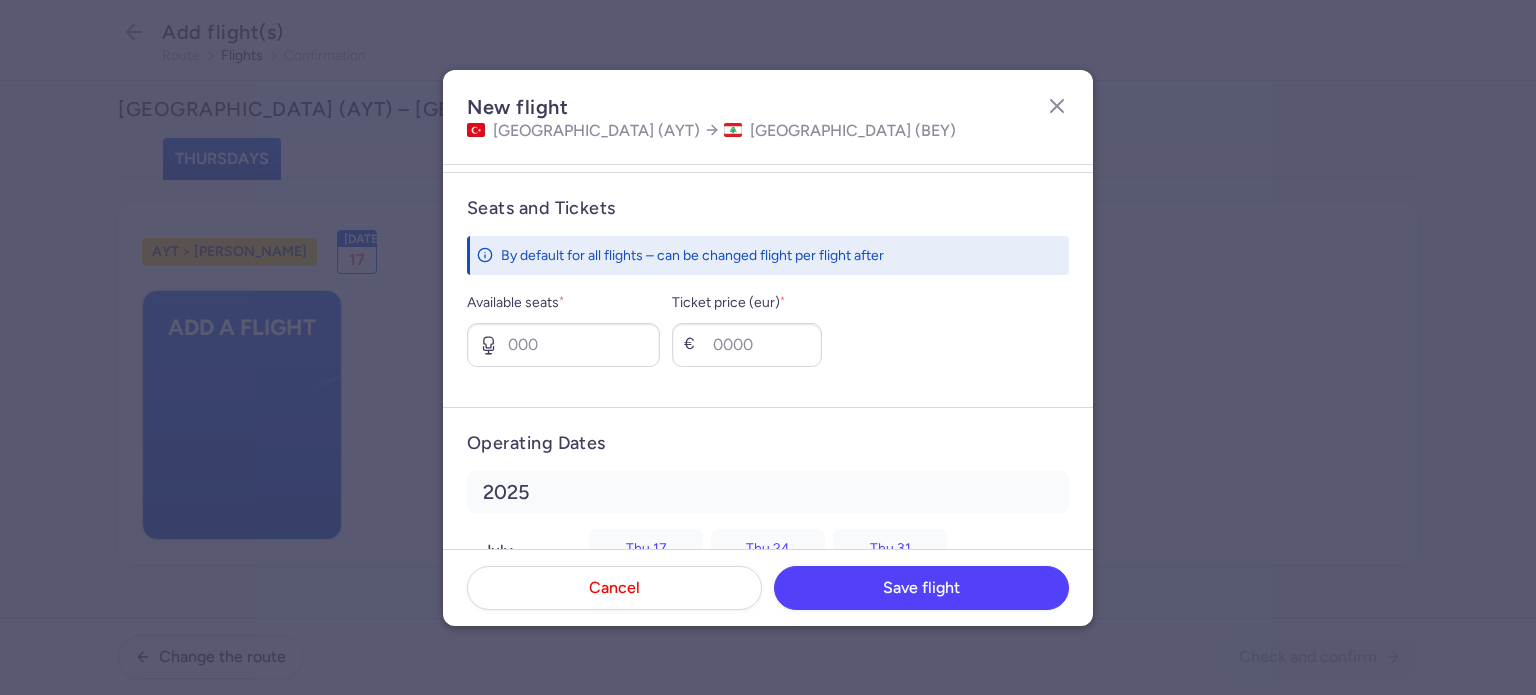 scroll, scrollTop: 731, scrollLeft: 0, axis: vertical 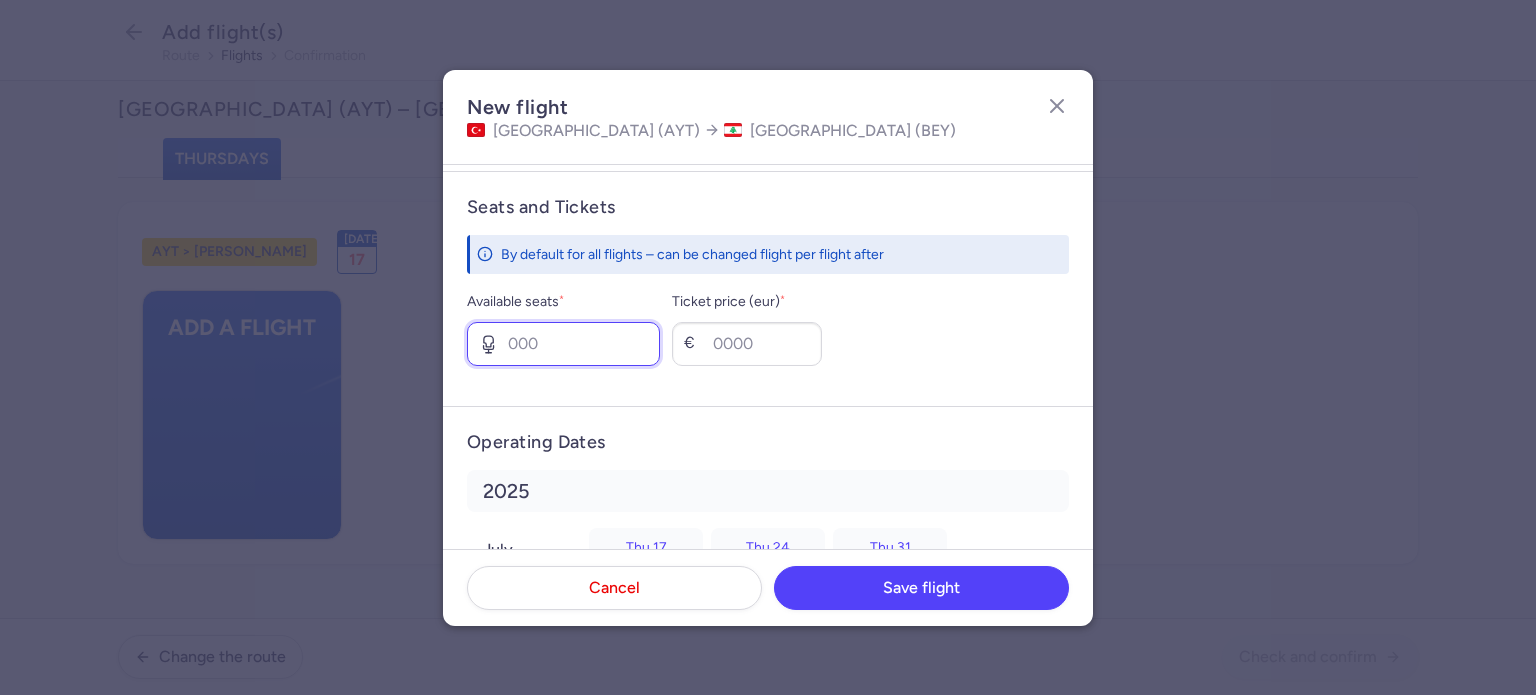 click on "Available seats  *" at bounding box center (563, 344) 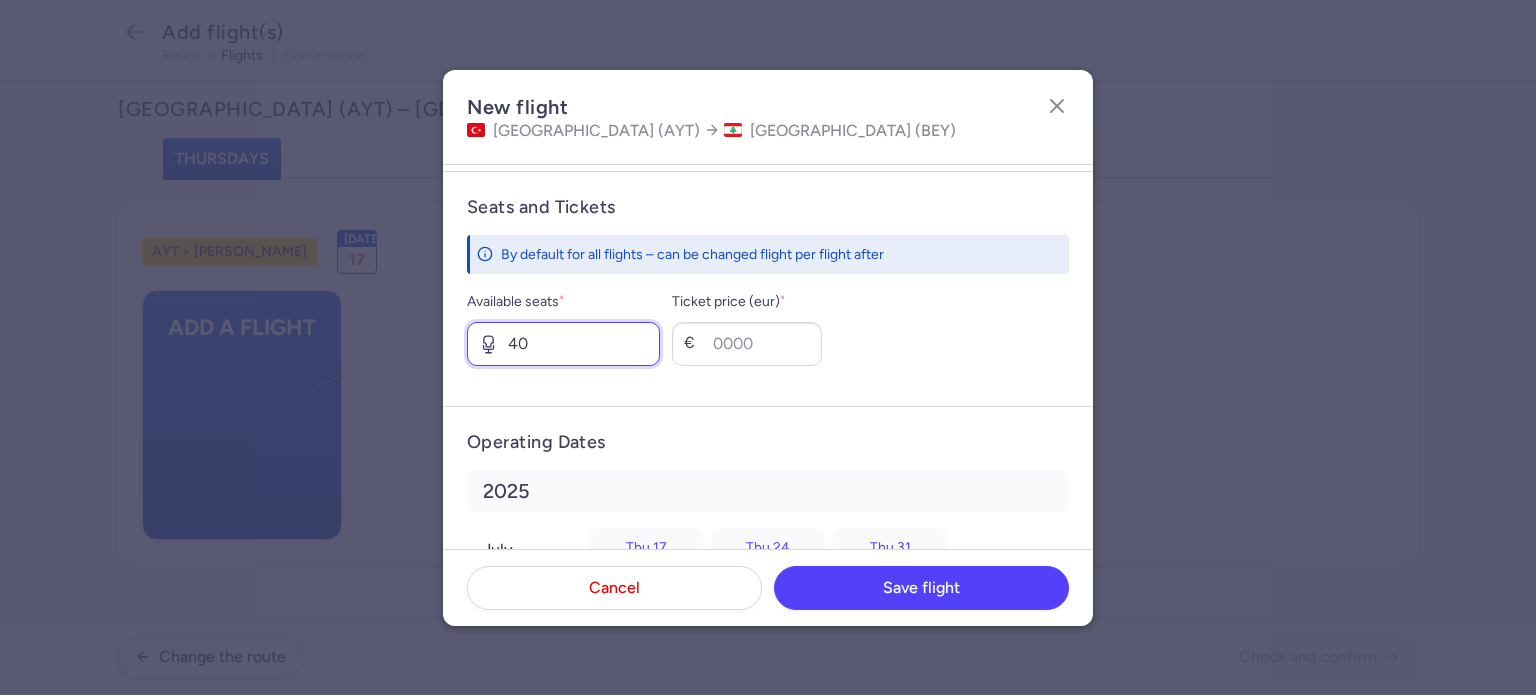 type on "40" 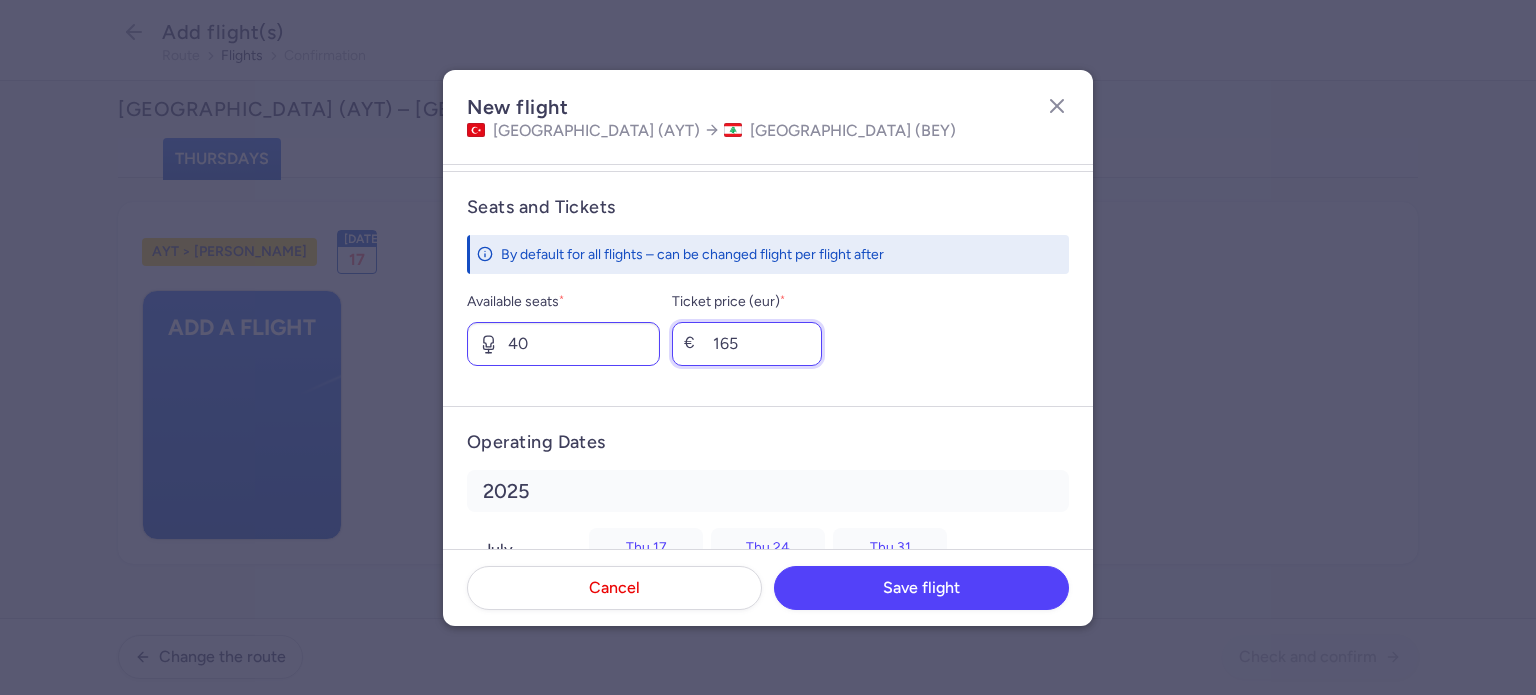 scroll, scrollTop: 978, scrollLeft: 0, axis: vertical 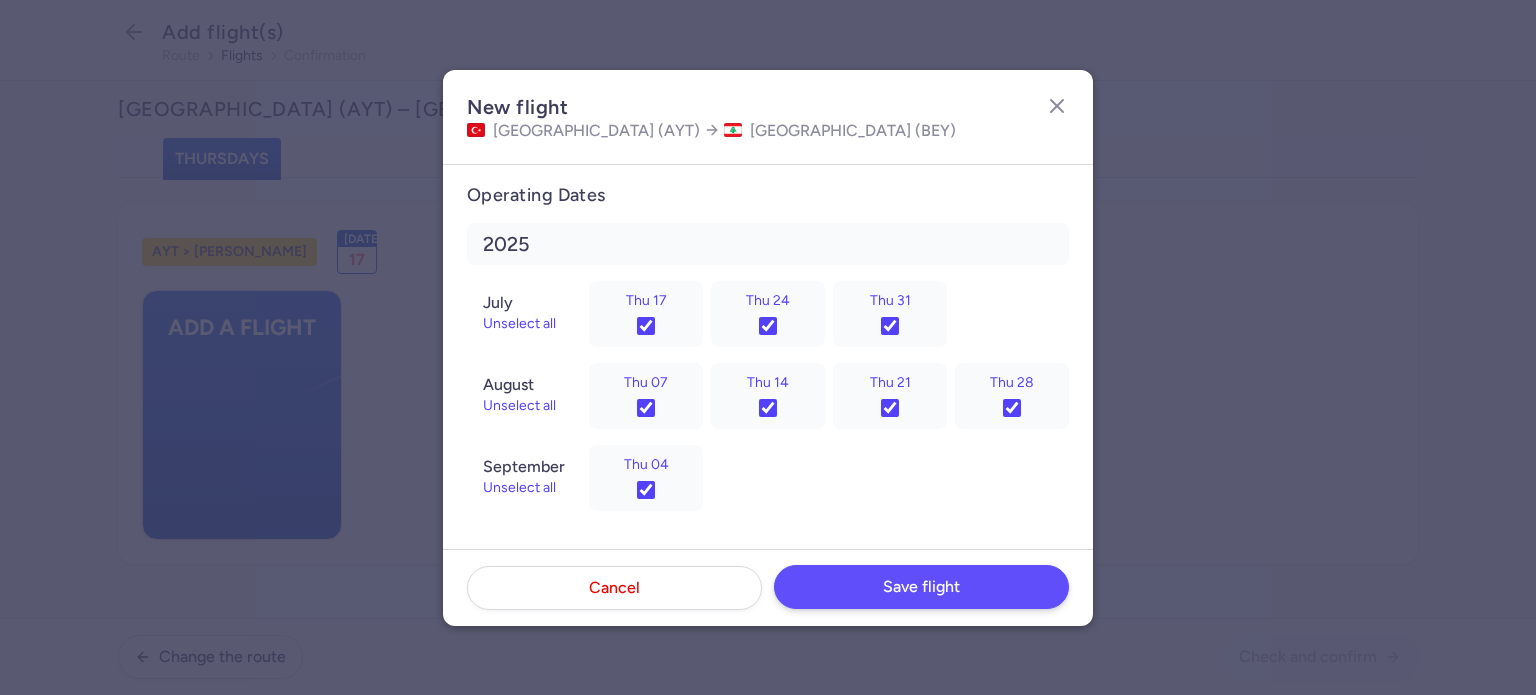 type on "165" 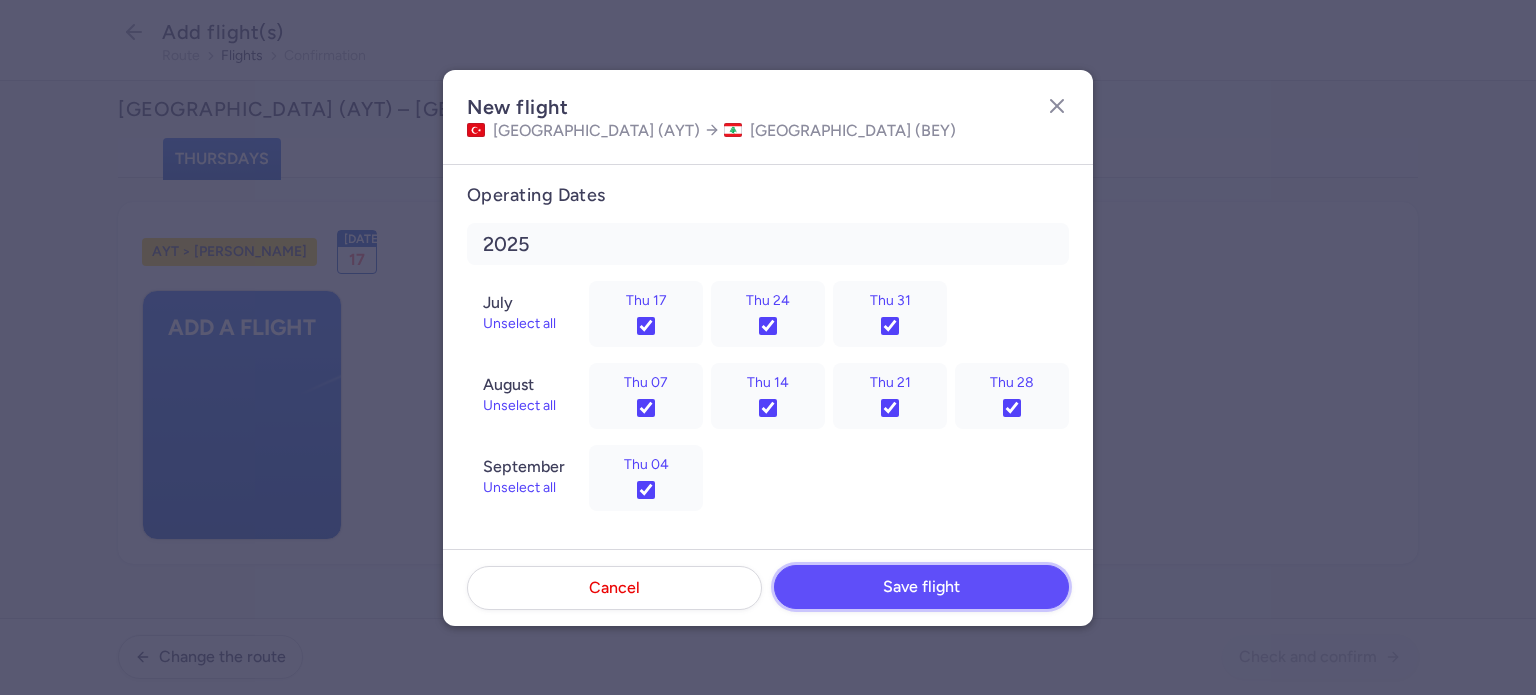 click on "Save flight" at bounding box center [921, 587] 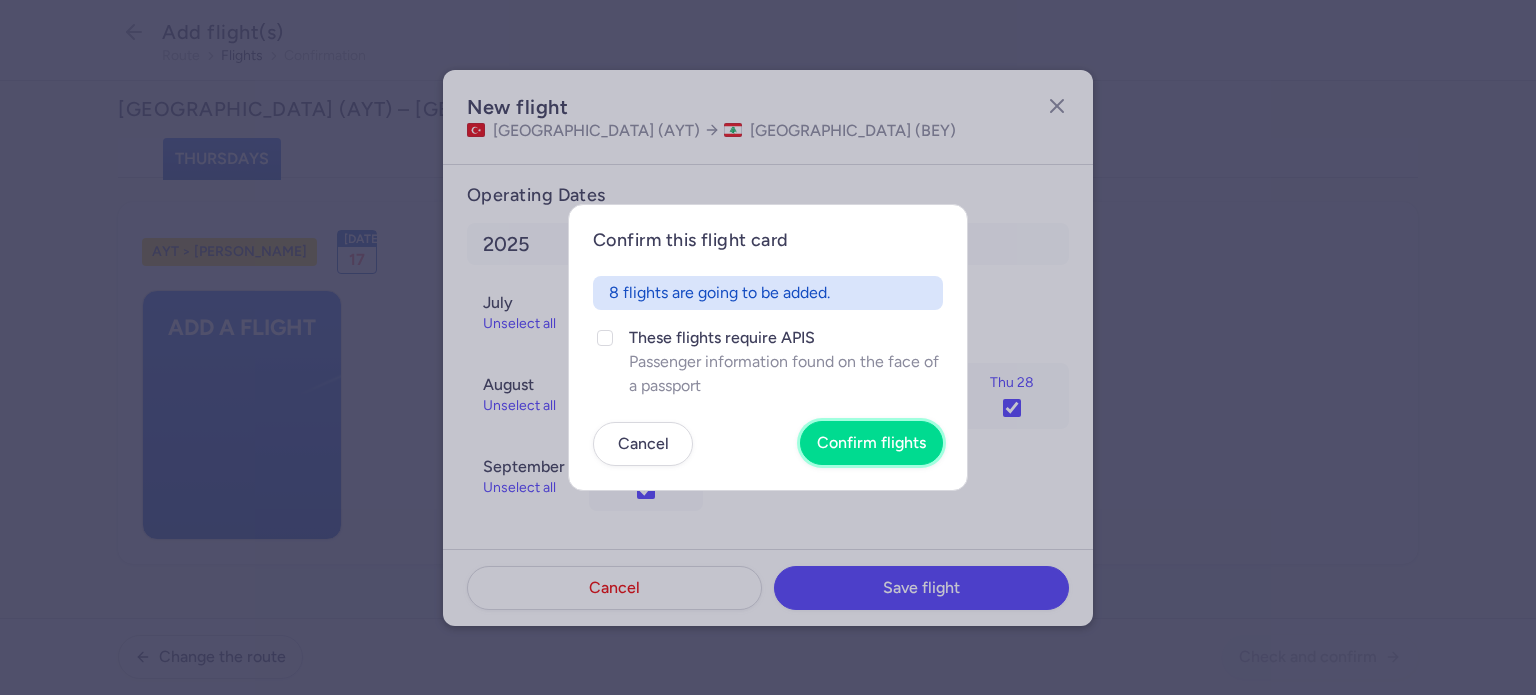 click on "Confirm flights" at bounding box center [871, 443] 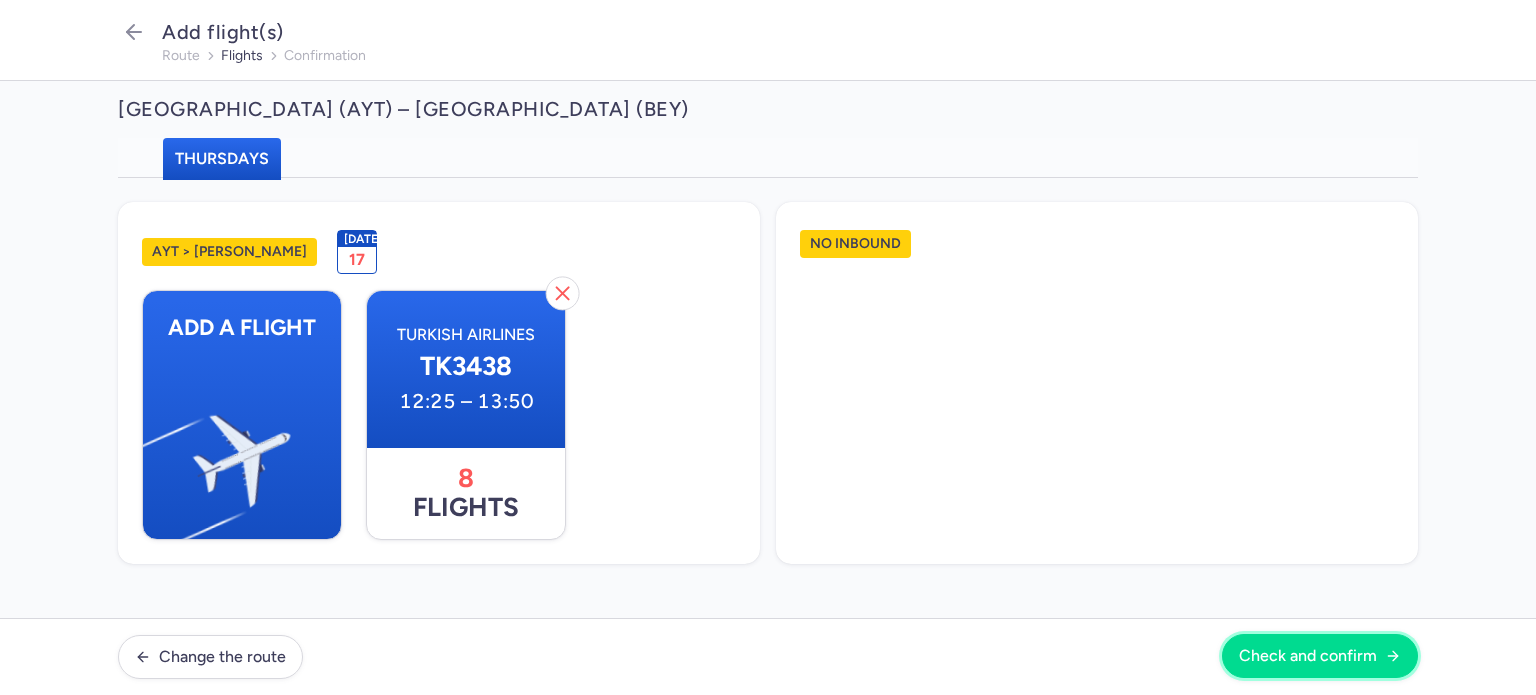 click on "Check and confirm" at bounding box center [1308, 656] 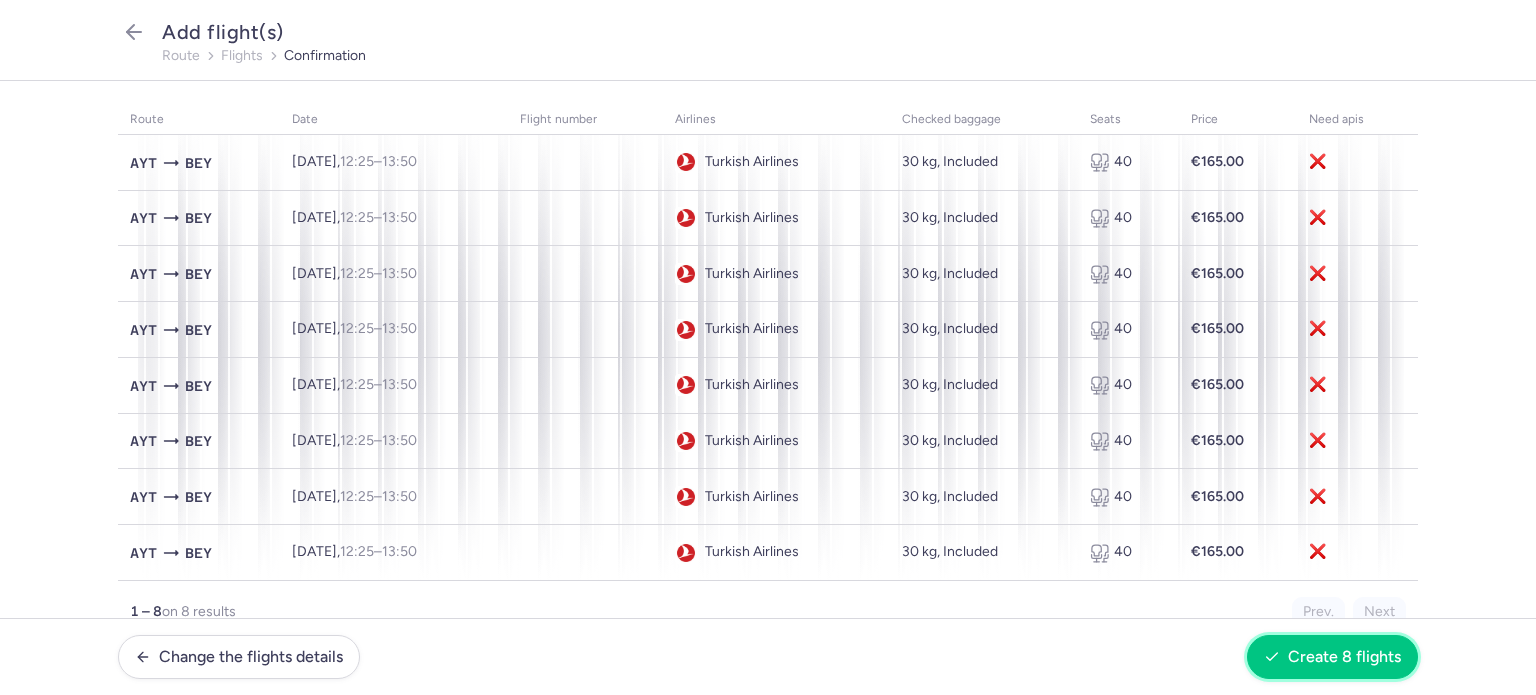 click on "Create 8 flights" at bounding box center [1344, 657] 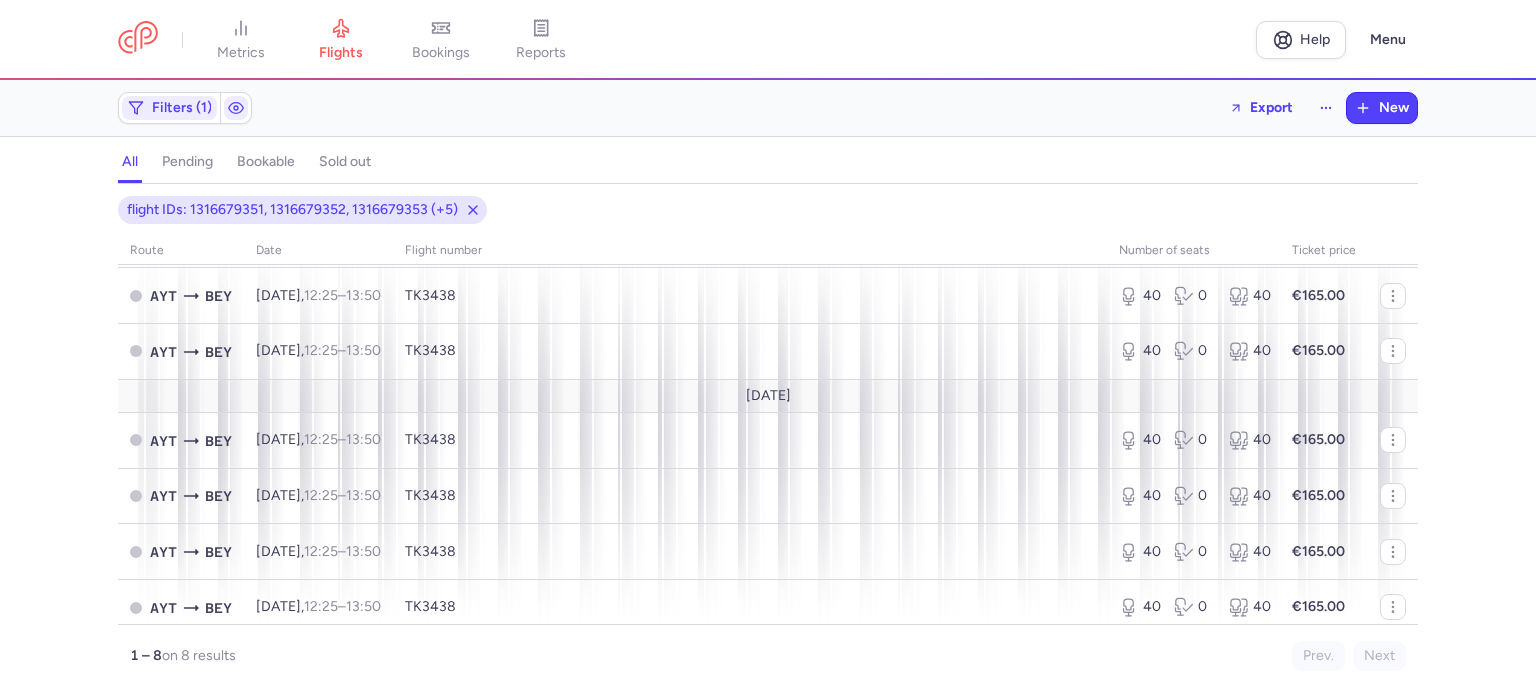 scroll, scrollTop: 0, scrollLeft: 0, axis: both 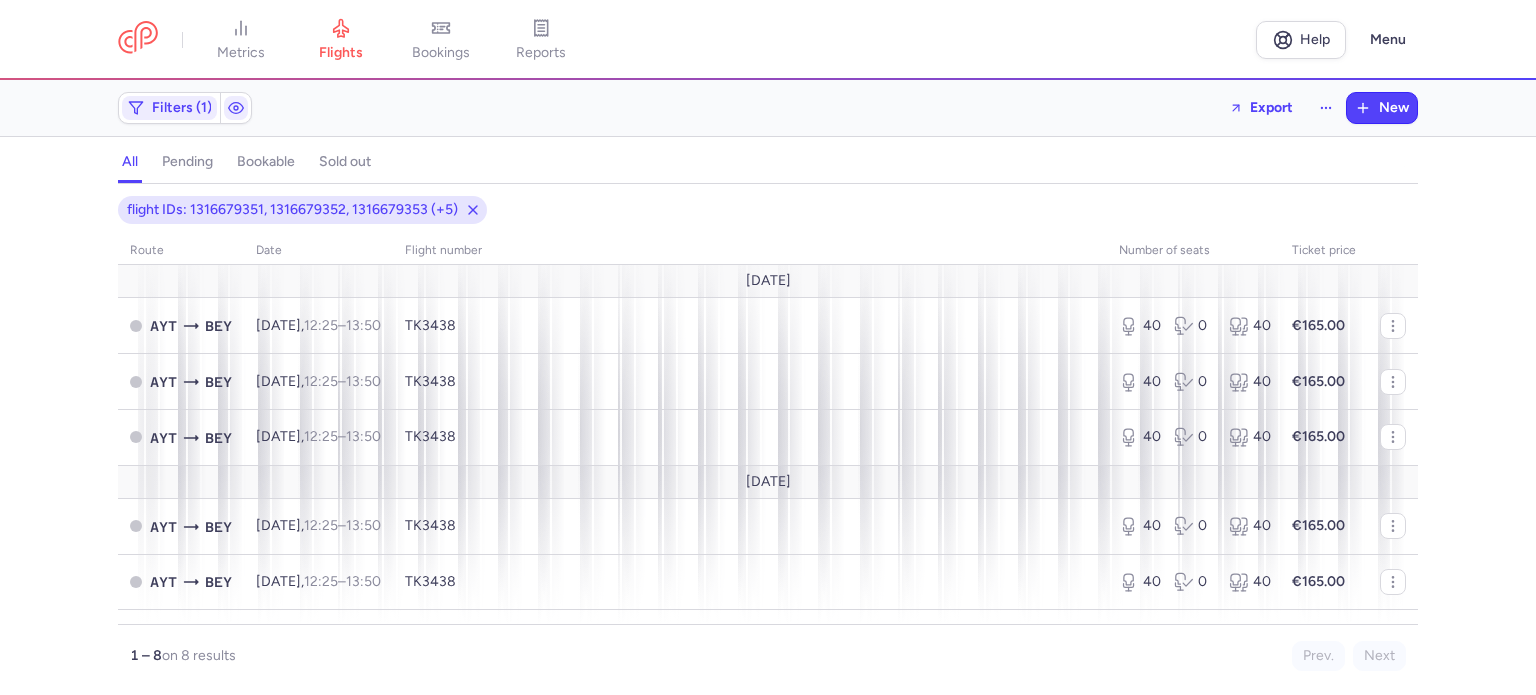 click on "pending" at bounding box center [187, 162] 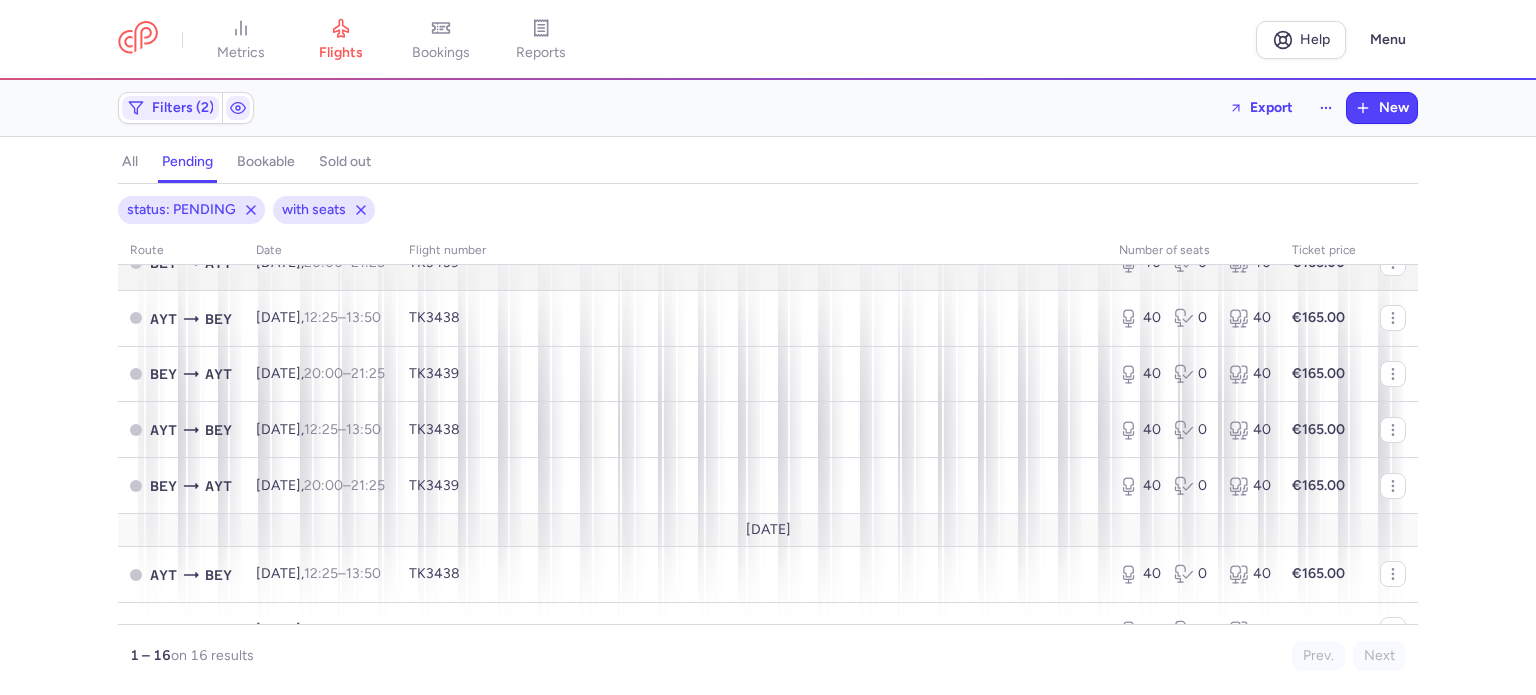 scroll, scrollTop: 0, scrollLeft: 0, axis: both 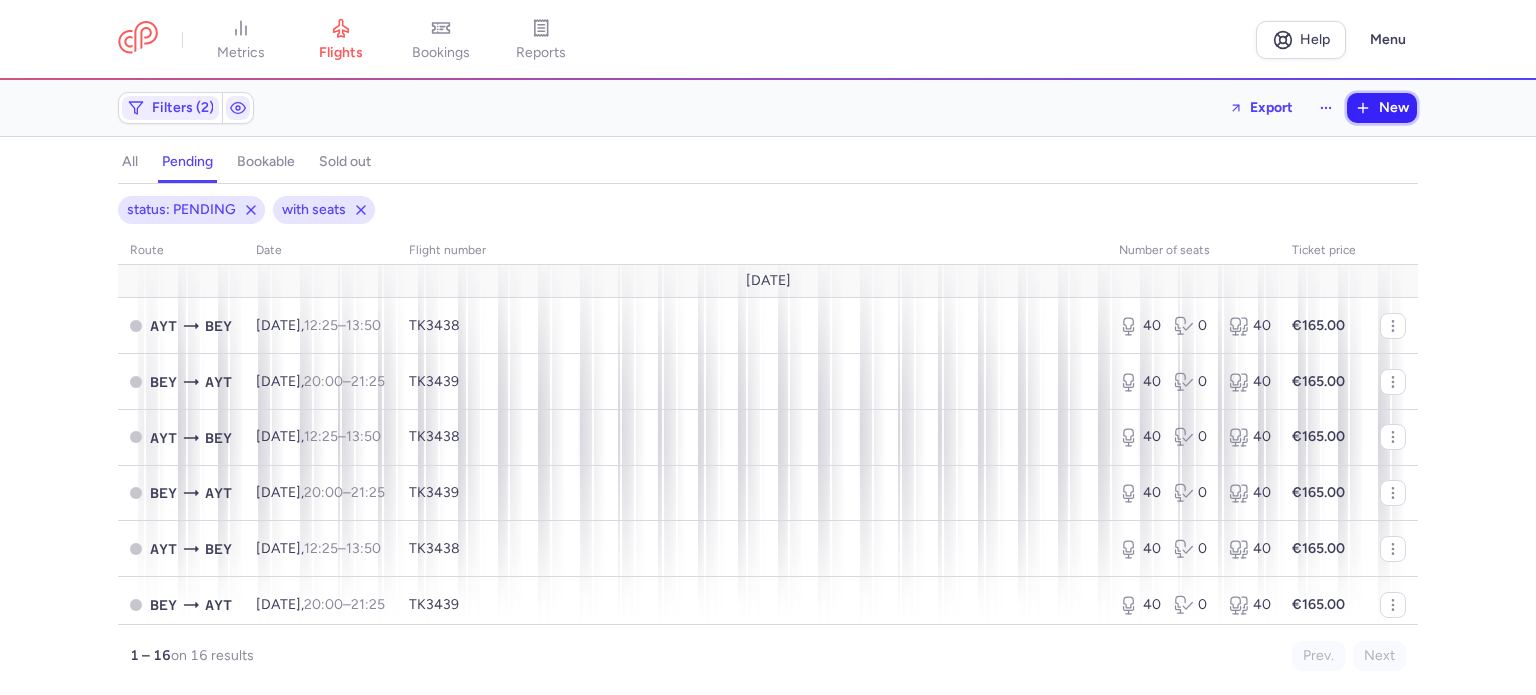 click on "New" at bounding box center (1394, 108) 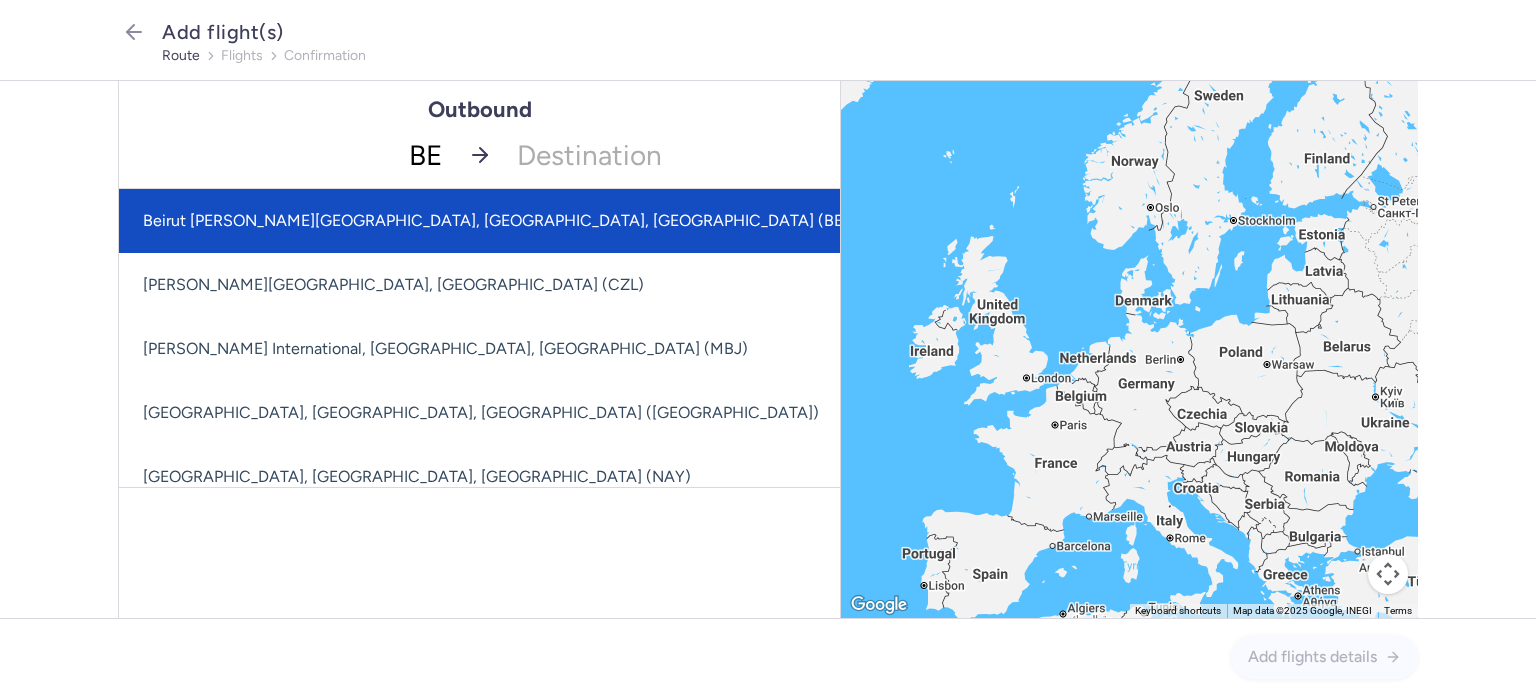type on "BEY" 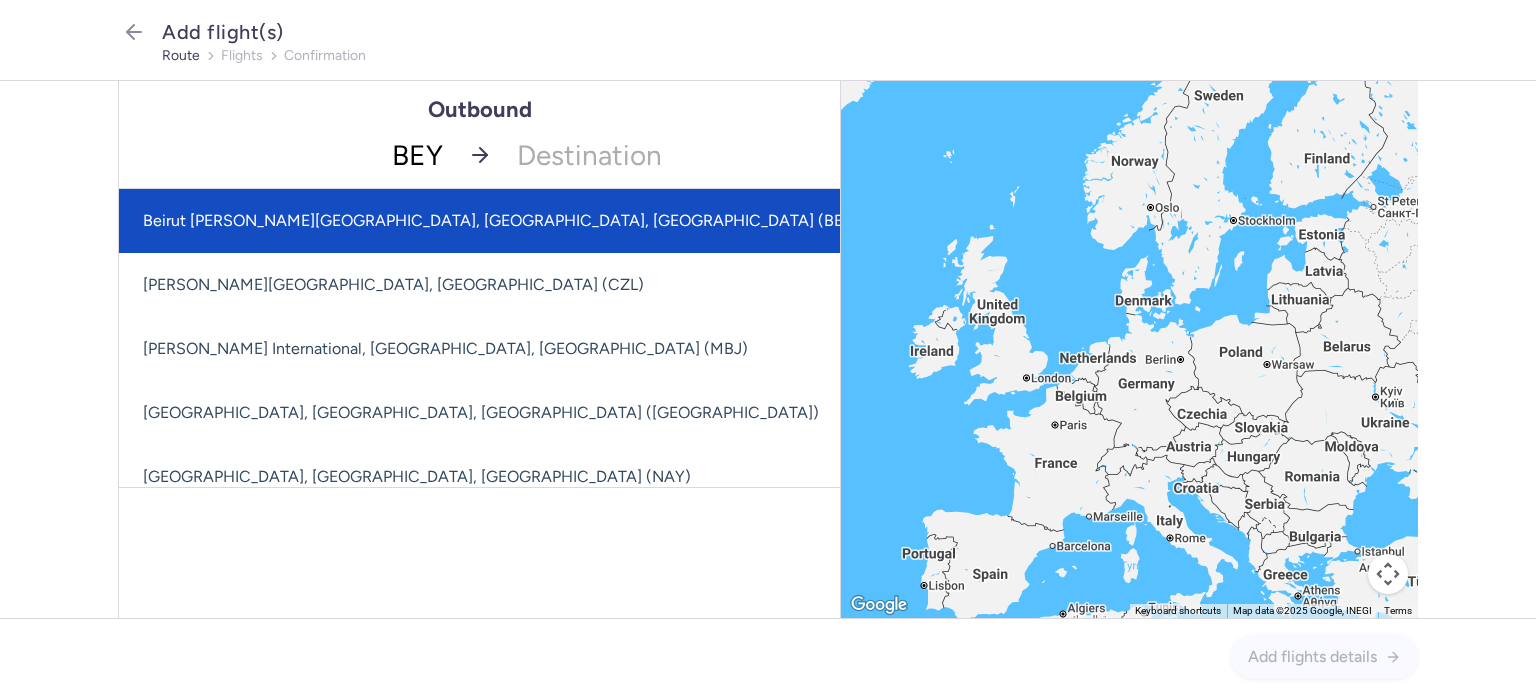 click on "Beirut [PERSON_NAME][GEOGRAPHIC_DATA], [GEOGRAPHIC_DATA], [GEOGRAPHIC_DATA] (BEY)" 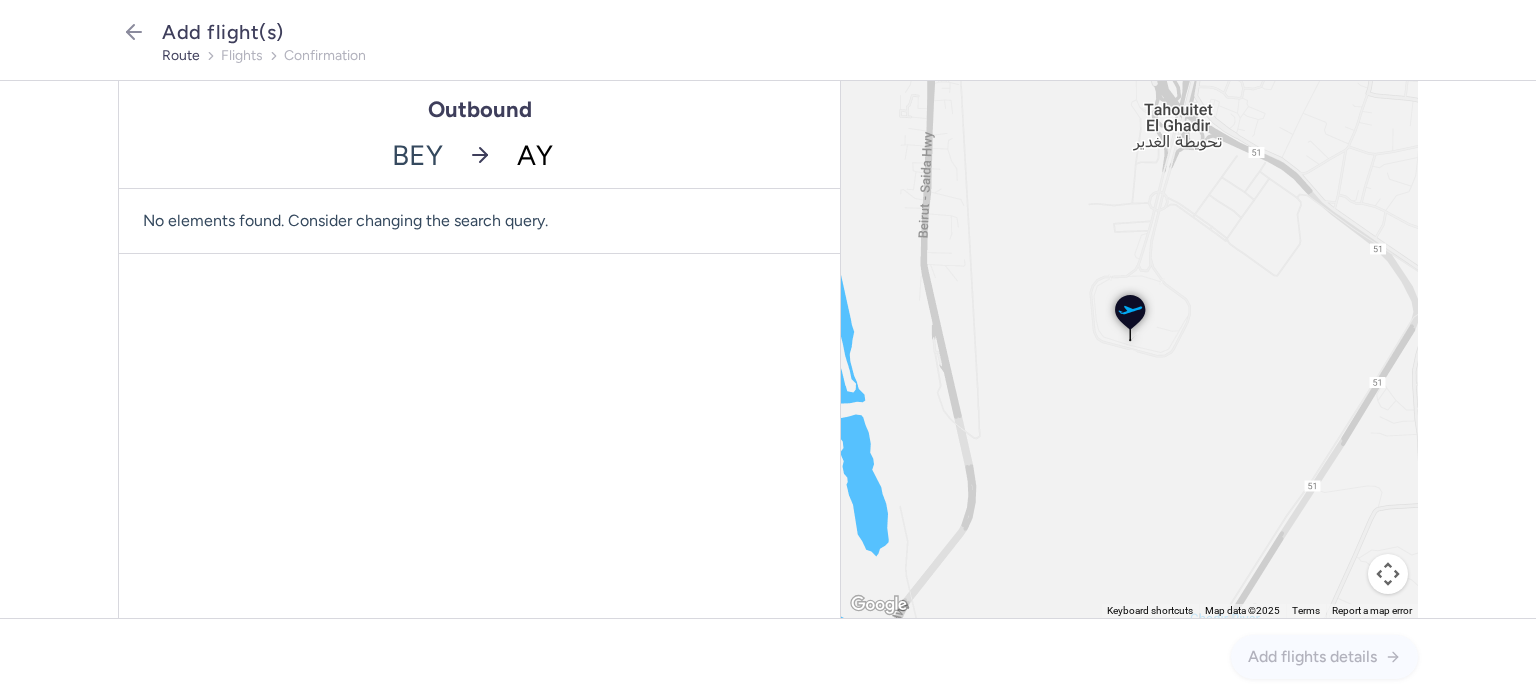 type on "AYT" 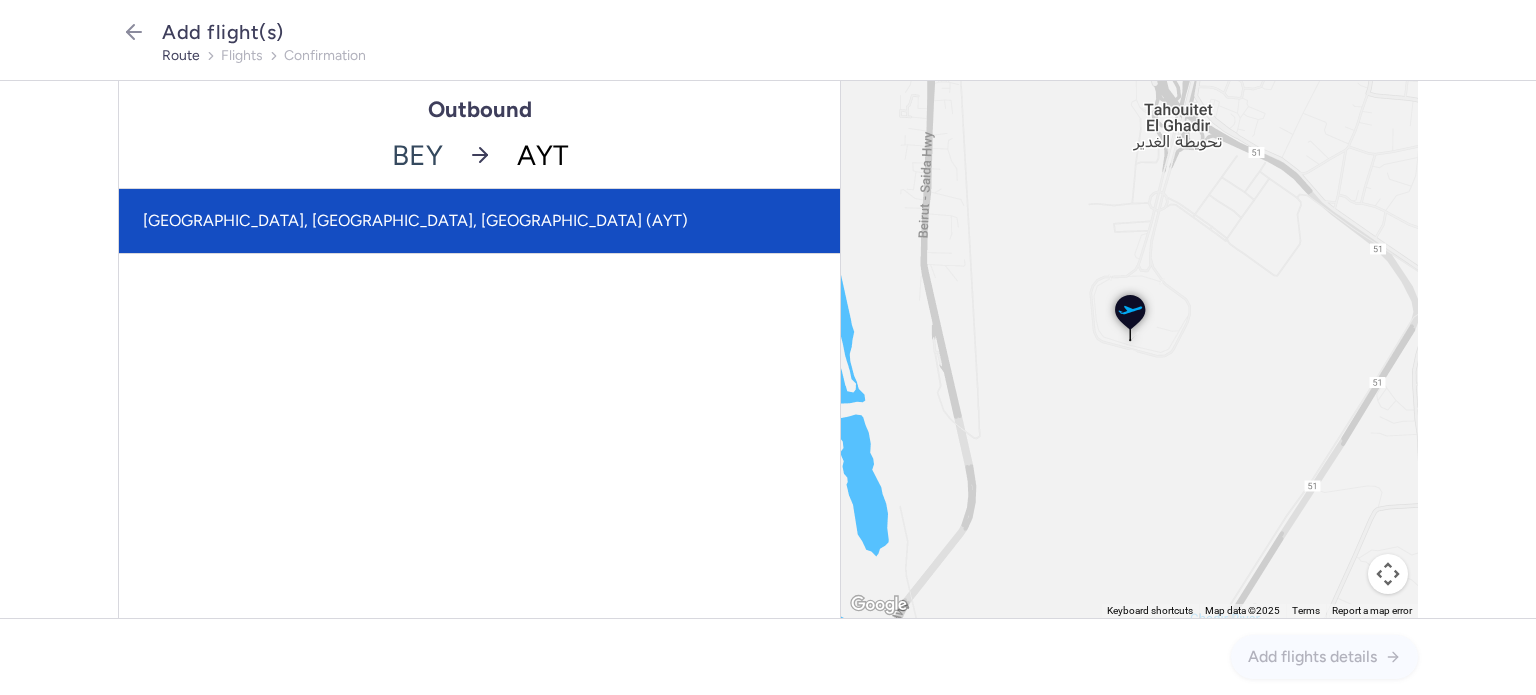 click on "[GEOGRAPHIC_DATA], [GEOGRAPHIC_DATA], [GEOGRAPHIC_DATA] (AYT)" at bounding box center [479, 221] 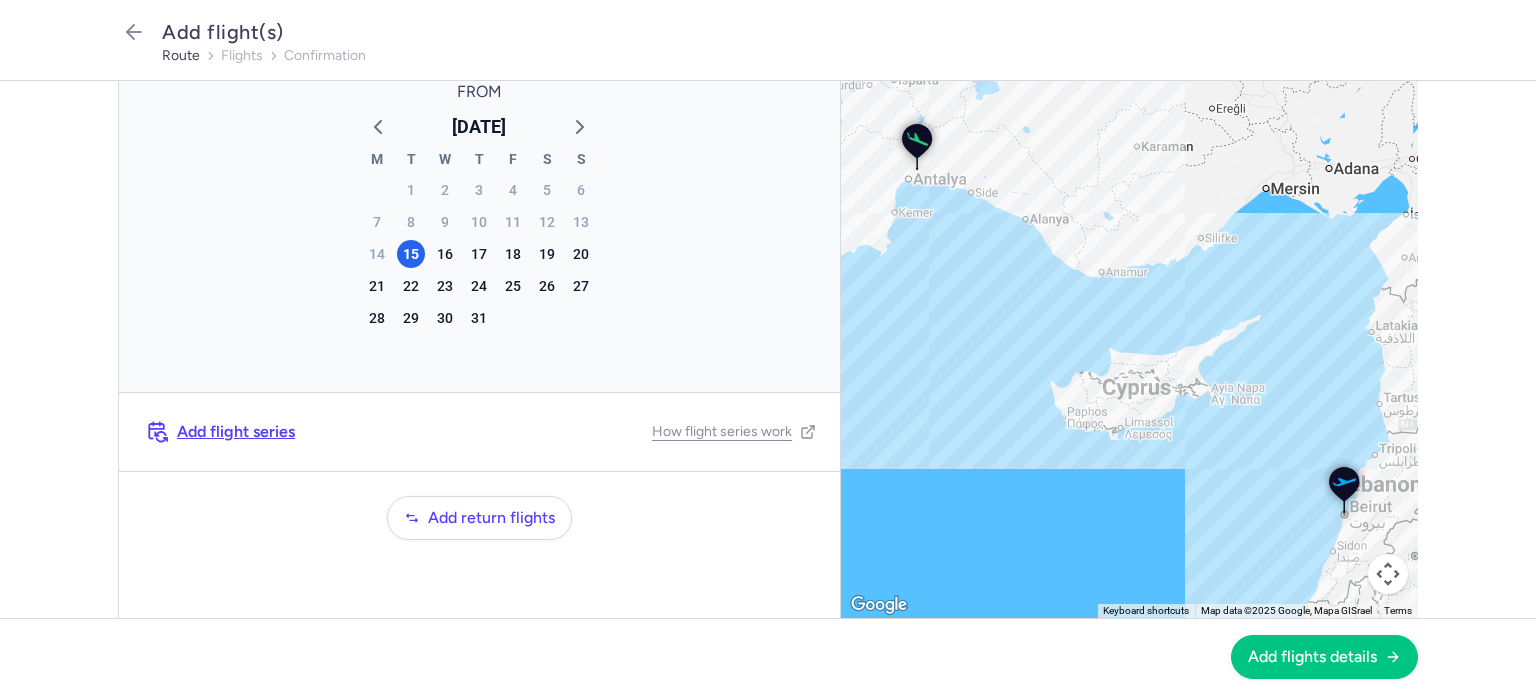 scroll, scrollTop: 124, scrollLeft: 0, axis: vertical 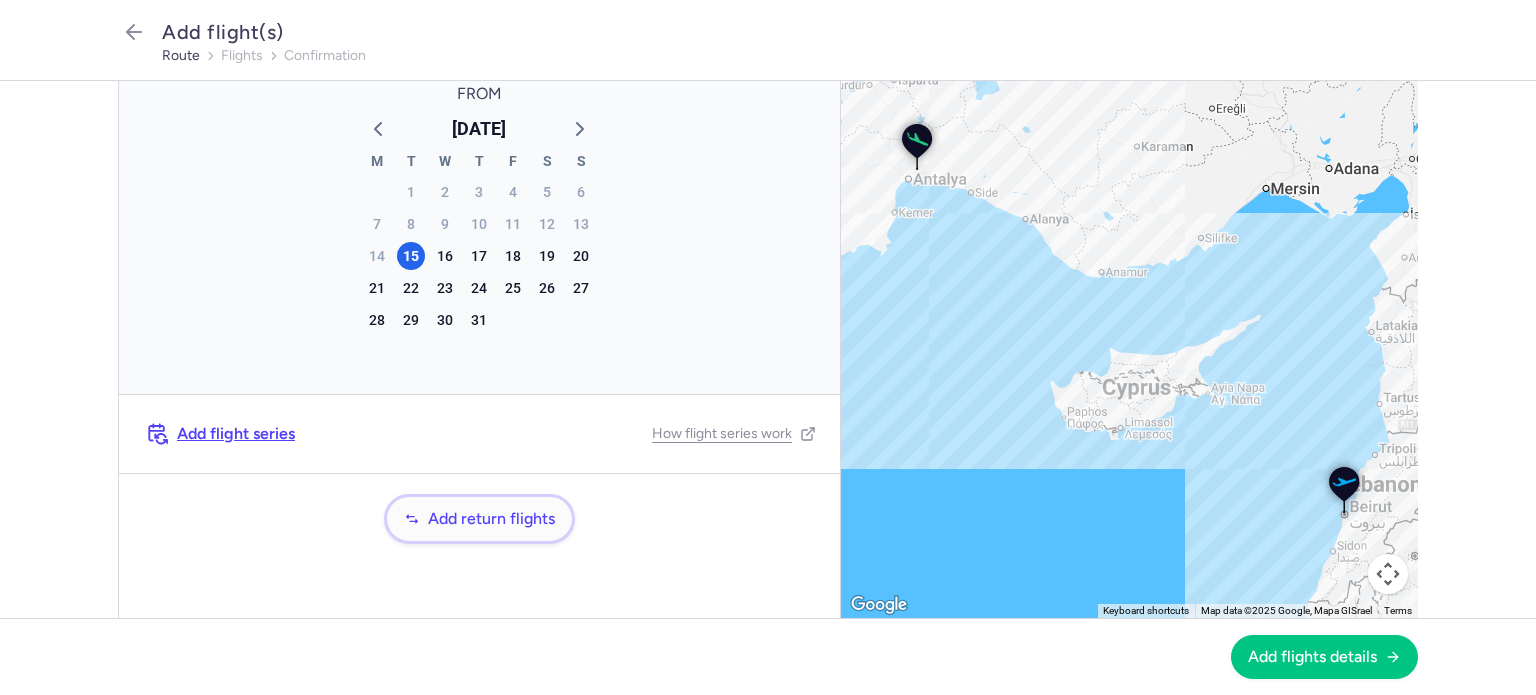 click on "Add return flights" at bounding box center [491, 519] 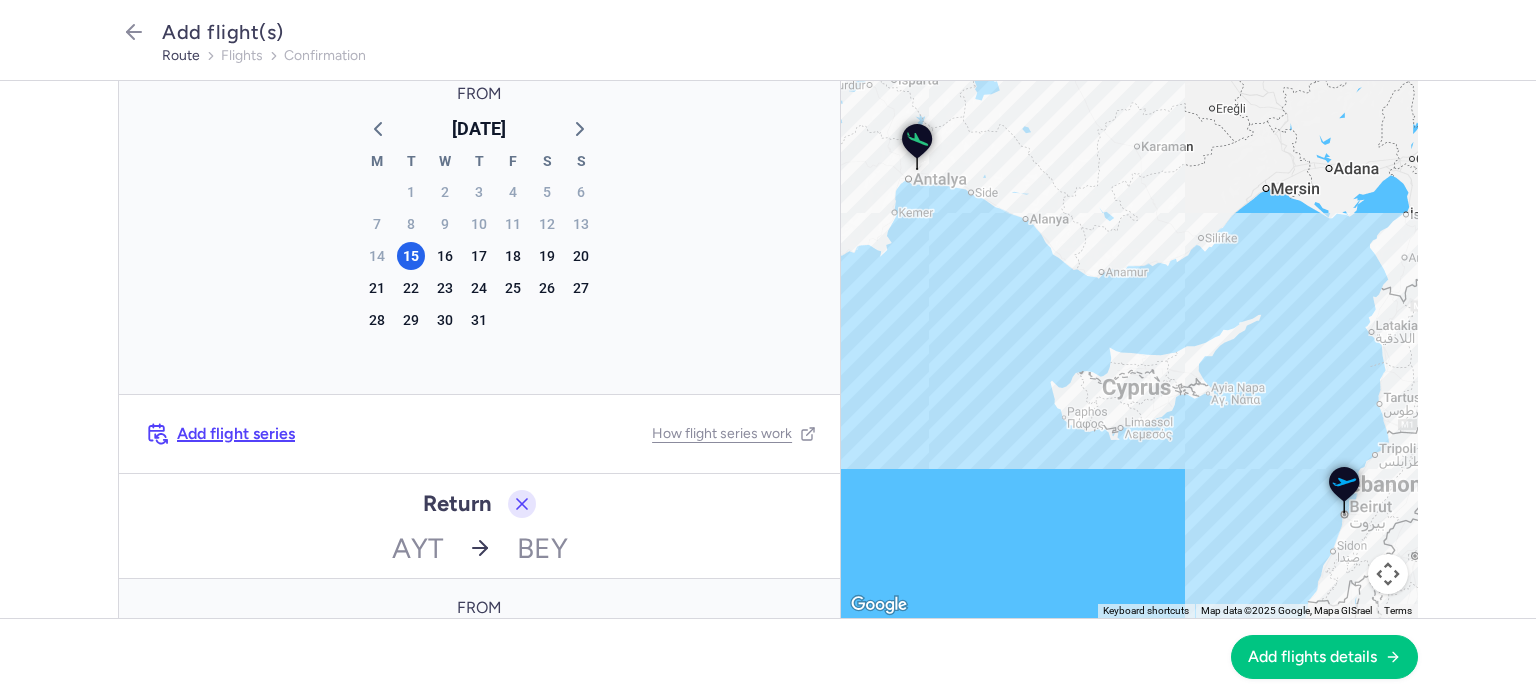 click on "Add flight series" at bounding box center [236, 434] 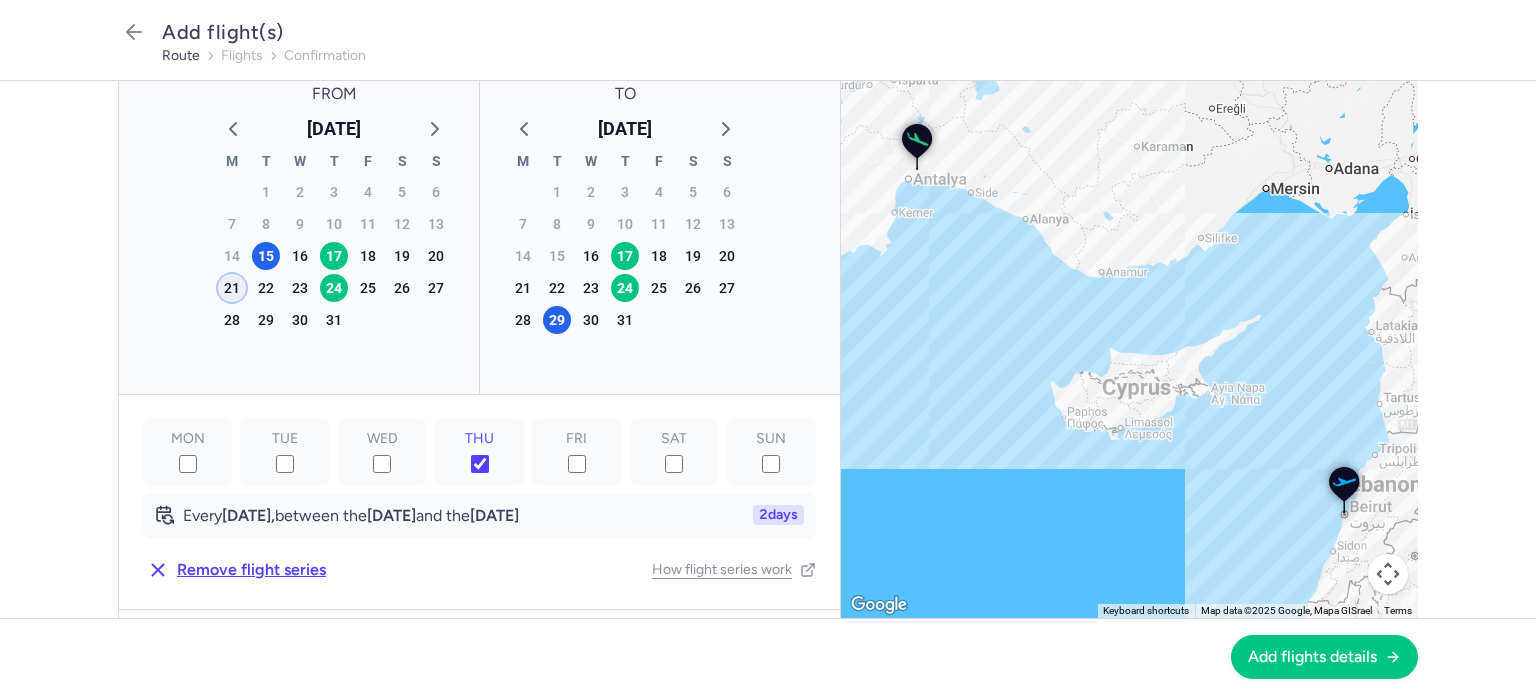 click on "21" 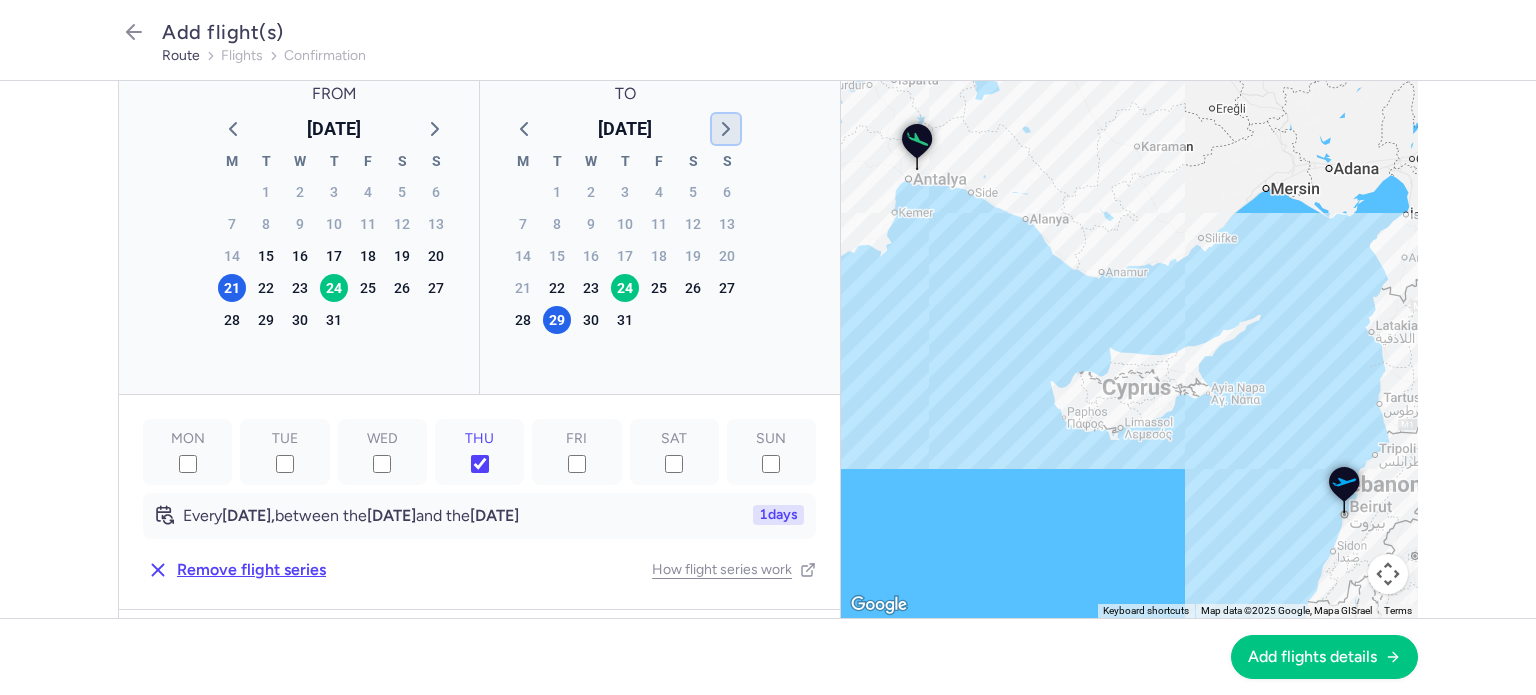 click 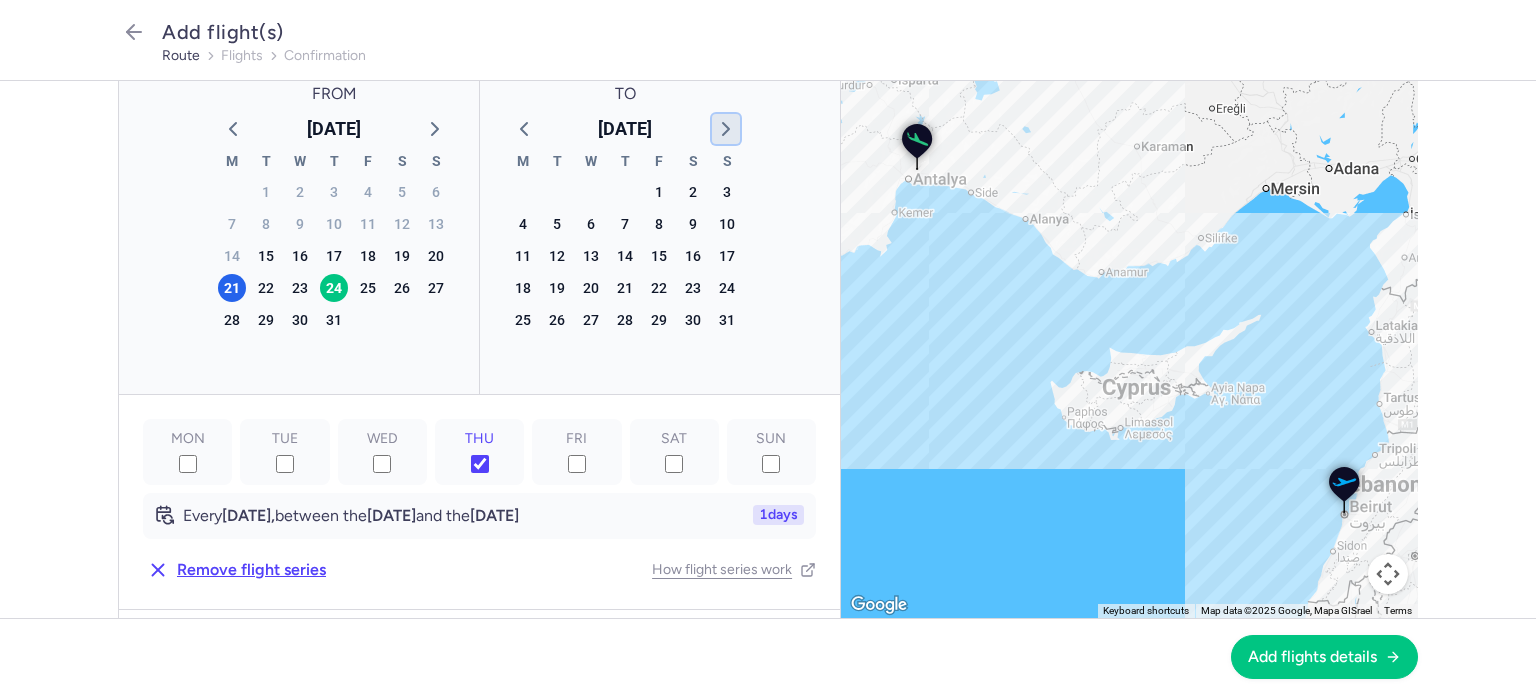click 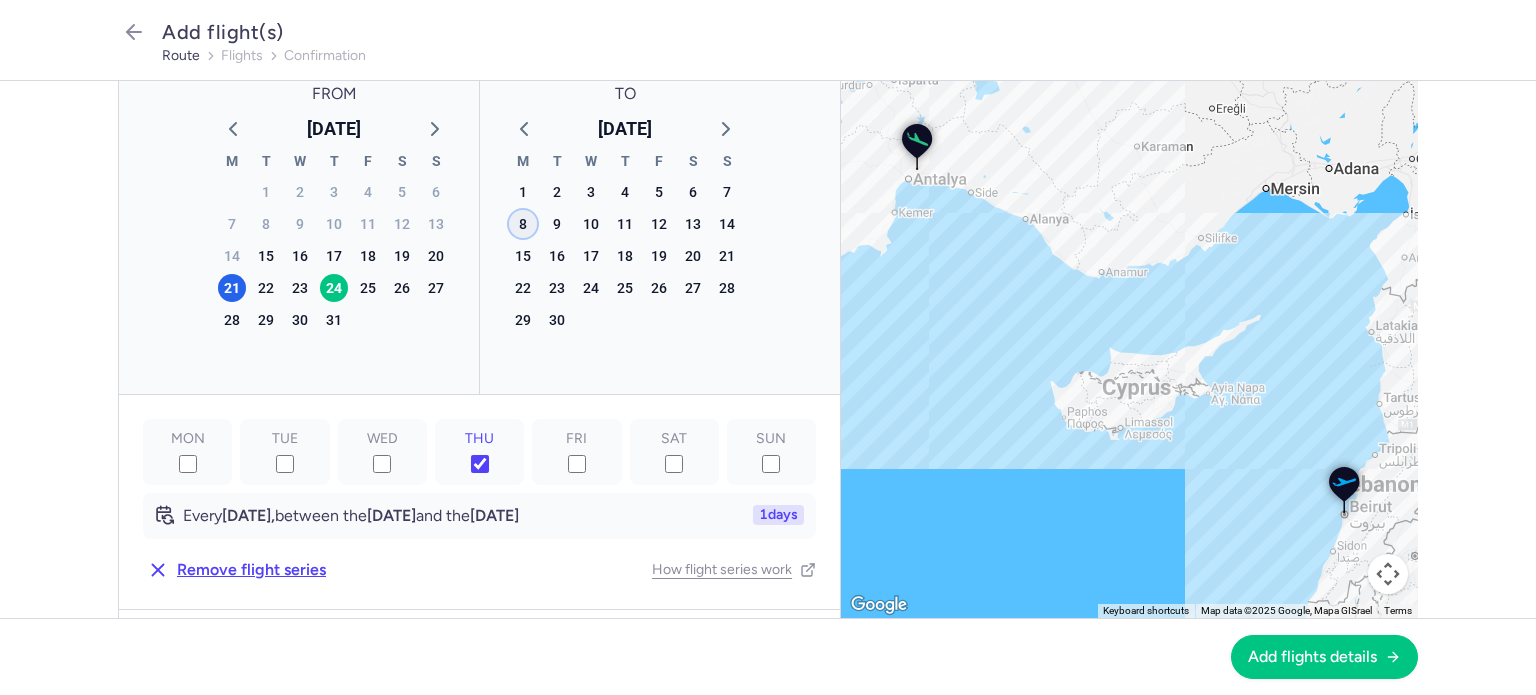 click on "8" 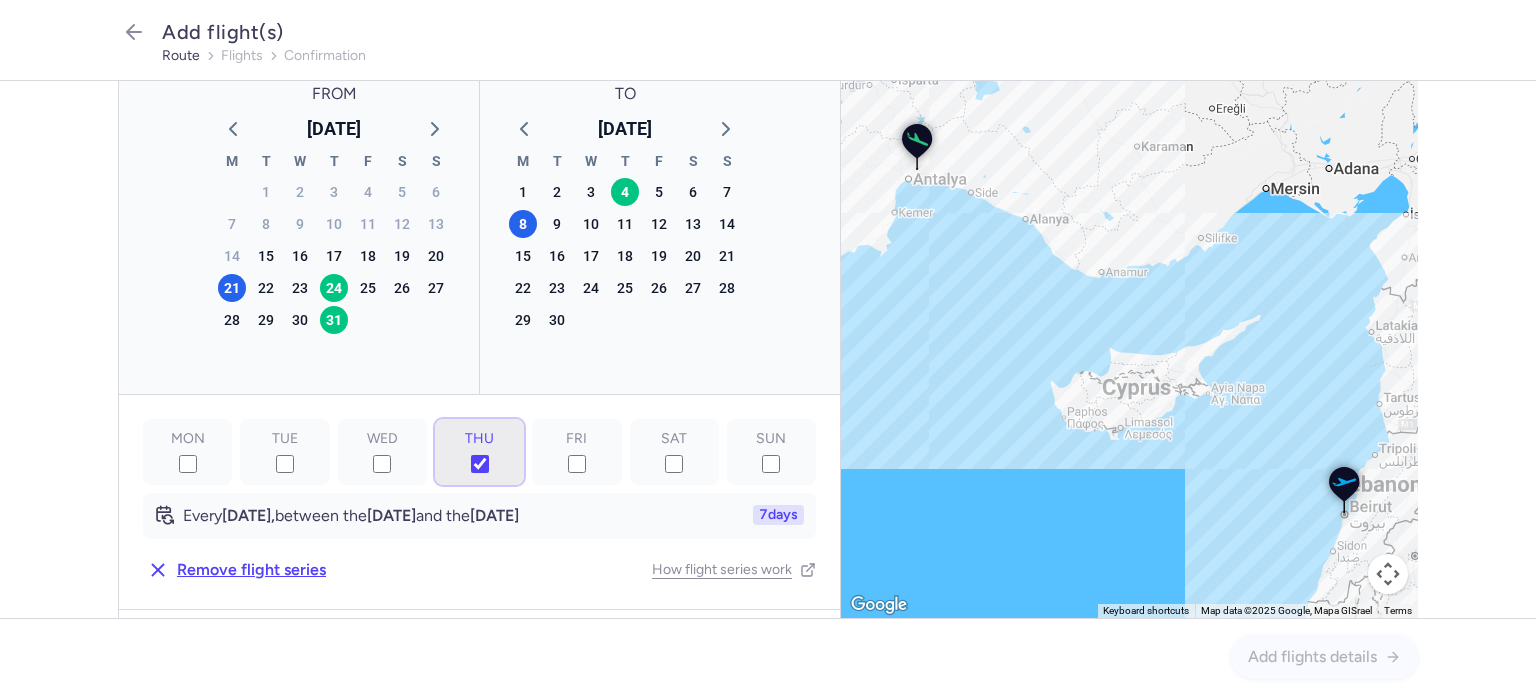 click on "THU" at bounding box center [480, 464] 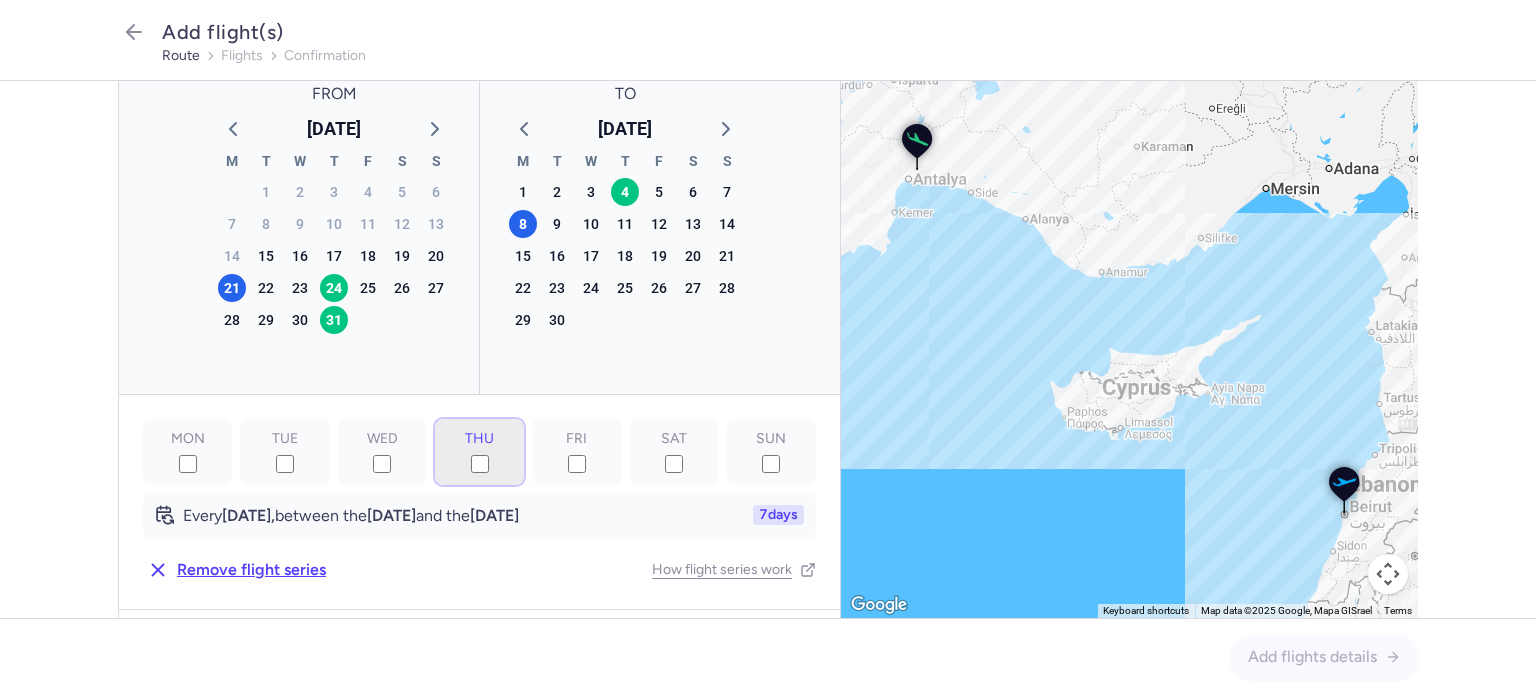 checkbox on "false" 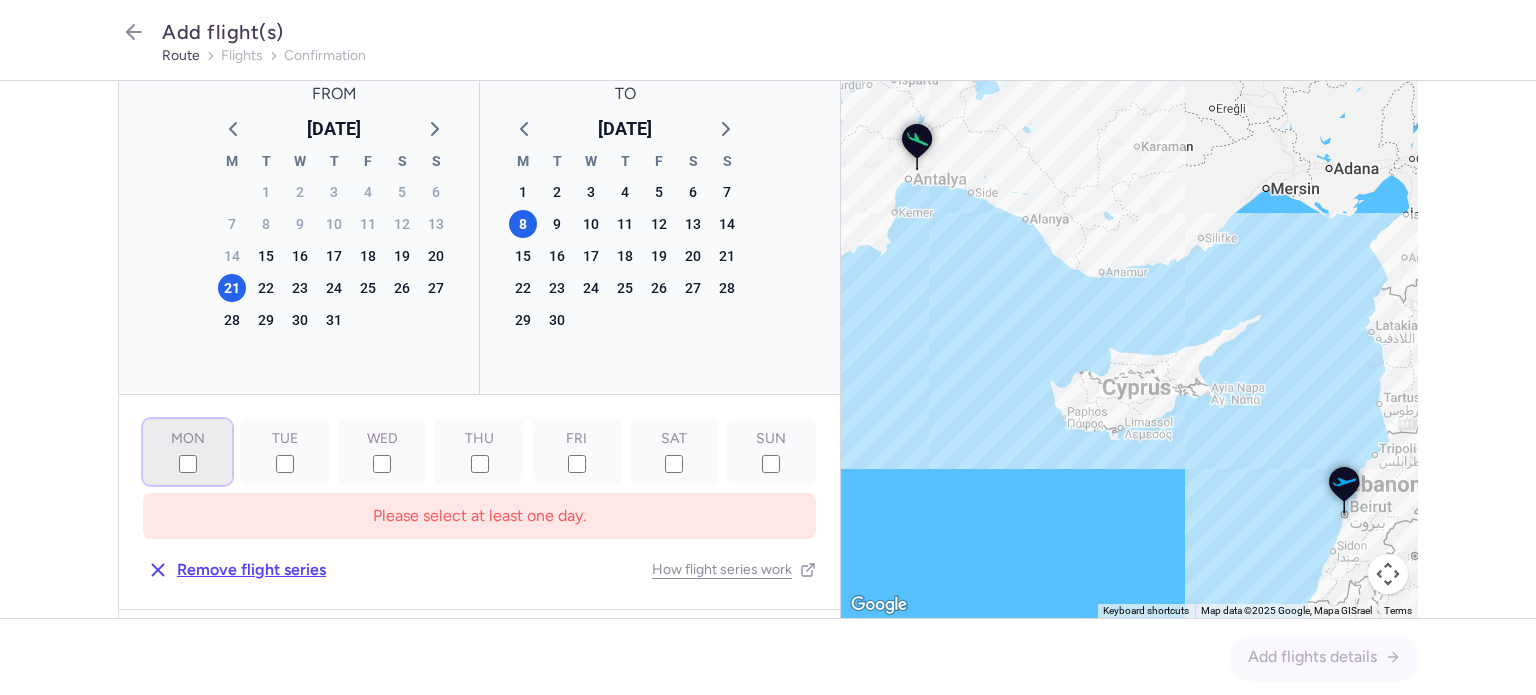 click on "MON" at bounding box center (188, 464) 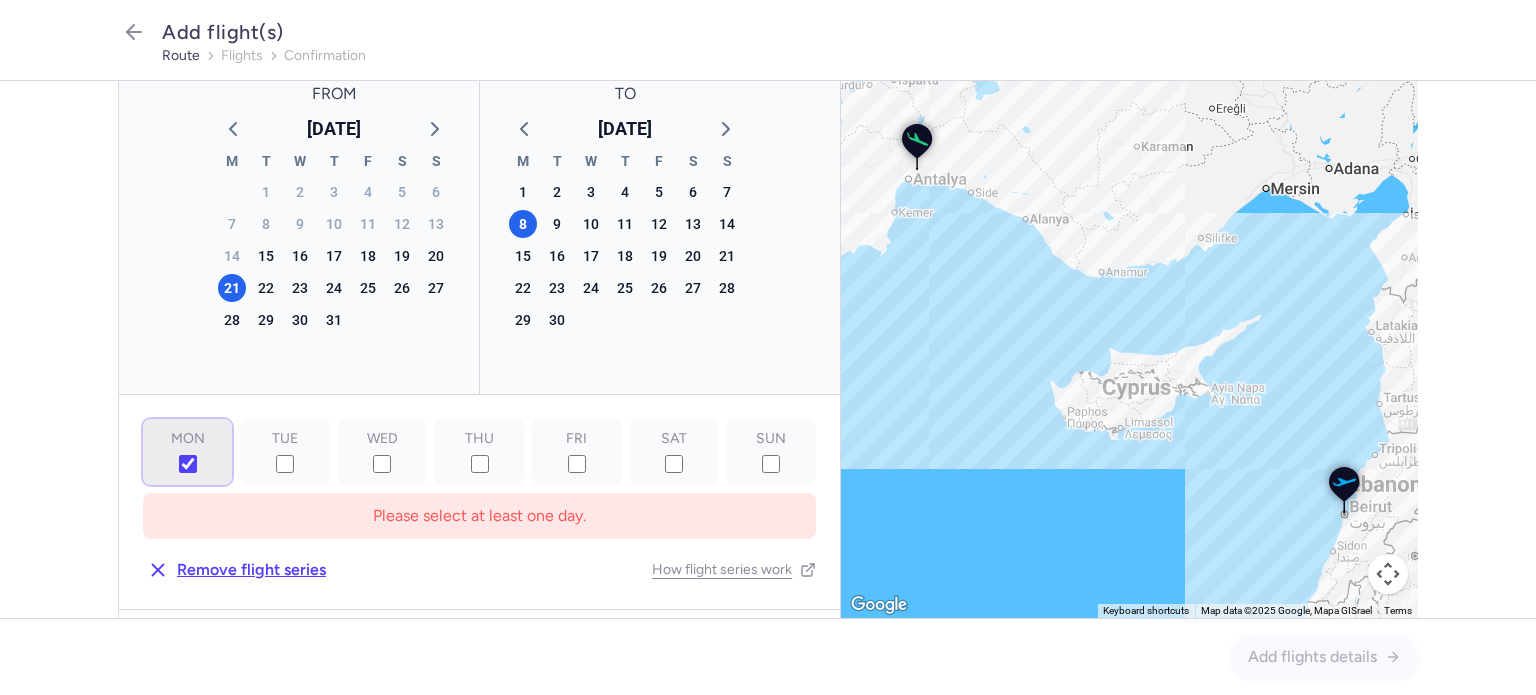checkbox on "true" 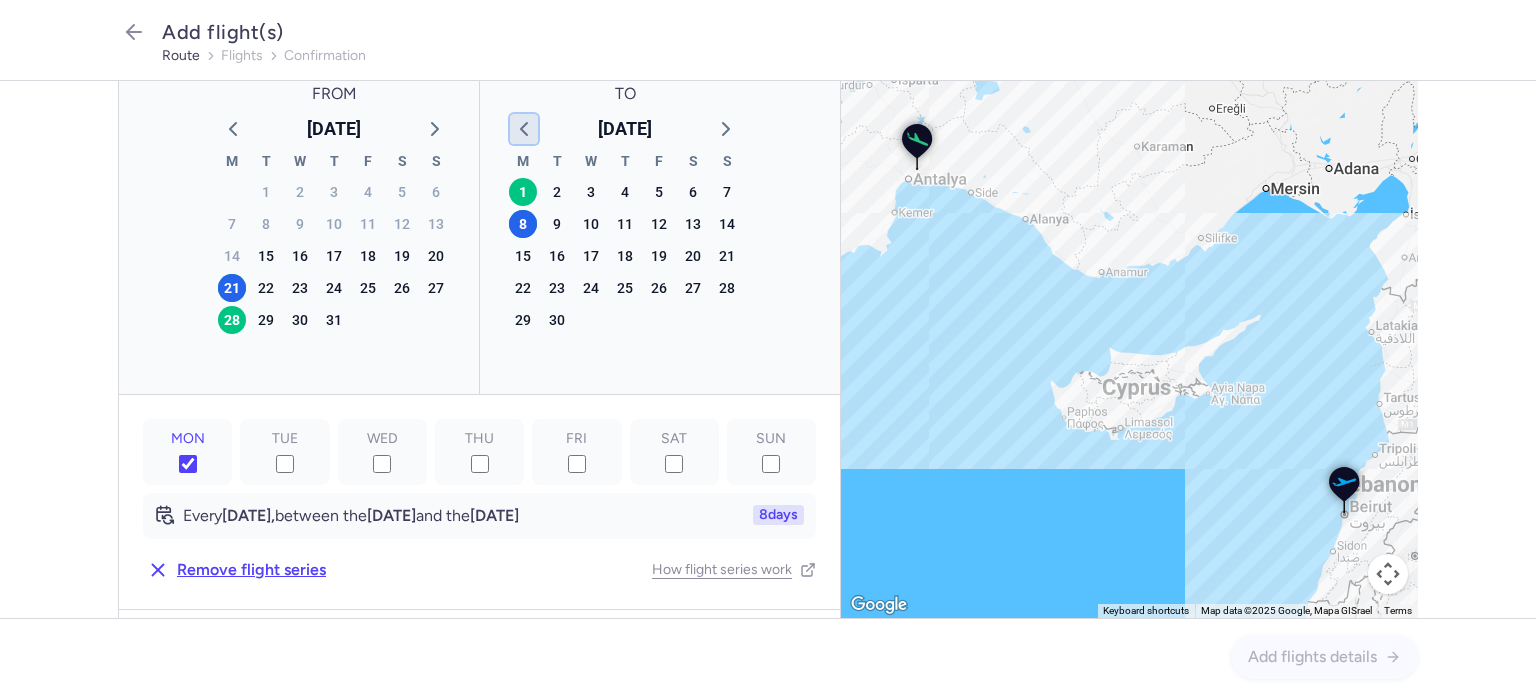 click 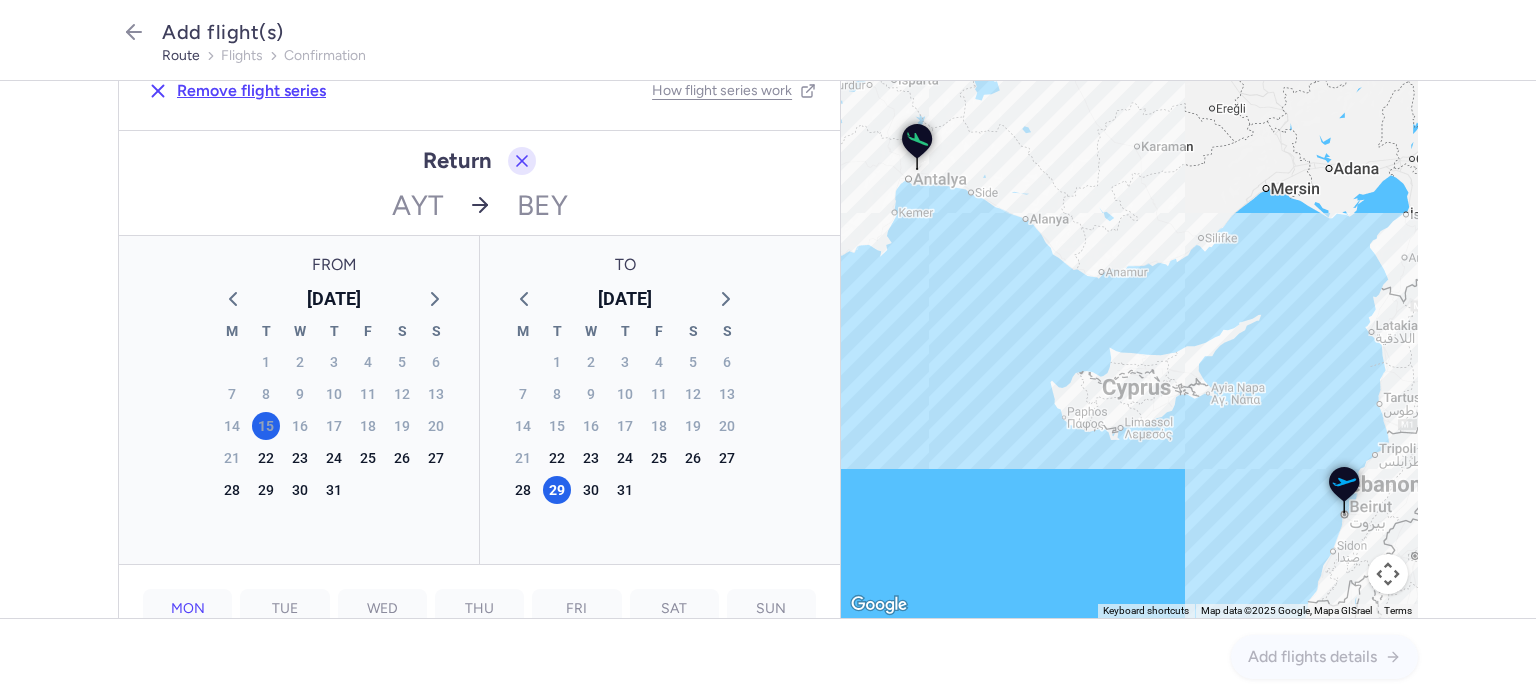 scroll, scrollTop: 664, scrollLeft: 0, axis: vertical 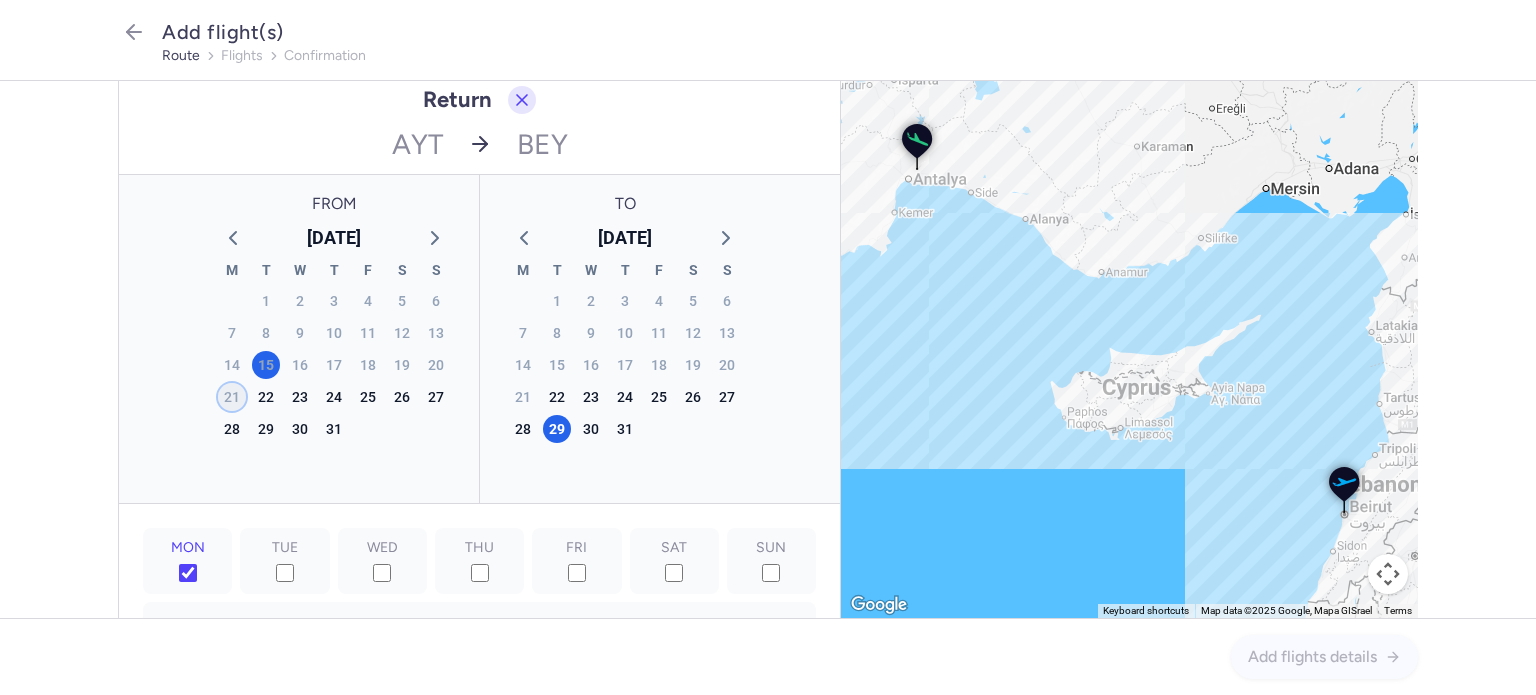 click on "21" 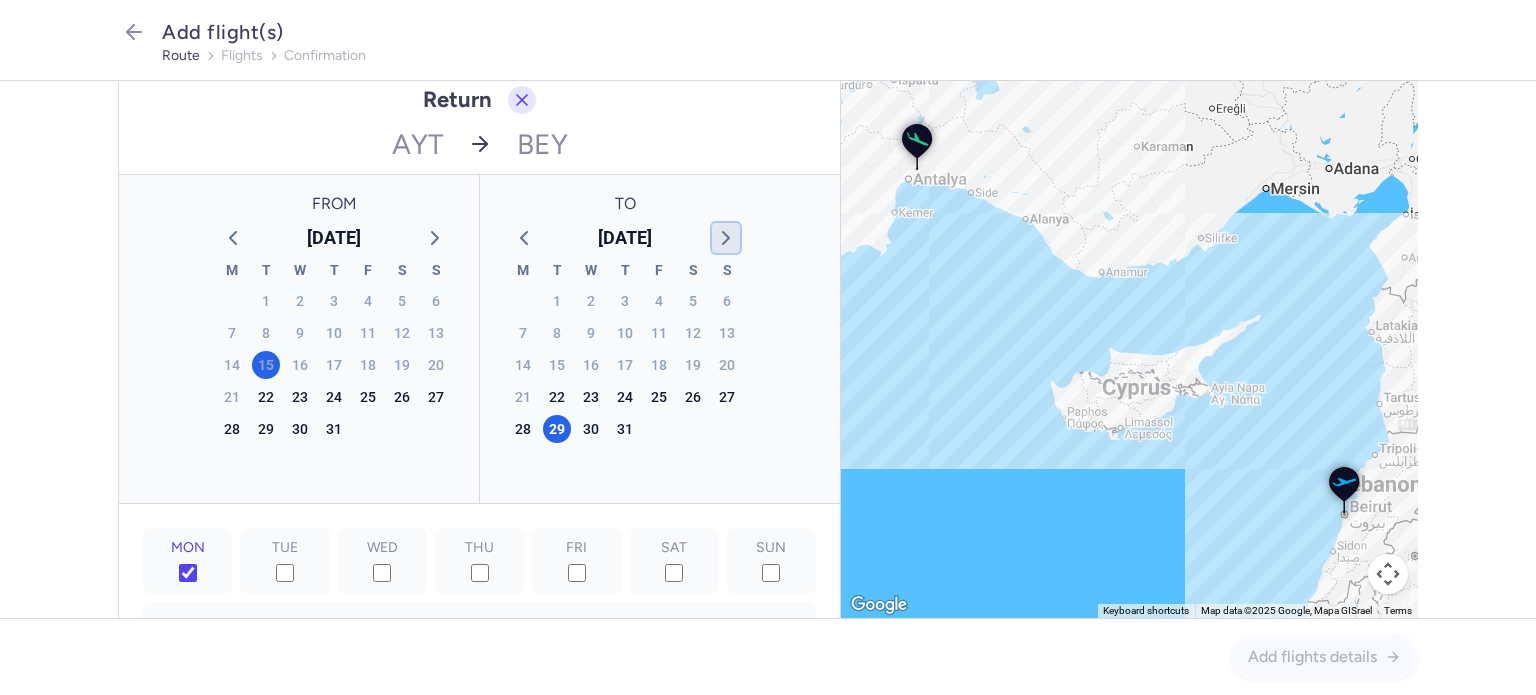 click 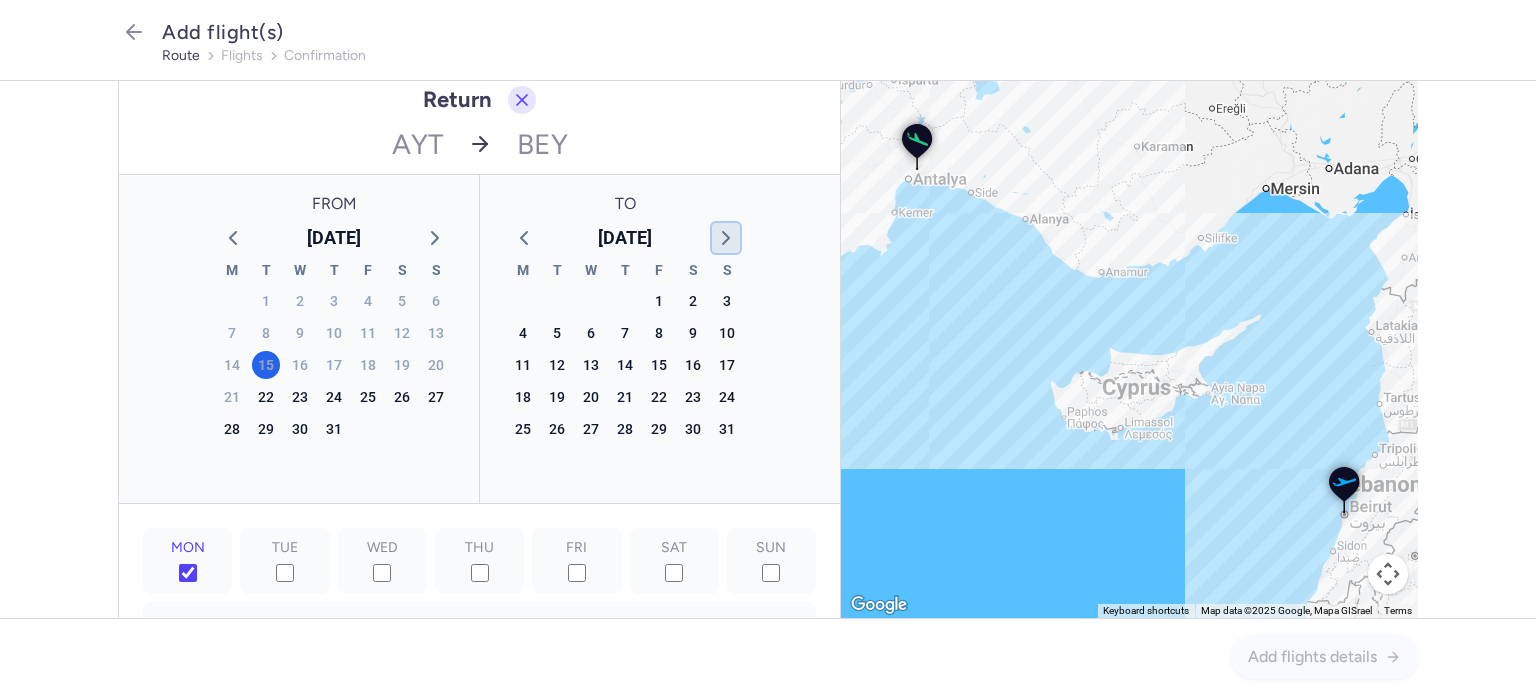click 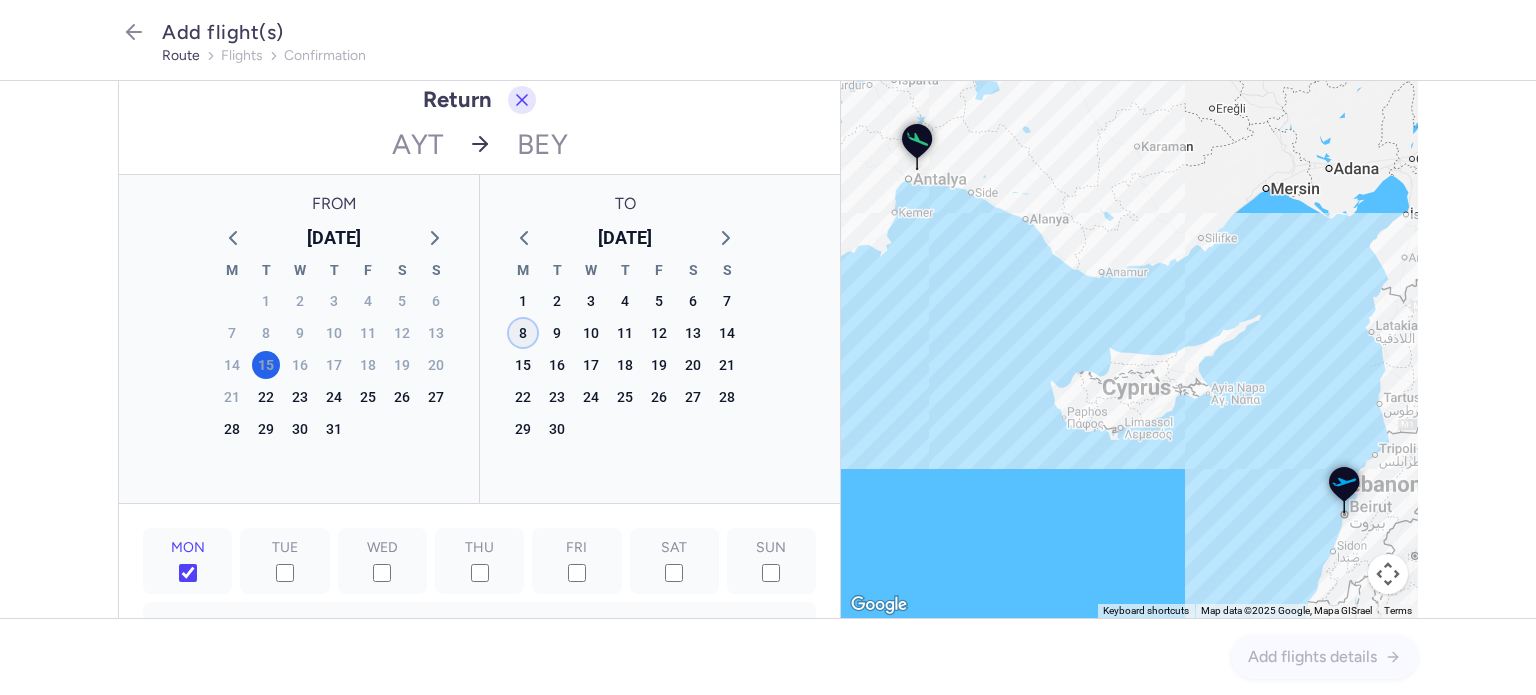 click on "8" 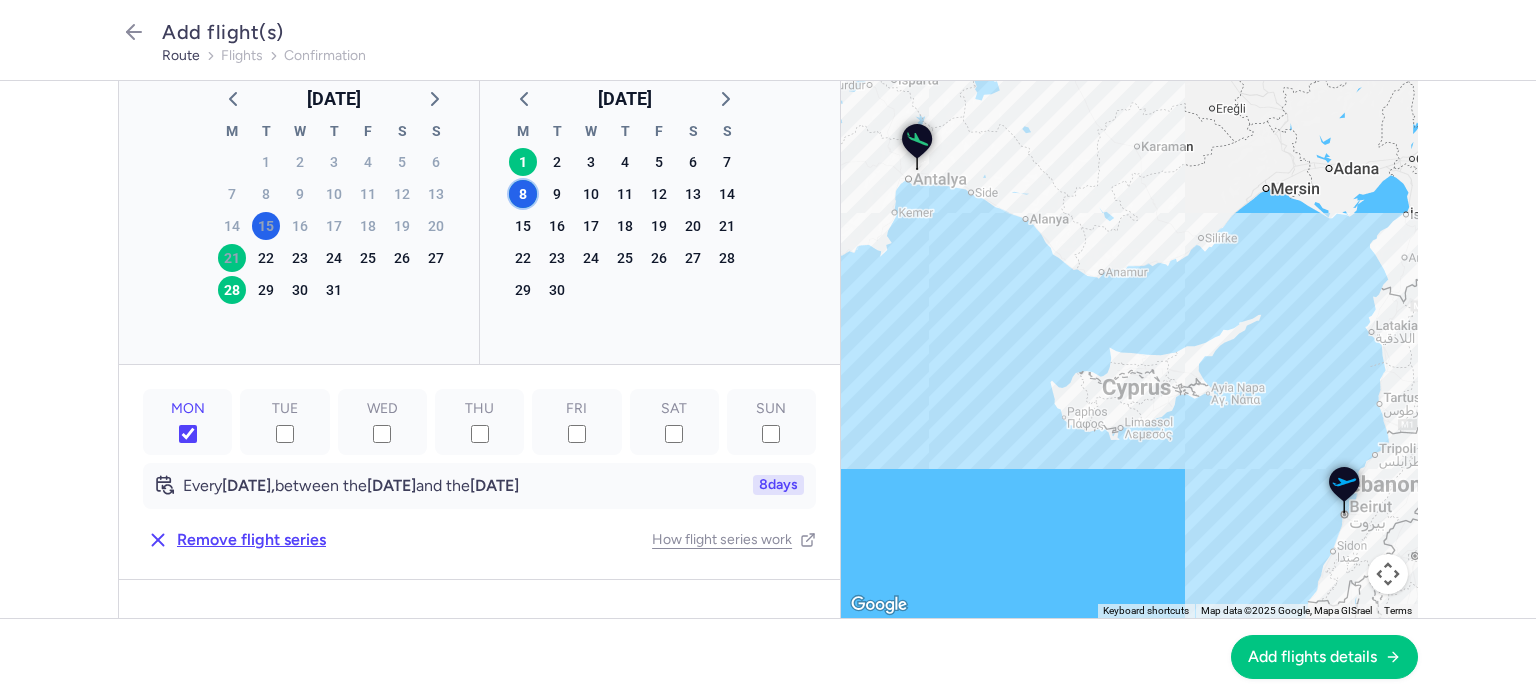 scroll, scrollTop: 808, scrollLeft: 0, axis: vertical 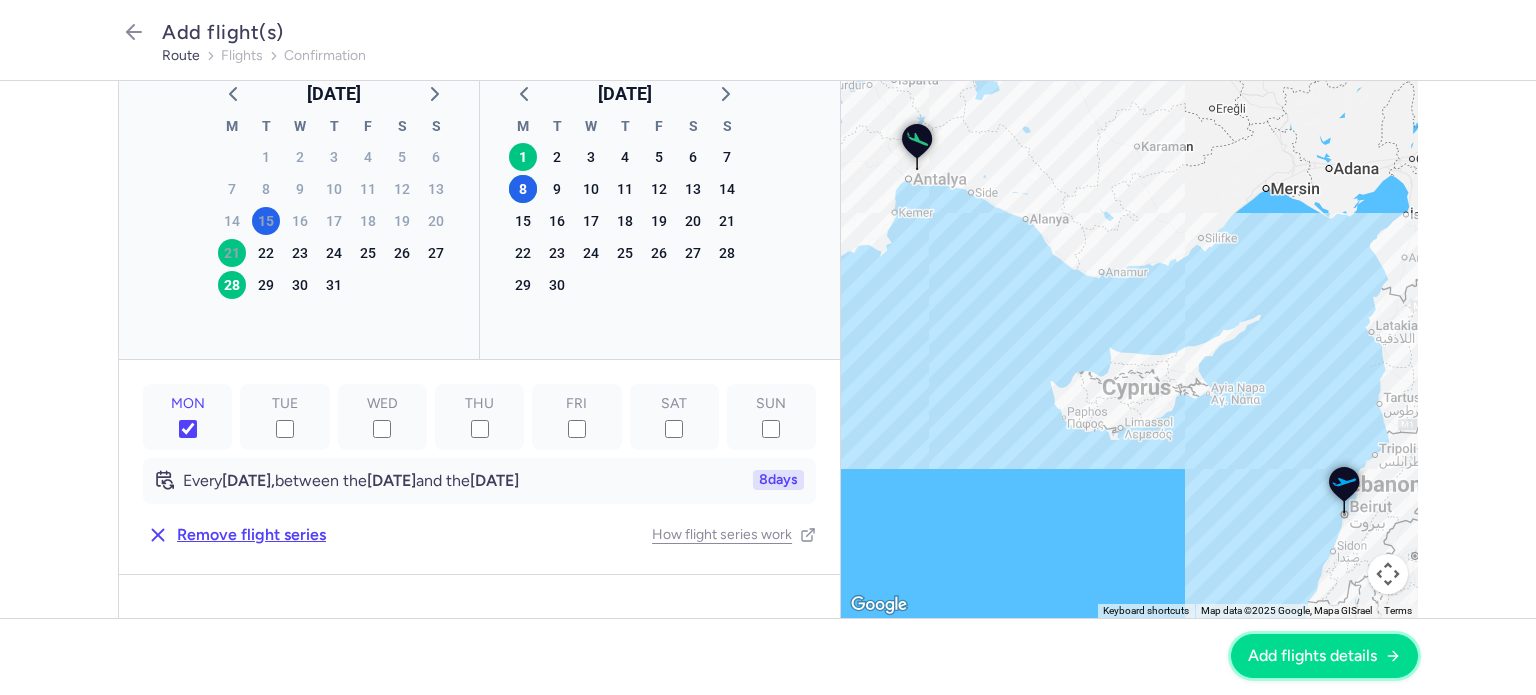 click on "Add flights details" at bounding box center [1312, 656] 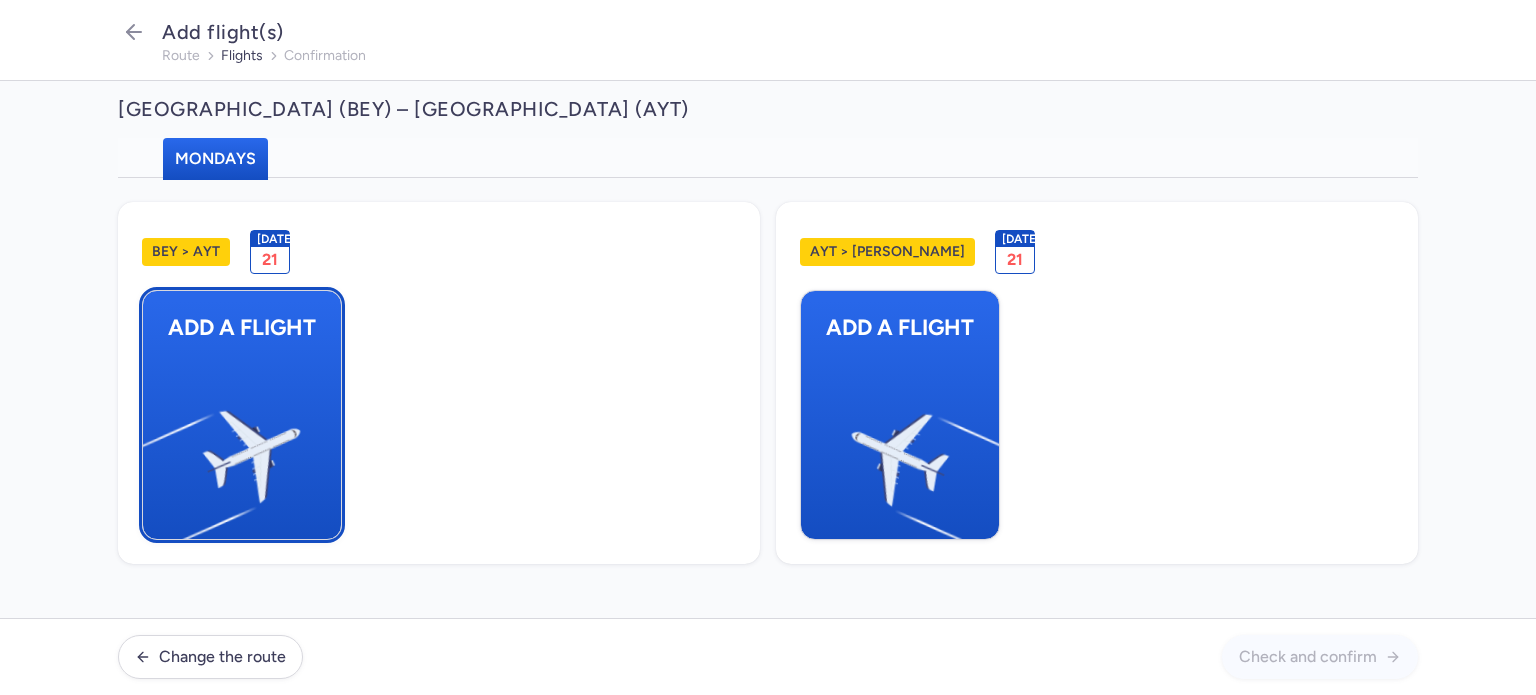 click on "Add a flight" at bounding box center (242, 327) 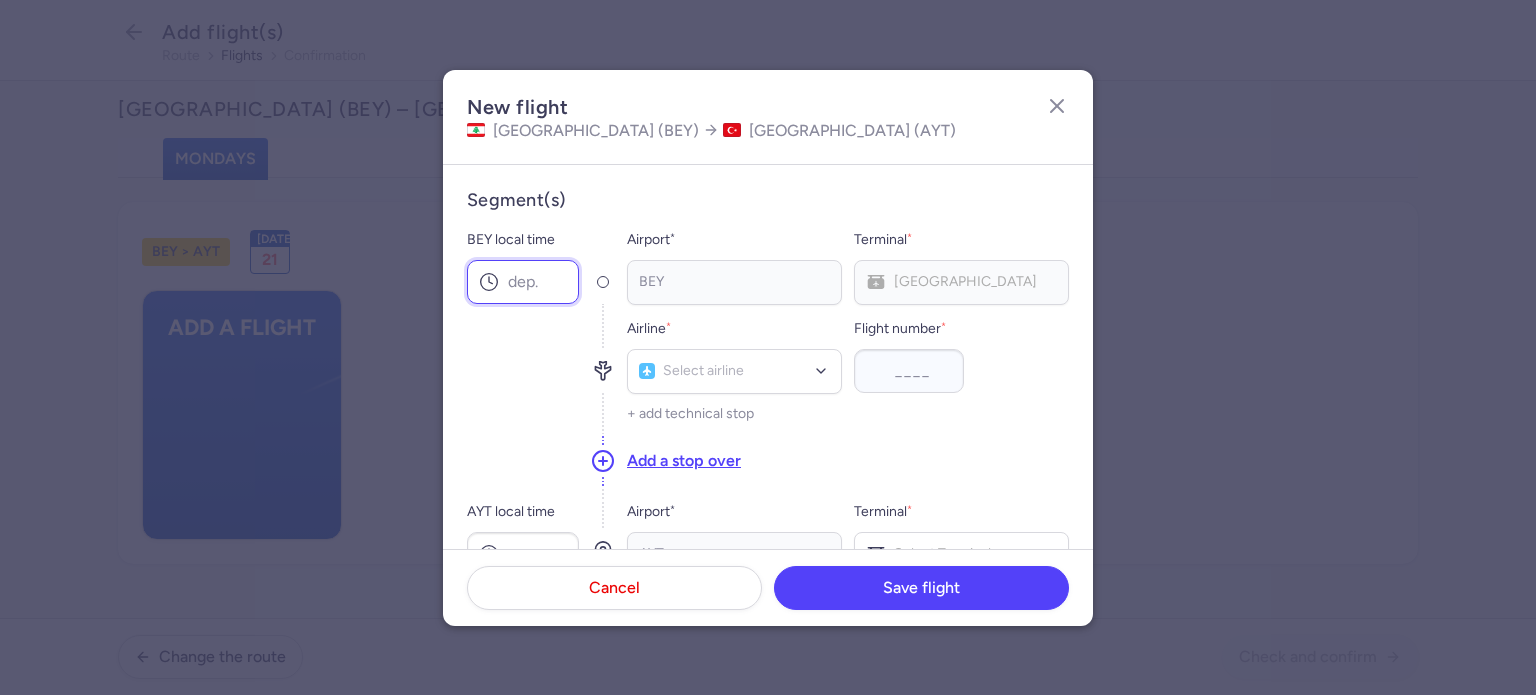 click on "BEY local time" at bounding box center [523, 282] 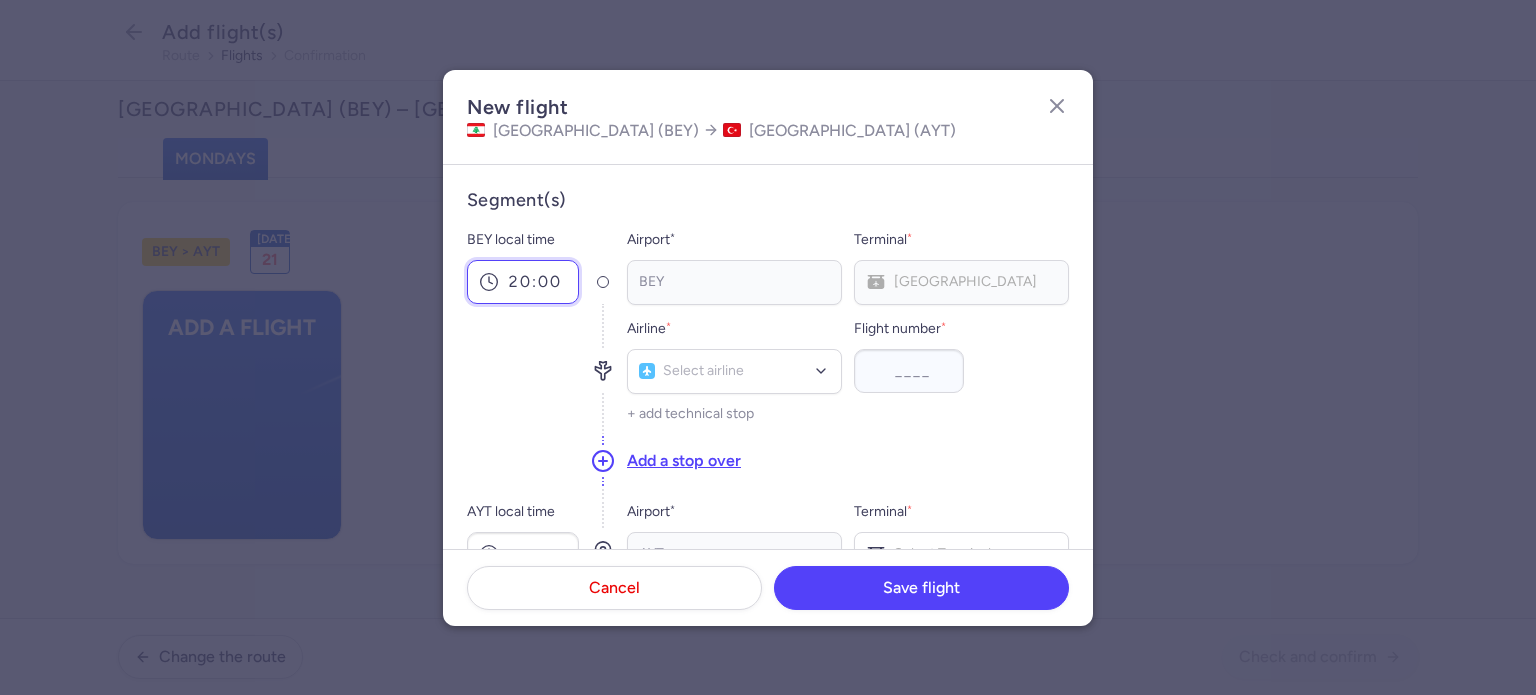 type on "20:00" 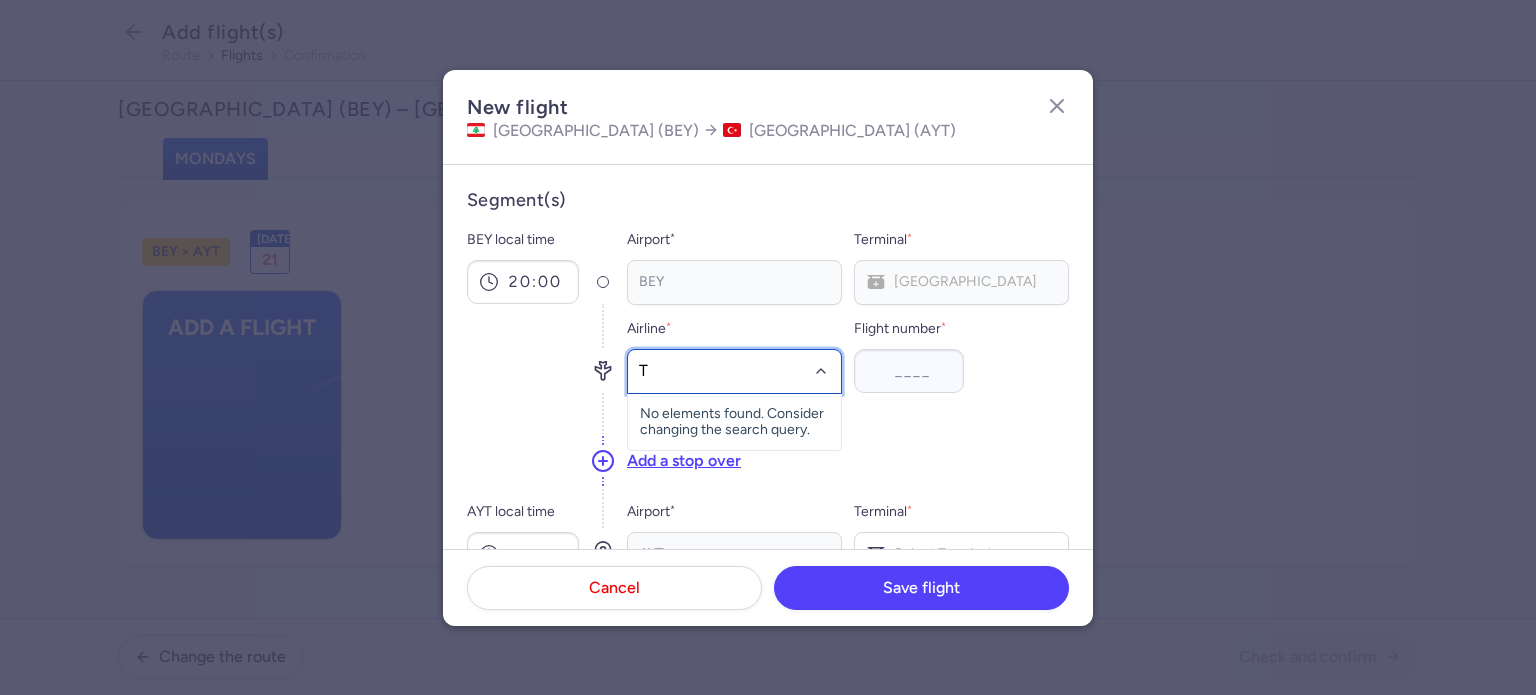 type on "TK" 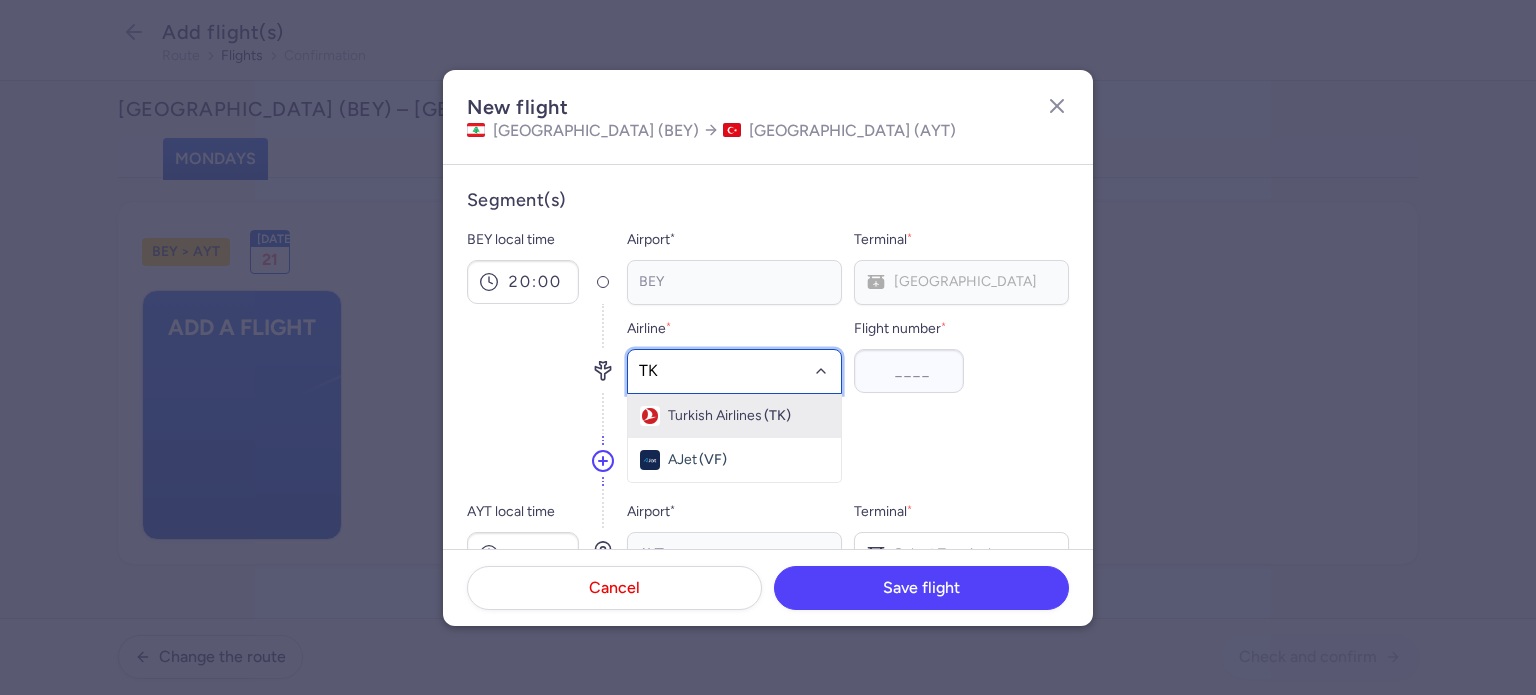 click on "Turkish Airlines" at bounding box center (715, 416) 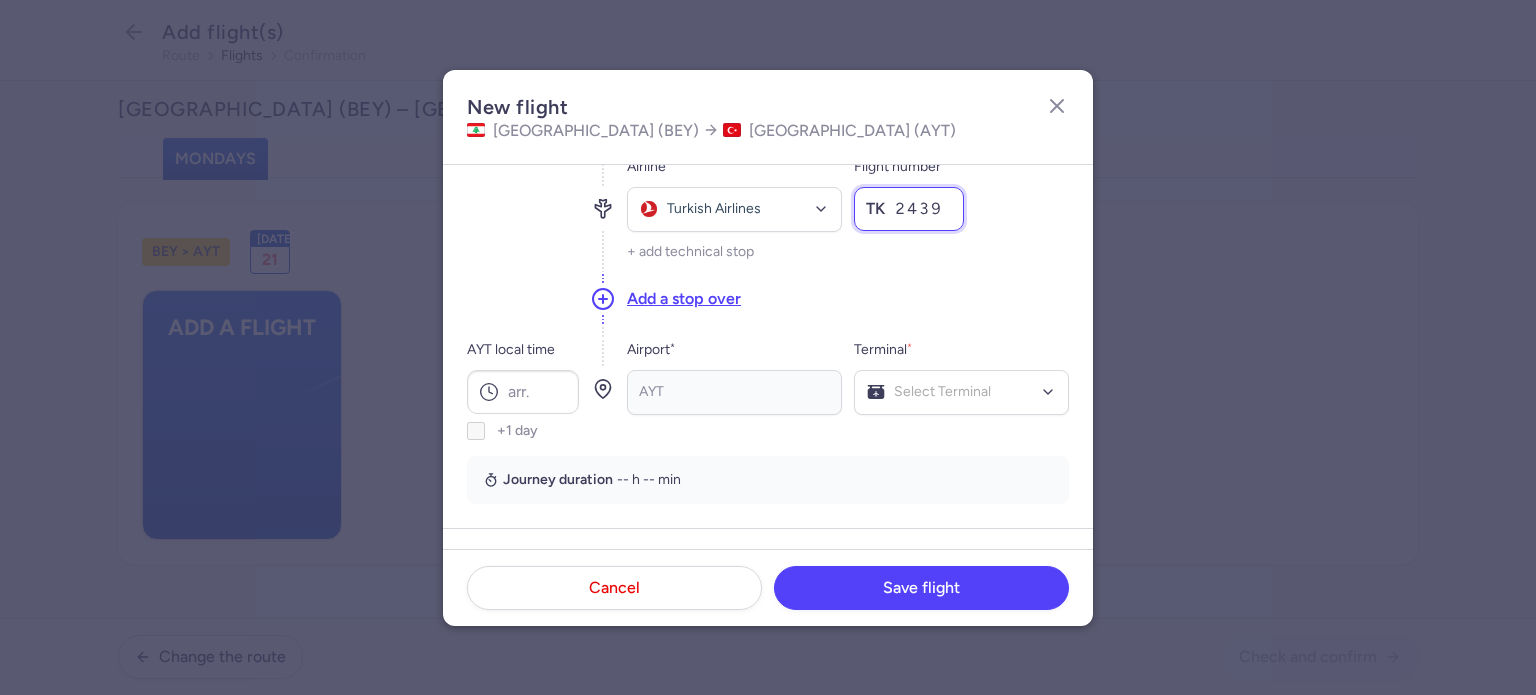 scroll, scrollTop: 168, scrollLeft: 0, axis: vertical 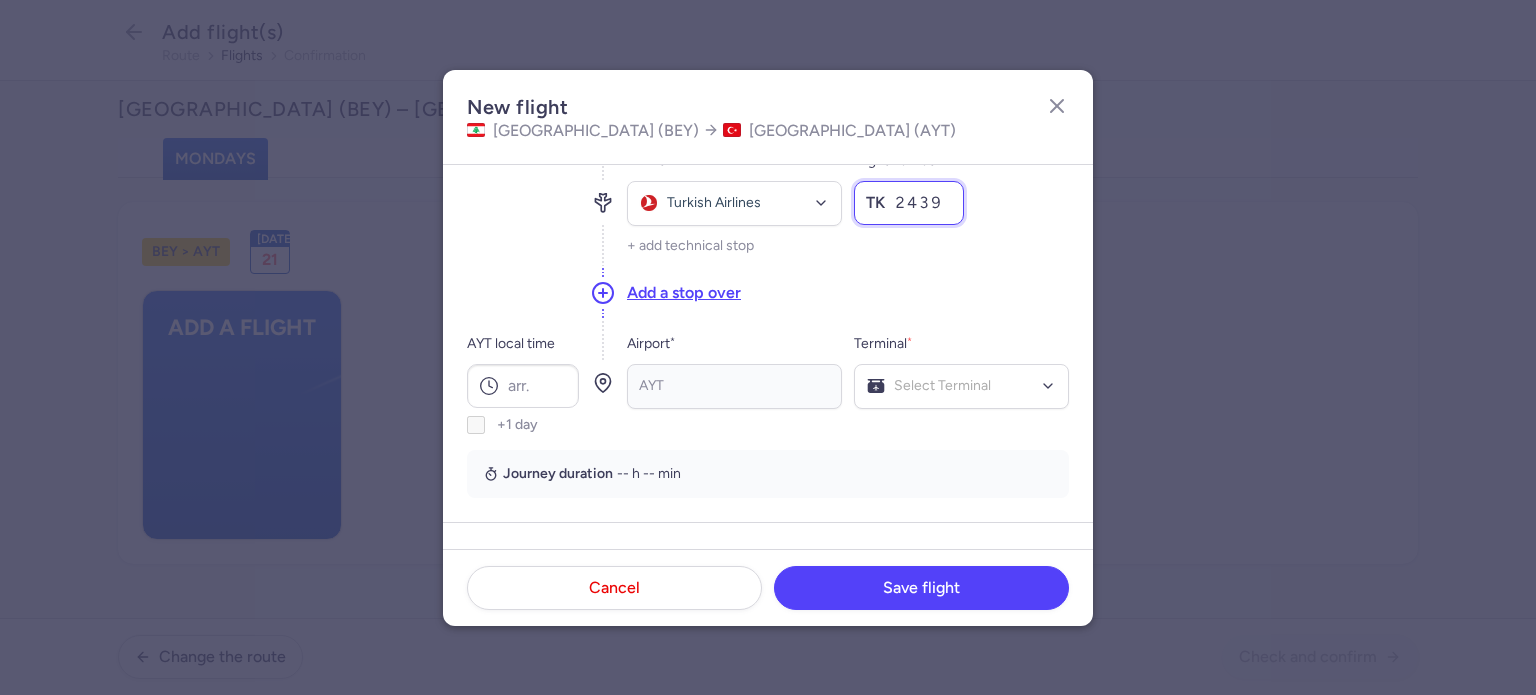 type on "2439" 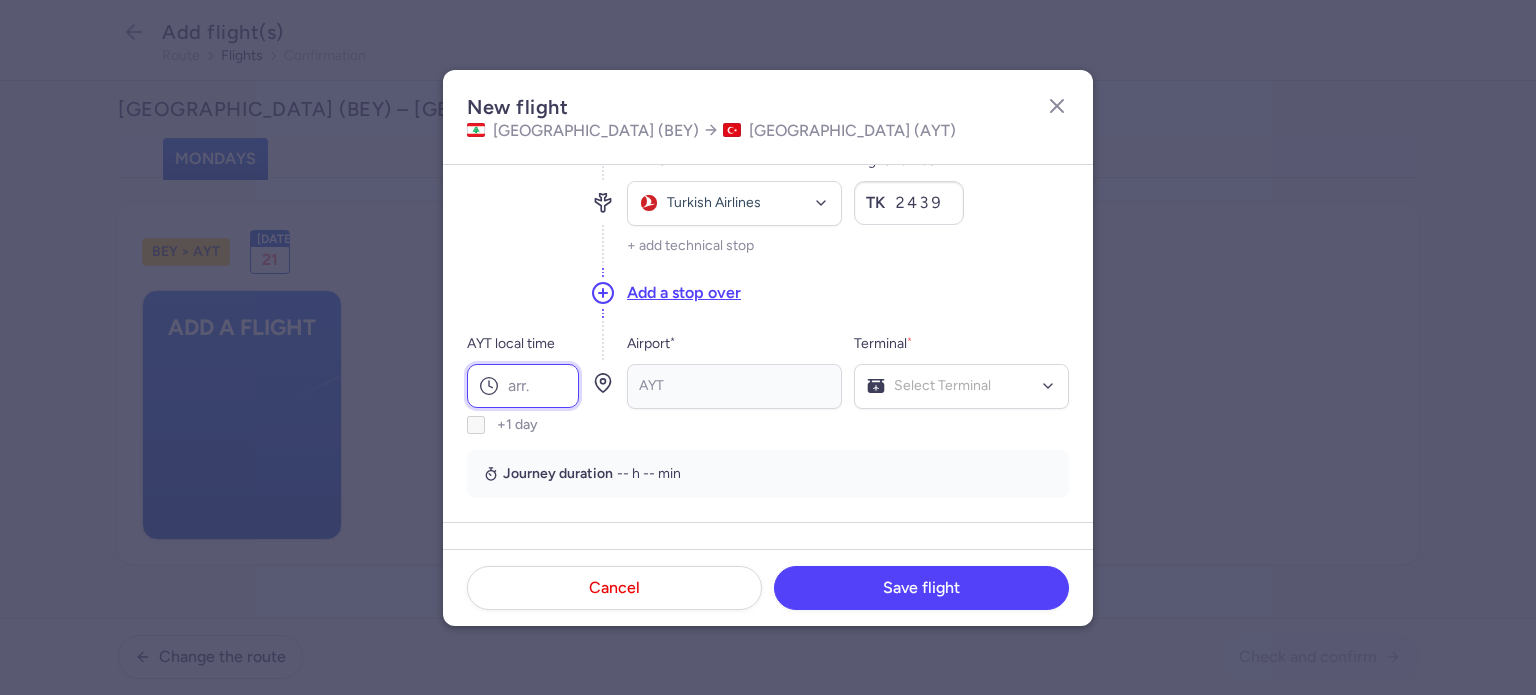 click on "AYT local time" at bounding box center [523, 386] 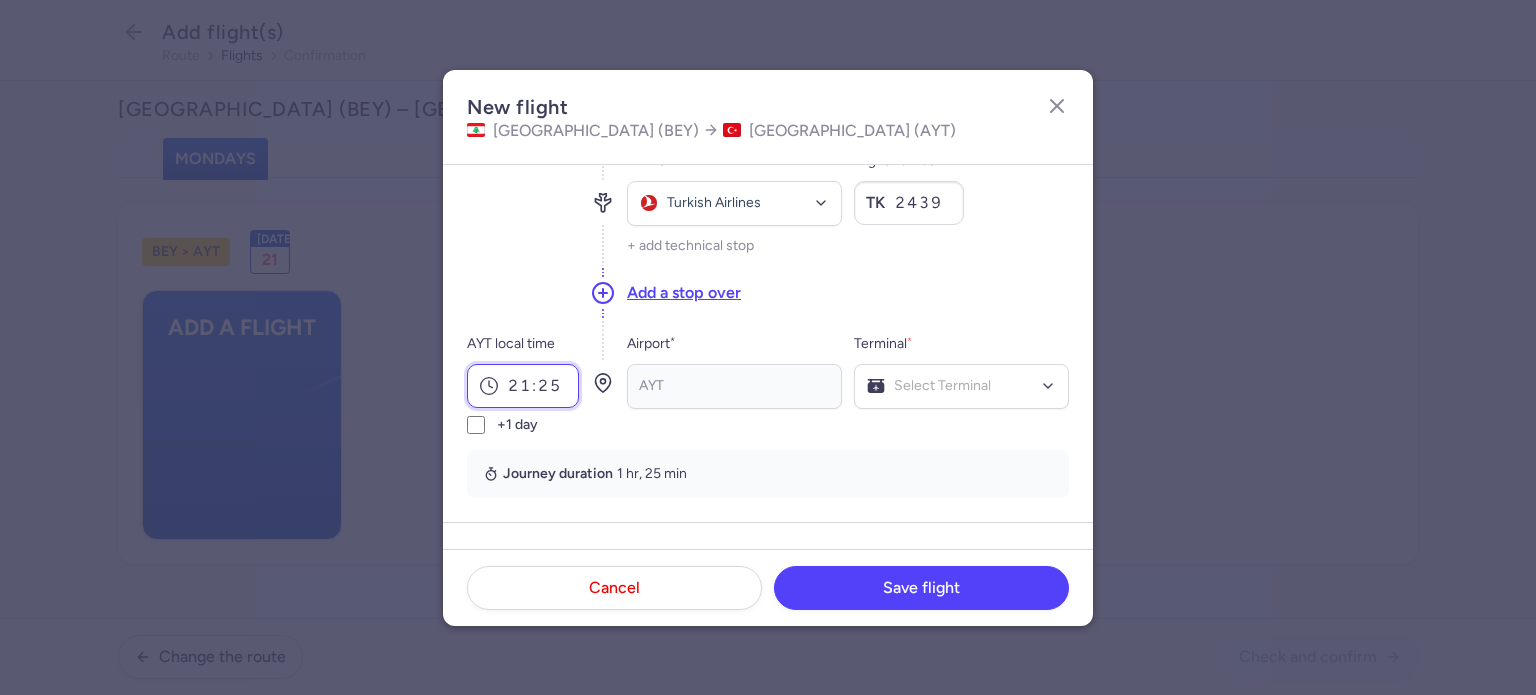 type on "21:25" 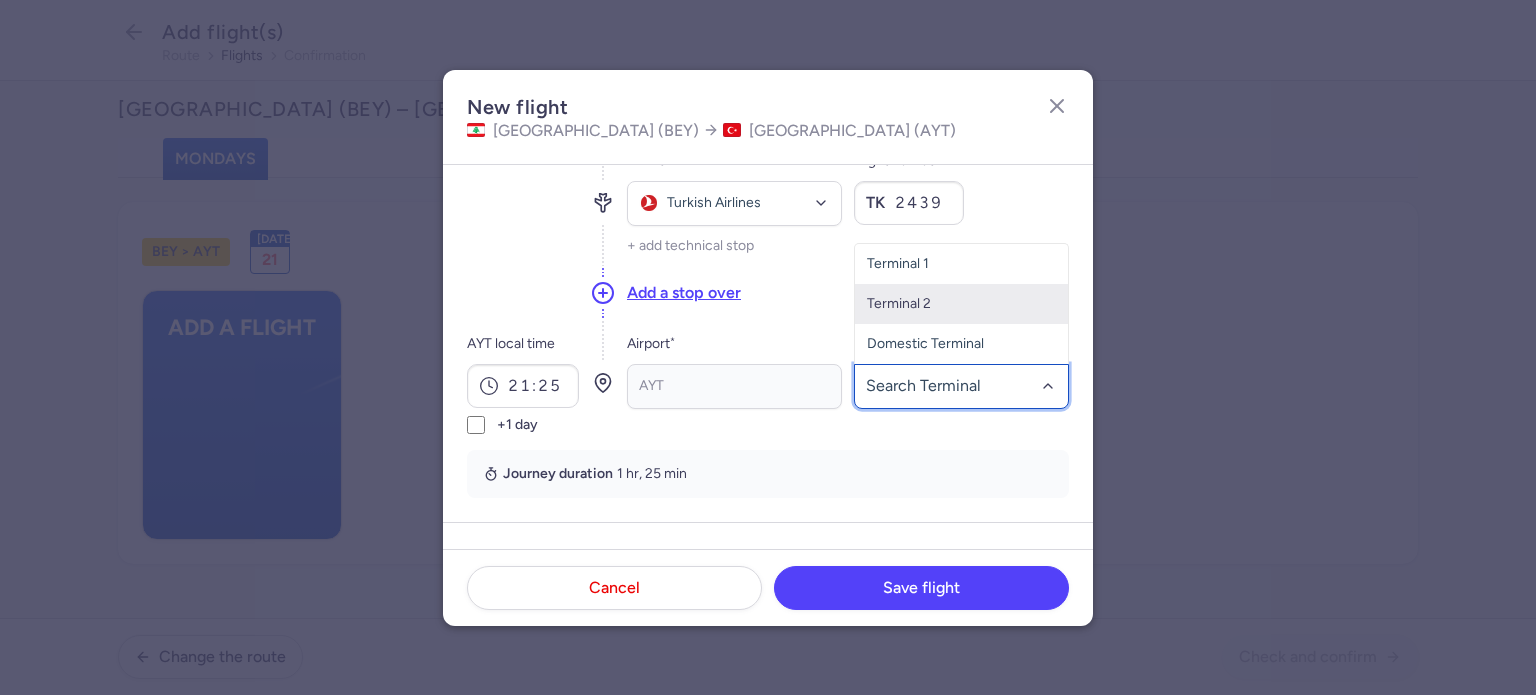 click on "Terminal 2" 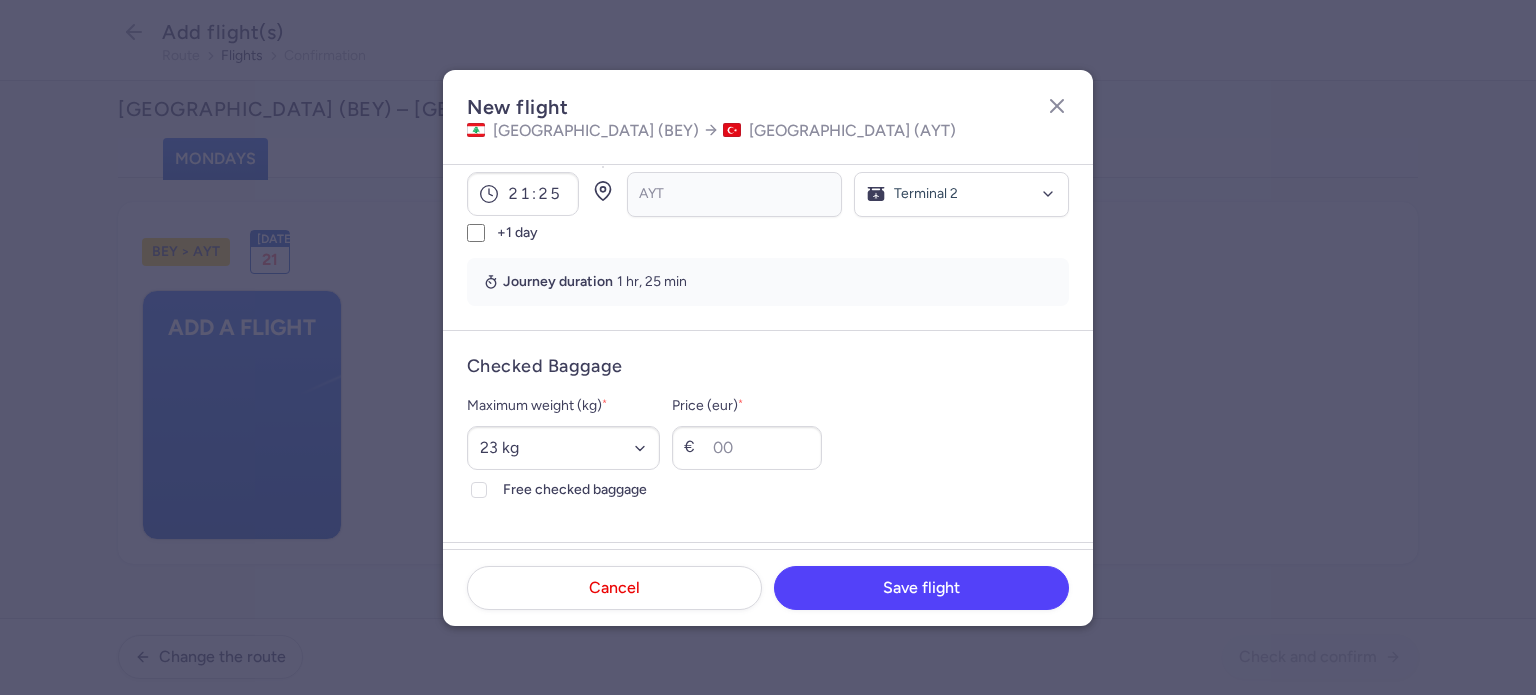 scroll, scrollTop: 362, scrollLeft: 0, axis: vertical 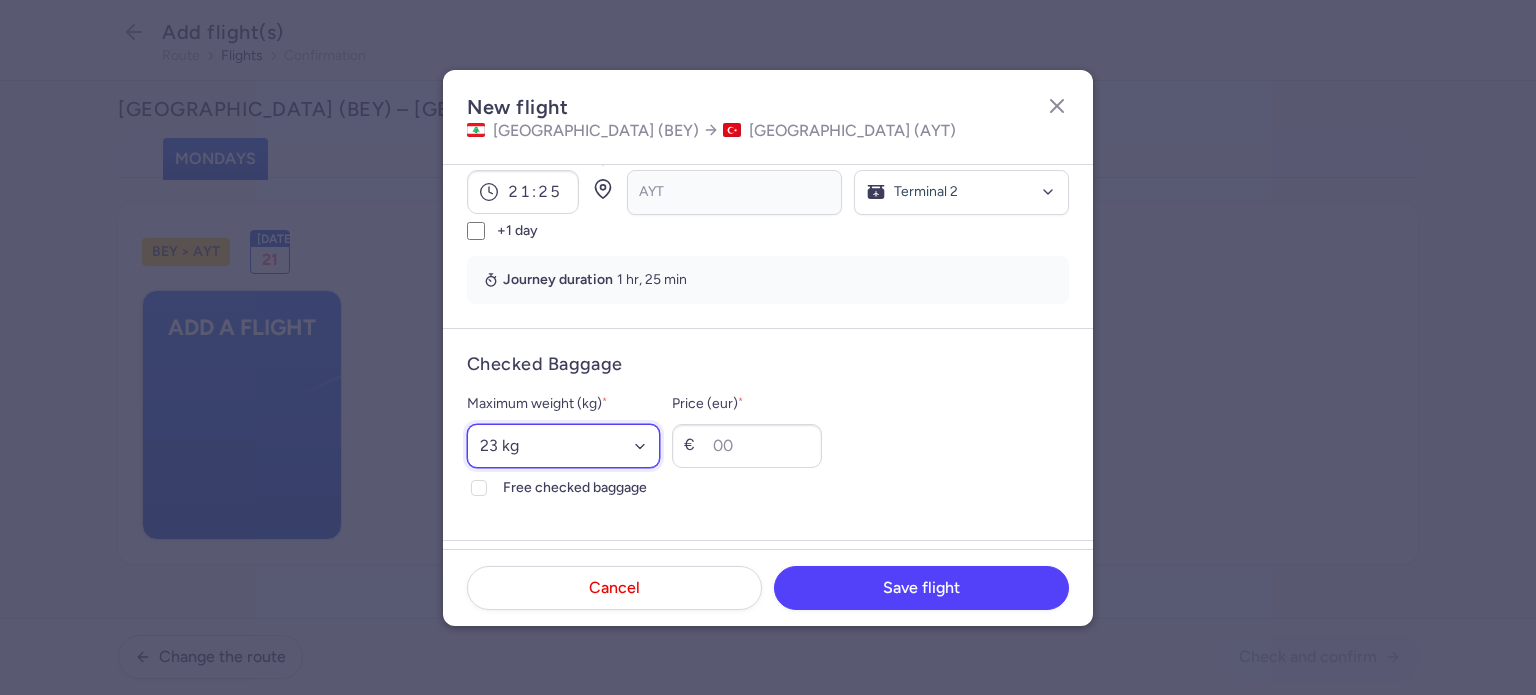 click on "Select an option 15 kg 16 kg 17 kg 18 kg 19 kg 20 kg 21 kg 22 kg 23 kg 24 kg 25 kg 26 kg 27 kg 28 kg 29 kg 30 kg 31 kg 32 kg 33 kg 34 kg 35 kg" at bounding box center [563, 446] 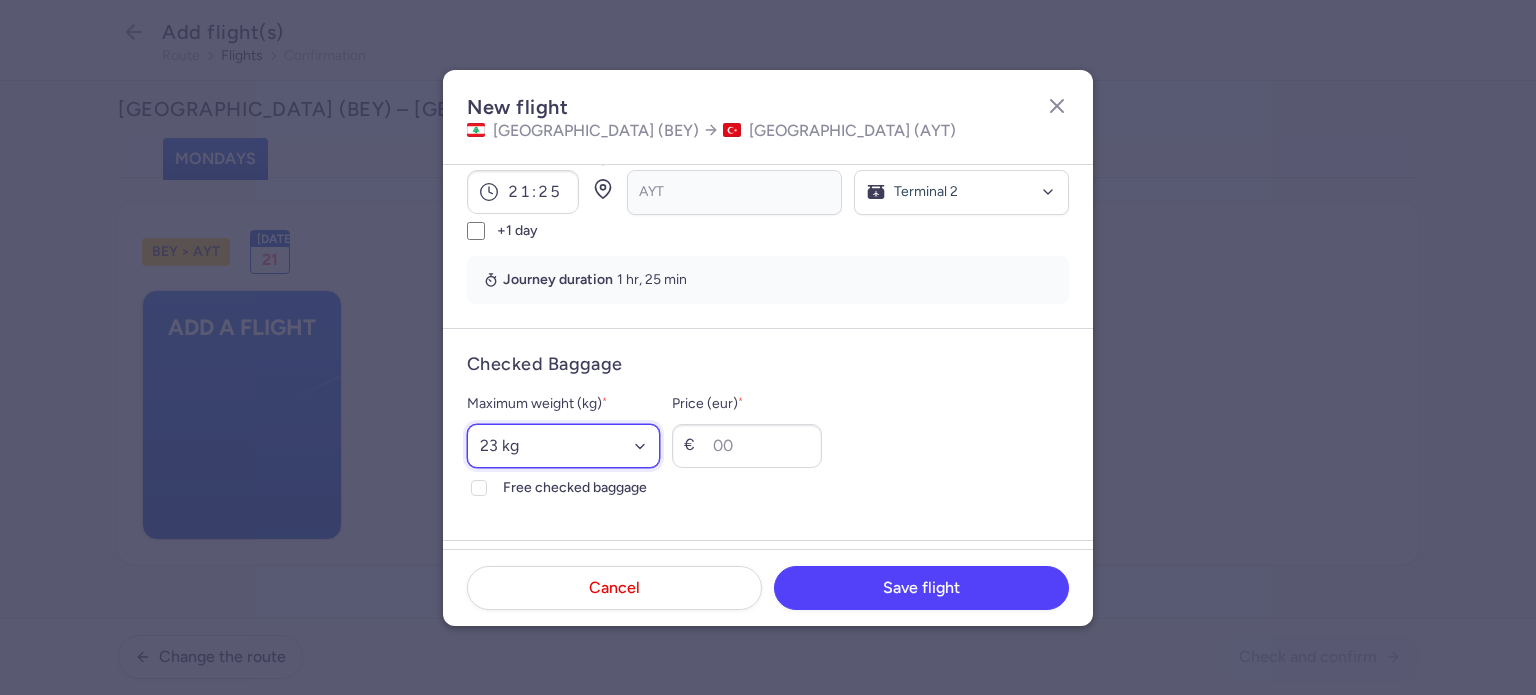 select on "30" 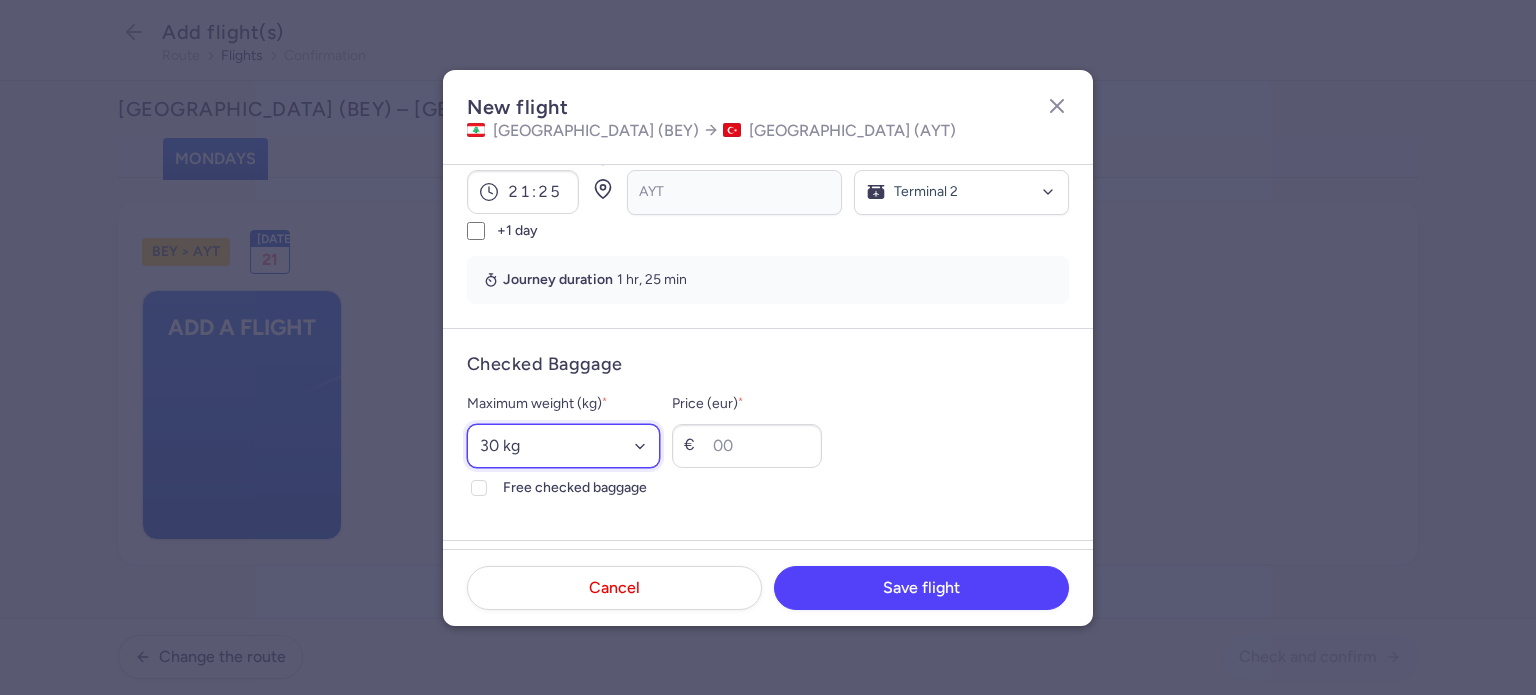 click on "Select an option 15 kg 16 kg 17 kg 18 kg 19 kg 20 kg 21 kg 22 kg 23 kg 24 kg 25 kg 26 kg 27 kg 28 kg 29 kg 30 kg 31 kg 32 kg 33 kg 34 kg 35 kg" at bounding box center (563, 446) 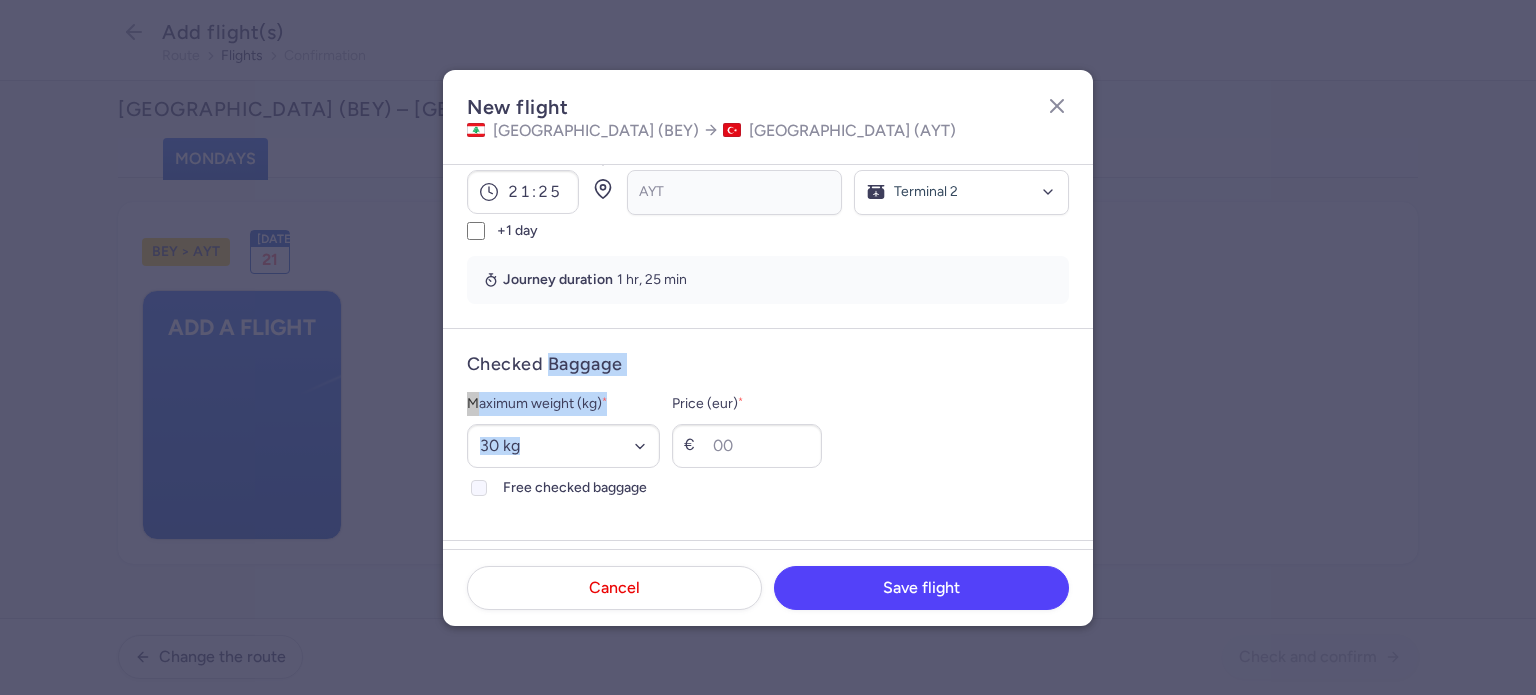drag, startPoint x: 550, startPoint y: 327, endPoint x: 482, endPoint y: 485, distance: 172.01163 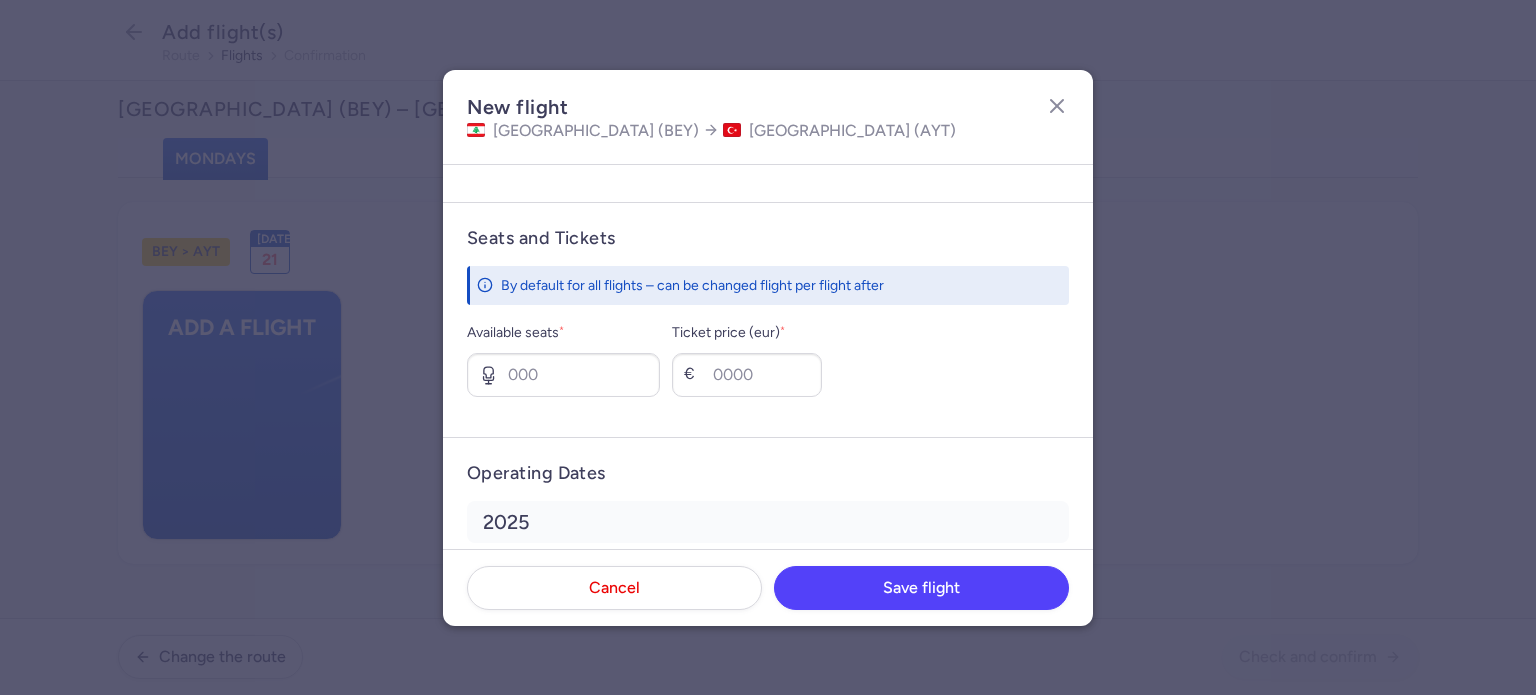 scroll, scrollTop: 722, scrollLeft: 0, axis: vertical 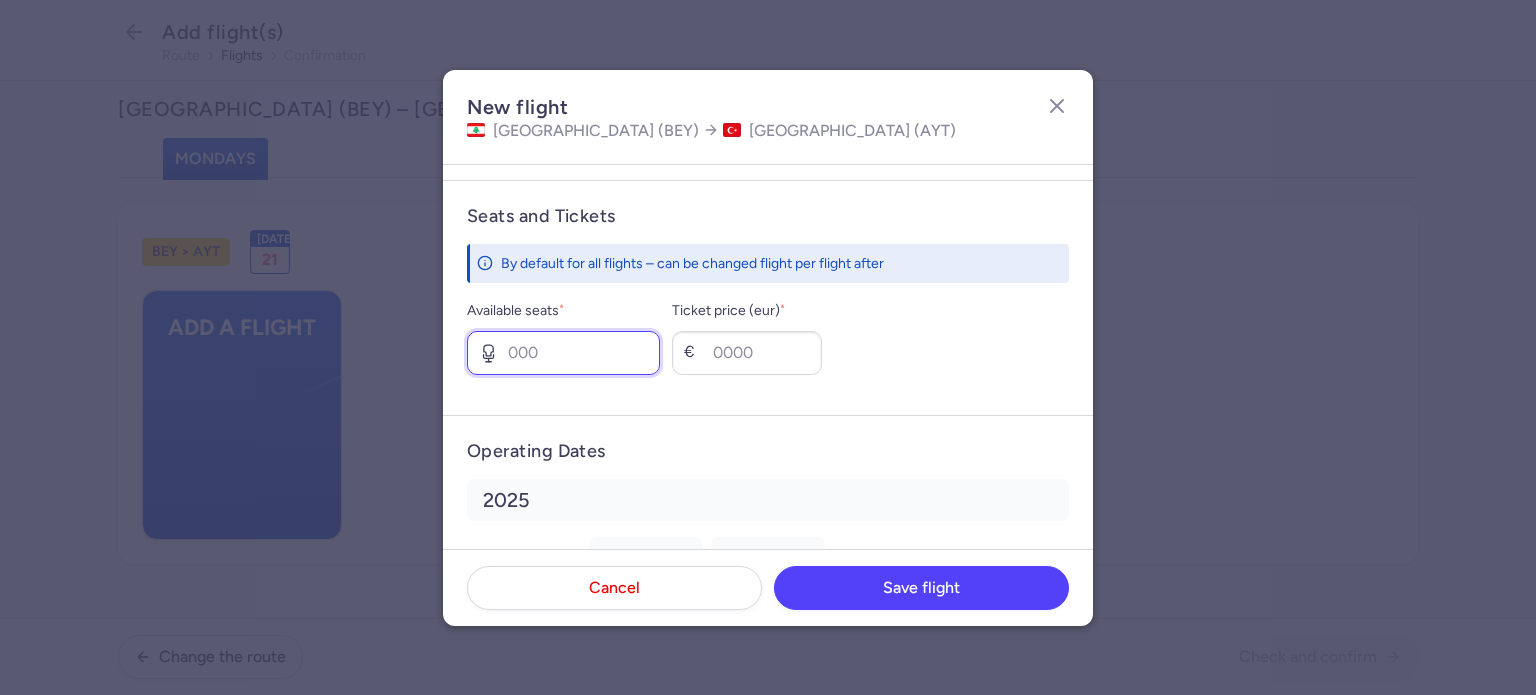 click on "Available seats  *" at bounding box center (563, 353) 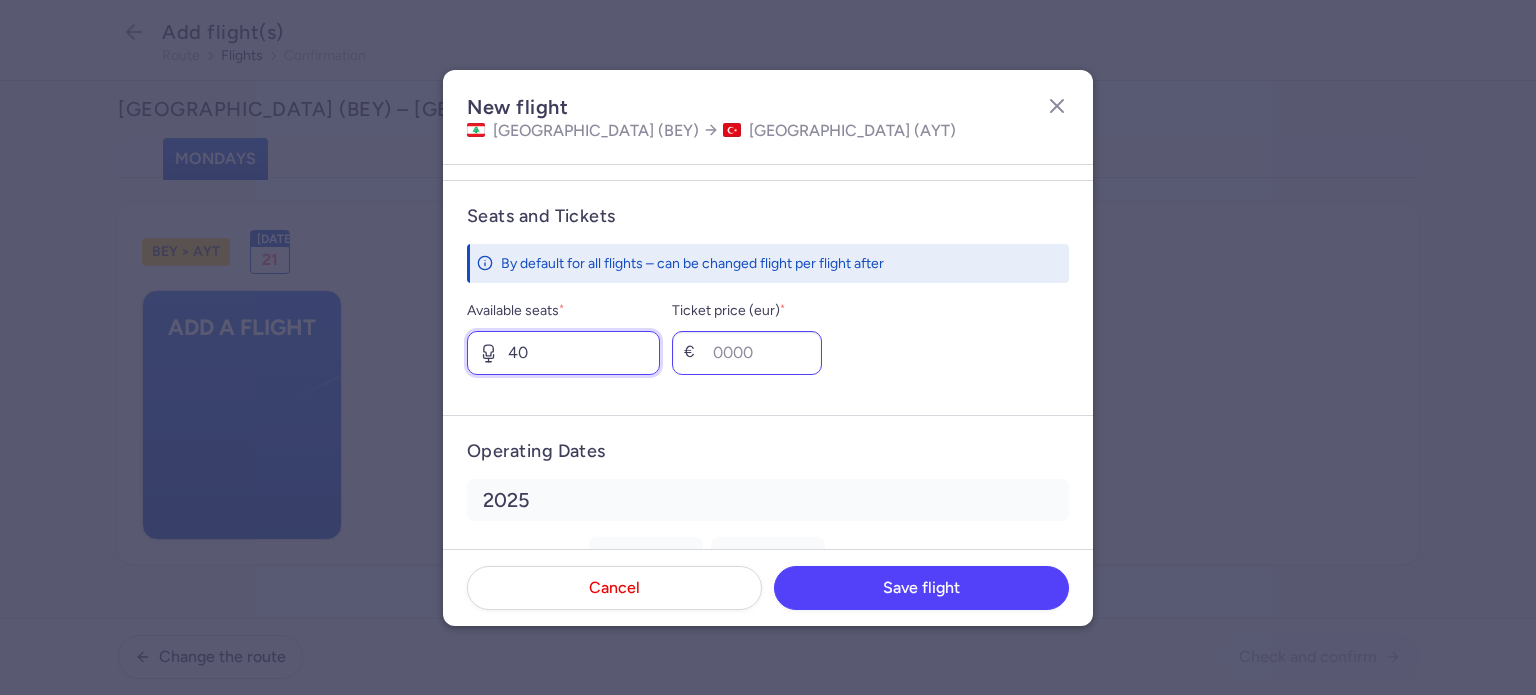type on "40" 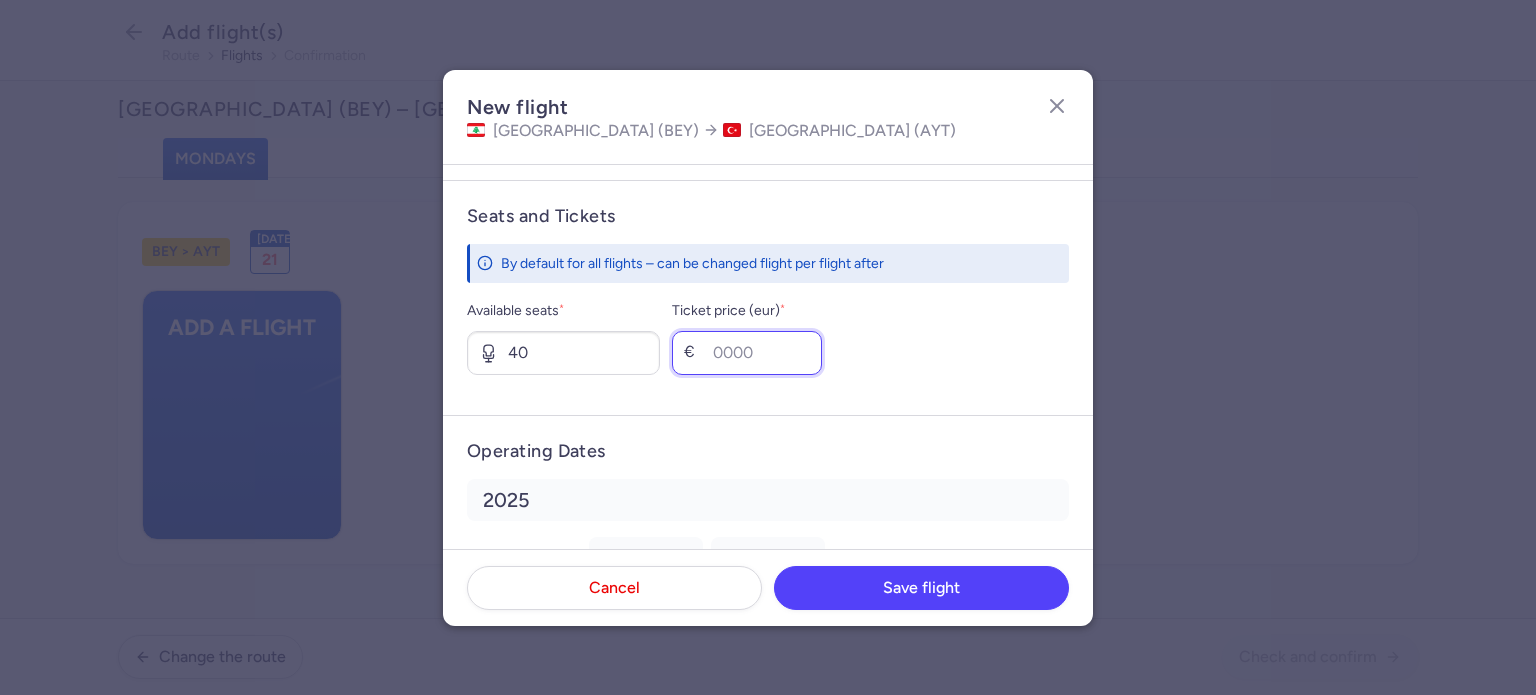 click on "Ticket price (eur)  *" at bounding box center [747, 353] 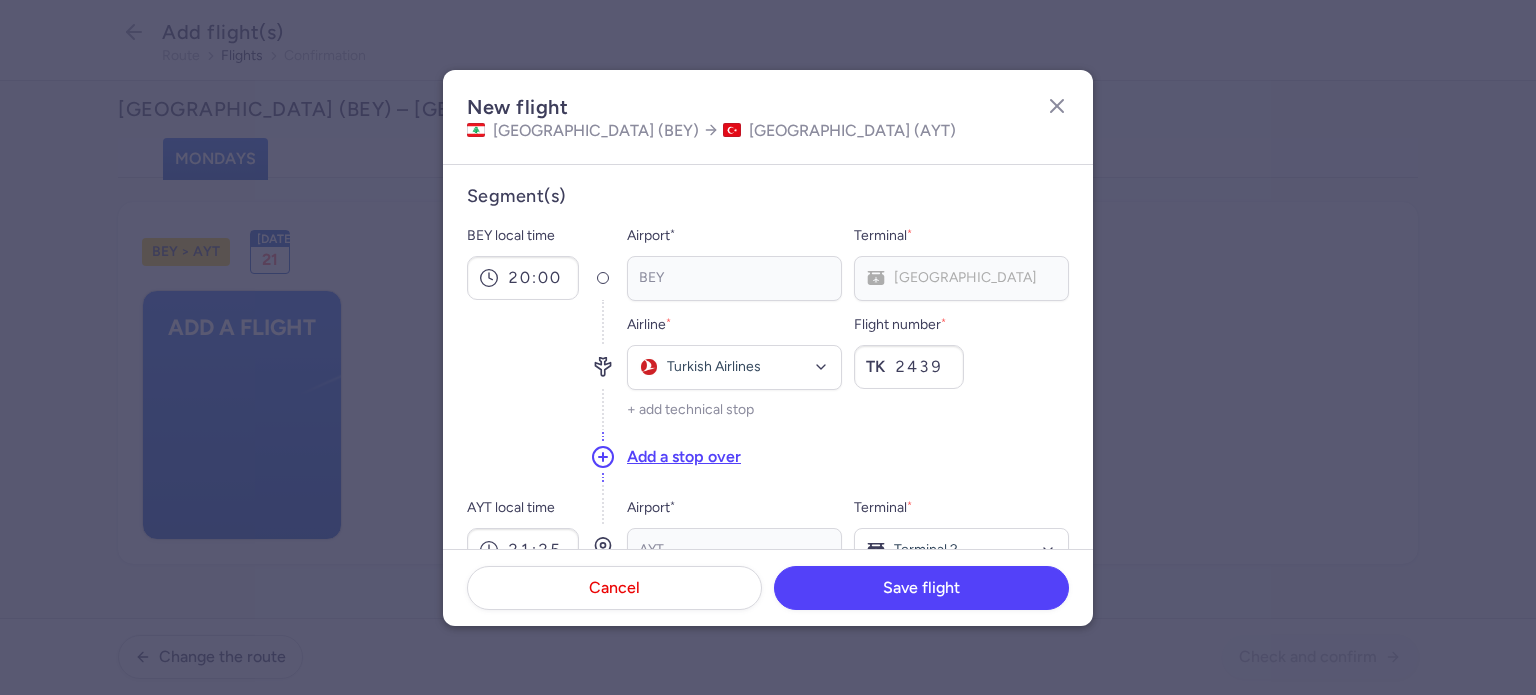 scroll, scrollTop: 0, scrollLeft: 0, axis: both 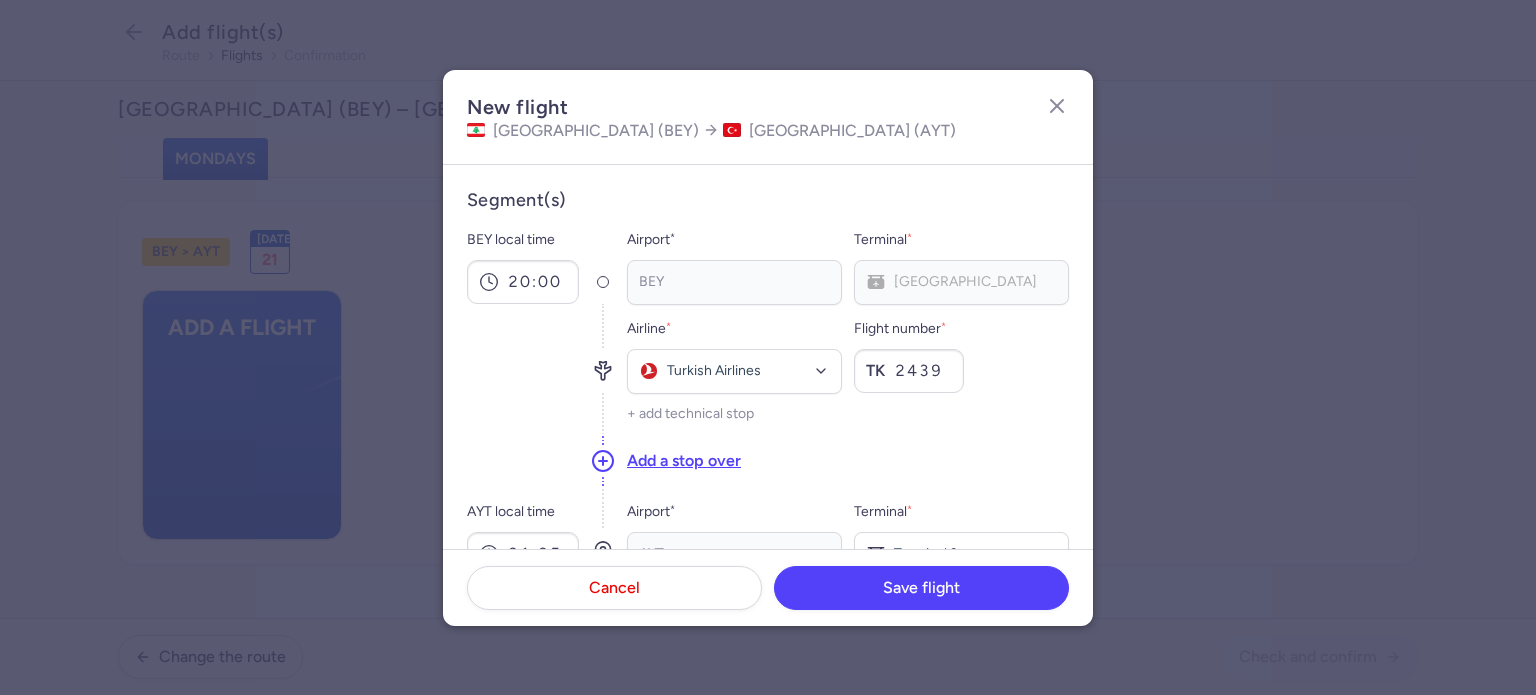 type on "165" 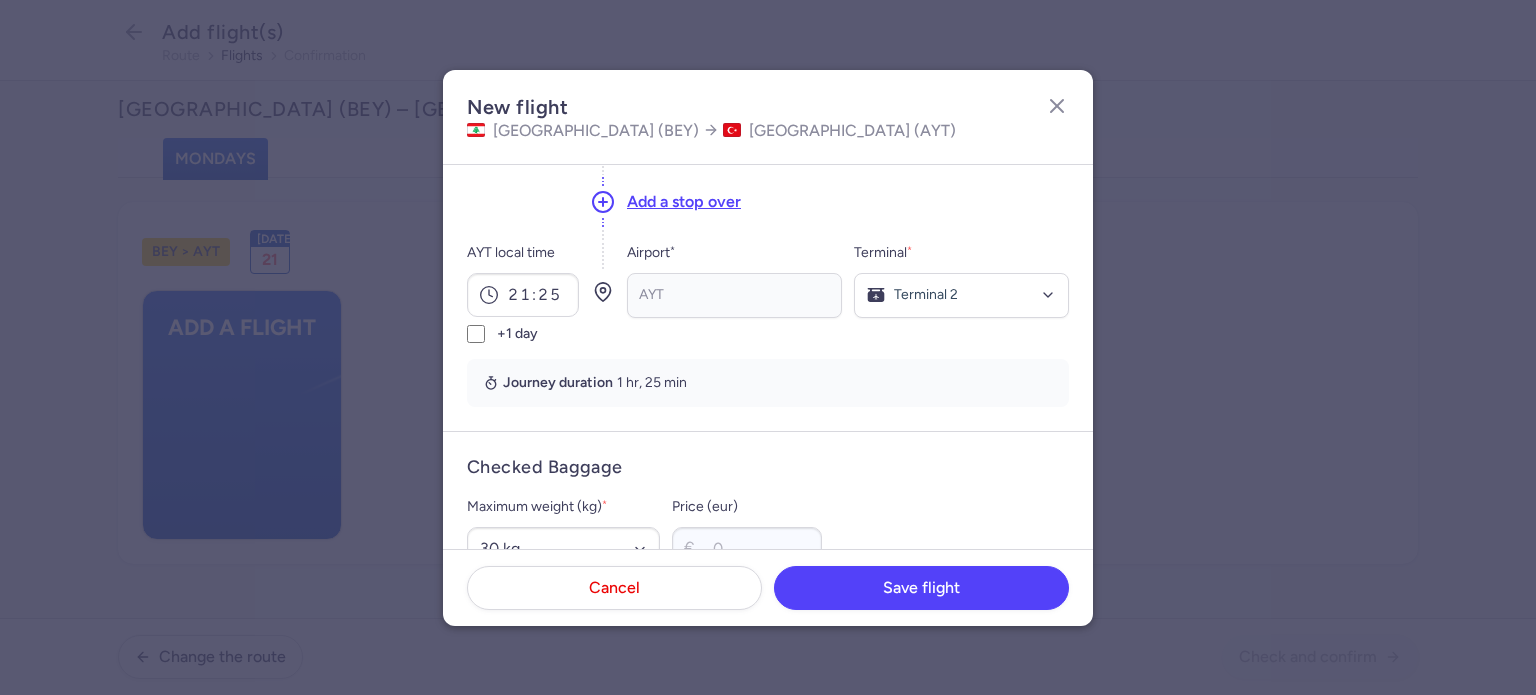 scroll, scrollTop: 260, scrollLeft: 0, axis: vertical 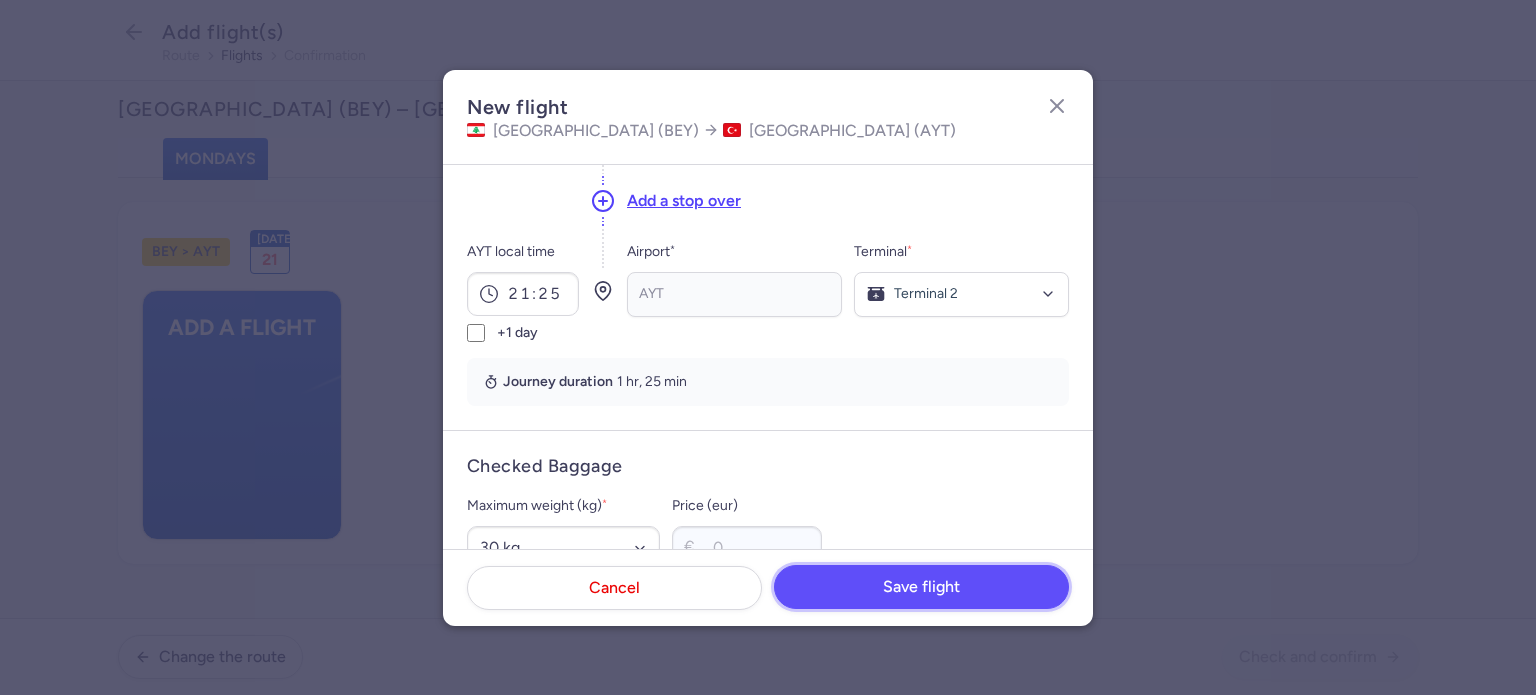 click on "Save flight" at bounding box center (921, 587) 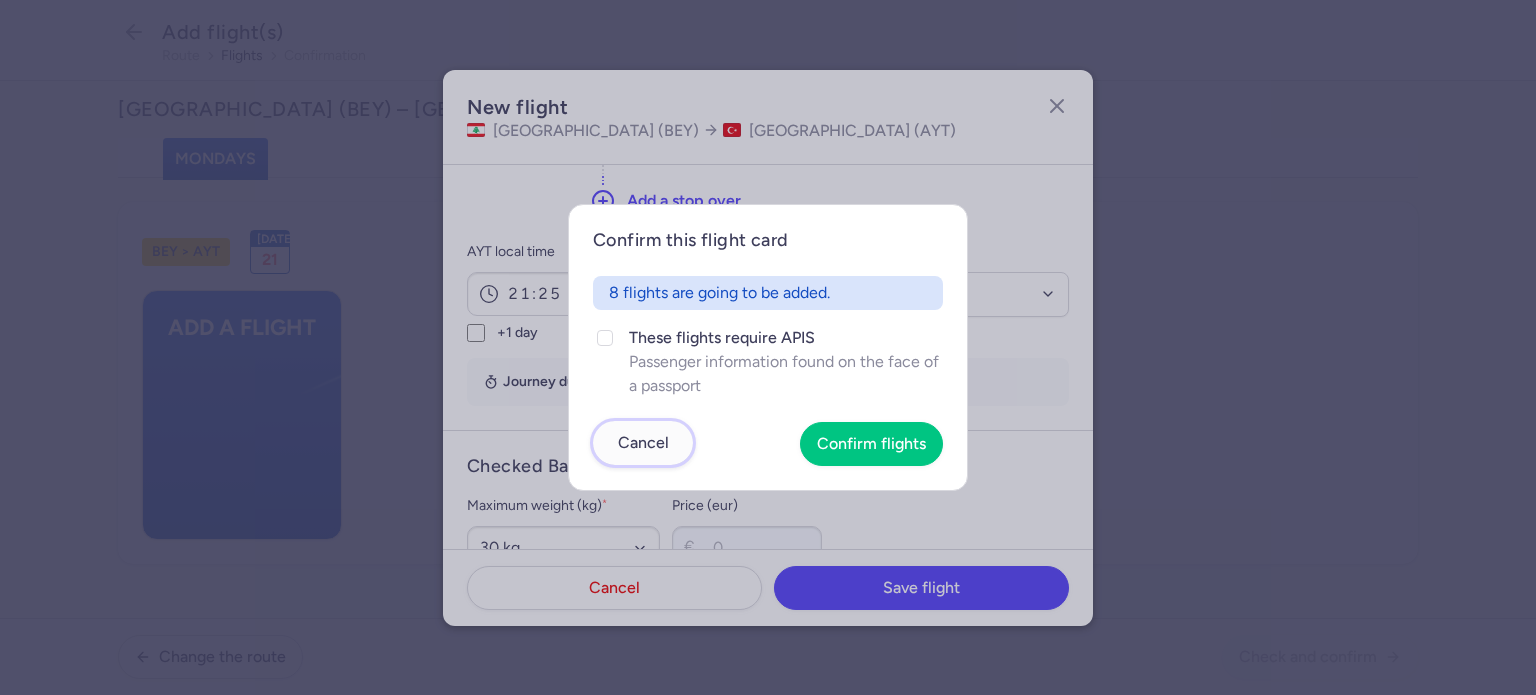 click on "Cancel" at bounding box center [643, 443] 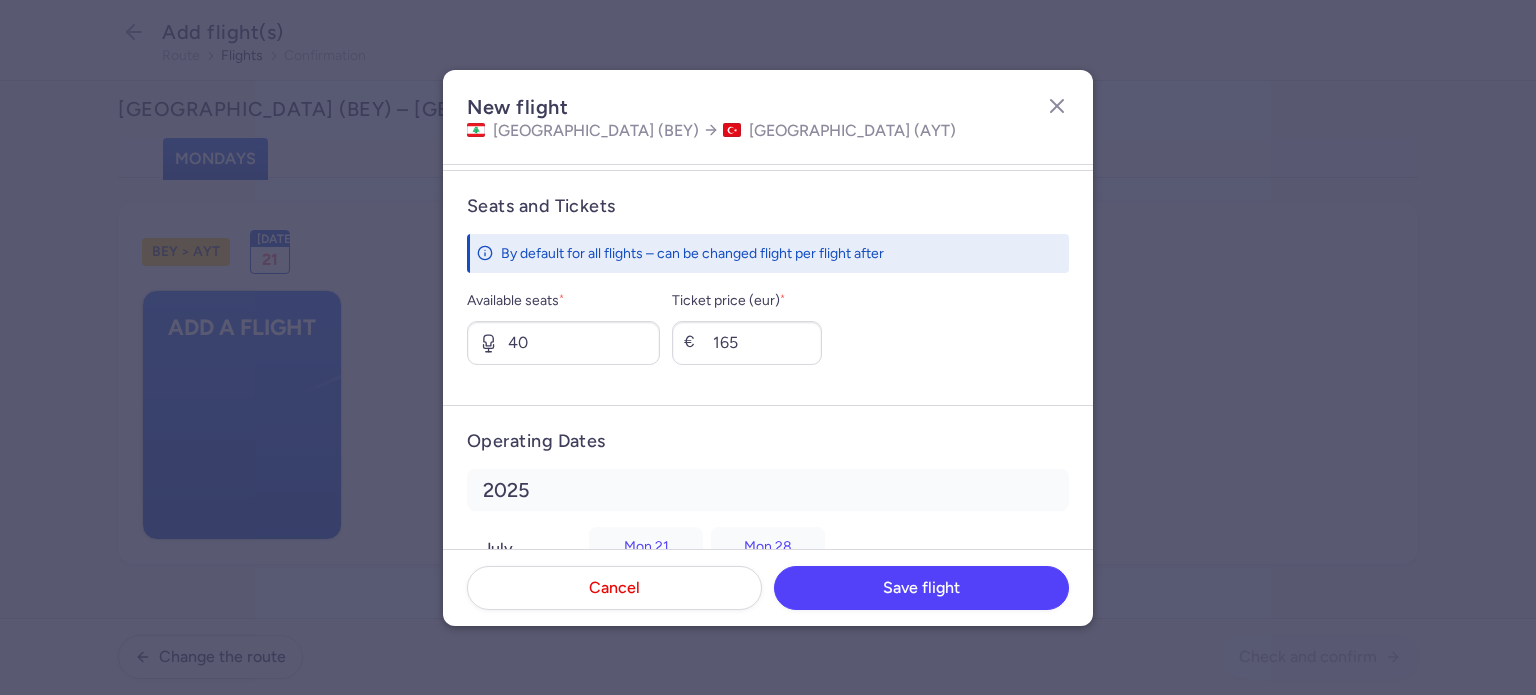 scroll, scrollTop: 978, scrollLeft: 0, axis: vertical 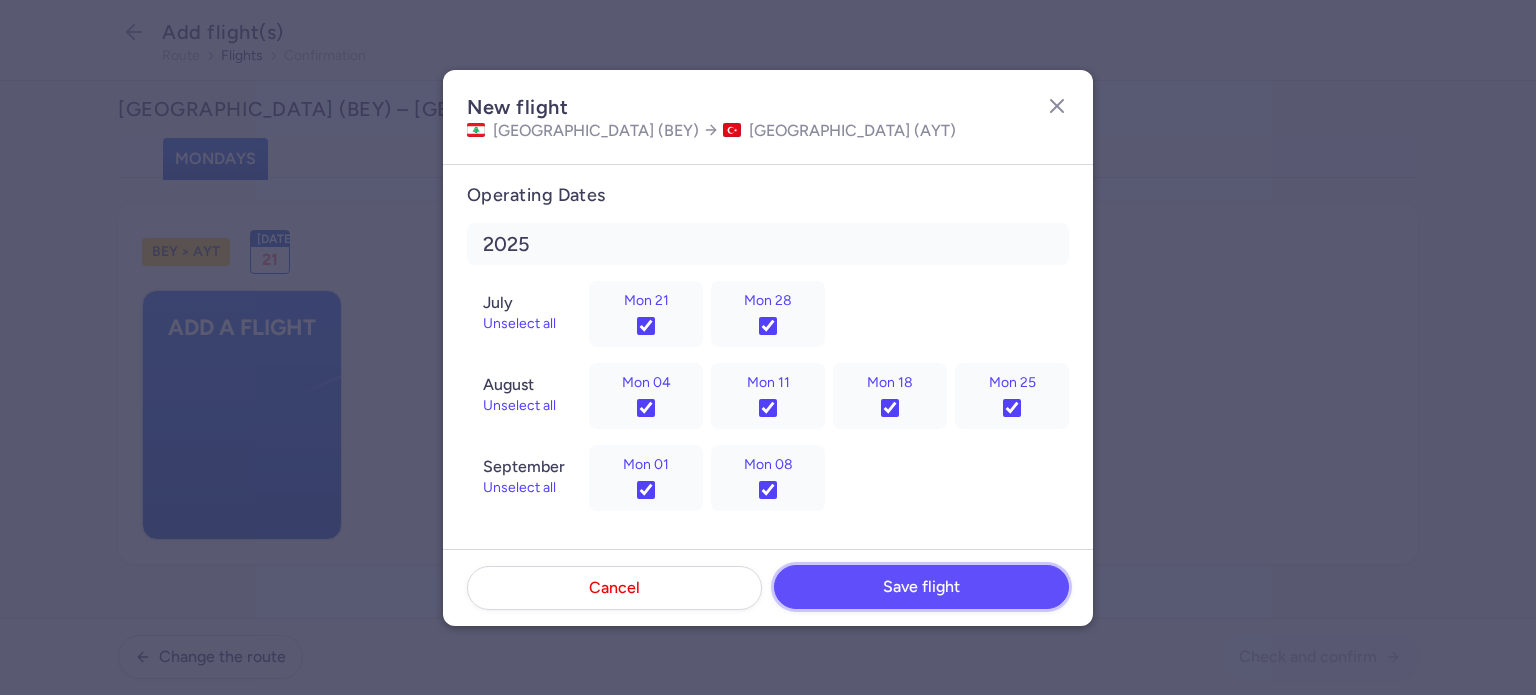 click on "Save flight" at bounding box center (921, 587) 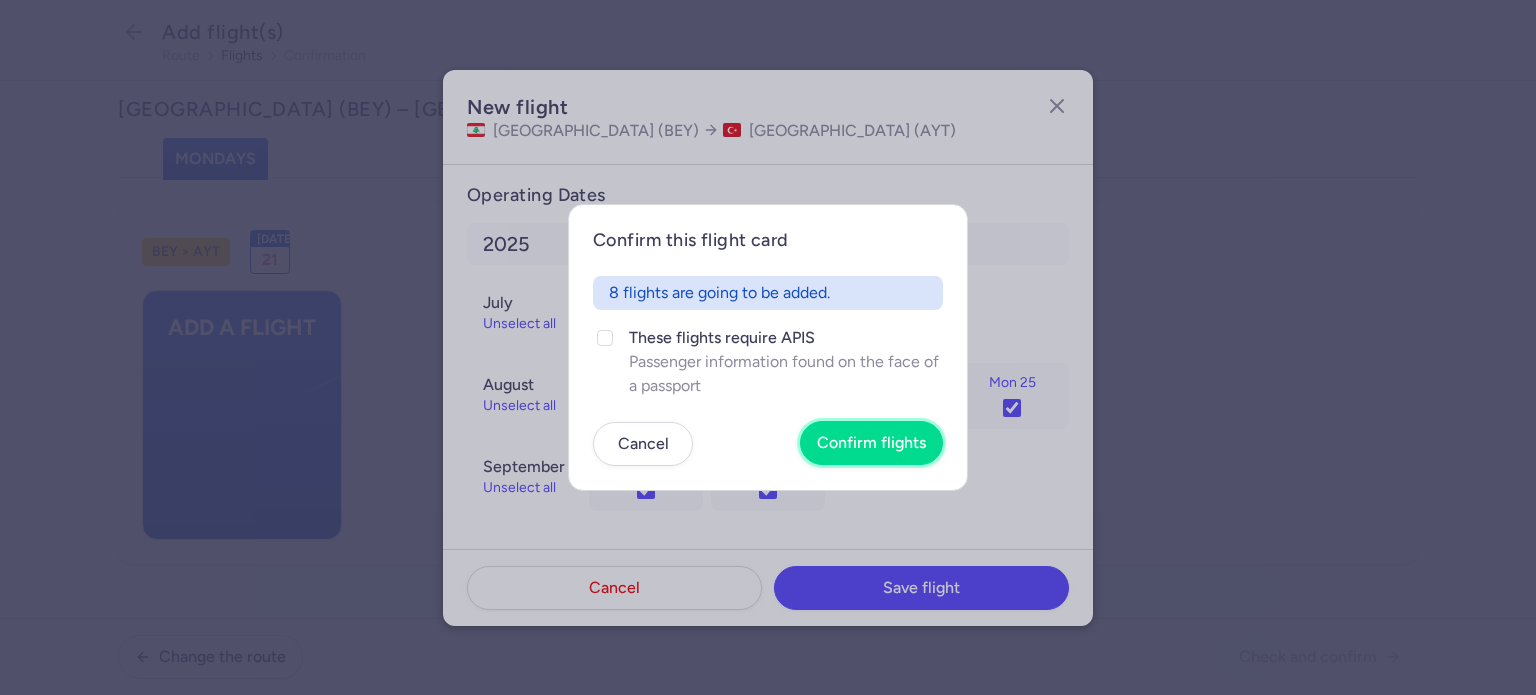 click on "Confirm flights" at bounding box center [871, 443] 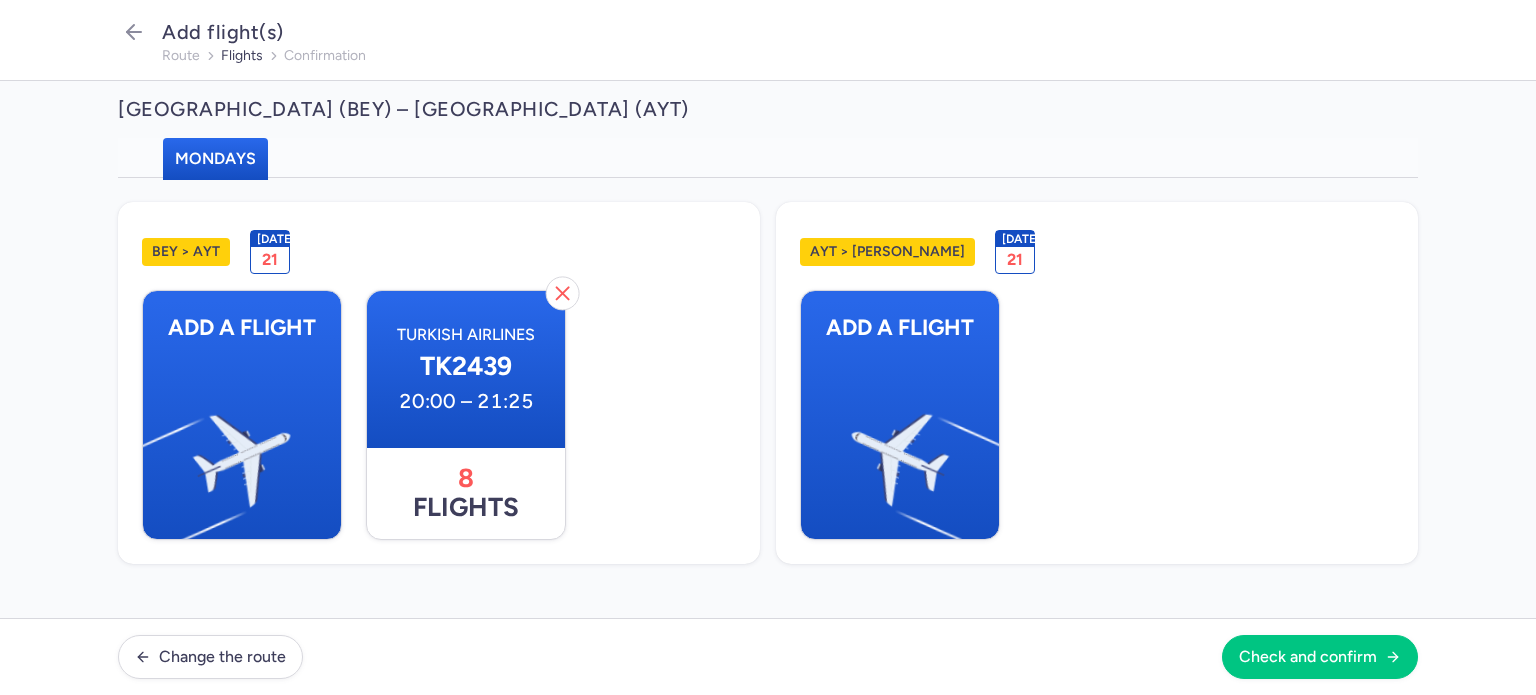 click at bounding box center (999, 452) 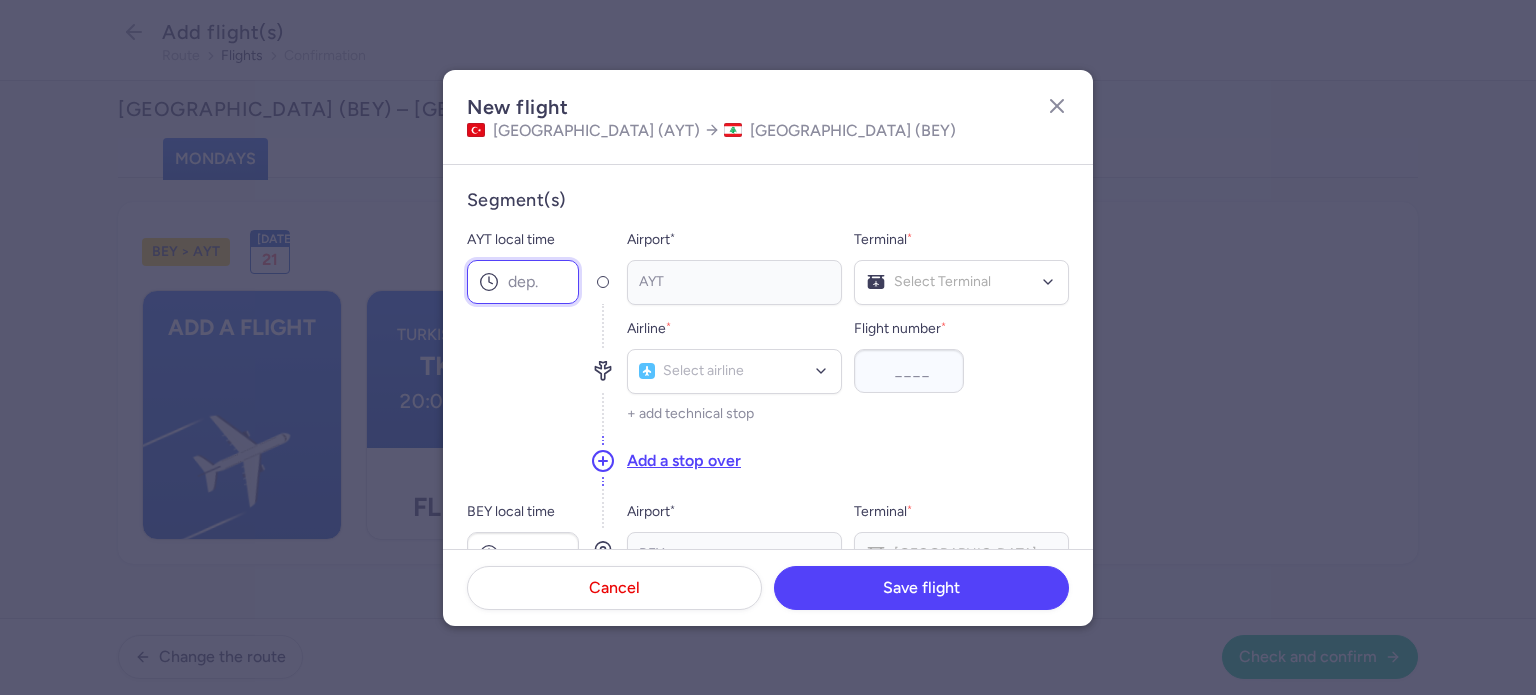 click on "AYT local time" at bounding box center [523, 282] 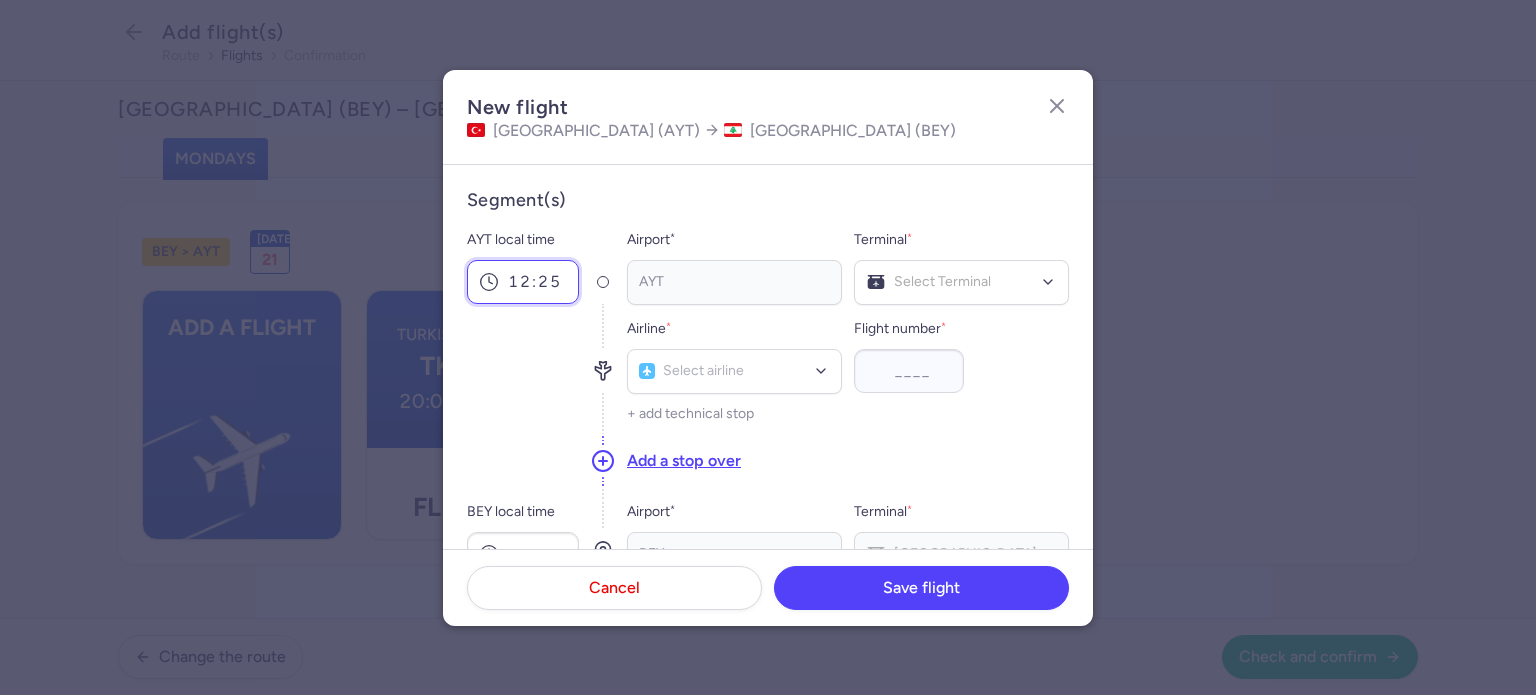 type on "12:25" 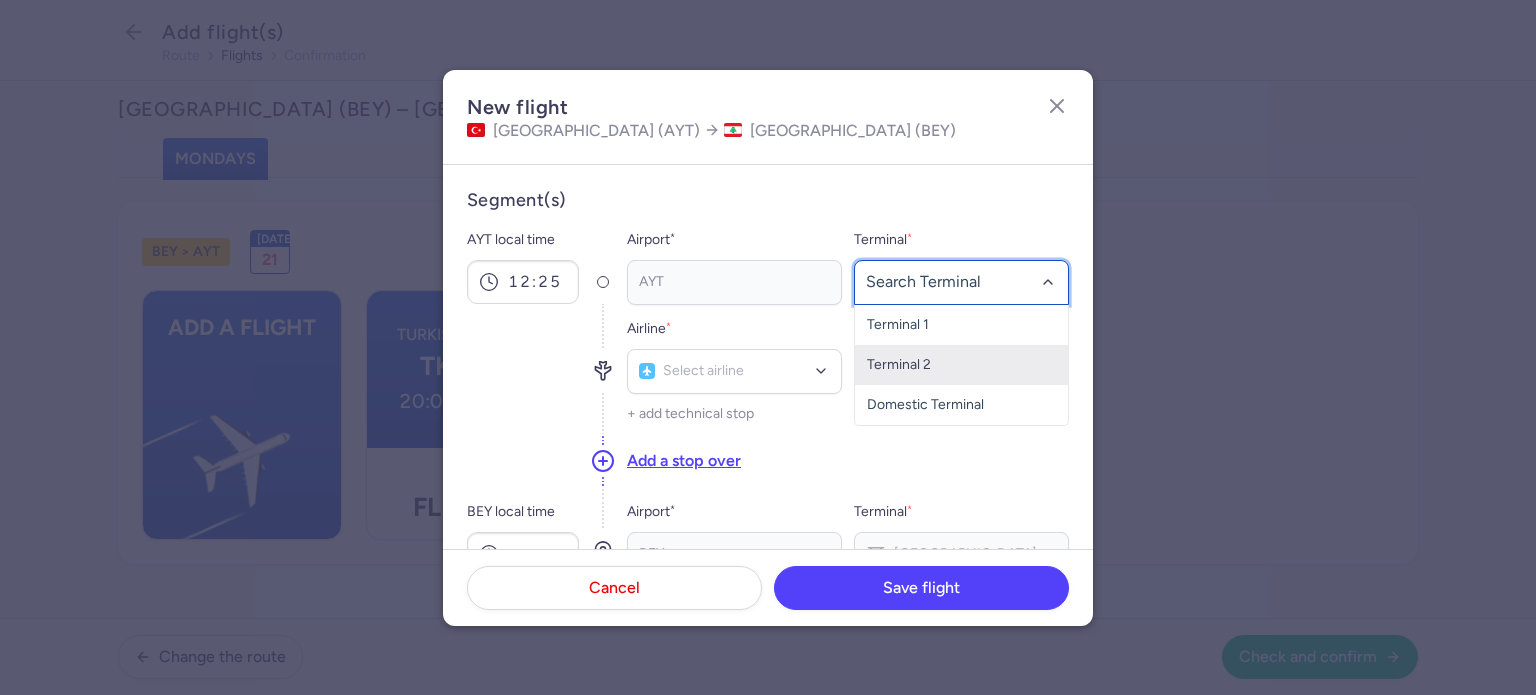click on "Terminal 2" at bounding box center (961, 365) 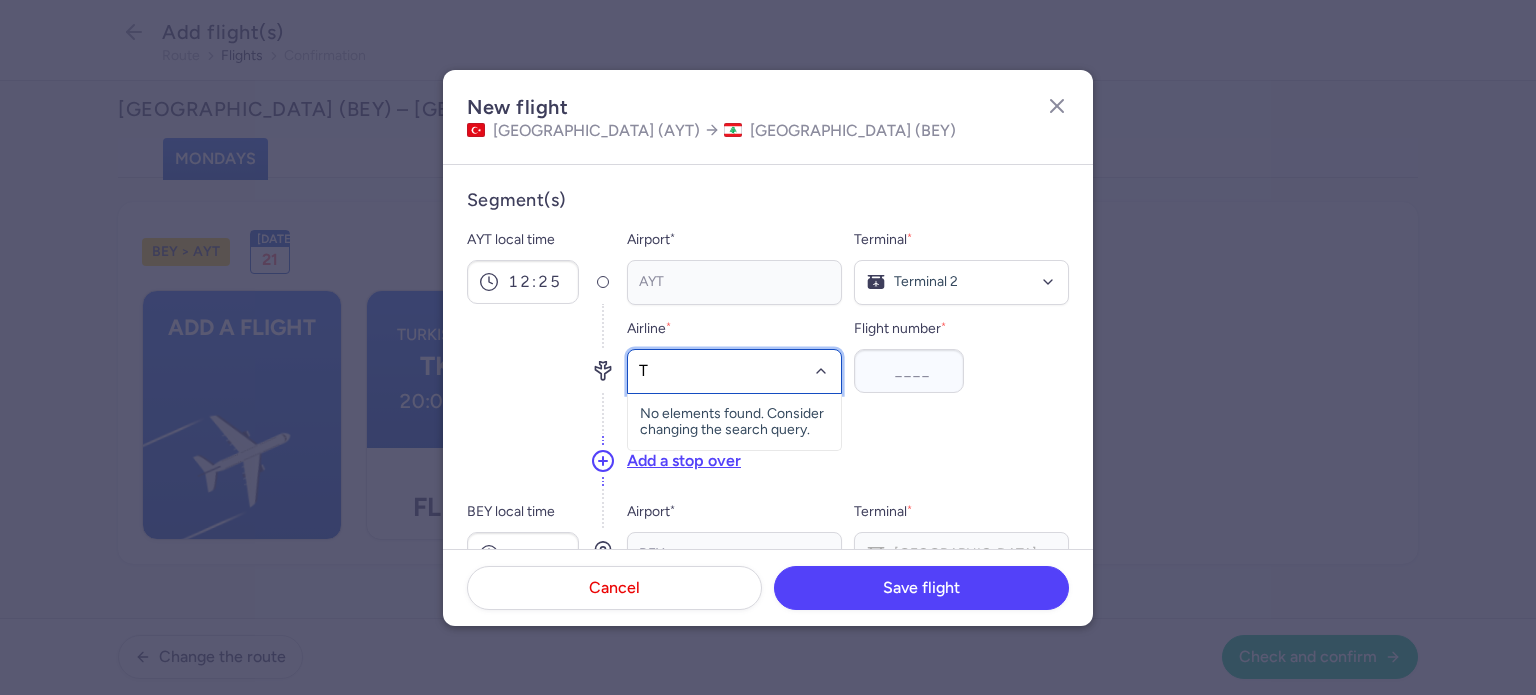 type on "TK" 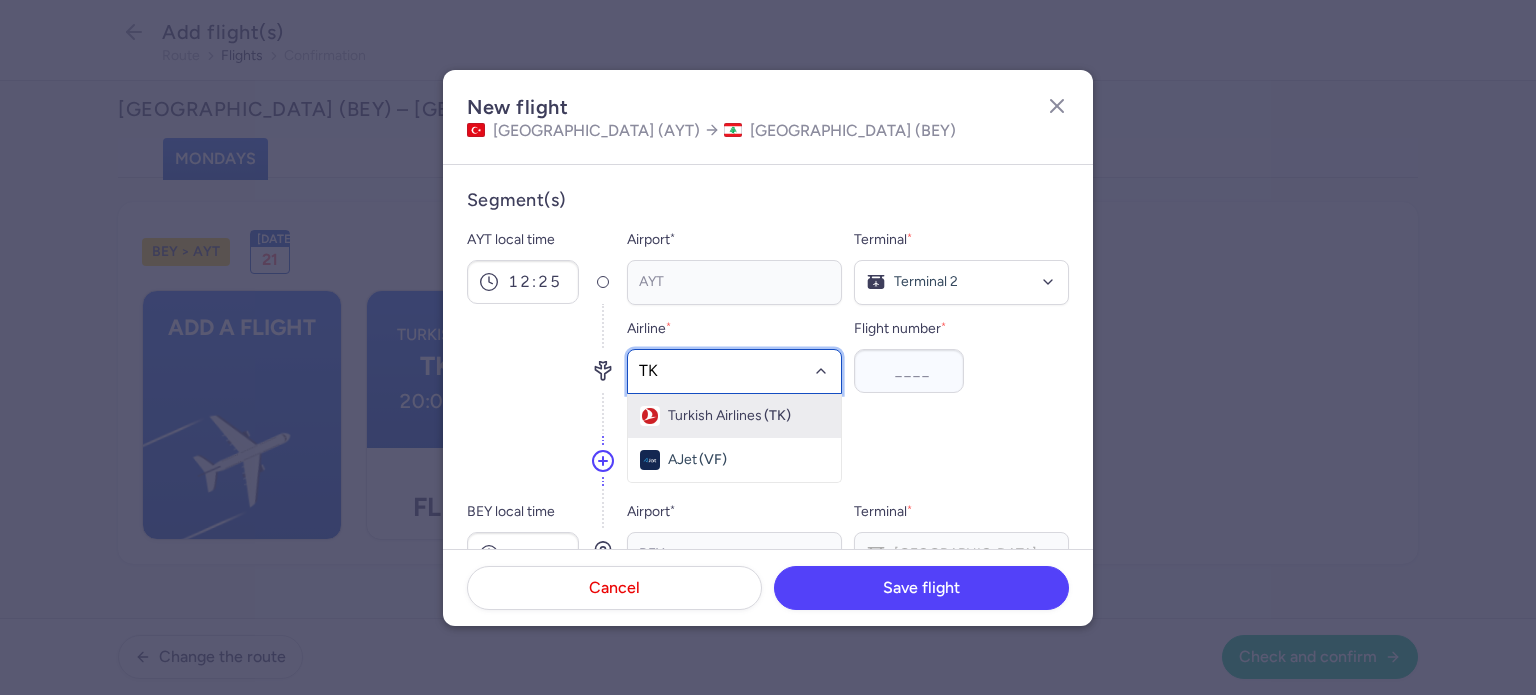 click on "Turkish Airlines" at bounding box center [715, 416] 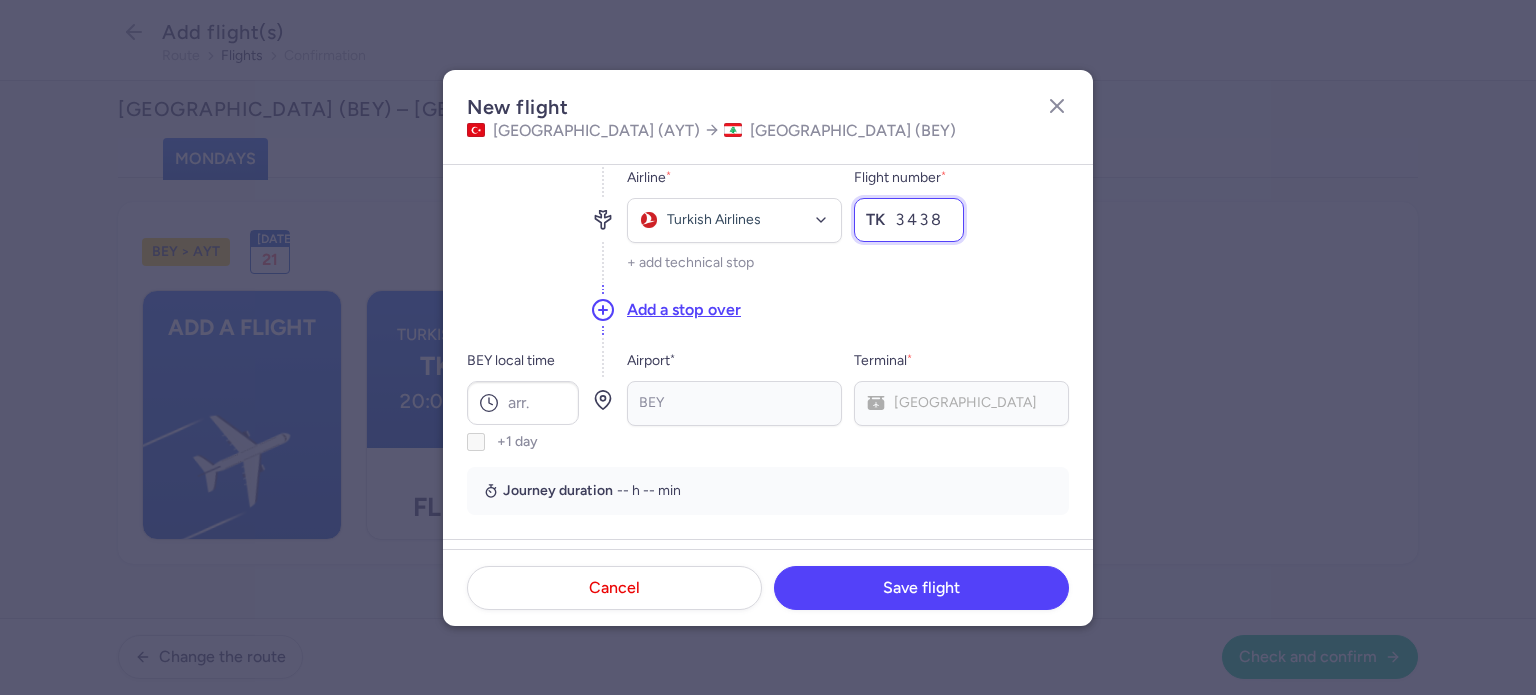 scroll, scrollTop: 152, scrollLeft: 0, axis: vertical 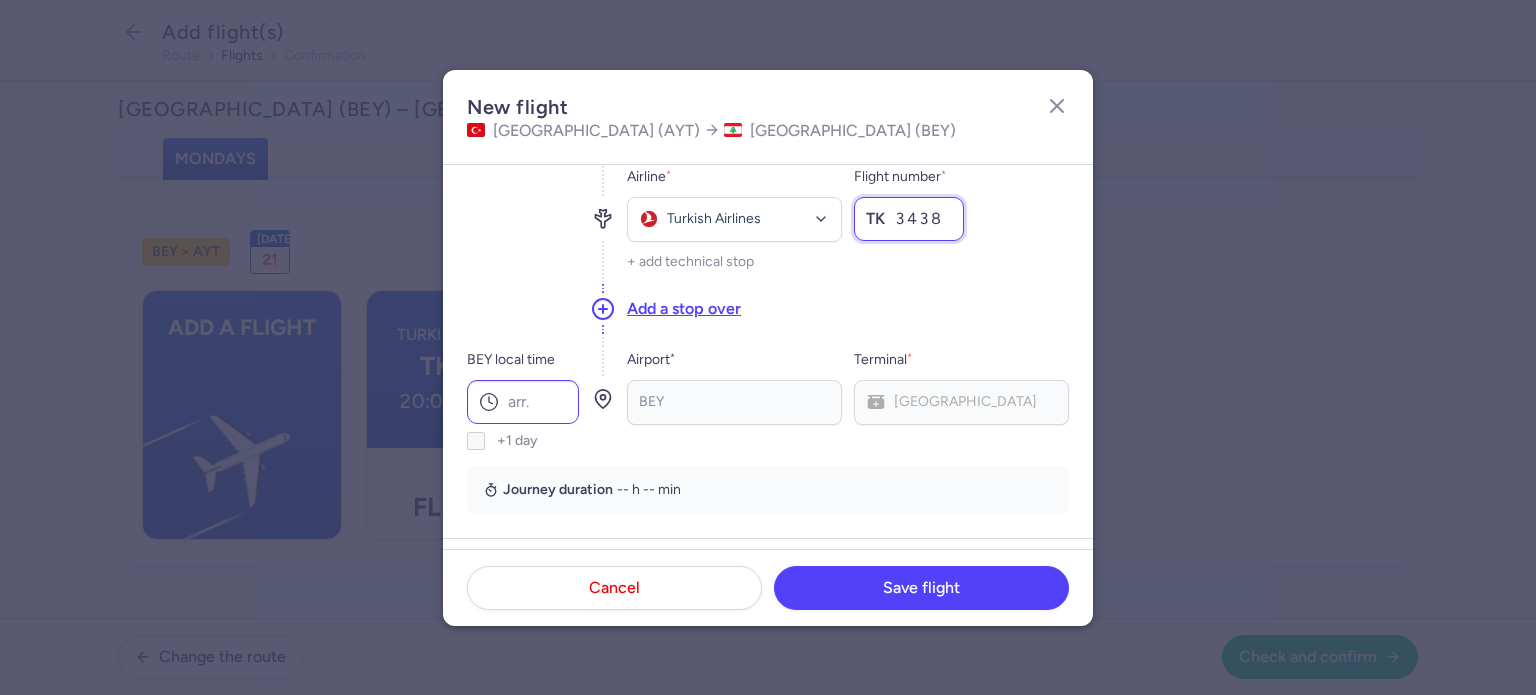 type on "3438" 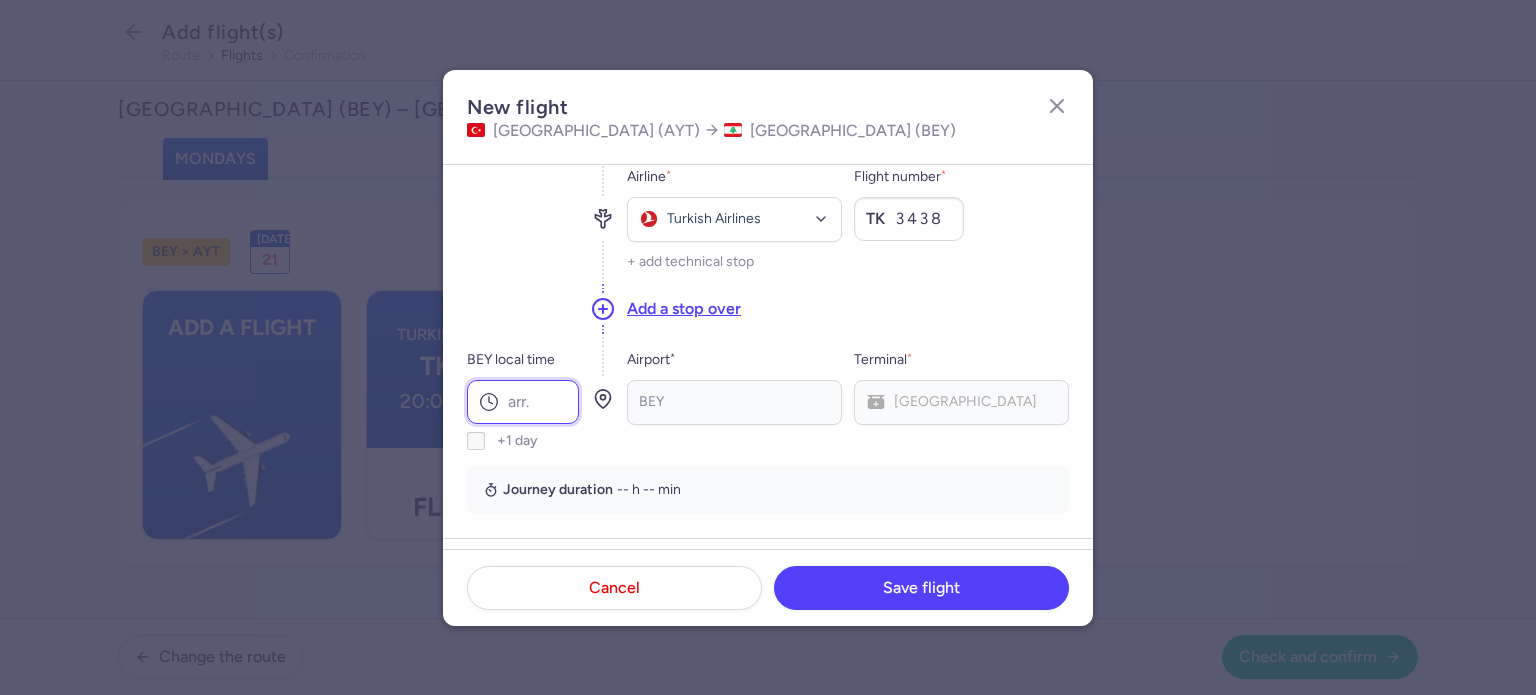 click on "BEY local time" at bounding box center [523, 402] 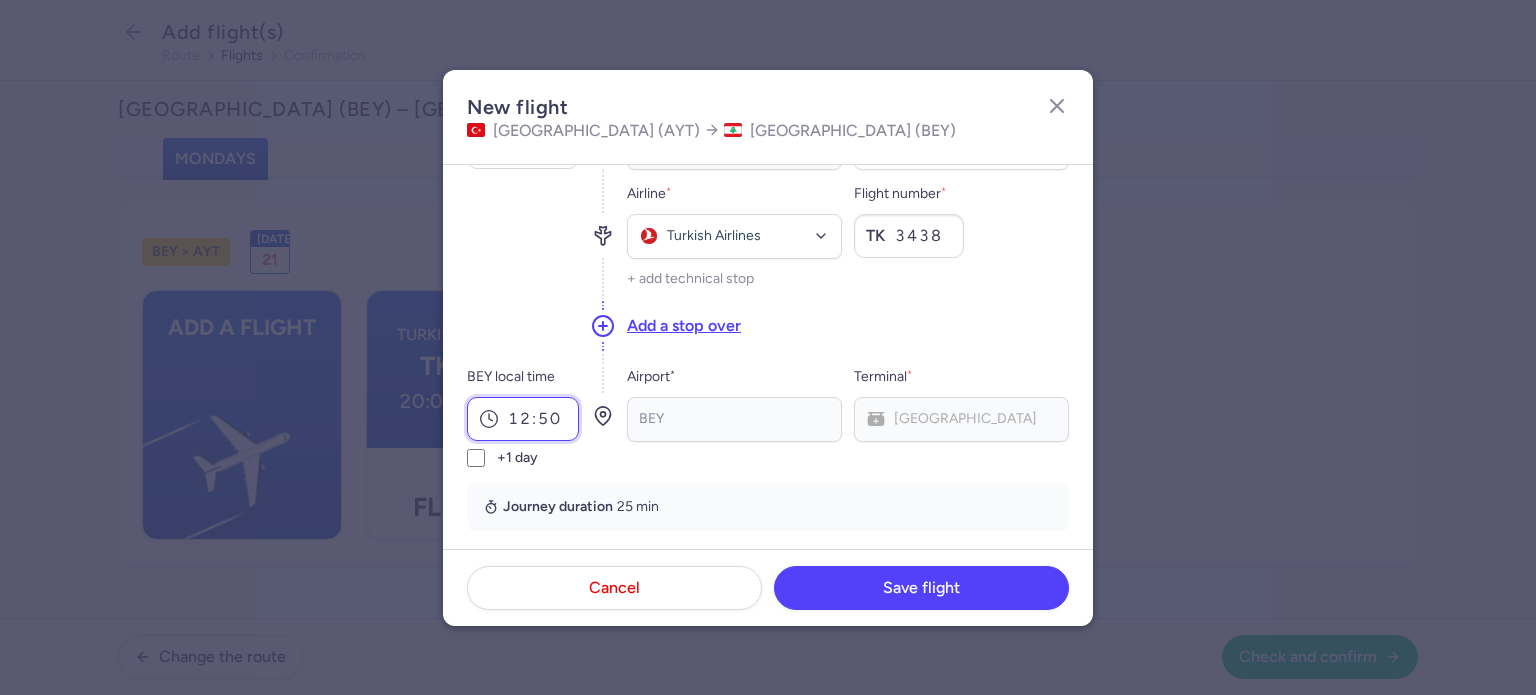 scroll, scrollTop: 152, scrollLeft: 0, axis: vertical 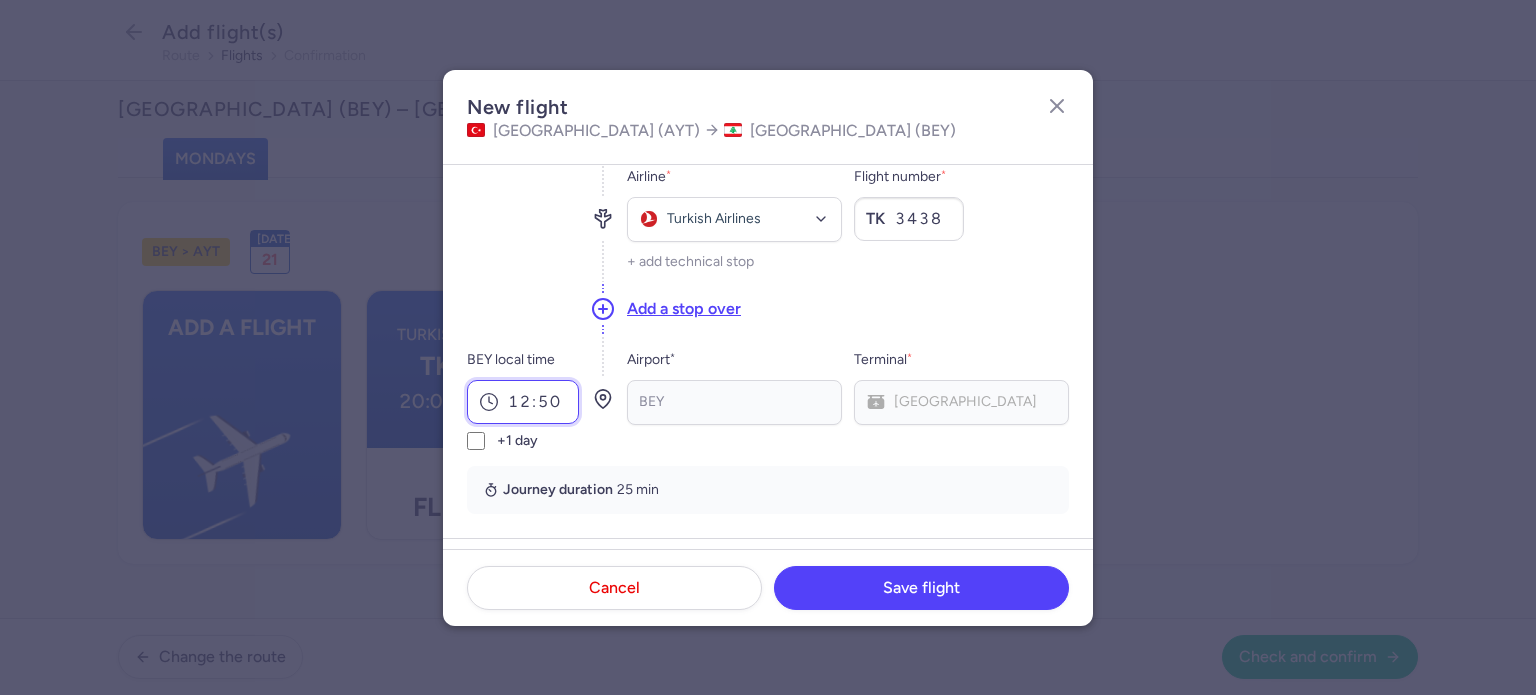 click on "12:50" at bounding box center (523, 402) 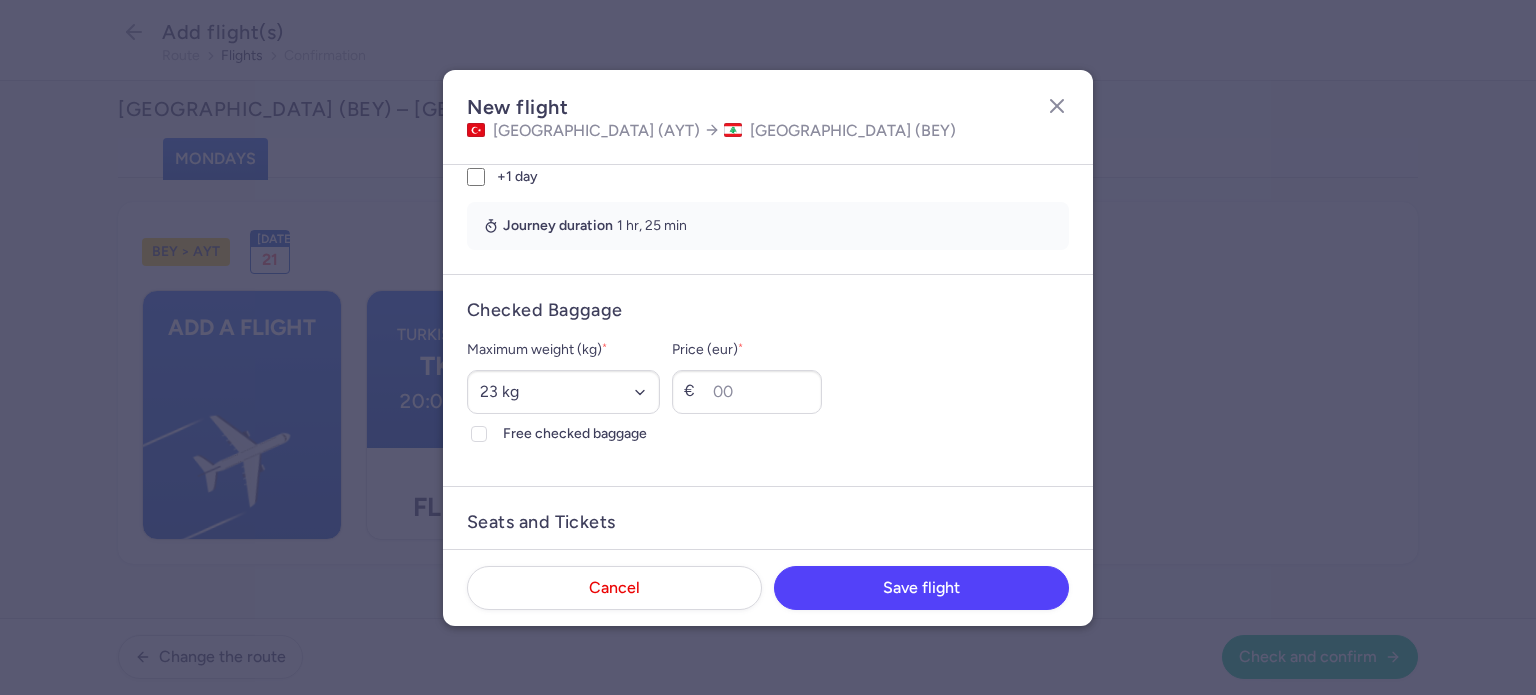 scroll, scrollTop: 430, scrollLeft: 0, axis: vertical 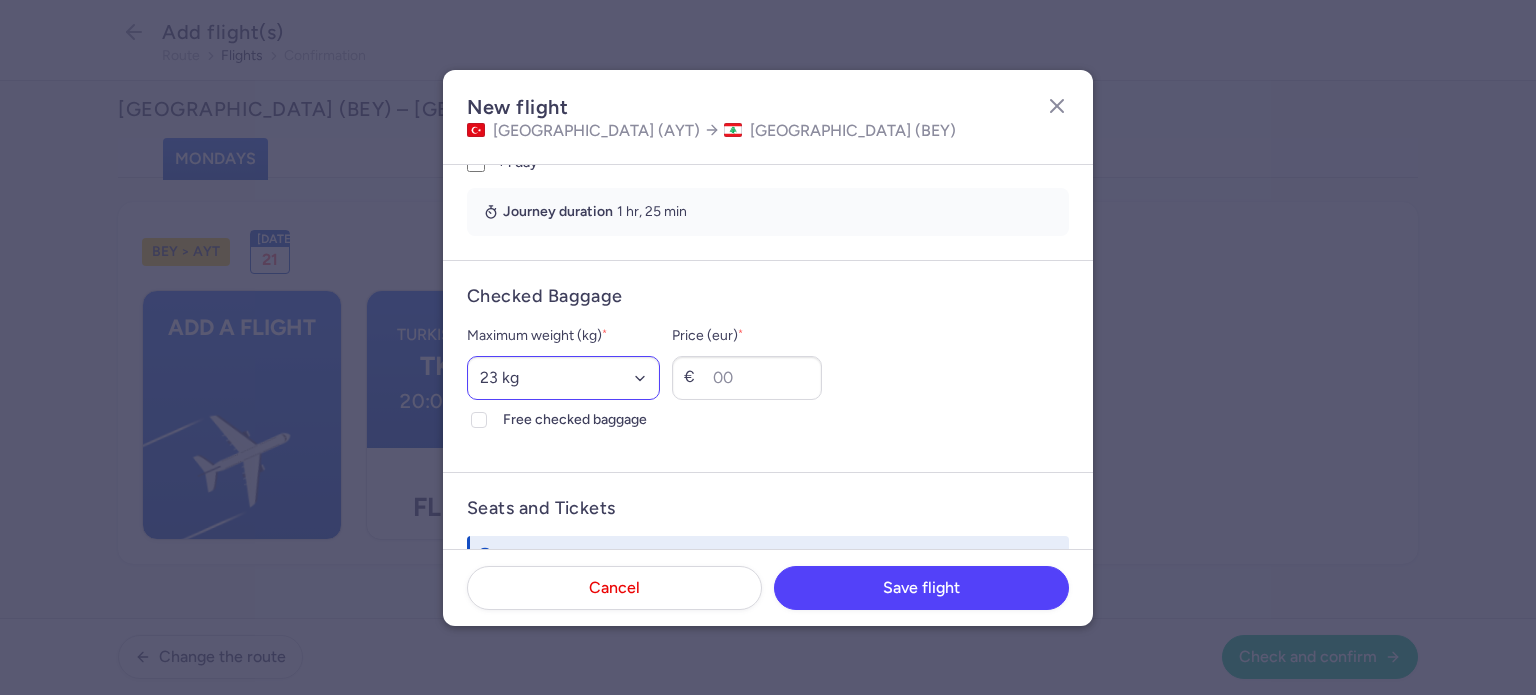 type on "13:50" 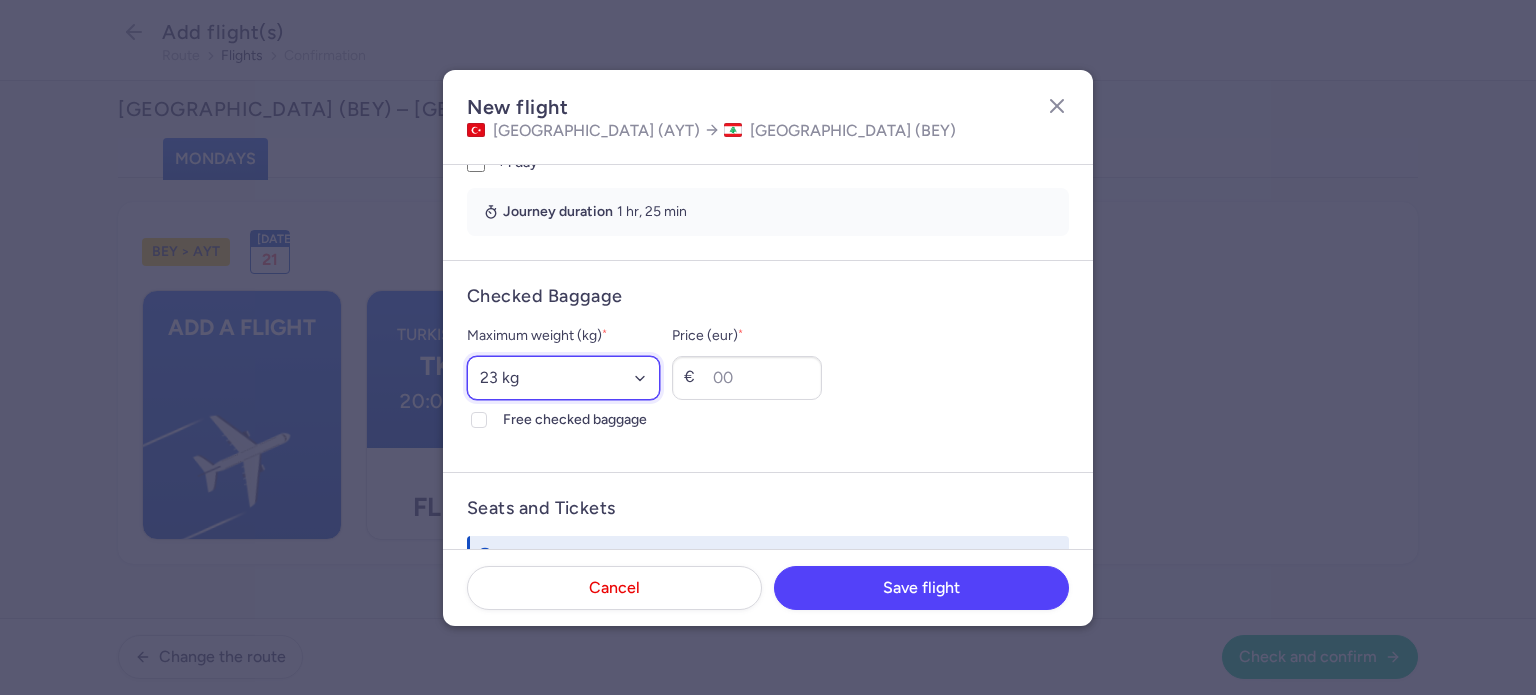 click on "Select an option 15 kg 16 kg 17 kg 18 kg 19 kg 20 kg 21 kg 22 kg 23 kg 24 kg 25 kg 26 kg 27 kg 28 kg 29 kg 30 kg 31 kg 32 kg 33 kg 34 kg 35 kg" at bounding box center (563, 378) 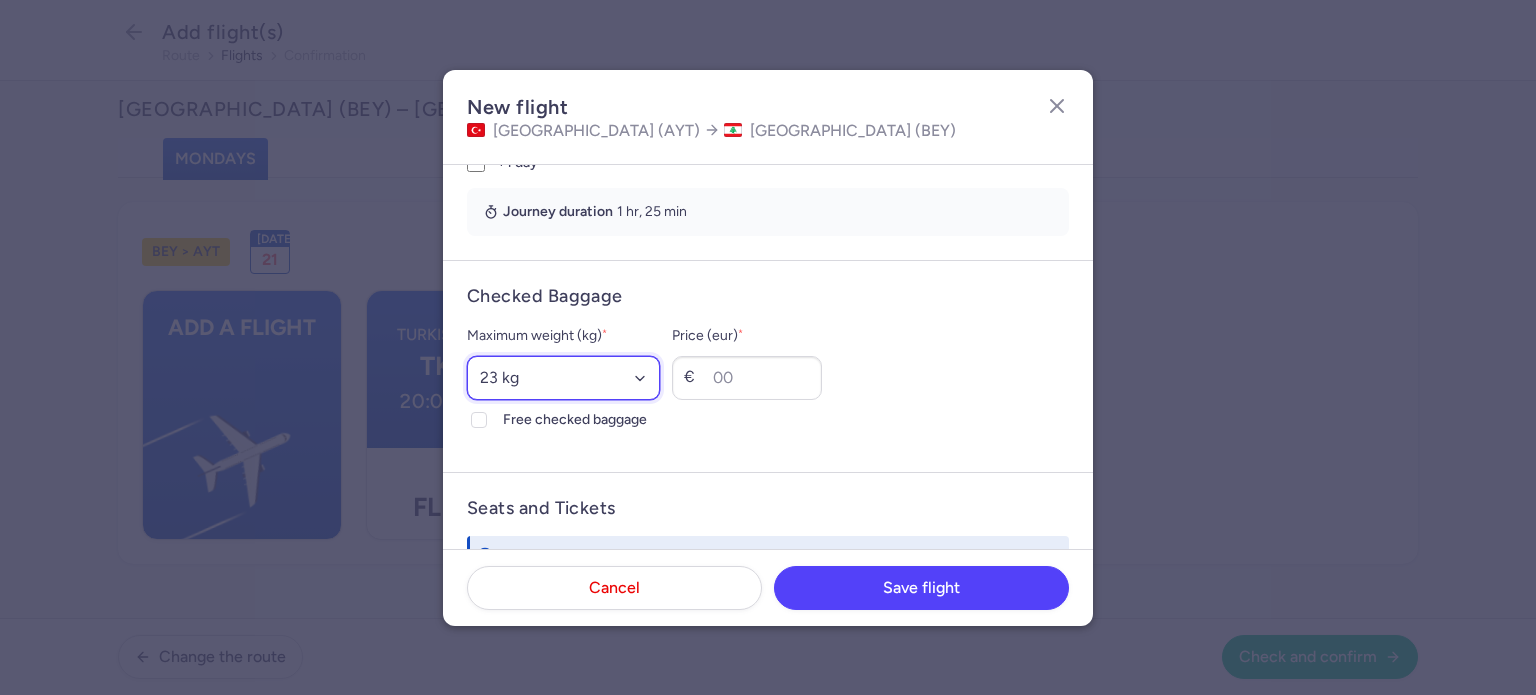 select on "30" 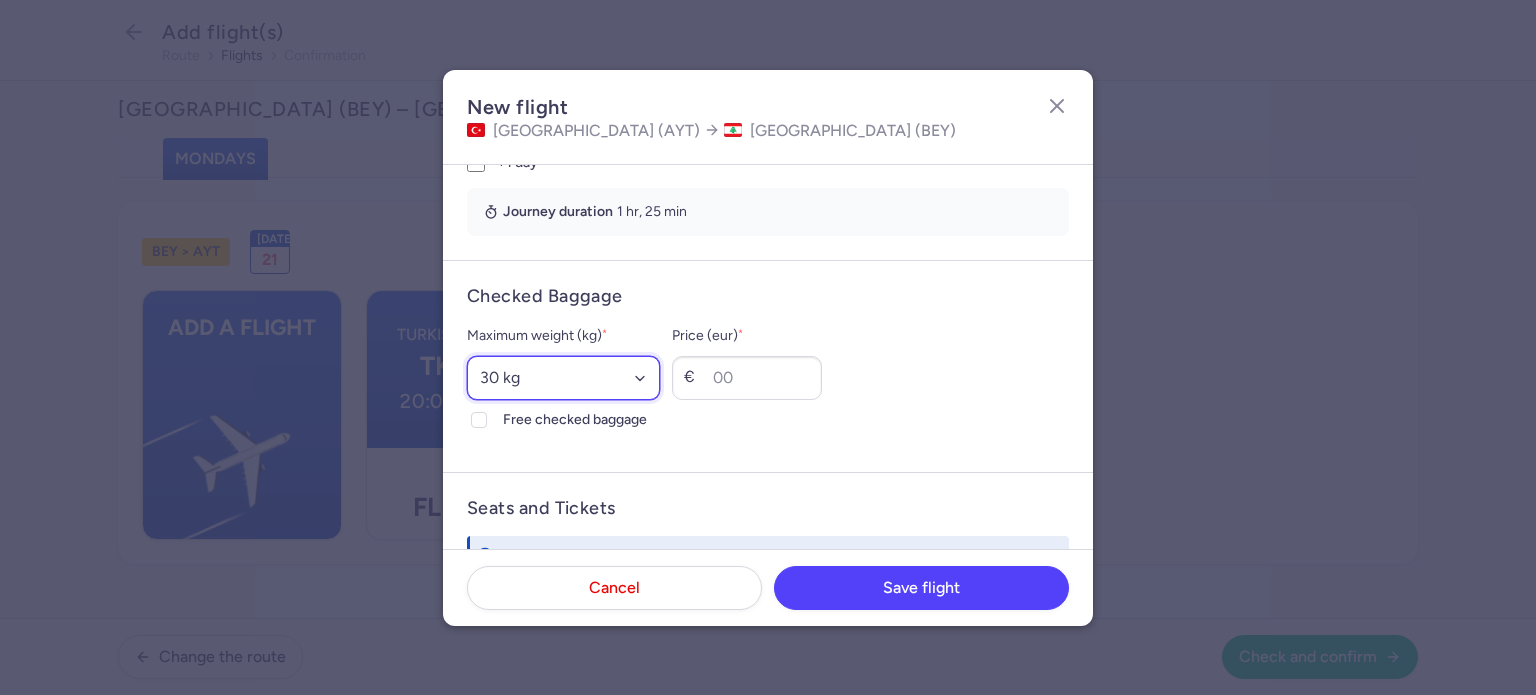 click on "Select an option 15 kg 16 kg 17 kg 18 kg 19 kg 20 kg 21 kg 22 kg 23 kg 24 kg 25 kg 26 kg 27 kg 28 kg 29 kg 30 kg 31 kg 32 kg 33 kg 34 kg 35 kg" at bounding box center [563, 378] 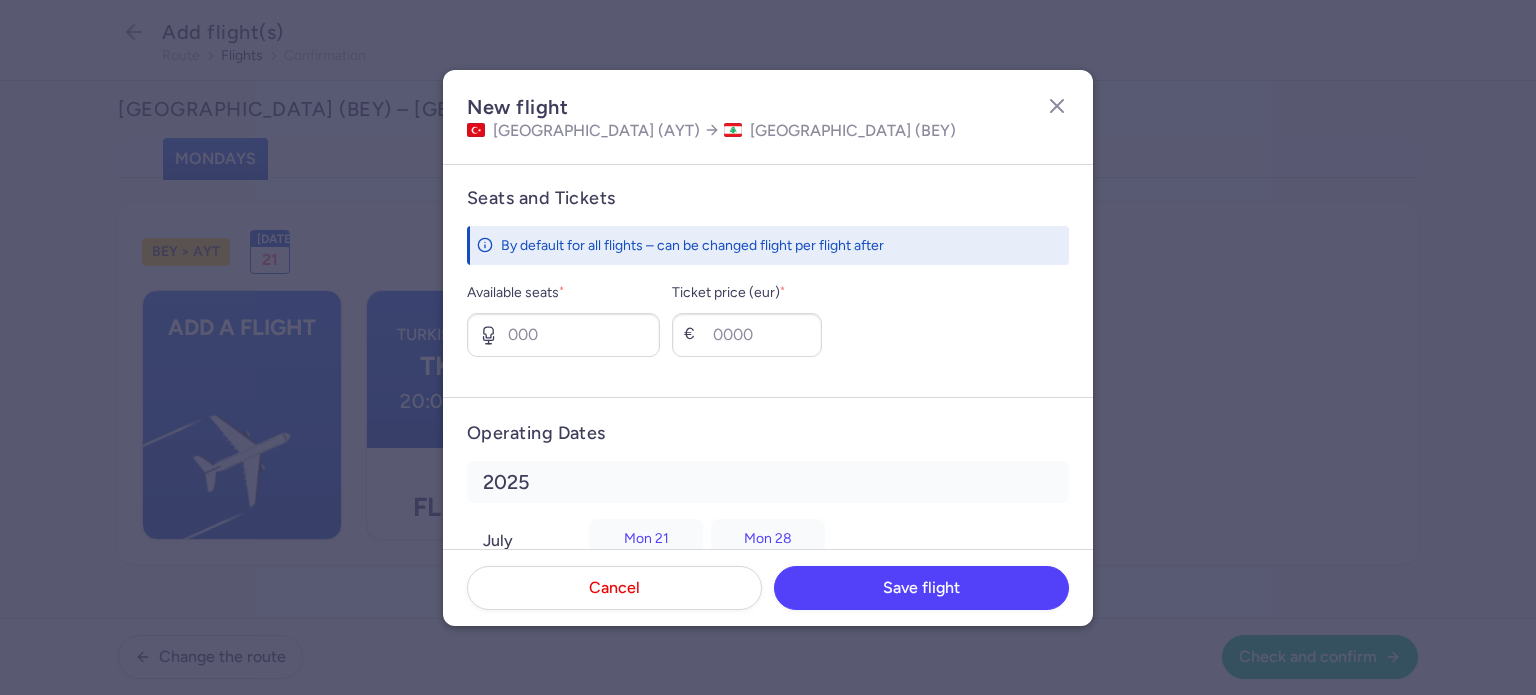scroll, scrollTop: 742, scrollLeft: 0, axis: vertical 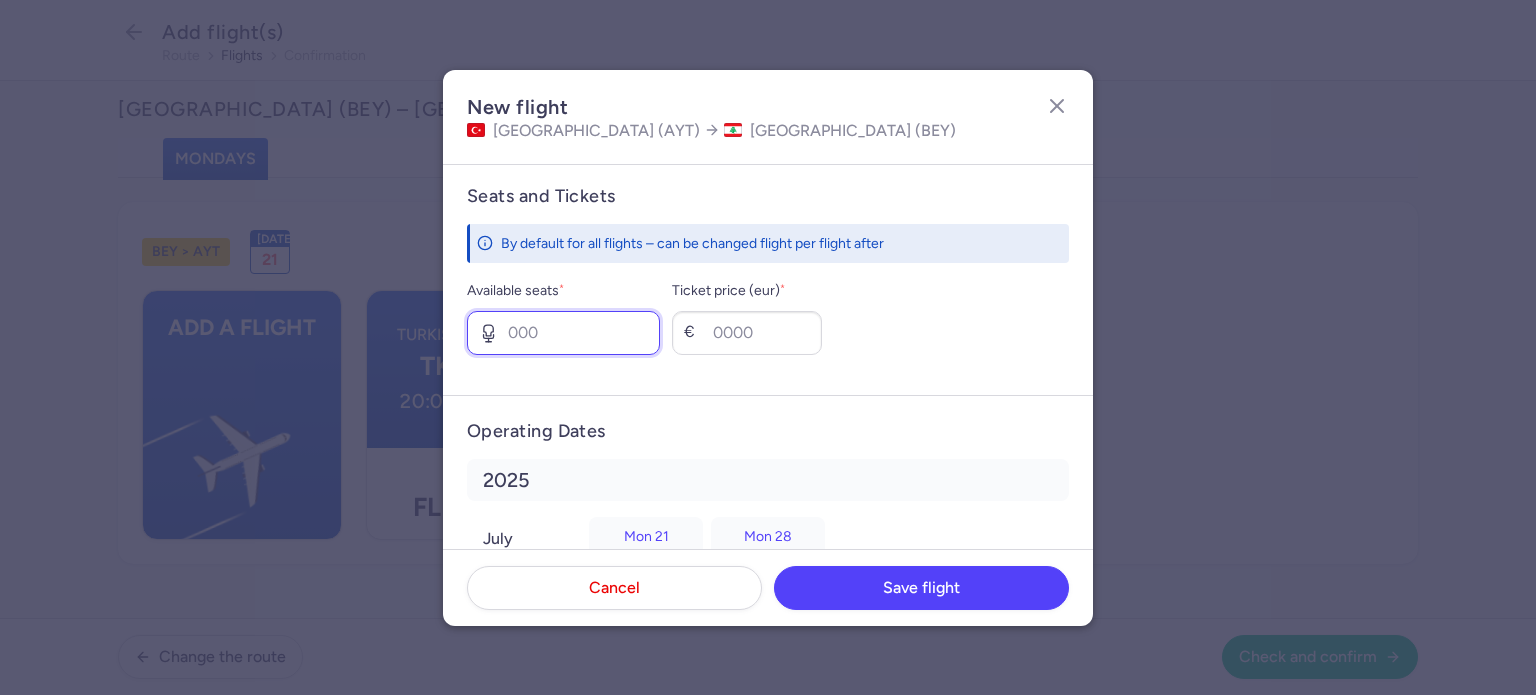 click on "Available seats  *" at bounding box center (563, 333) 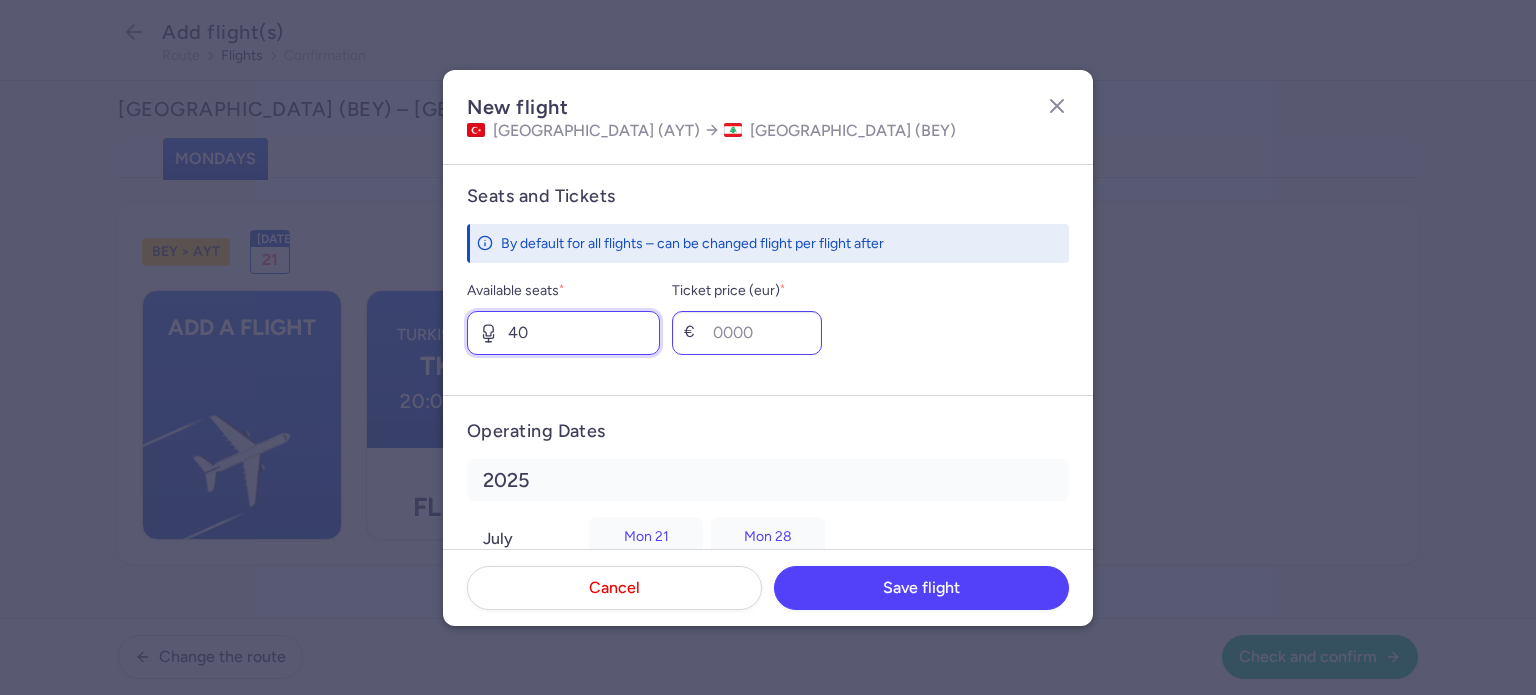 type on "40" 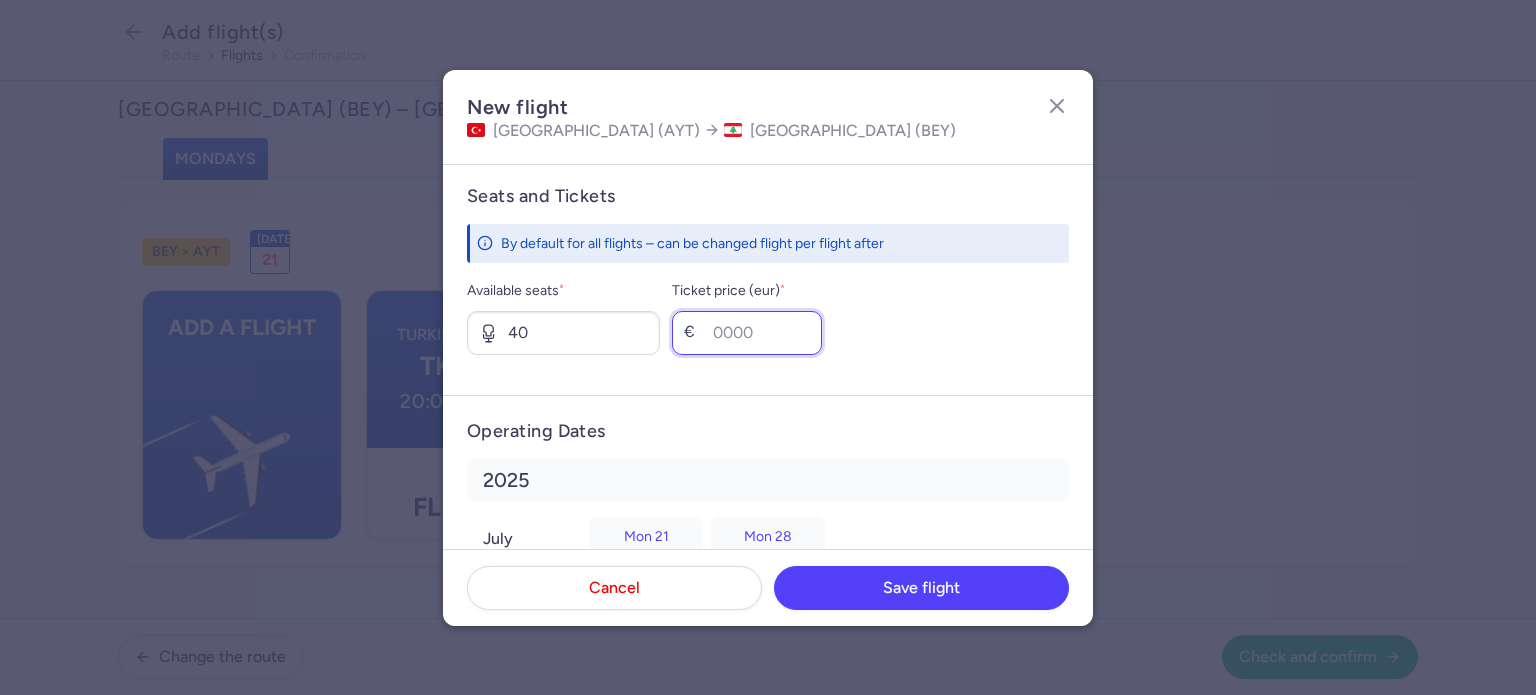click on "Ticket price (eur)  *" at bounding box center [747, 333] 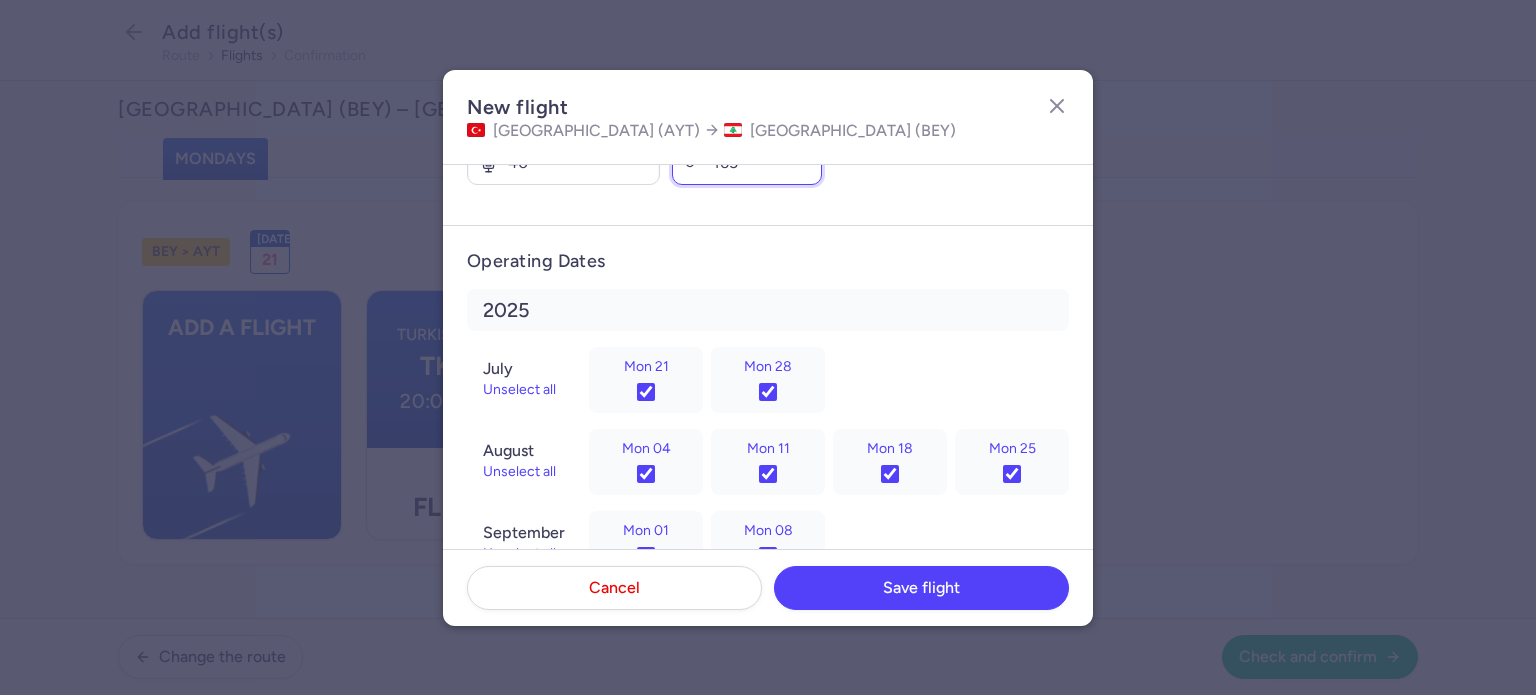 scroll, scrollTop: 978, scrollLeft: 0, axis: vertical 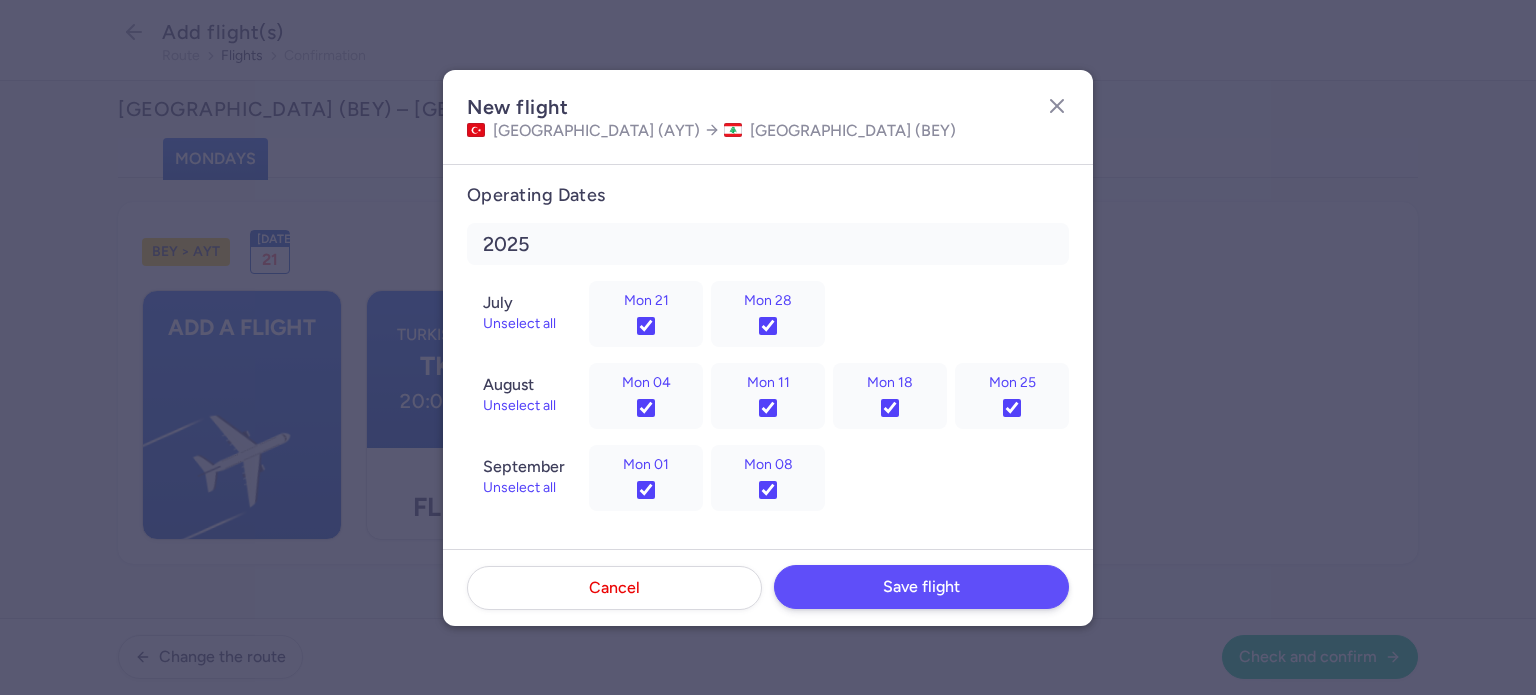 type on "165" 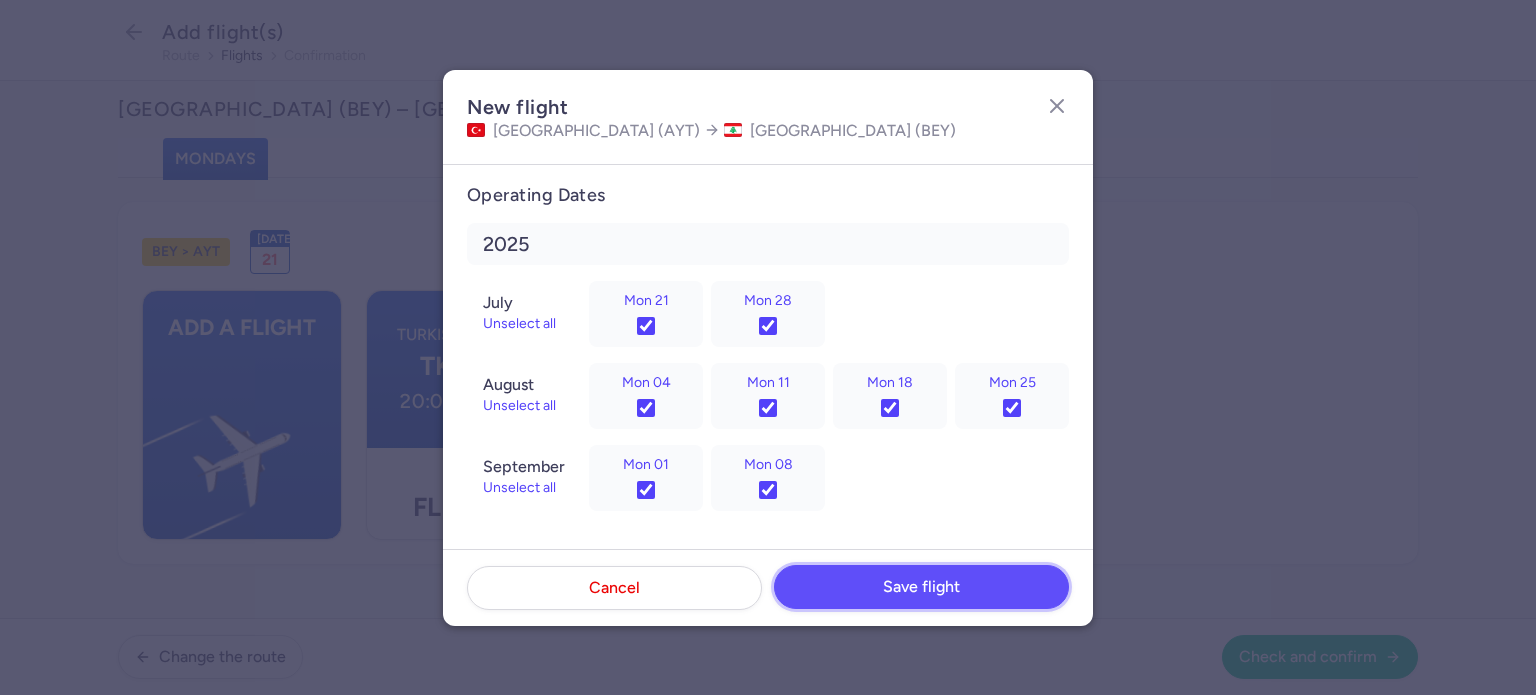 click on "Save flight" at bounding box center (921, 587) 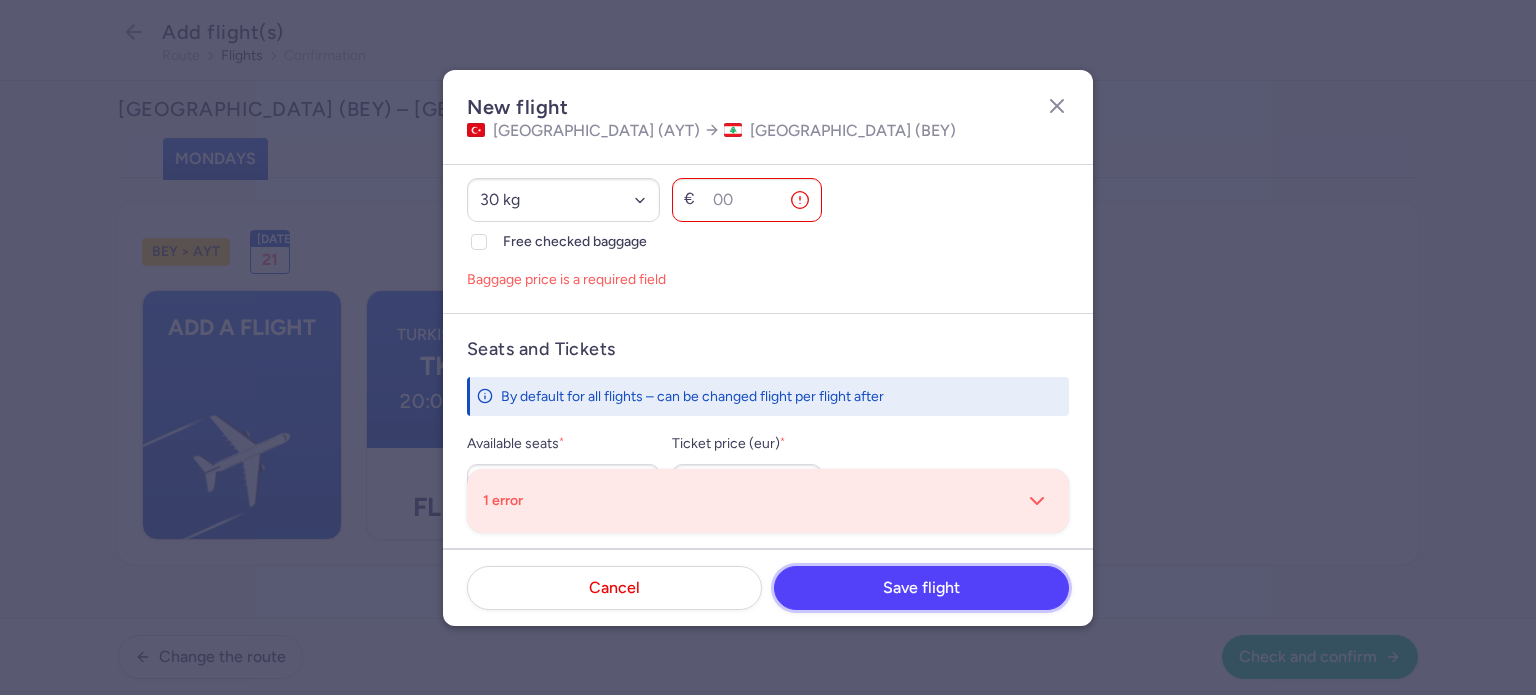 scroll, scrollTop: 596, scrollLeft: 0, axis: vertical 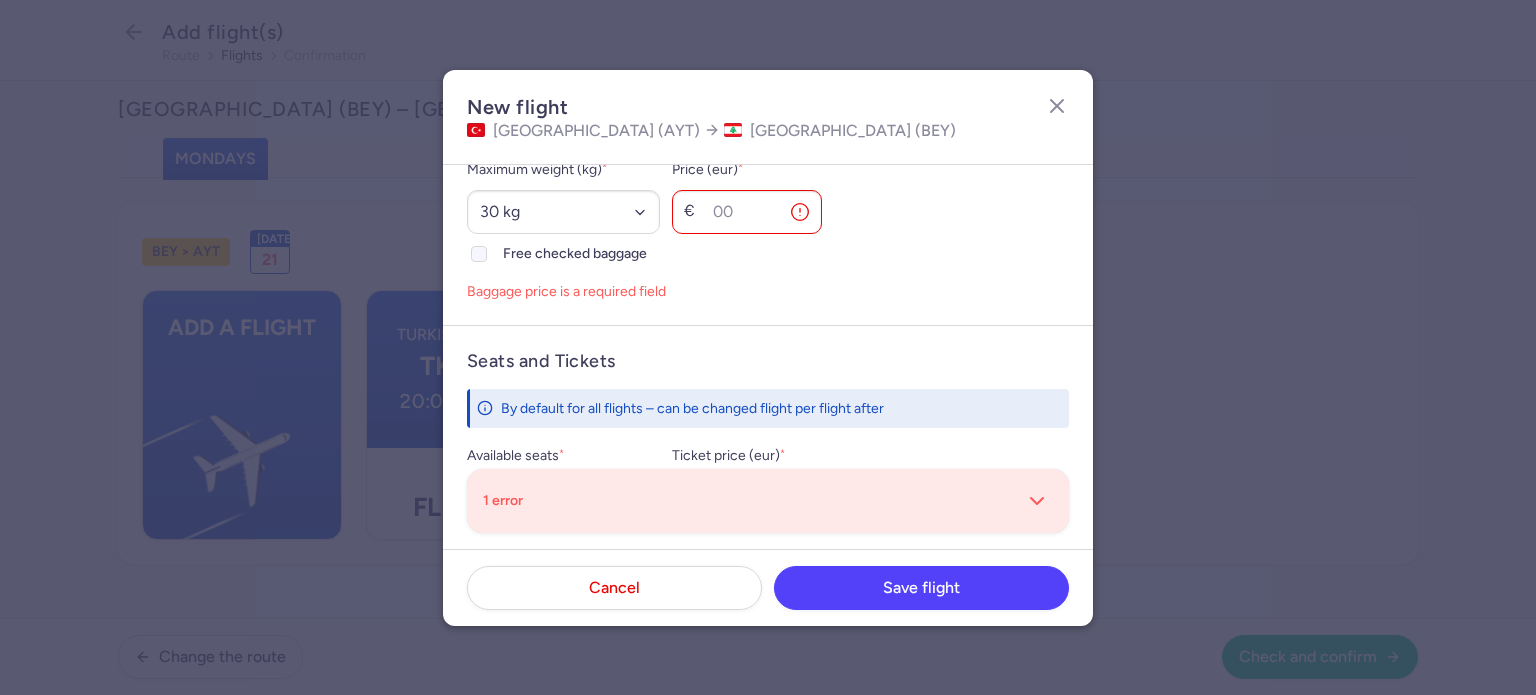 click 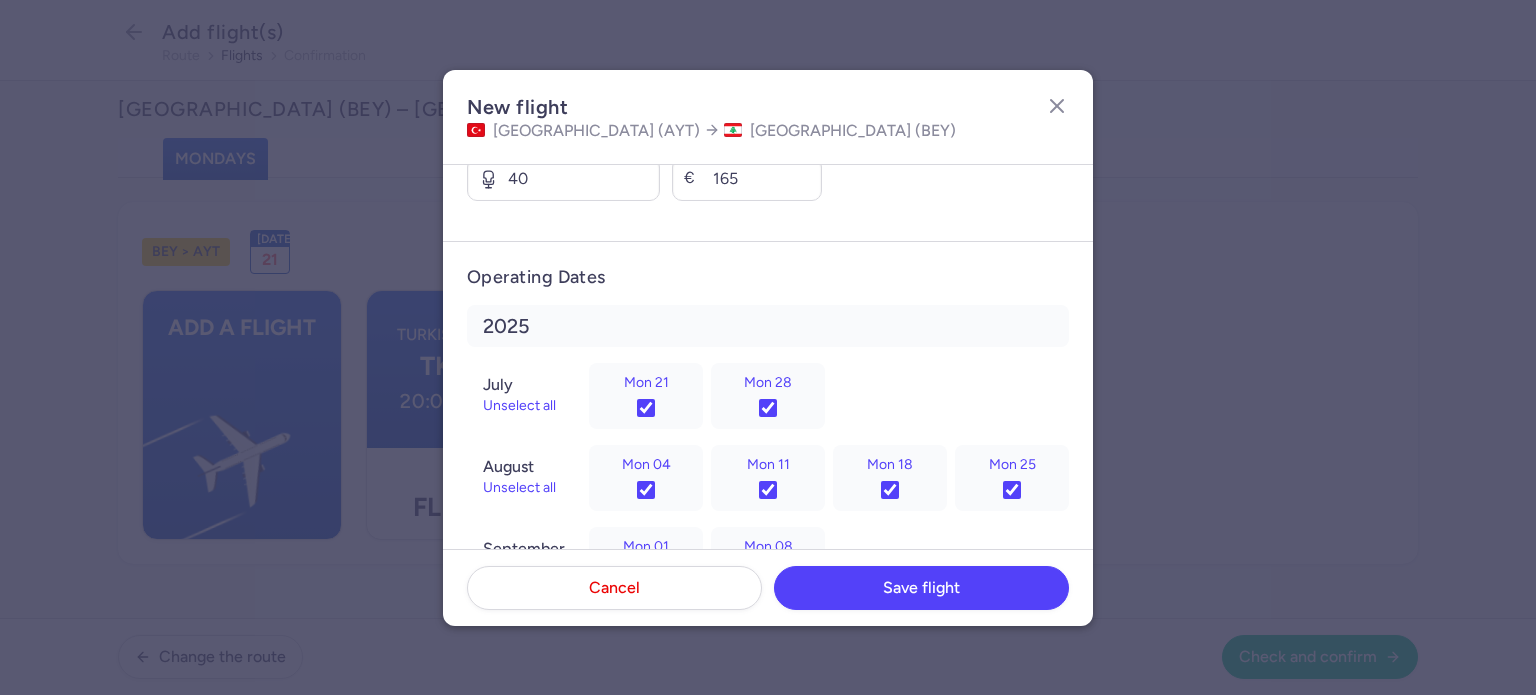 scroll, scrollTop: 978, scrollLeft: 0, axis: vertical 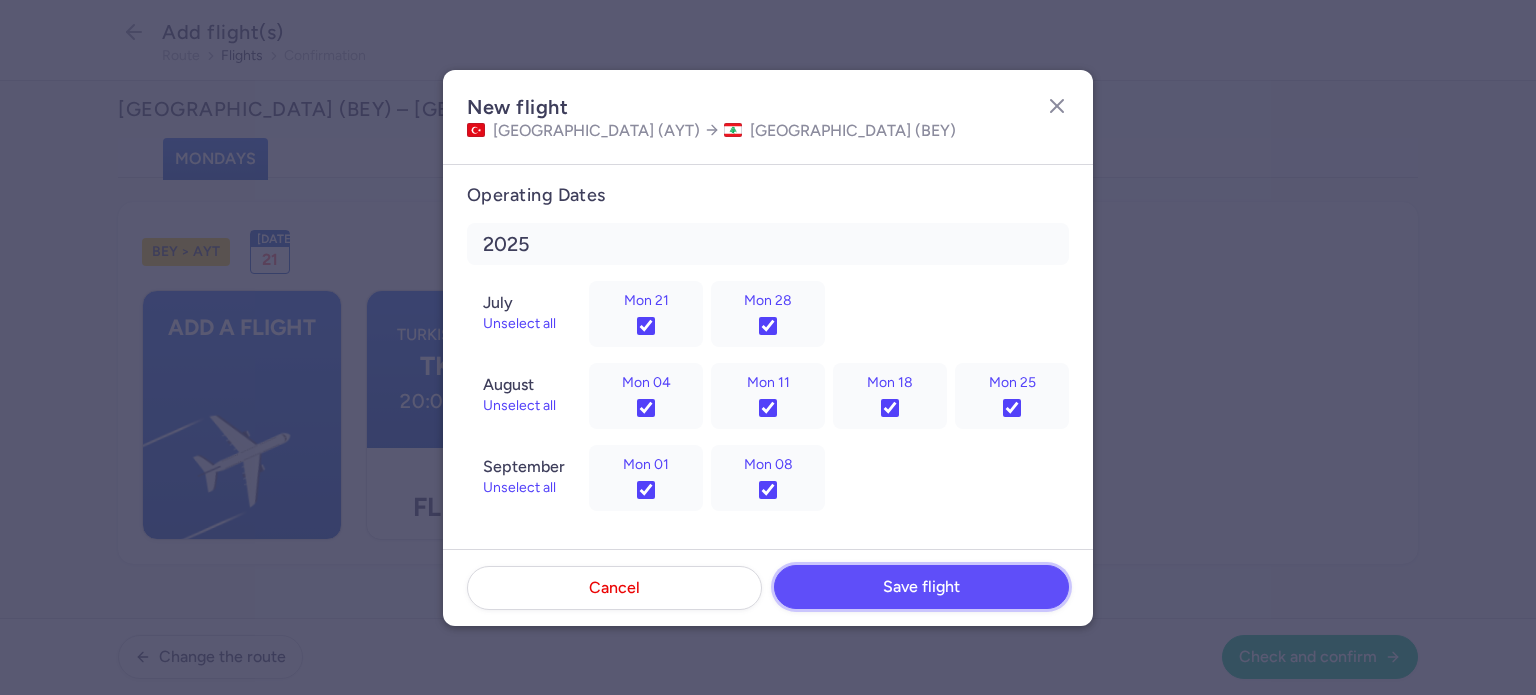 click on "Save flight" at bounding box center (921, 587) 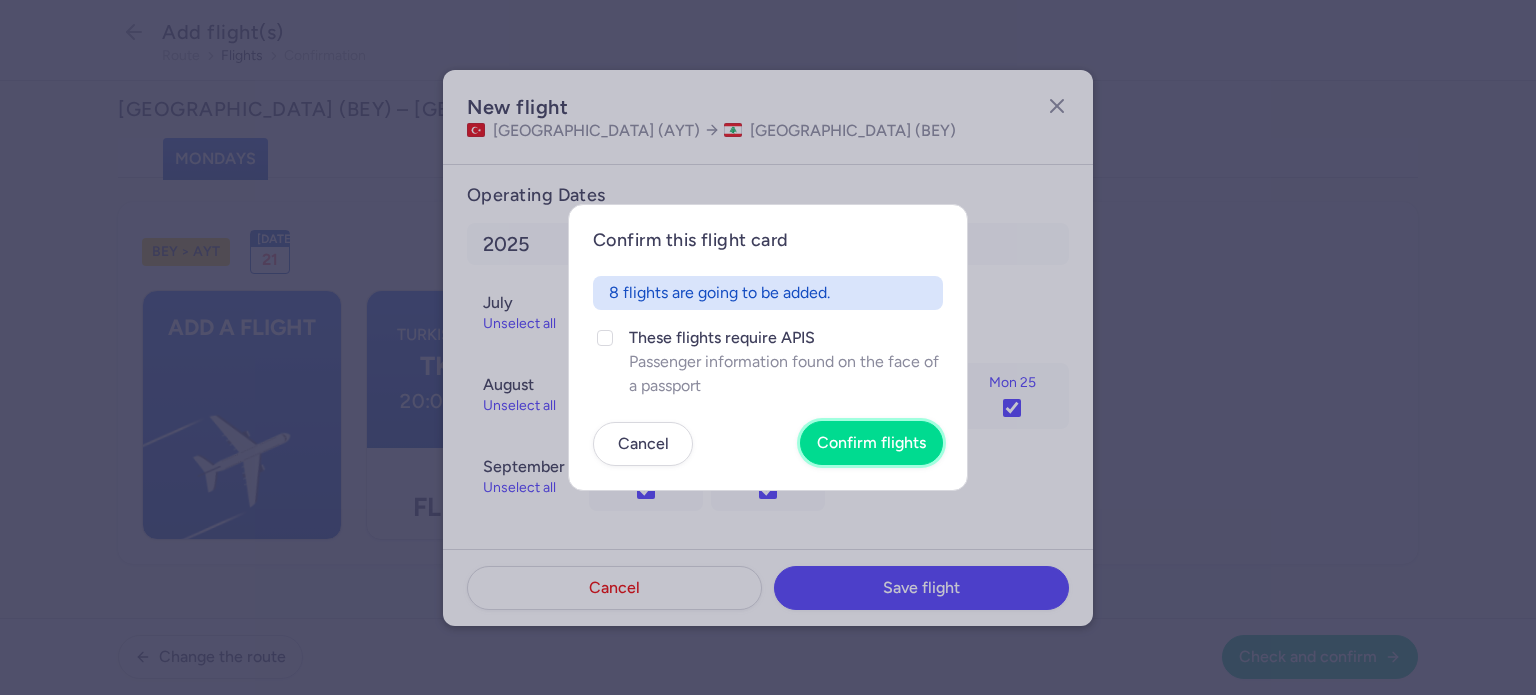 click on "Confirm flights" at bounding box center (871, 443) 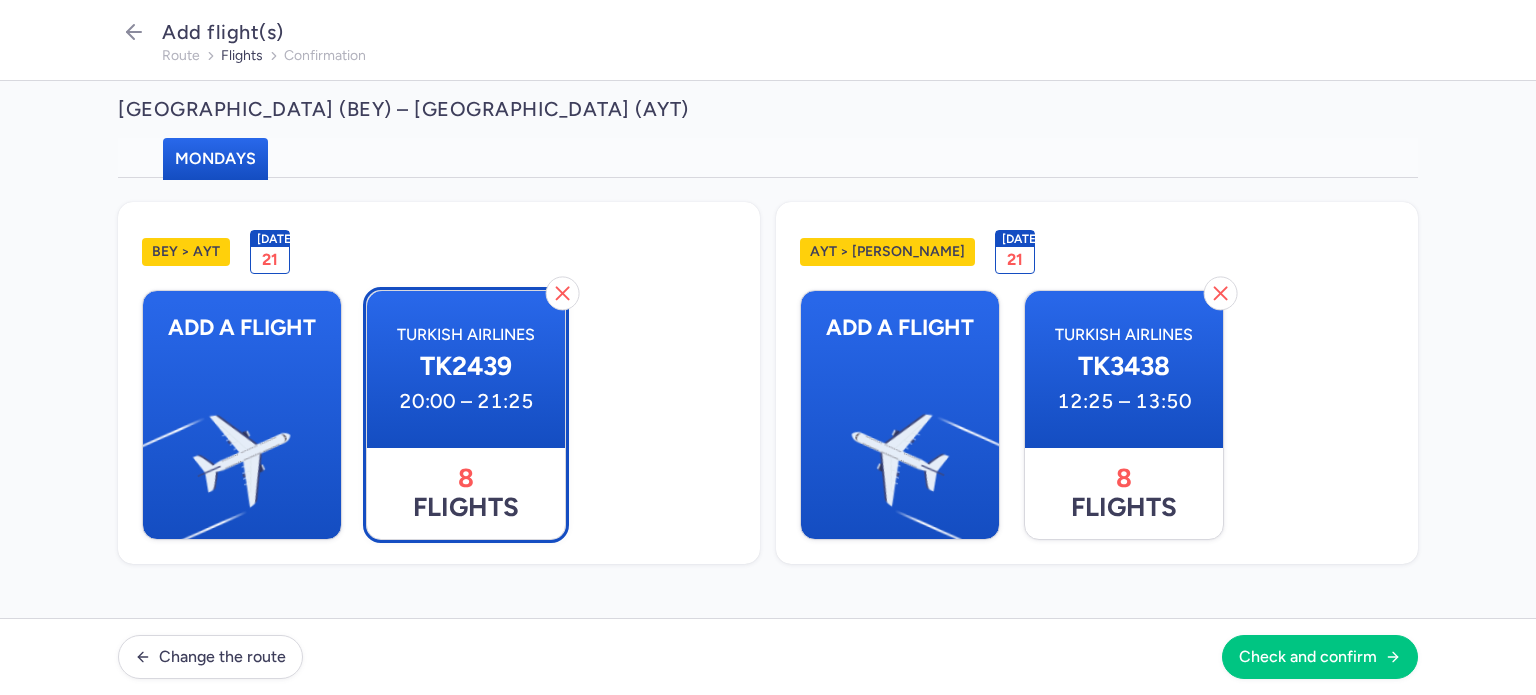 click on "20:00 – 21:25" at bounding box center [466, 401] 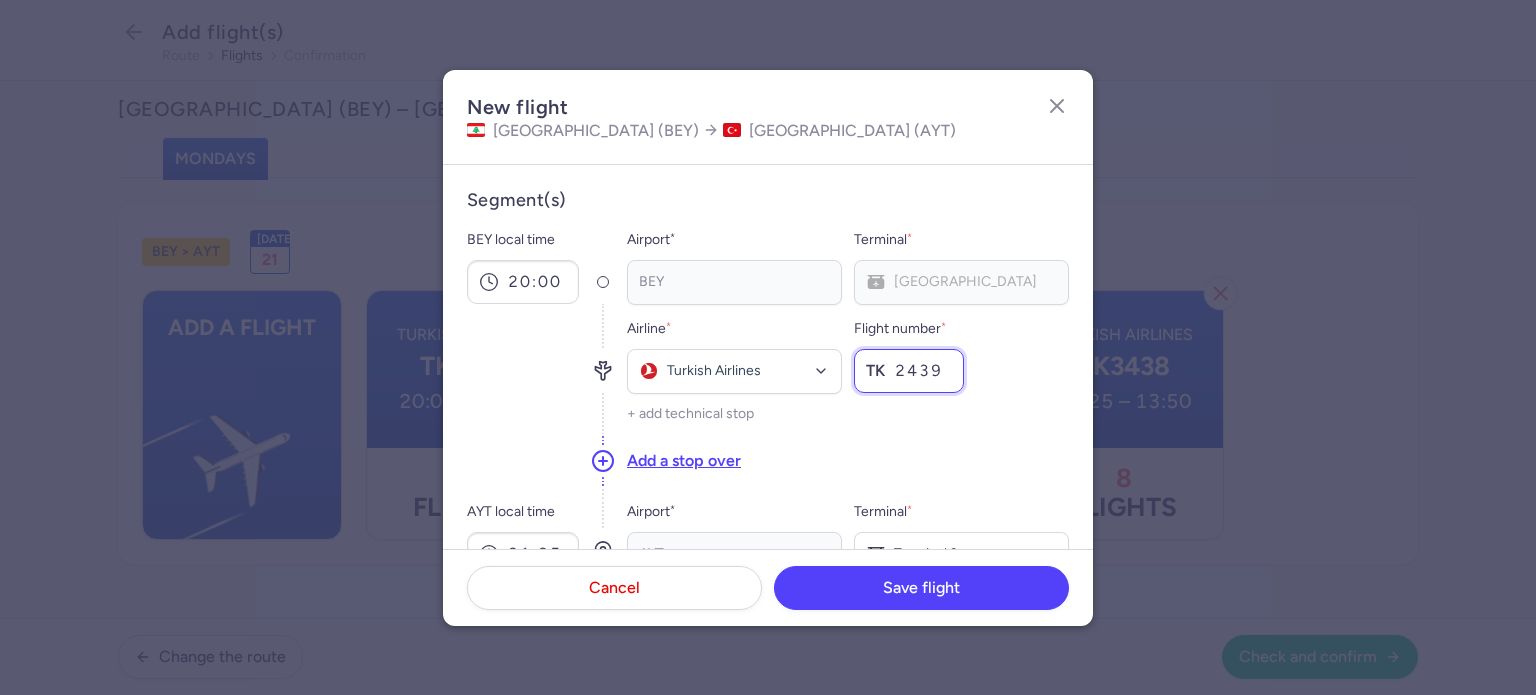 click on "2439" at bounding box center [909, 371] 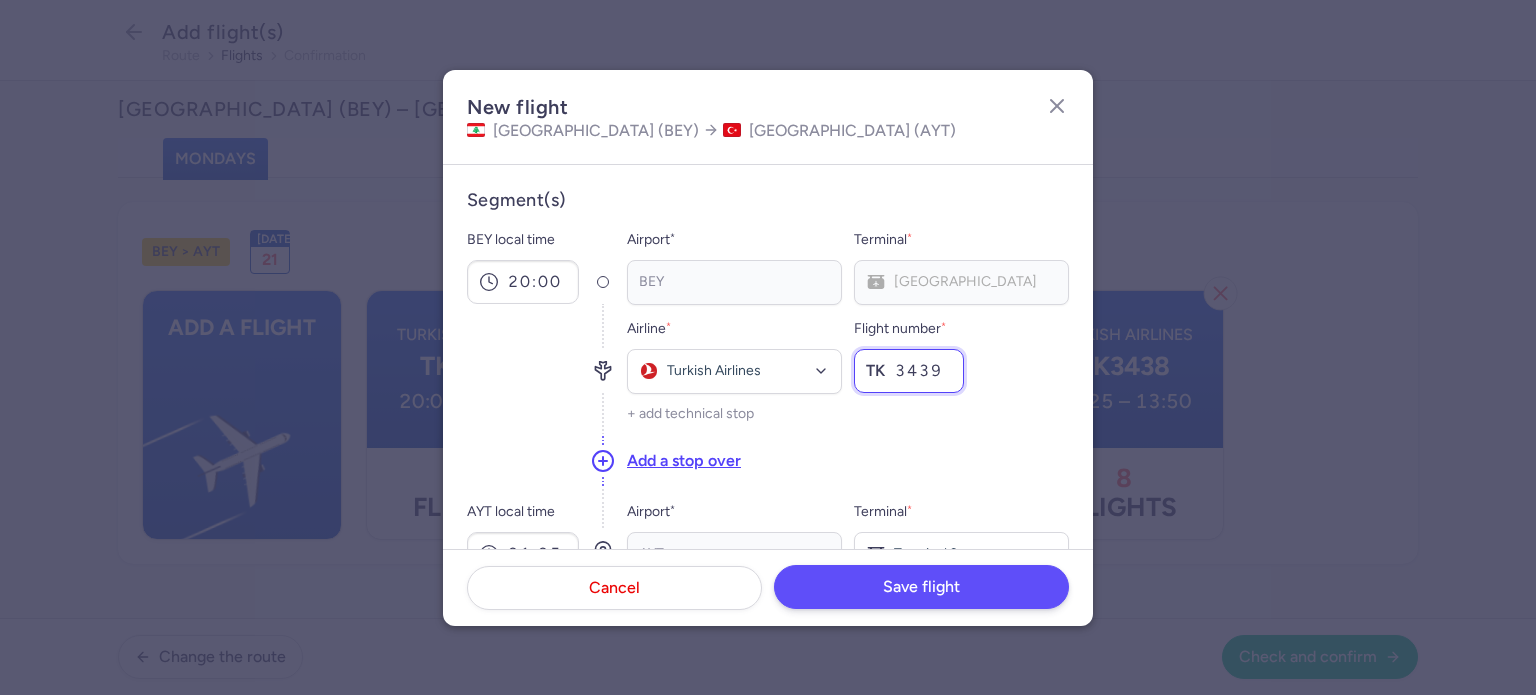 type on "3439" 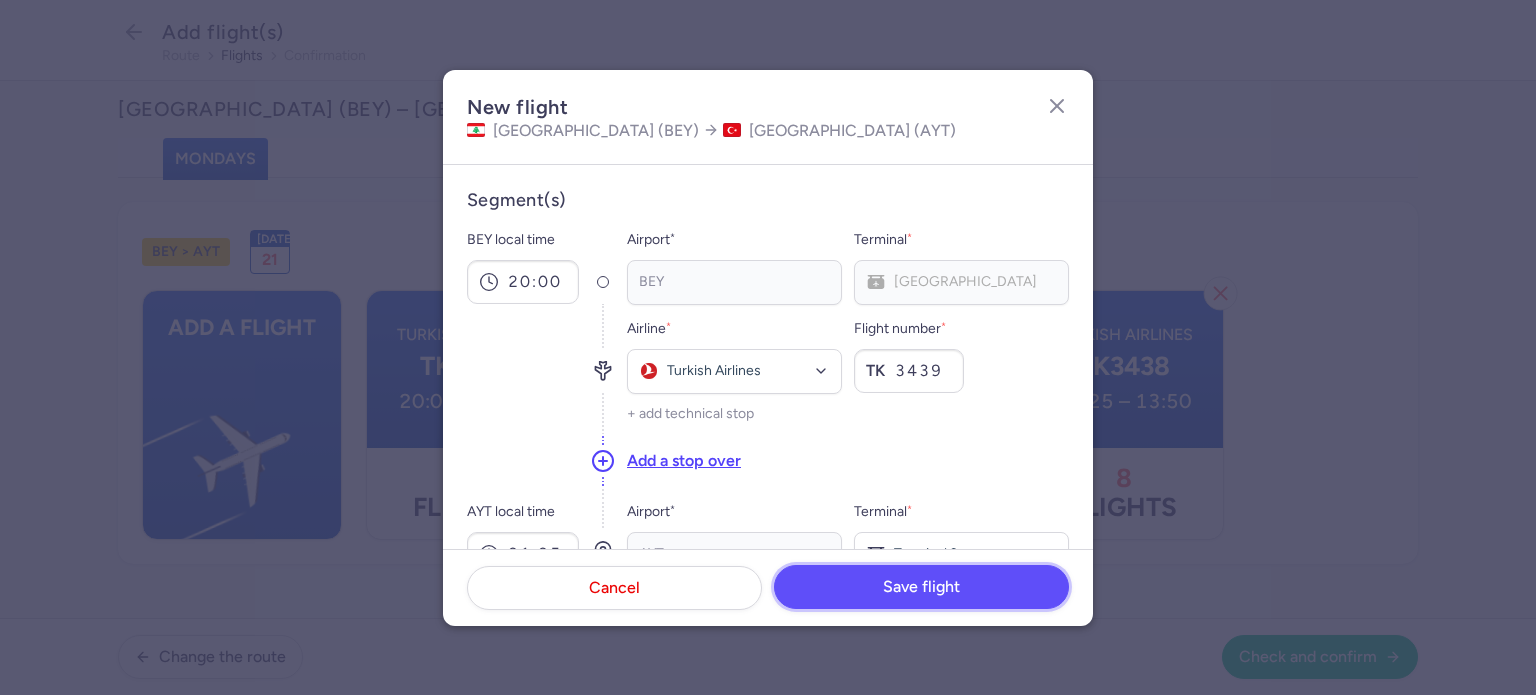 click on "Save flight" at bounding box center (921, 587) 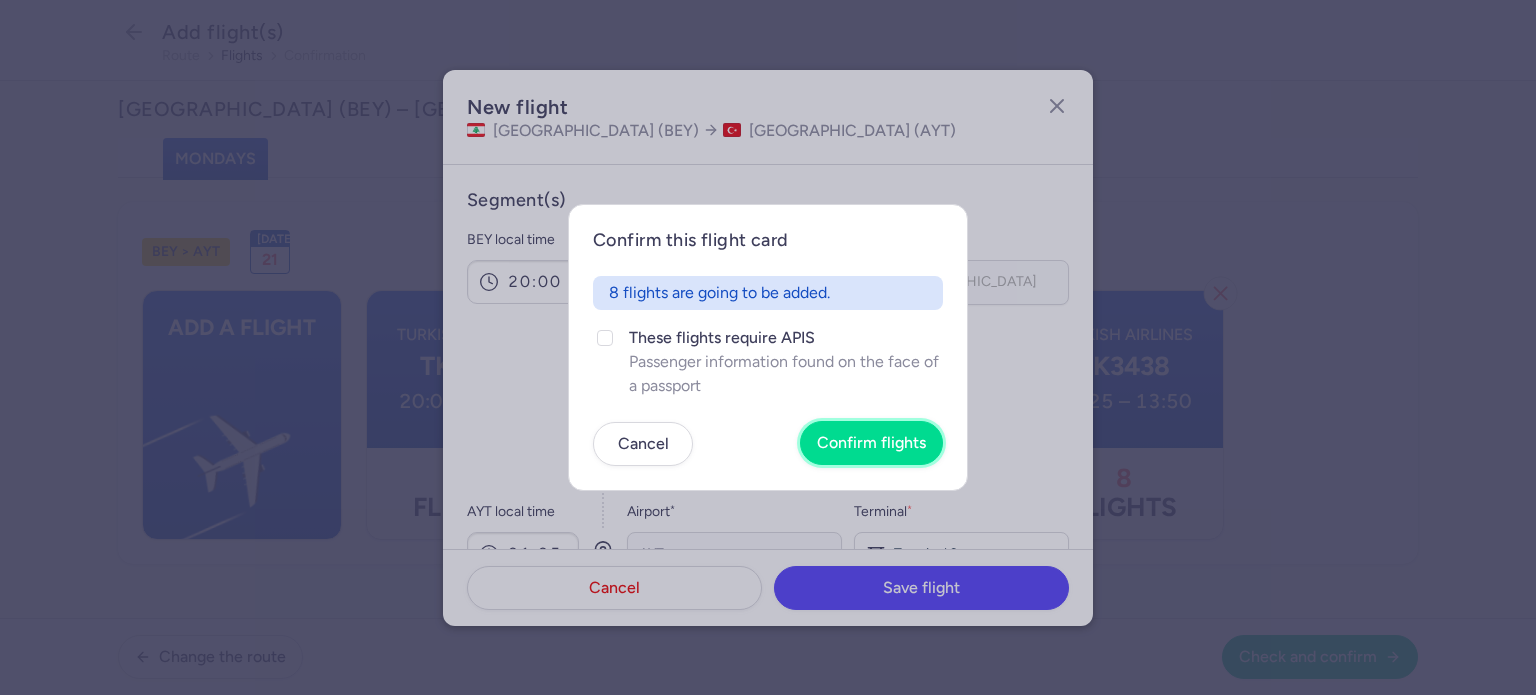 click on "Confirm flights" at bounding box center (871, 443) 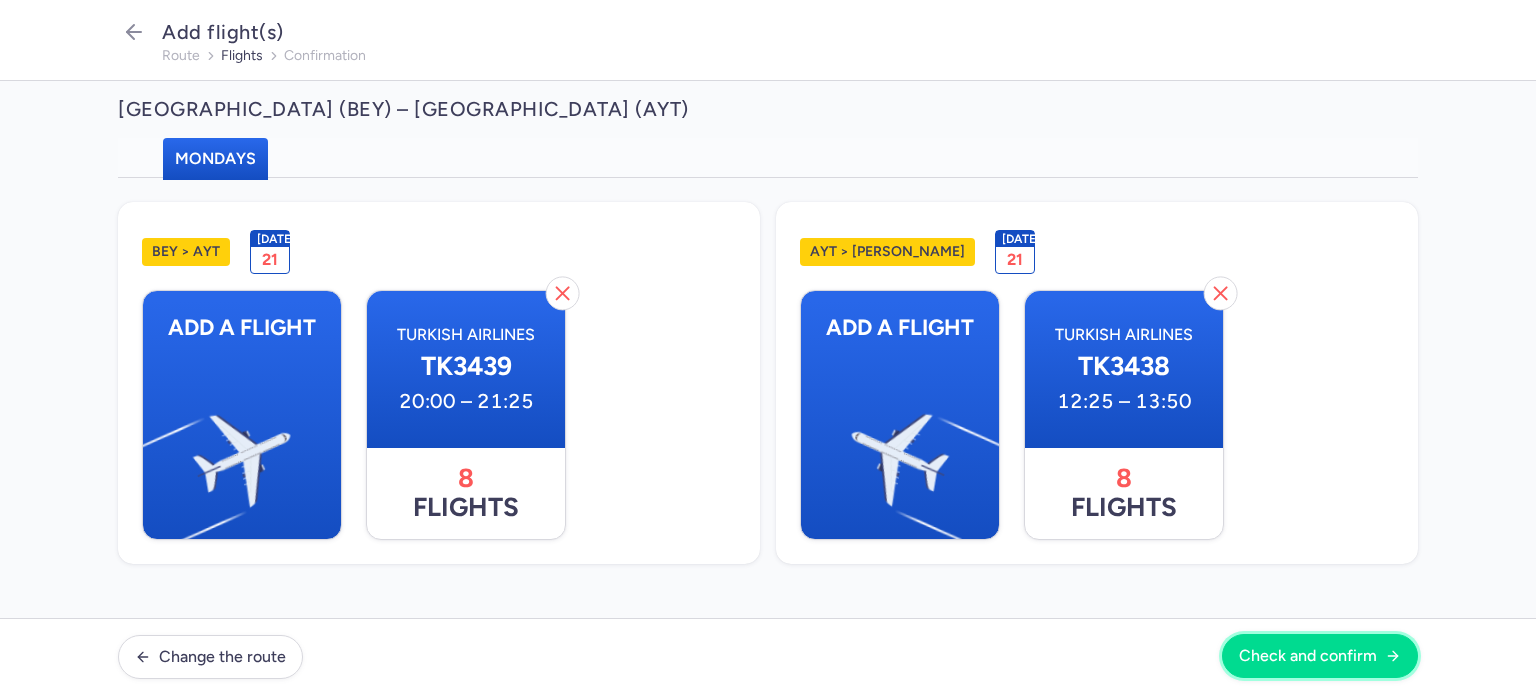click on "Check and confirm" at bounding box center [1308, 656] 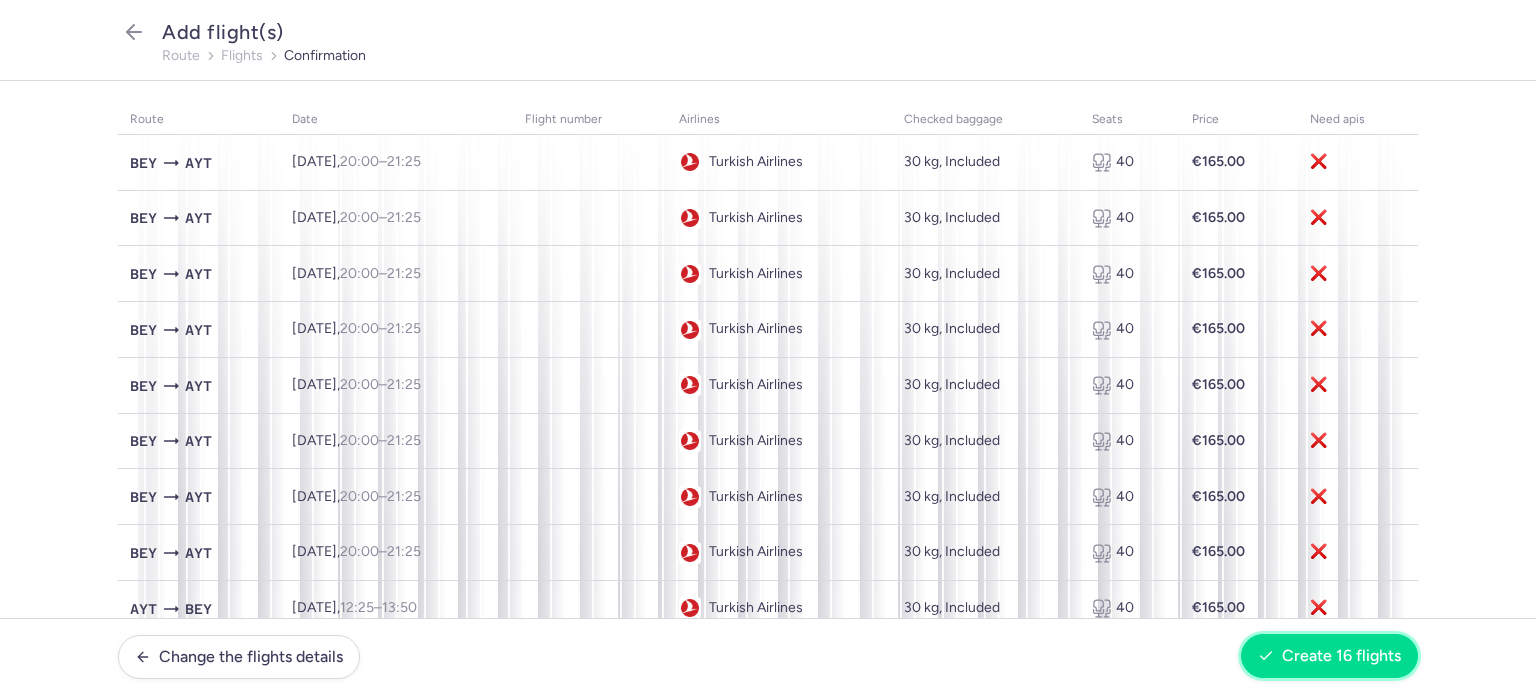 click on "Create 16 flights" at bounding box center [1341, 656] 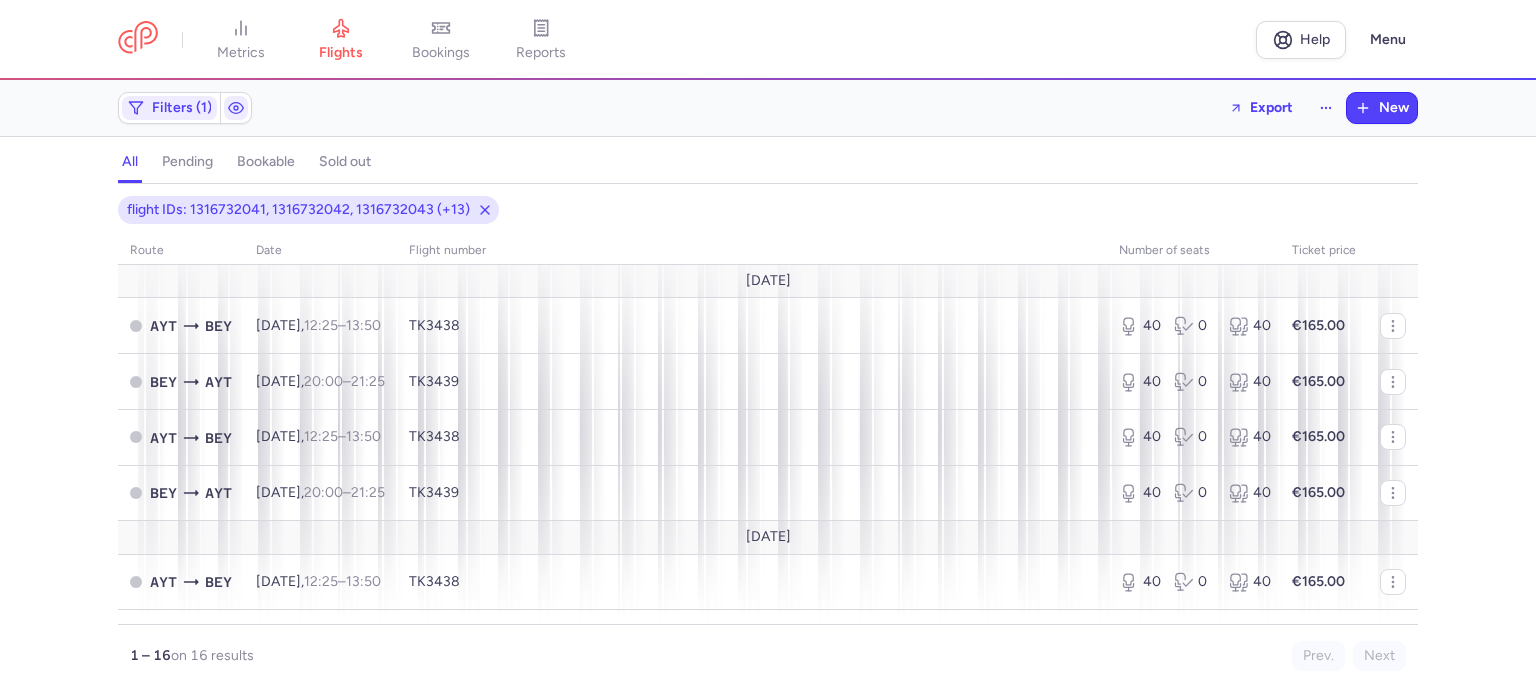 drag, startPoint x: 200, startPoint y: 162, endPoint x: 184, endPoint y: 156, distance: 17.088007 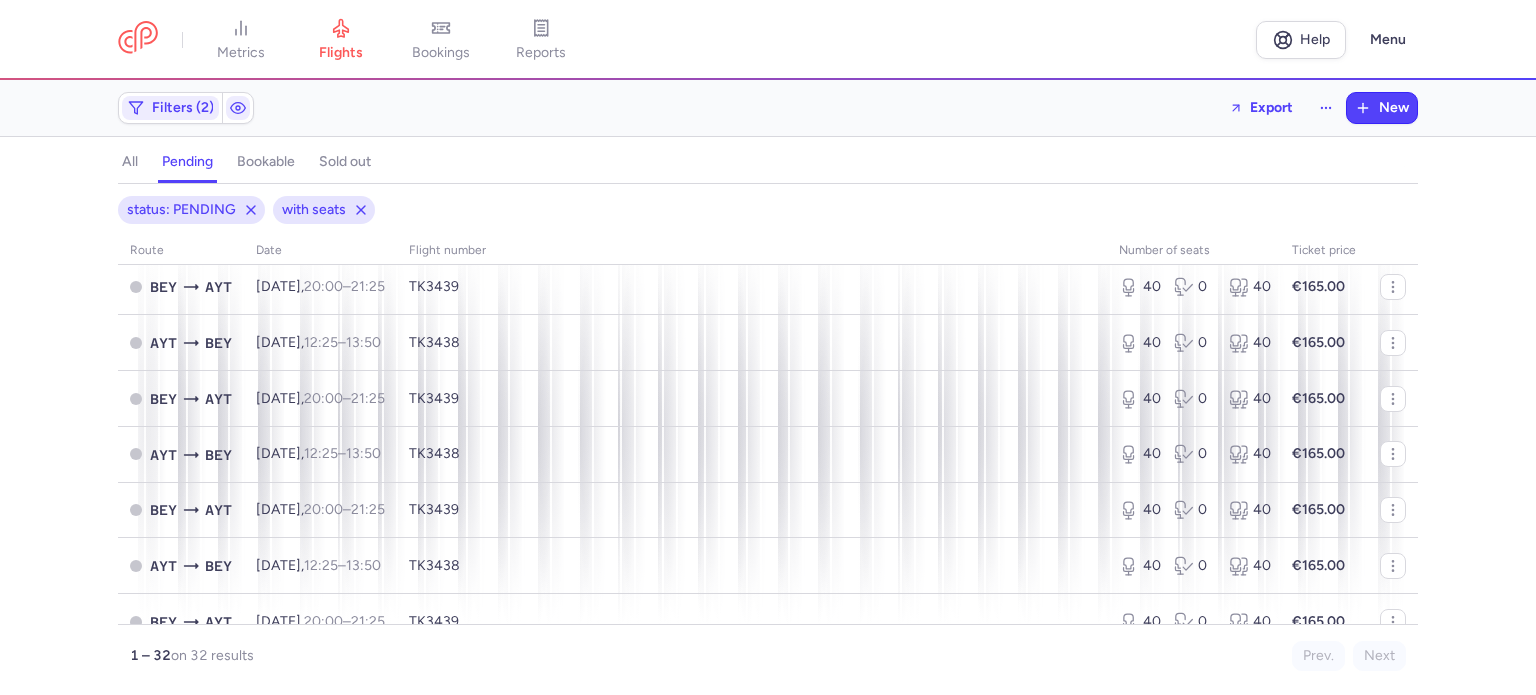 scroll, scrollTop: 0, scrollLeft: 0, axis: both 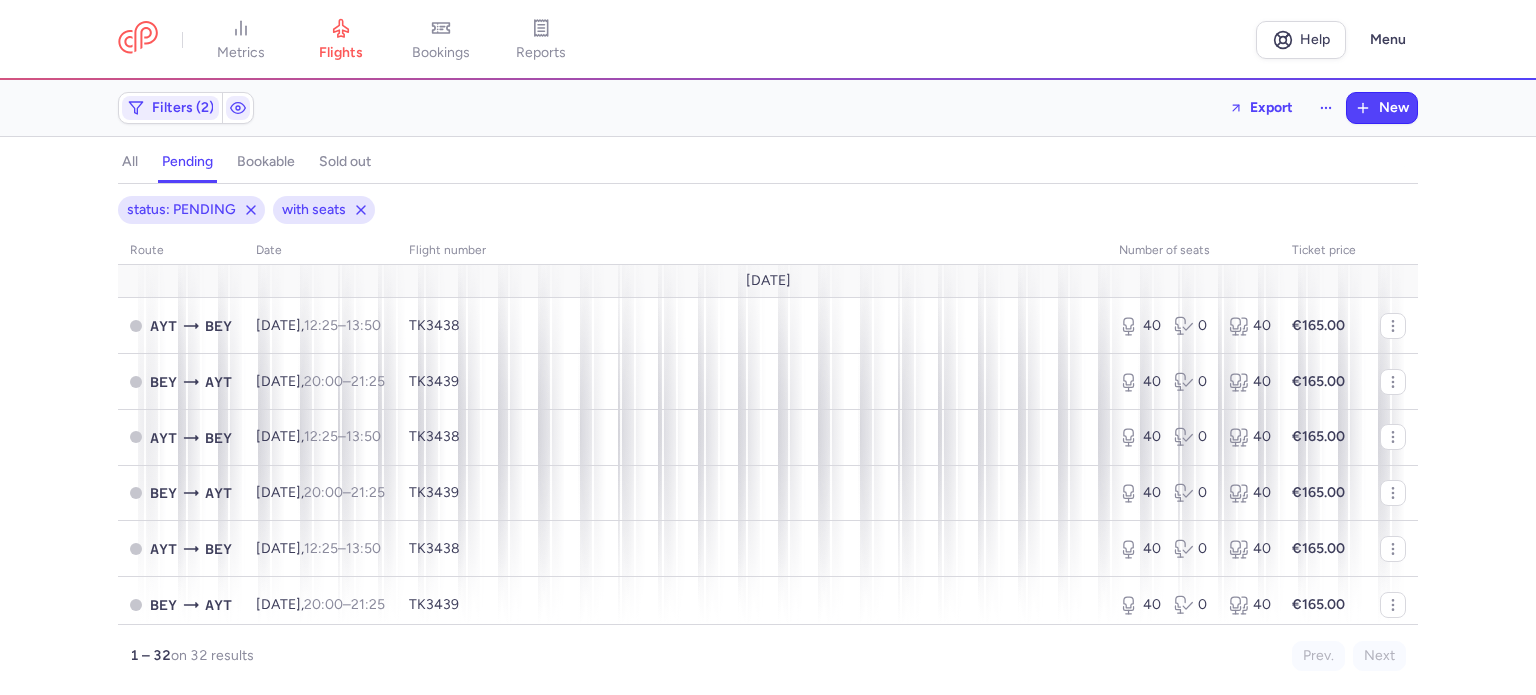 click on "all" 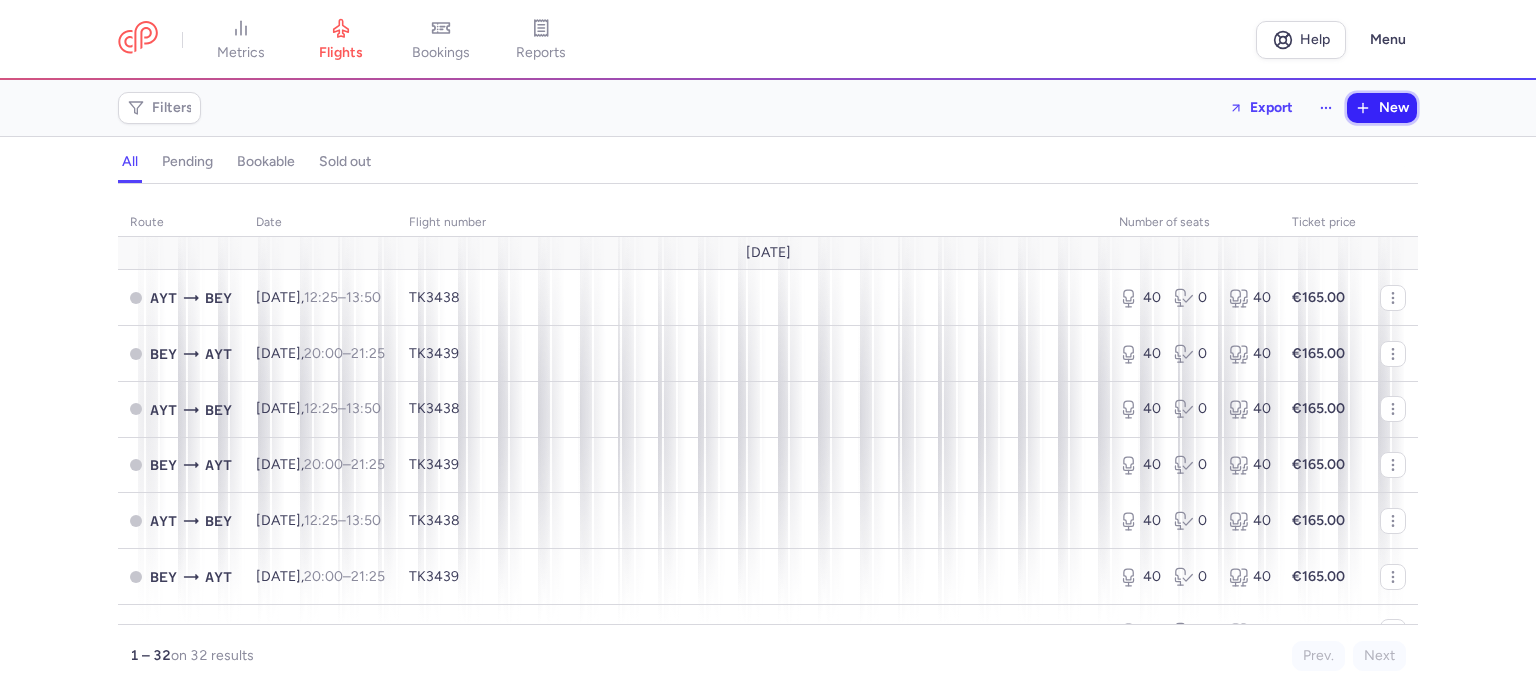 click on "New" at bounding box center (1394, 108) 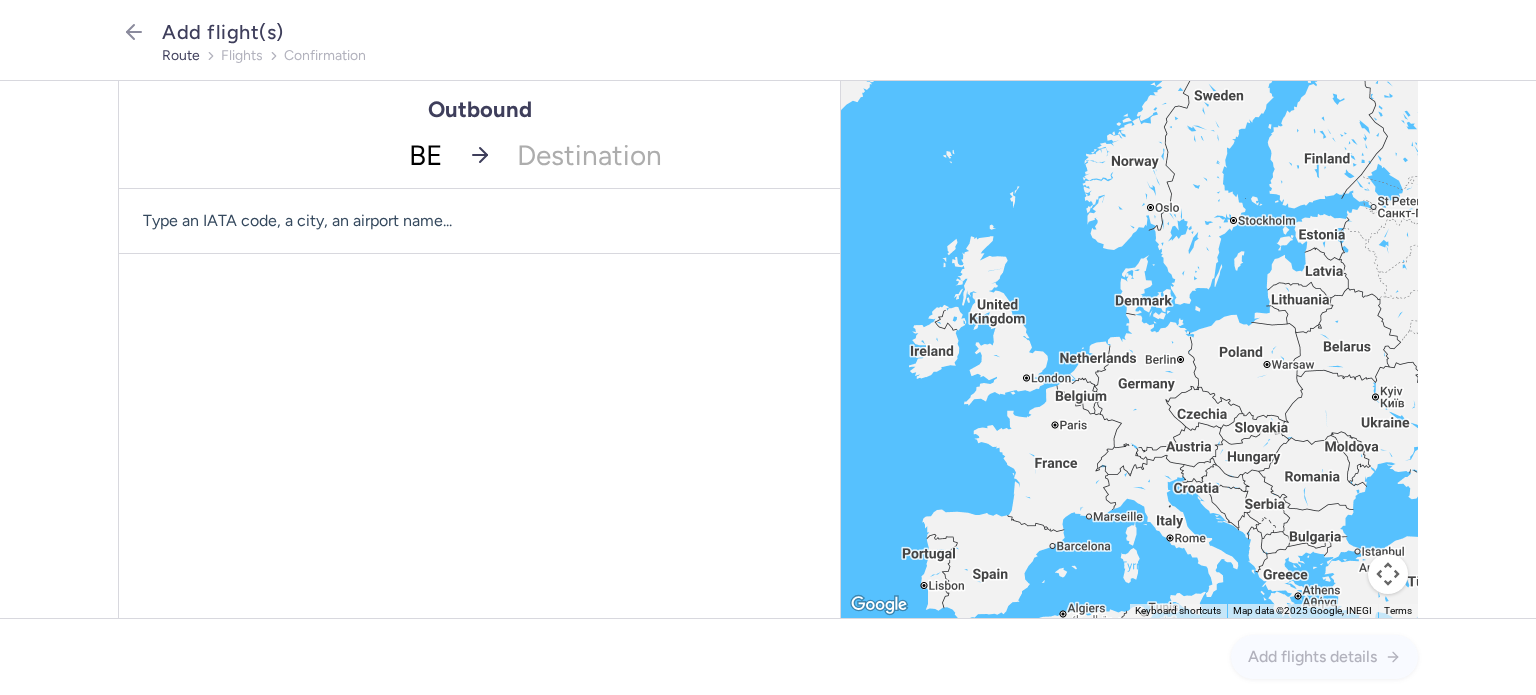 type on "BEY" 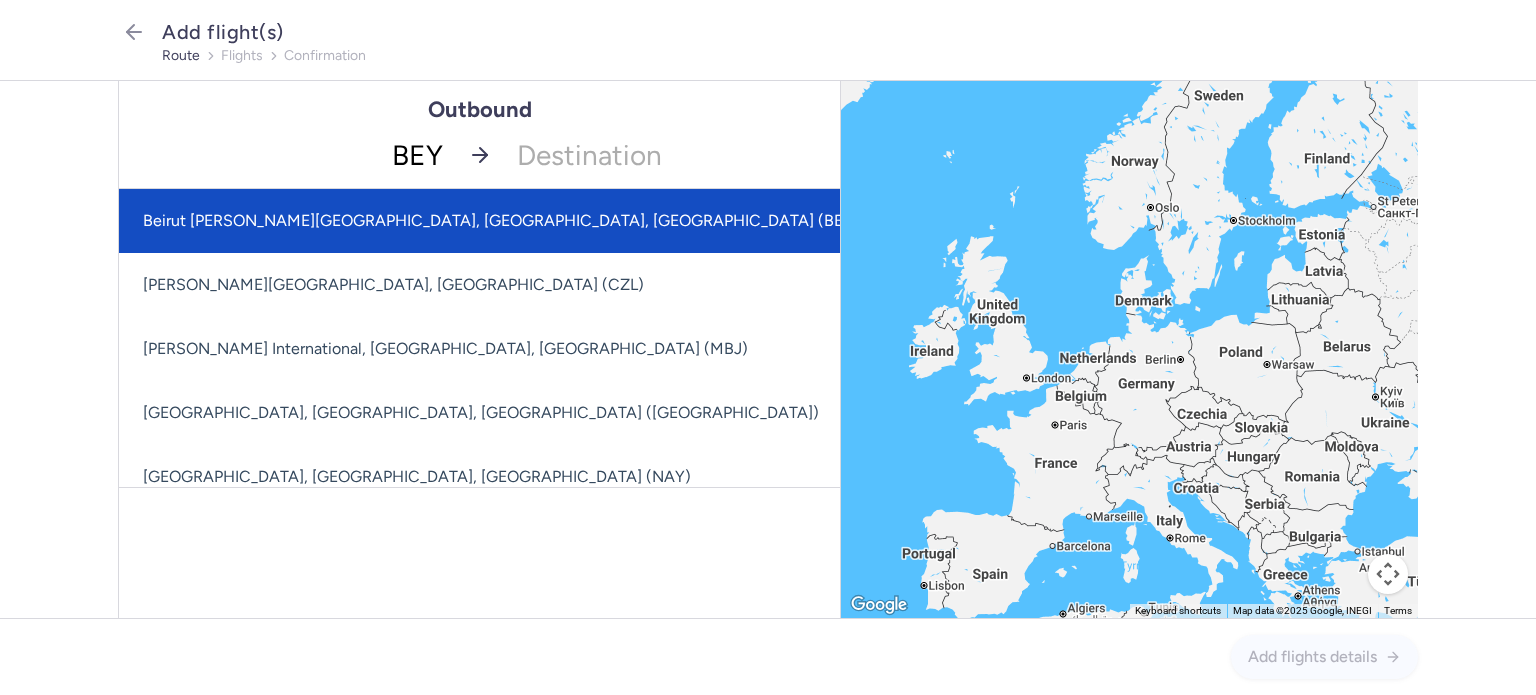 click on "Beirut [PERSON_NAME][GEOGRAPHIC_DATA], [GEOGRAPHIC_DATA], [GEOGRAPHIC_DATA] (BEY)" at bounding box center [501, 221] 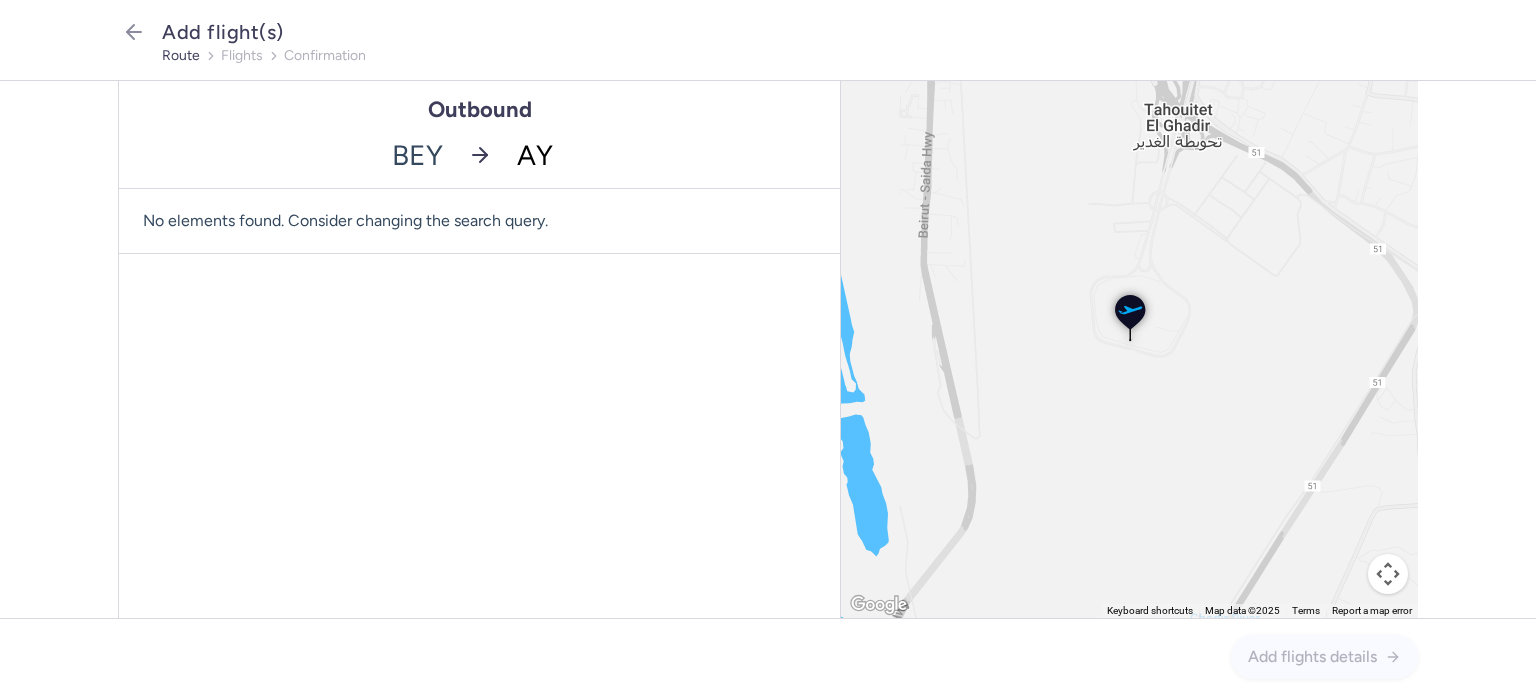 type on "AYT" 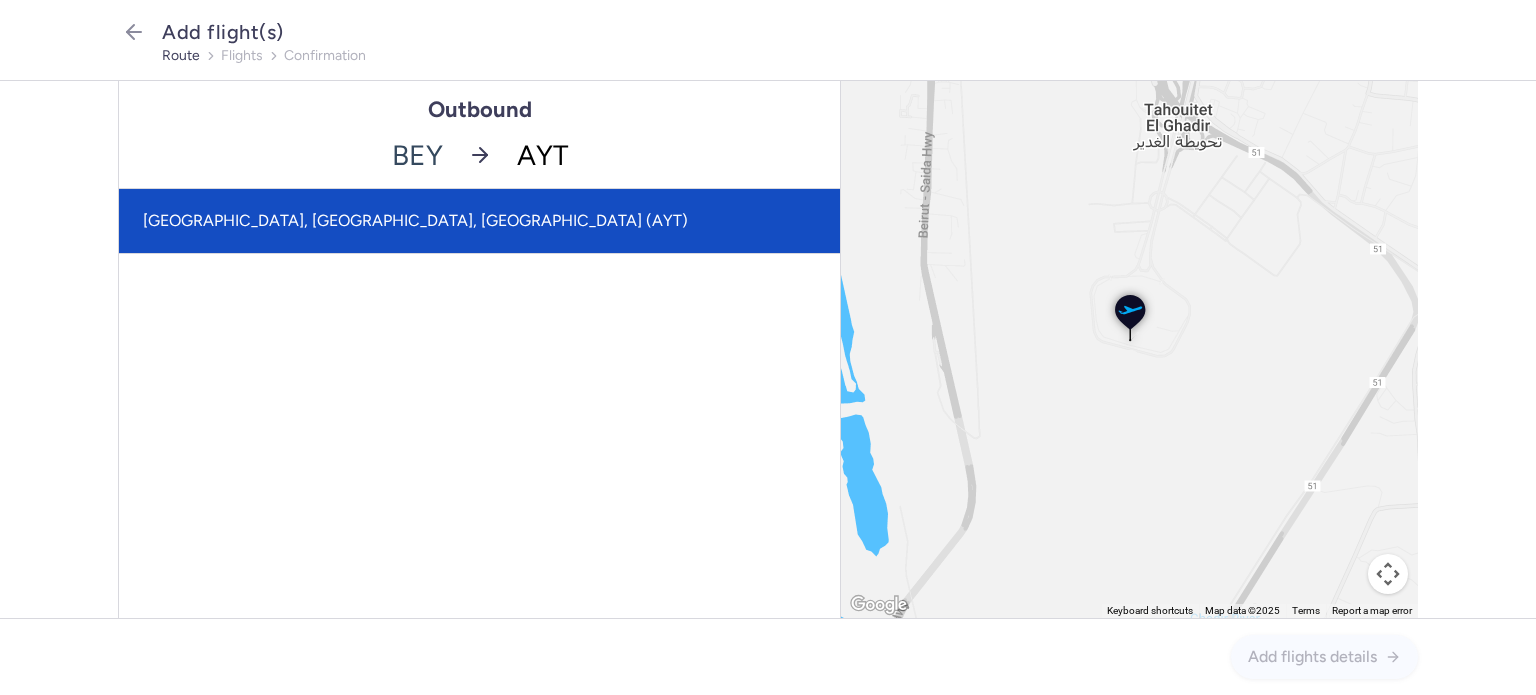 click on "[GEOGRAPHIC_DATA], [GEOGRAPHIC_DATA], [GEOGRAPHIC_DATA] (AYT)" at bounding box center [479, 221] 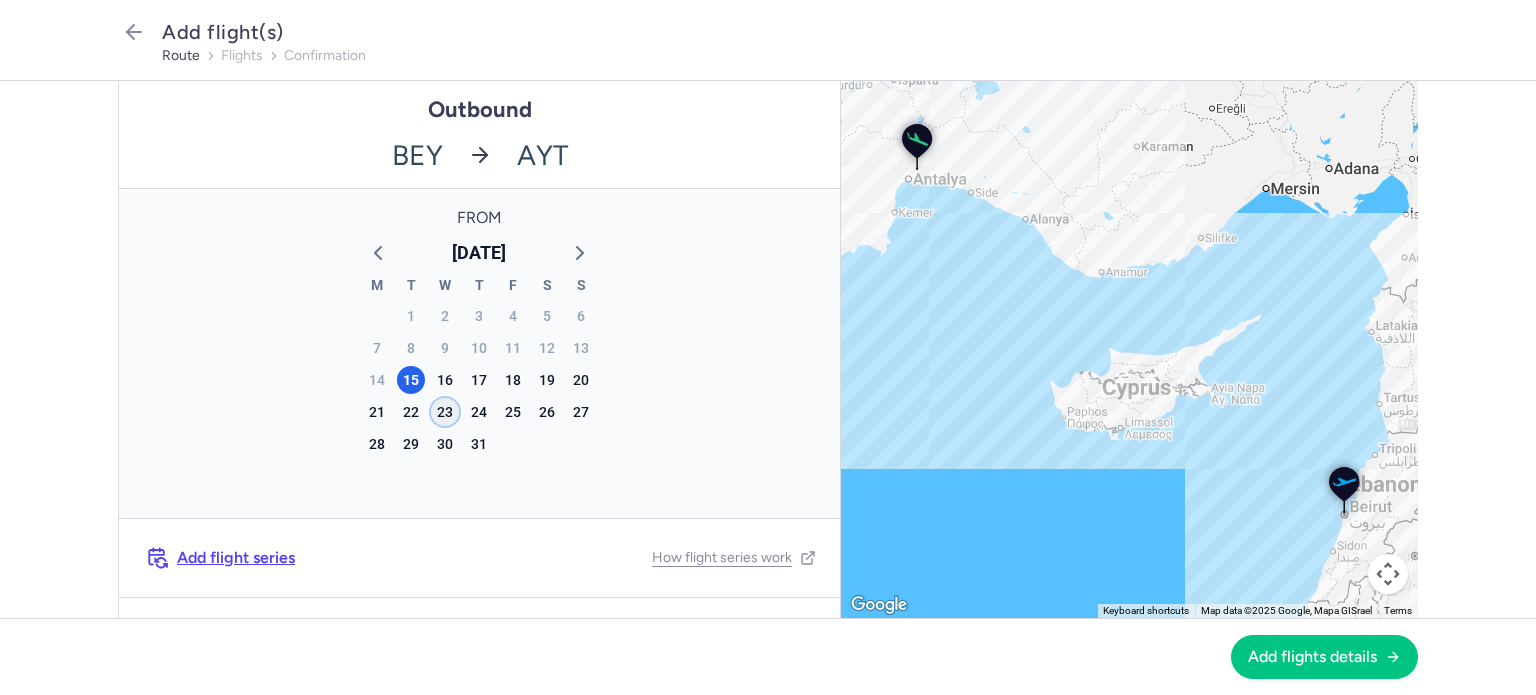 click on "23" 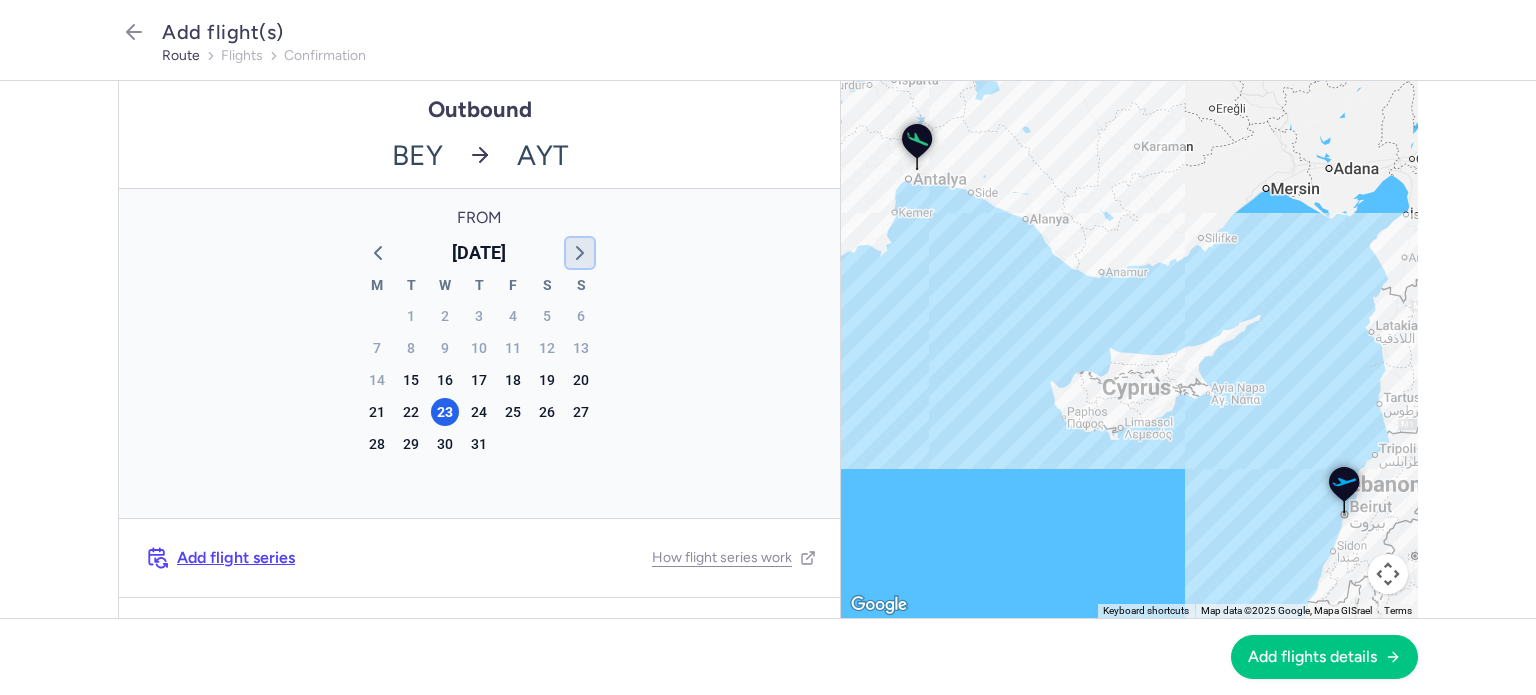 click 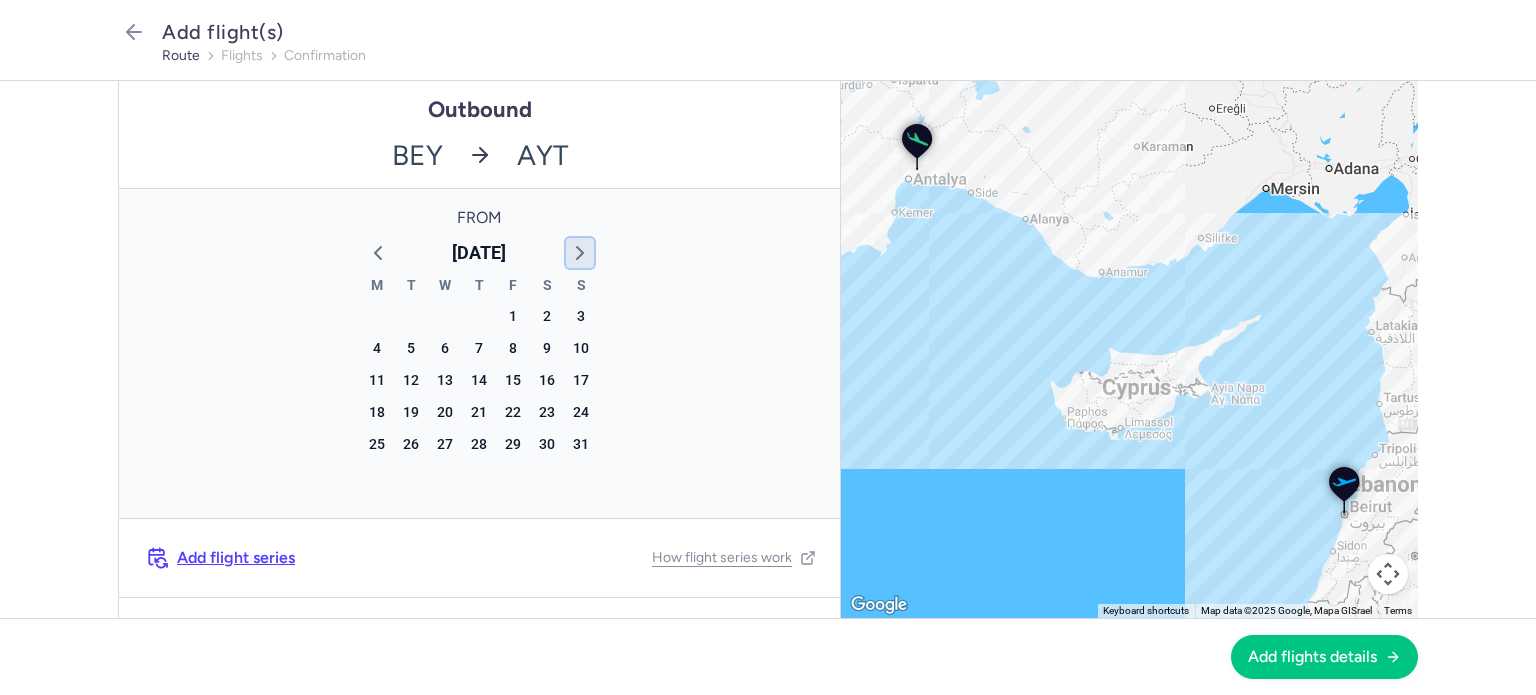 click 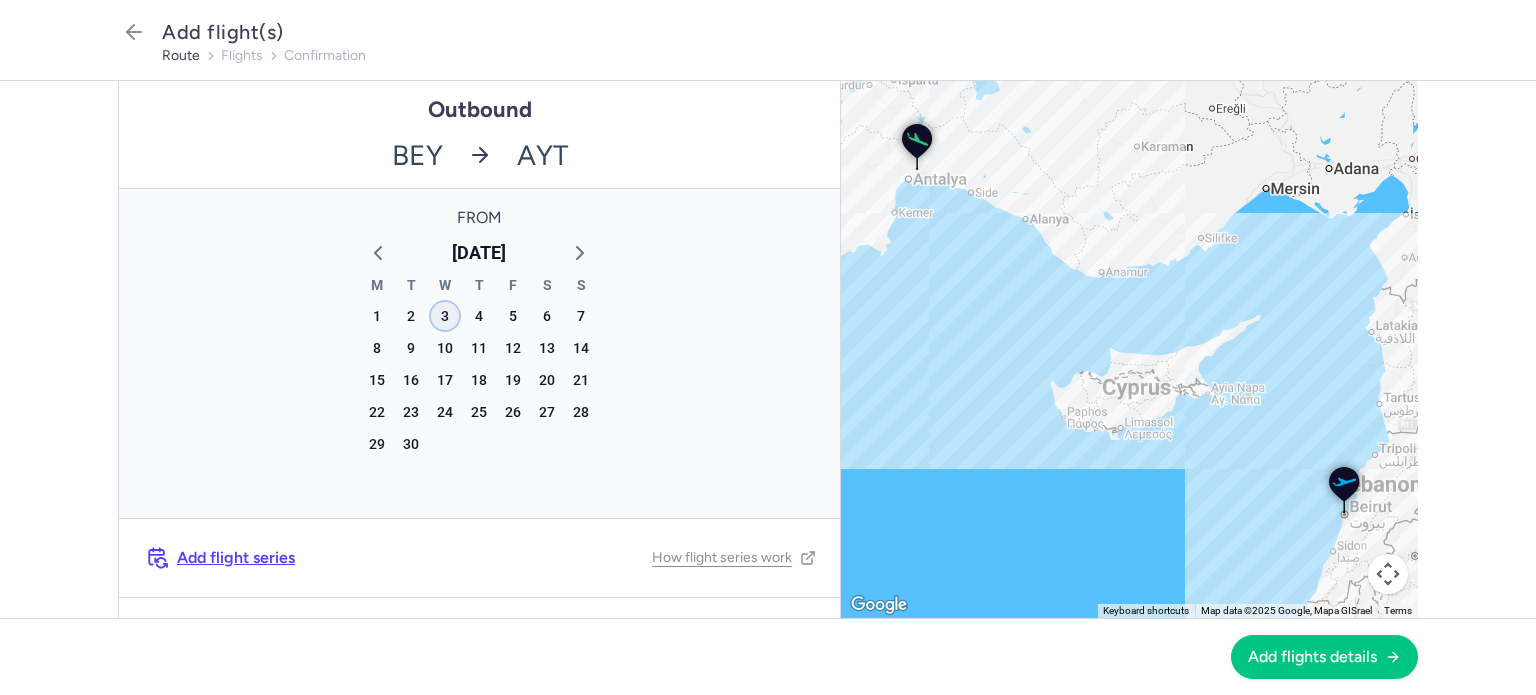 click on "3" 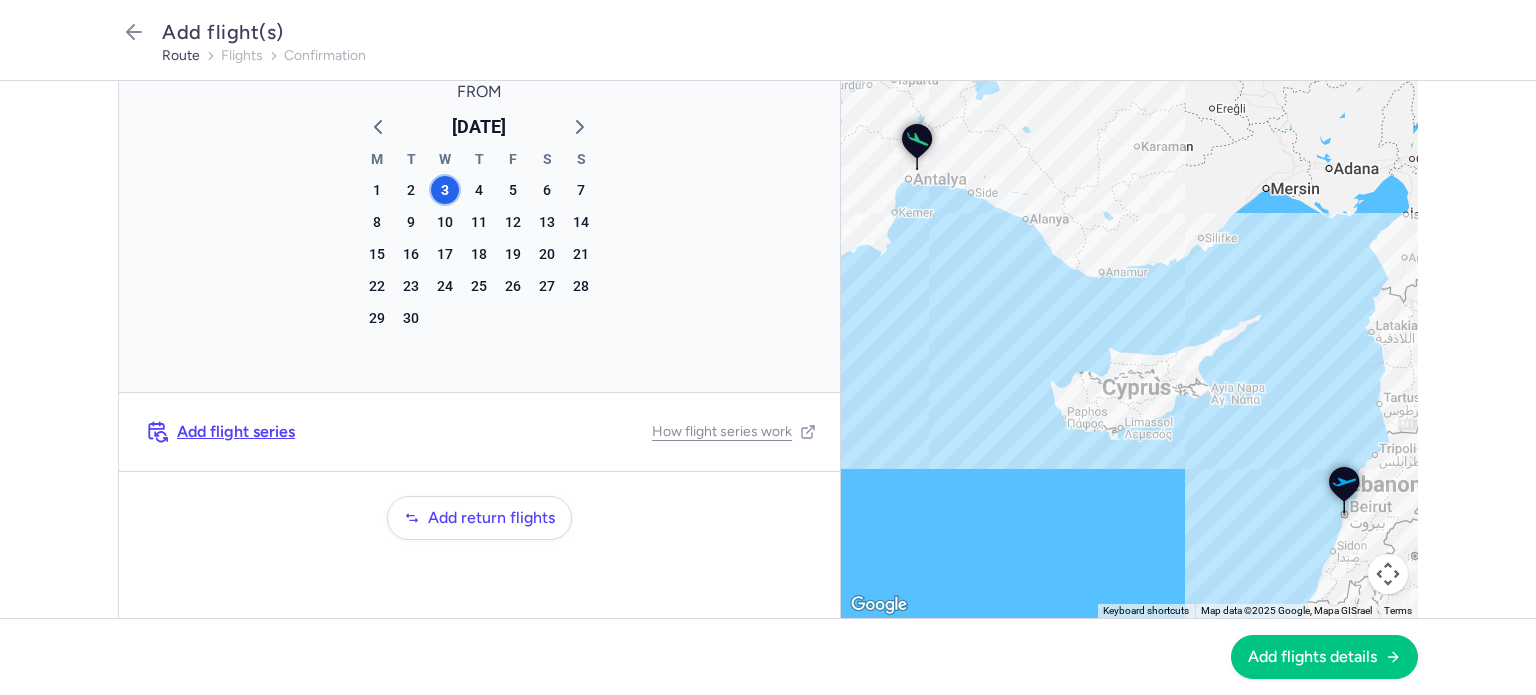 scroll, scrollTop: 125, scrollLeft: 0, axis: vertical 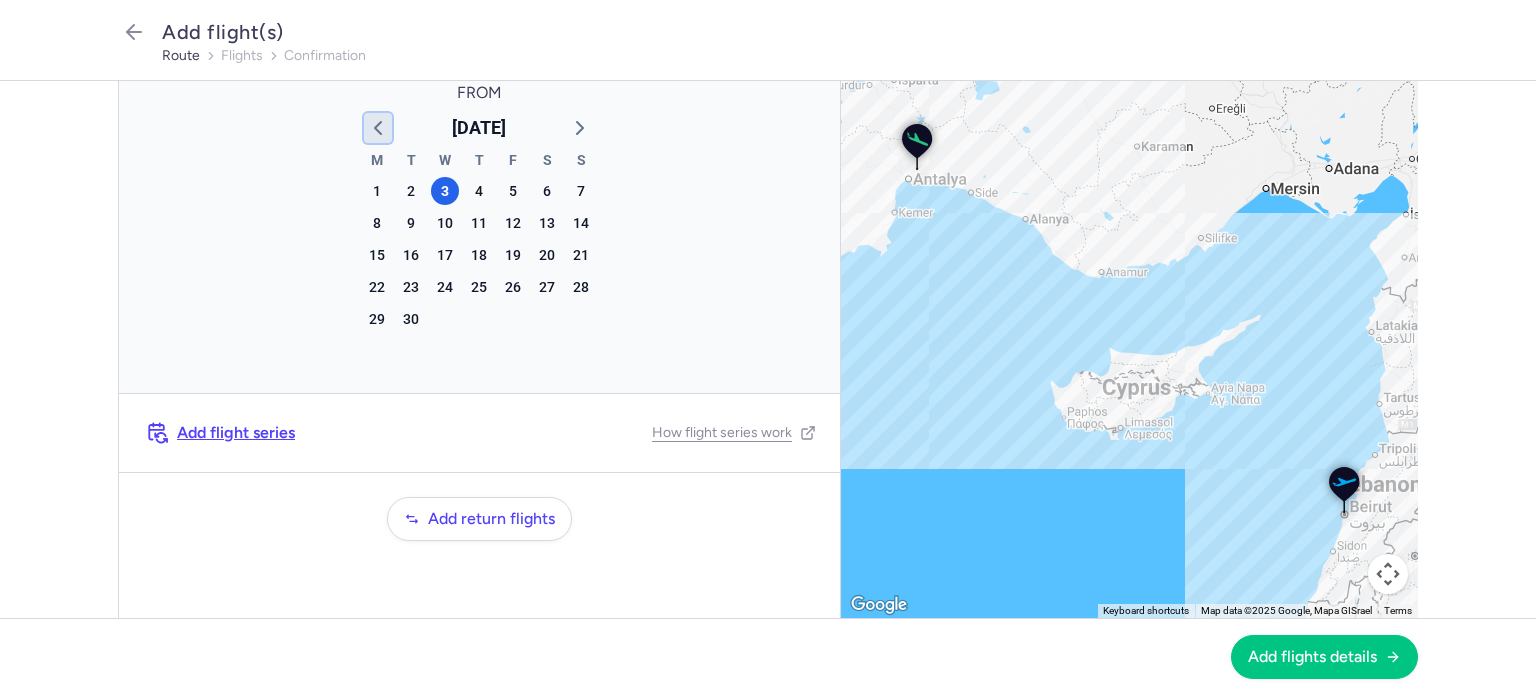 click 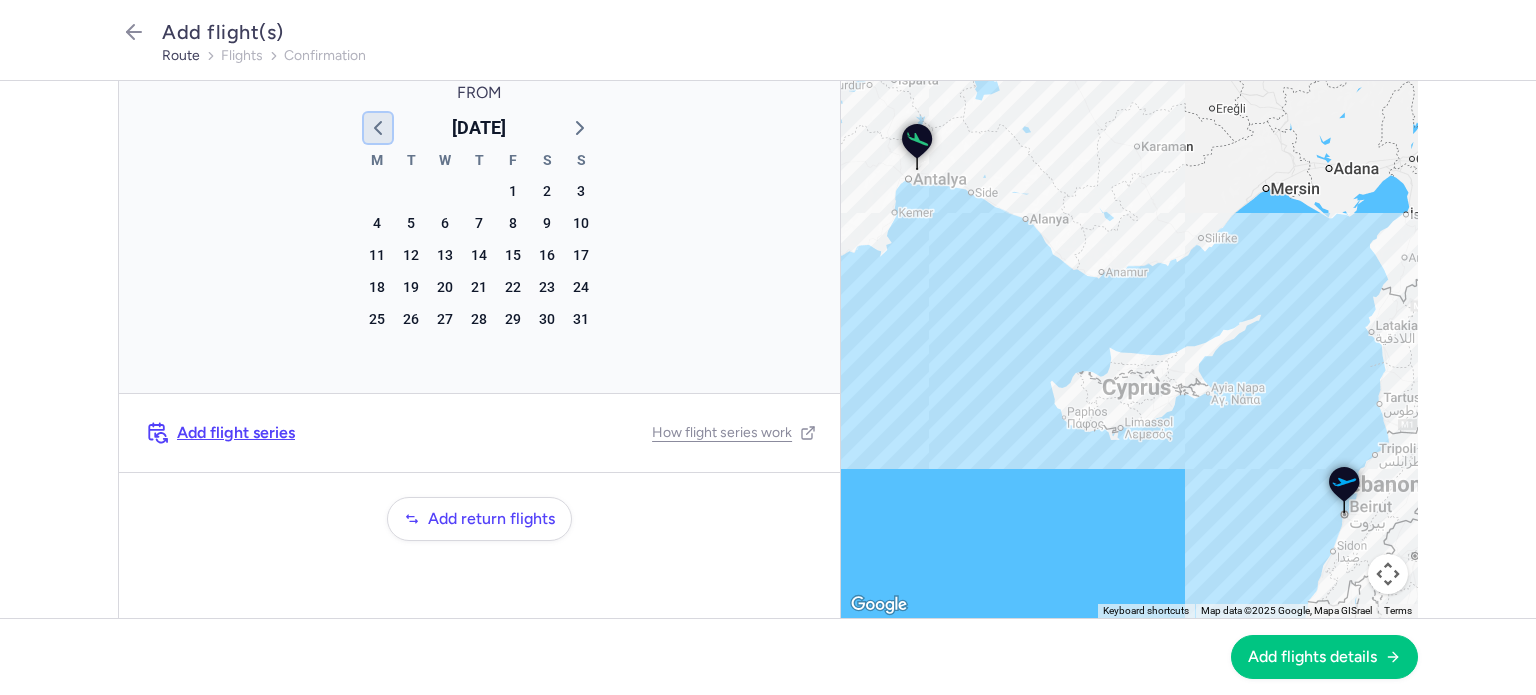 click 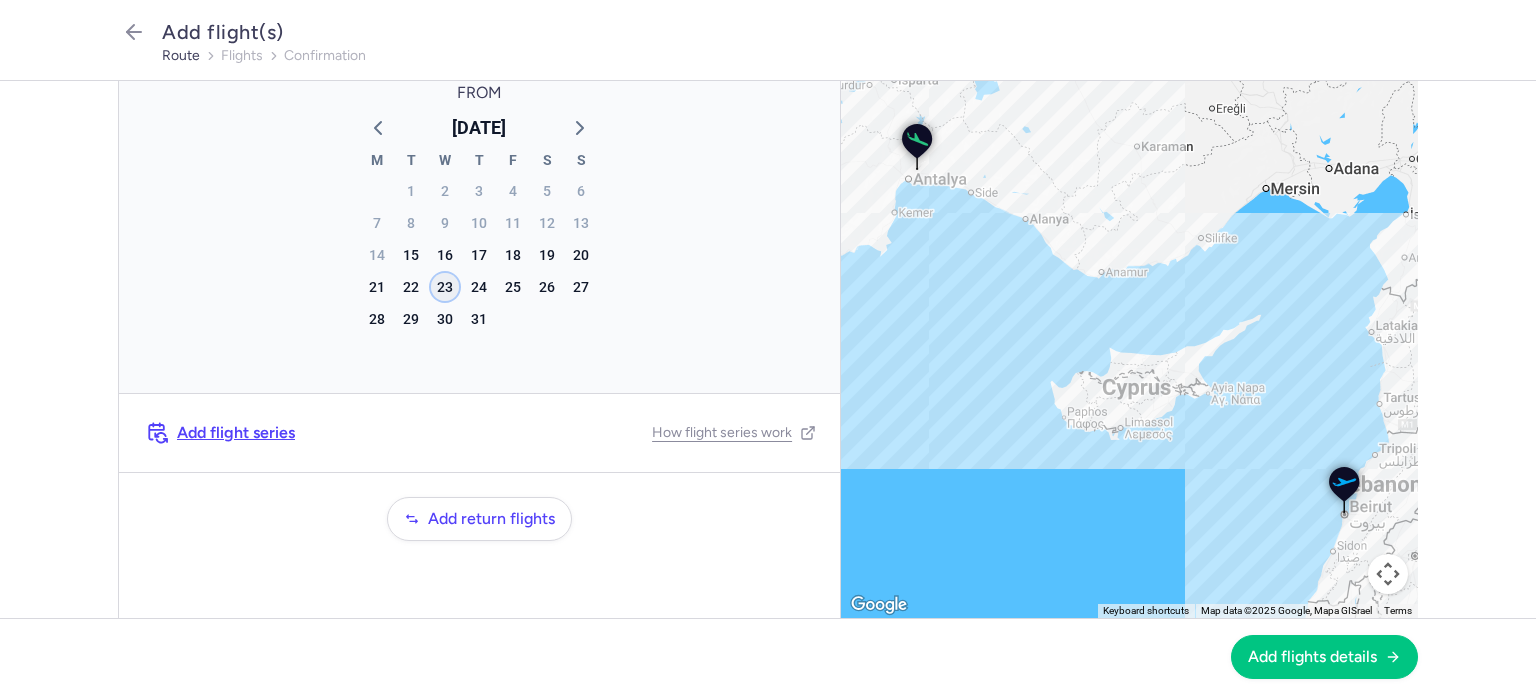 click on "23" 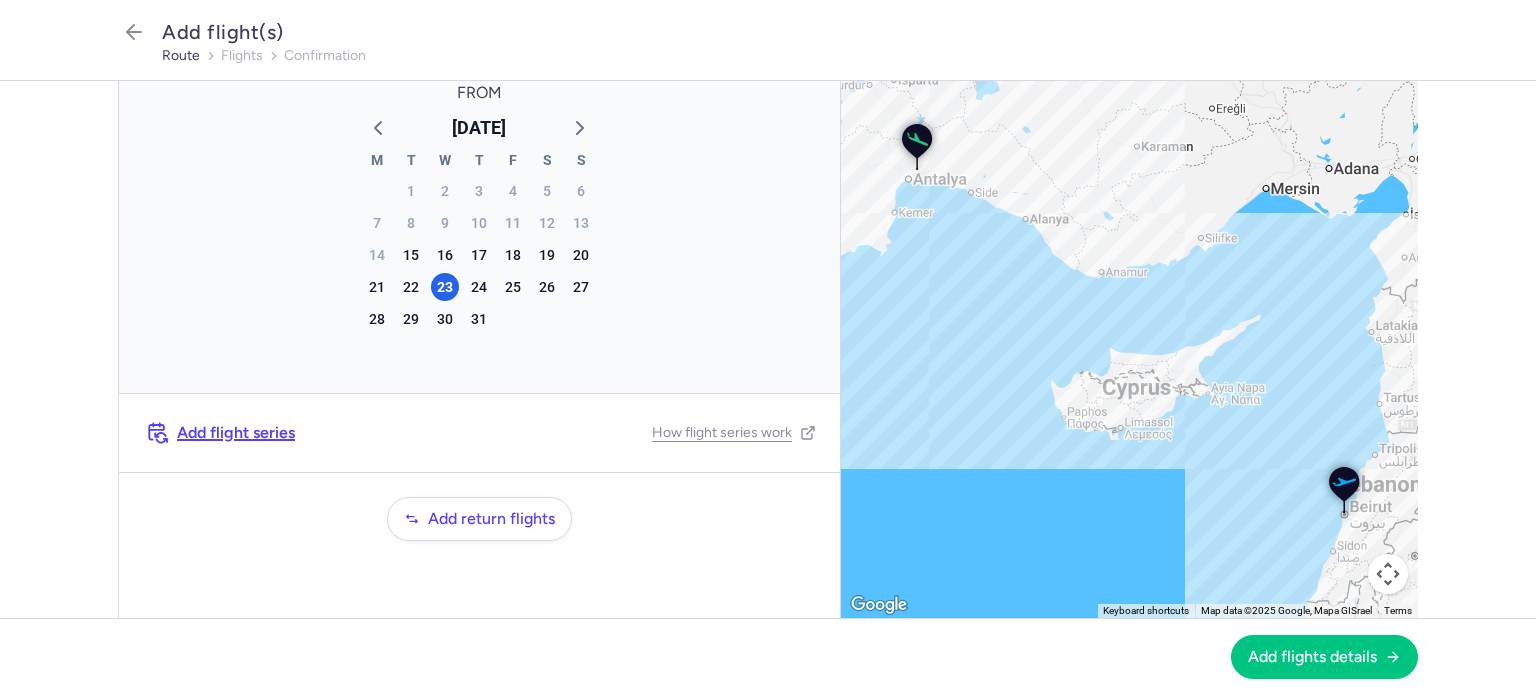 click on "Add flight series" at bounding box center [236, 433] 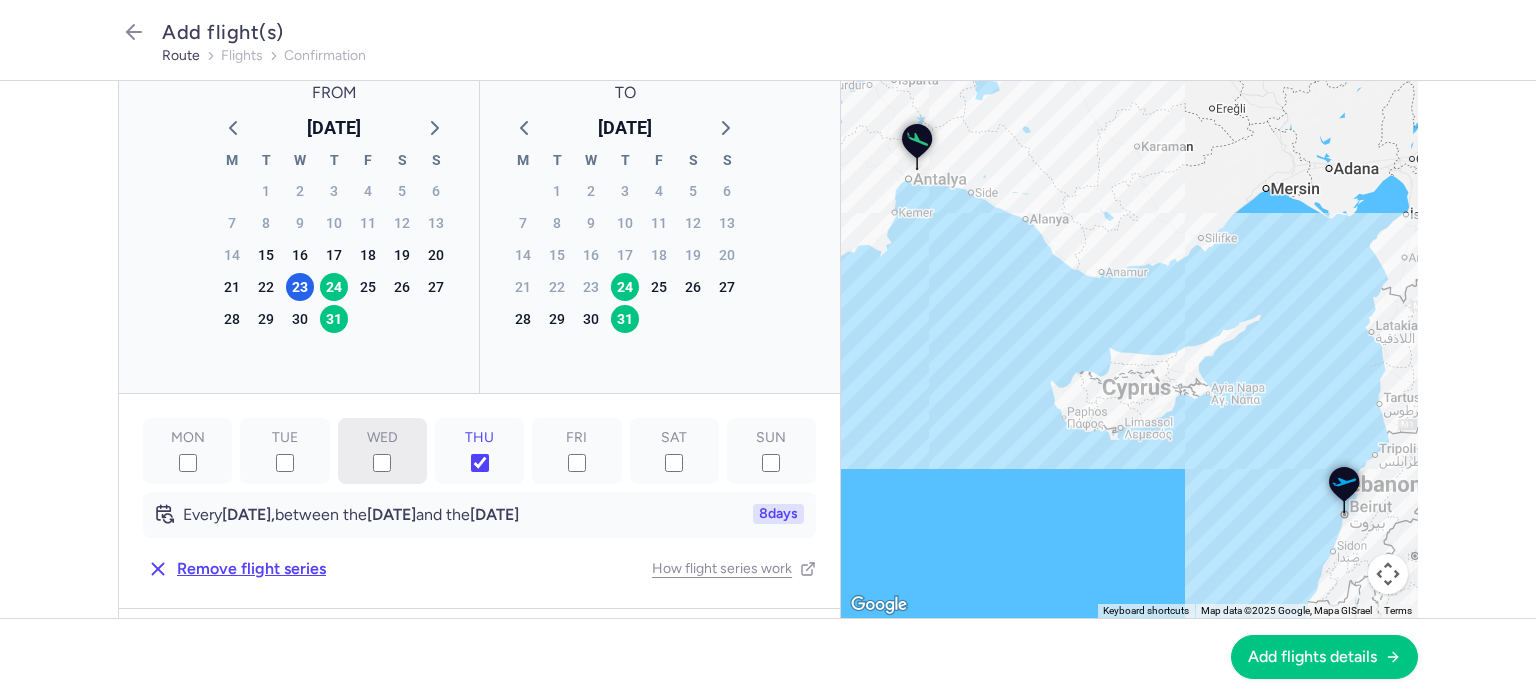 click on "WED" 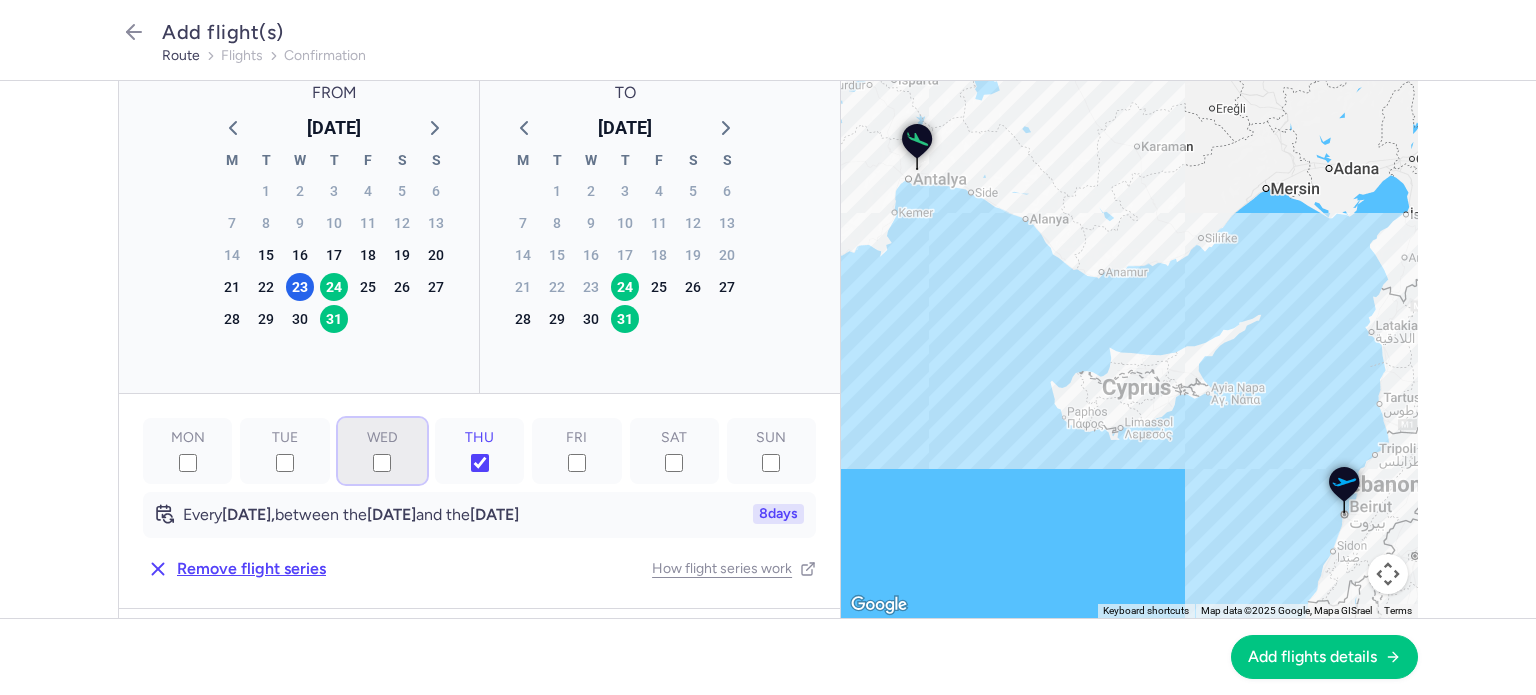 click on "WED" at bounding box center (382, 463) 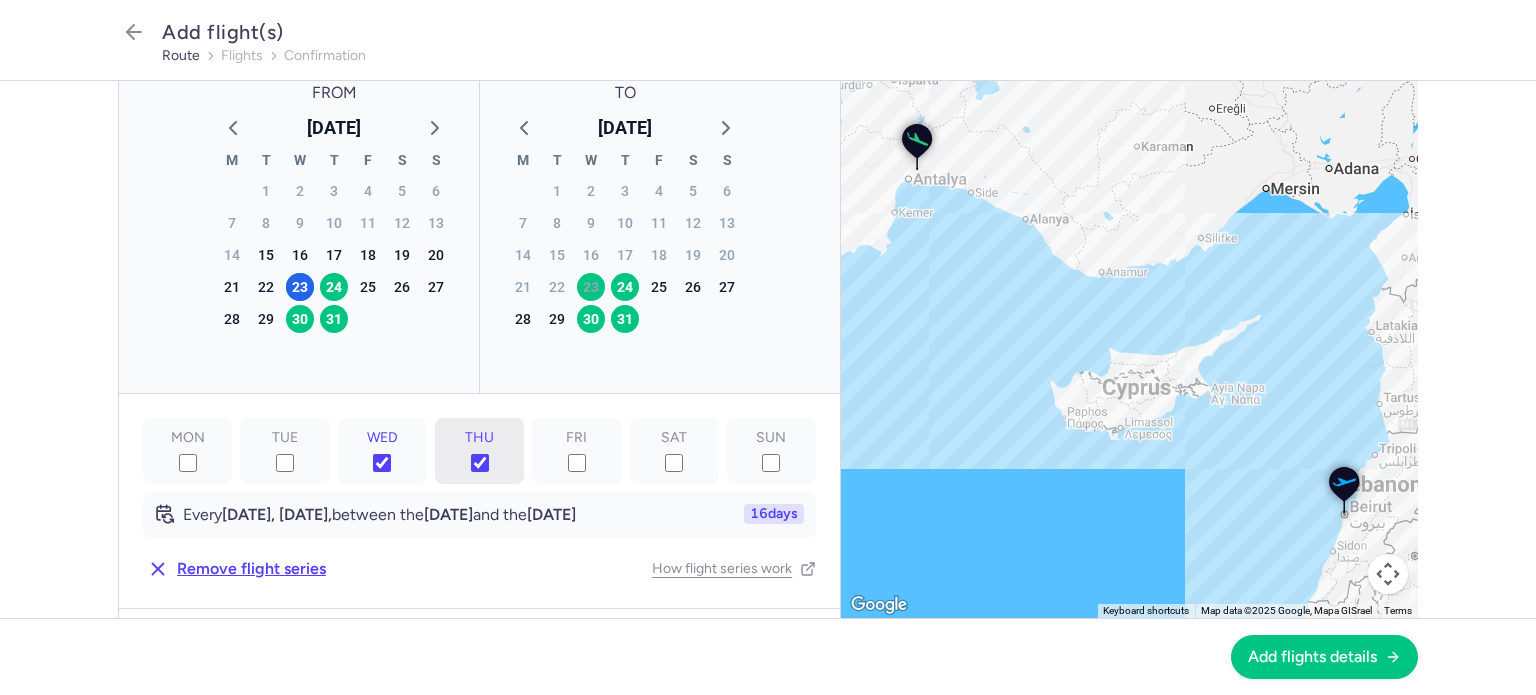 click on "THU" 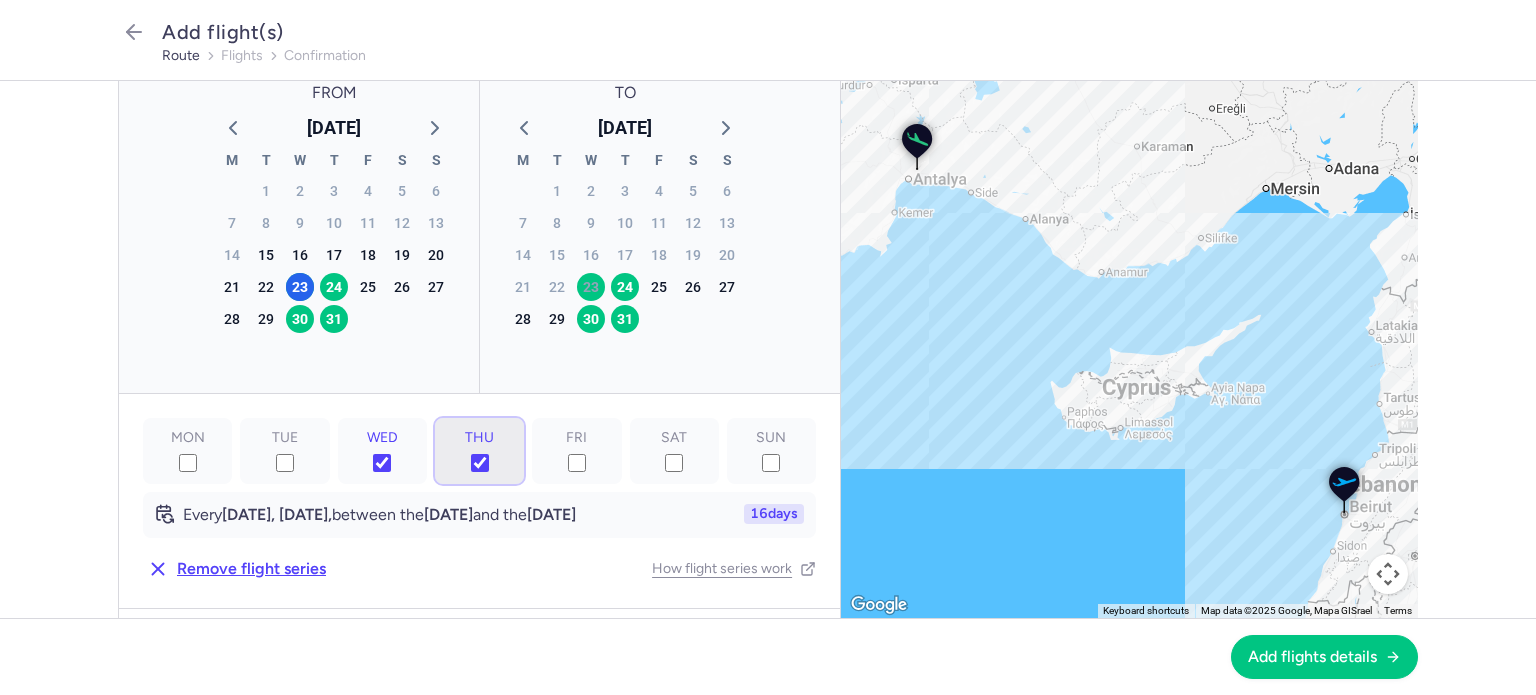 click on "THU" at bounding box center [480, 463] 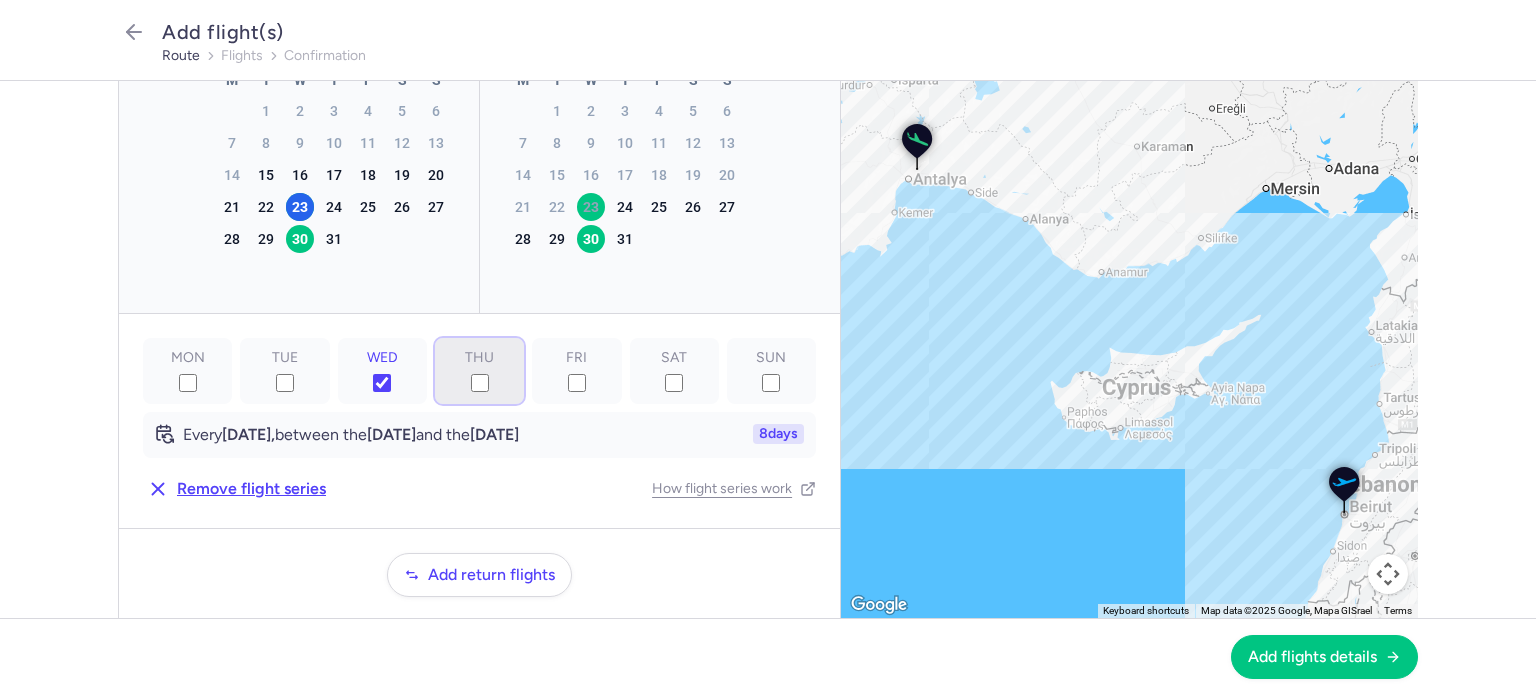 scroll, scrollTop: 256, scrollLeft: 0, axis: vertical 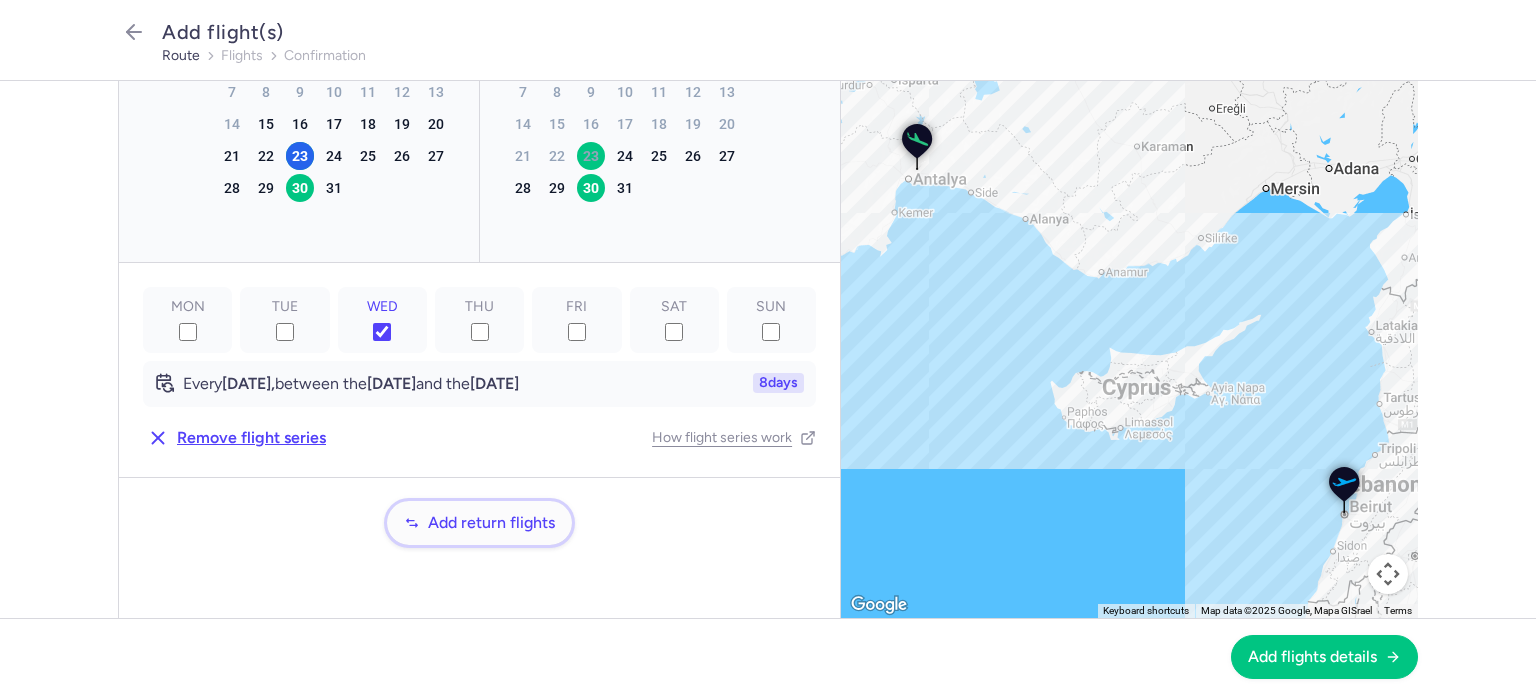 click on "Add return flights" at bounding box center (479, 523) 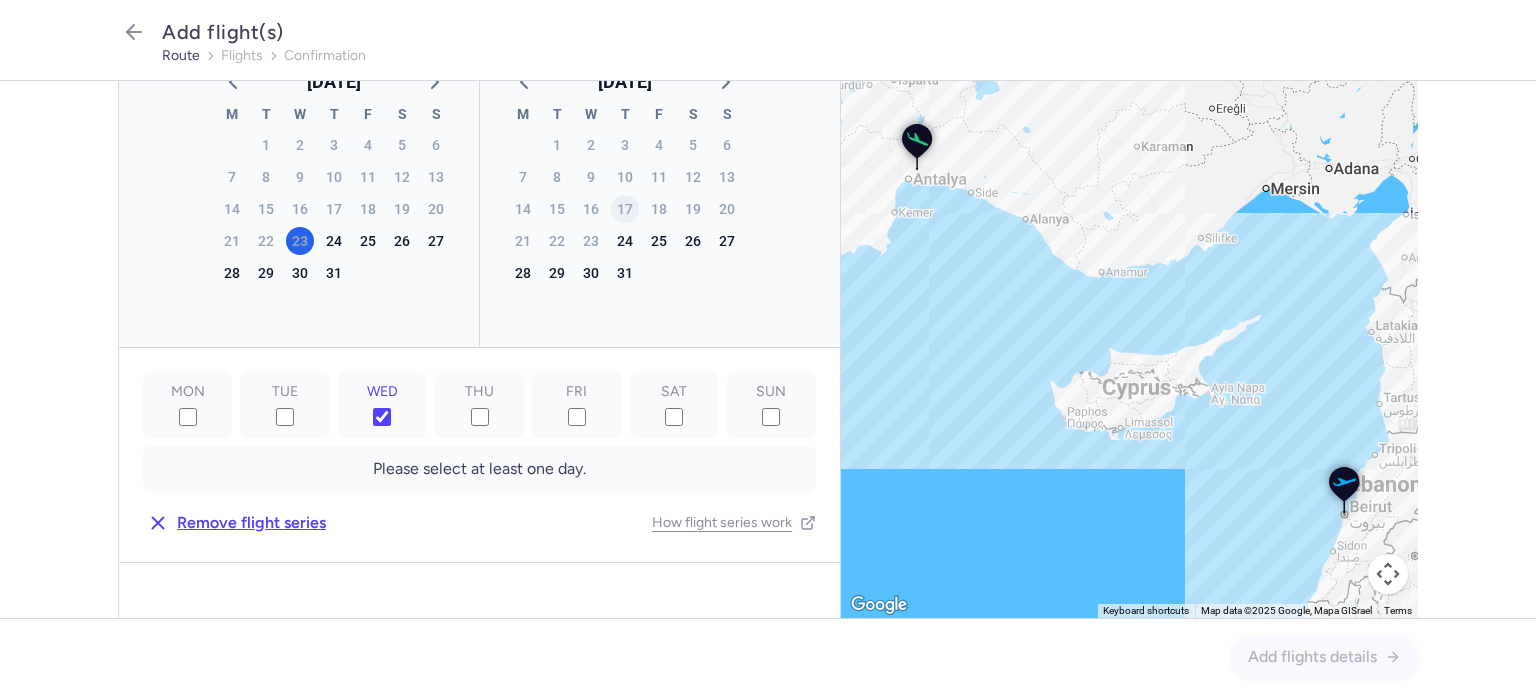 scroll, scrollTop: 728, scrollLeft: 0, axis: vertical 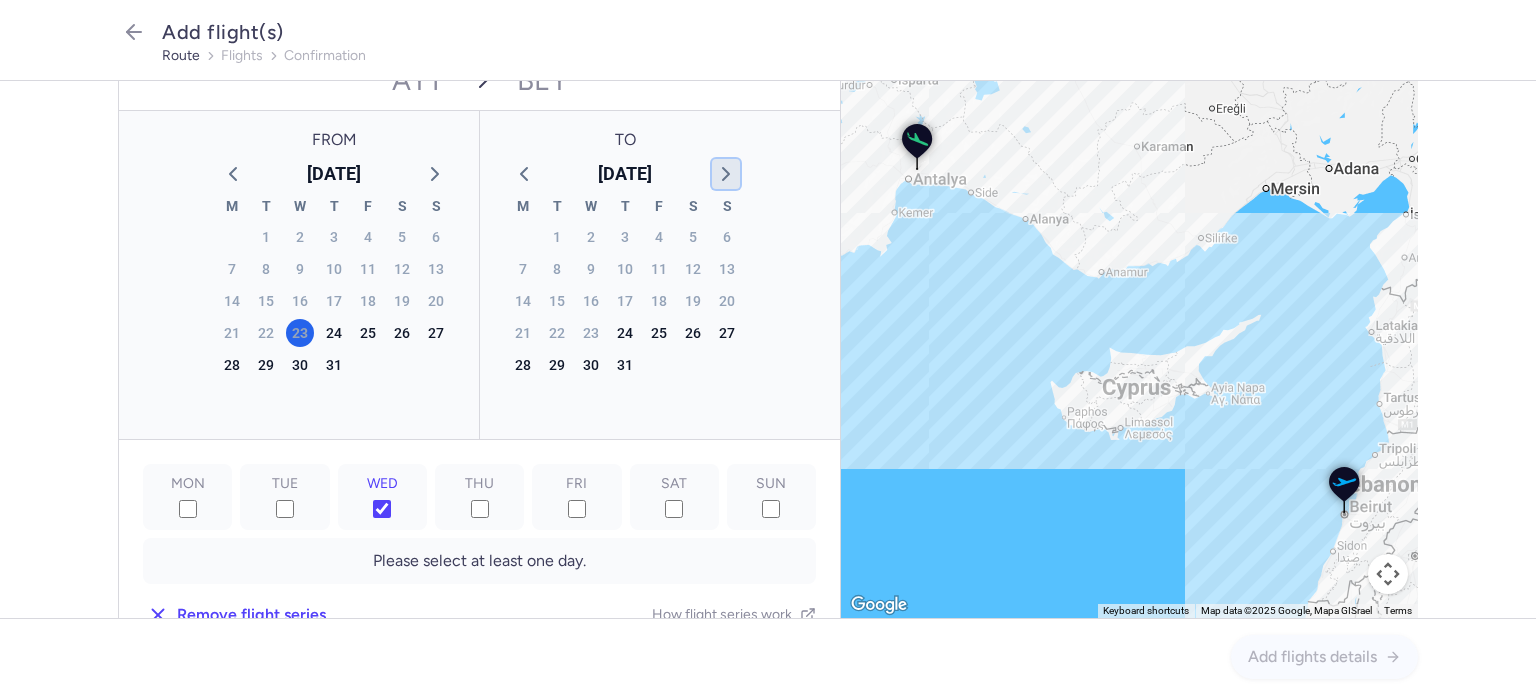 click 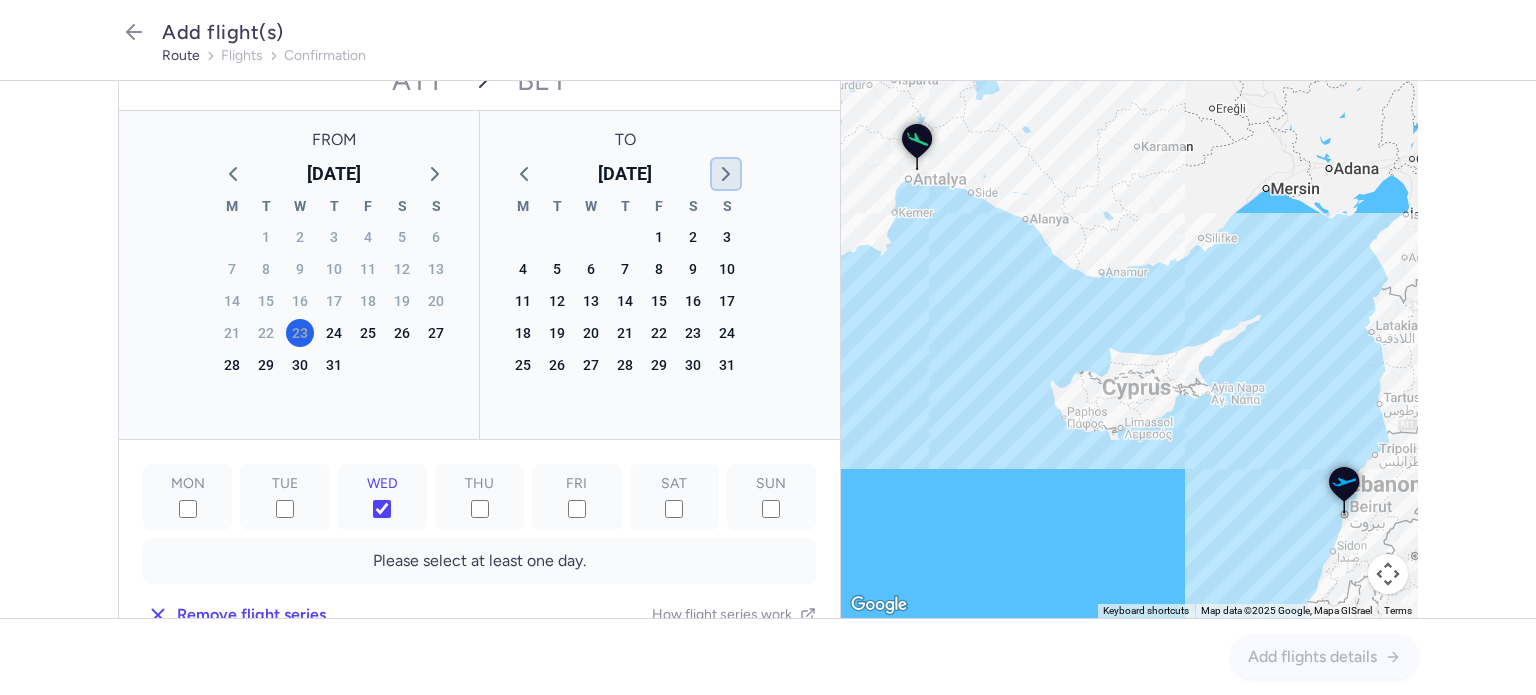 click 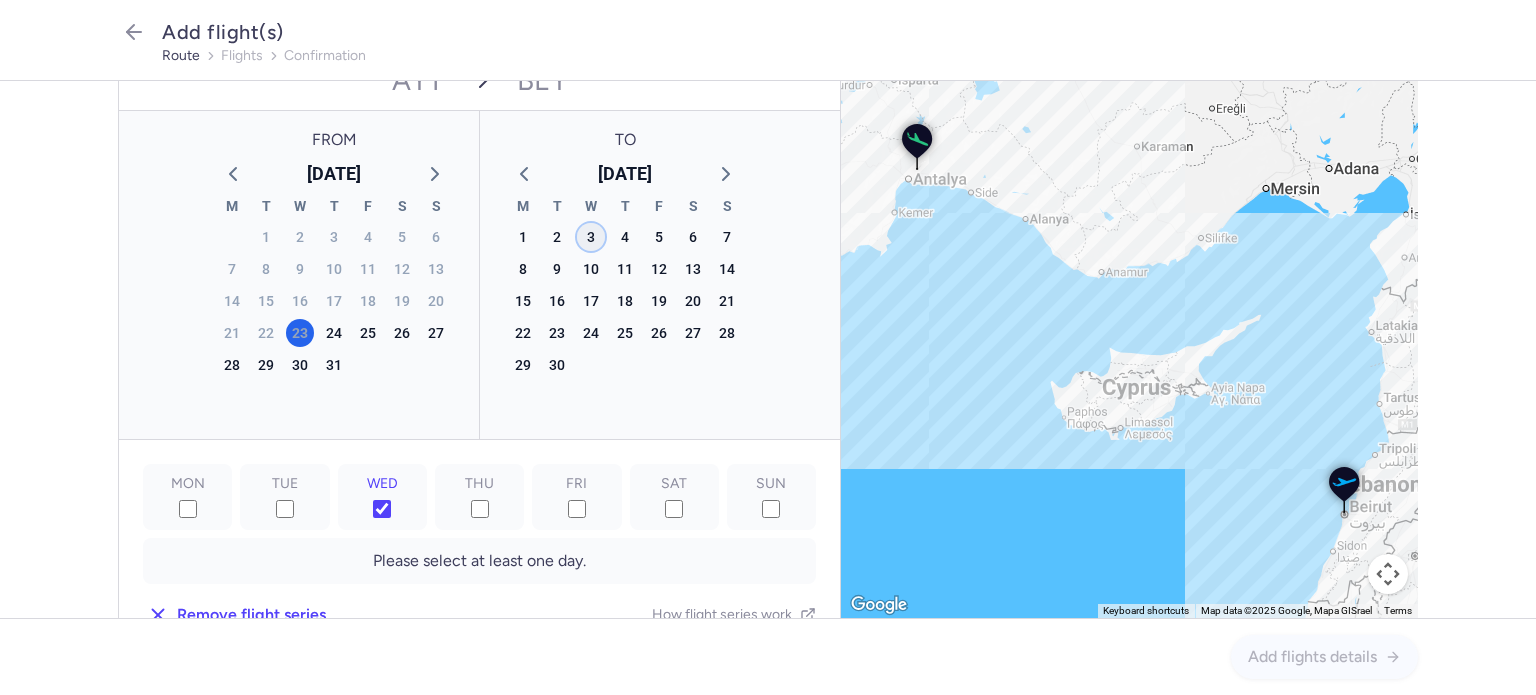 click on "3" 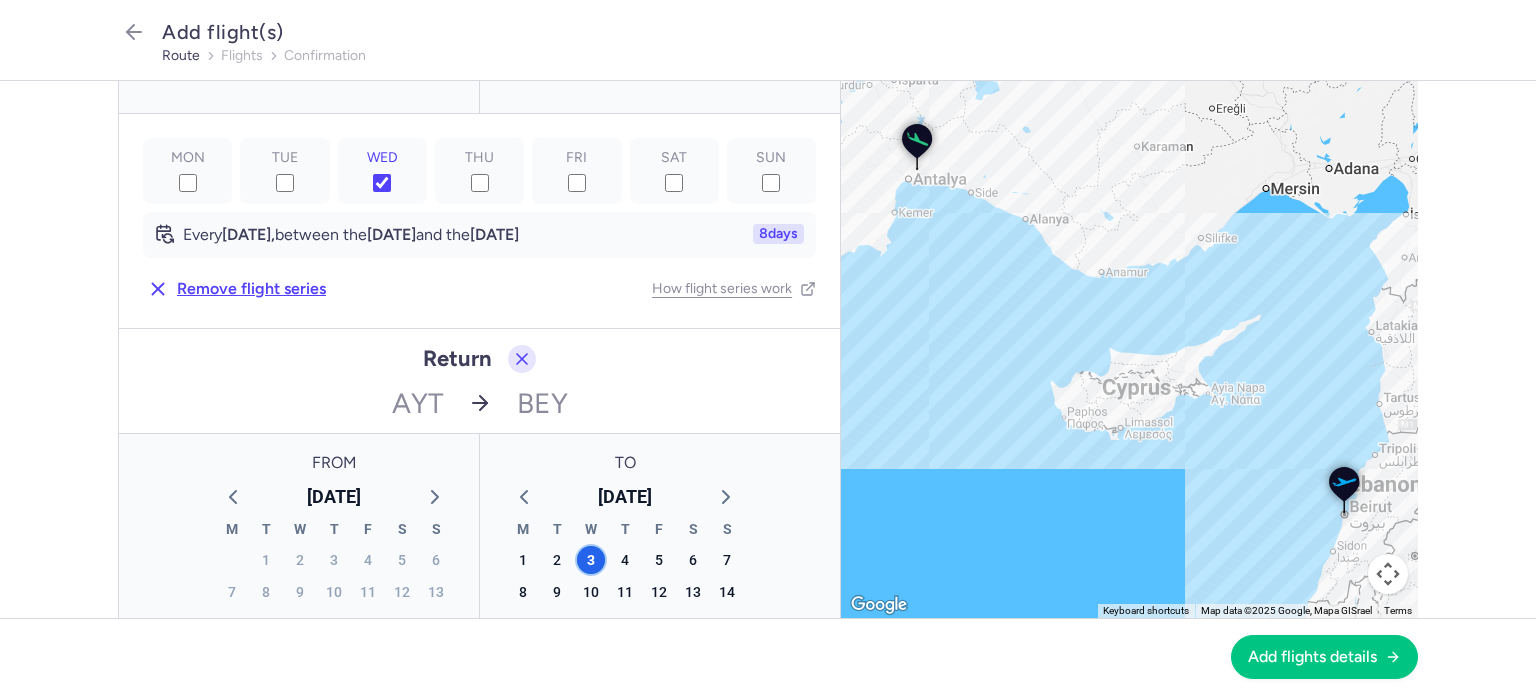 scroll, scrollTop: 405, scrollLeft: 0, axis: vertical 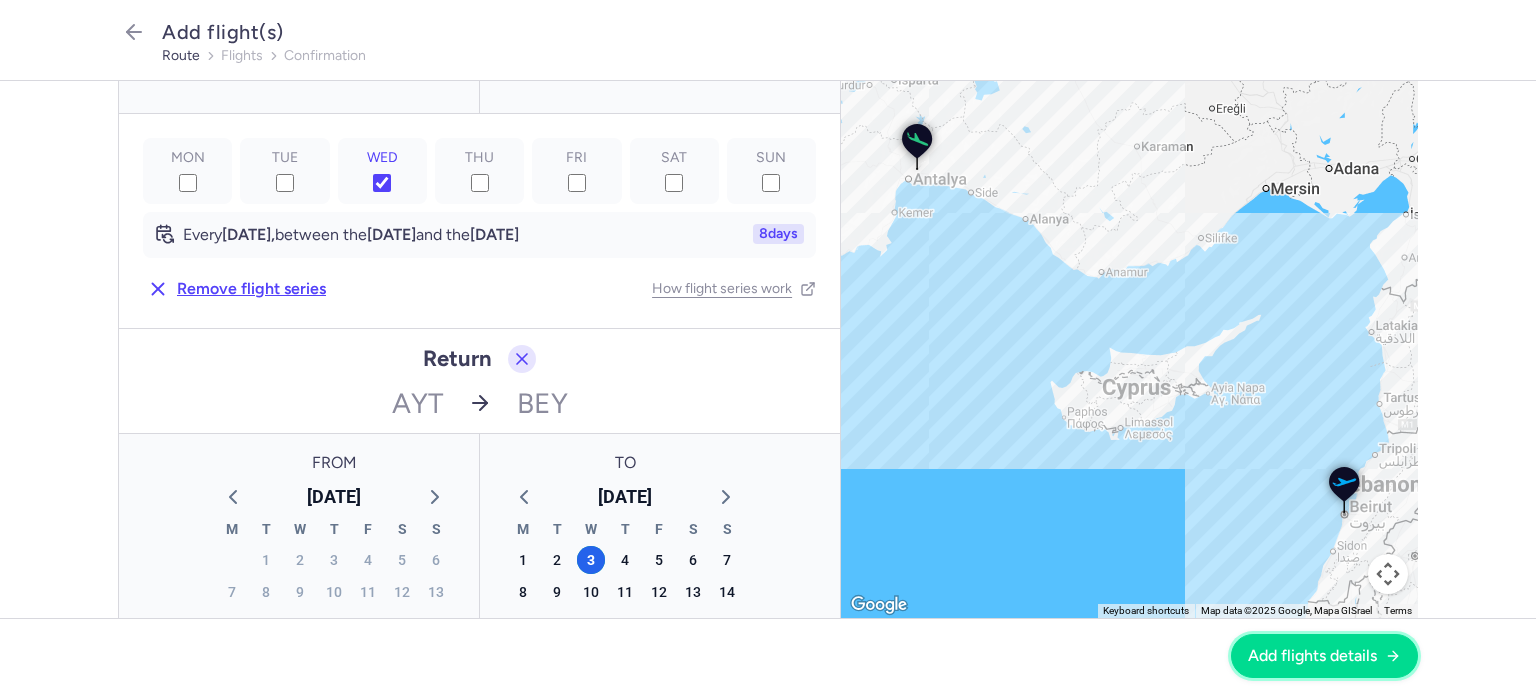 click on "Add flights details" at bounding box center [1312, 656] 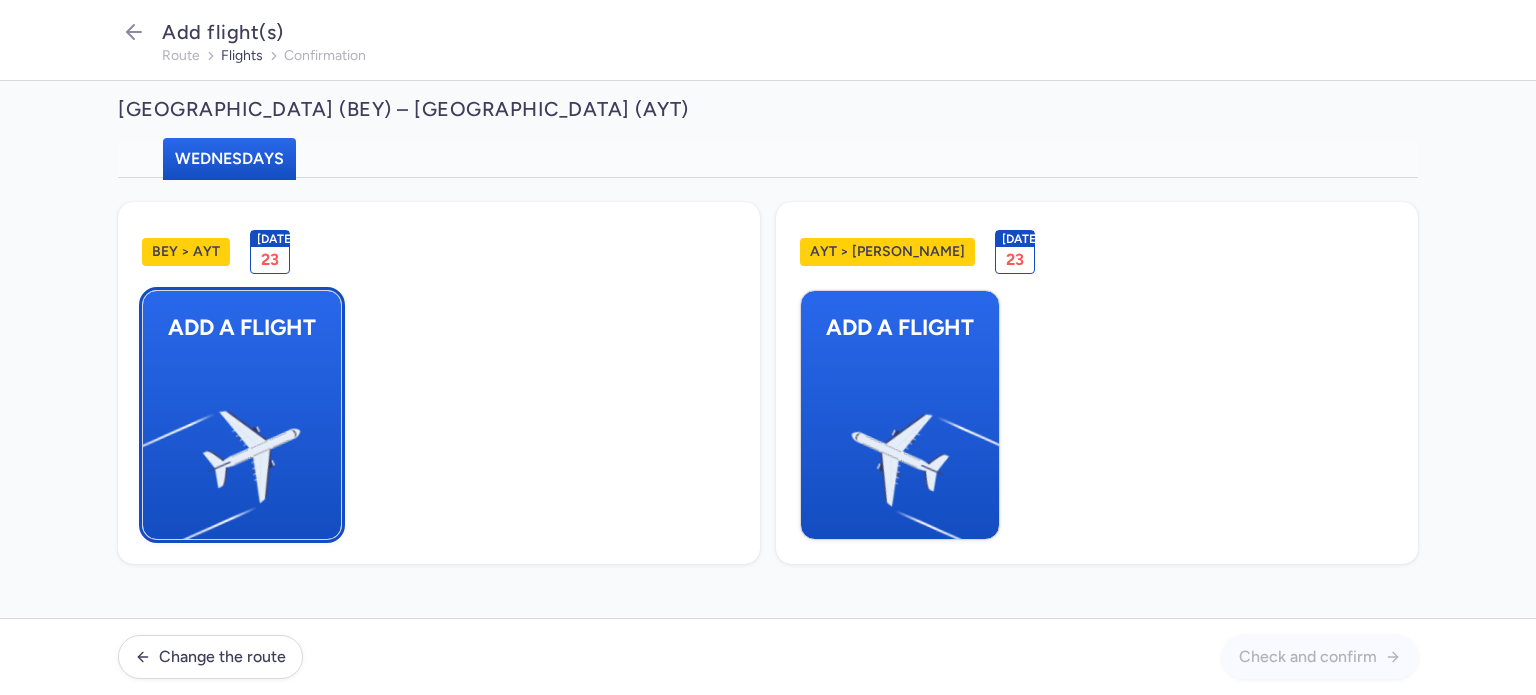 click at bounding box center (153, 448) 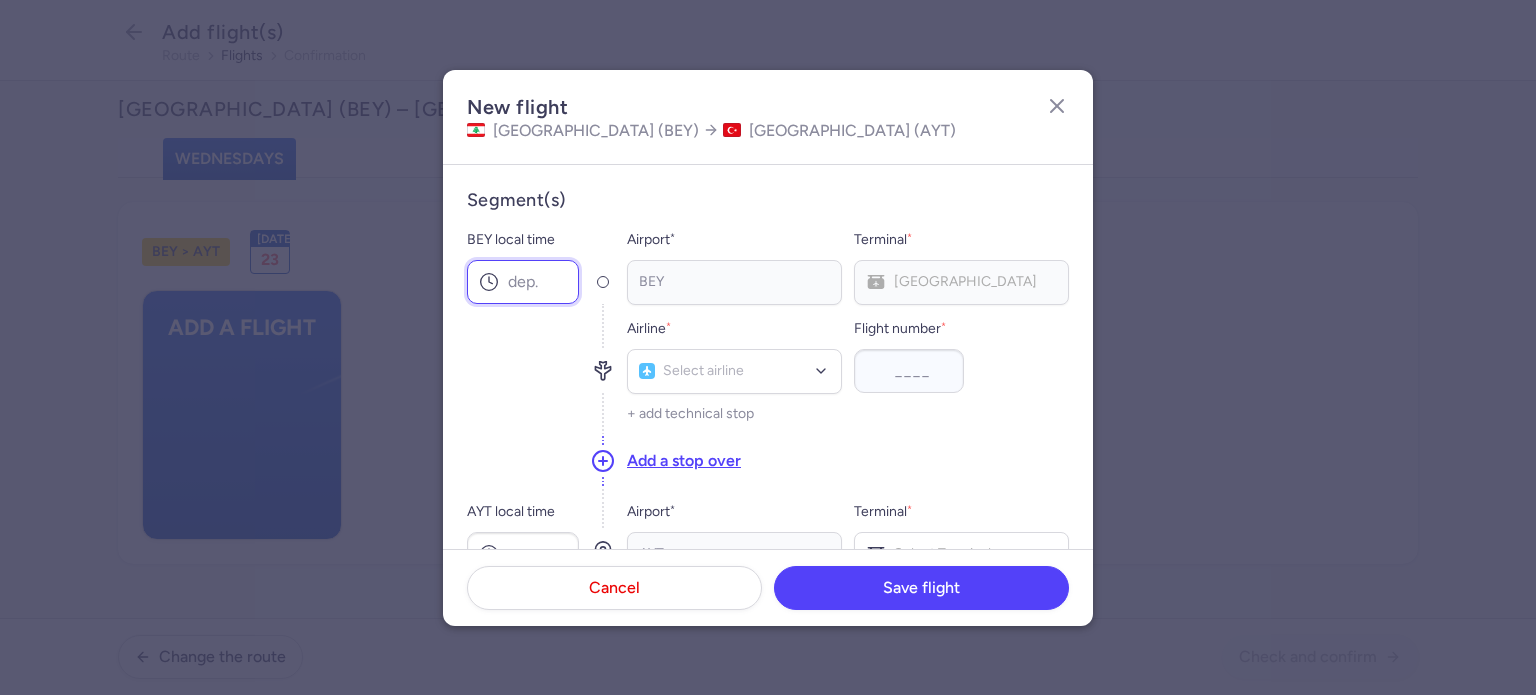 click on "BEY local time" at bounding box center (523, 282) 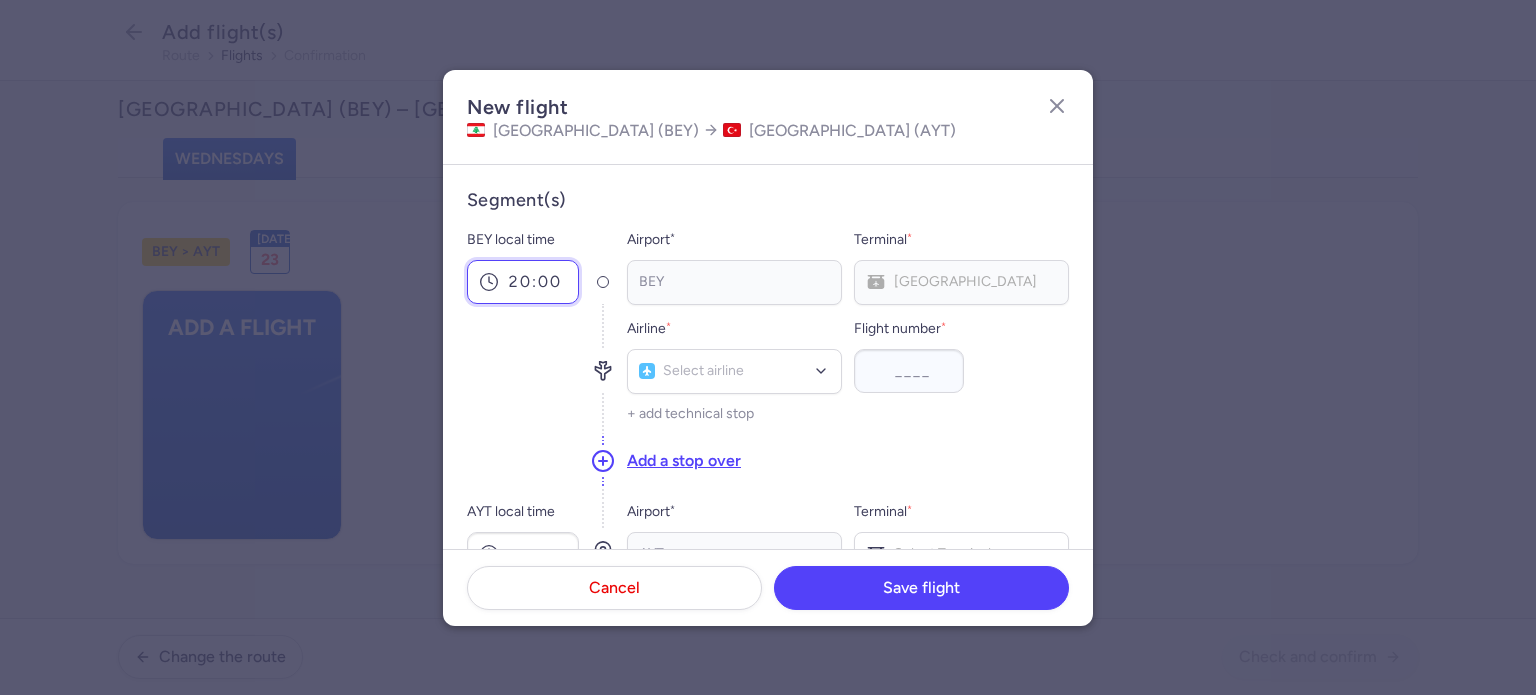 type on "20:00" 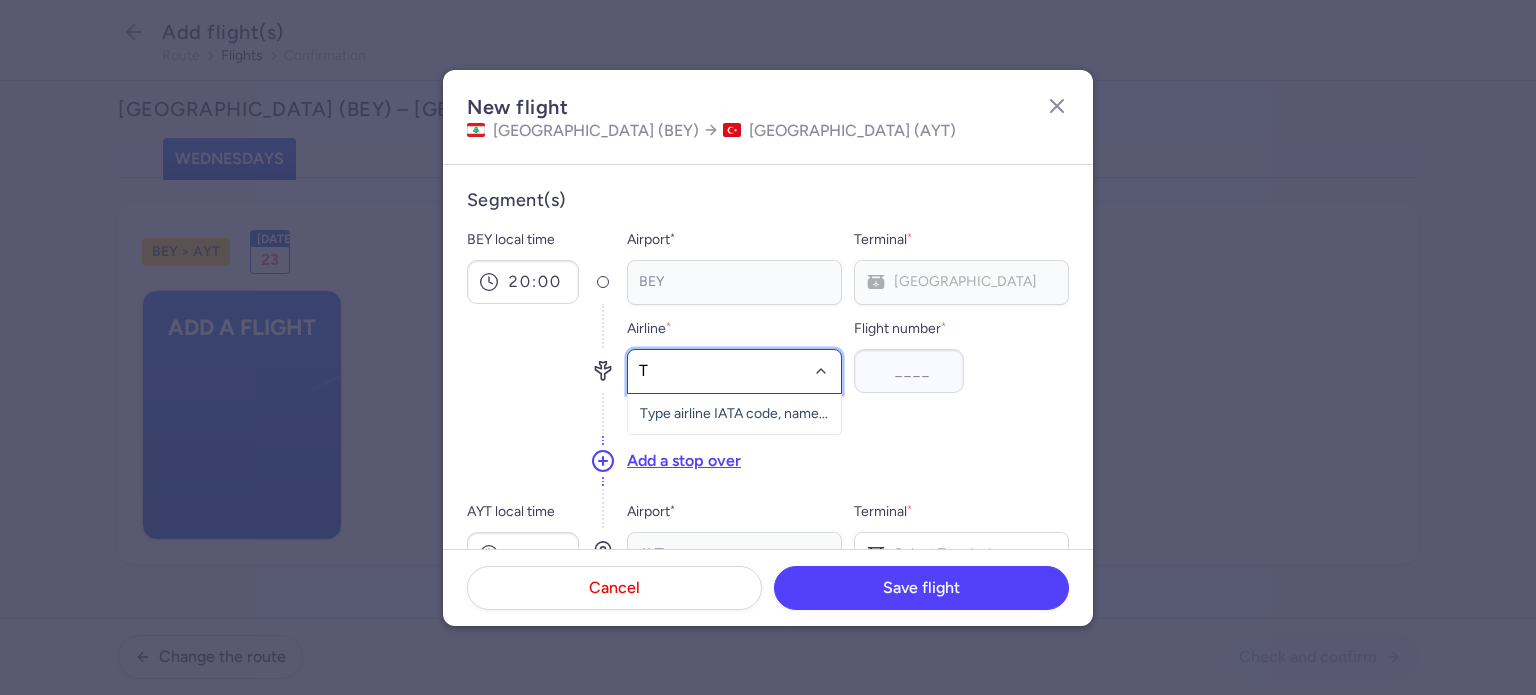 type on "TK" 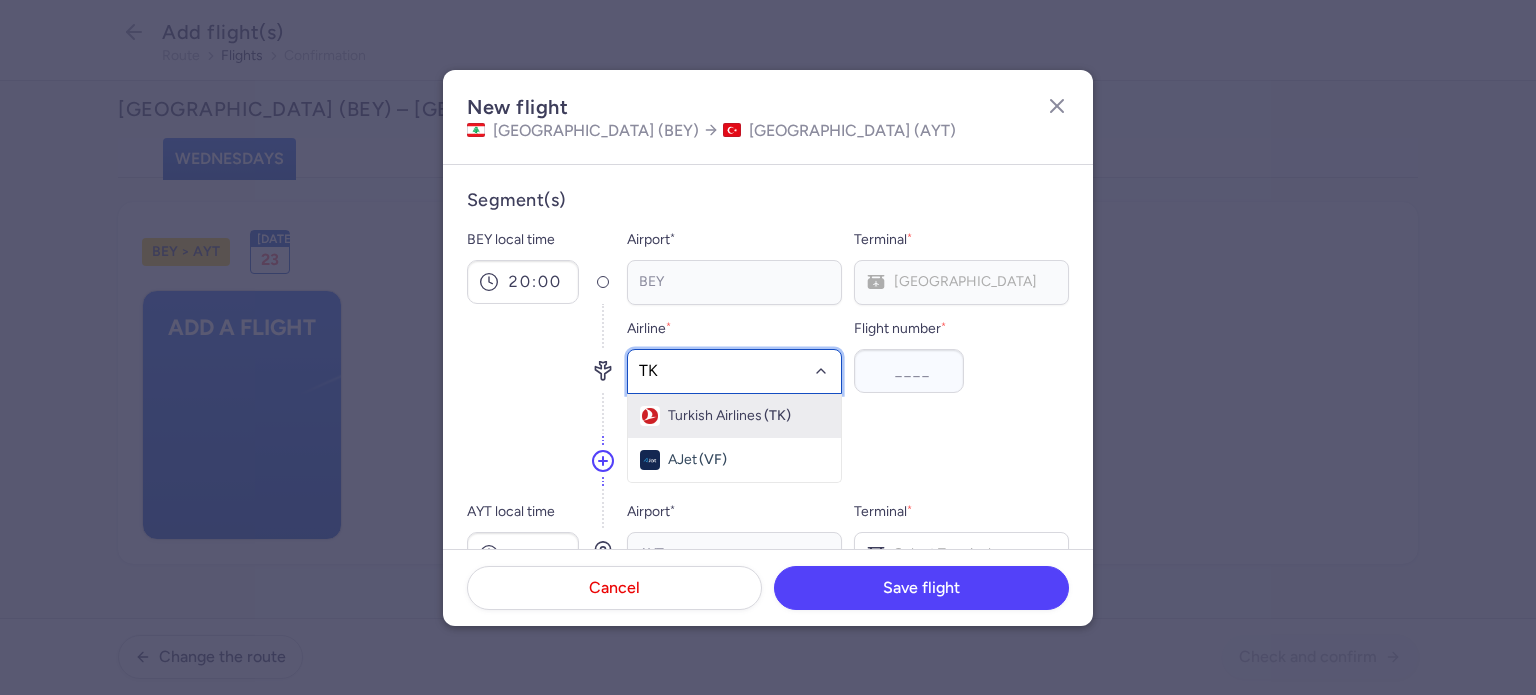click on "Turkish Airlines" at bounding box center [715, 416] 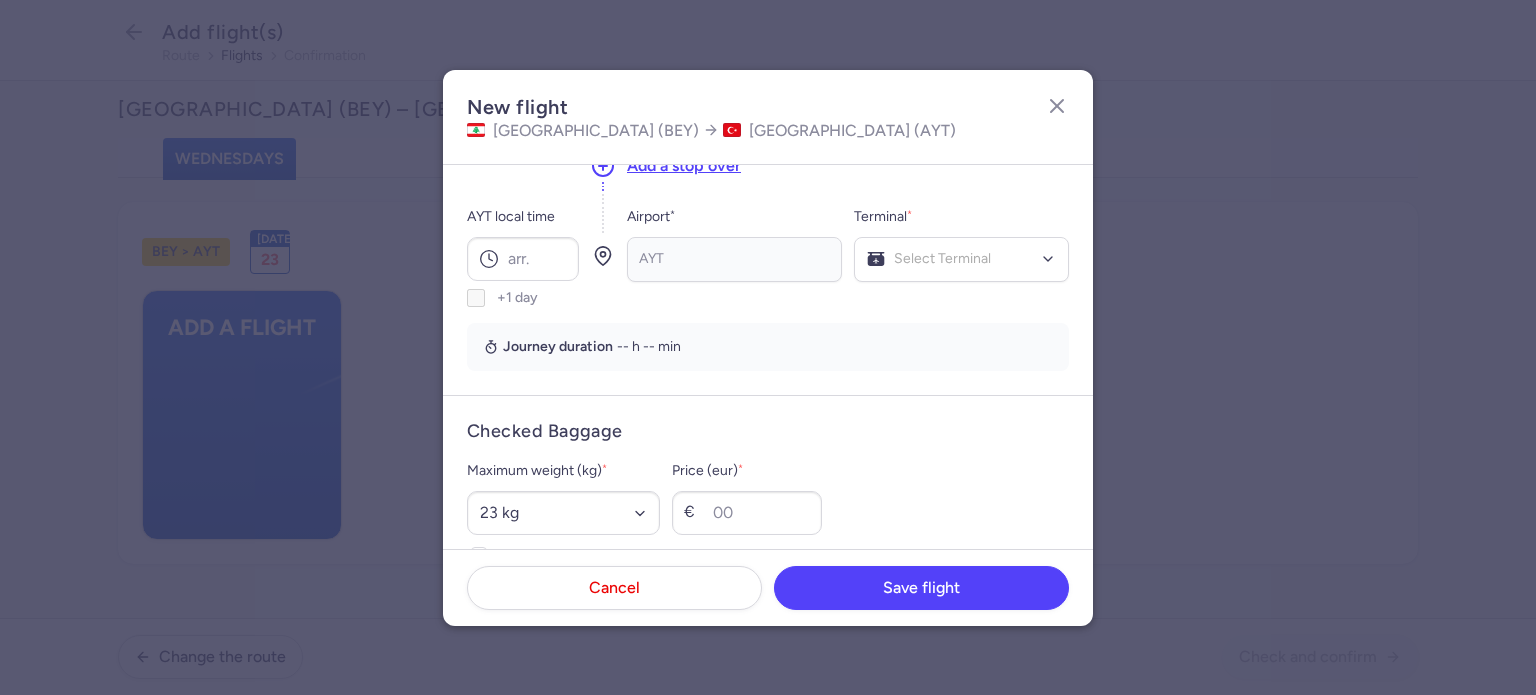 scroll, scrollTop: 296, scrollLeft: 0, axis: vertical 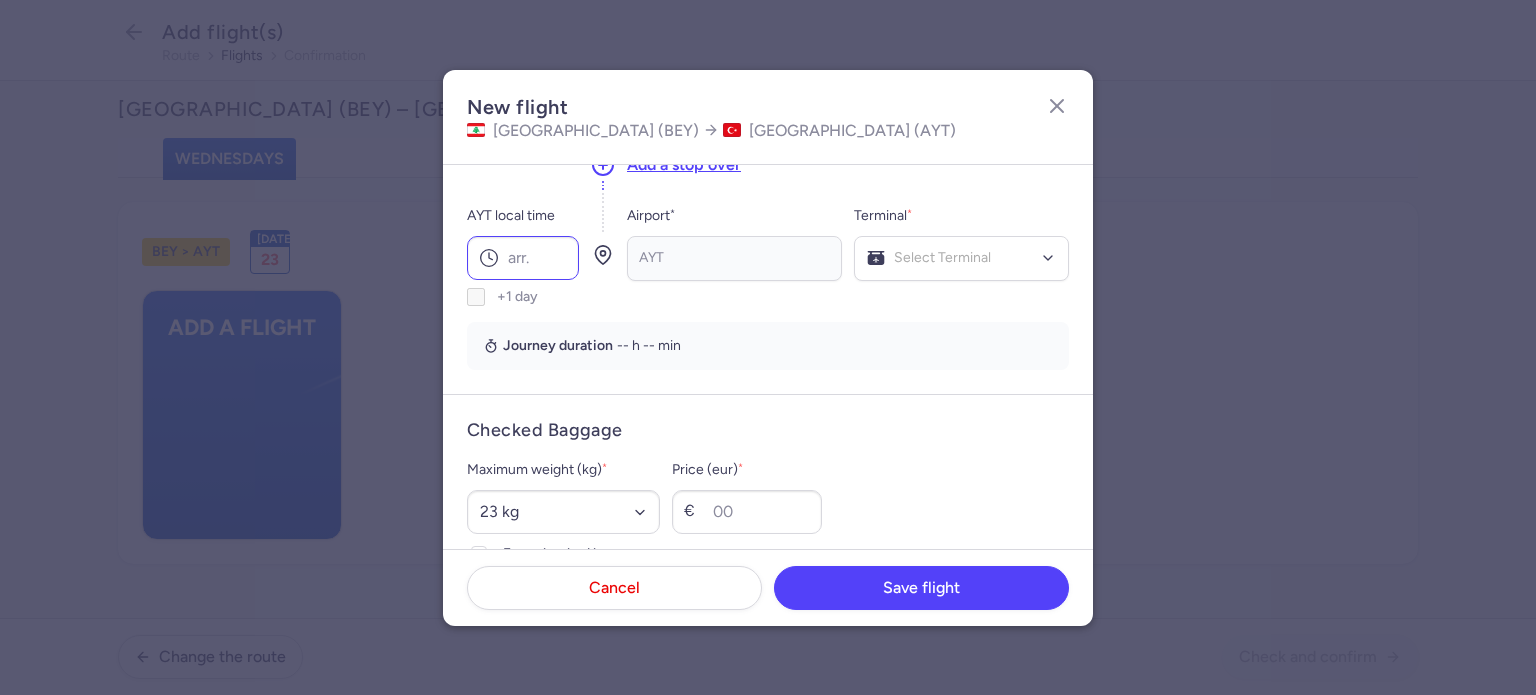 type on "3439" 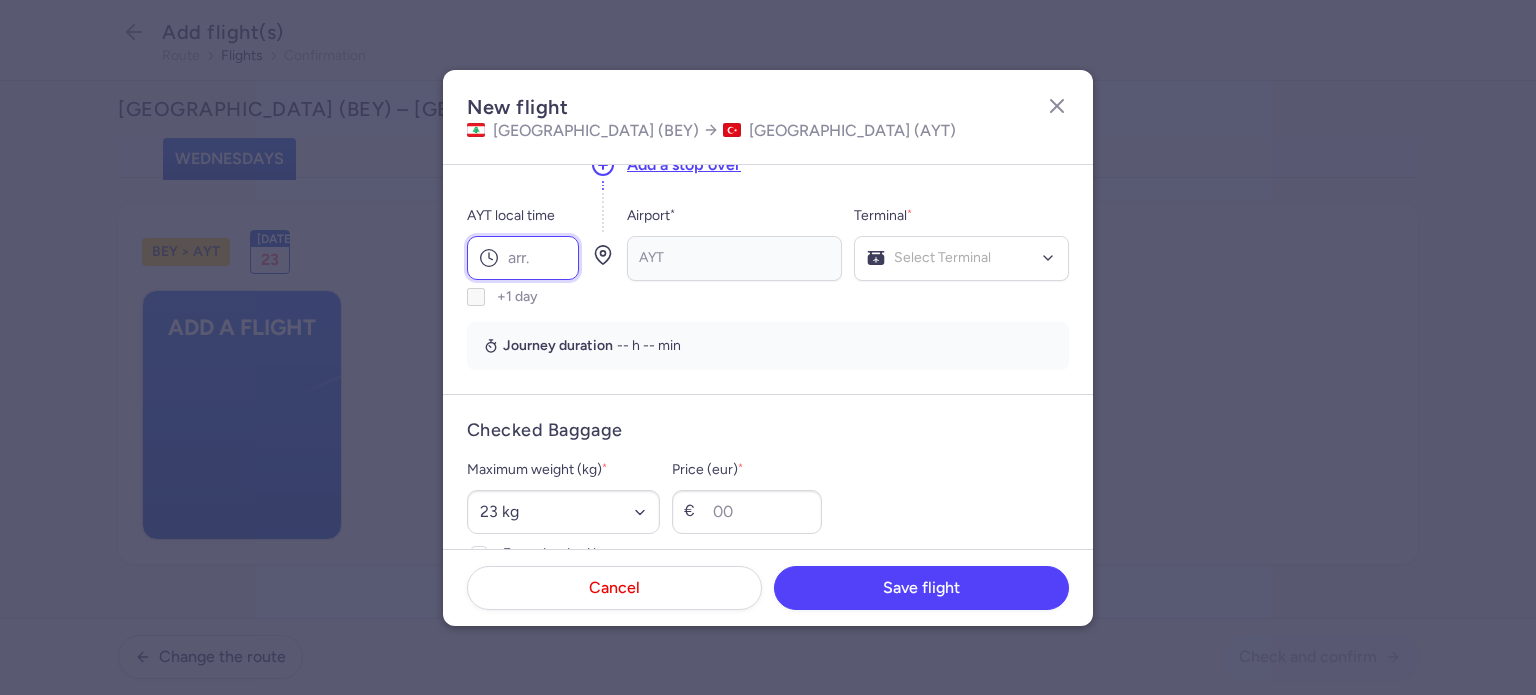 click on "AYT local time" at bounding box center [523, 258] 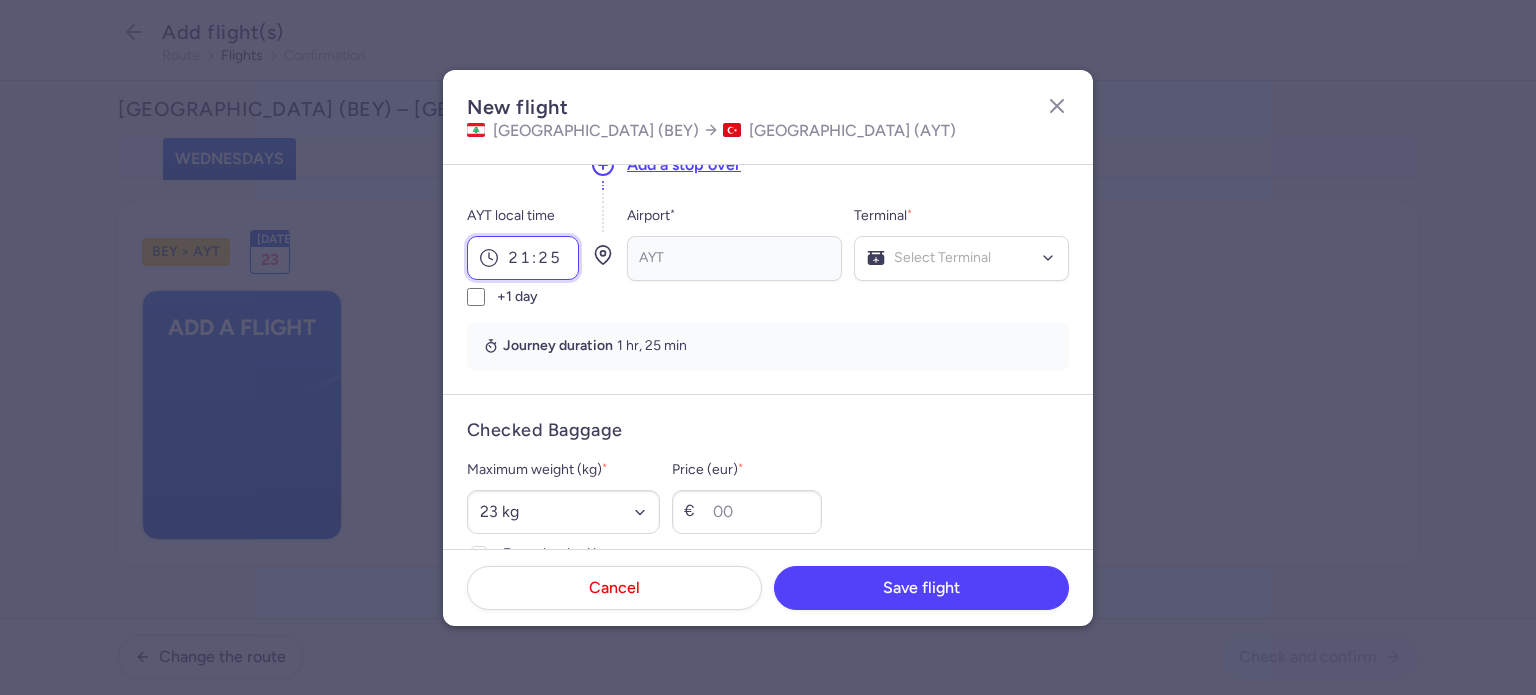 type on "21:25" 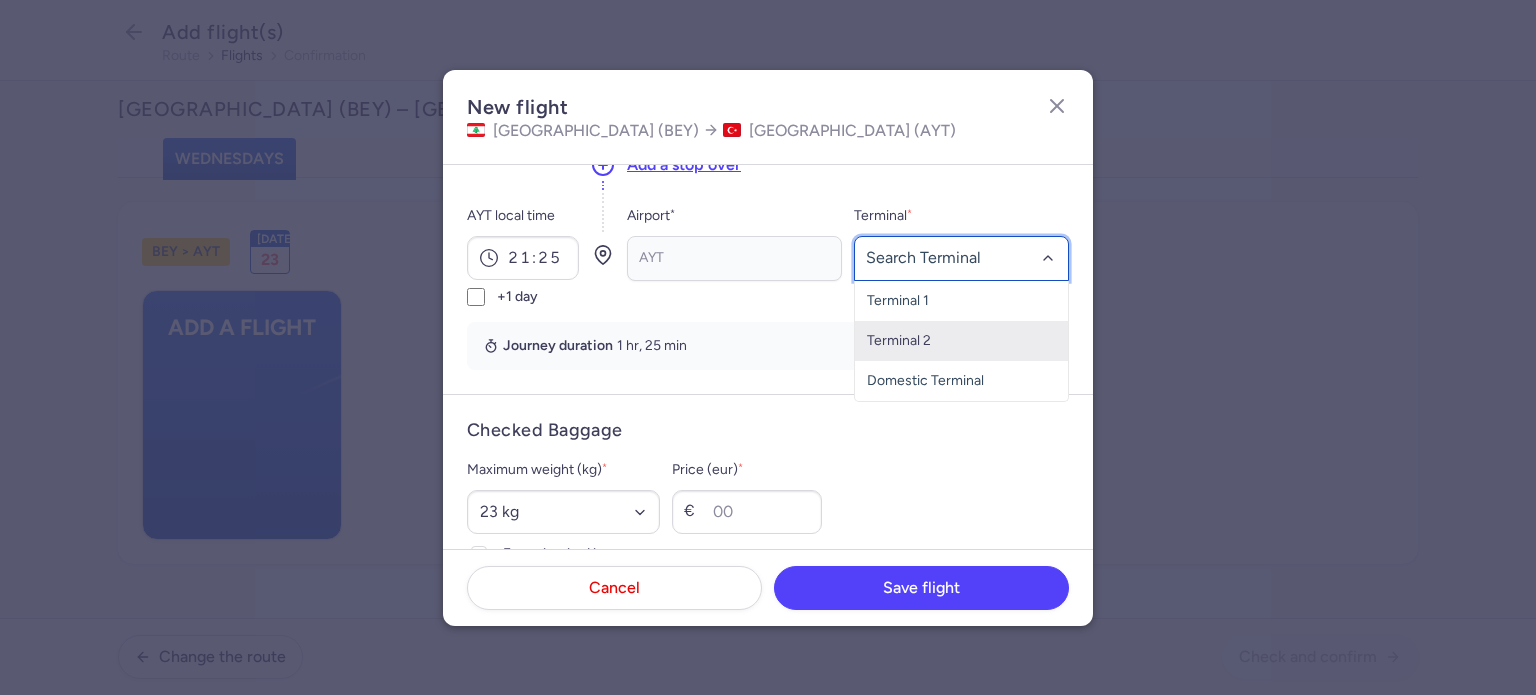 click on "Terminal 2" at bounding box center (961, 341) 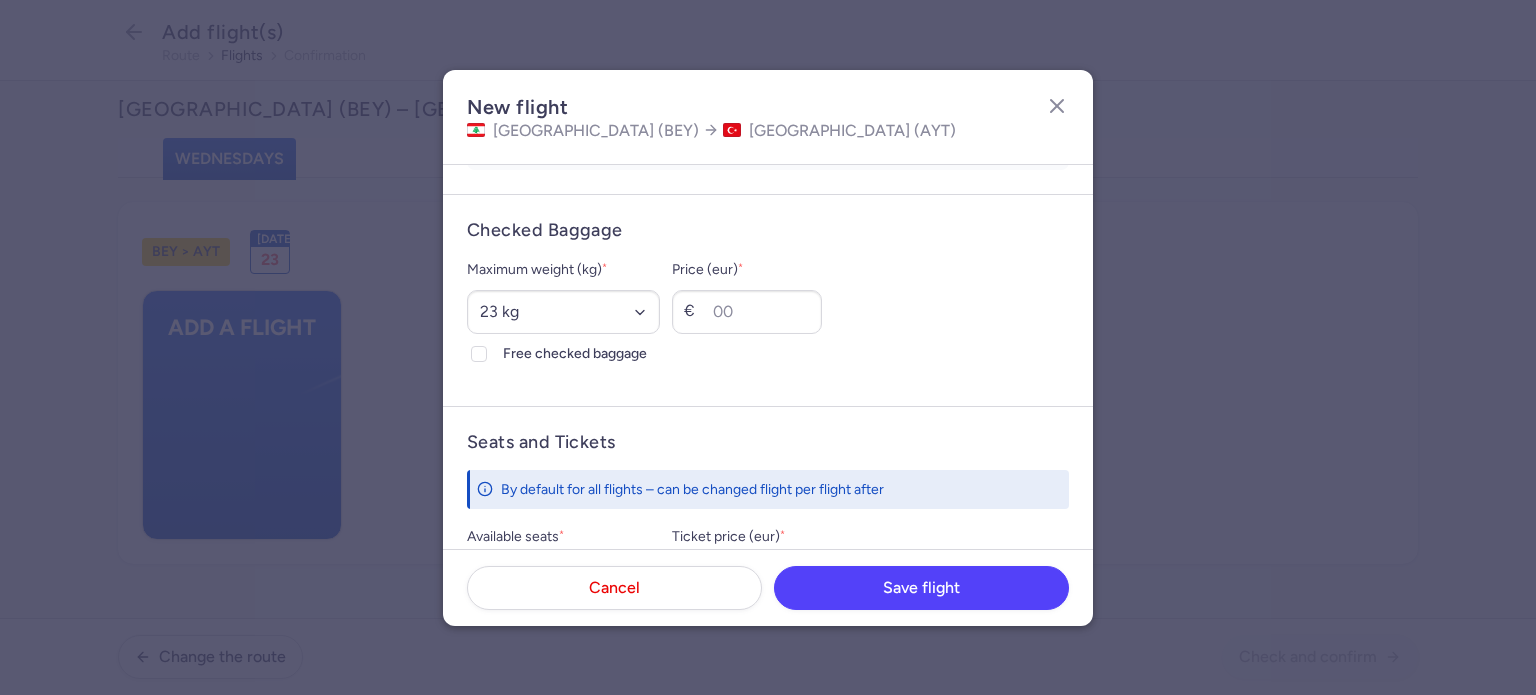 scroll, scrollTop: 499, scrollLeft: 0, axis: vertical 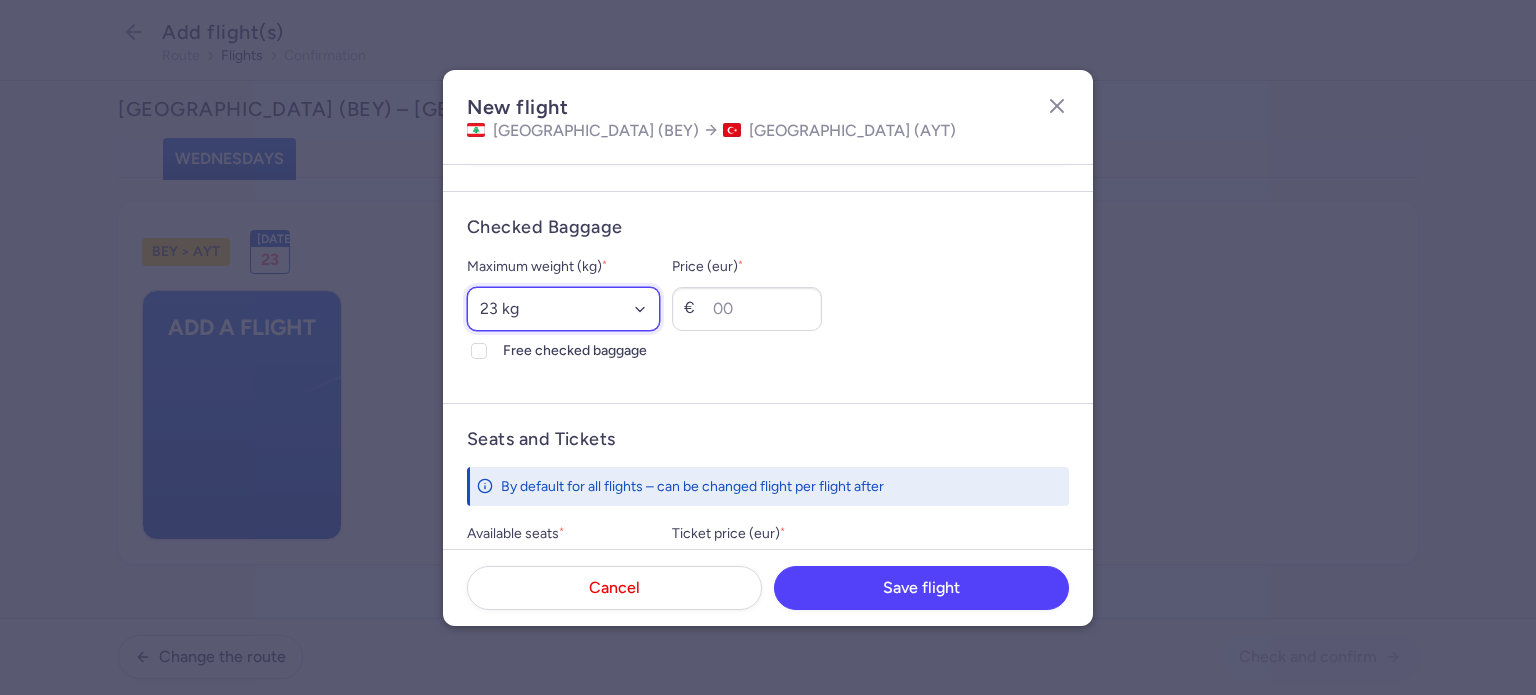 click on "Select an option 15 kg 16 kg 17 kg 18 kg 19 kg 20 kg 21 kg 22 kg 23 kg 24 kg 25 kg 26 kg 27 kg 28 kg 29 kg 30 kg 31 kg 32 kg 33 kg 34 kg 35 kg" at bounding box center (563, 309) 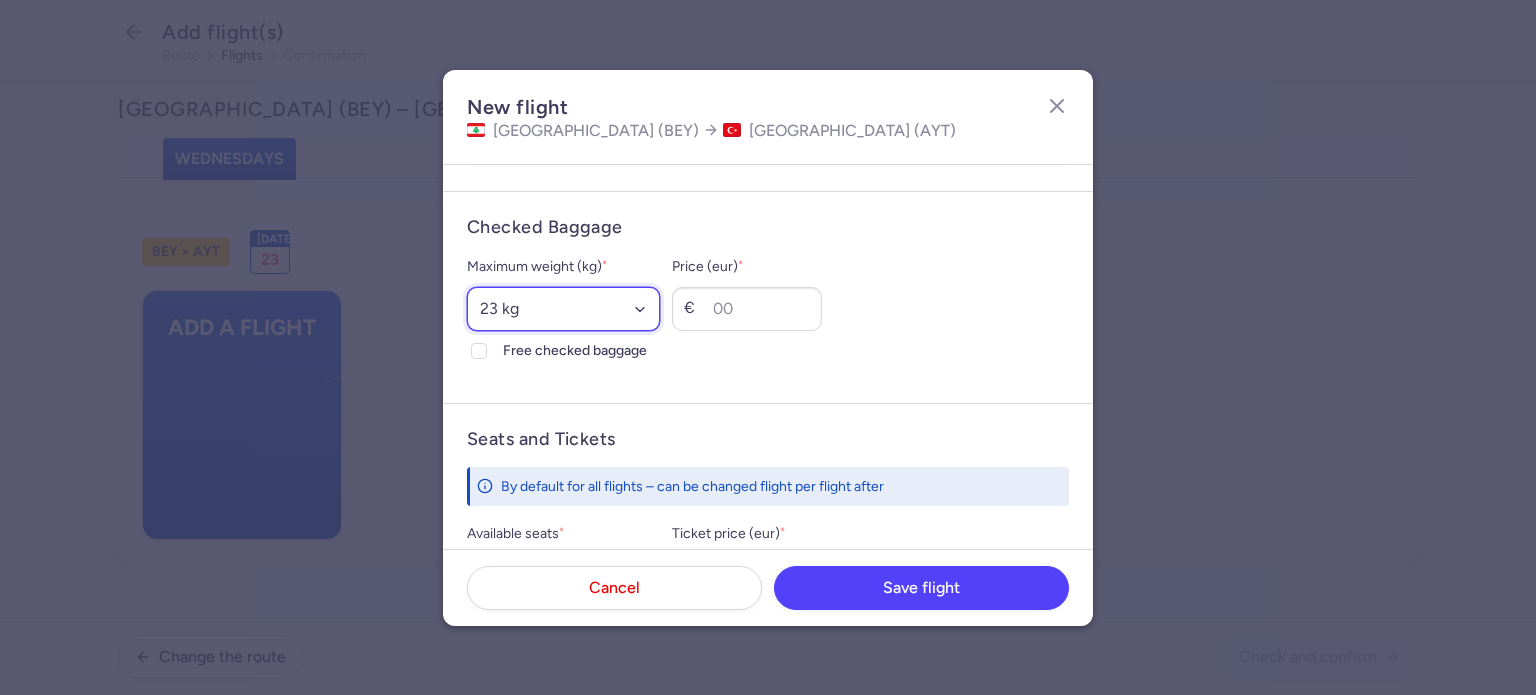 select on "30" 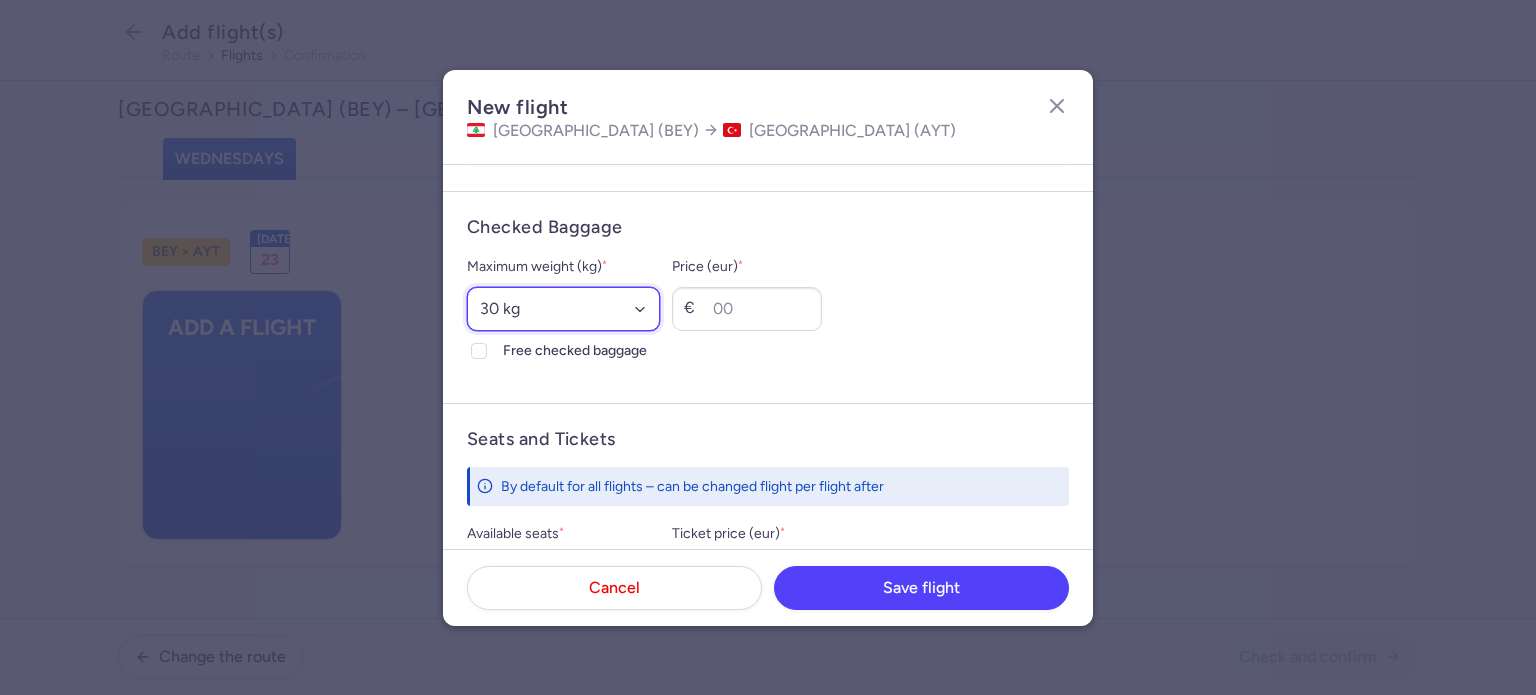 click on "Select an option 15 kg 16 kg 17 kg 18 kg 19 kg 20 kg 21 kg 22 kg 23 kg 24 kg 25 kg 26 kg 27 kg 28 kg 29 kg 30 kg 31 kg 32 kg 33 kg 34 kg 35 kg" at bounding box center (563, 309) 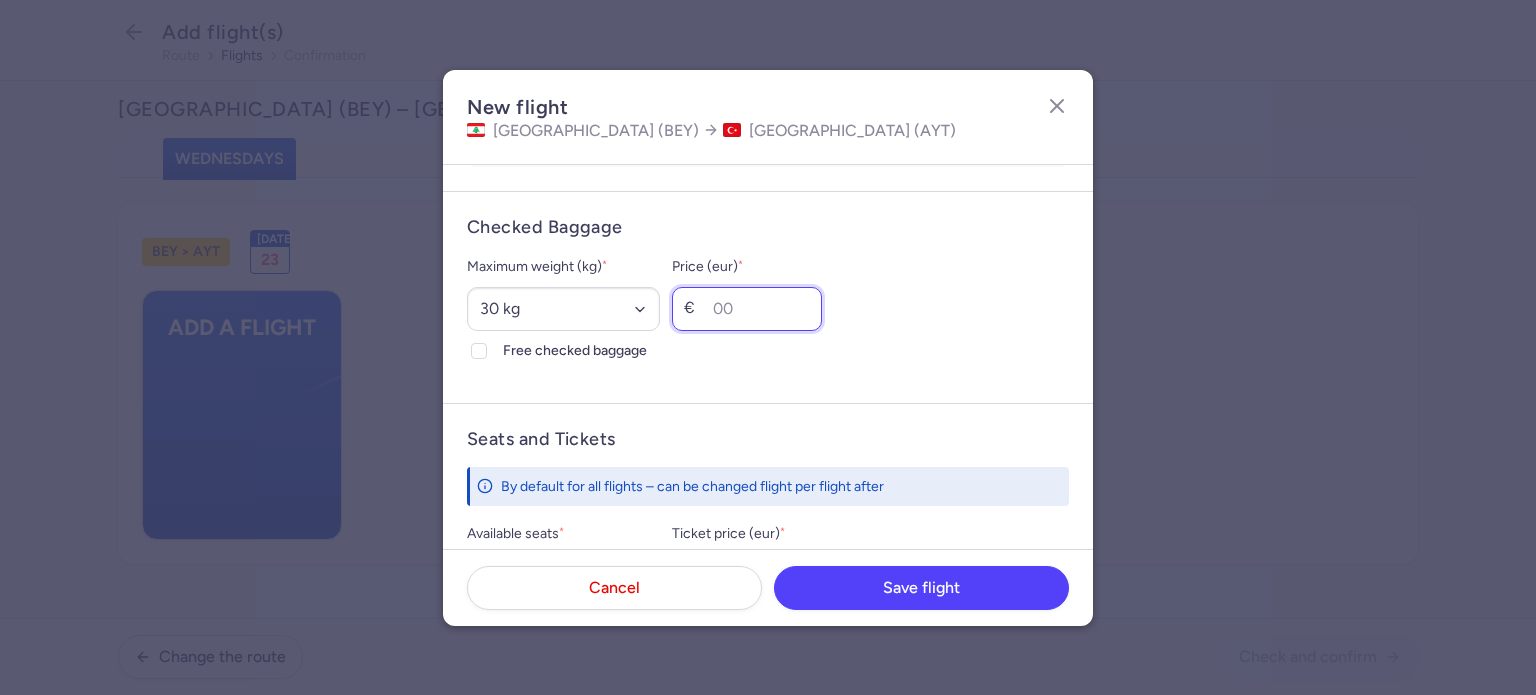 click on "Price (eur)  *" at bounding box center (747, 309) 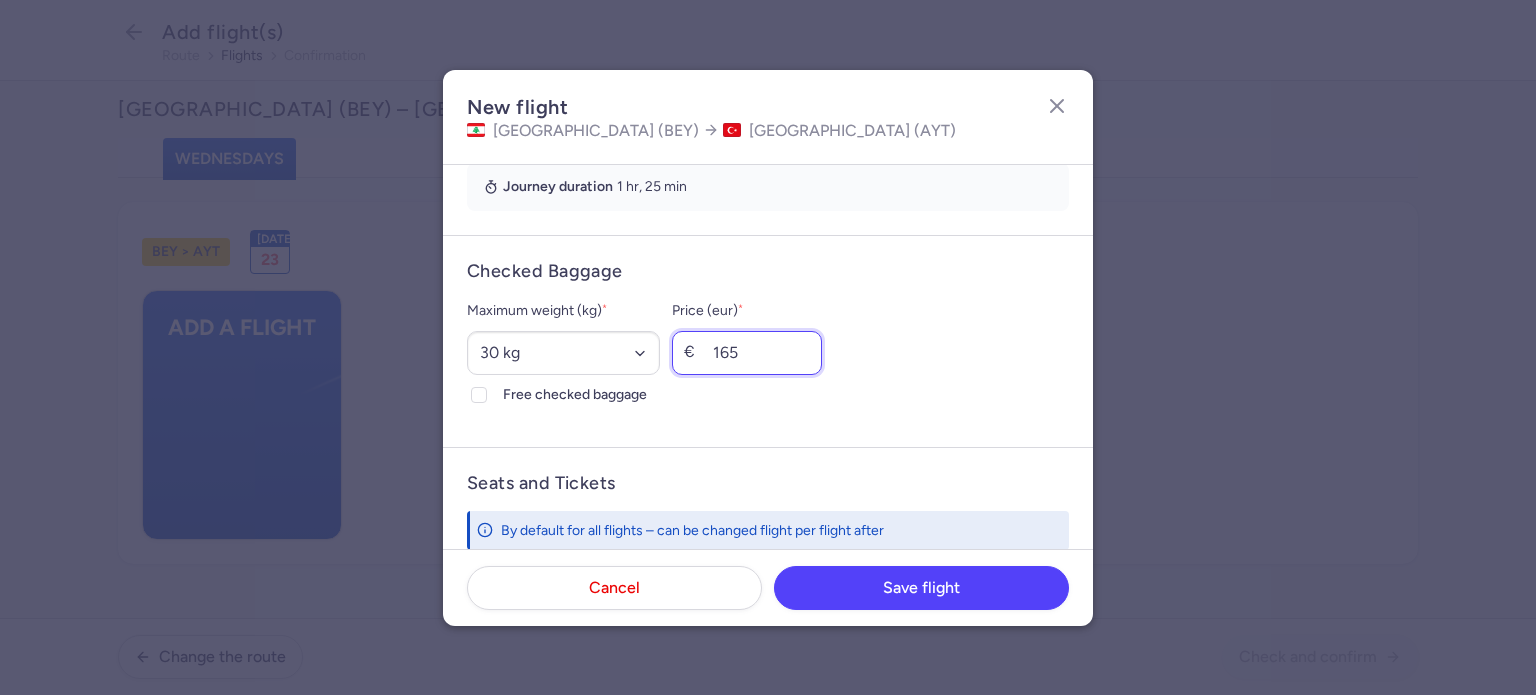 scroll, scrollTop: 456, scrollLeft: 0, axis: vertical 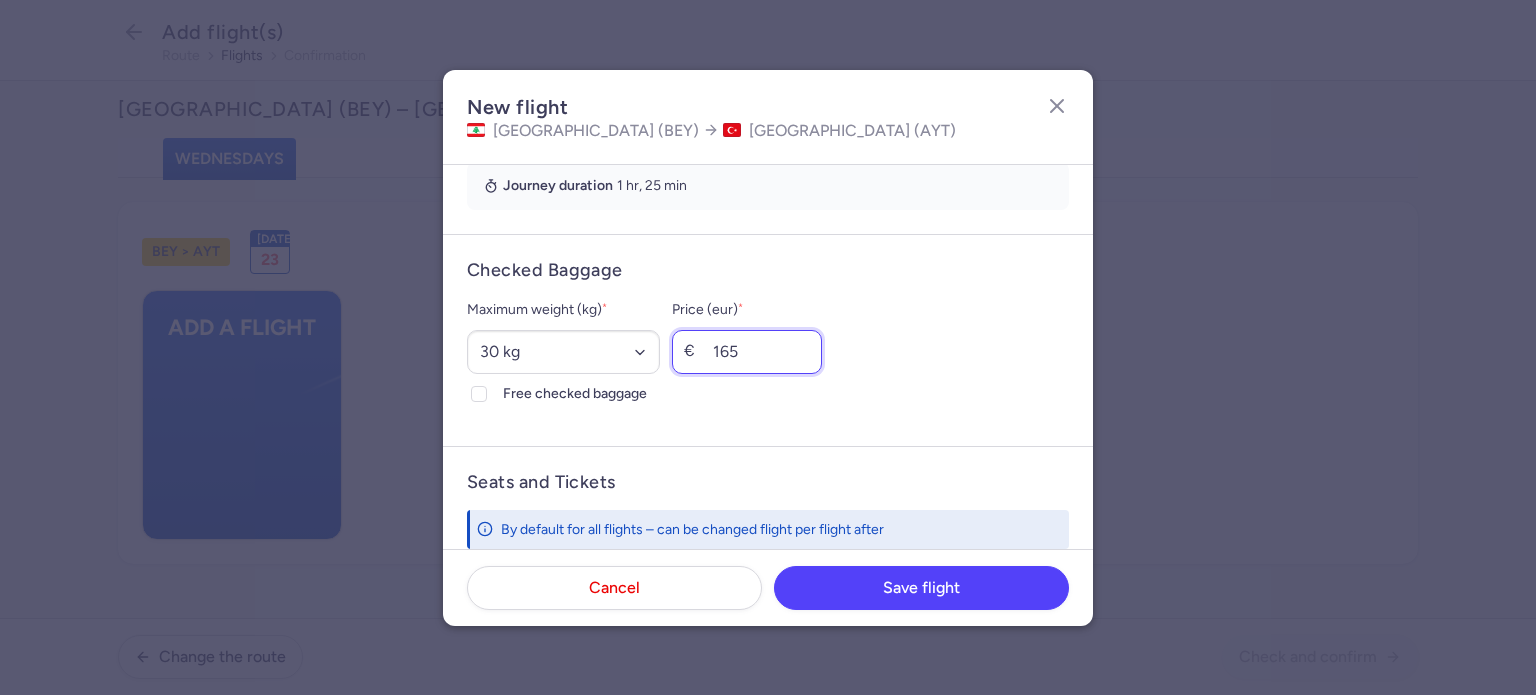 click on "165" at bounding box center (747, 352) 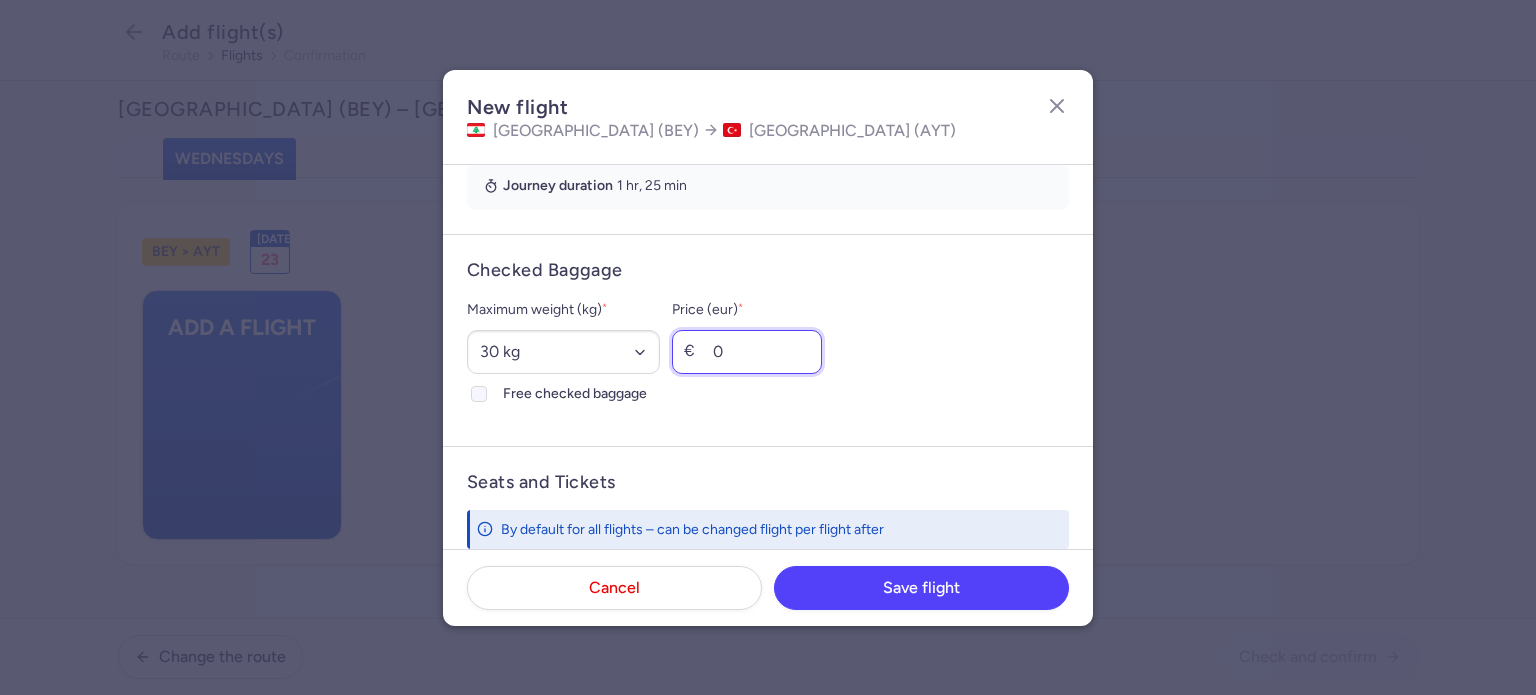 type on "0" 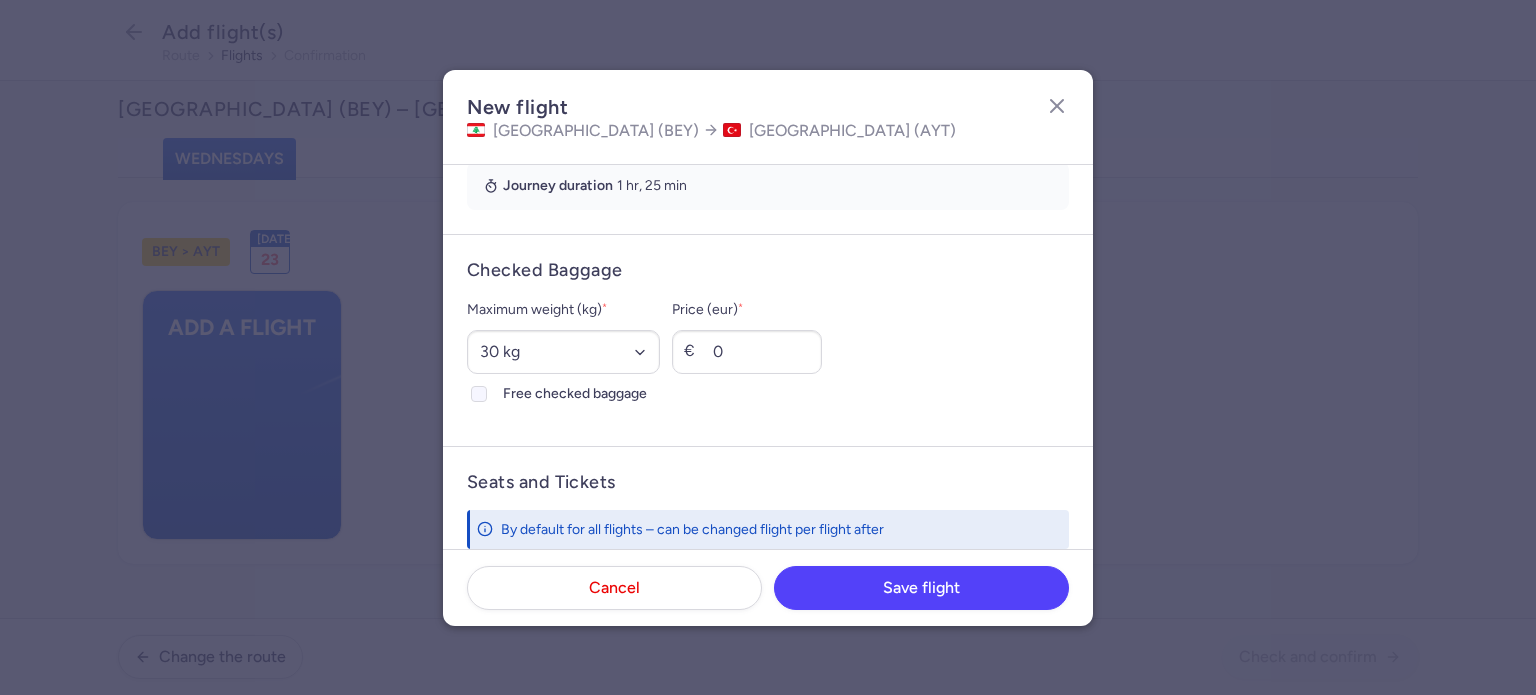 click 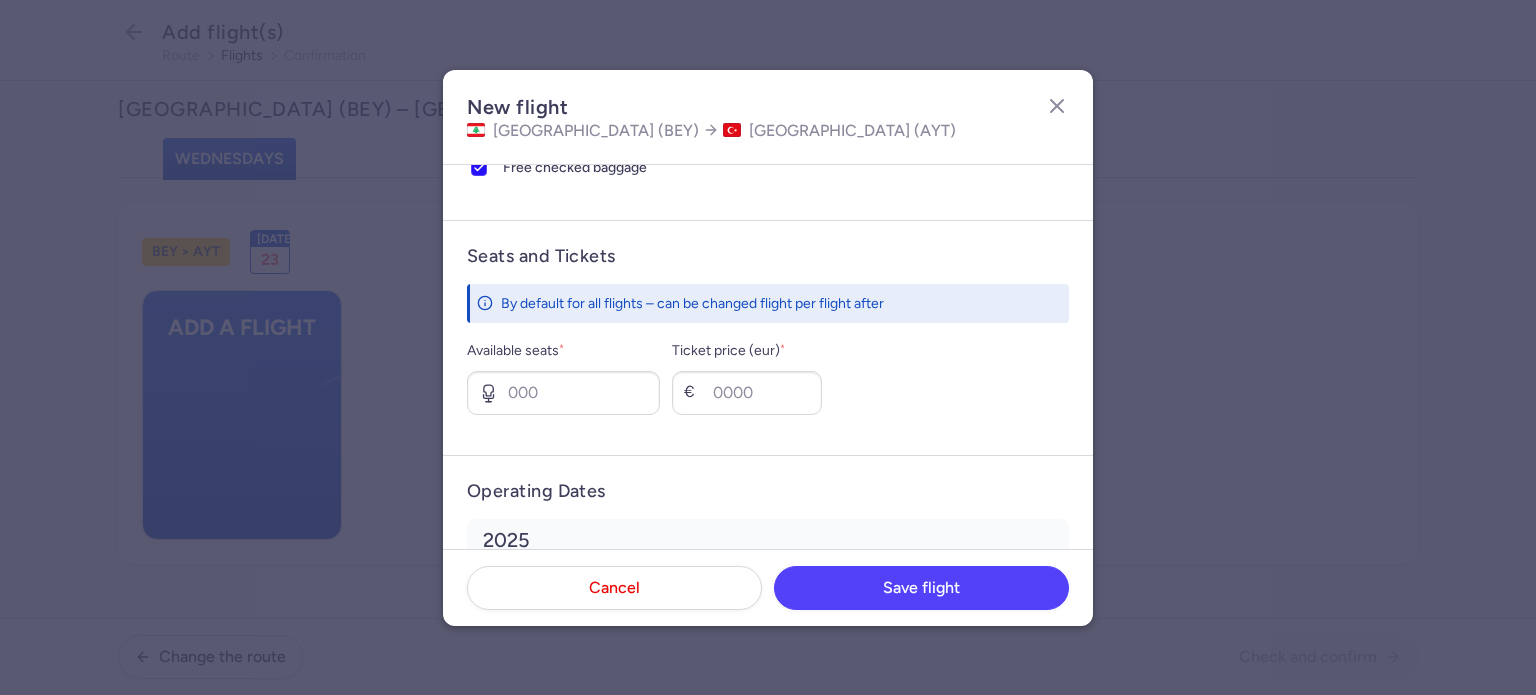 scroll, scrollTop: 738, scrollLeft: 0, axis: vertical 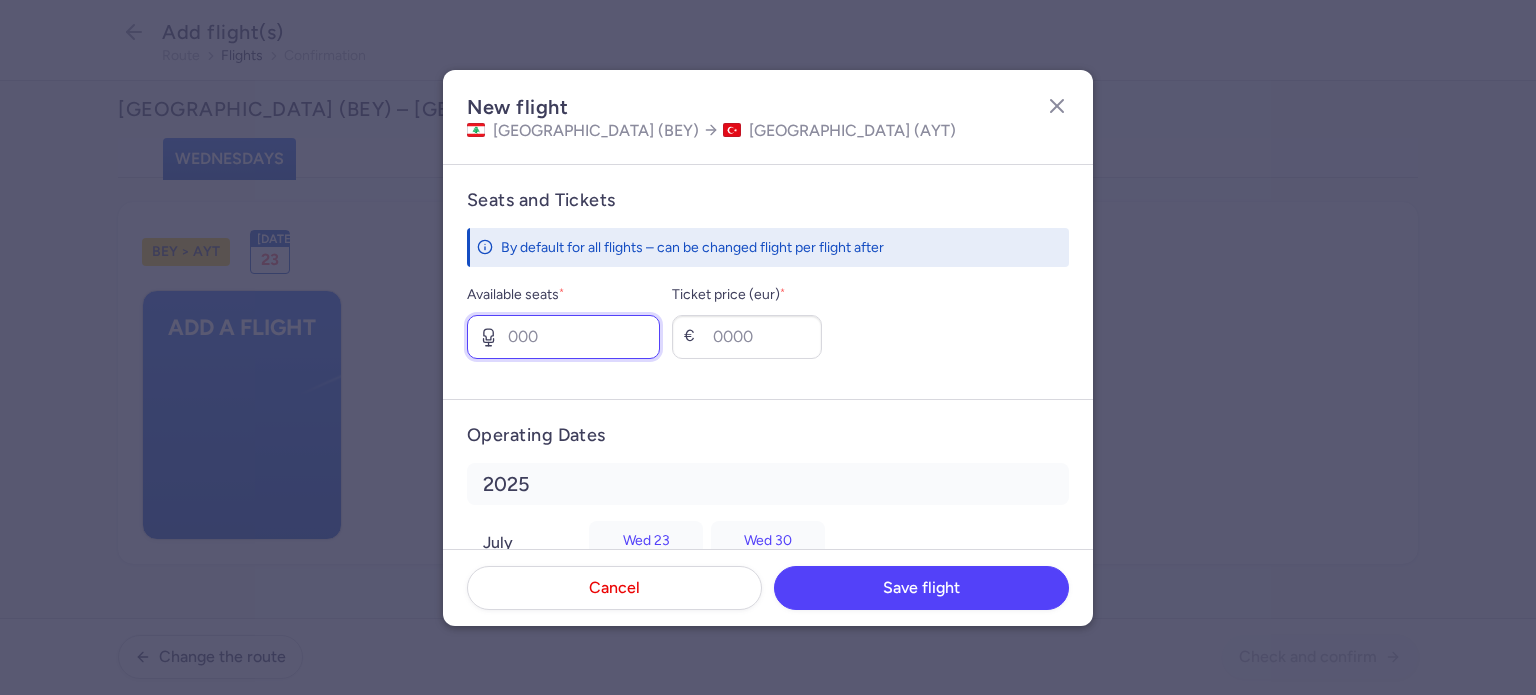 click on "Available seats  *" at bounding box center (563, 337) 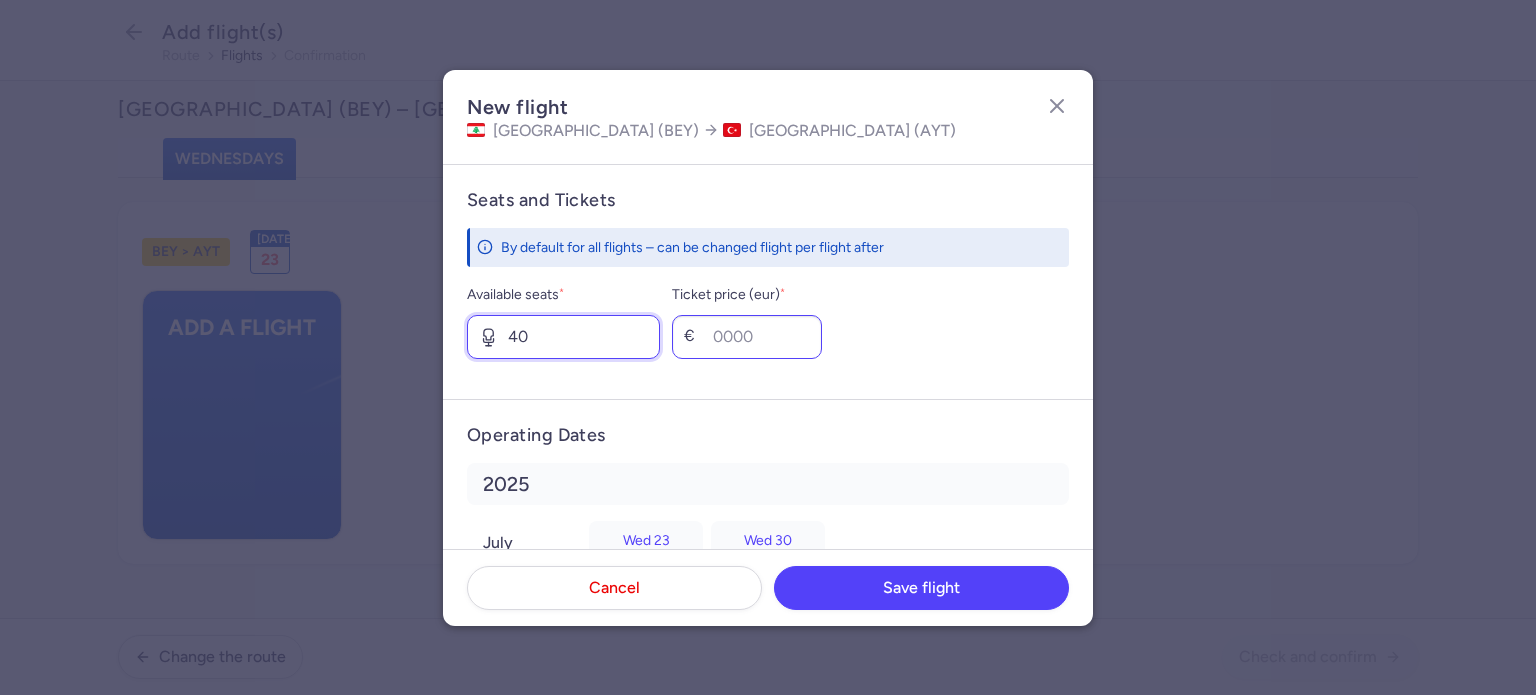 type on "40" 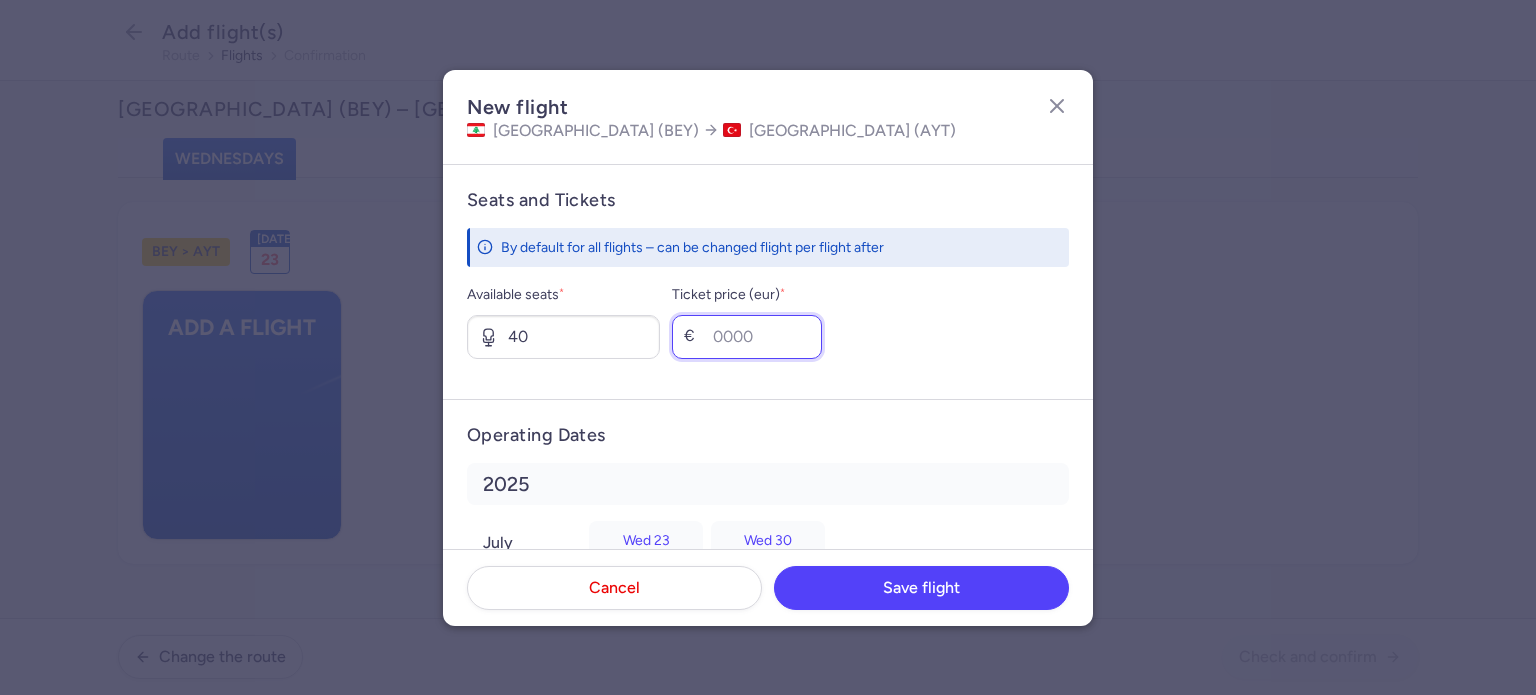 click on "Ticket price (eur)  *" at bounding box center [747, 337] 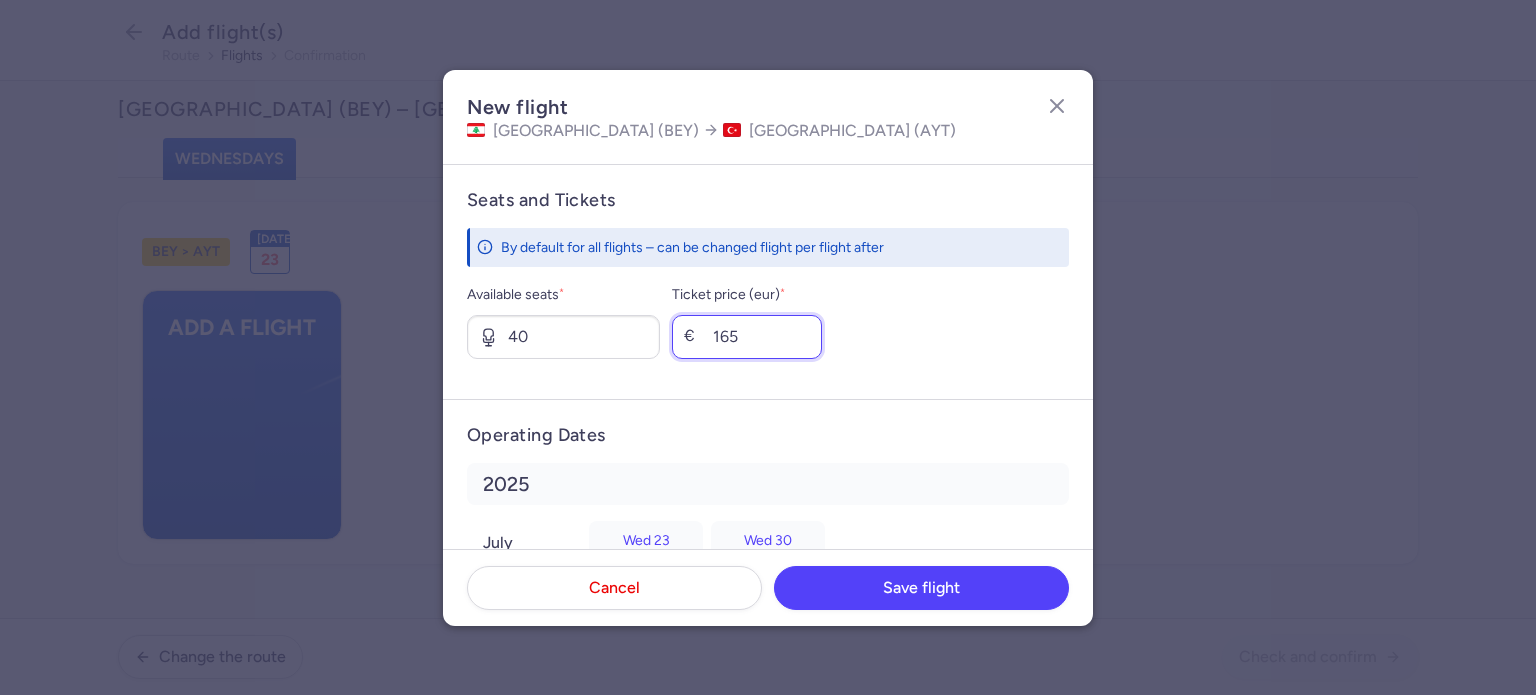 scroll, scrollTop: 978, scrollLeft: 0, axis: vertical 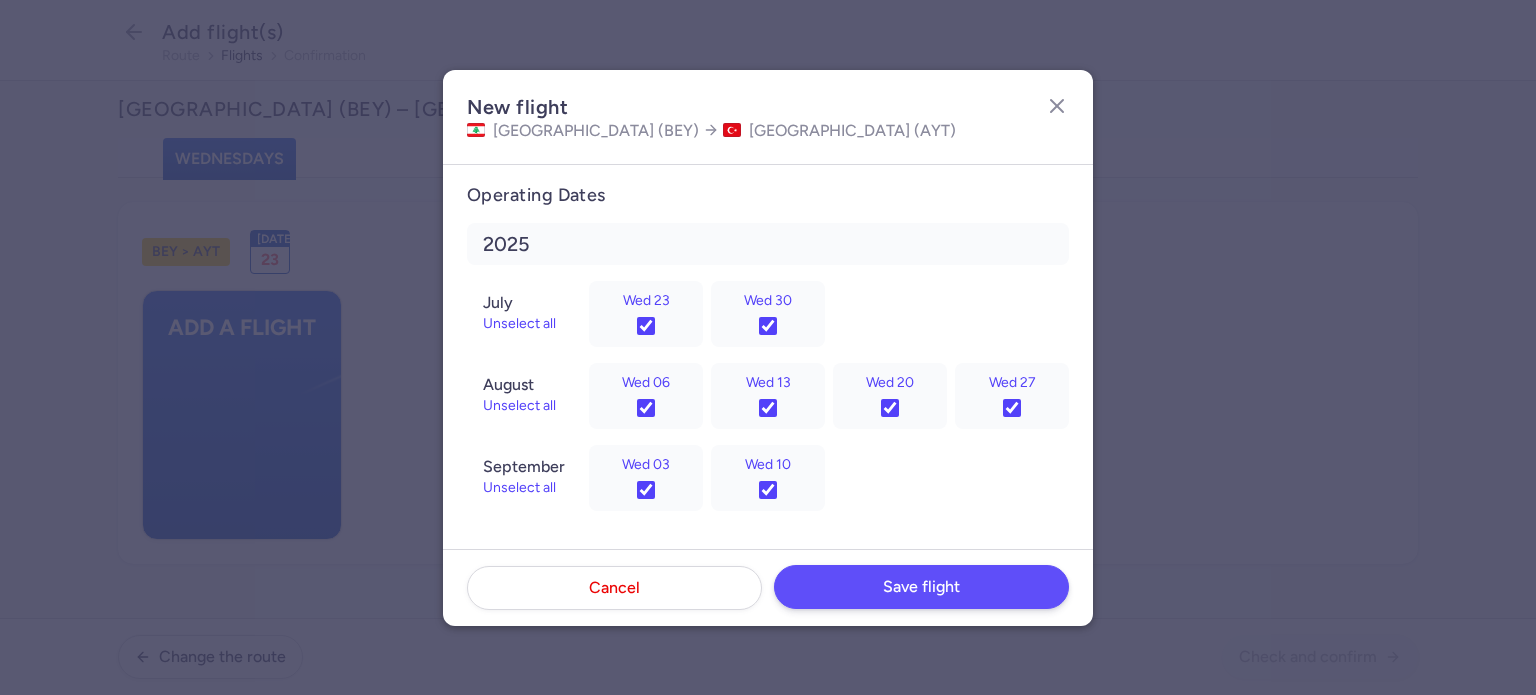 type on "165" 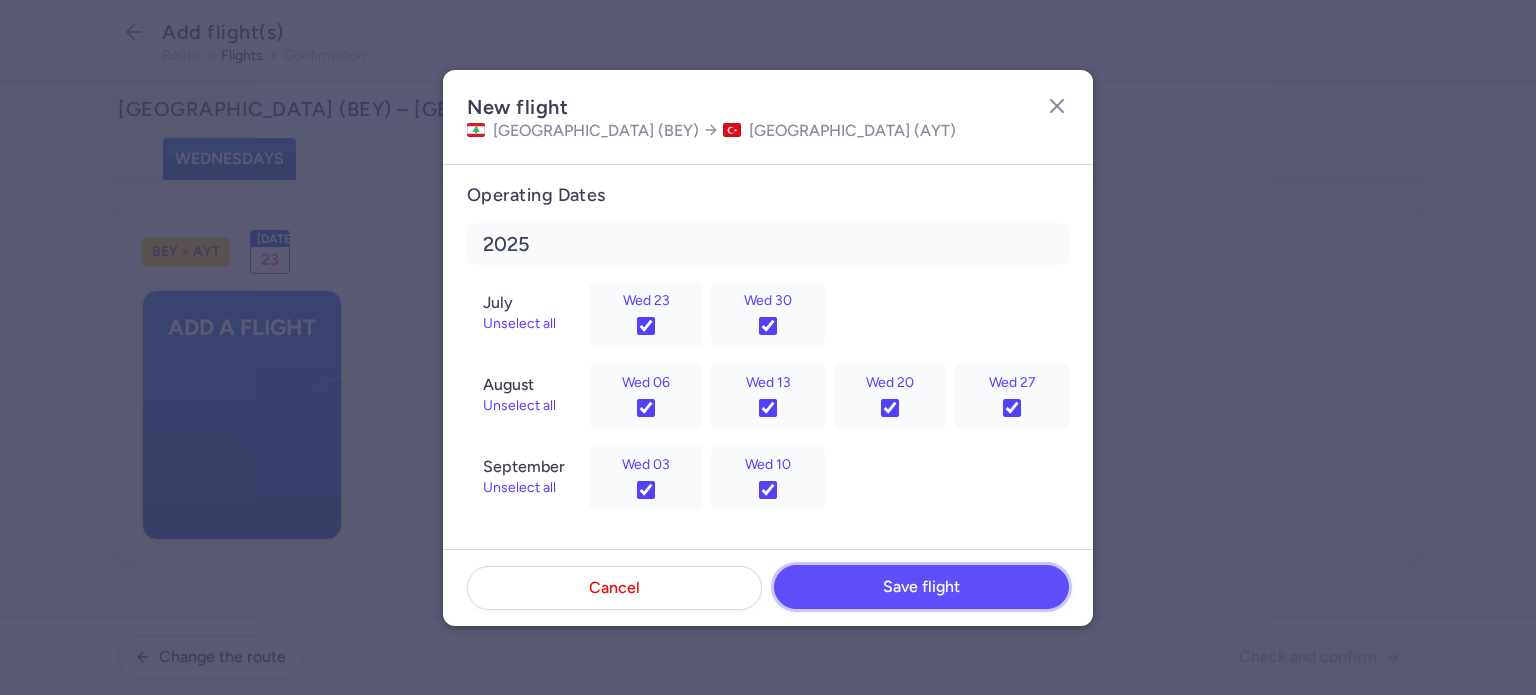 click on "Save flight" at bounding box center (921, 587) 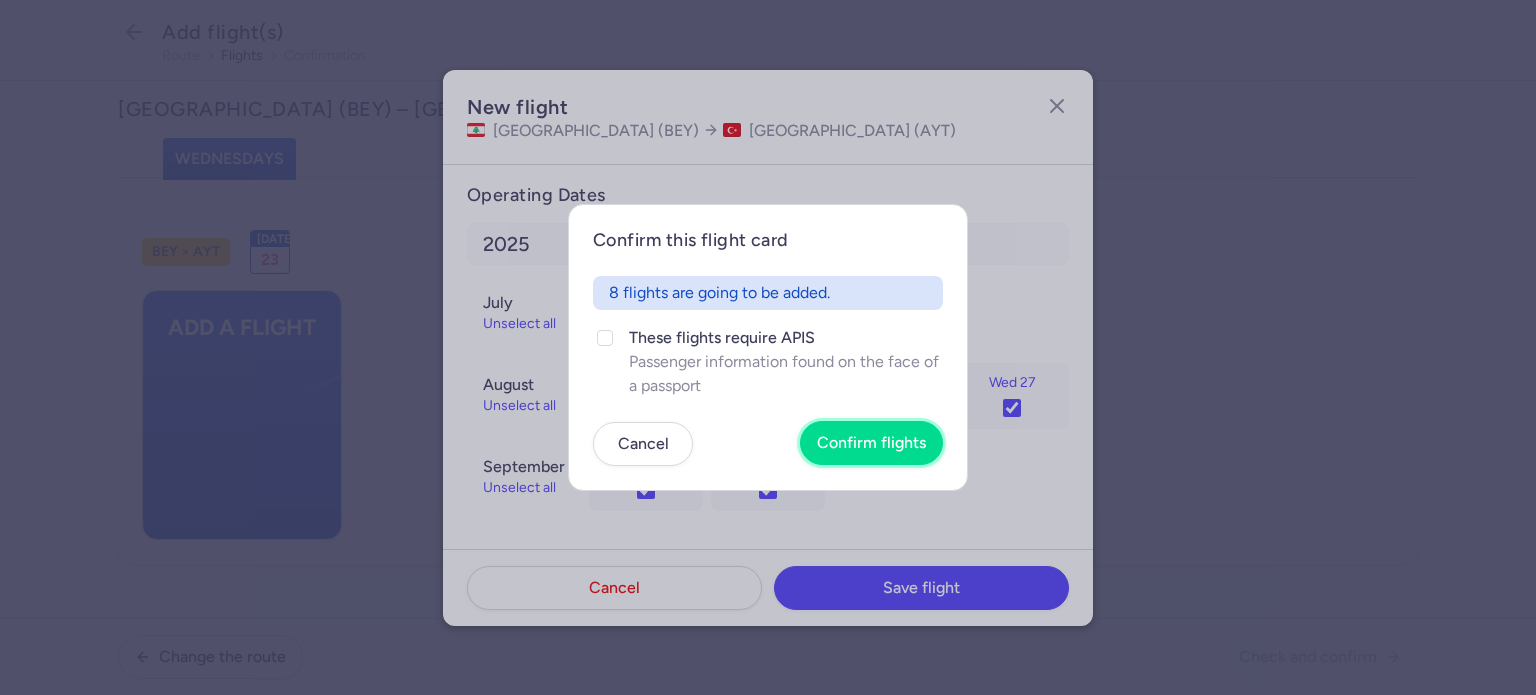click on "Confirm flights" at bounding box center (871, 443) 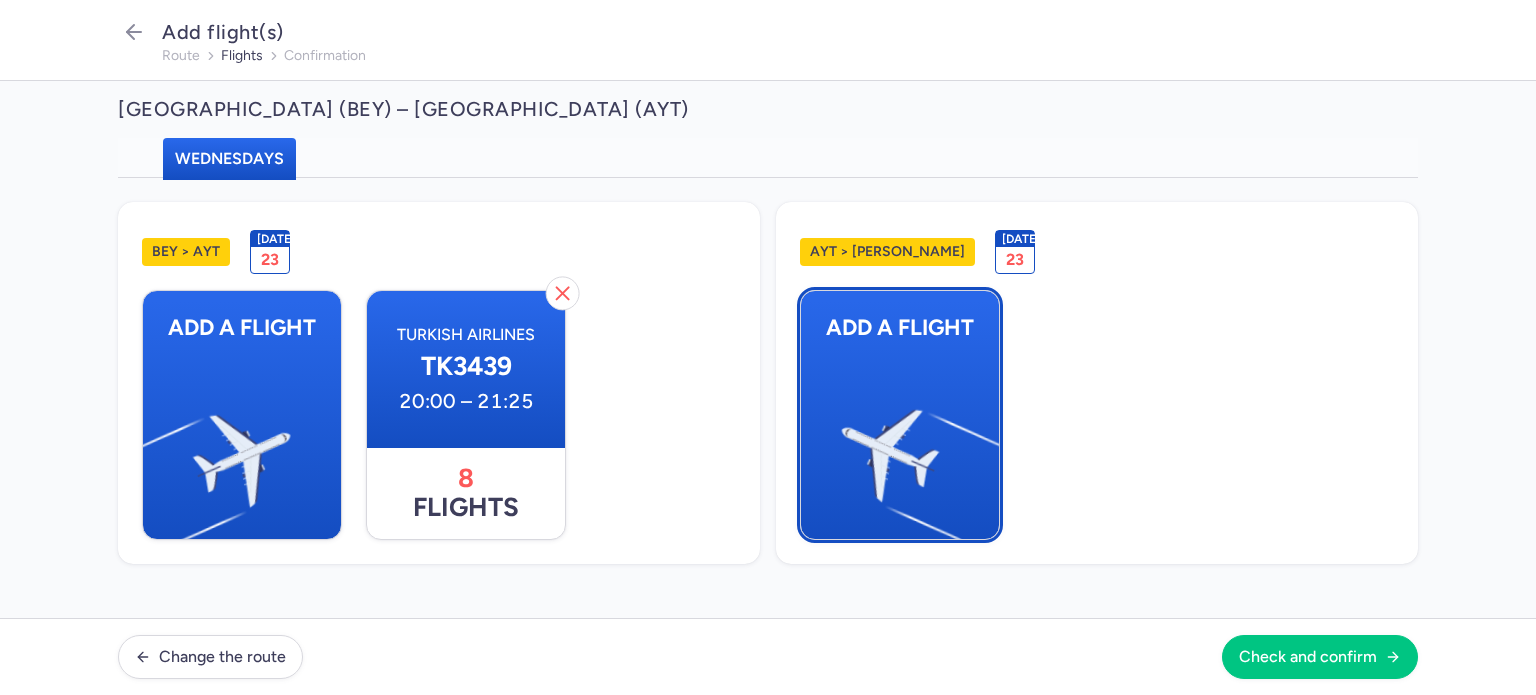 click at bounding box center [989, 448] 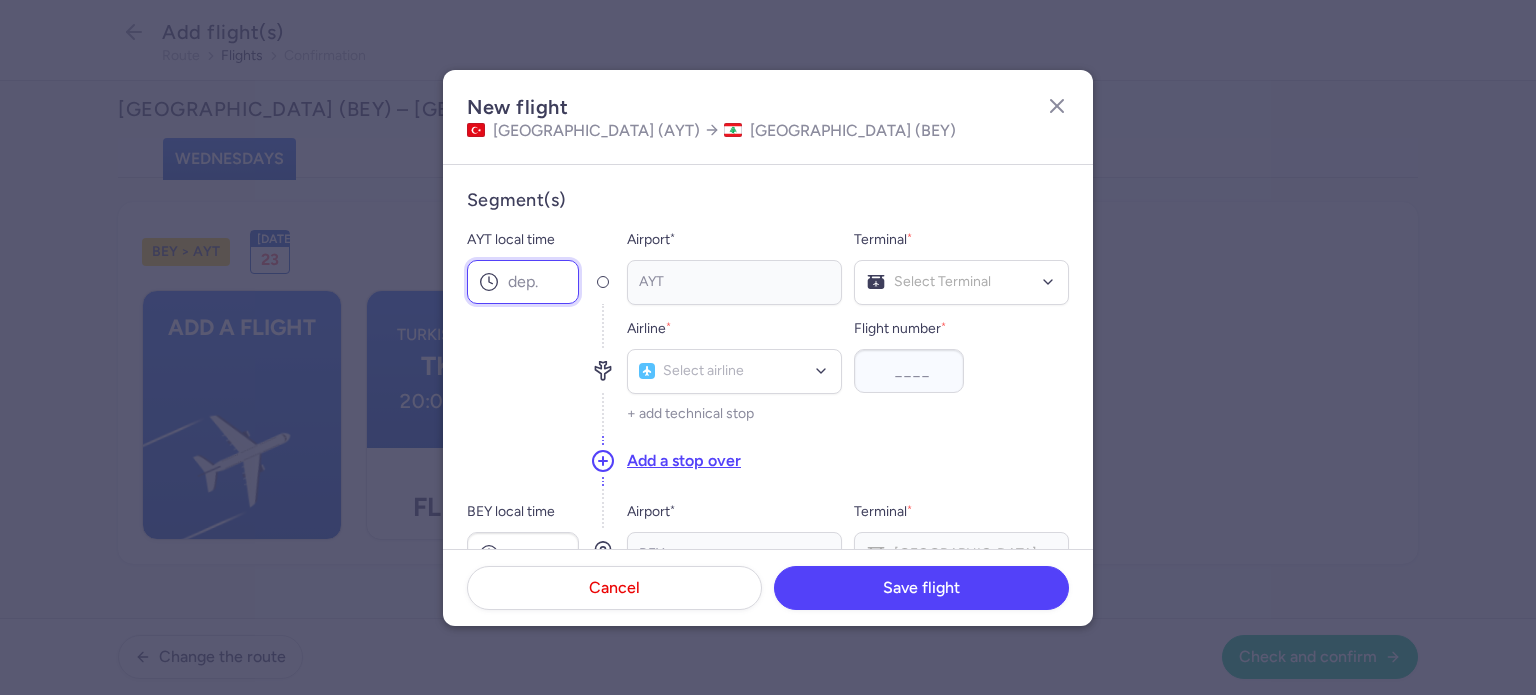 click on "AYT local time" at bounding box center [523, 282] 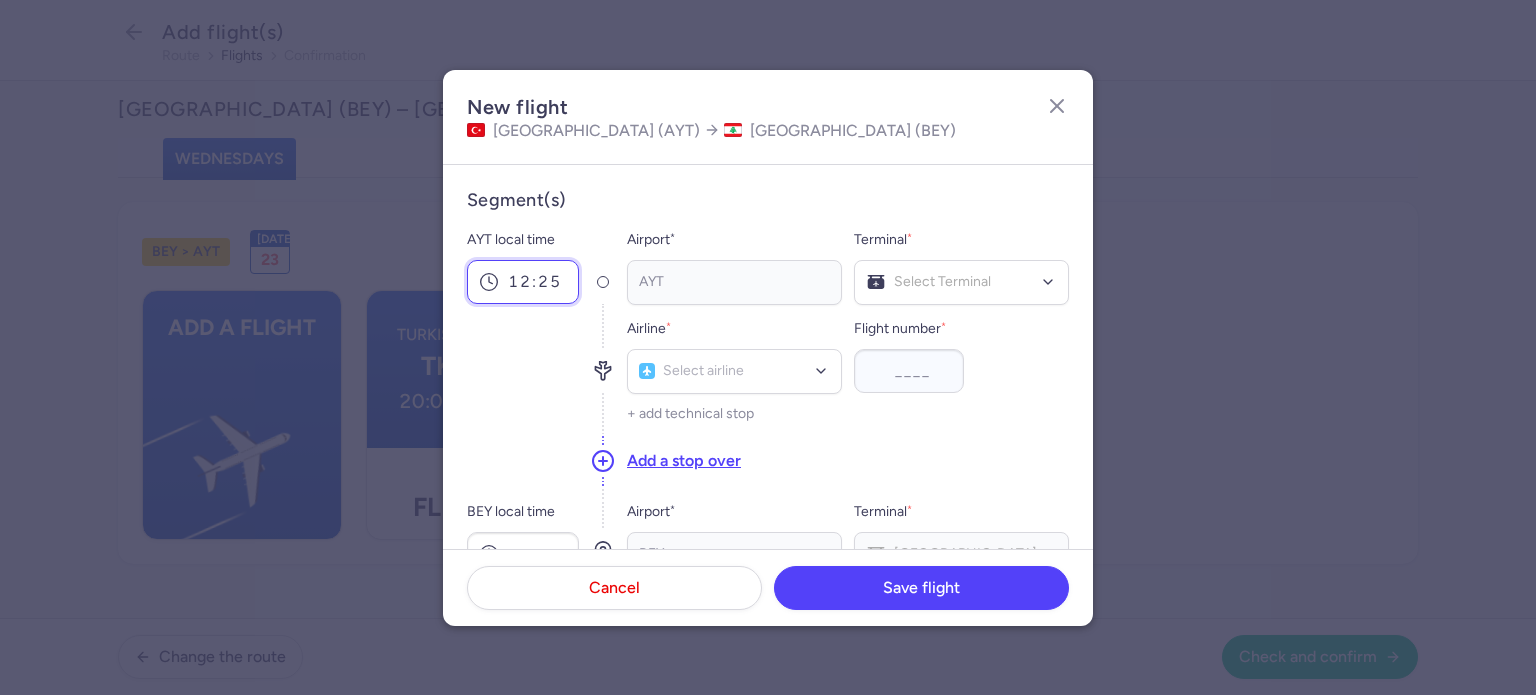 type on "12:25" 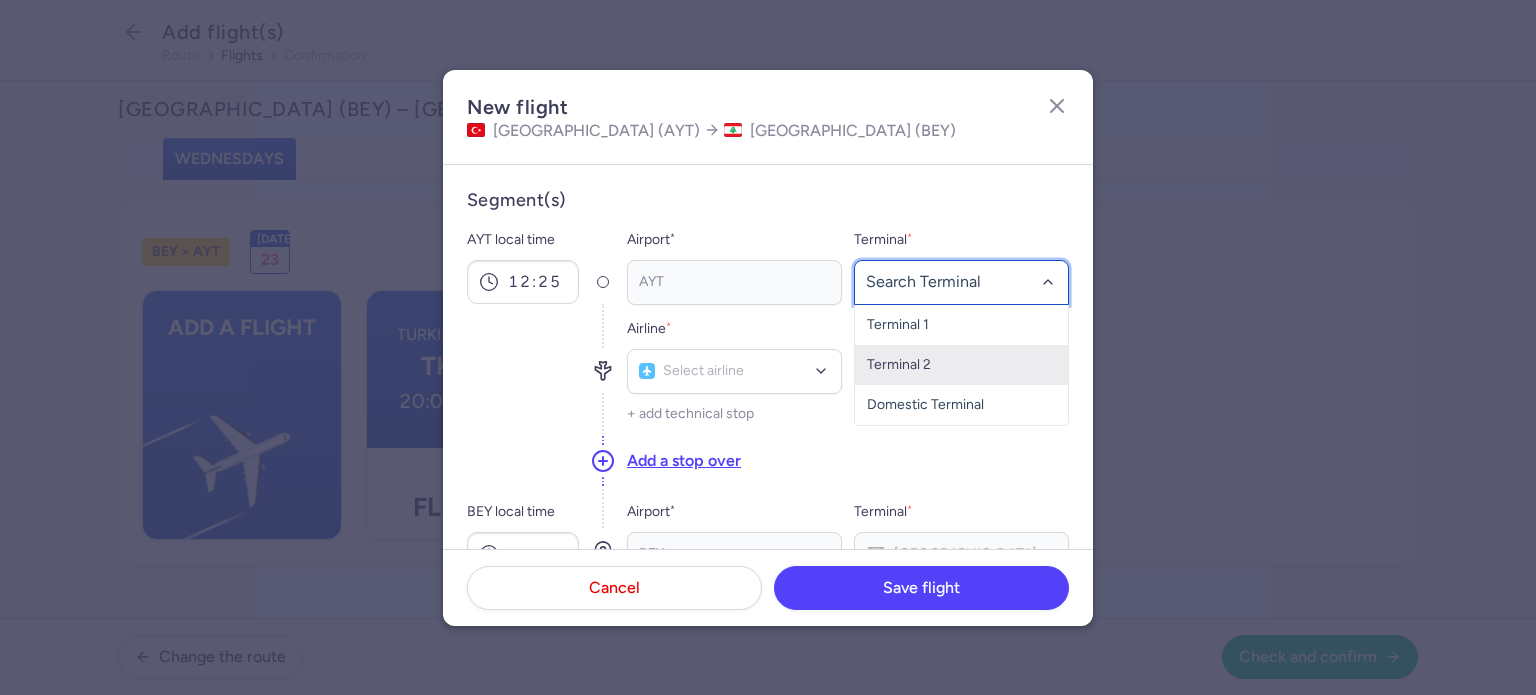 click on "Terminal 2" at bounding box center [961, 365] 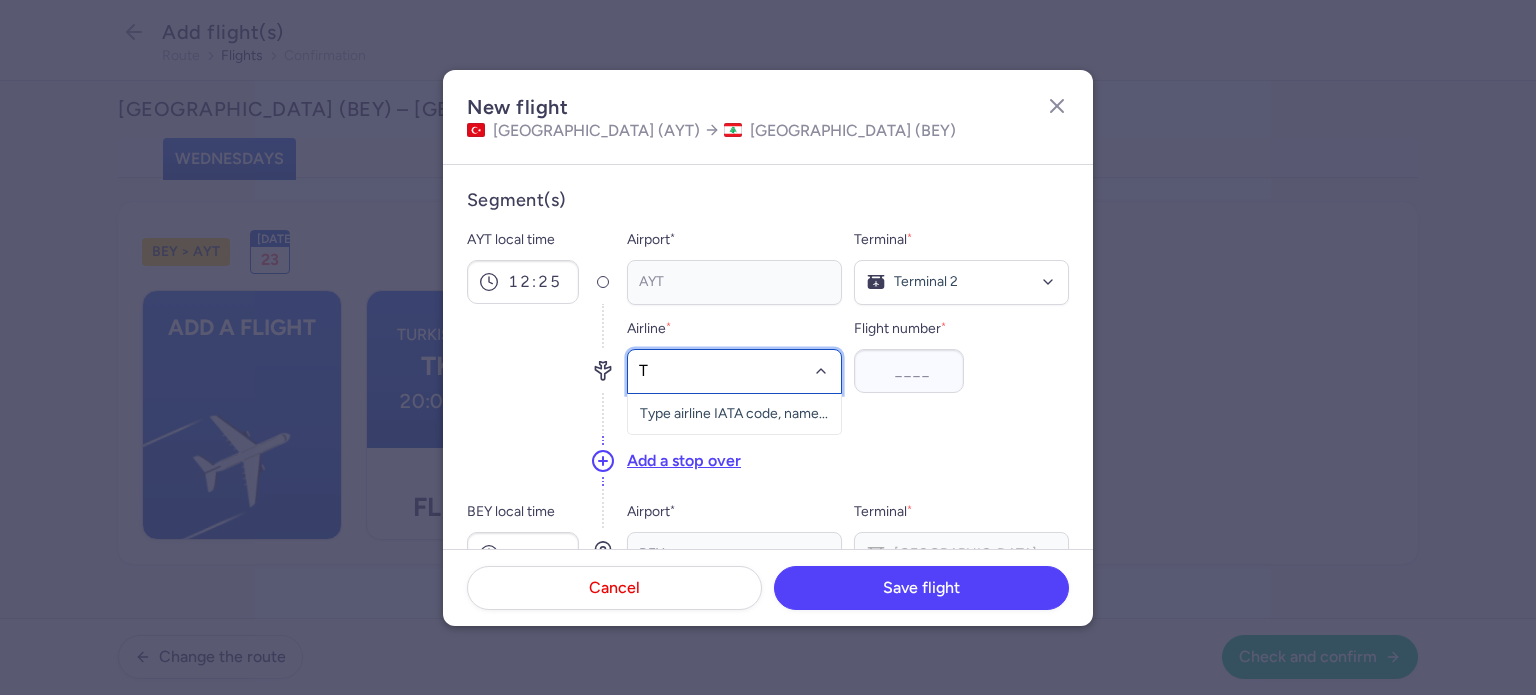 type on "TK" 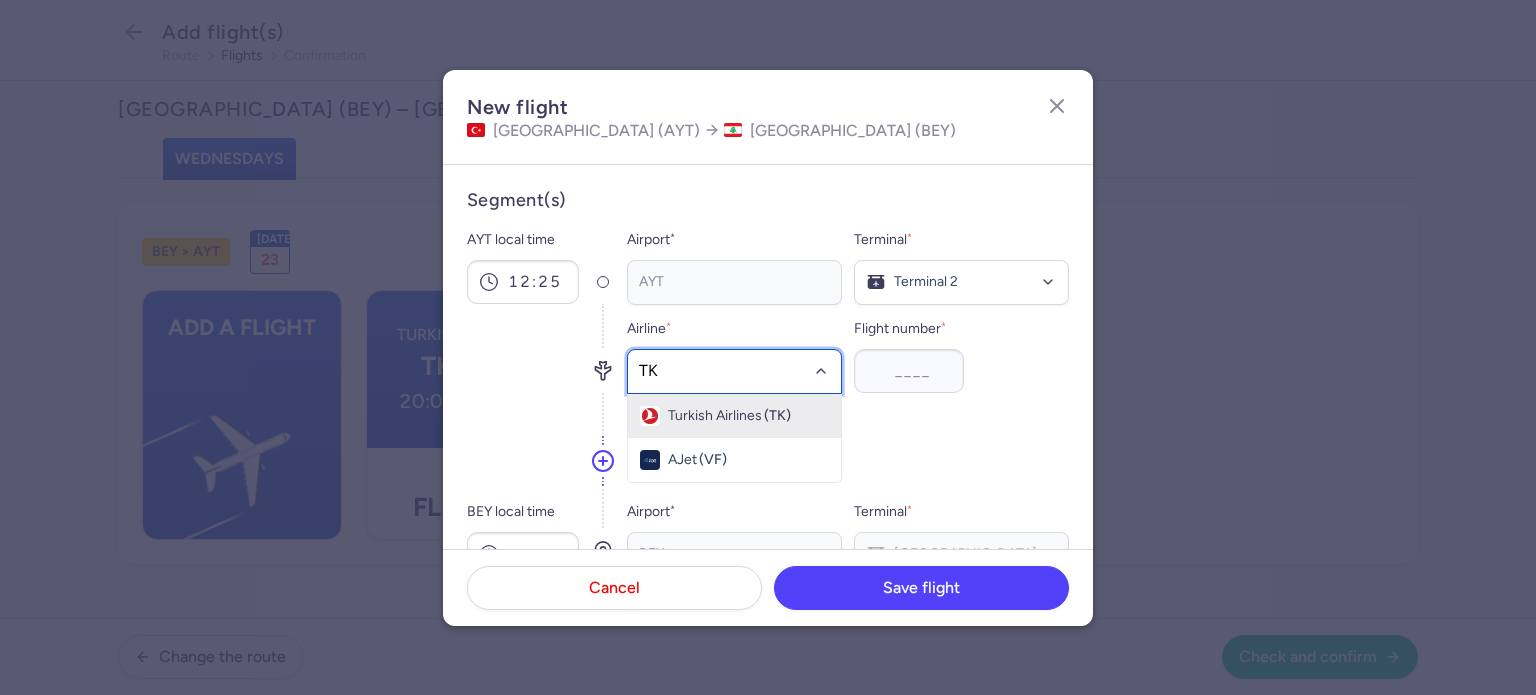 click on "Turkish Airlines" at bounding box center [715, 416] 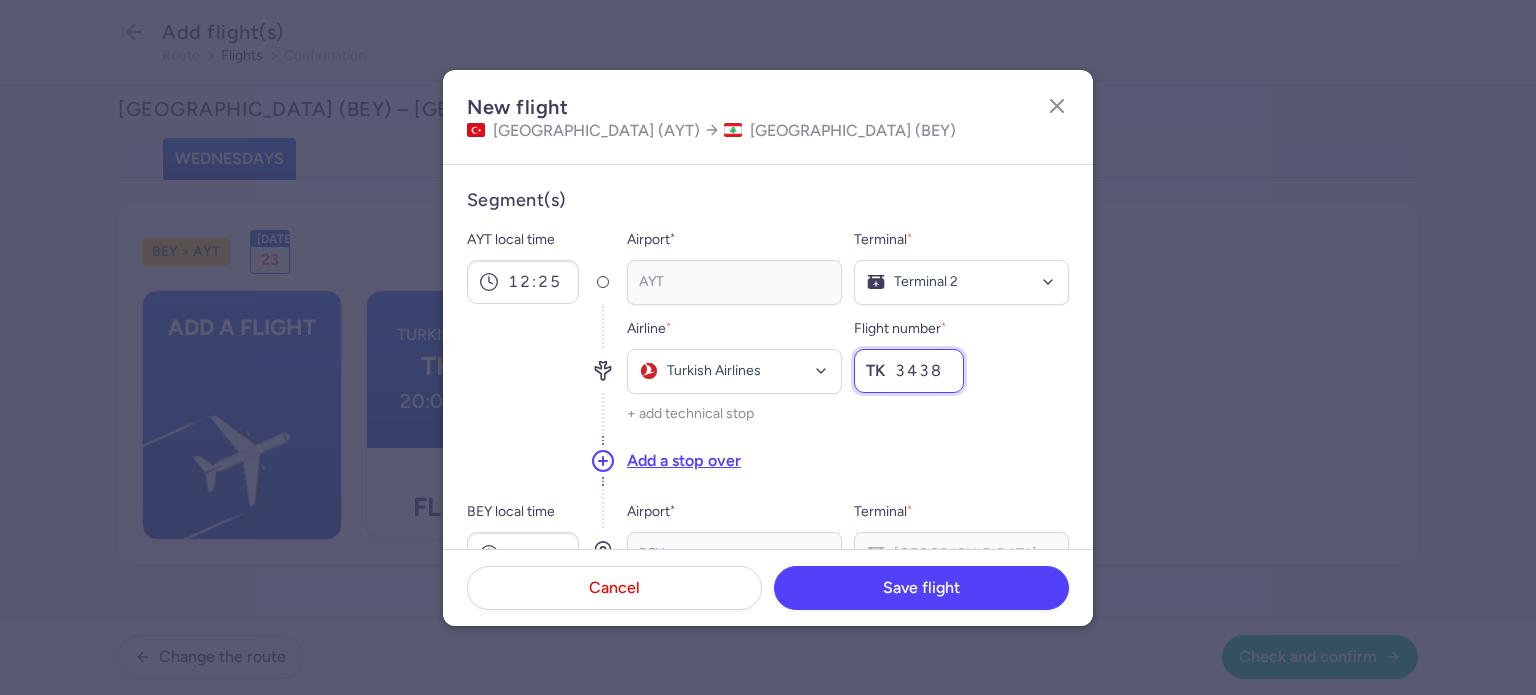 scroll, scrollTop: 179, scrollLeft: 0, axis: vertical 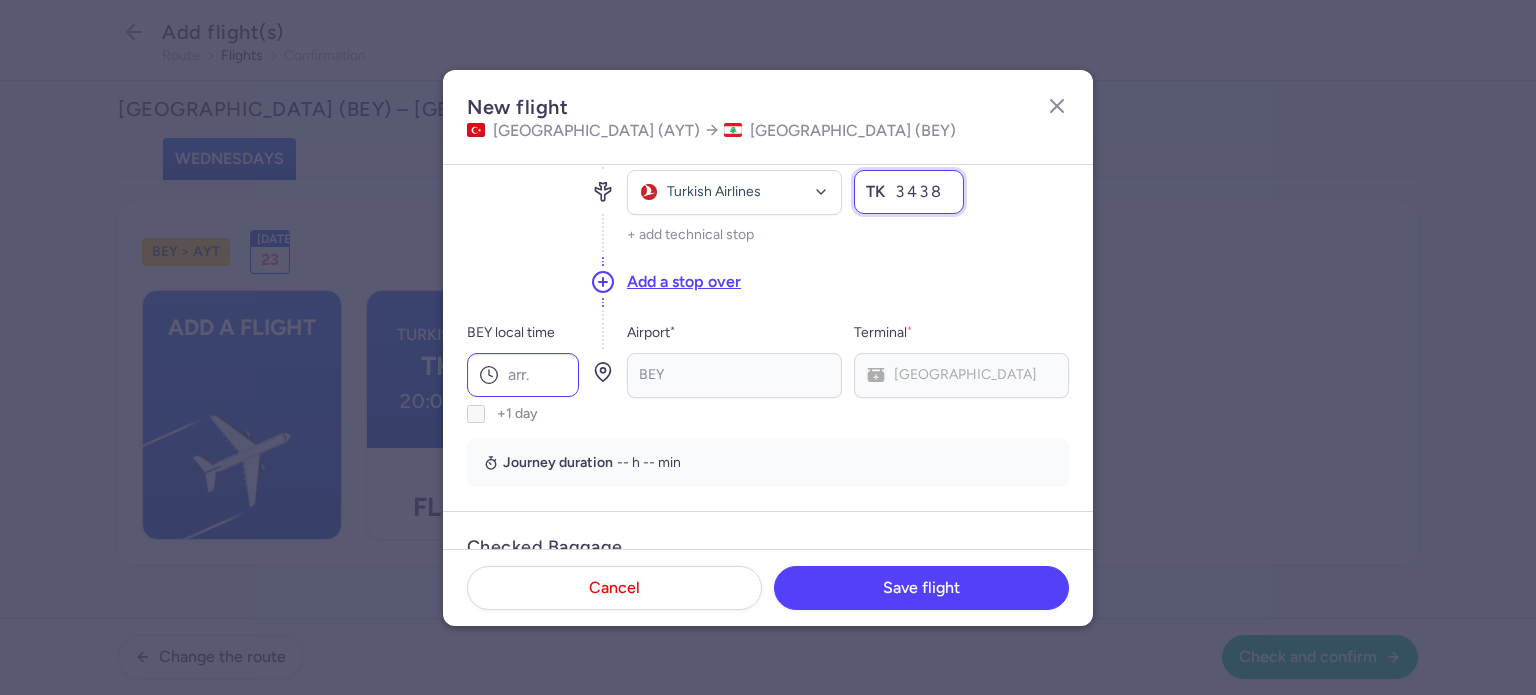 type on "3438" 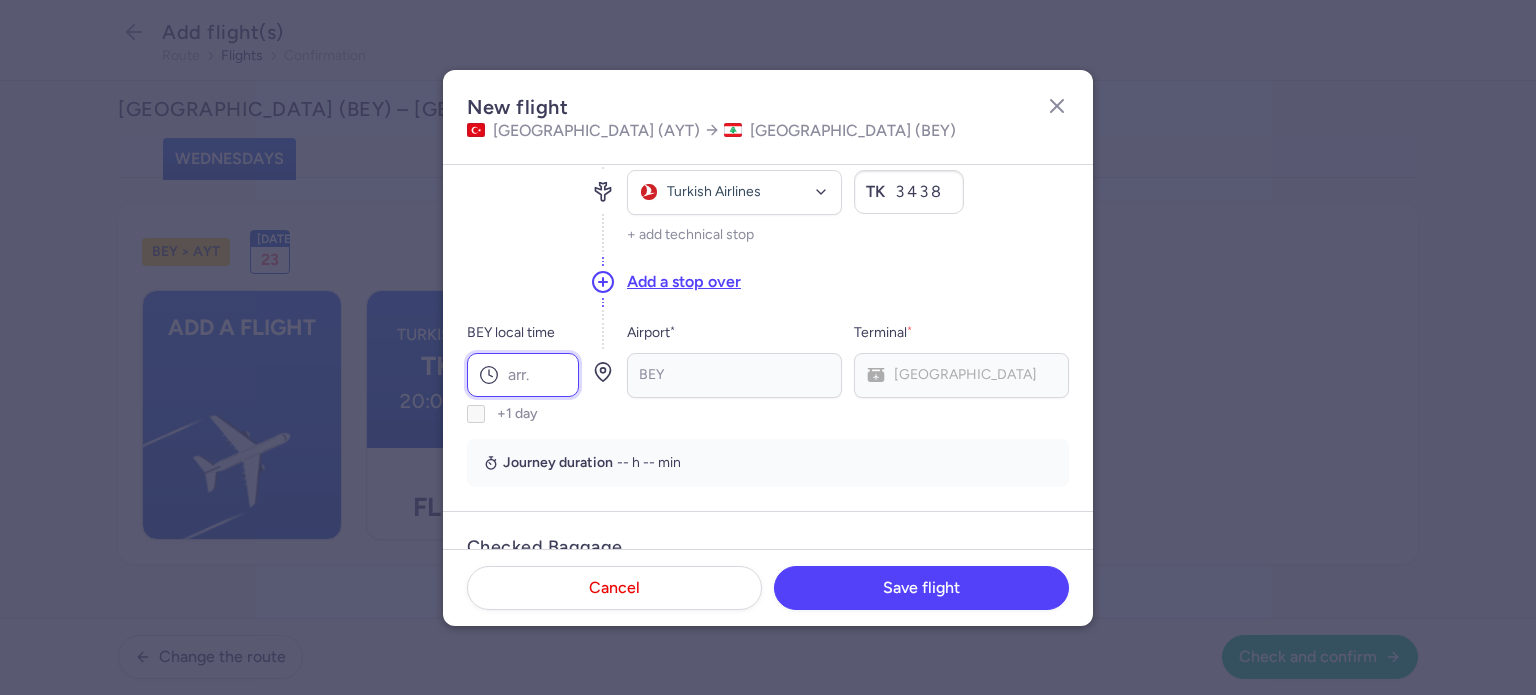 click on "BEY local time" at bounding box center [523, 375] 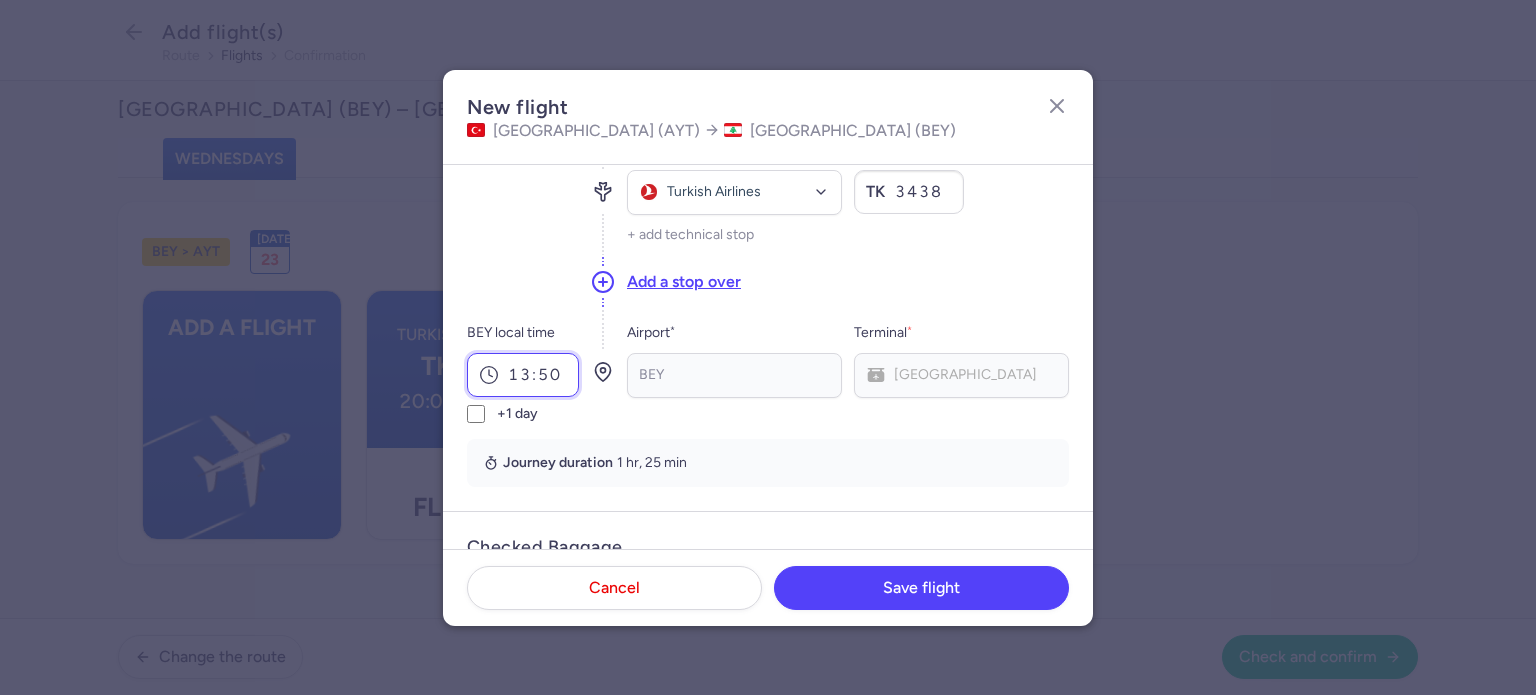 type on "13:50" 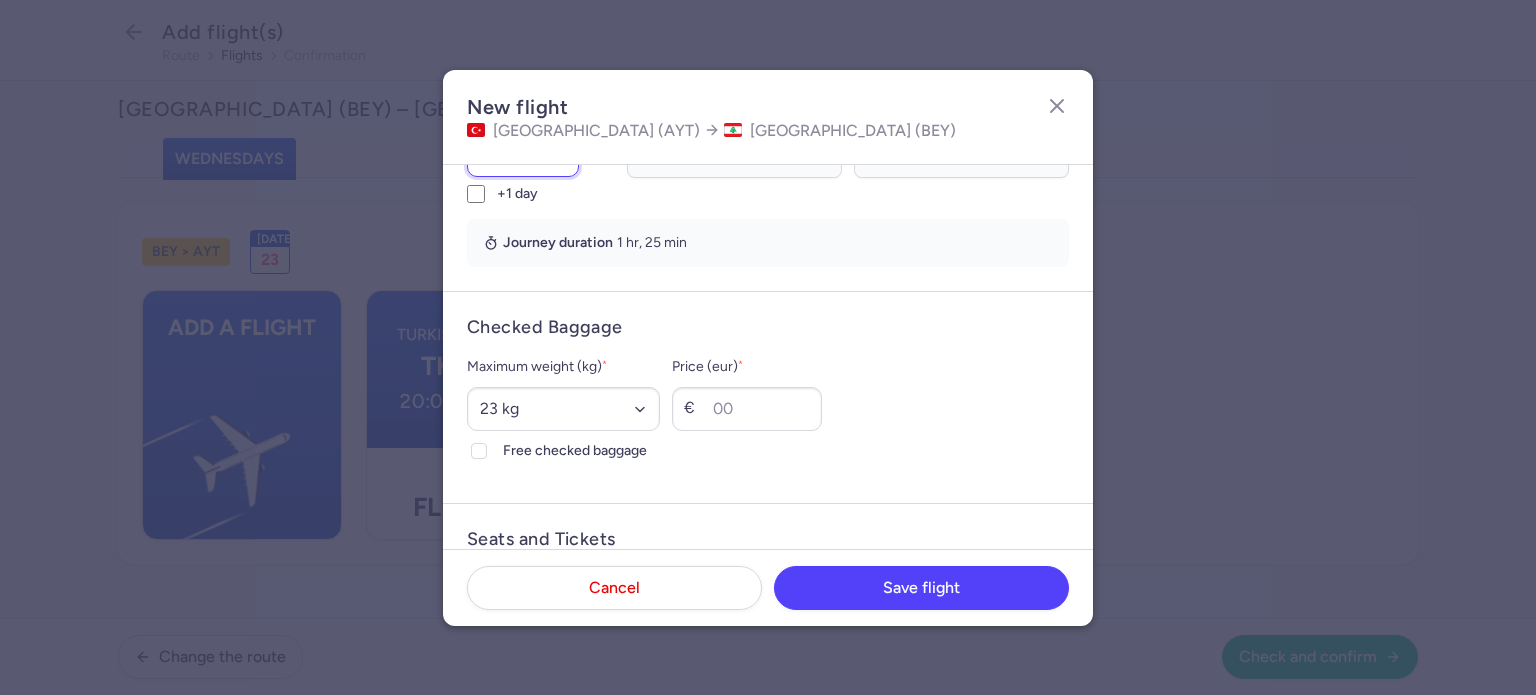 scroll, scrollTop: 452, scrollLeft: 0, axis: vertical 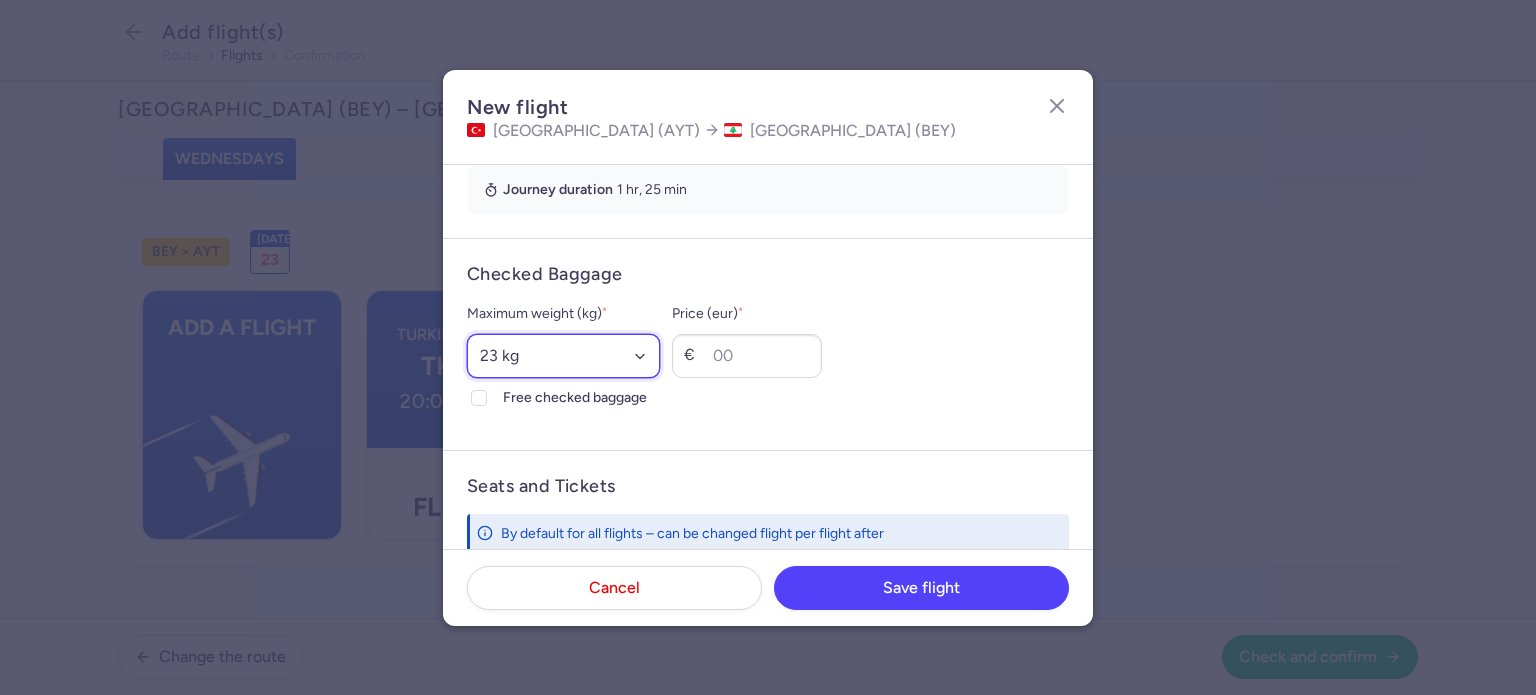 click on "Select an option 15 kg 16 kg 17 kg 18 kg 19 kg 20 kg 21 kg 22 kg 23 kg 24 kg 25 kg 26 kg 27 kg 28 kg 29 kg 30 kg 31 kg 32 kg 33 kg 34 kg 35 kg" at bounding box center [563, 356] 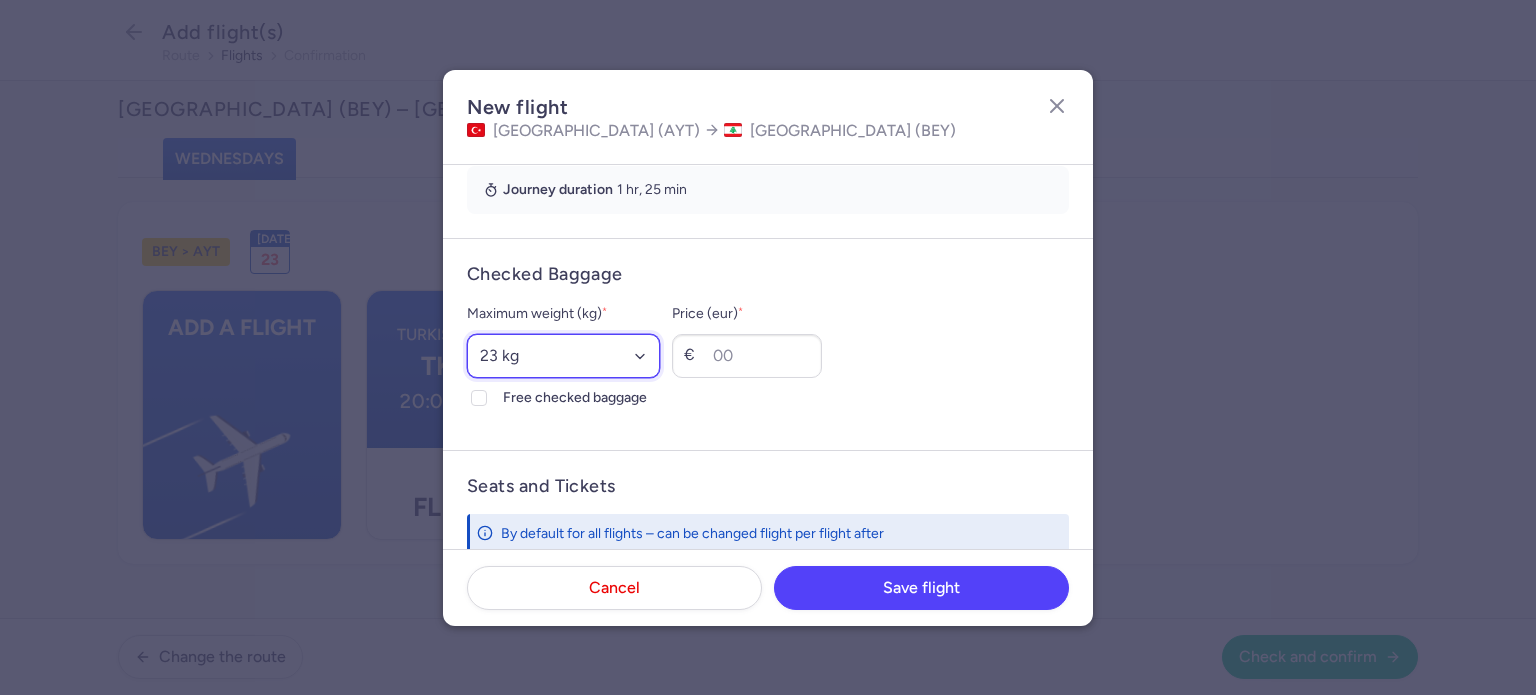 select on "30" 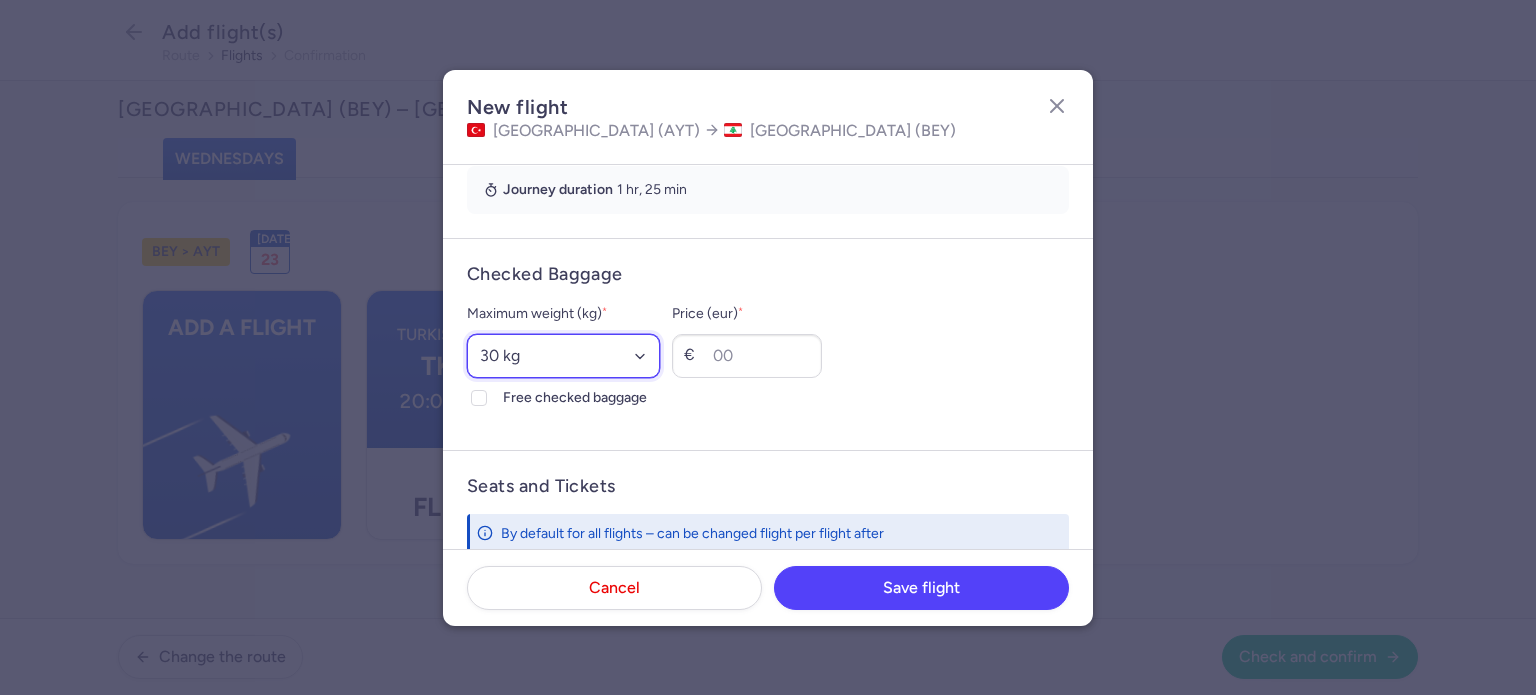 click on "Select an option 15 kg 16 kg 17 kg 18 kg 19 kg 20 kg 21 kg 22 kg 23 kg 24 kg 25 kg 26 kg 27 kg 28 kg 29 kg 30 kg 31 kg 32 kg 33 kg 34 kg 35 kg" at bounding box center [563, 356] 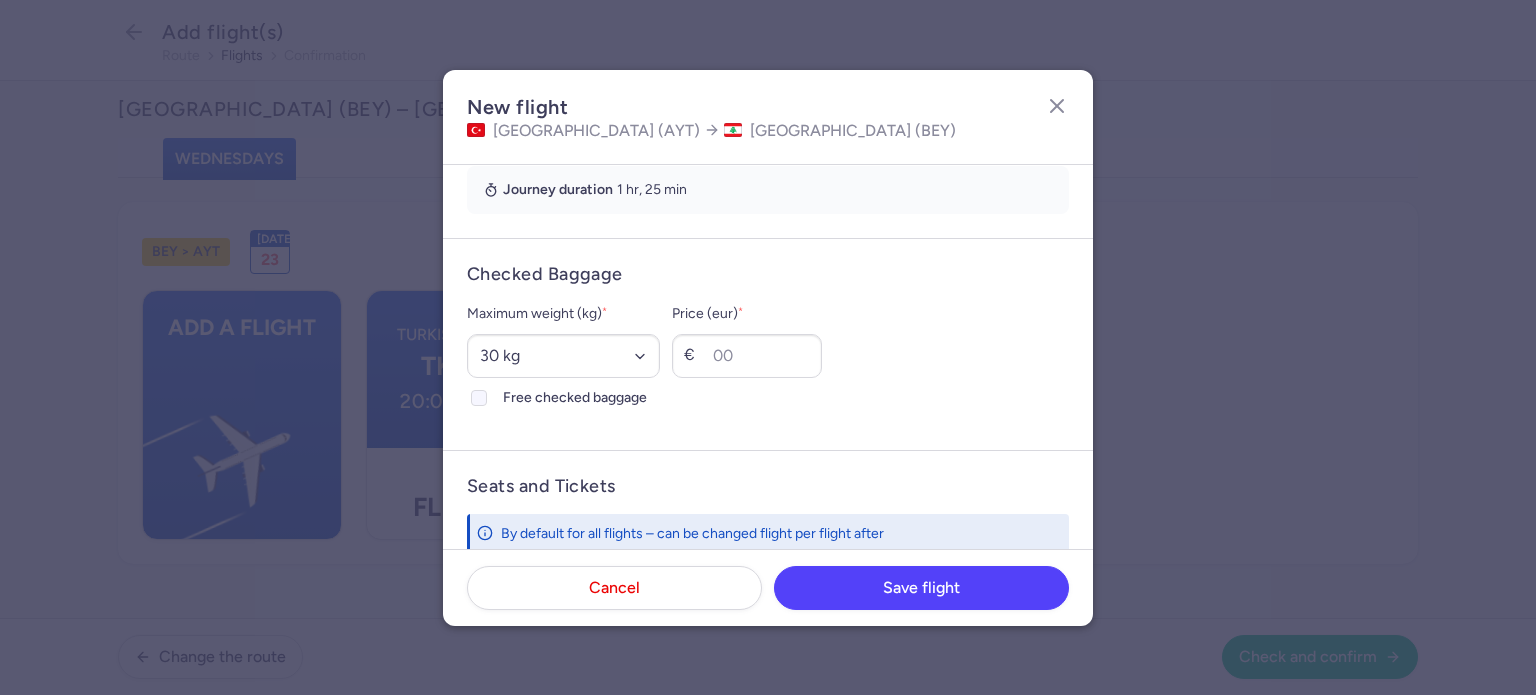 click 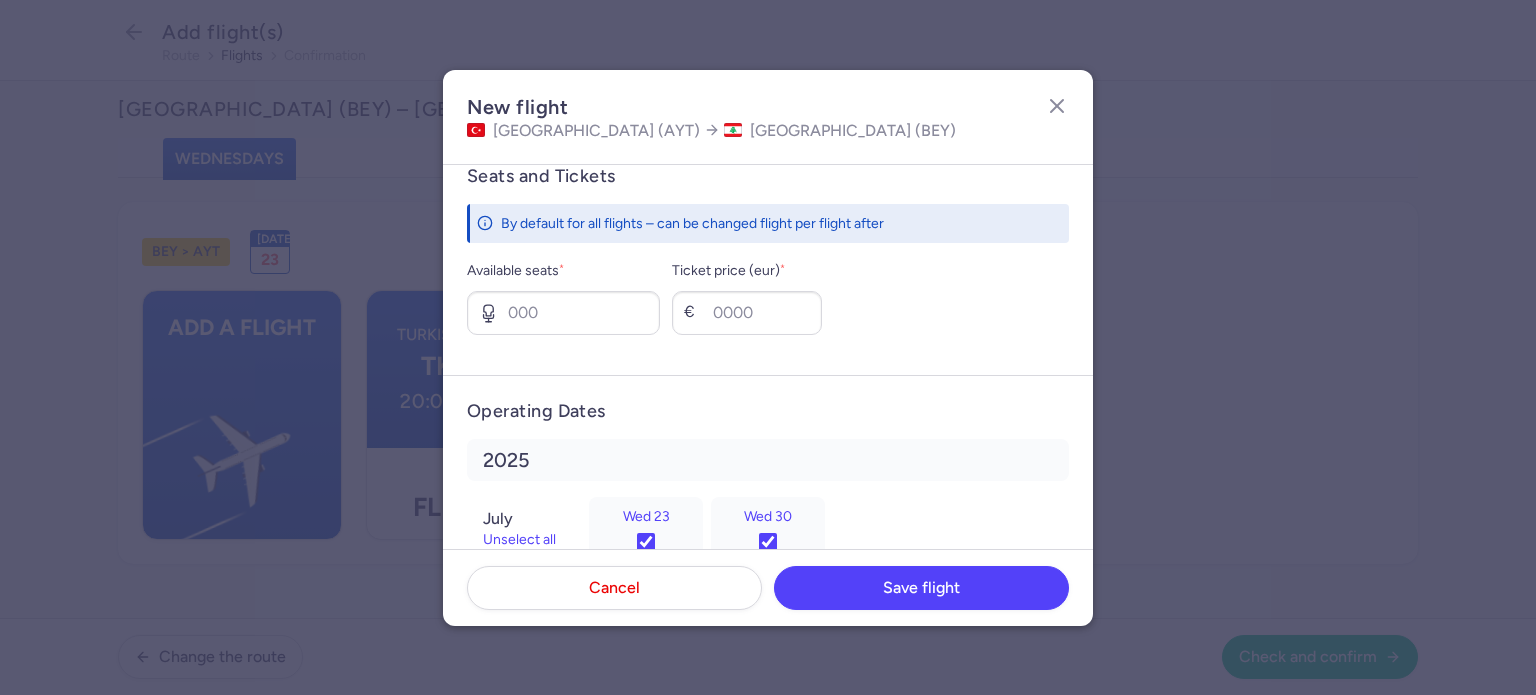 scroll, scrollTop: 768, scrollLeft: 0, axis: vertical 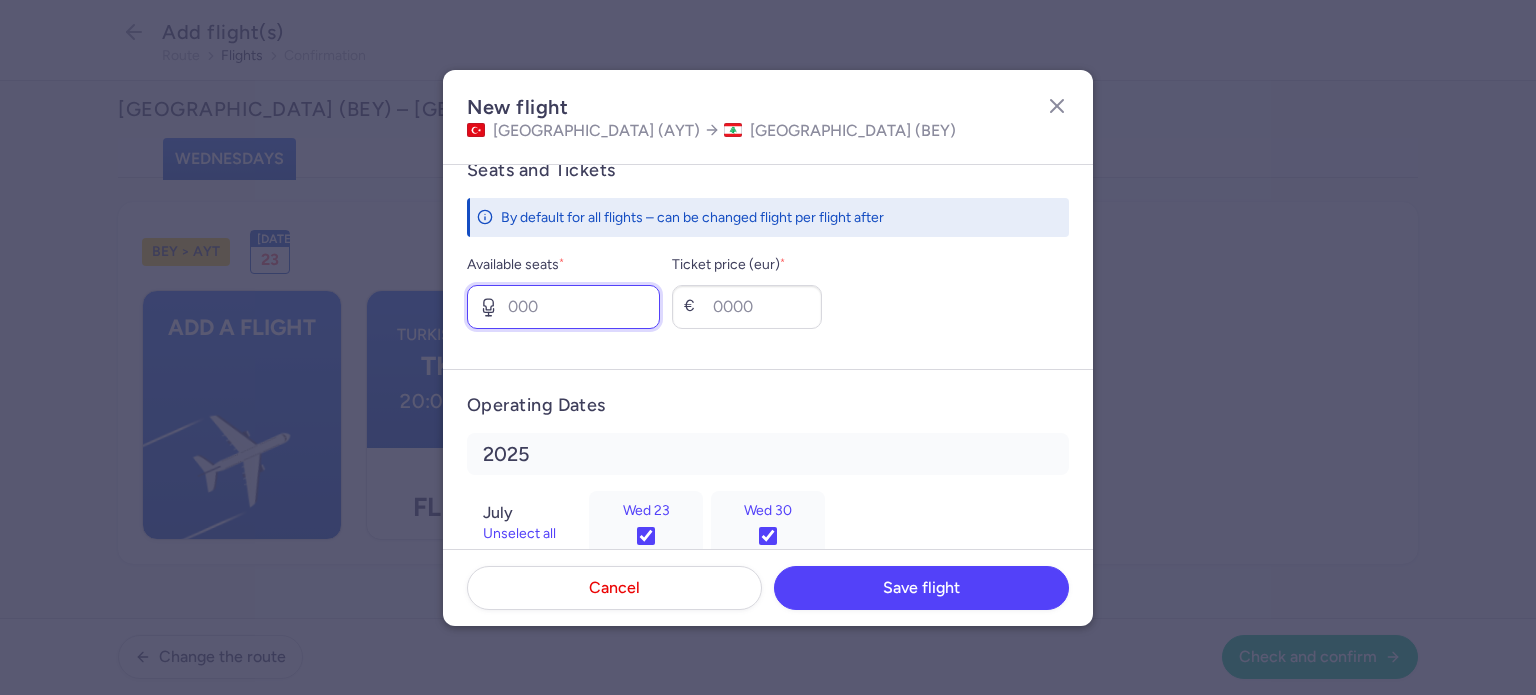click on "Available seats  *" at bounding box center [563, 307] 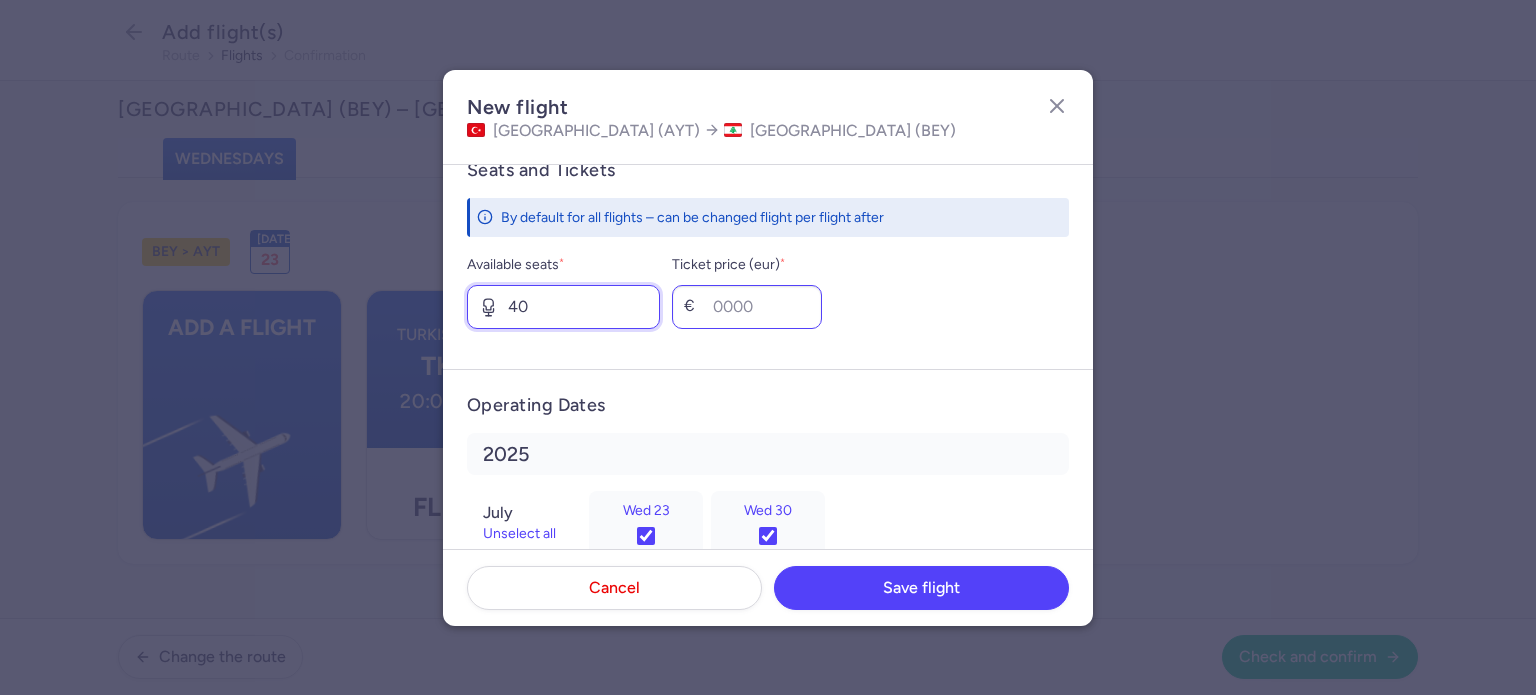 type on "40" 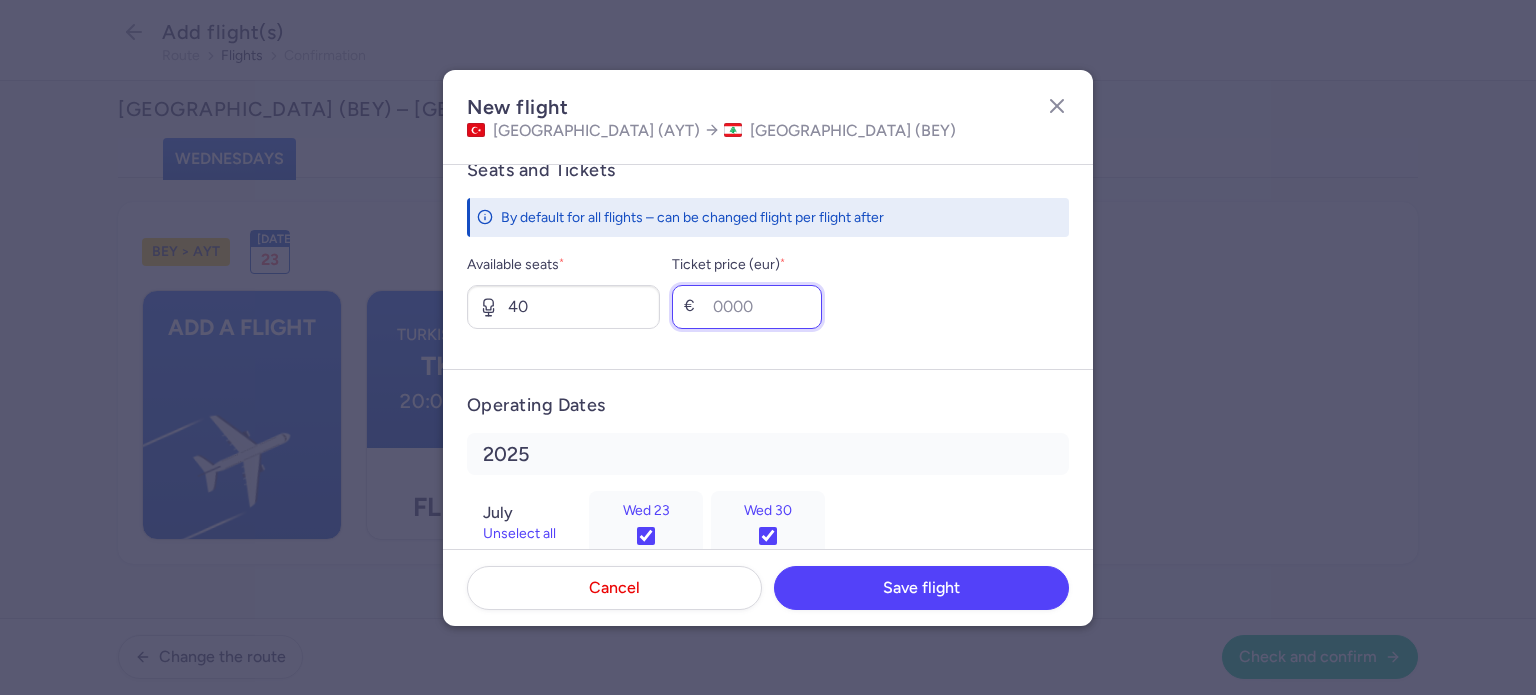 click on "Ticket price (eur)  *" at bounding box center (747, 307) 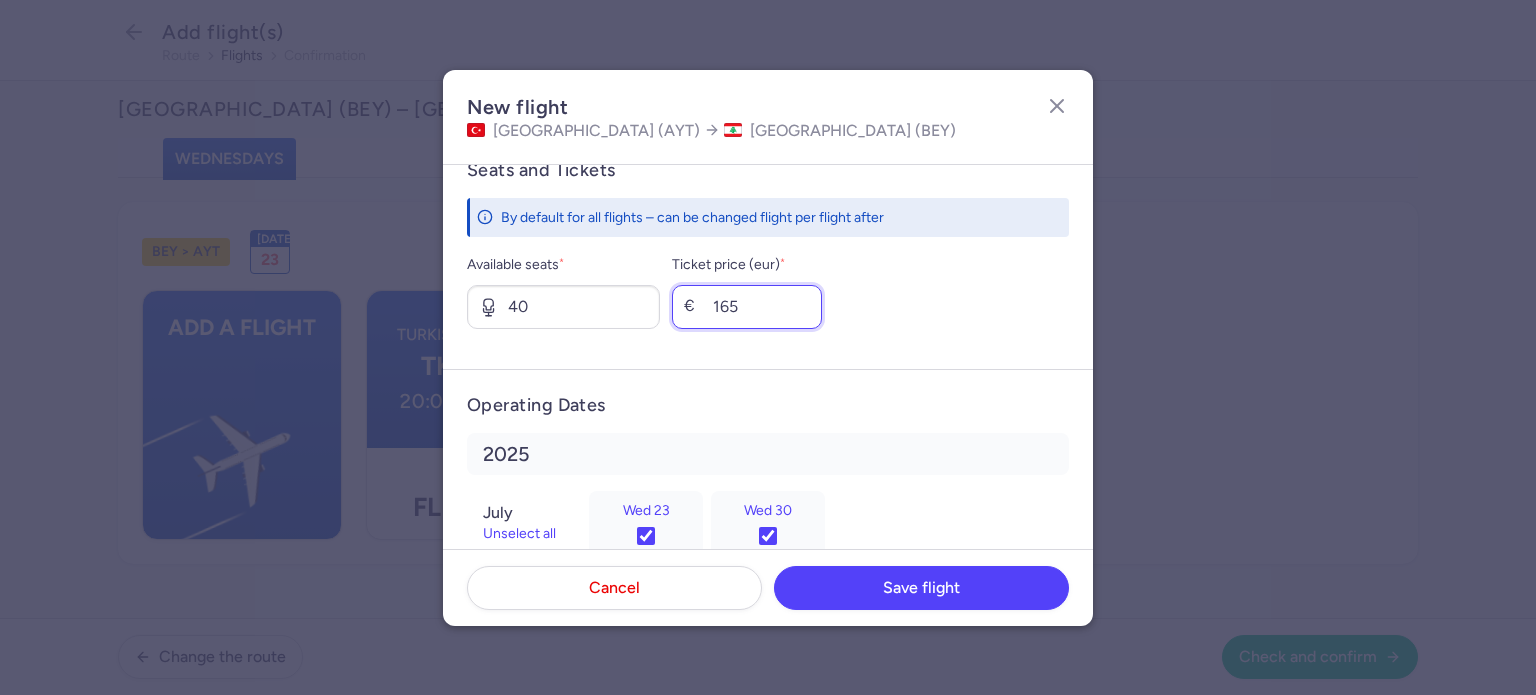 scroll, scrollTop: 978, scrollLeft: 0, axis: vertical 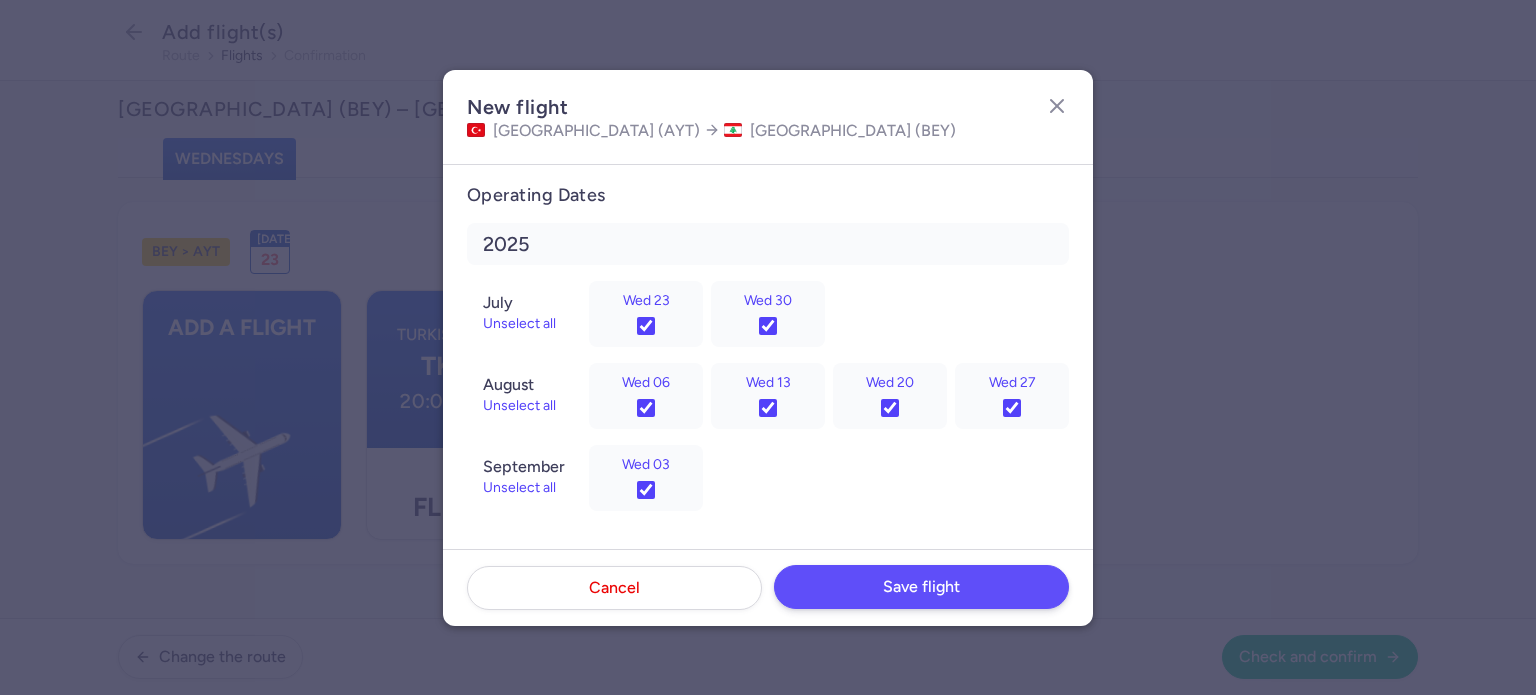 type on "165" 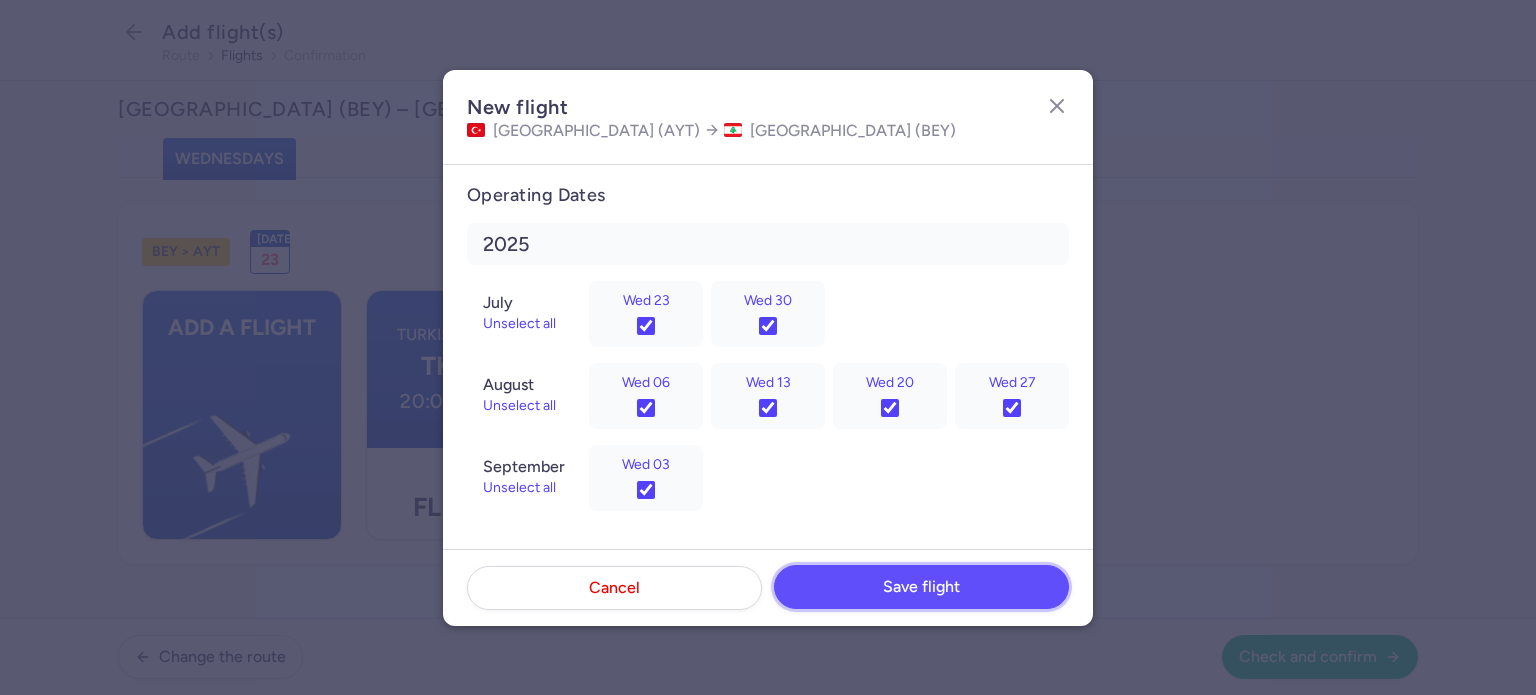 click on "Save flight" at bounding box center (921, 587) 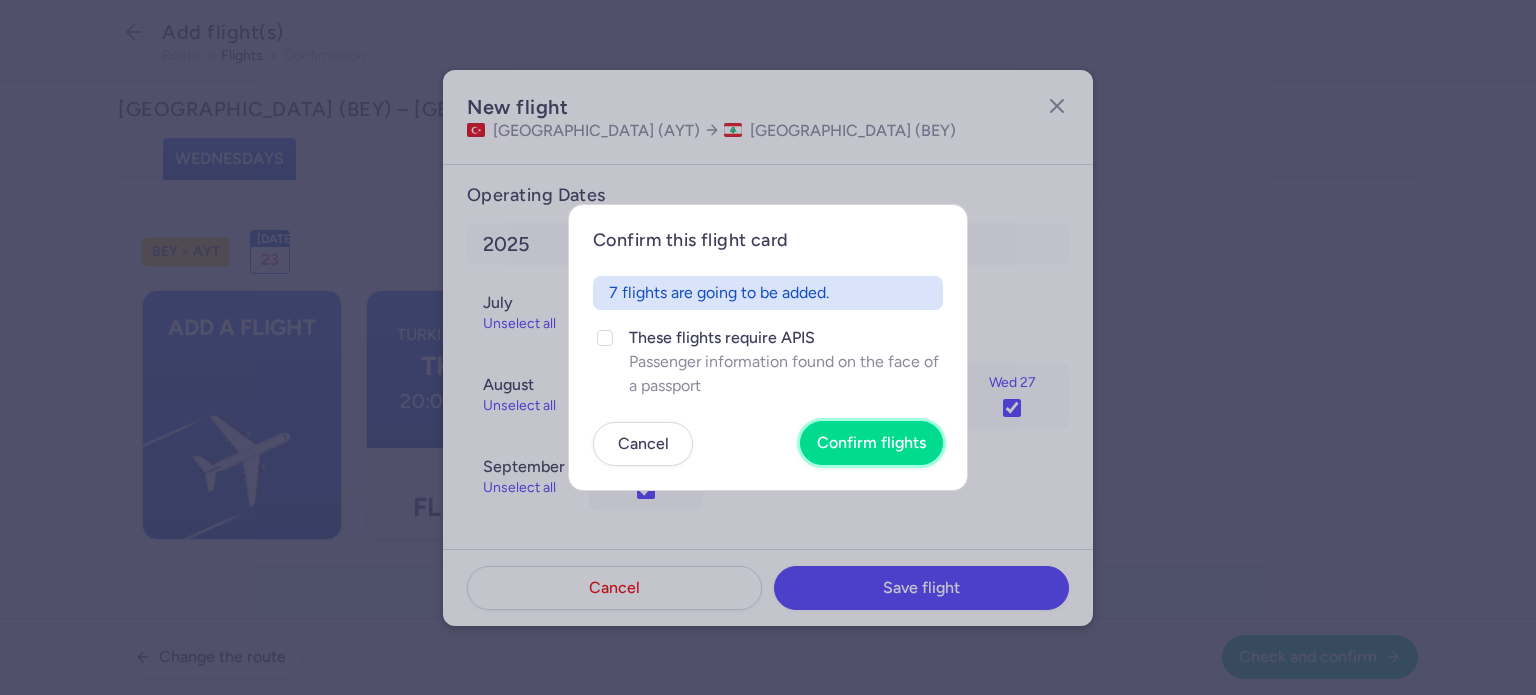 click on "Confirm flights" at bounding box center [871, 443] 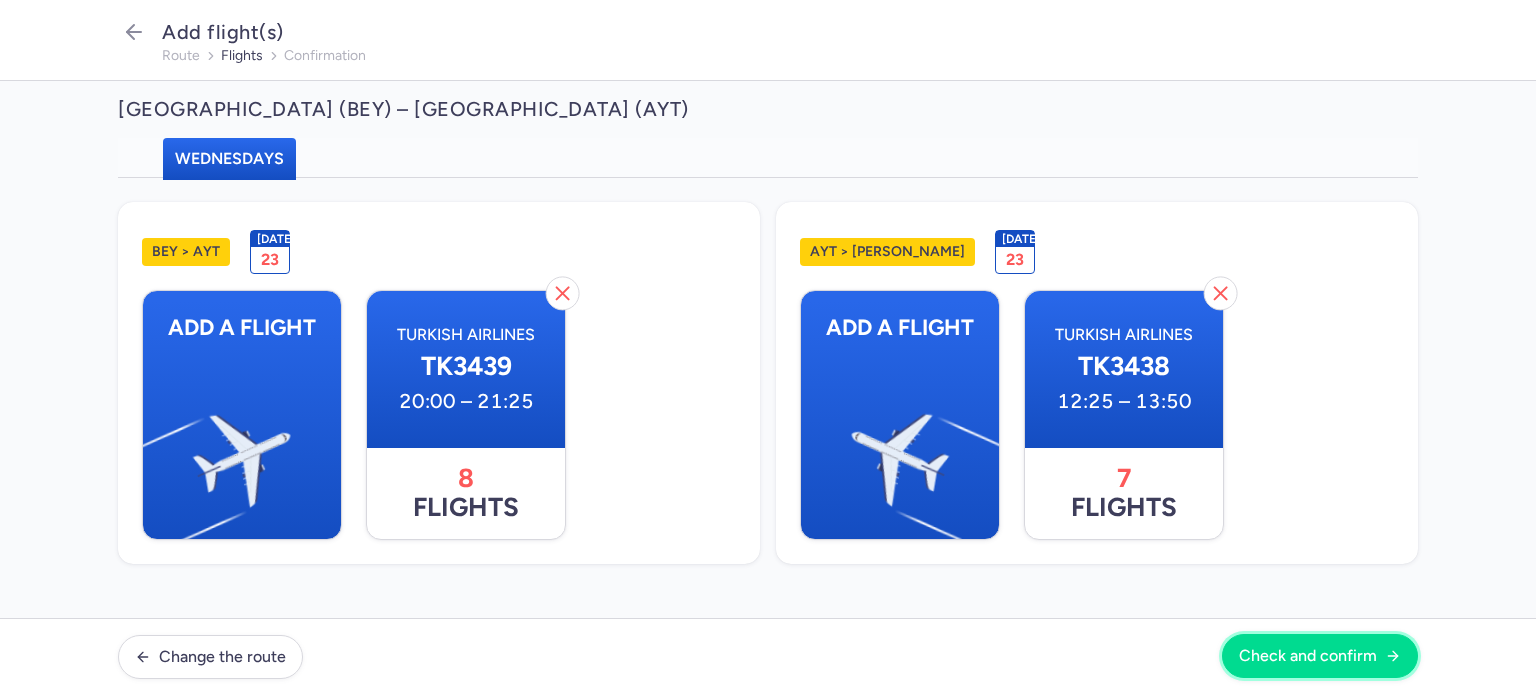 click on "Check and confirm" at bounding box center (1308, 656) 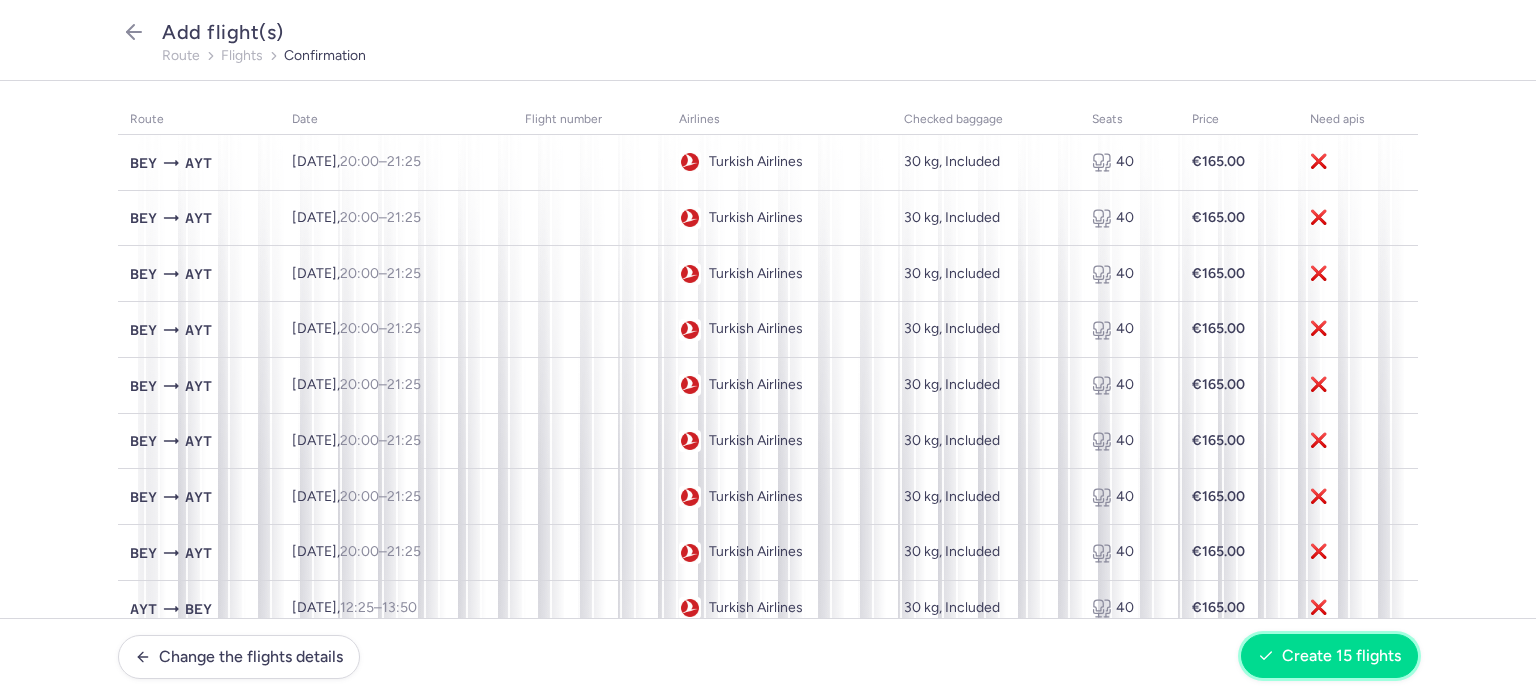click on "Create 15 flights" at bounding box center [1341, 656] 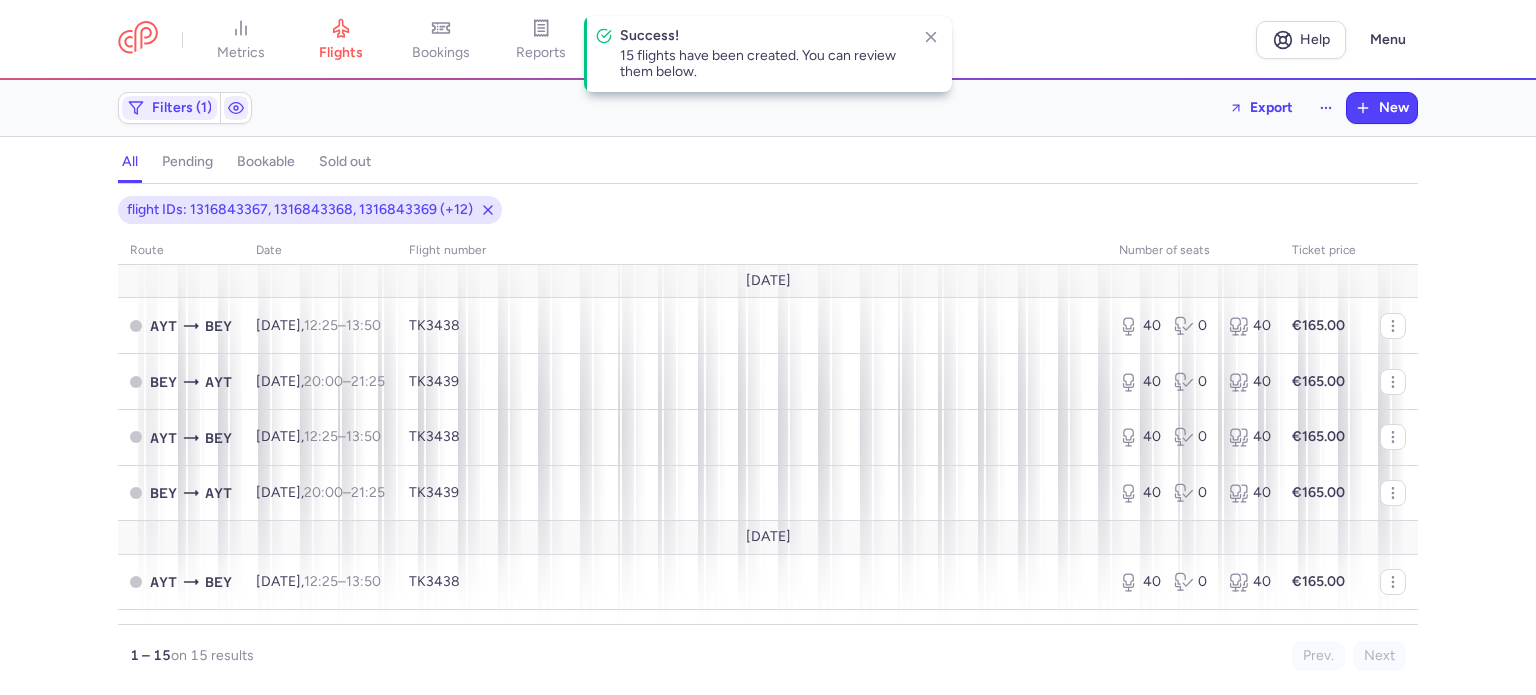 click on "pending" at bounding box center [187, 162] 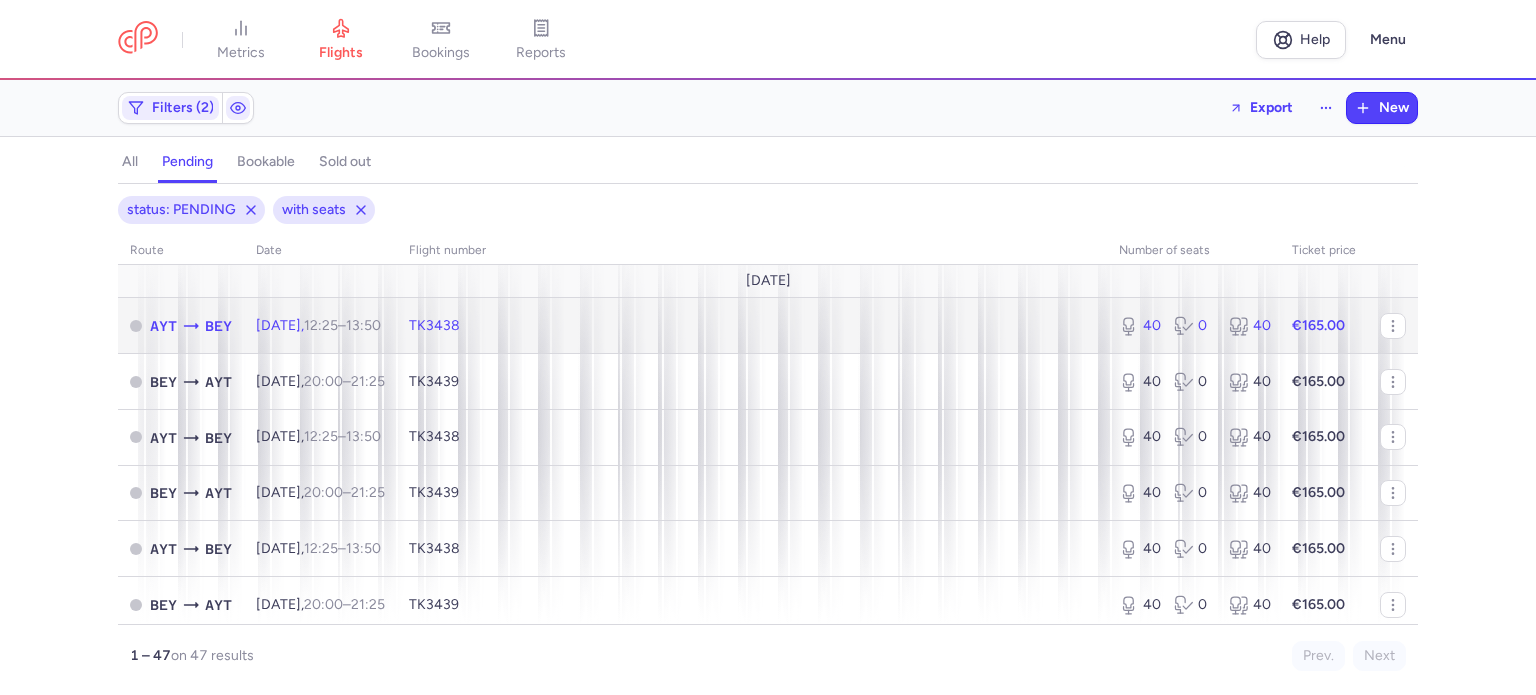 click on "TK3438" 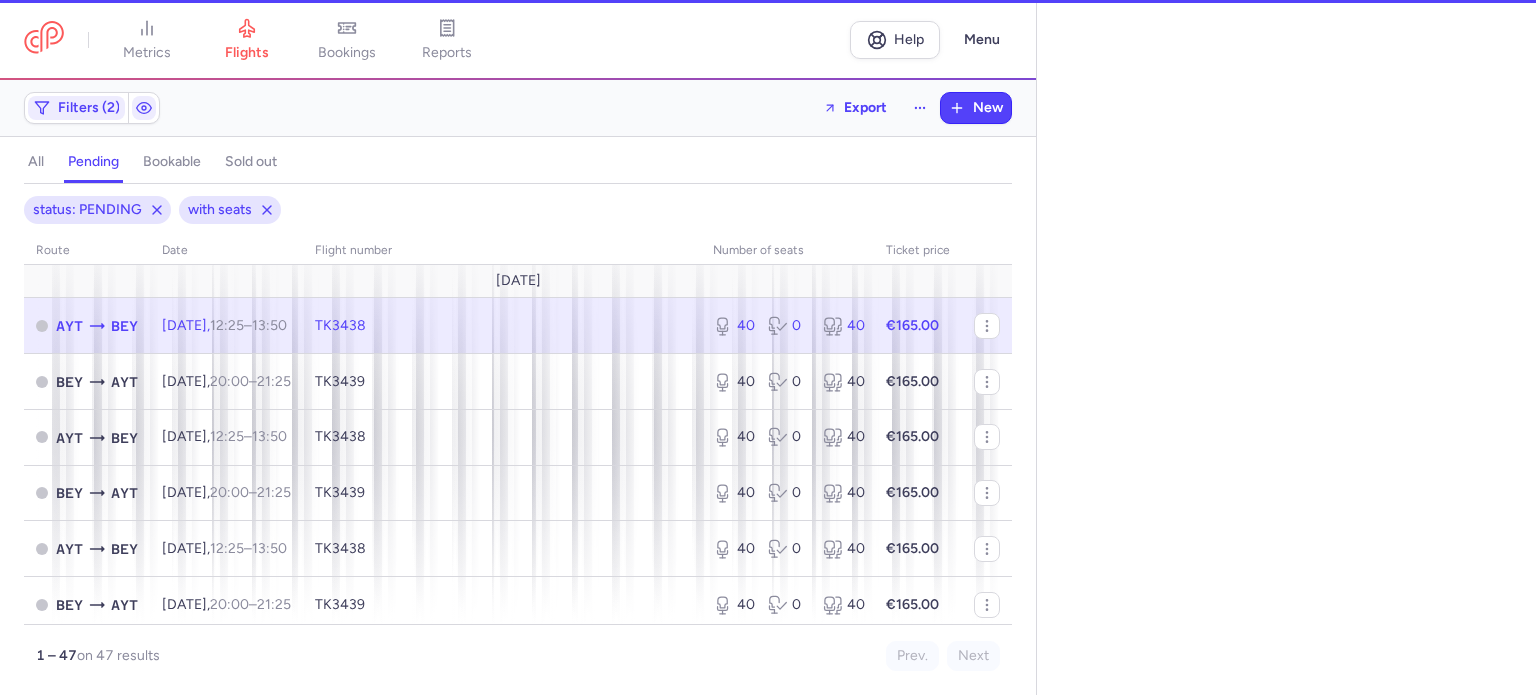 select on "days" 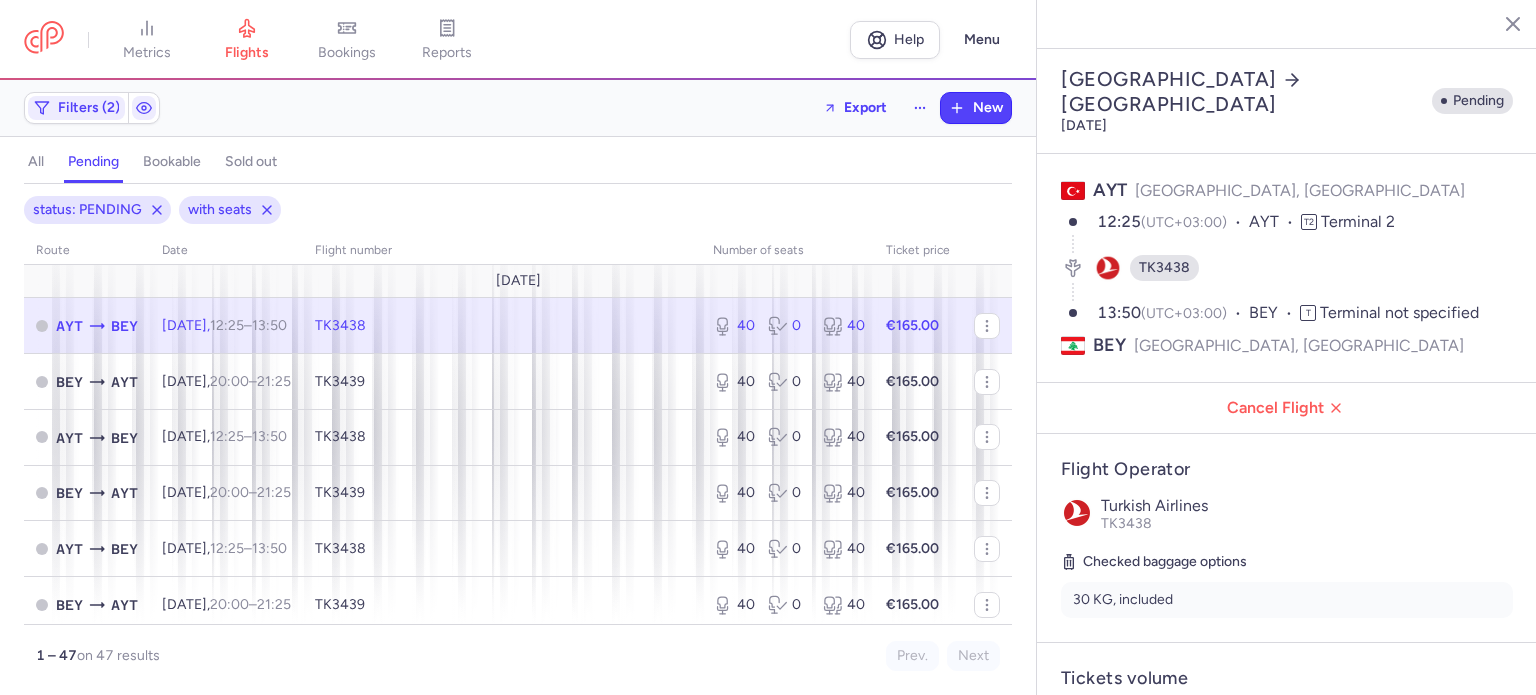 click on "AYT" at bounding box center (1110, 190) 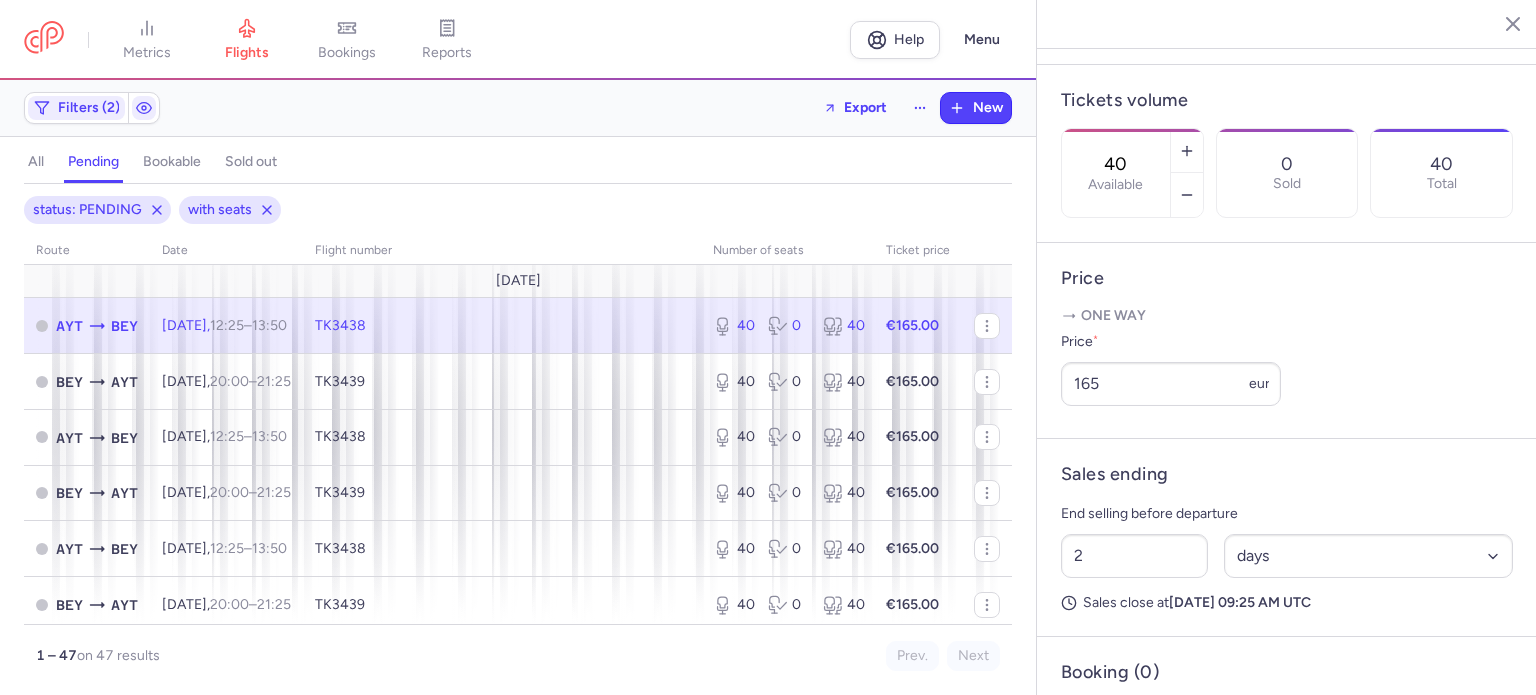 scroll, scrollTop: 683, scrollLeft: 0, axis: vertical 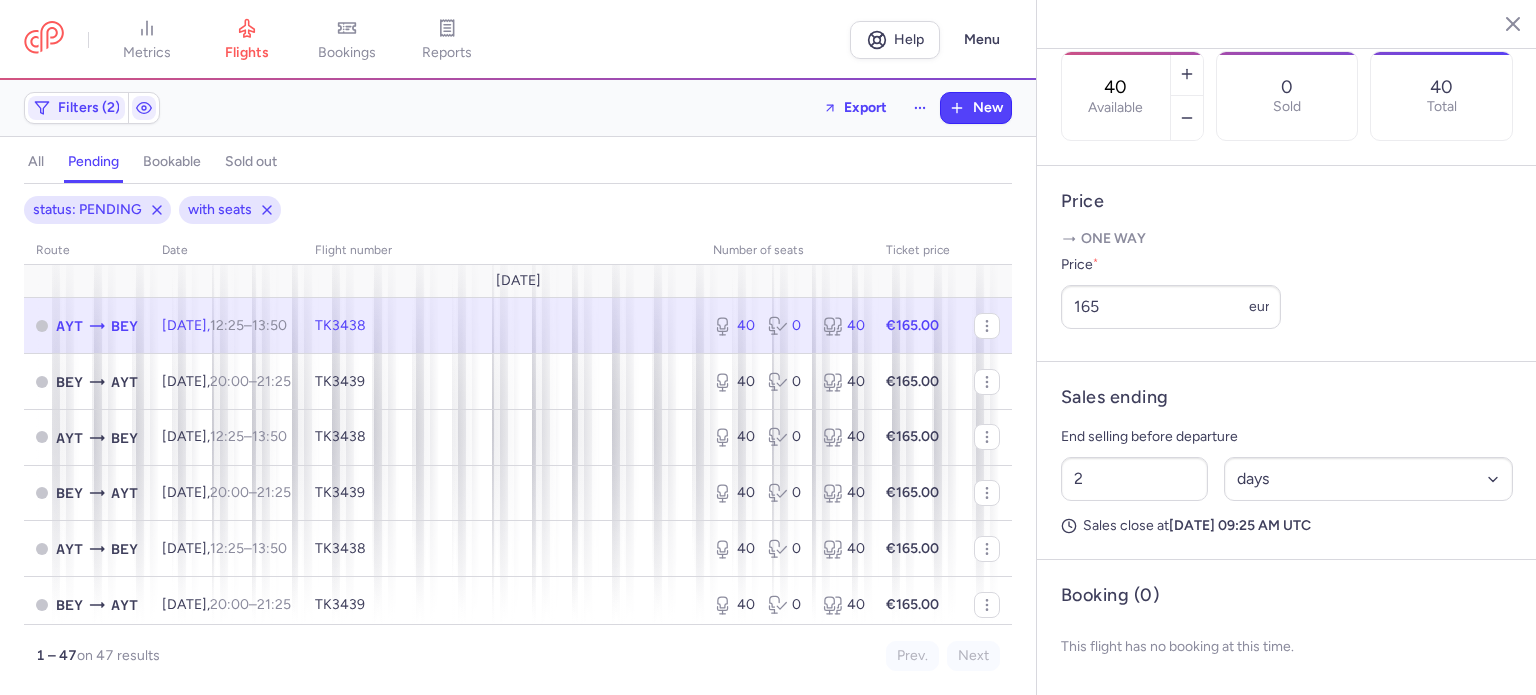 drag, startPoint x: 1503, startPoint y: 23, endPoint x: 1462, endPoint y: 15, distance: 41.773197 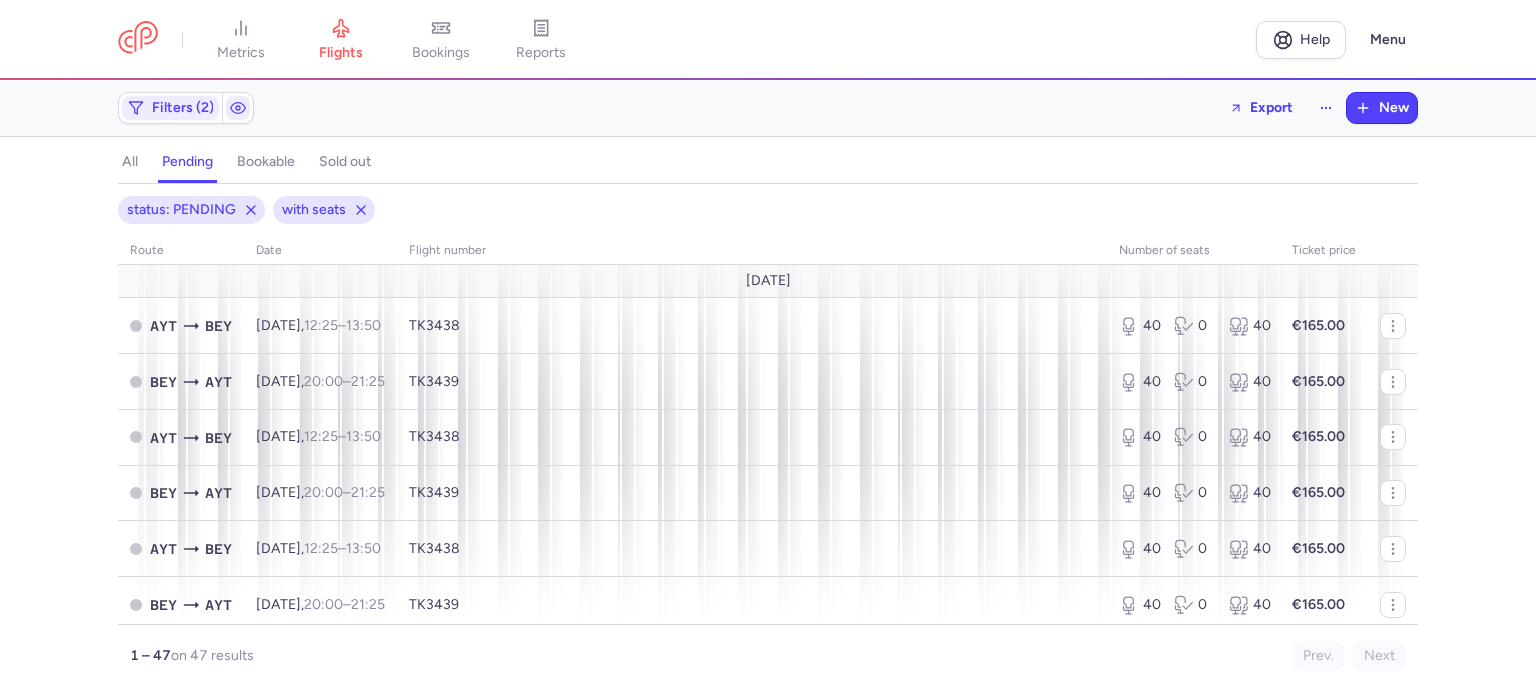 click on "all" at bounding box center (130, 162) 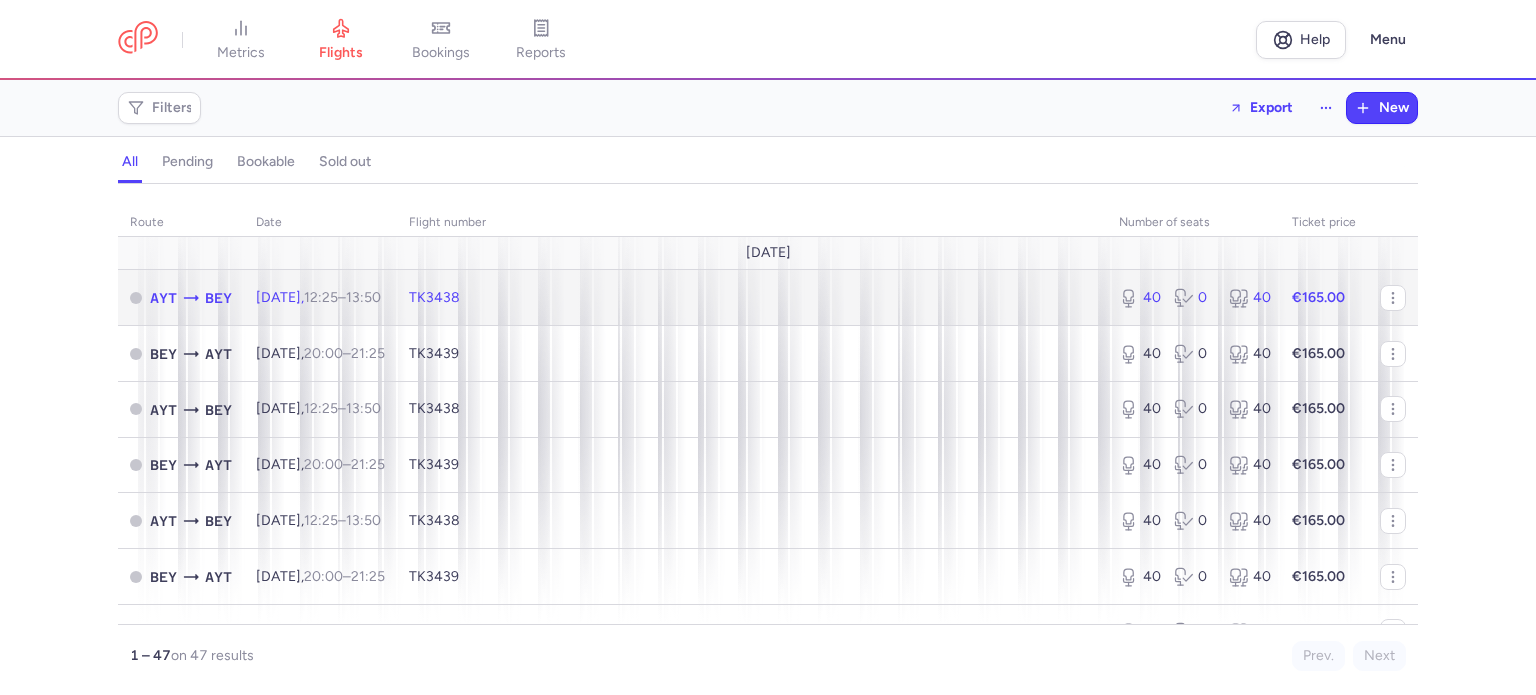 click on "[DATE]  12:25  –  13:50  +0" 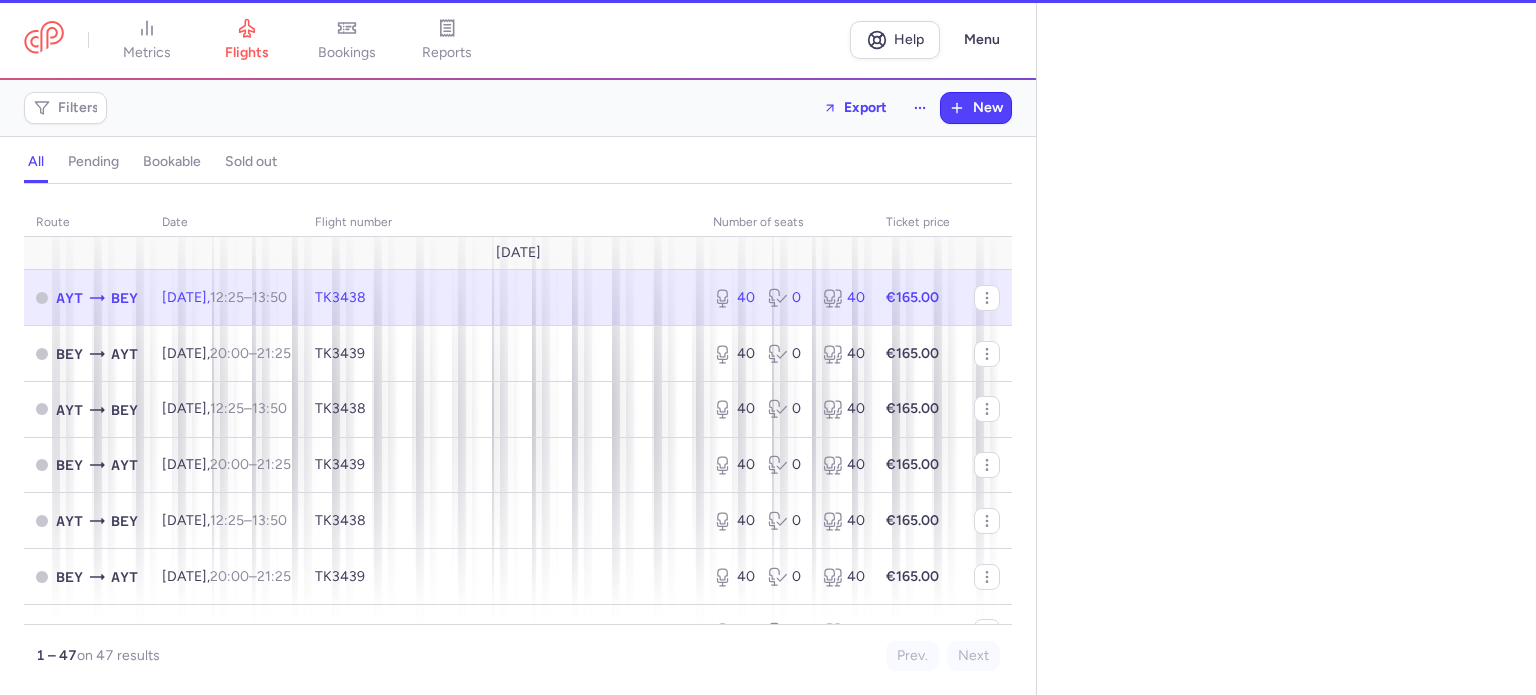 select on "days" 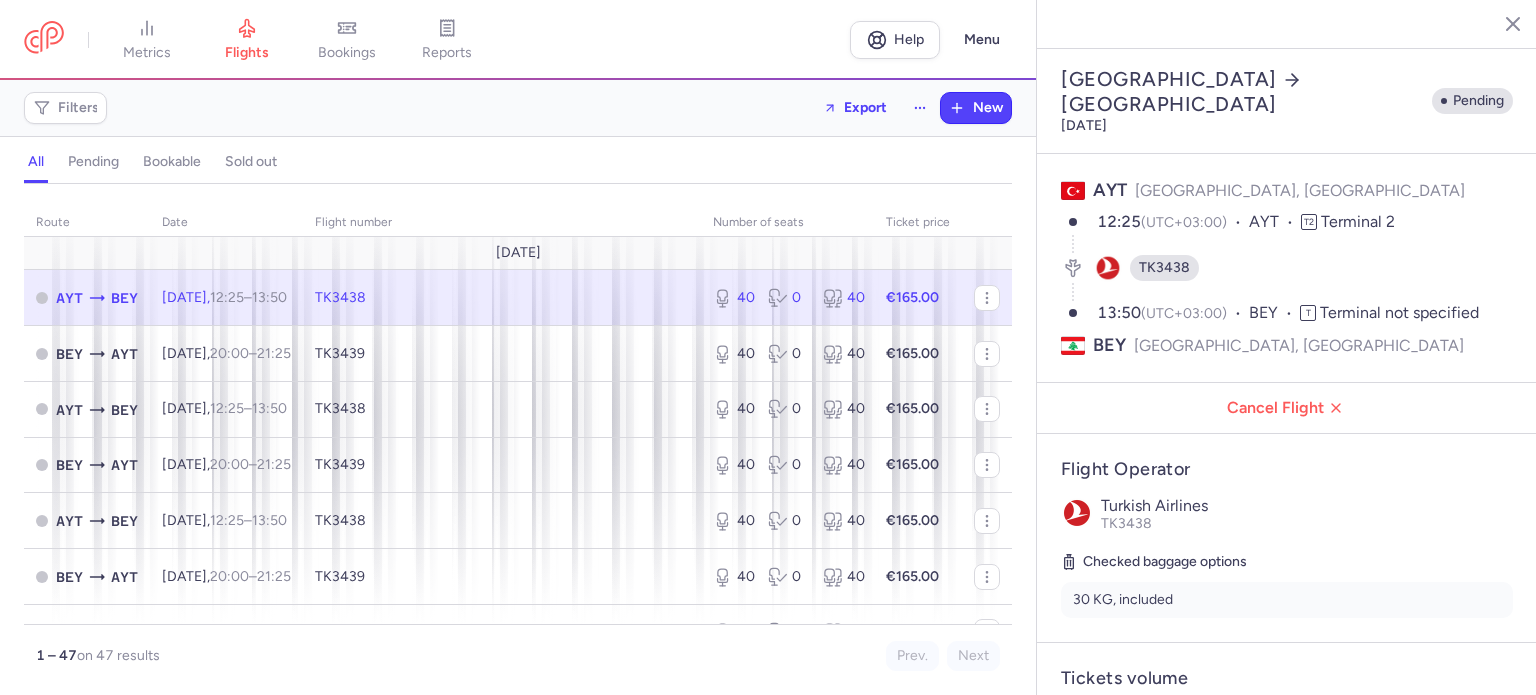 click on "TK3438" at bounding box center [1164, 268] 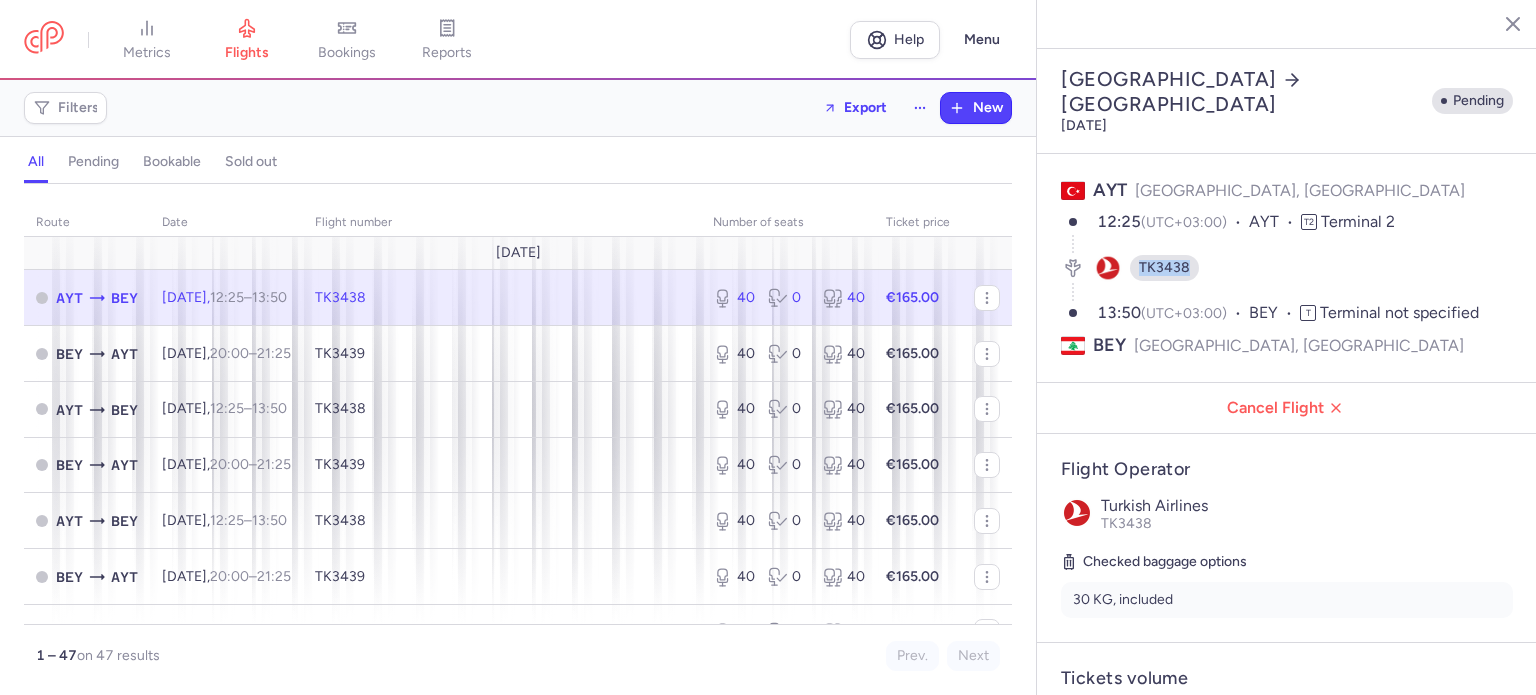 click on "TK3438" at bounding box center (1164, 268) 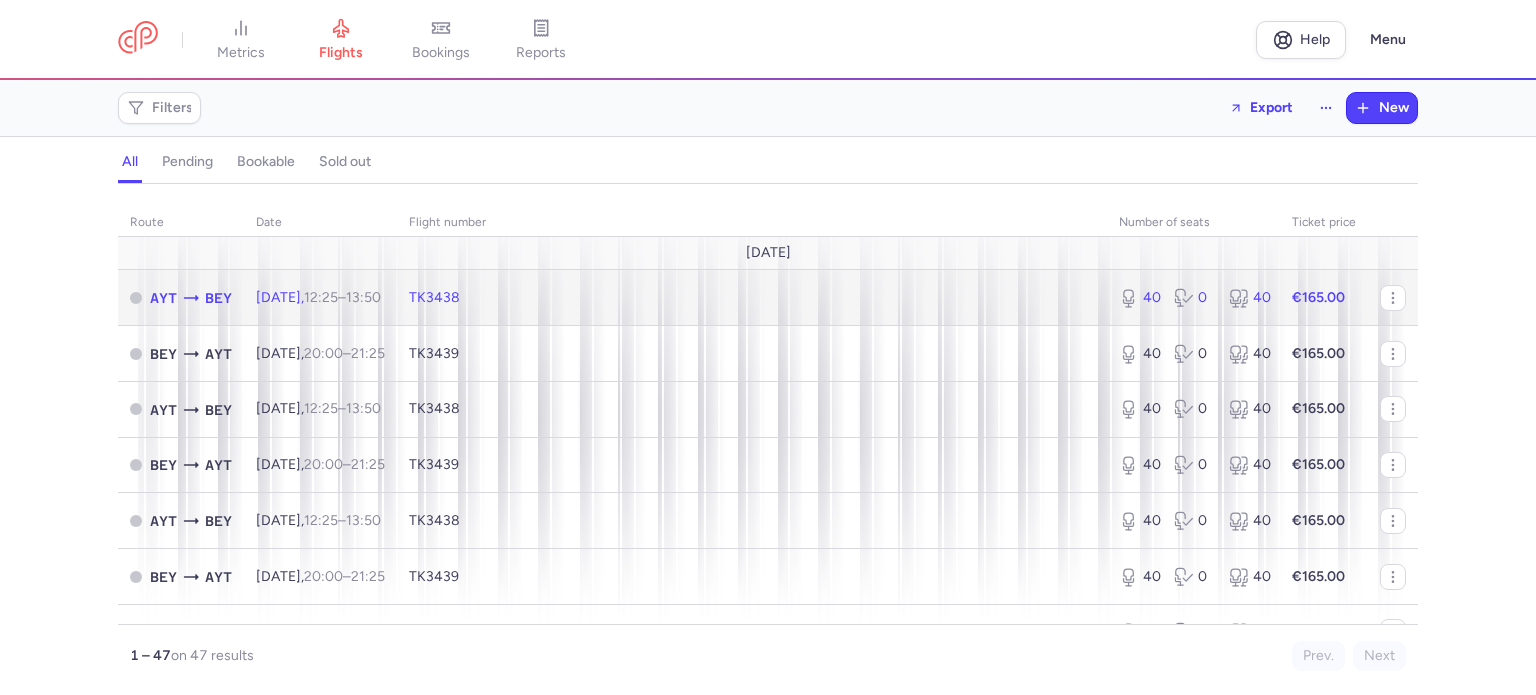 click at bounding box center [136, 298] 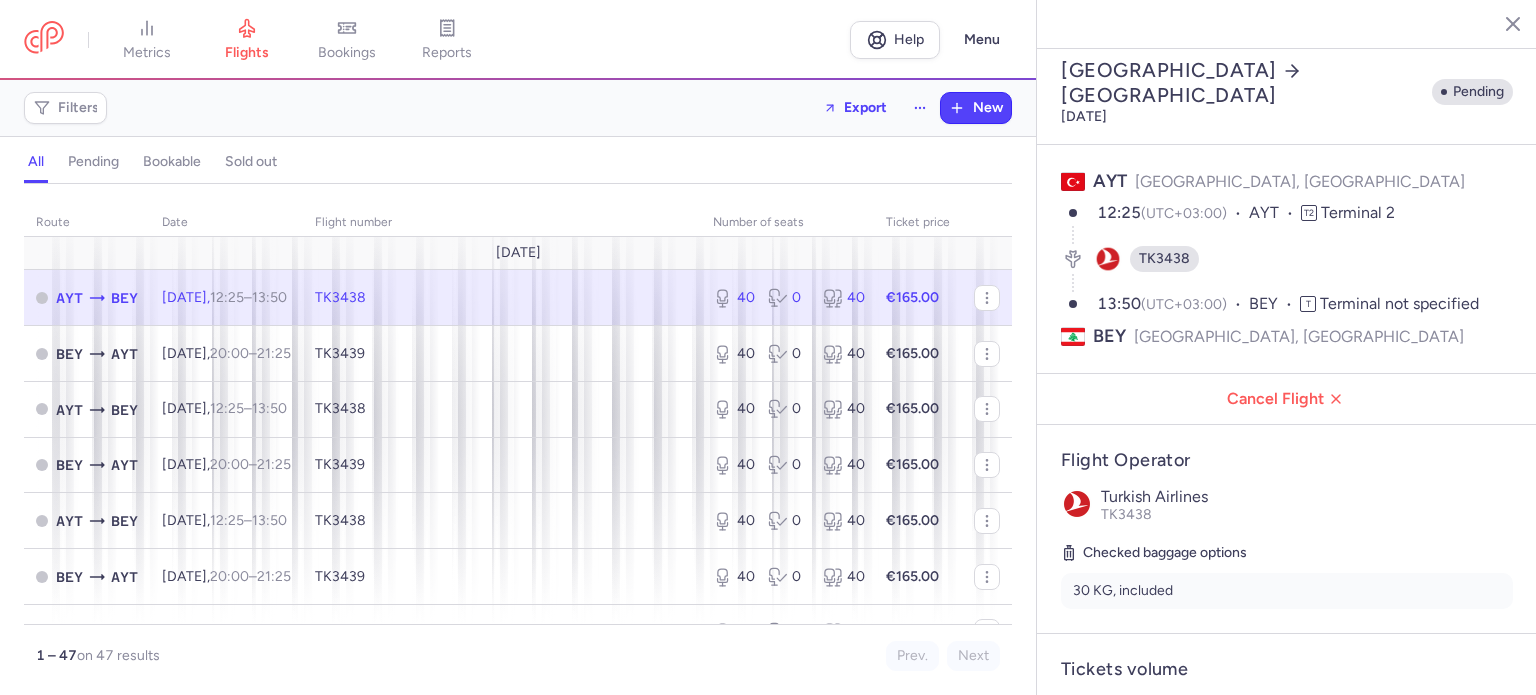 scroll, scrollTop: 0, scrollLeft: 0, axis: both 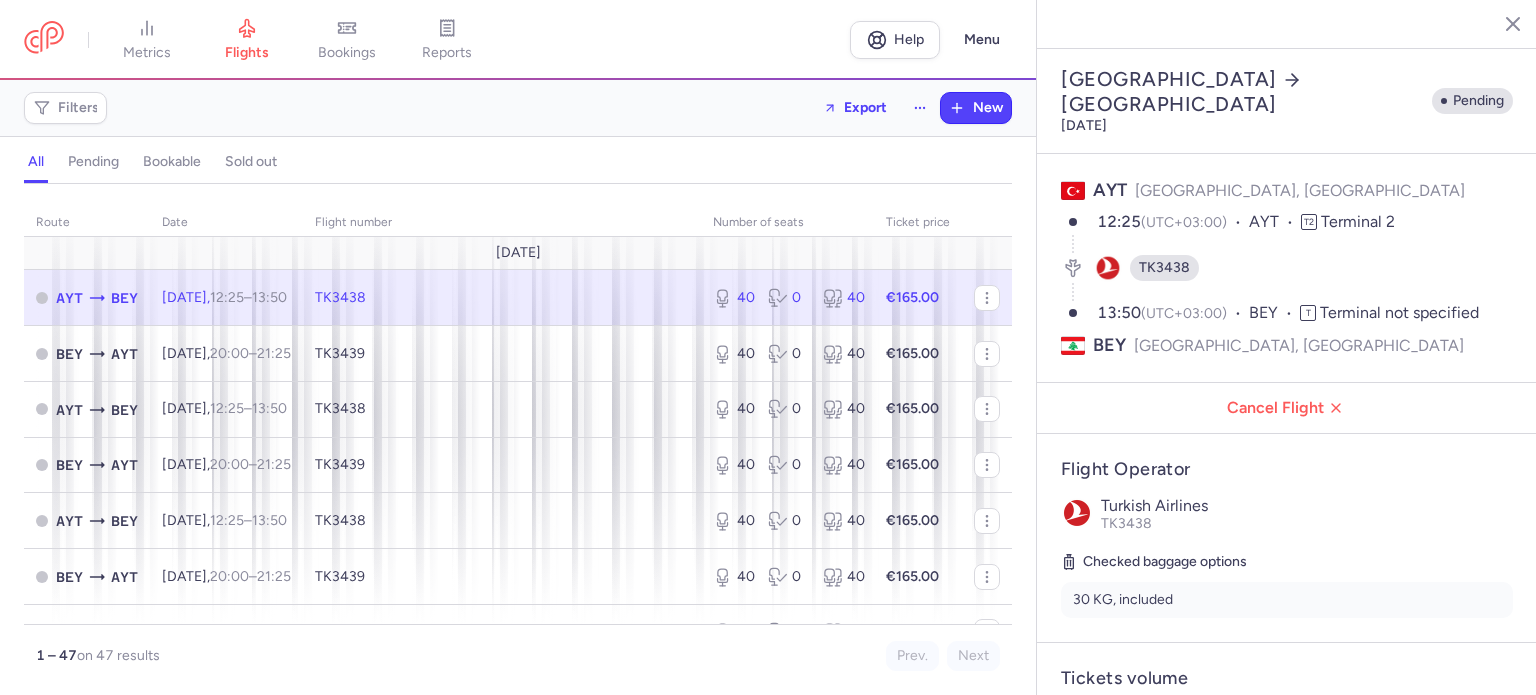 click 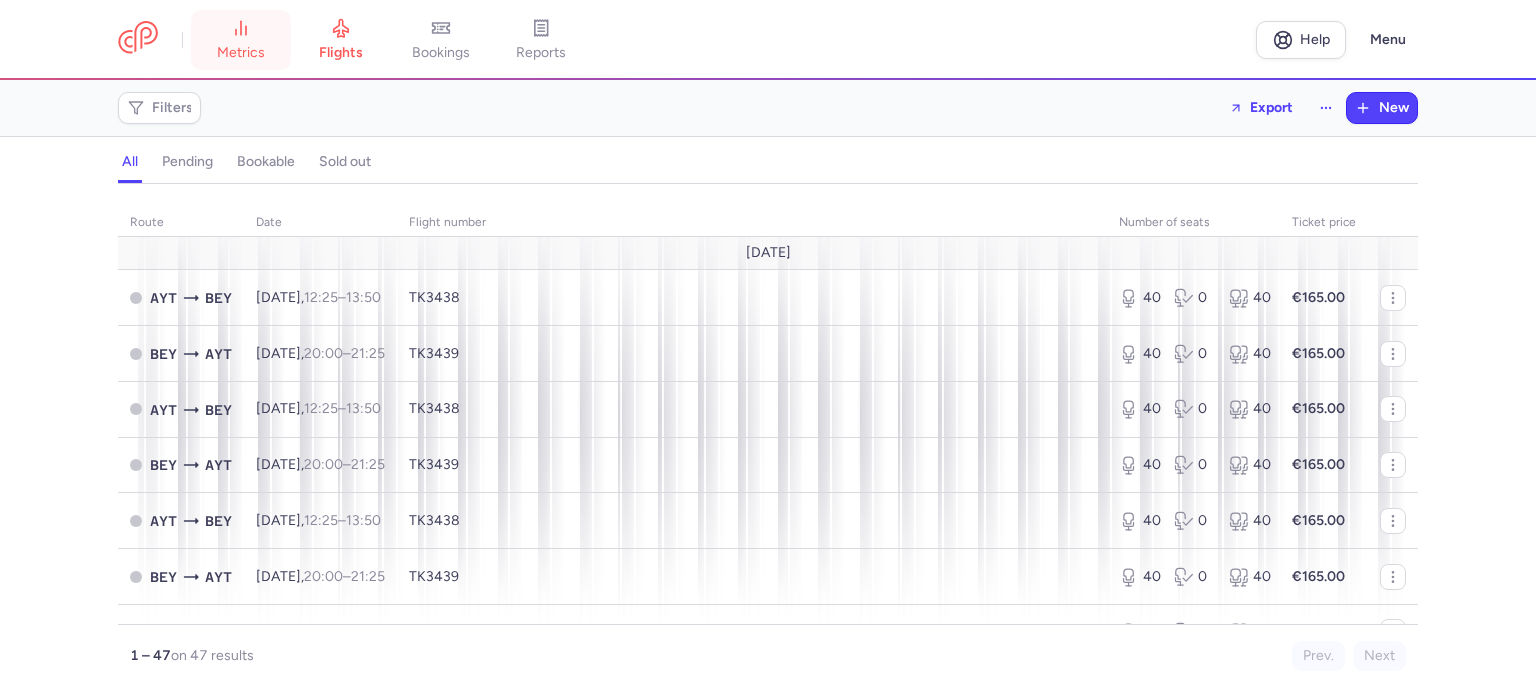 click on "metrics" at bounding box center [241, 53] 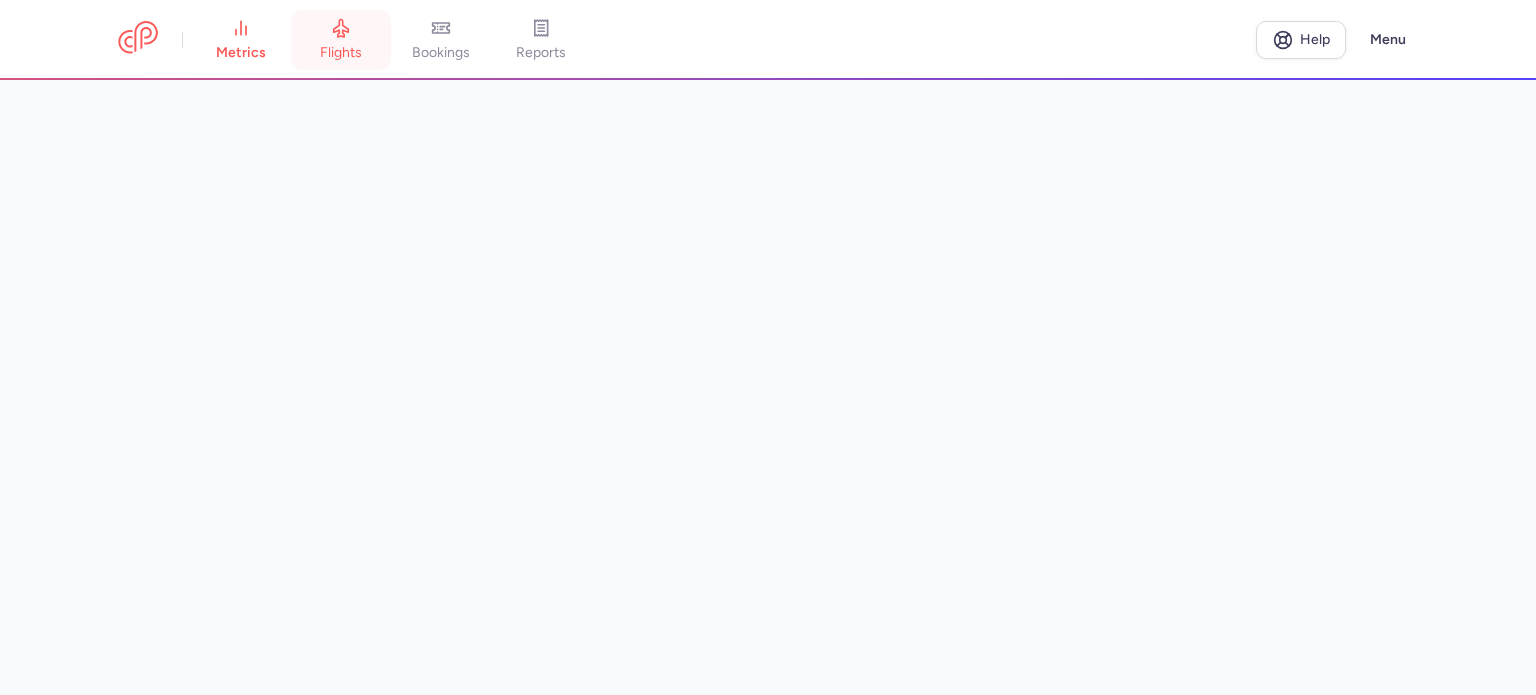 click on "flights" at bounding box center [341, 40] 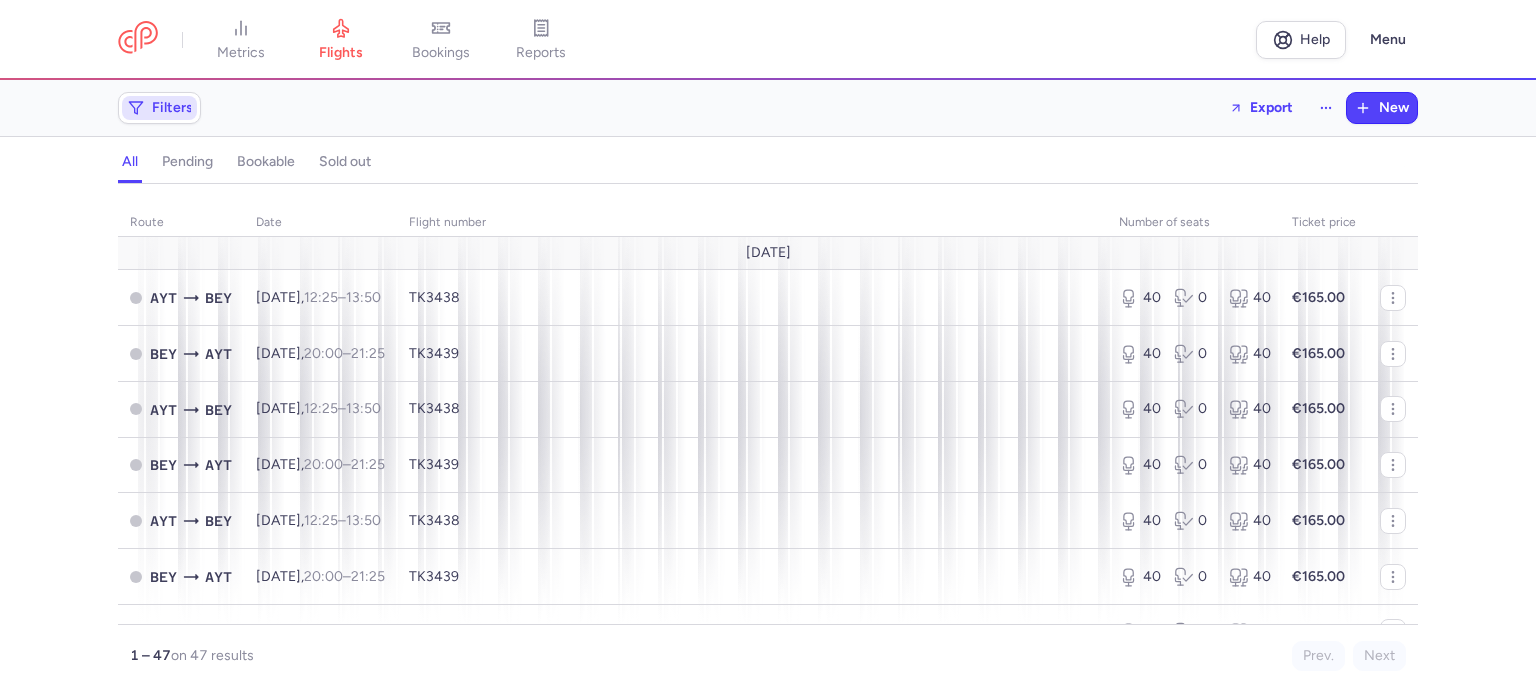 click on "Filters" 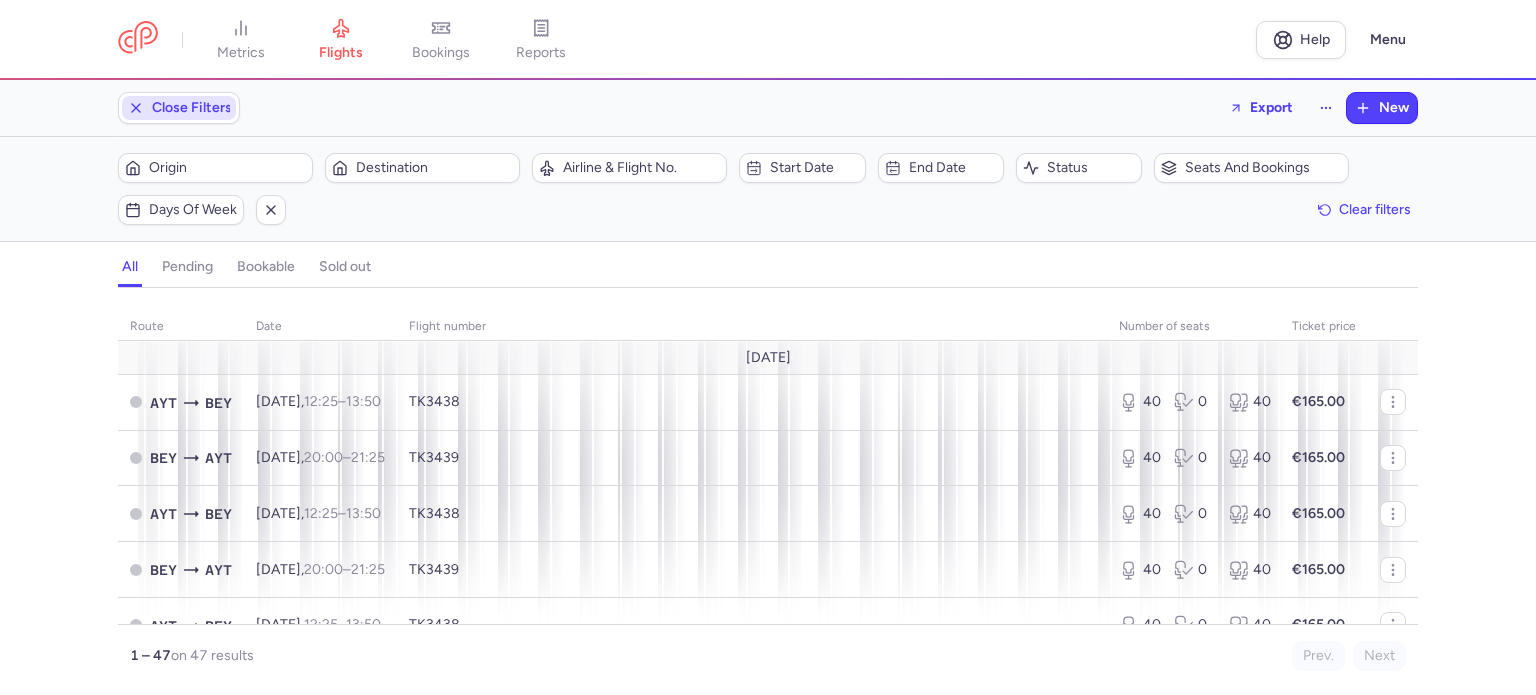 scroll, scrollTop: 0, scrollLeft: 0, axis: both 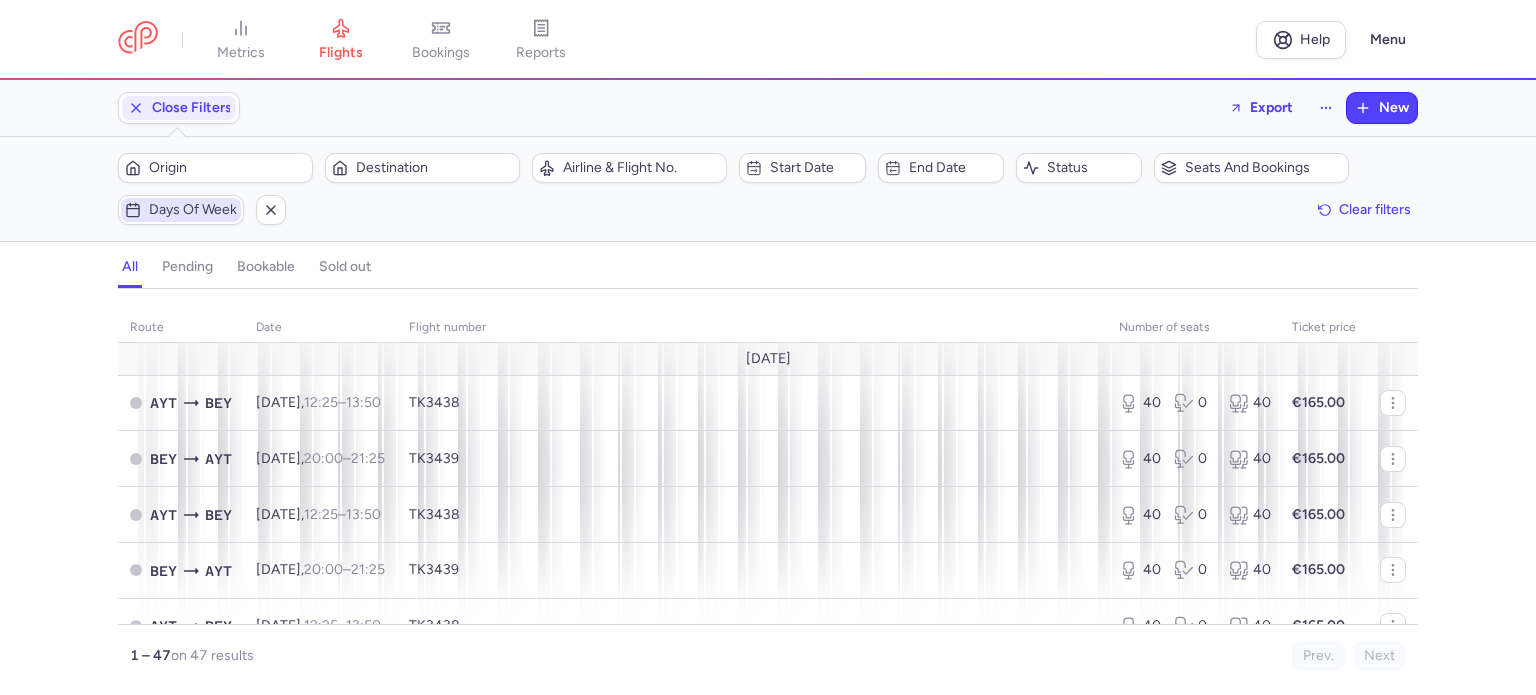 click on "Days of week" at bounding box center [193, 210] 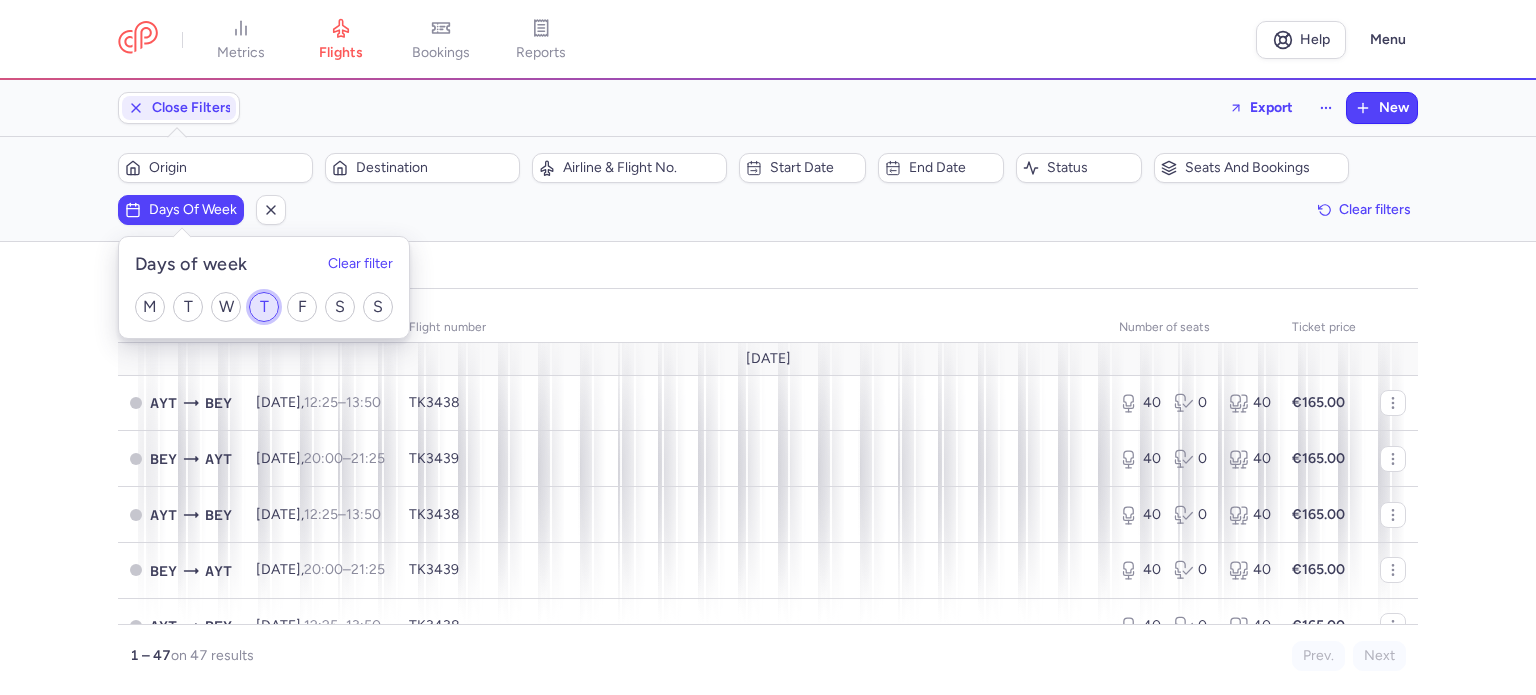click on "T" at bounding box center [264, 307] 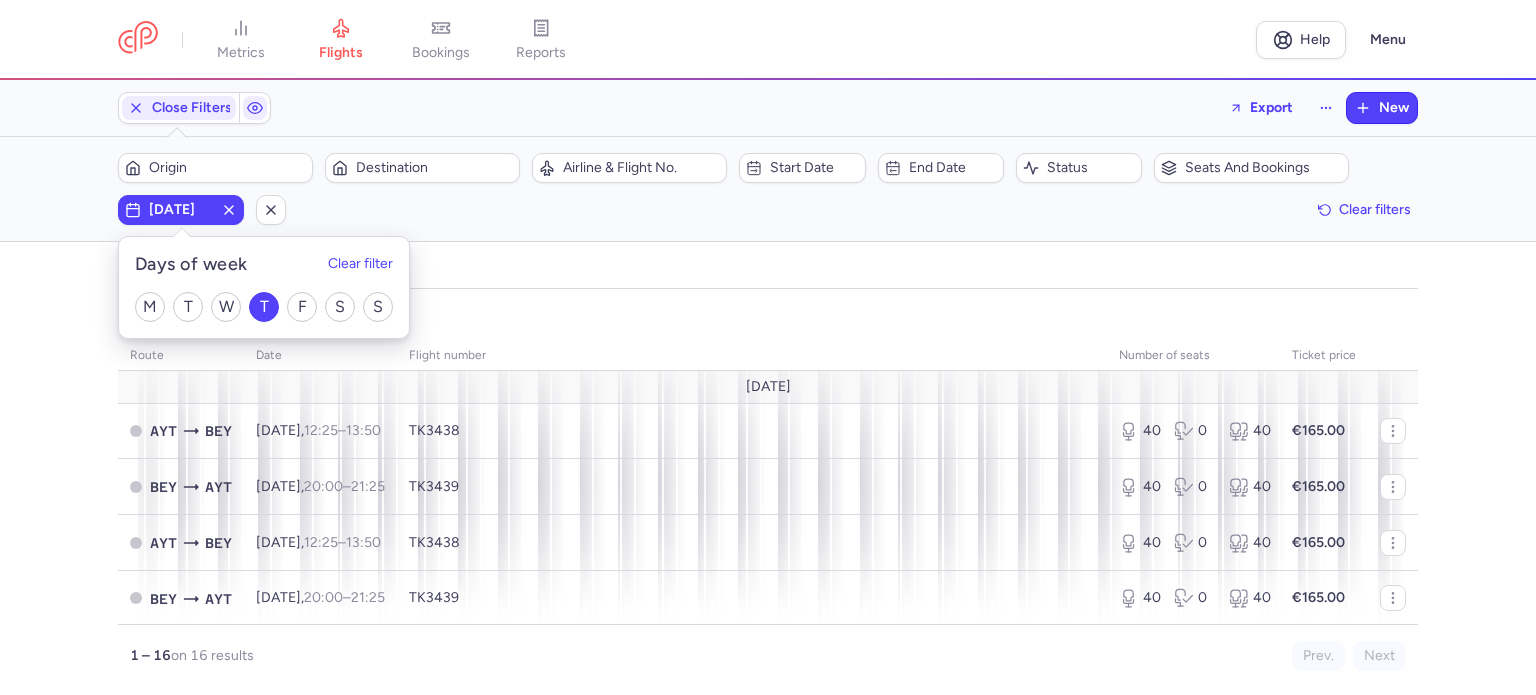 click on "Filters (1) – 16 results  Origin  Destination  Airline & Flight No.  Start date  End date  Status  Seats and bookings  [DATE]  Clear filters" at bounding box center (768, 189) 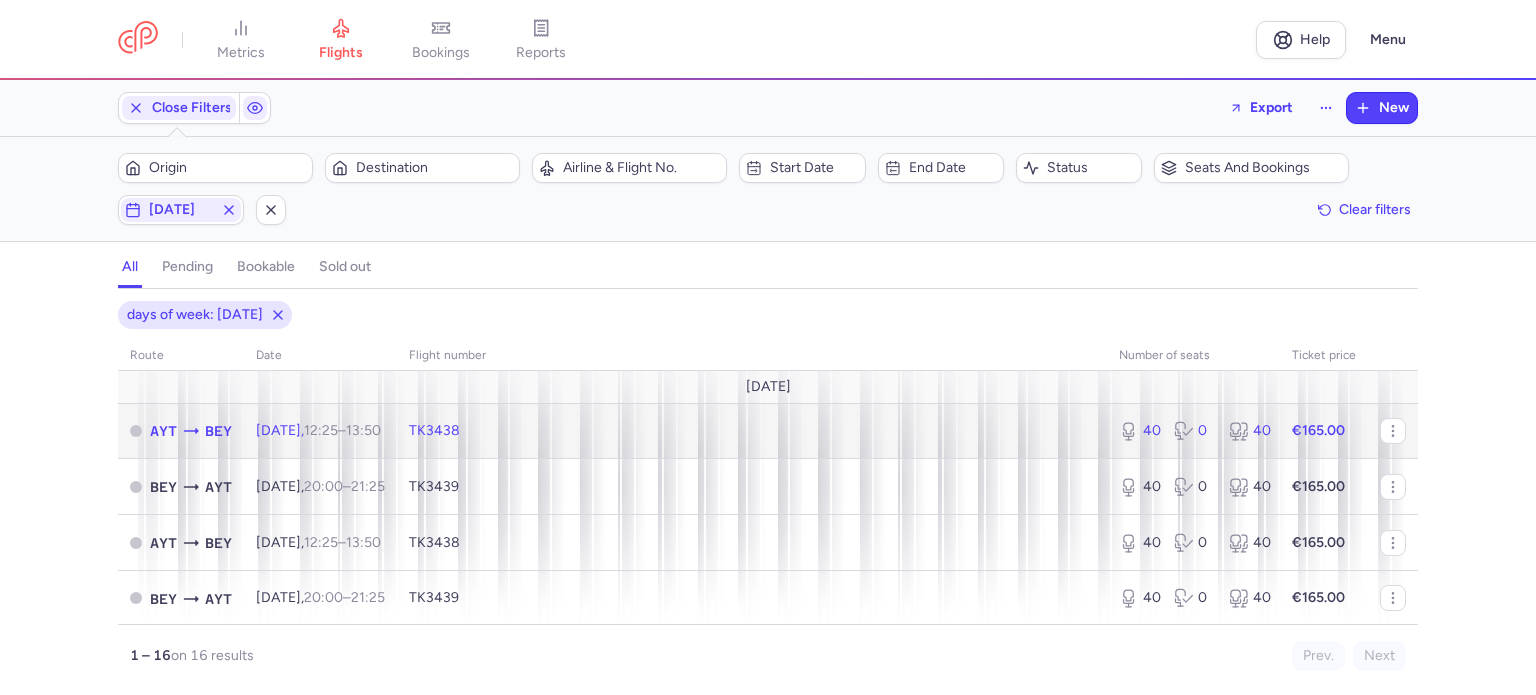 click on "TK3438" 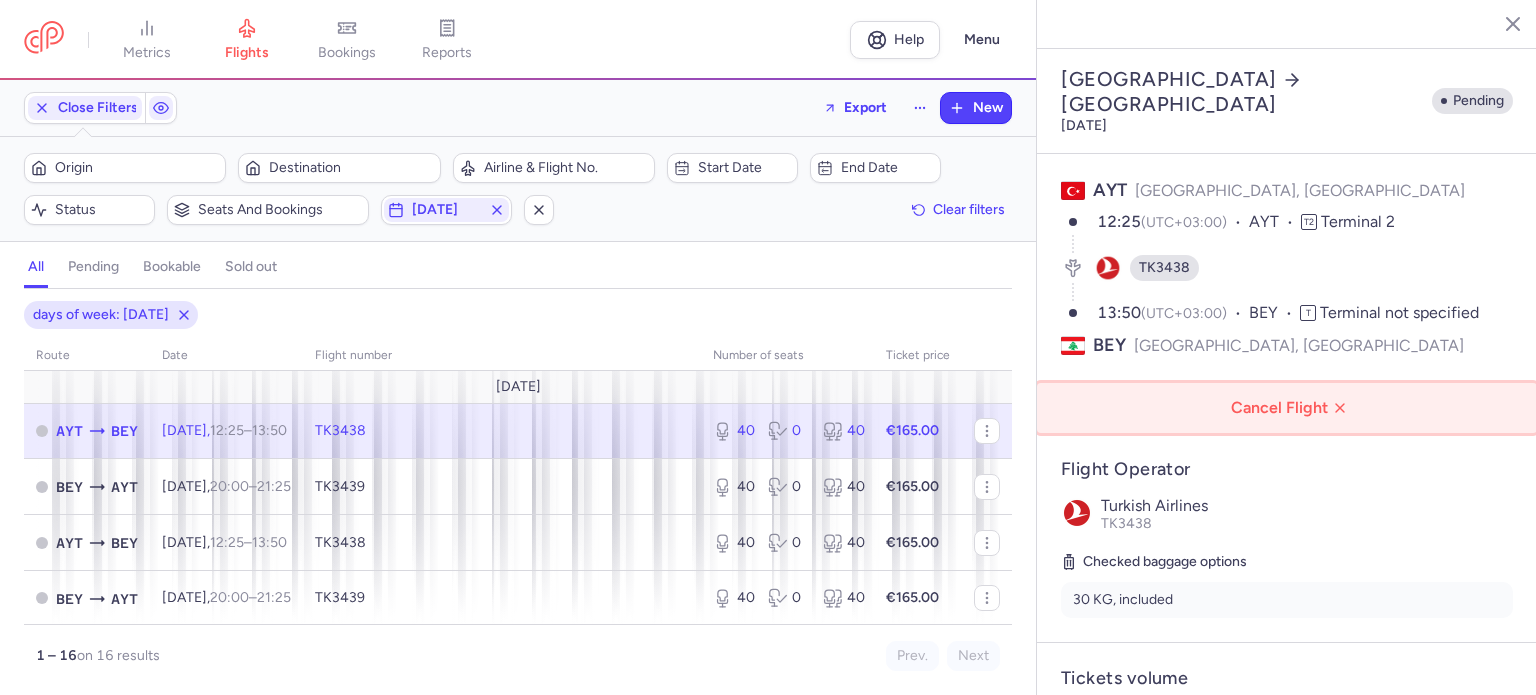 click on "Cancel Flight" at bounding box center [1291, 408] 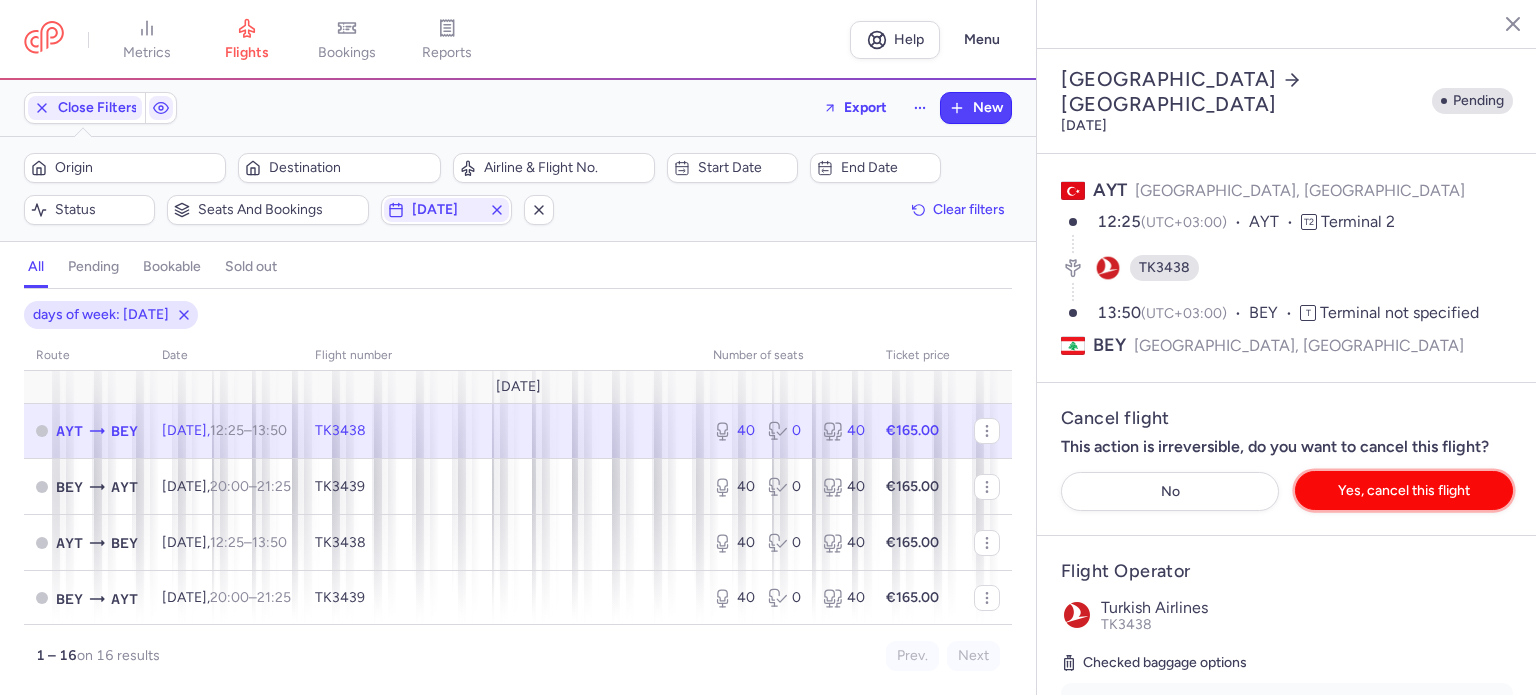 click on "Yes, cancel this flight" at bounding box center [1404, 490] 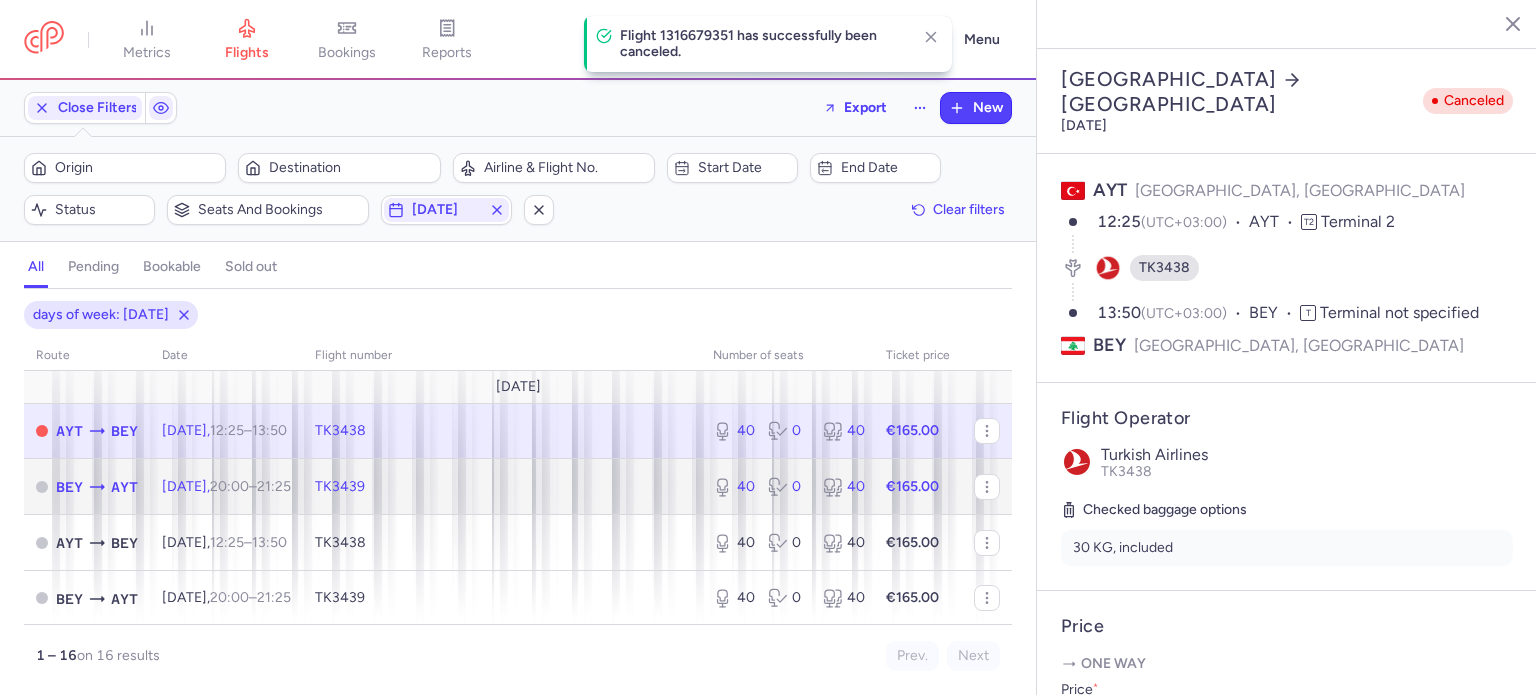 click on "TK3439" 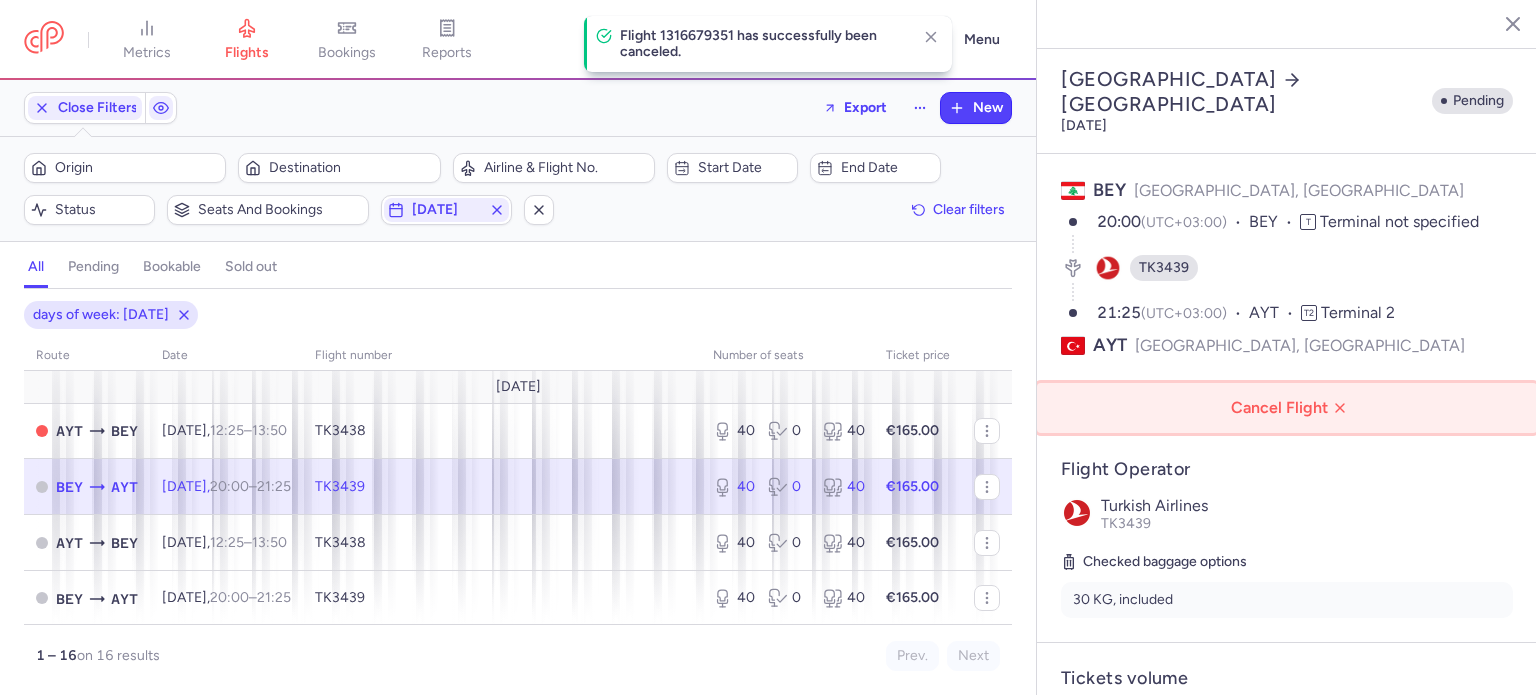 click on "Cancel Flight" 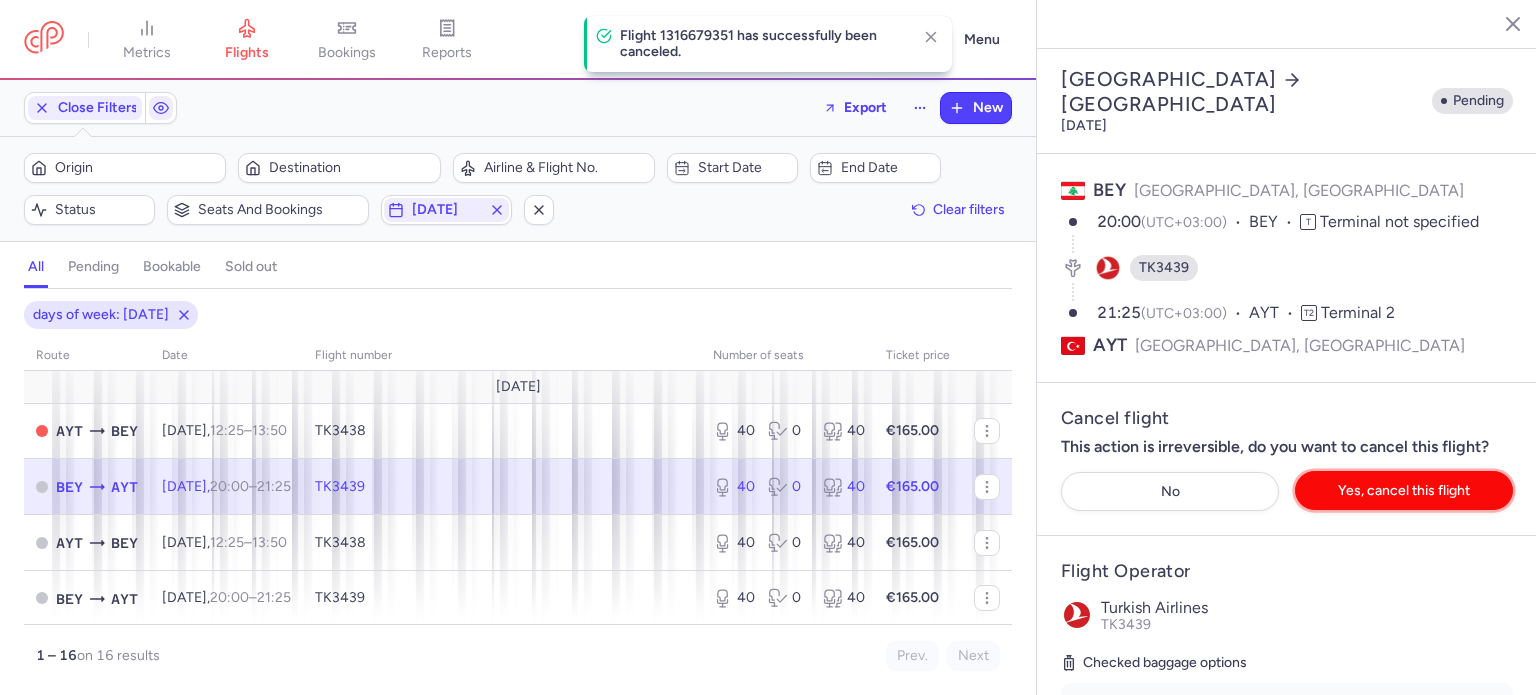 click on "Yes, cancel this flight" at bounding box center (1404, 490) 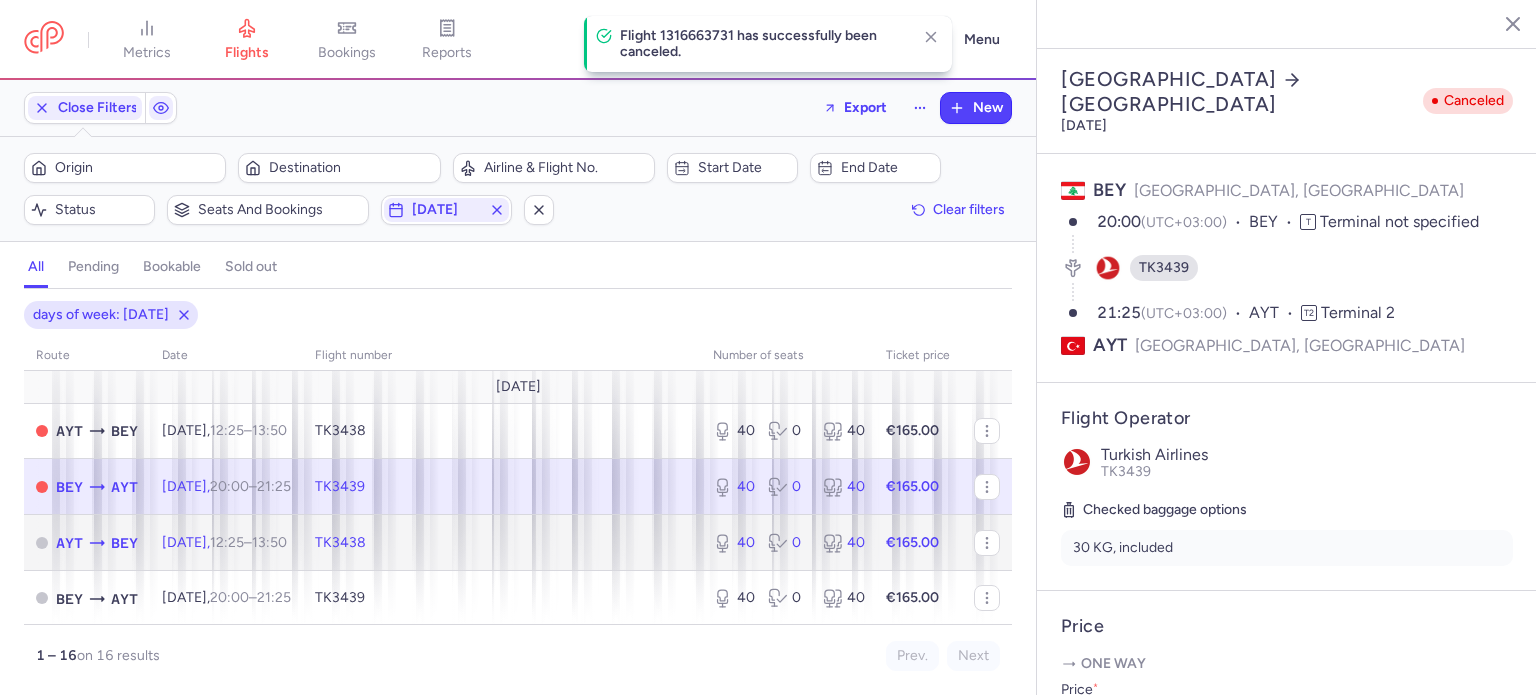 click on "[DATE]  12:25  –  13:50  +0" 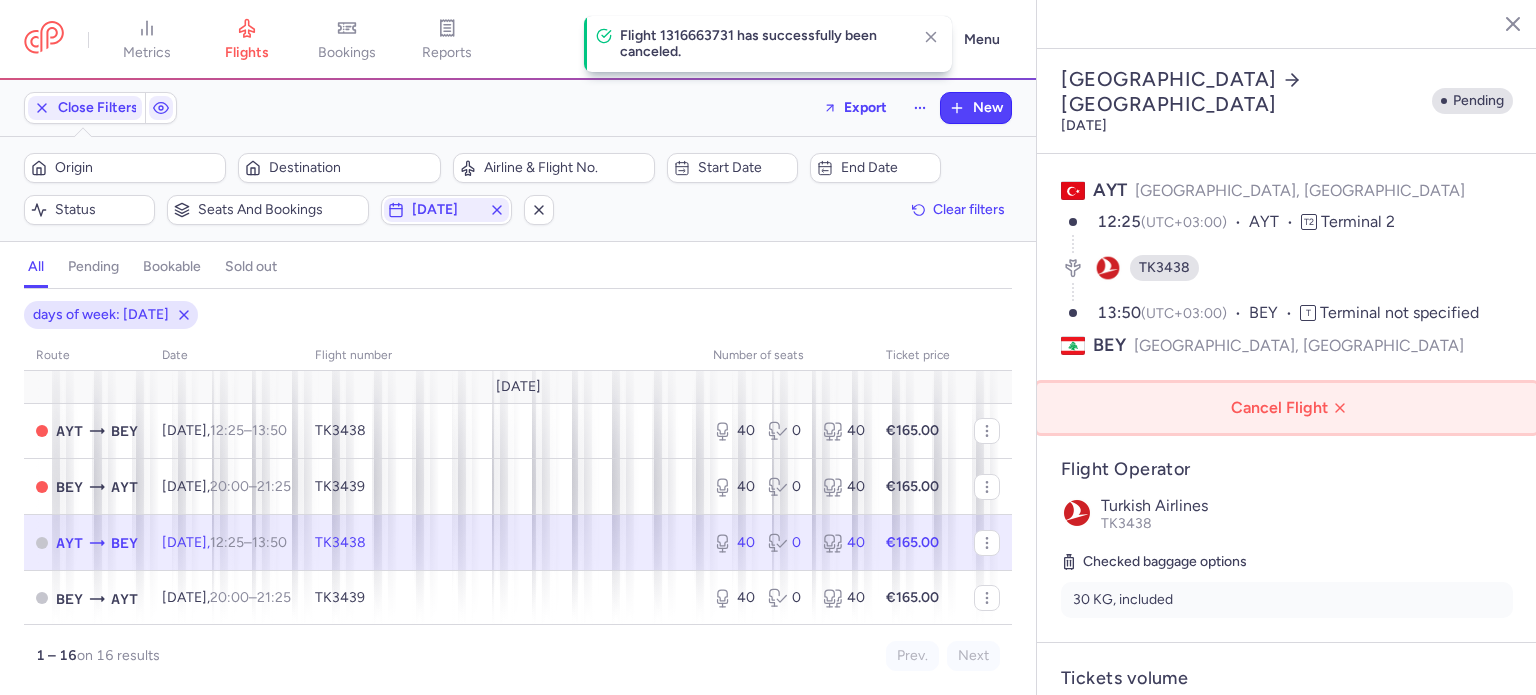 click on "Cancel Flight" at bounding box center (1291, 408) 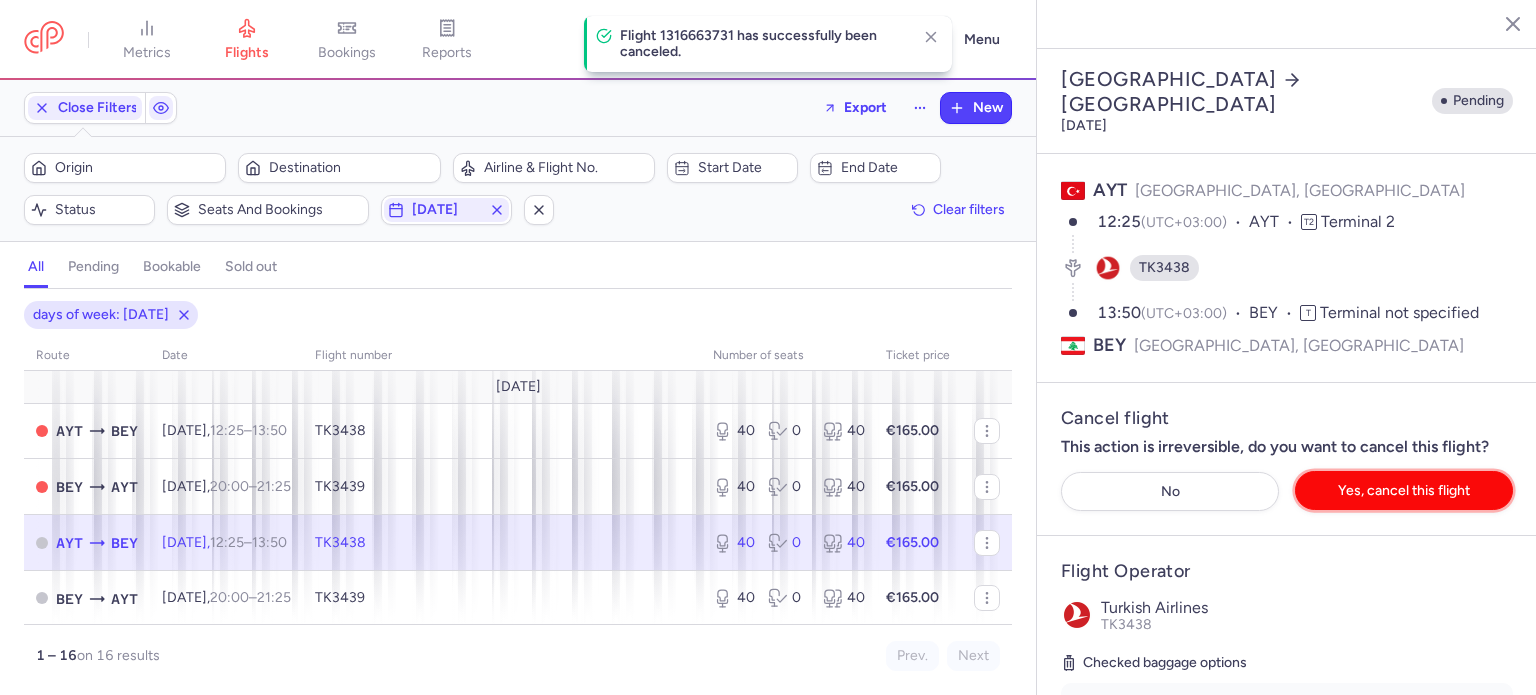 click on "Yes, cancel this flight" at bounding box center [1404, 490] 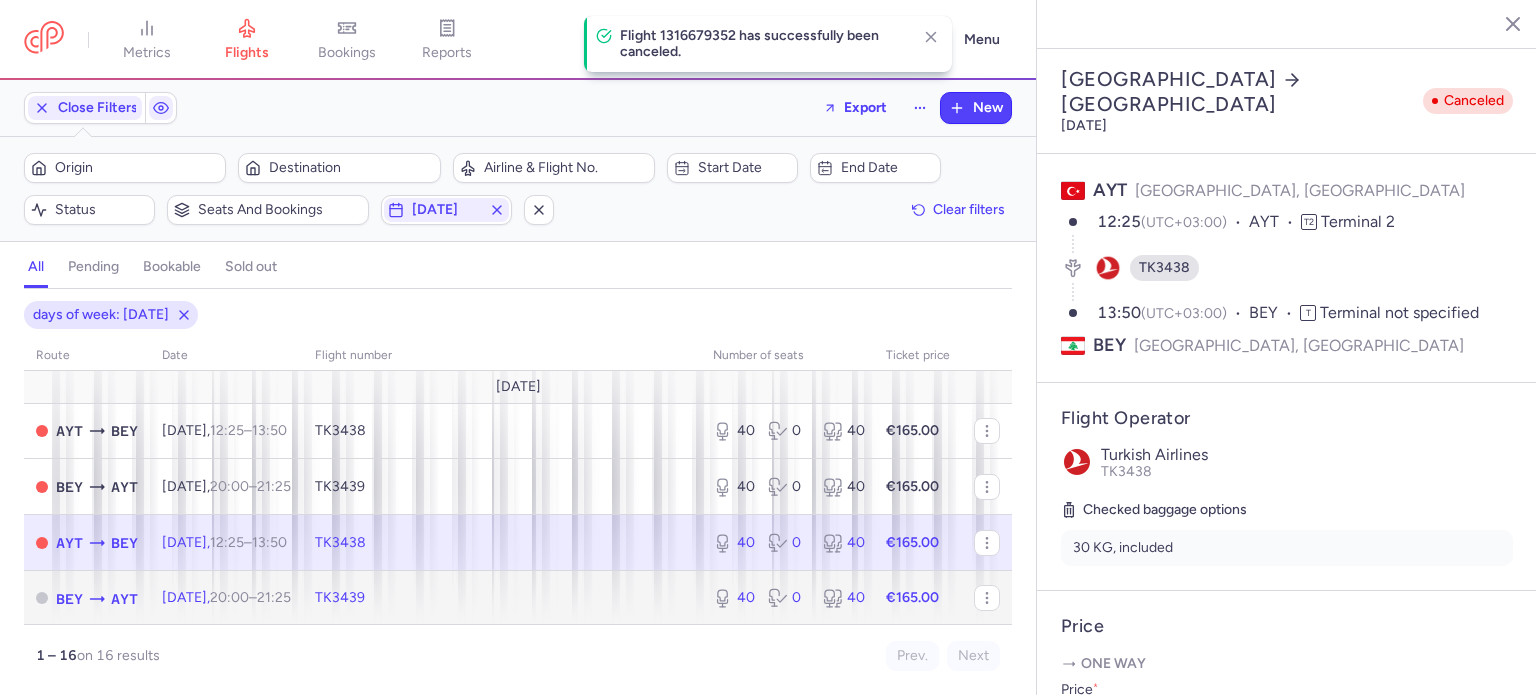 click on "TK3439" 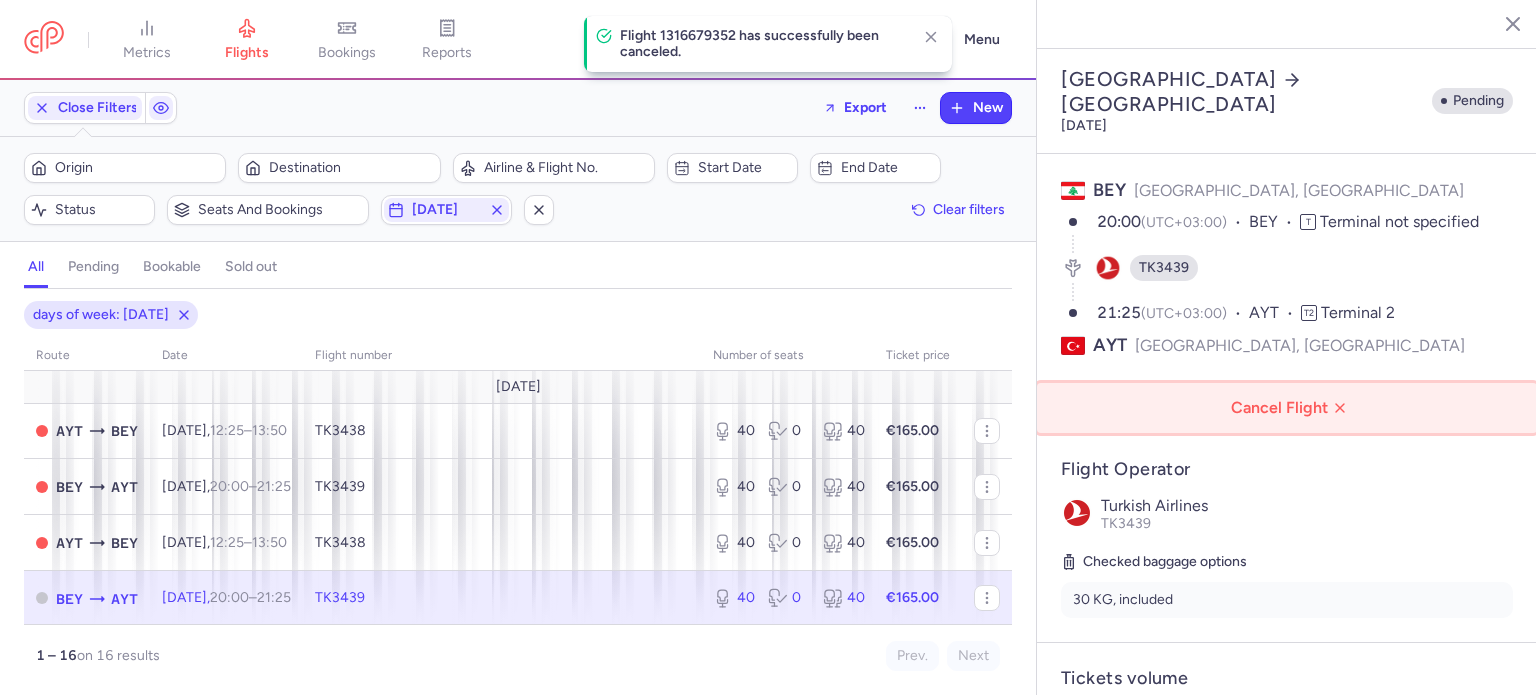 click on "Cancel Flight" 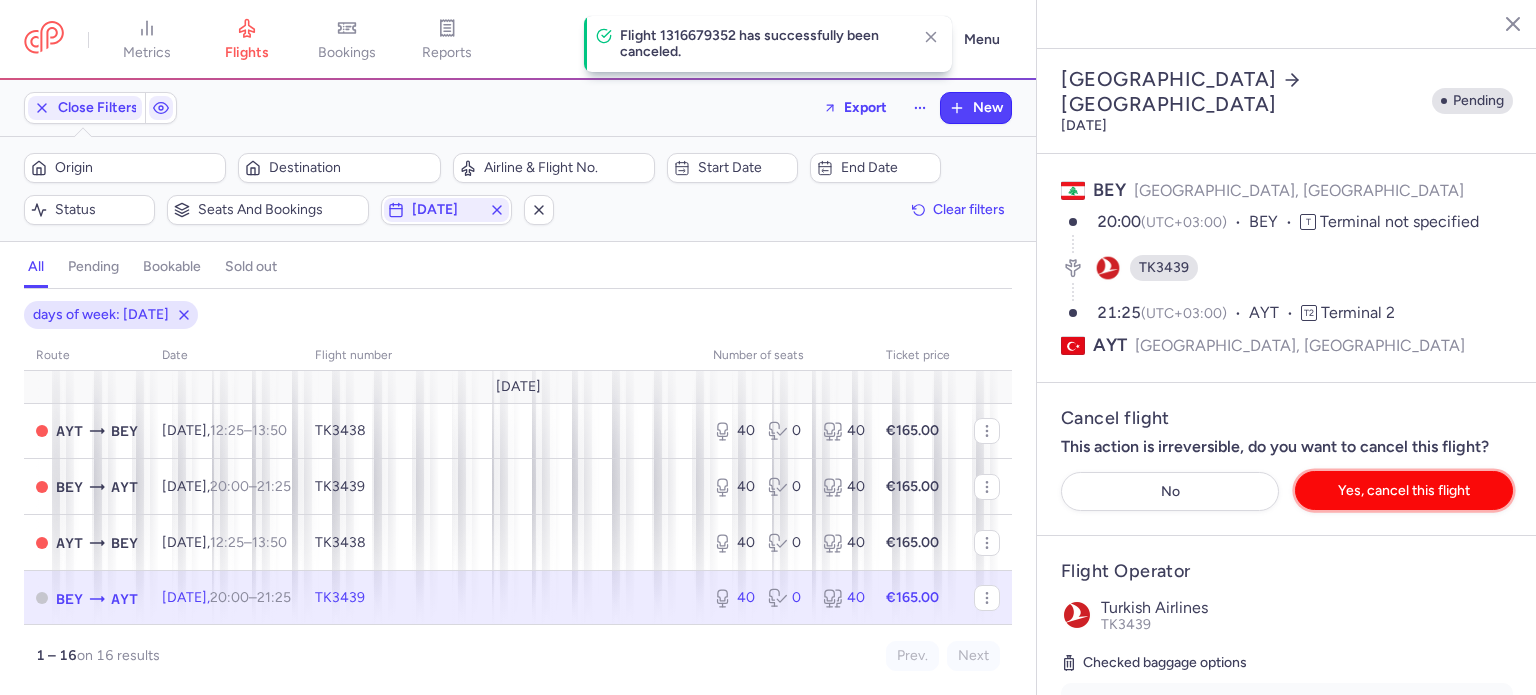 click on "Yes, cancel this flight" at bounding box center (1404, 490) 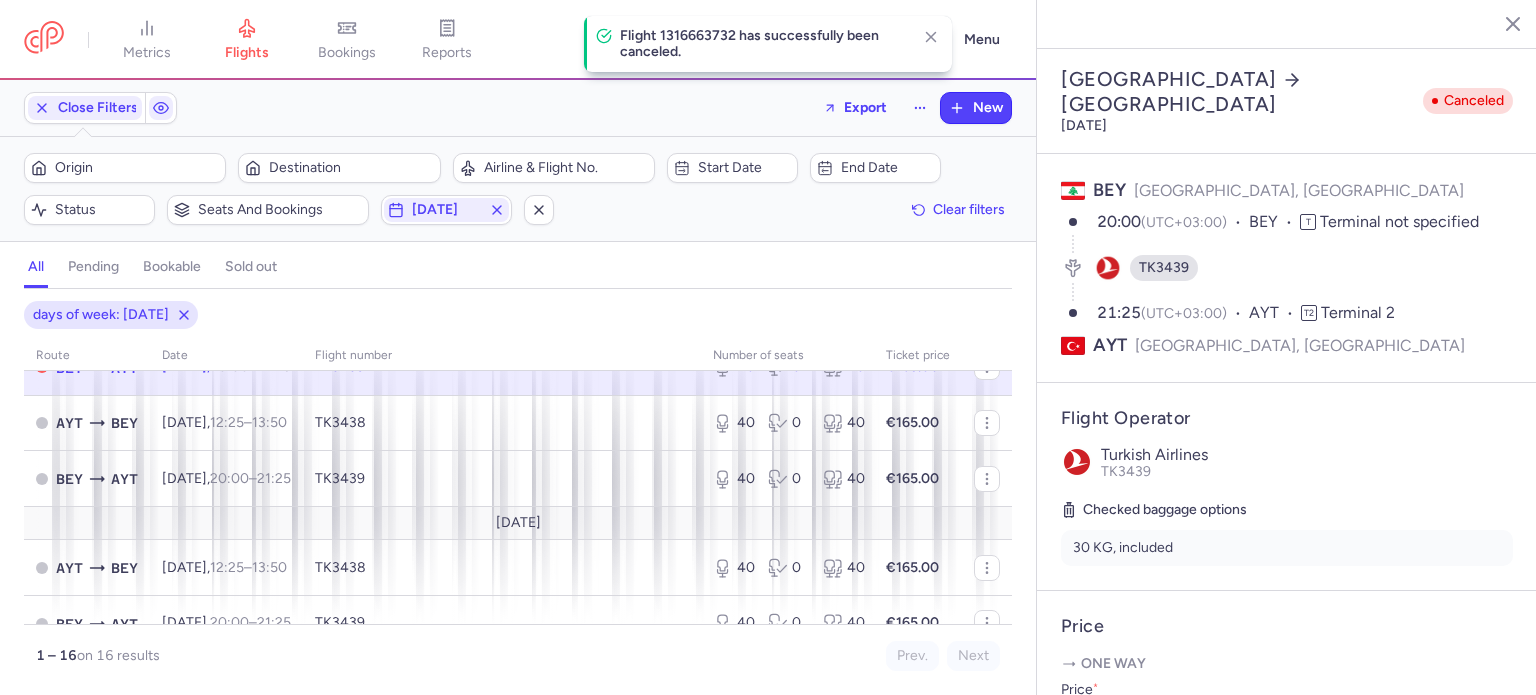 scroll, scrollTop: 232, scrollLeft: 0, axis: vertical 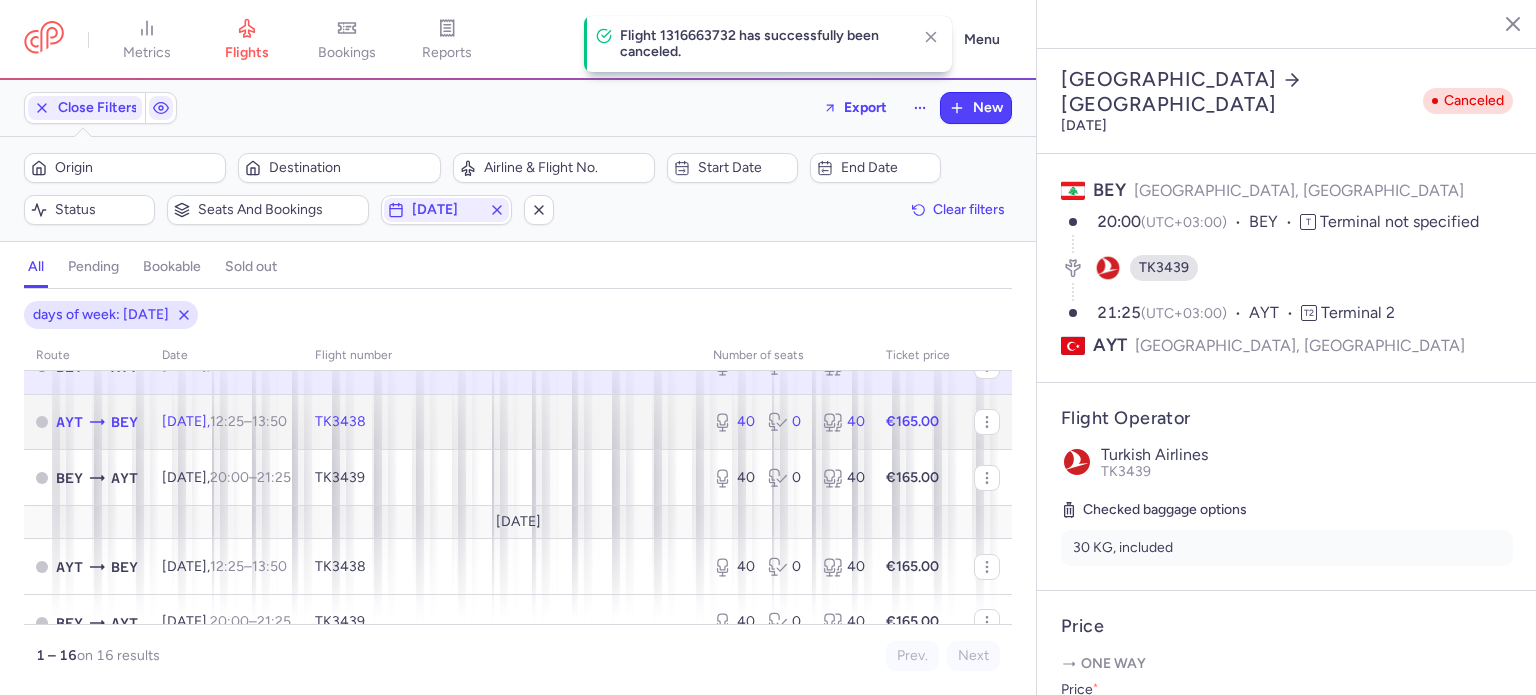 click on "TK3438" 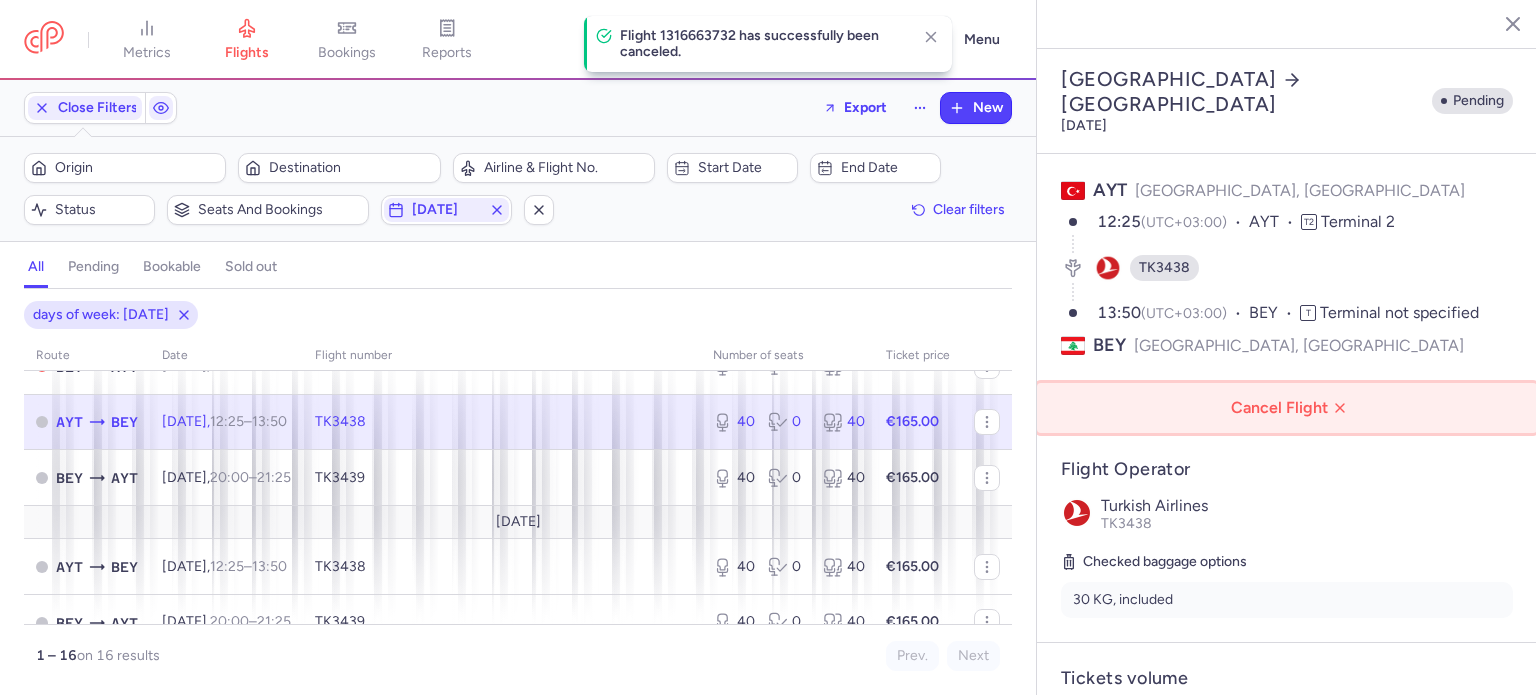 click on "Cancel Flight" 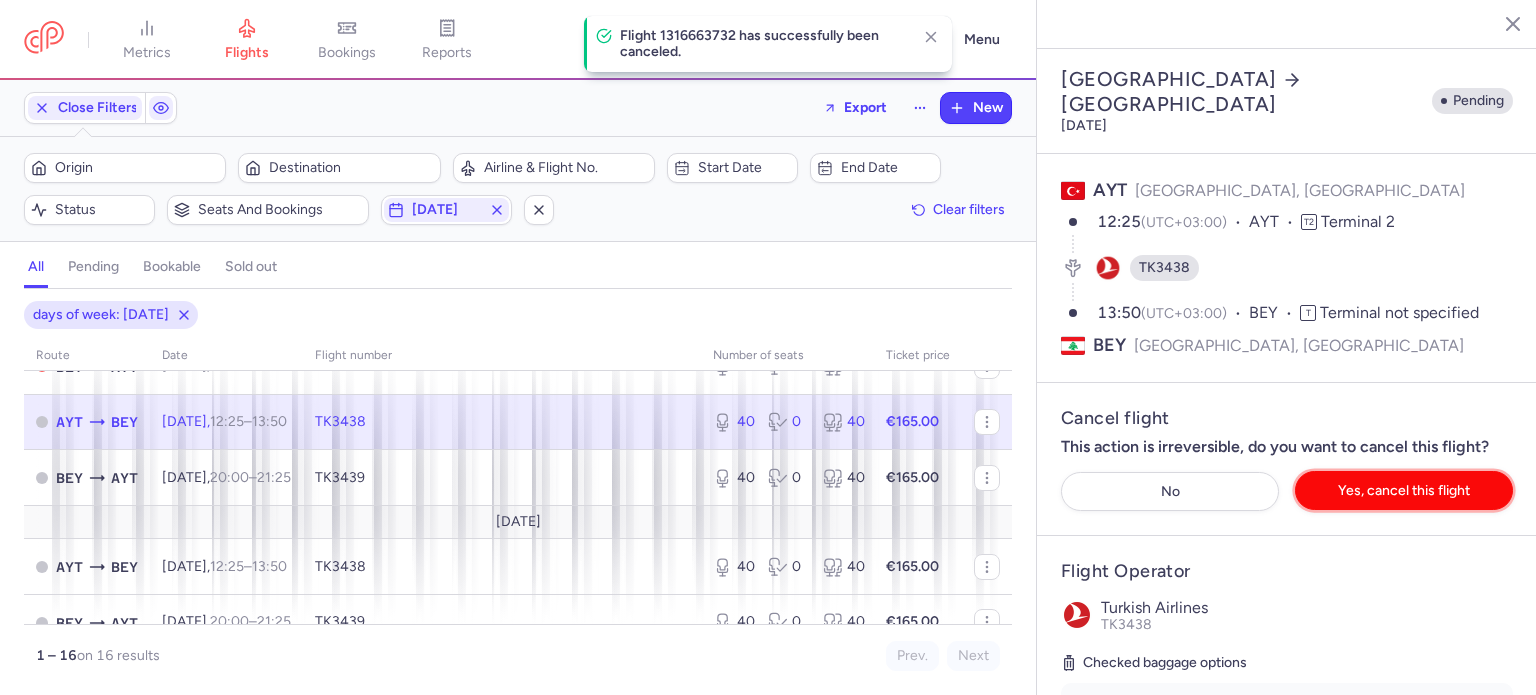 click on "Yes, cancel this flight" at bounding box center [1404, 490] 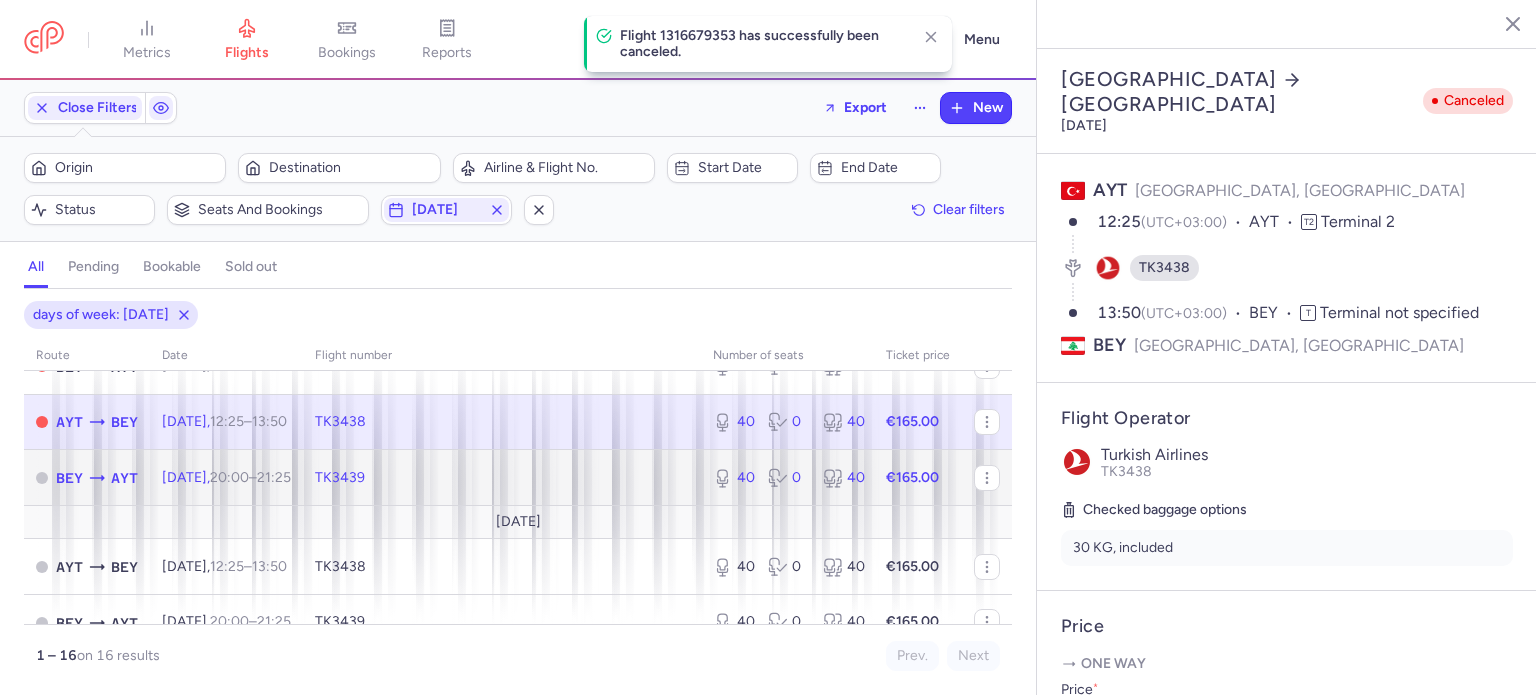 click on "TK3439" 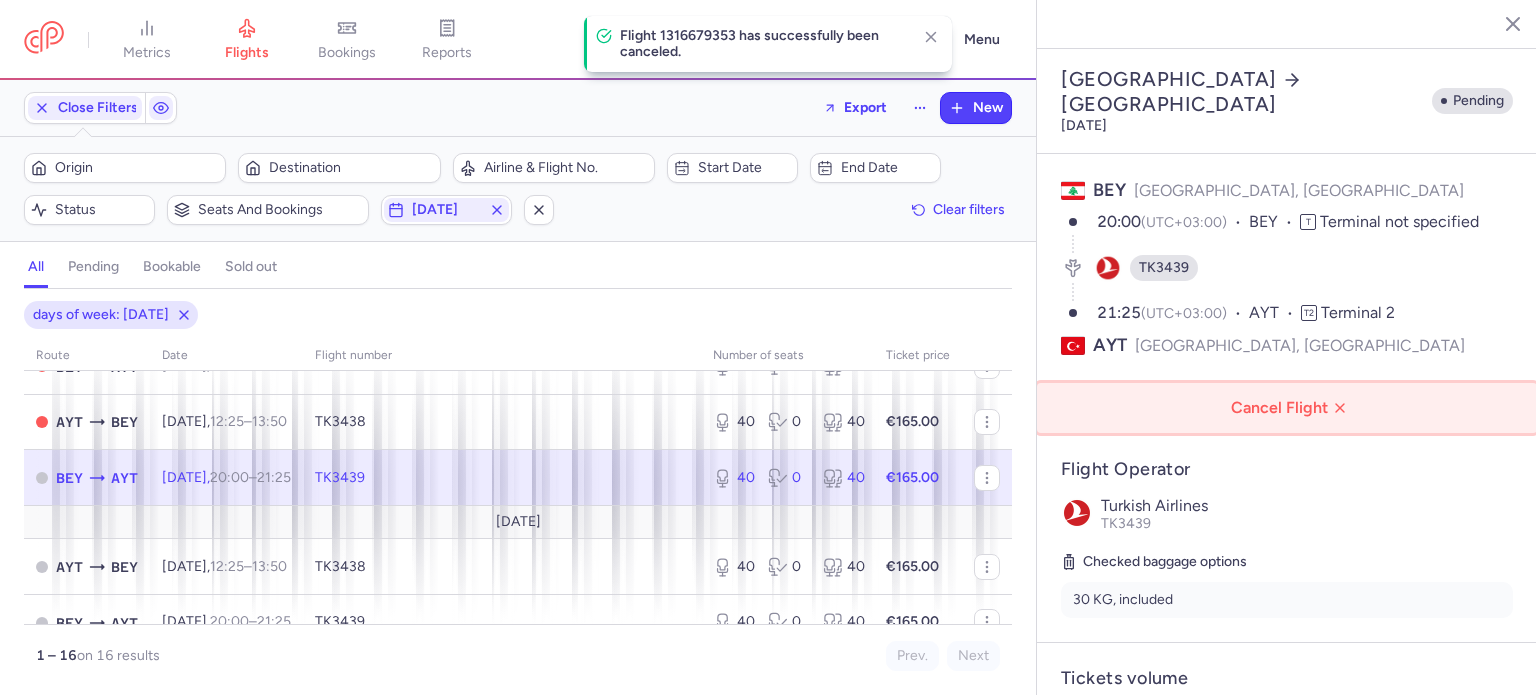 click on "Cancel Flight" at bounding box center (1291, 408) 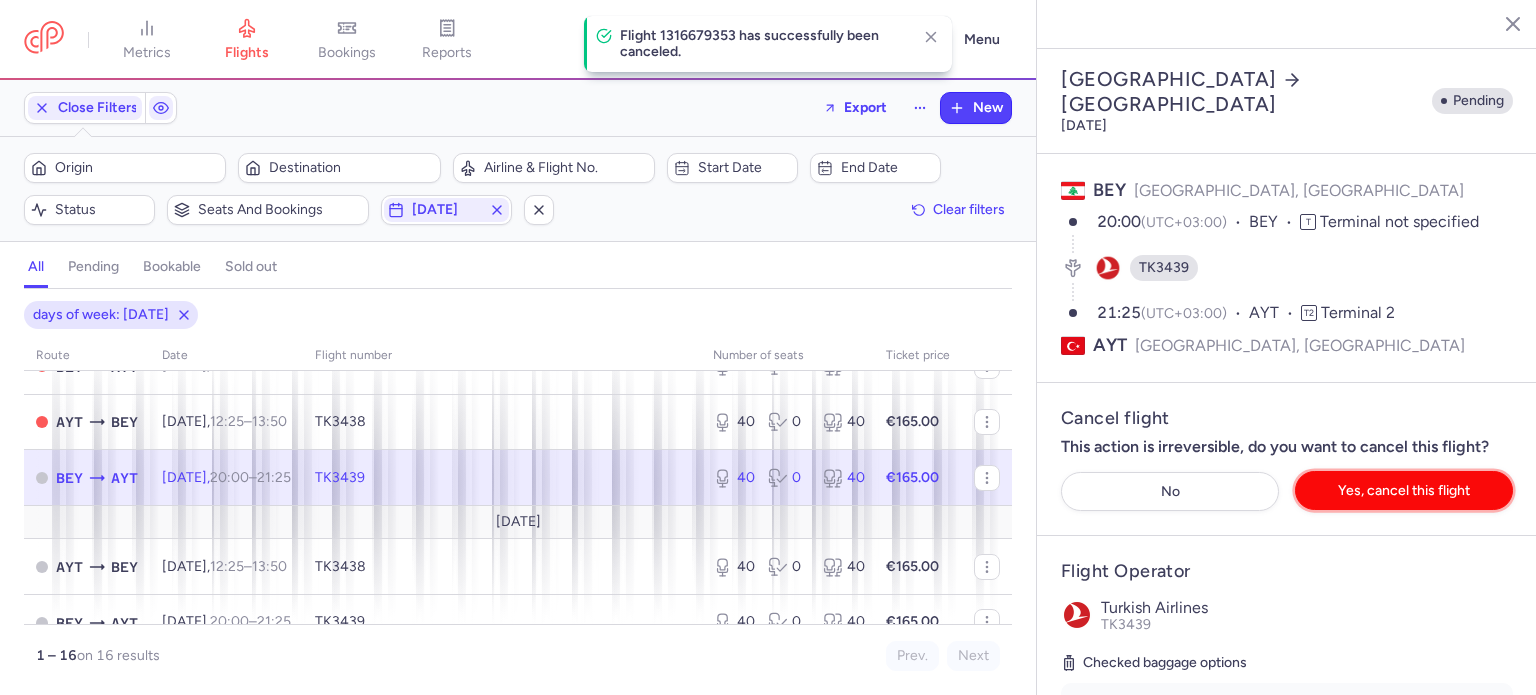click on "Yes, cancel this flight" at bounding box center (1404, 490) 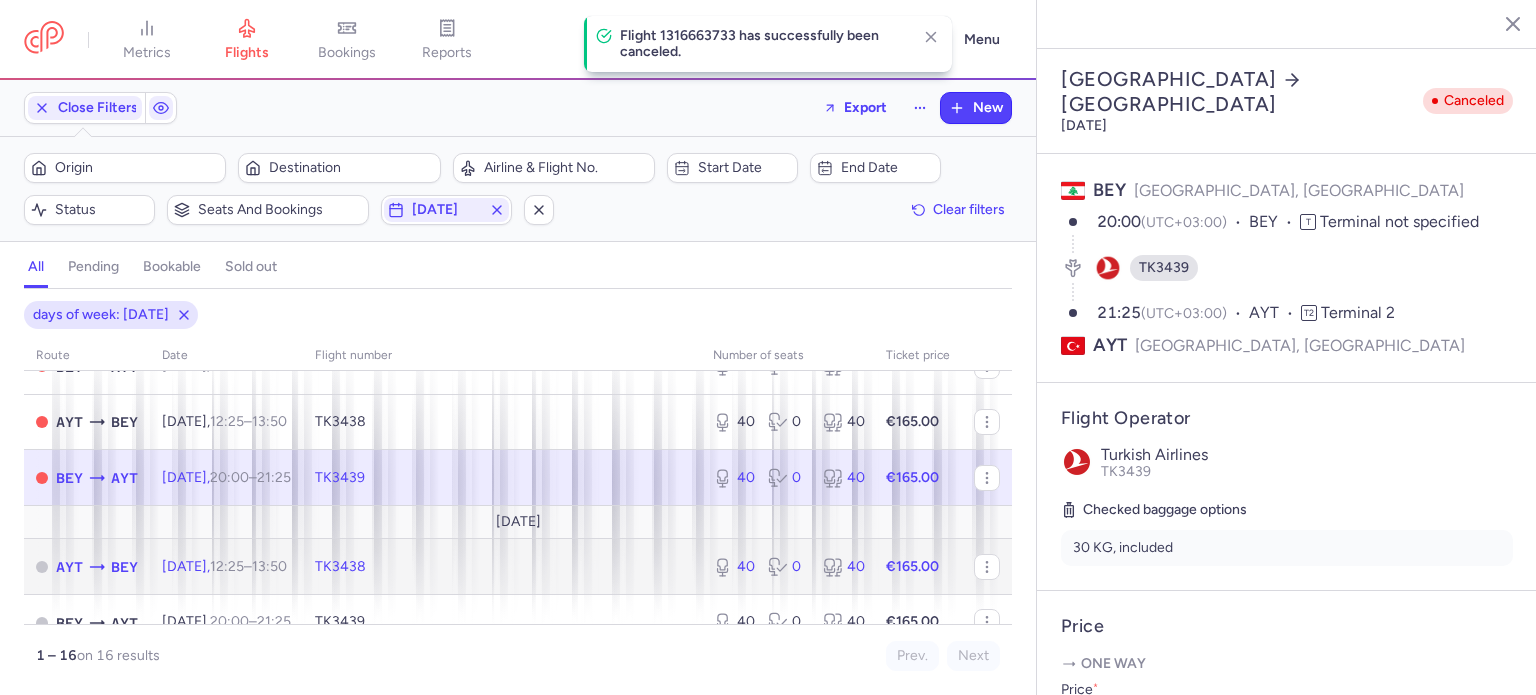 click on "TK3438" 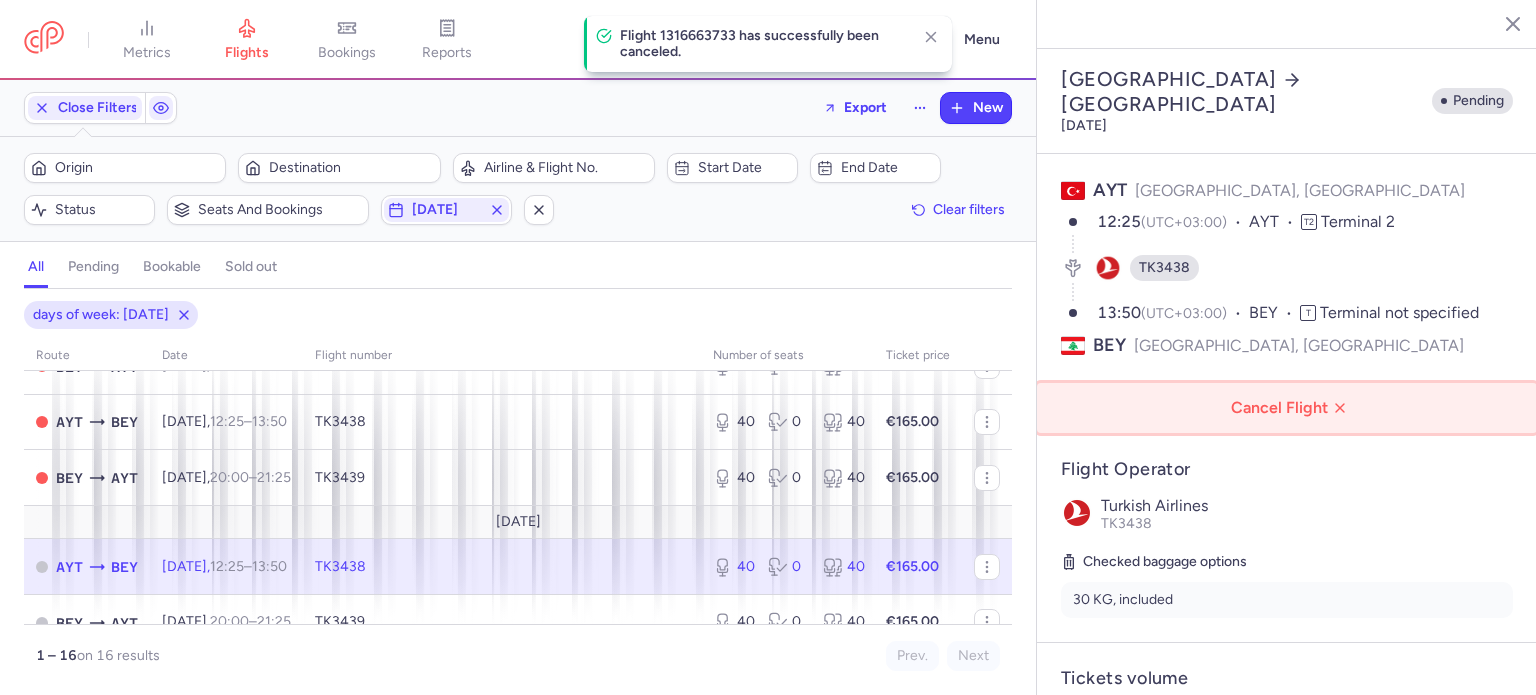 click on "Cancel Flight" 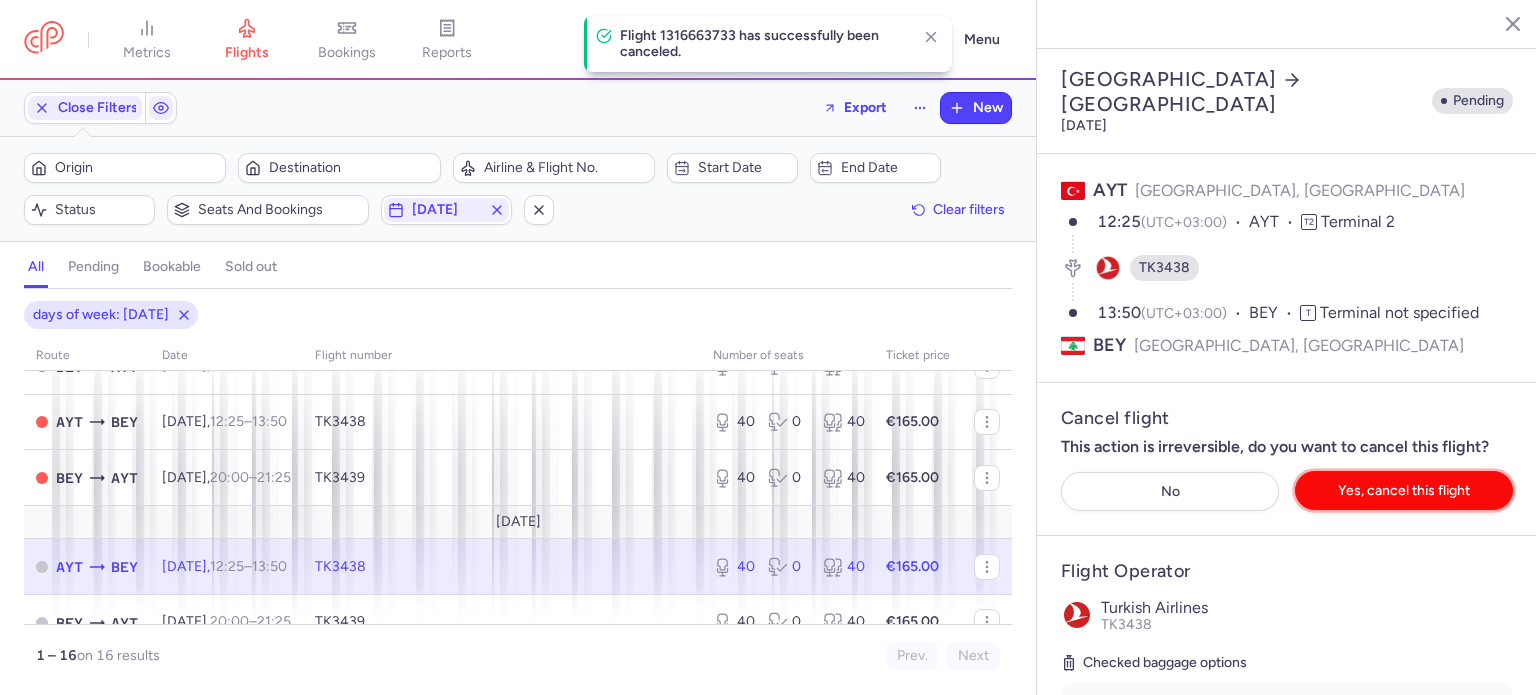 click on "Yes, cancel this flight" at bounding box center (1404, 490) 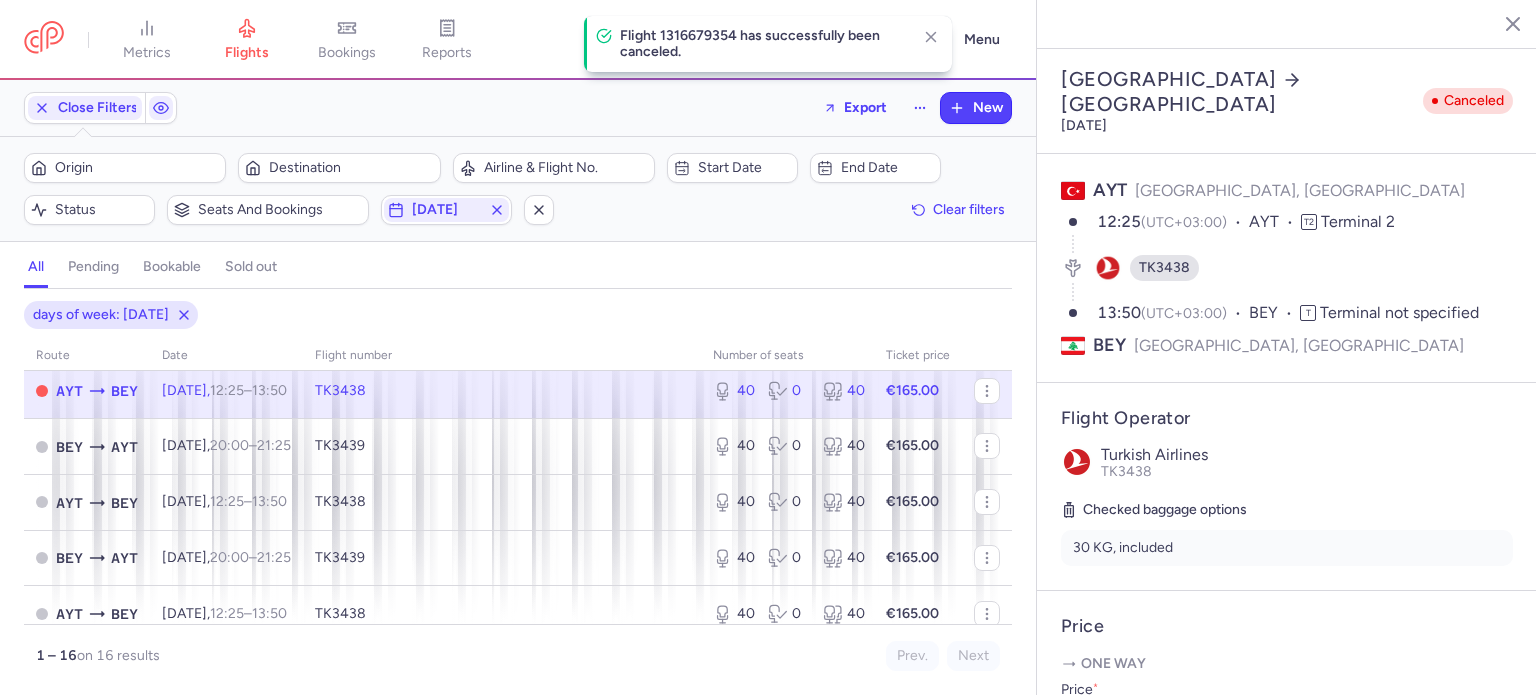scroll, scrollTop: 424, scrollLeft: 0, axis: vertical 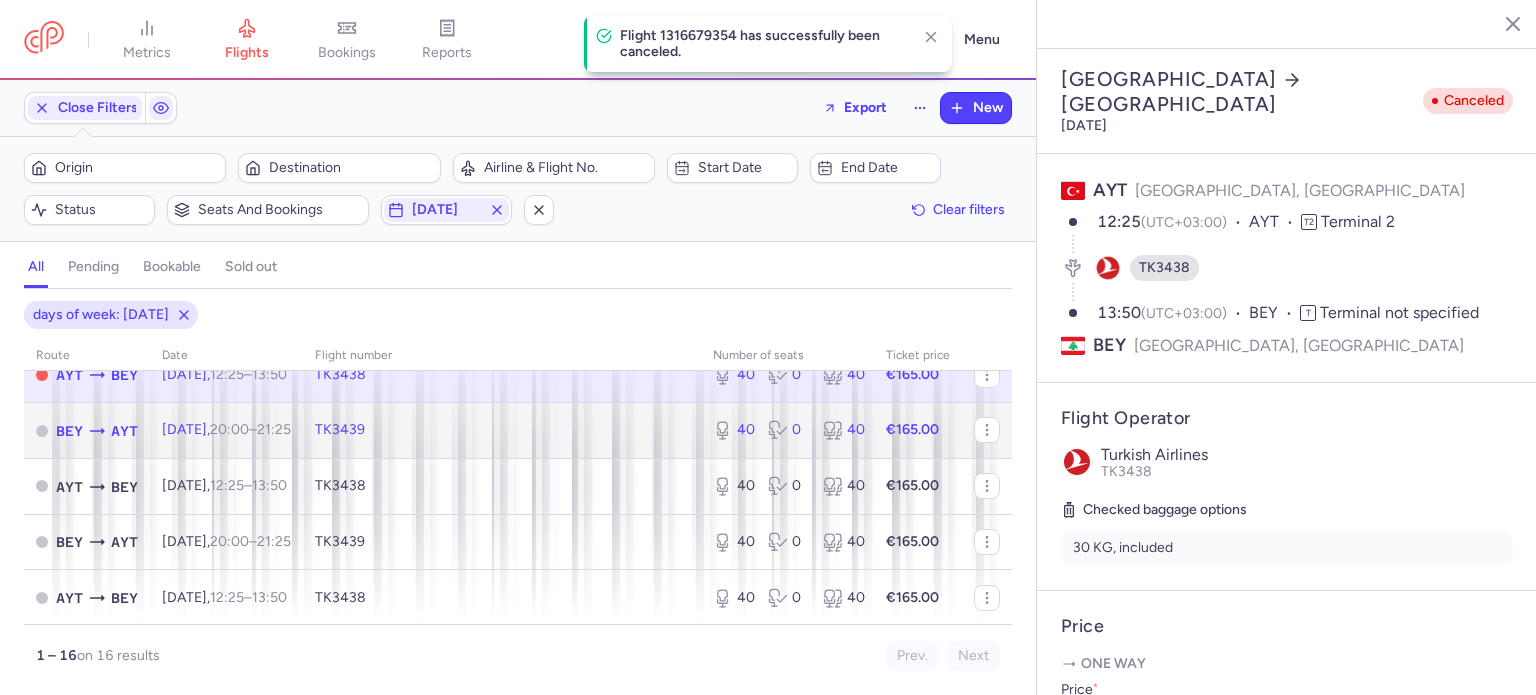 click on "TK3439" 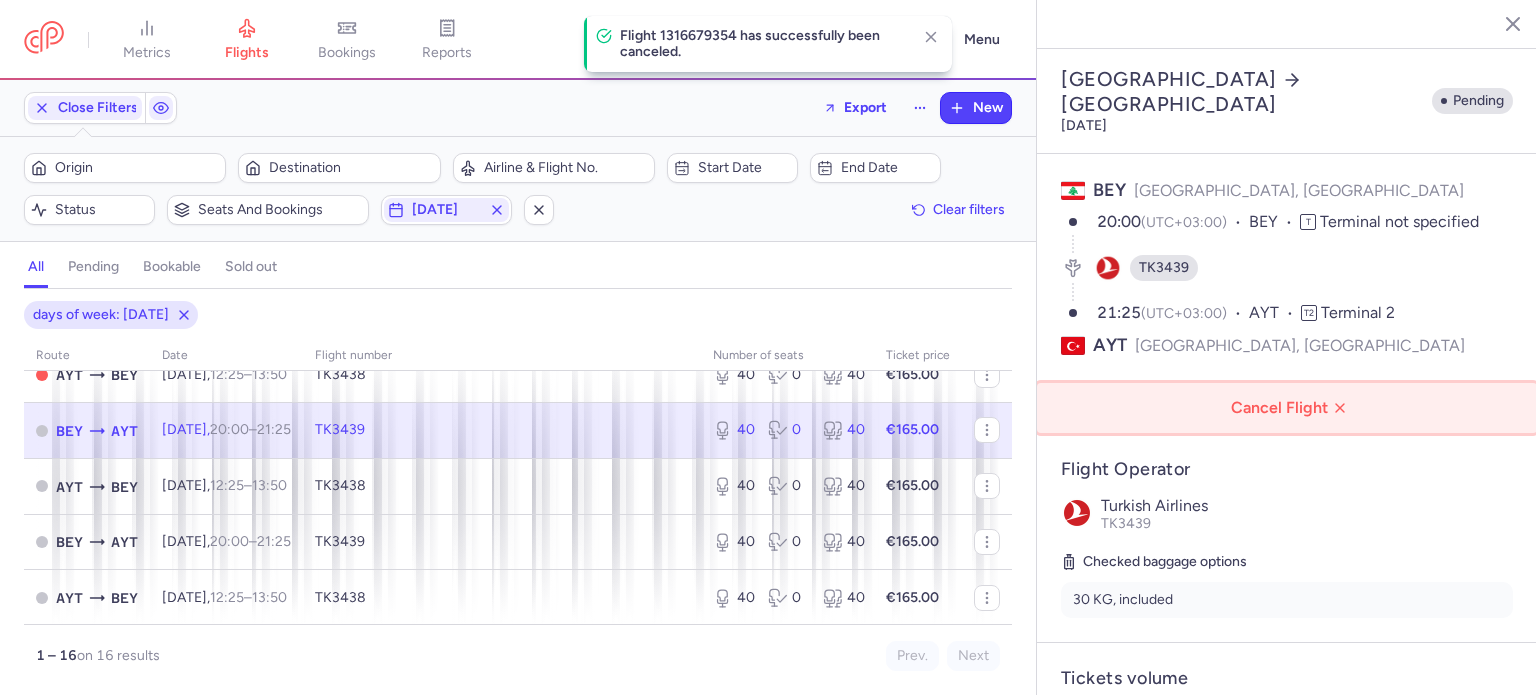 click on "Cancel Flight" at bounding box center [1291, 408] 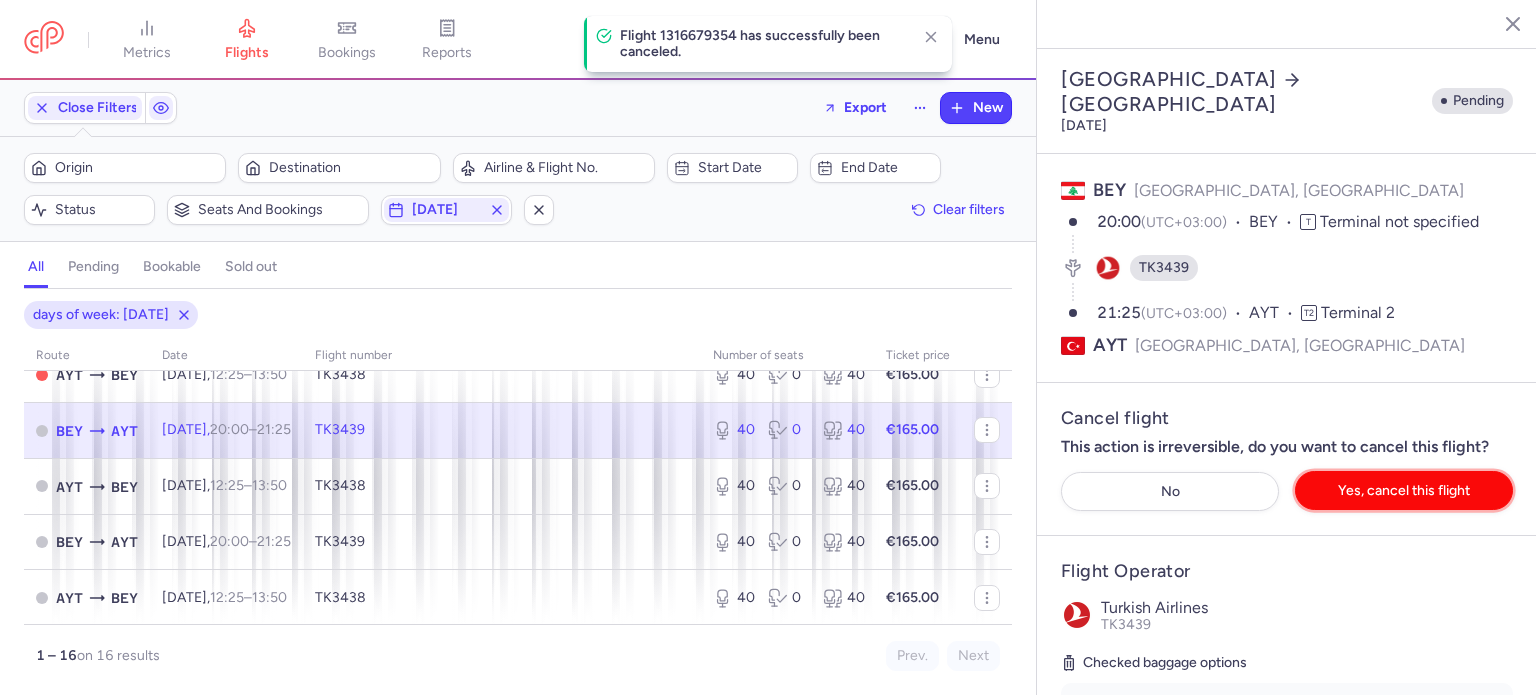 click on "Yes, cancel this flight" at bounding box center [1404, 490] 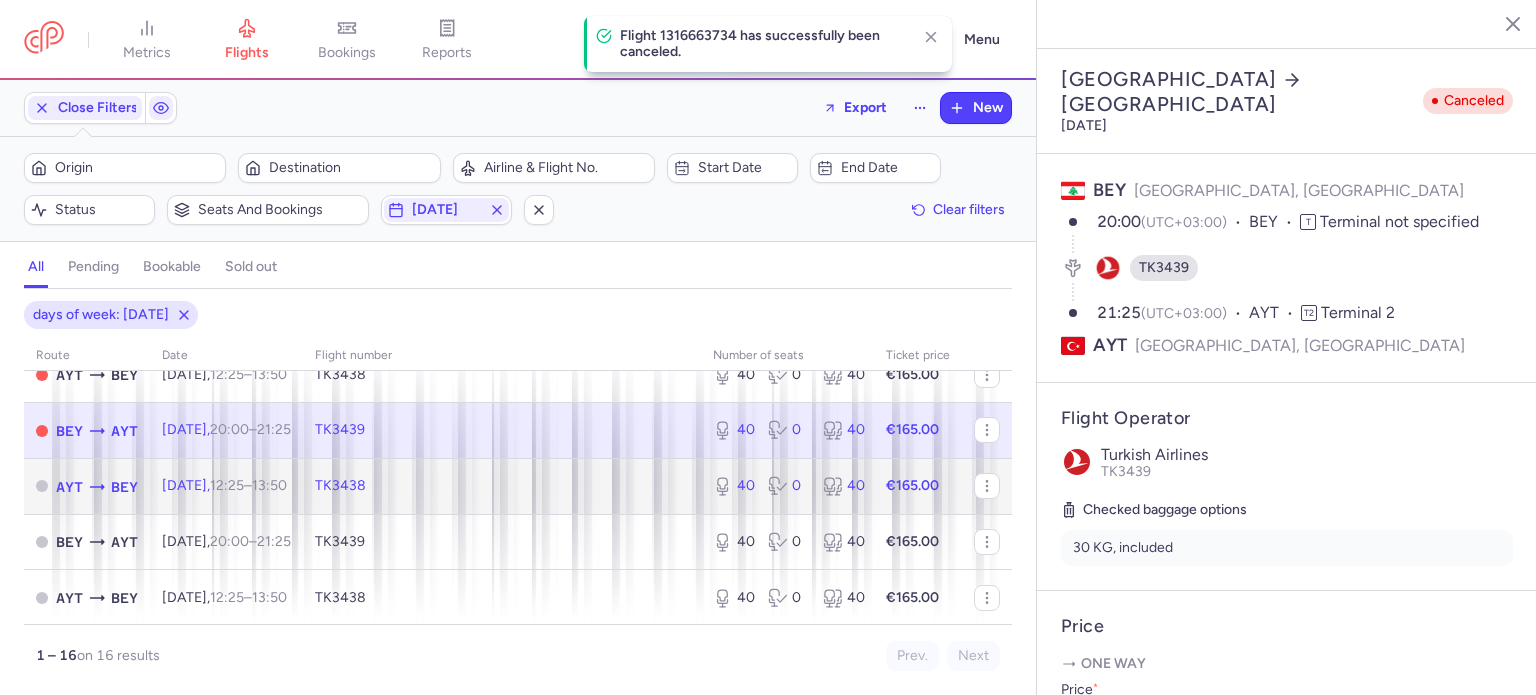 click on "TK3438" 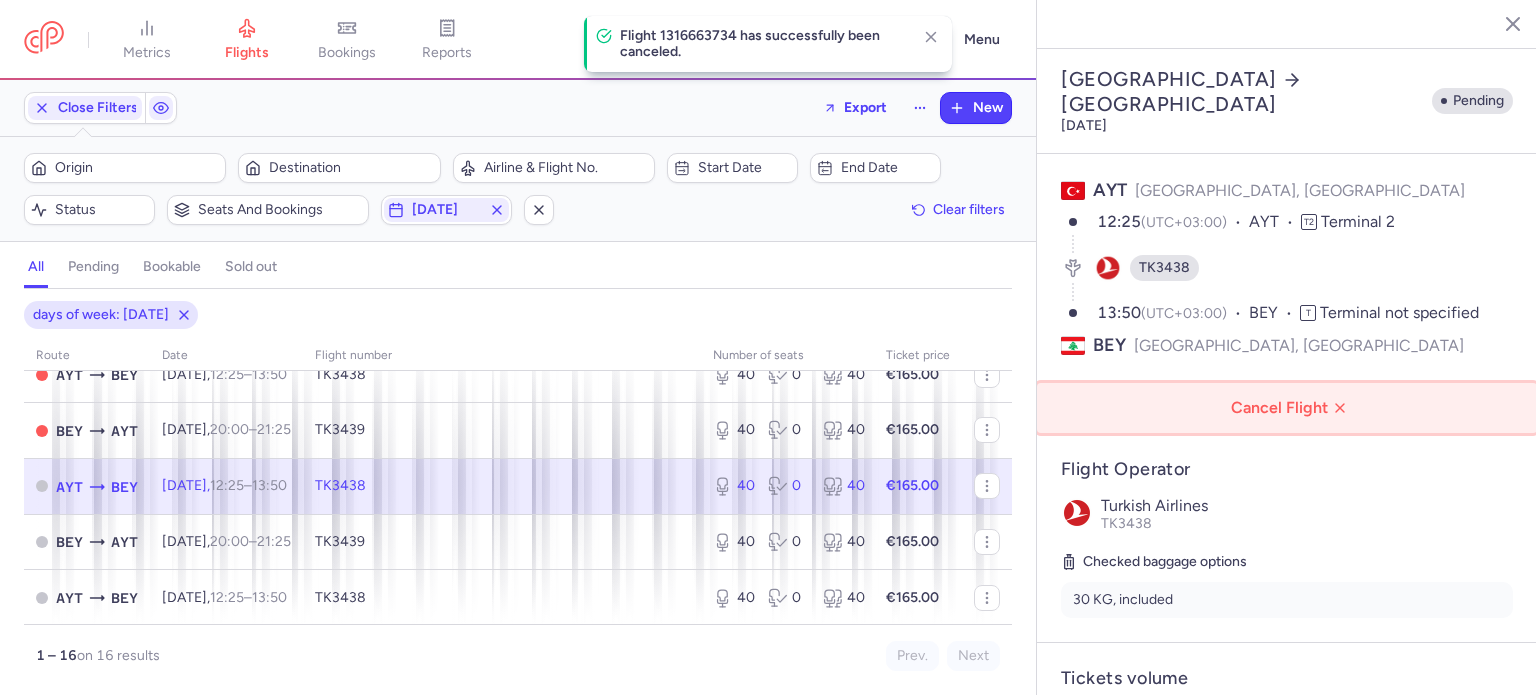 click on "Cancel Flight" at bounding box center [1291, 408] 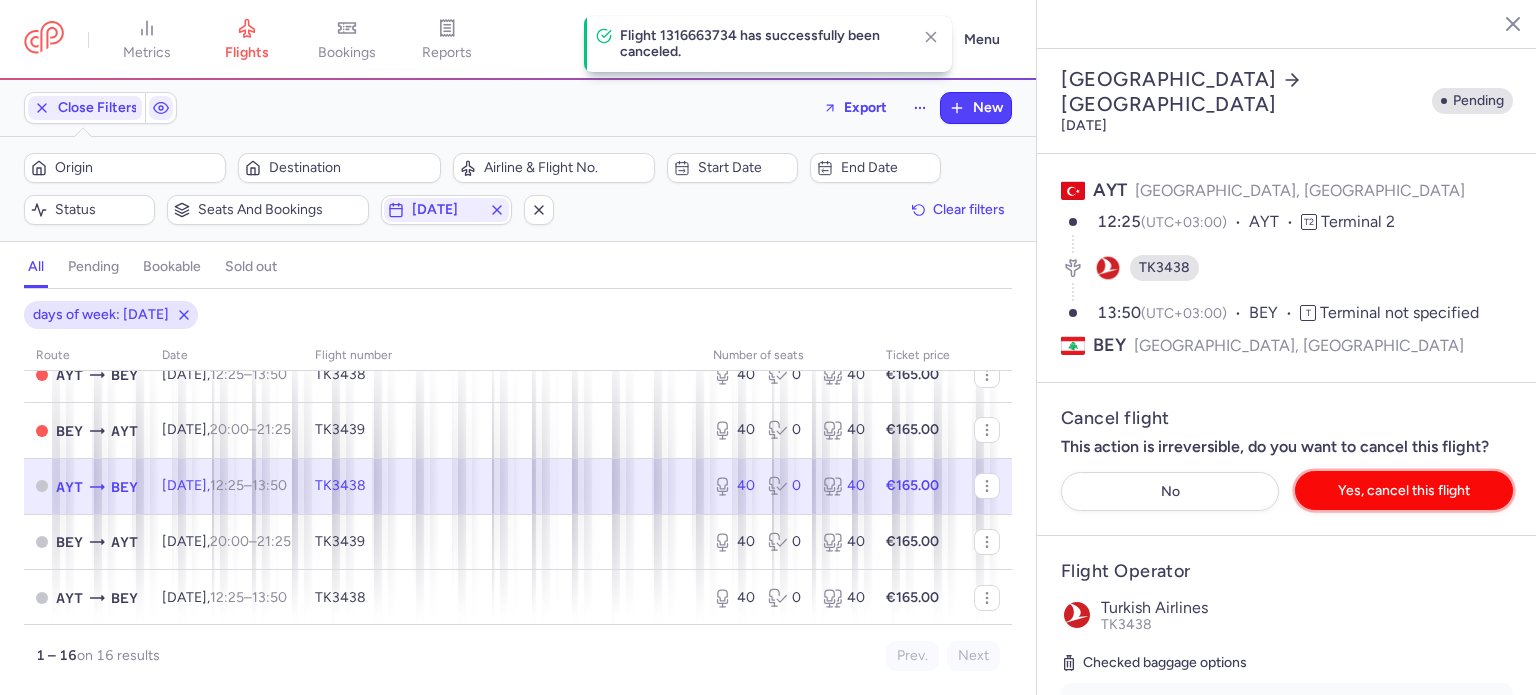 click on "Yes, cancel this flight" at bounding box center (1404, 490) 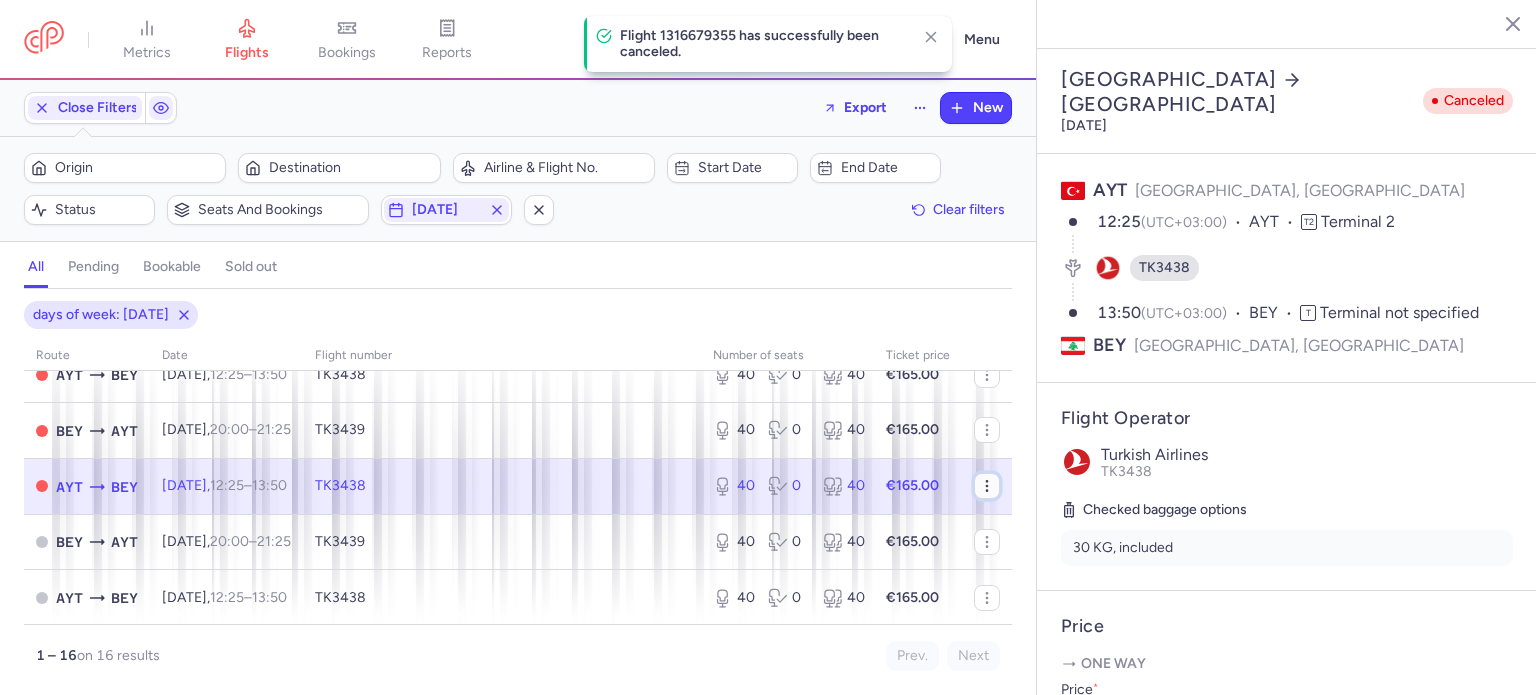 click 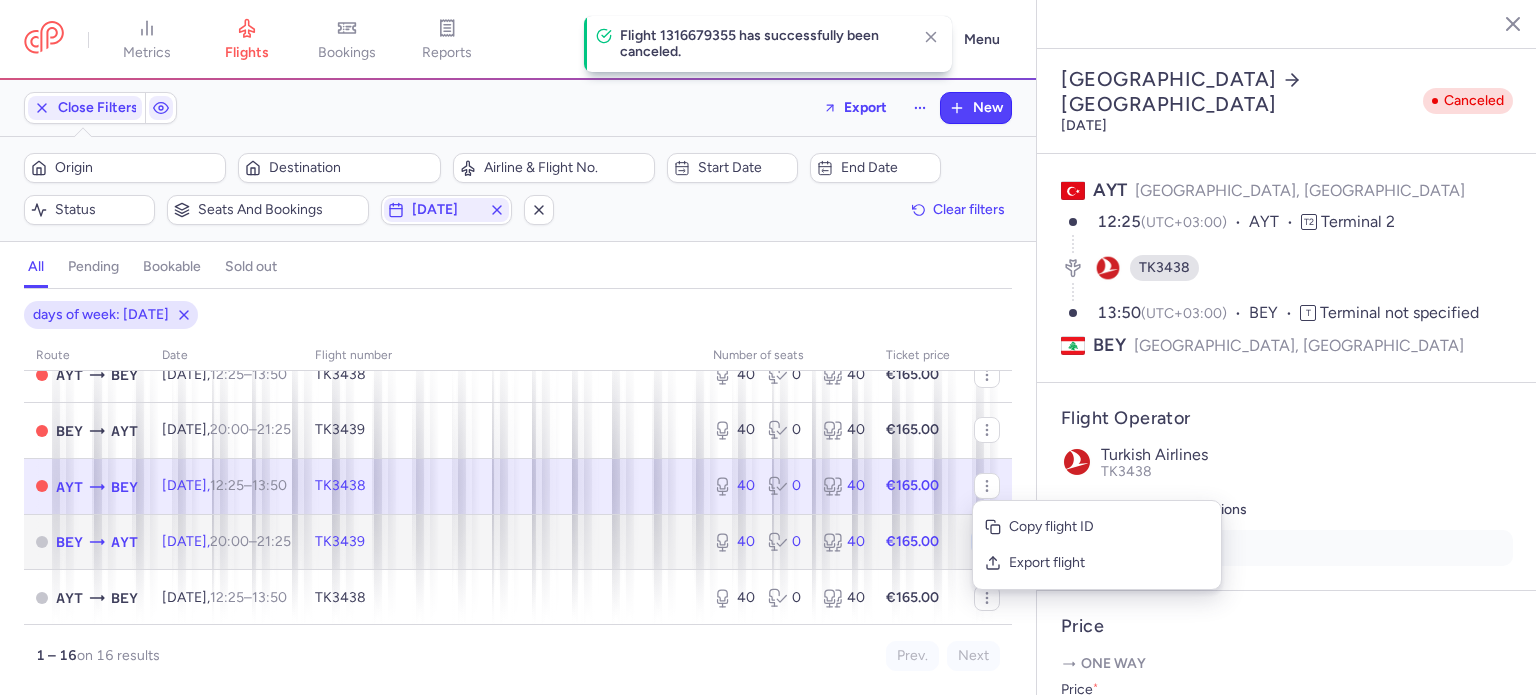 click 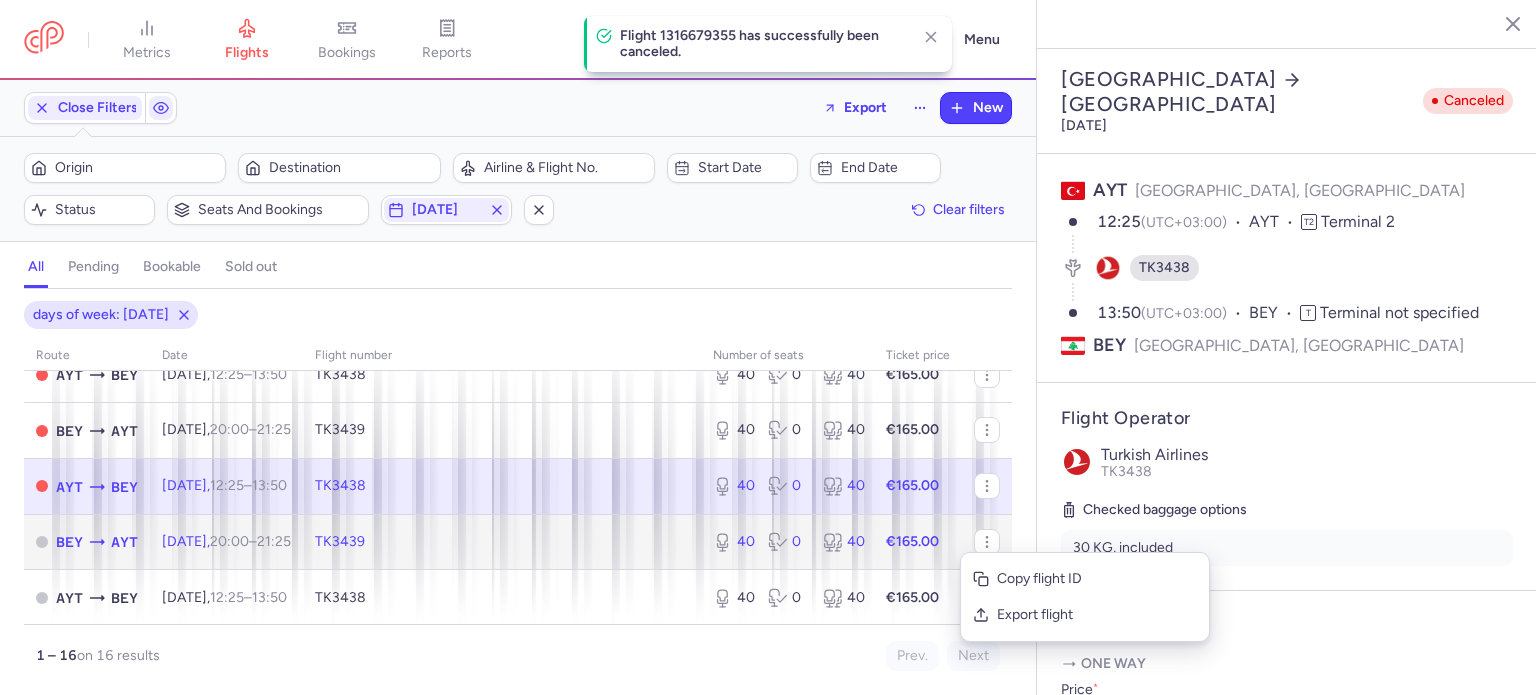 click on "€165.00" 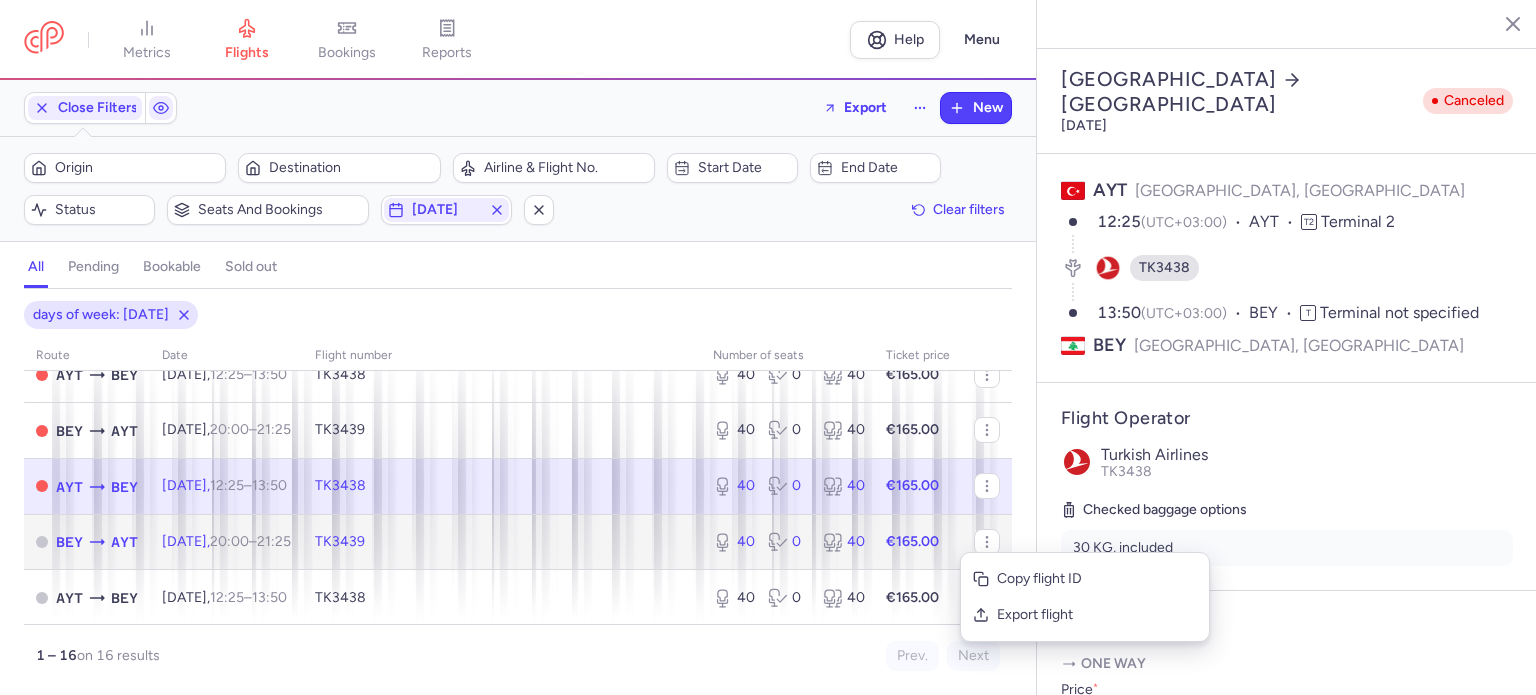 click on "40 0 40" 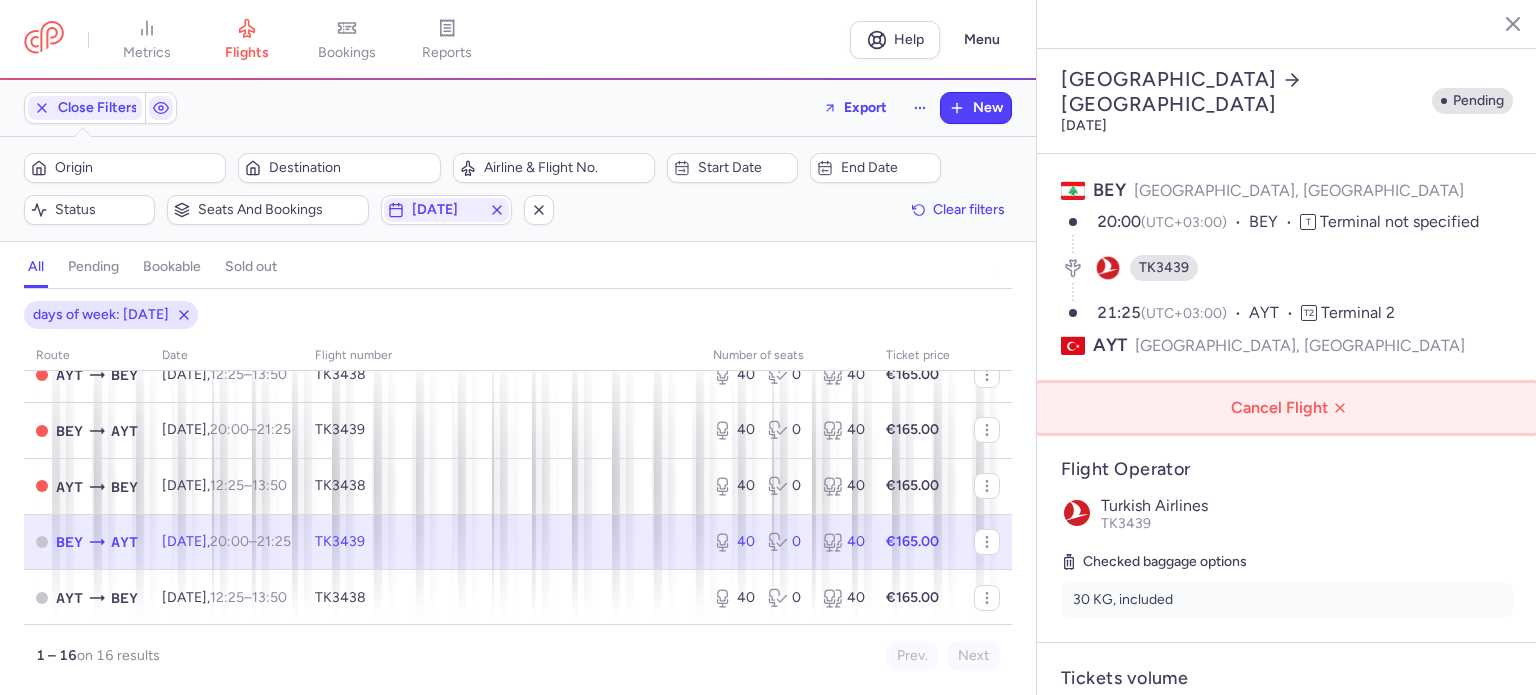 click on "Cancel Flight" 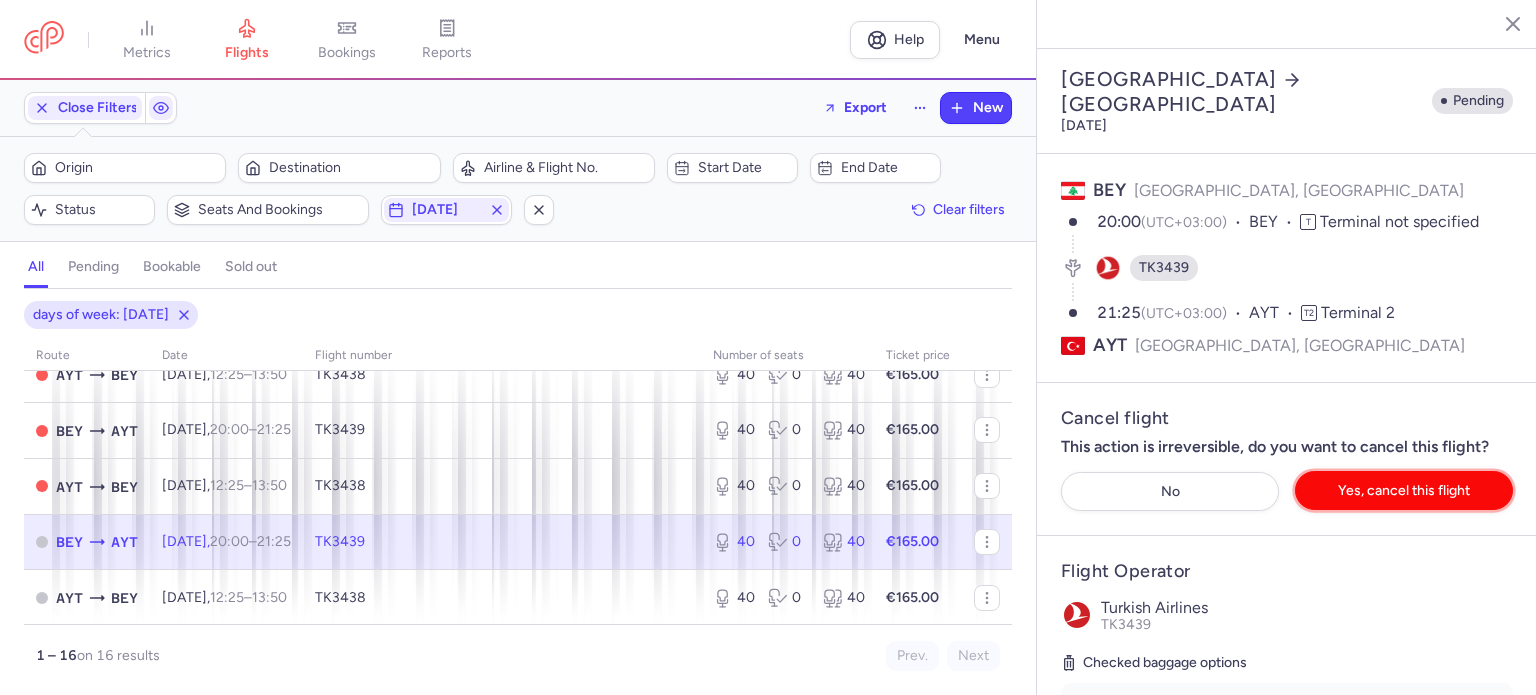 click on "Yes, cancel this flight" at bounding box center [1404, 490] 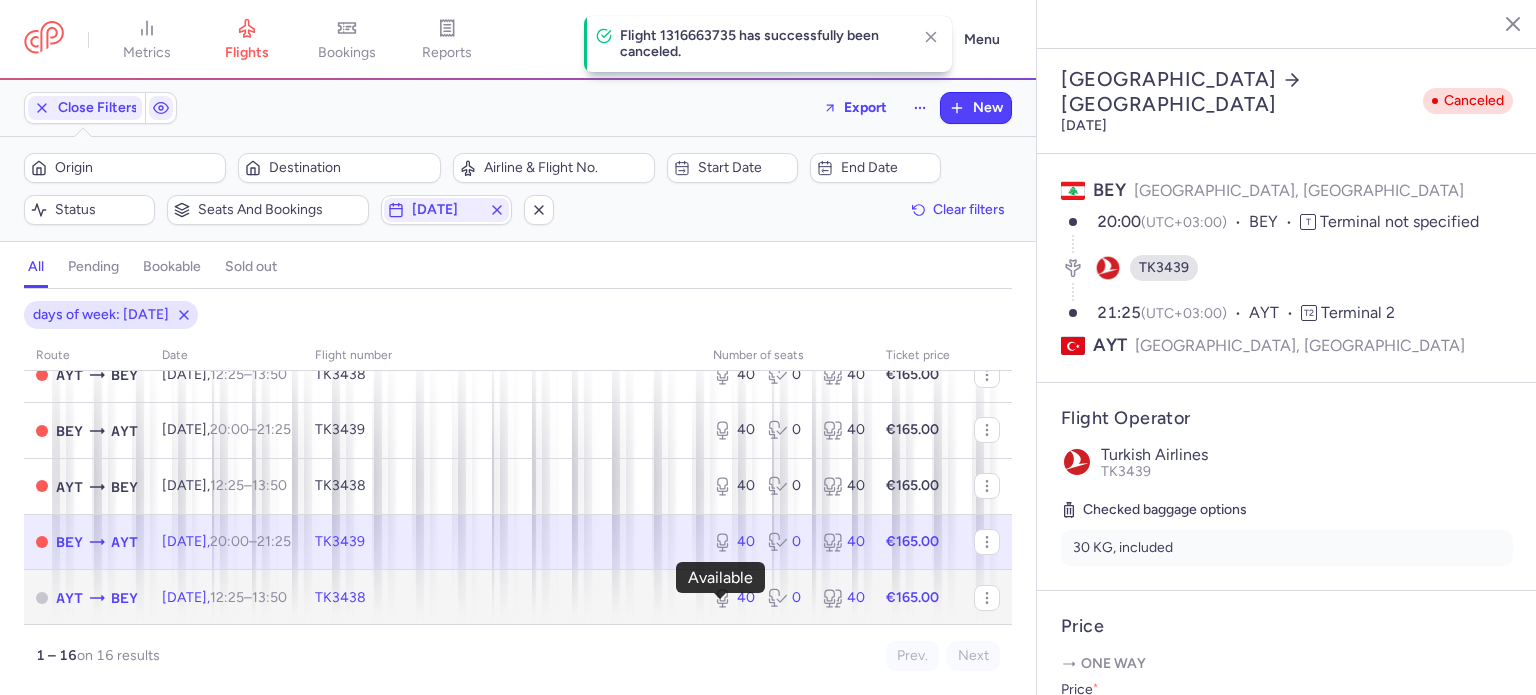 click on "40" at bounding box center [732, 598] 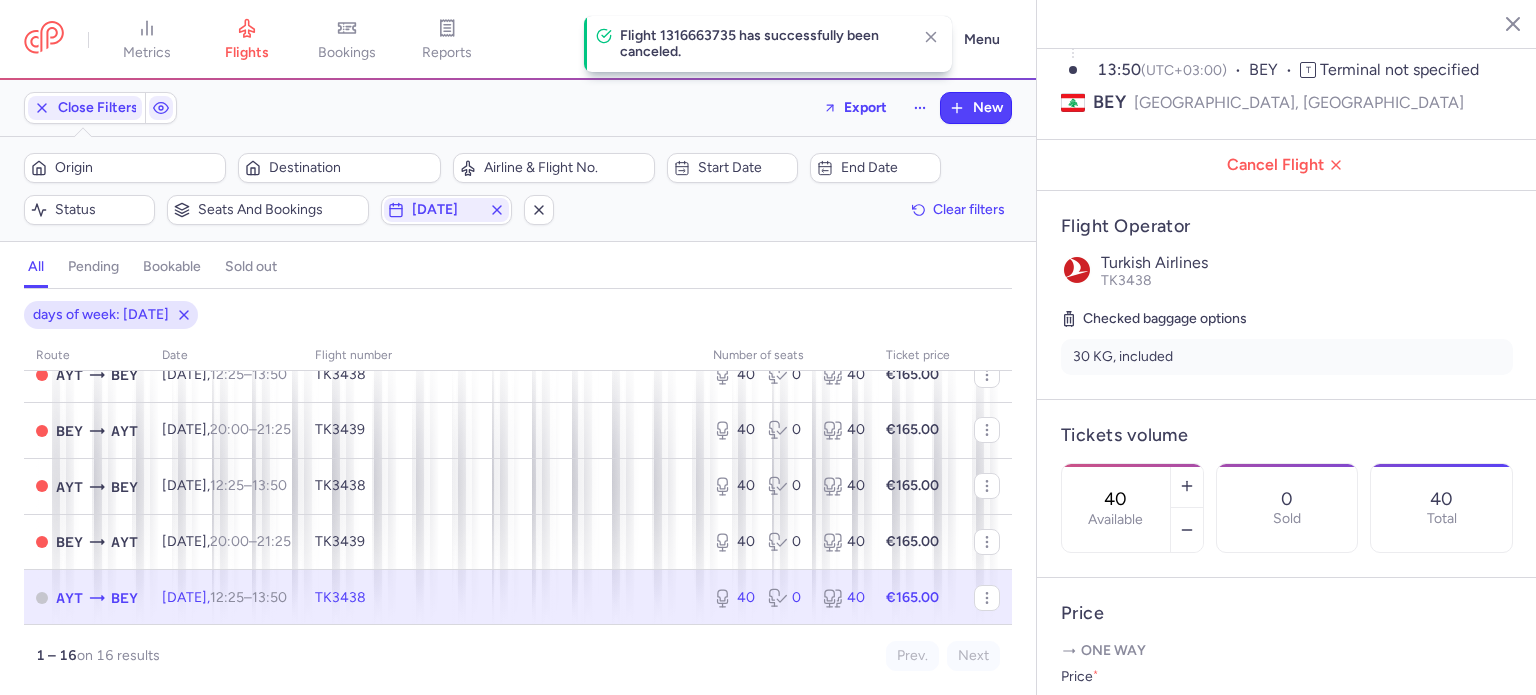 scroll, scrollTop: 244, scrollLeft: 0, axis: vertical 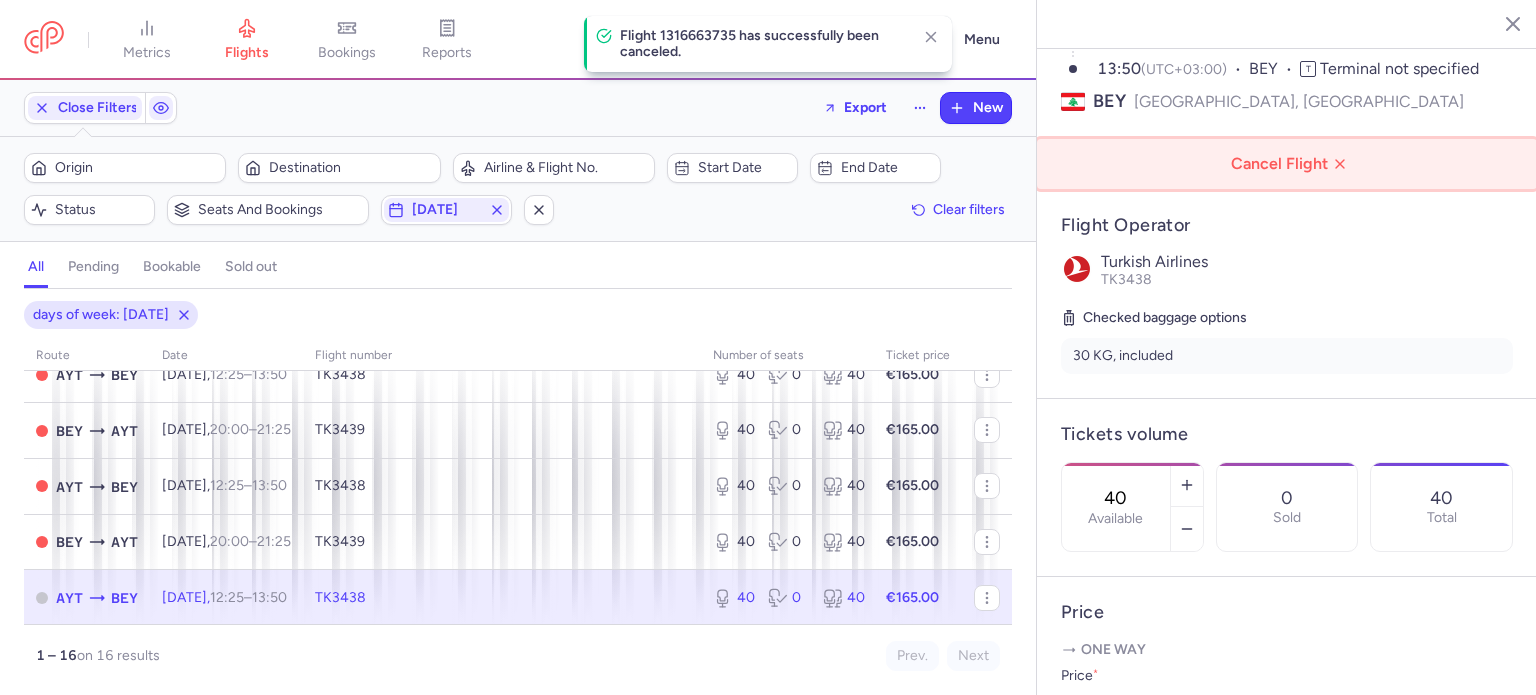 click on "Cancel Flight" 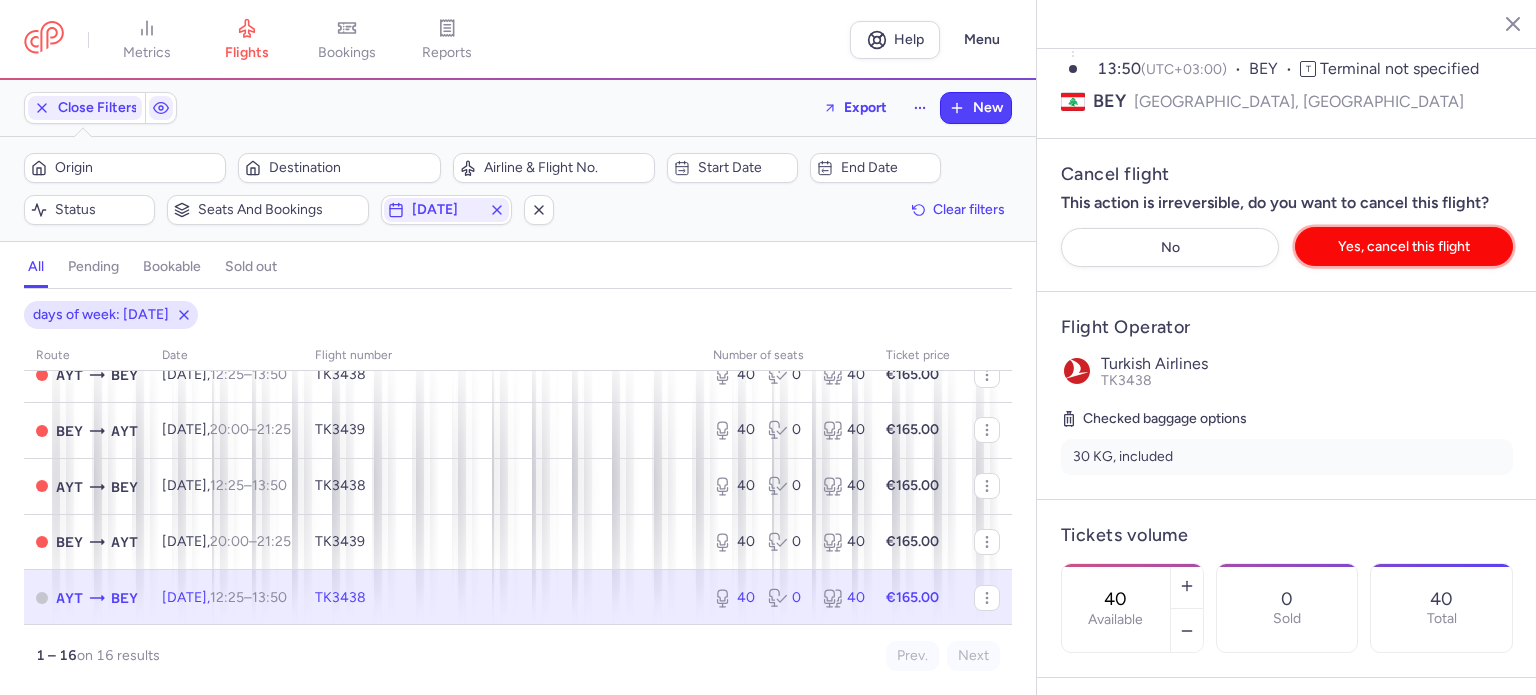 click on "Yes, cancel this flight" at bounding box center (1404, 246) 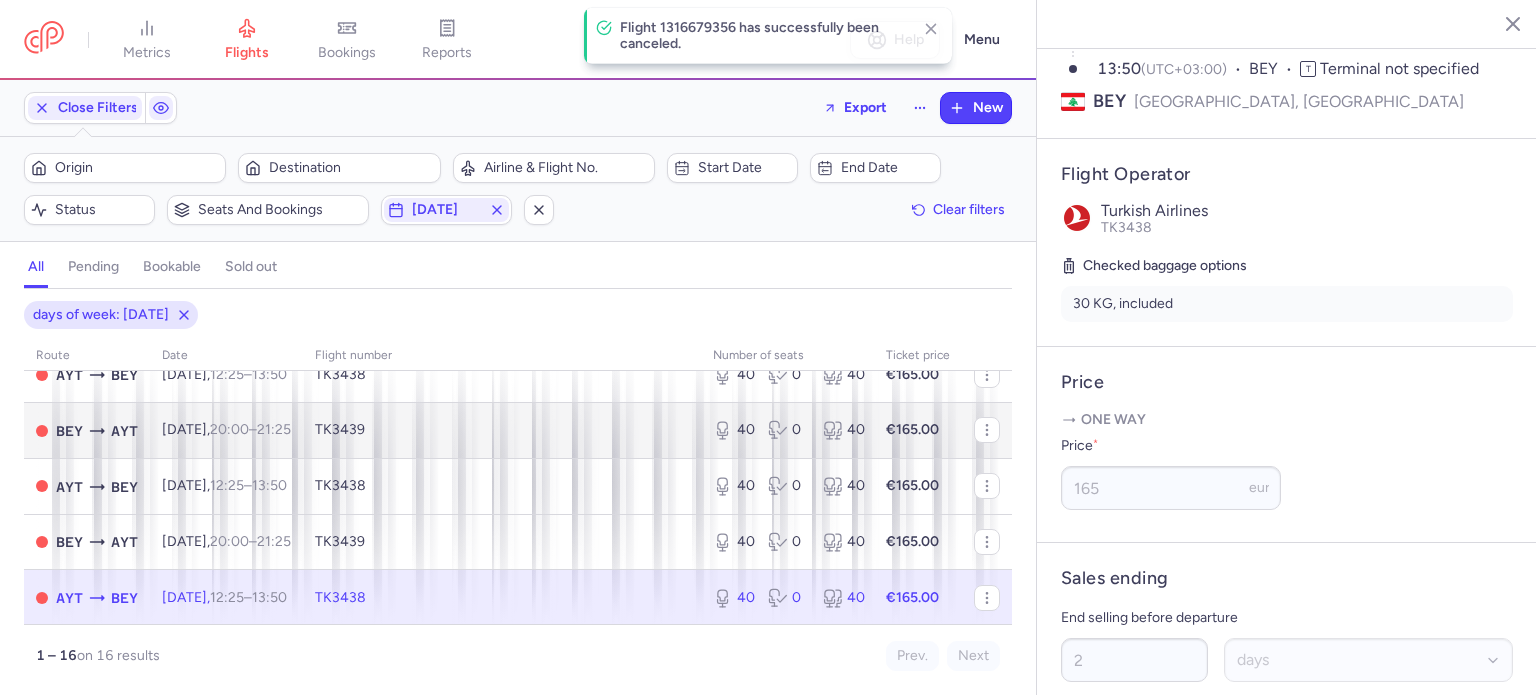 scroll, scrollTop: 216, scrollLeft: 0, axis: vertical 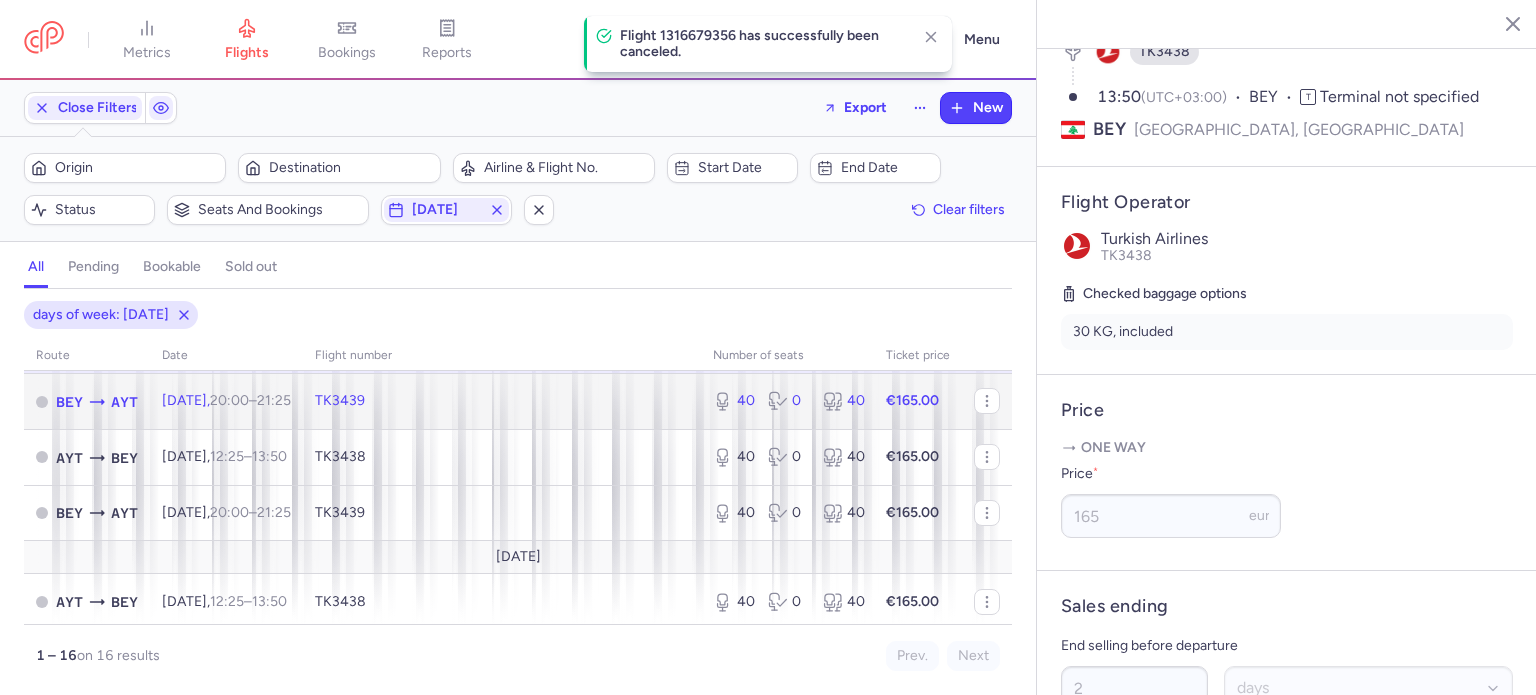 click on "TK3439" 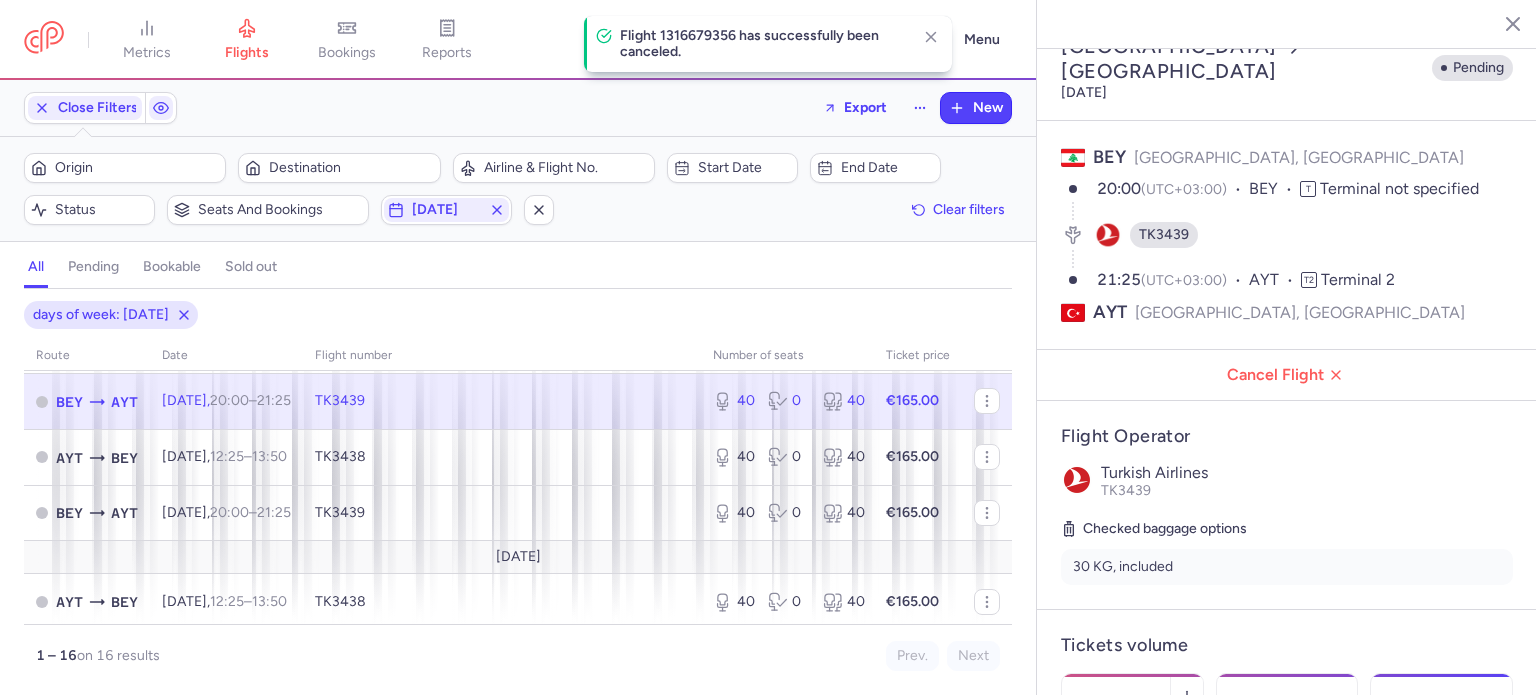 scroll, scrollTop: 34, scrollLeft: 0, axis: vertical 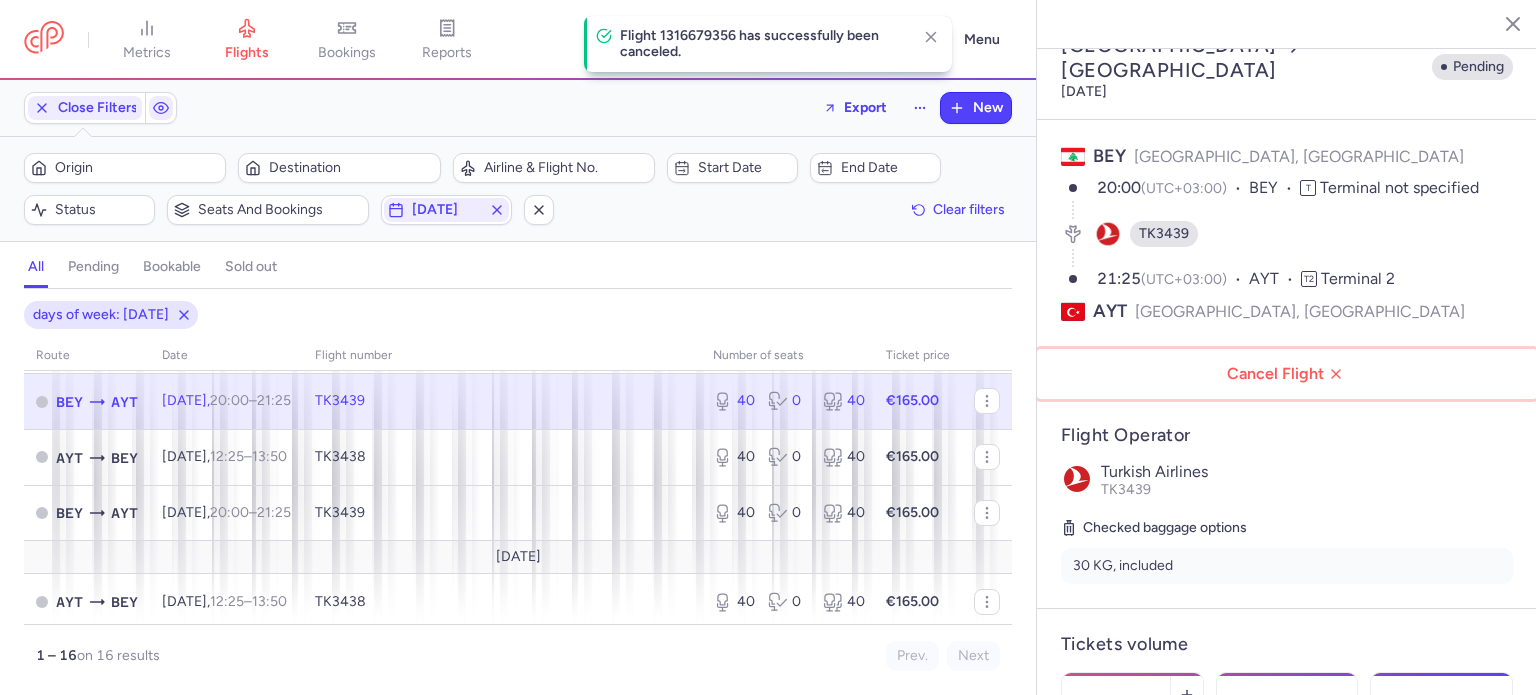 click on "Cancel Flight" at bounding box center (1287, 374) 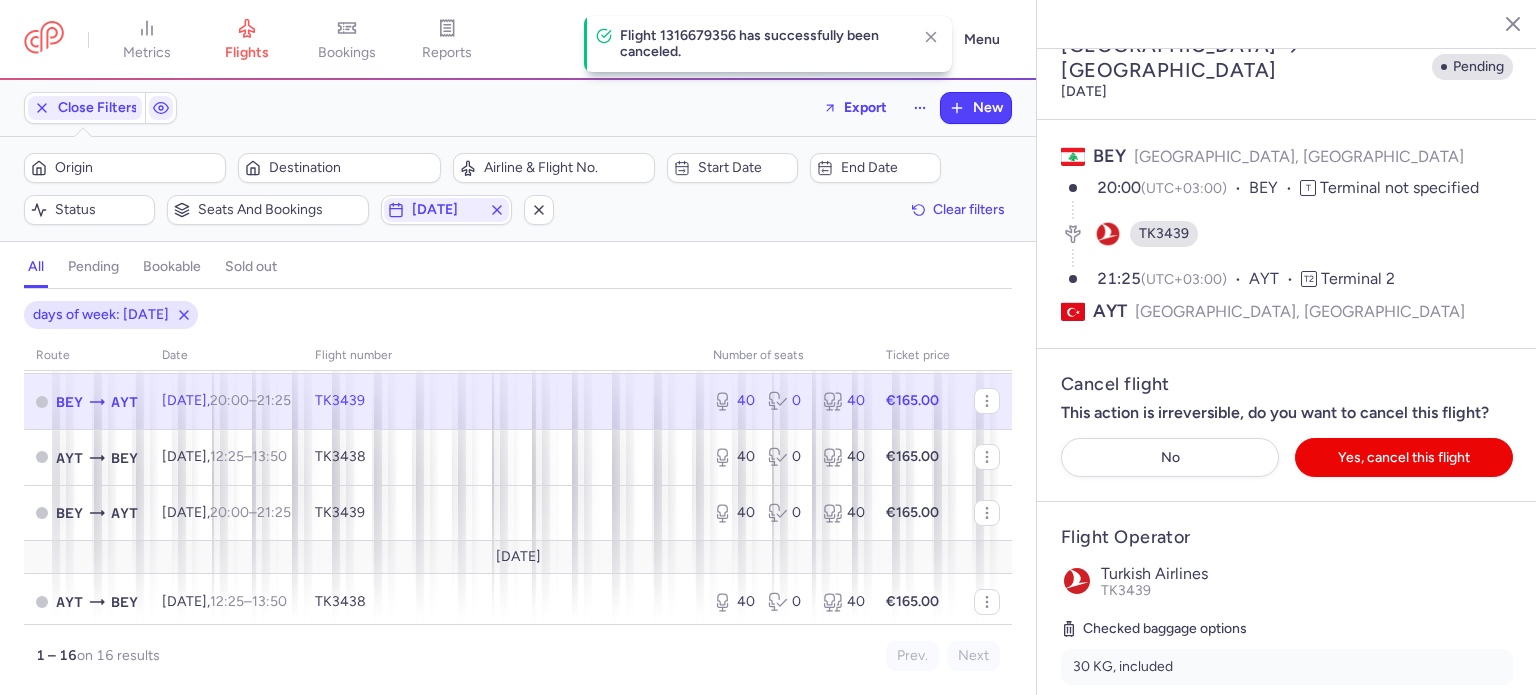 click on "Cancel flight This action is irreversible, do you want to cancel this flight? No  Yes, cancel this flight" at bounding box center [1287, 425] 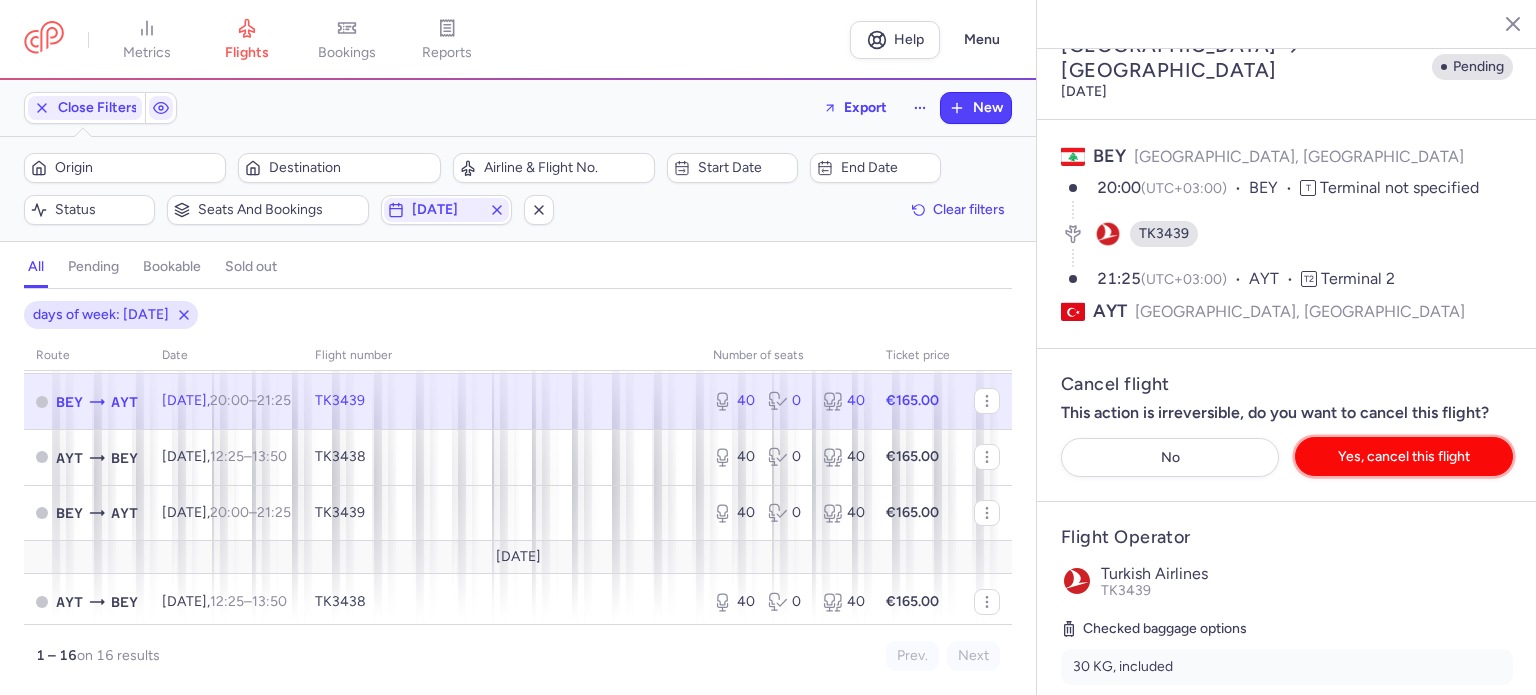 click on "Yes, cancel this flight" at bounding box center (1404, 456) 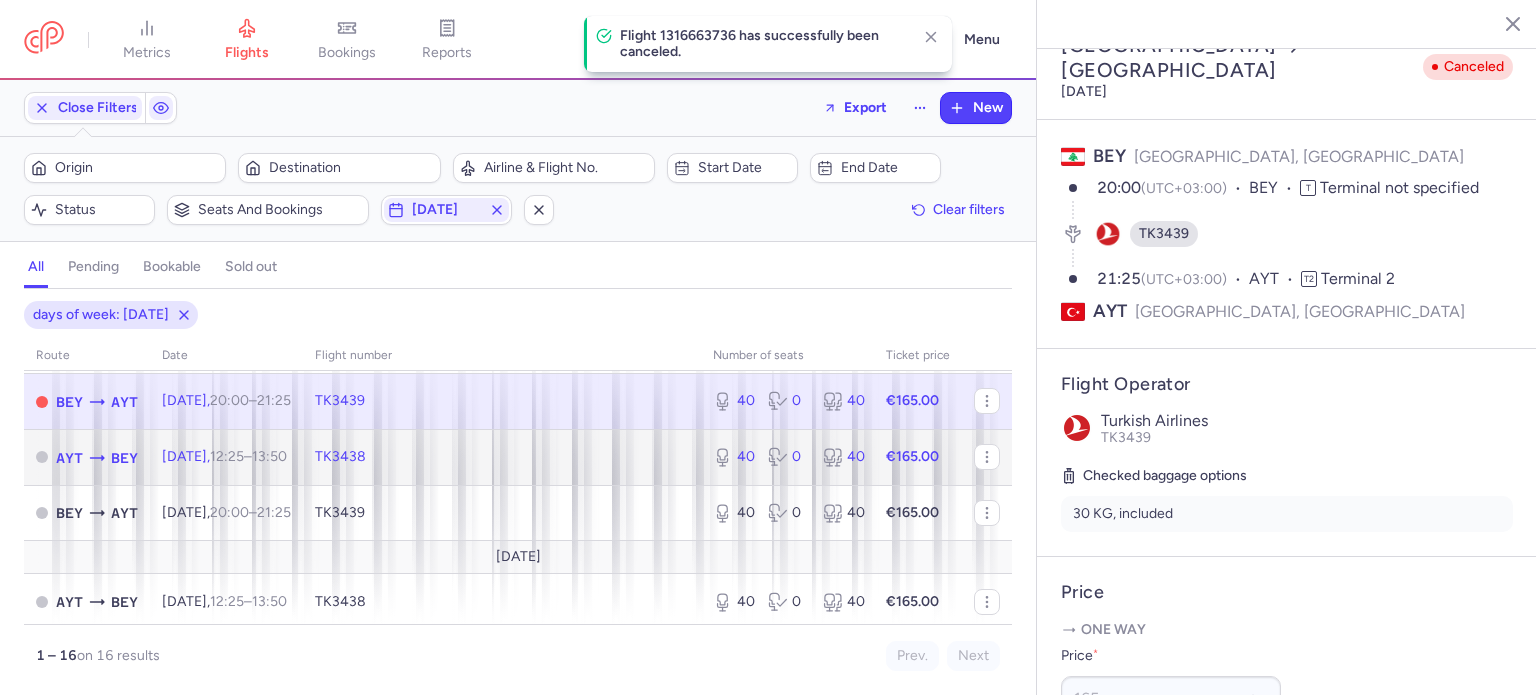click on "TK3438" 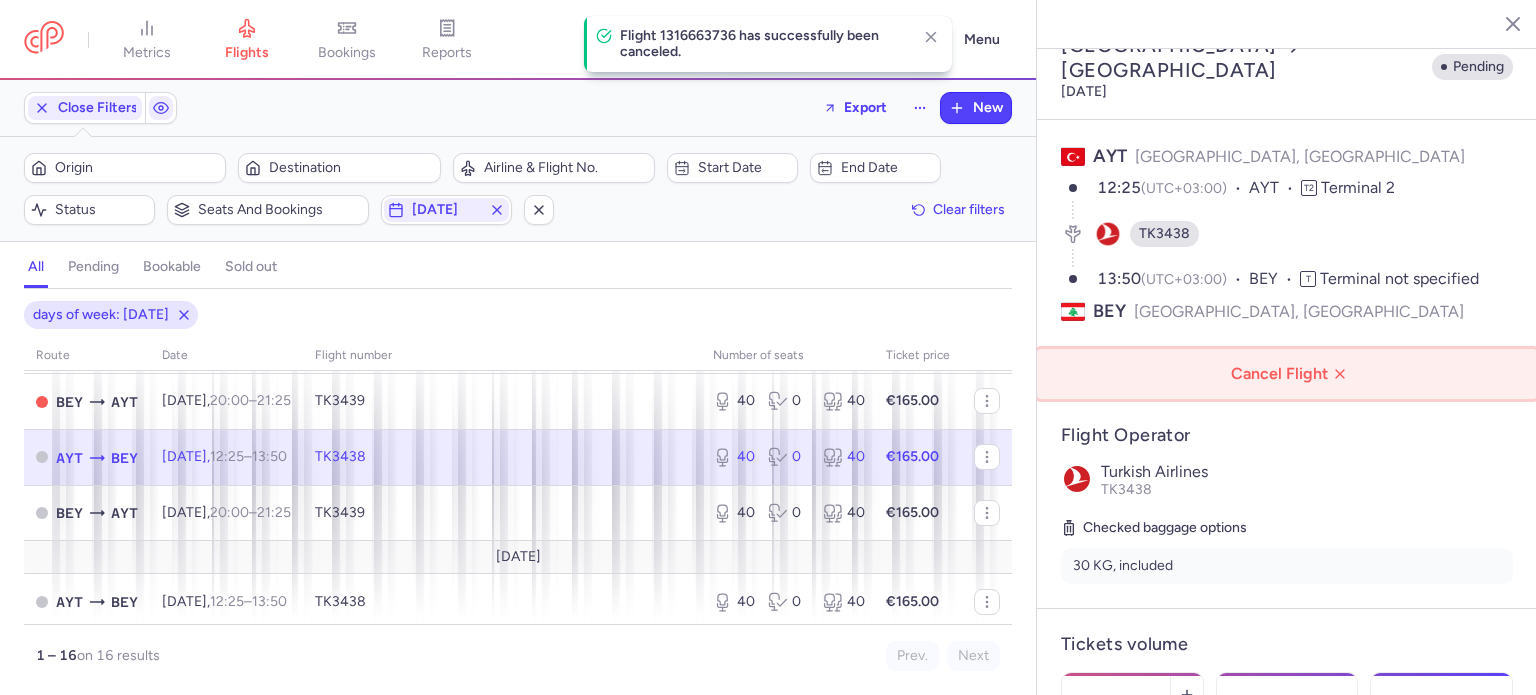 click on "Cancel Flight" 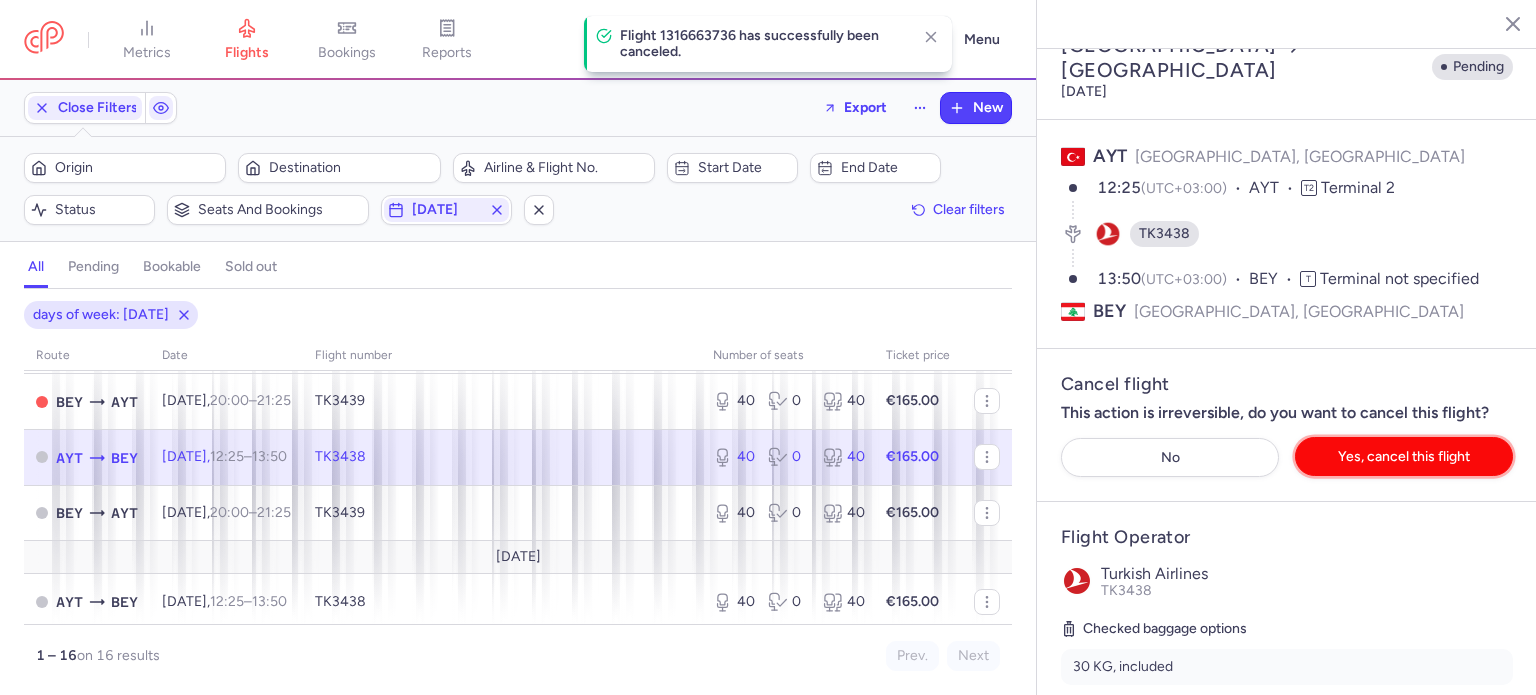 click on "Yes, cancel this flight" at bounding box center (1404, 456) 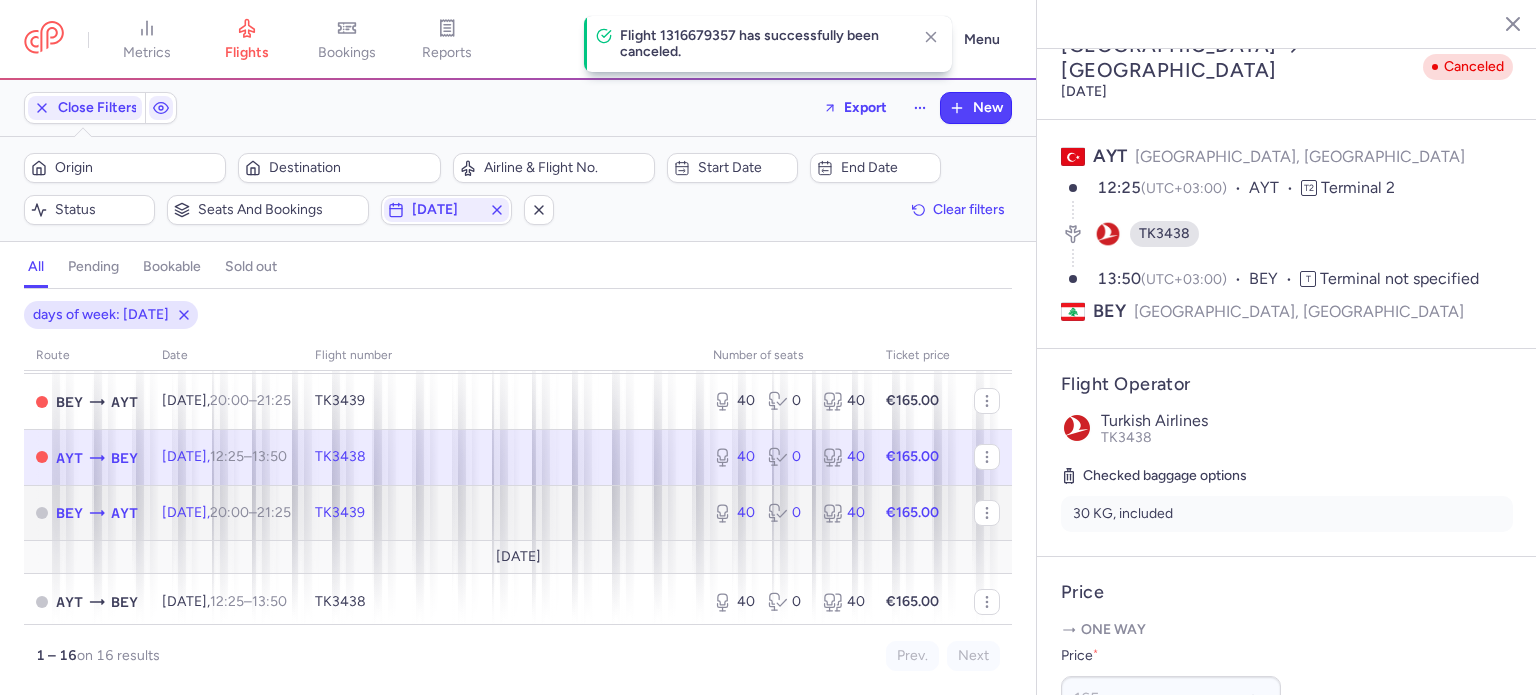 click on "TK3439" 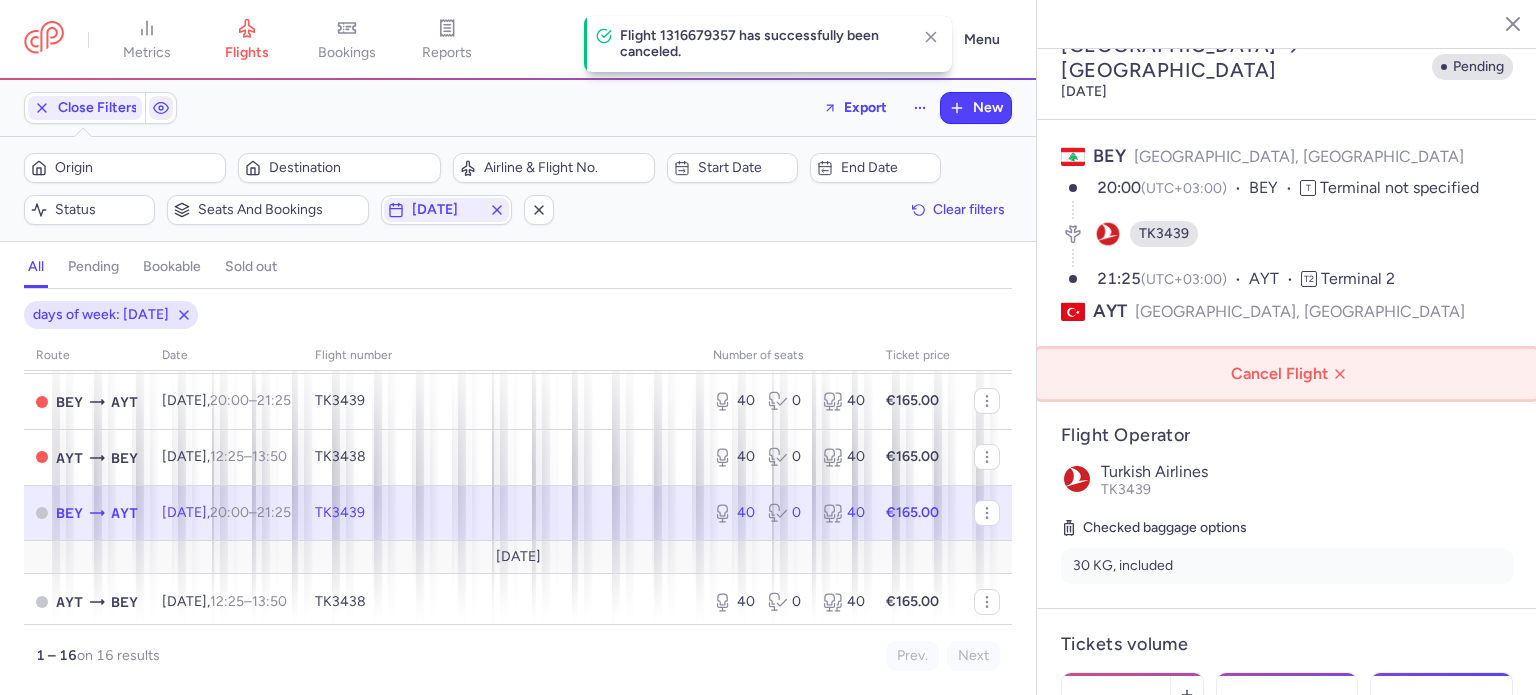 click on "Cancel Flight" at bounding box center (1291, 374) 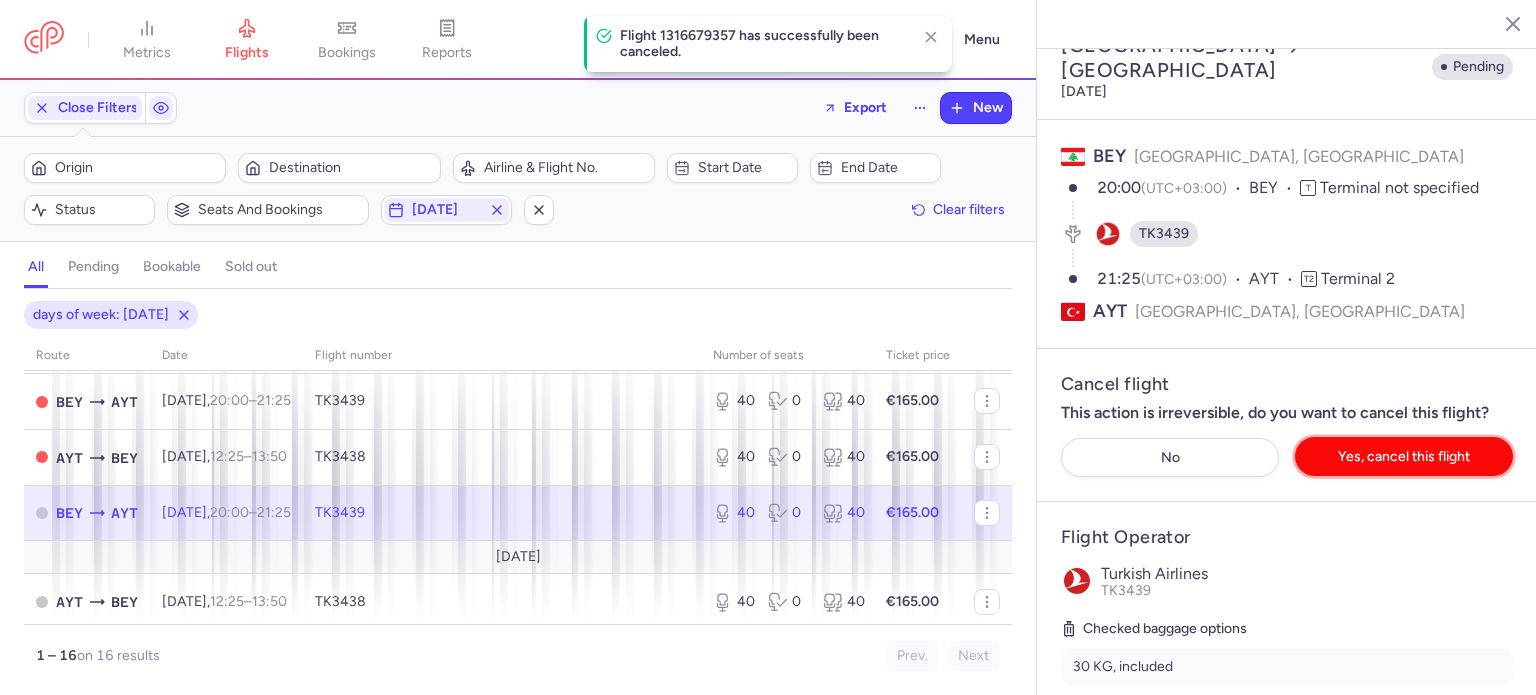 click on "Yes, cancel this flight" at bounding box center (1404, 456) 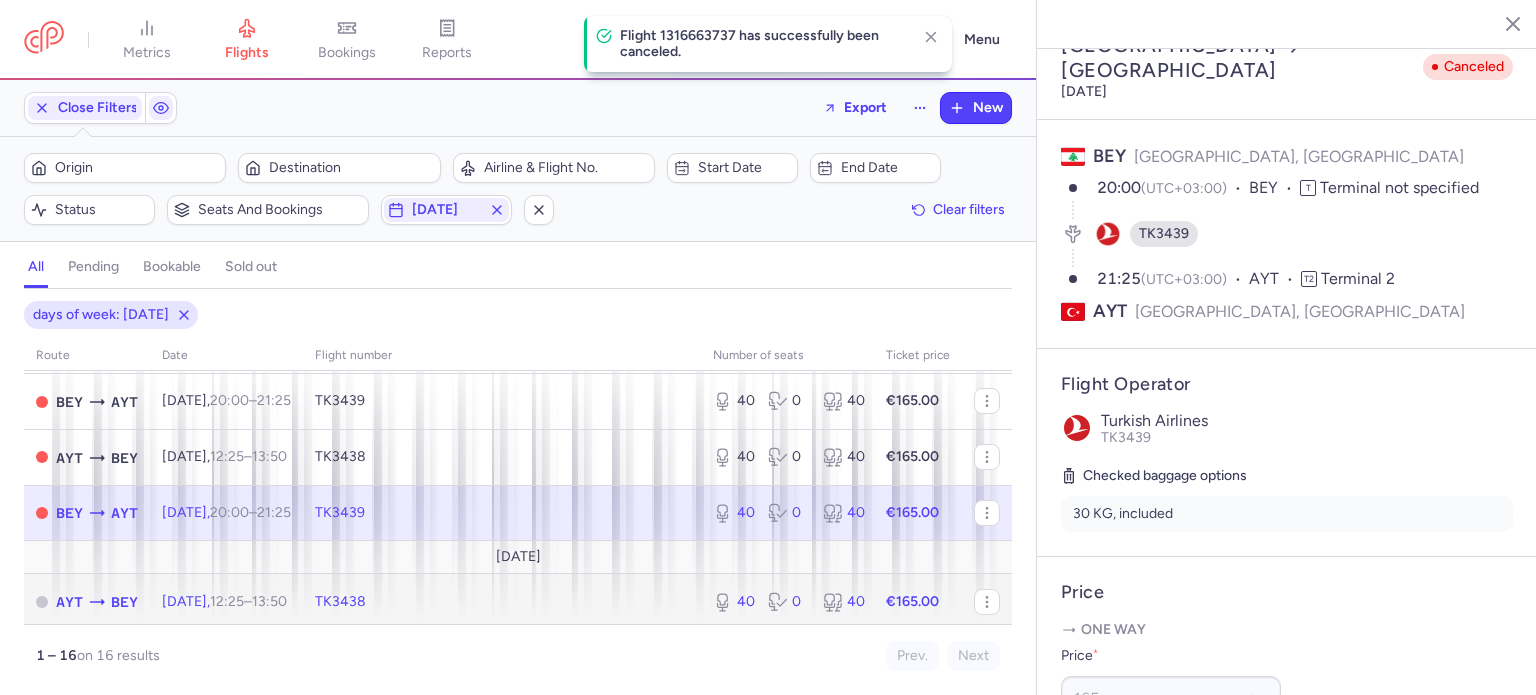 click 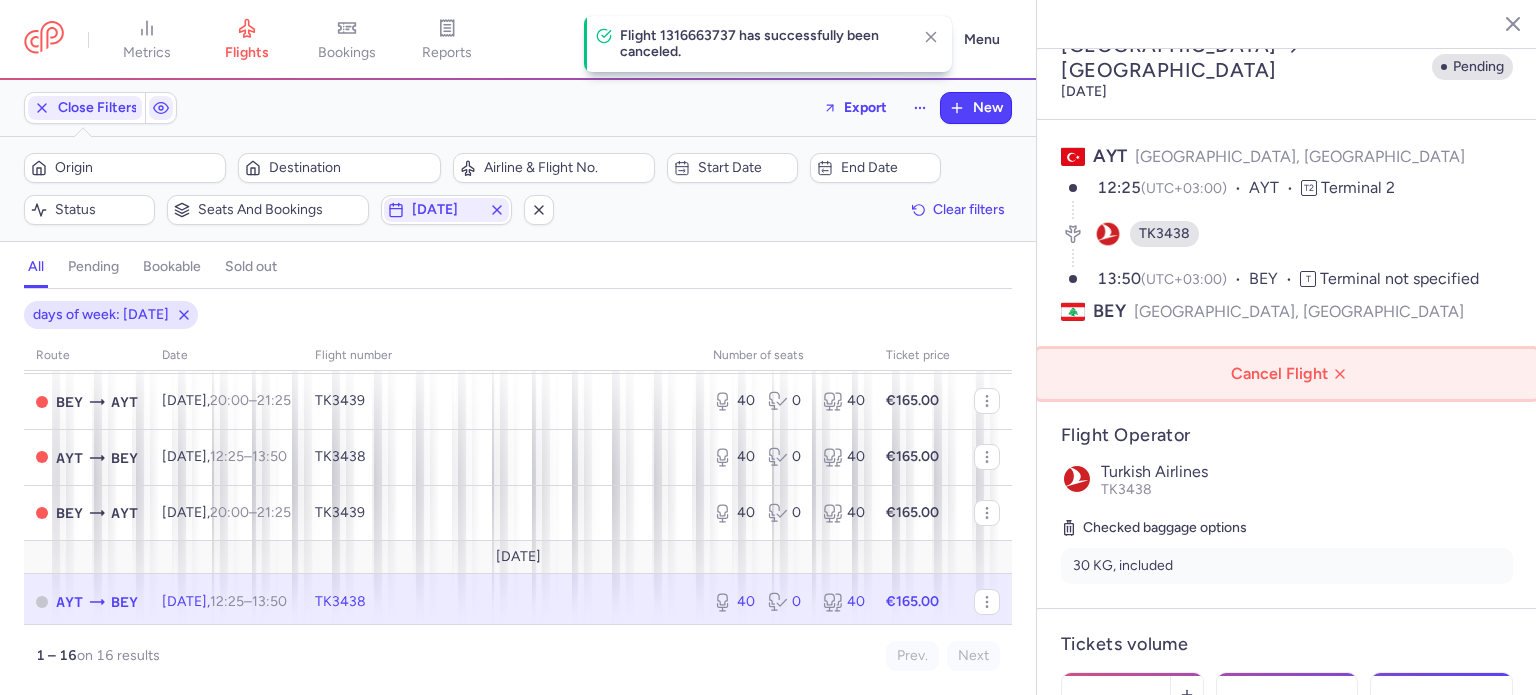 click on "Cancel Flight" at bounding box center (1291, 374) 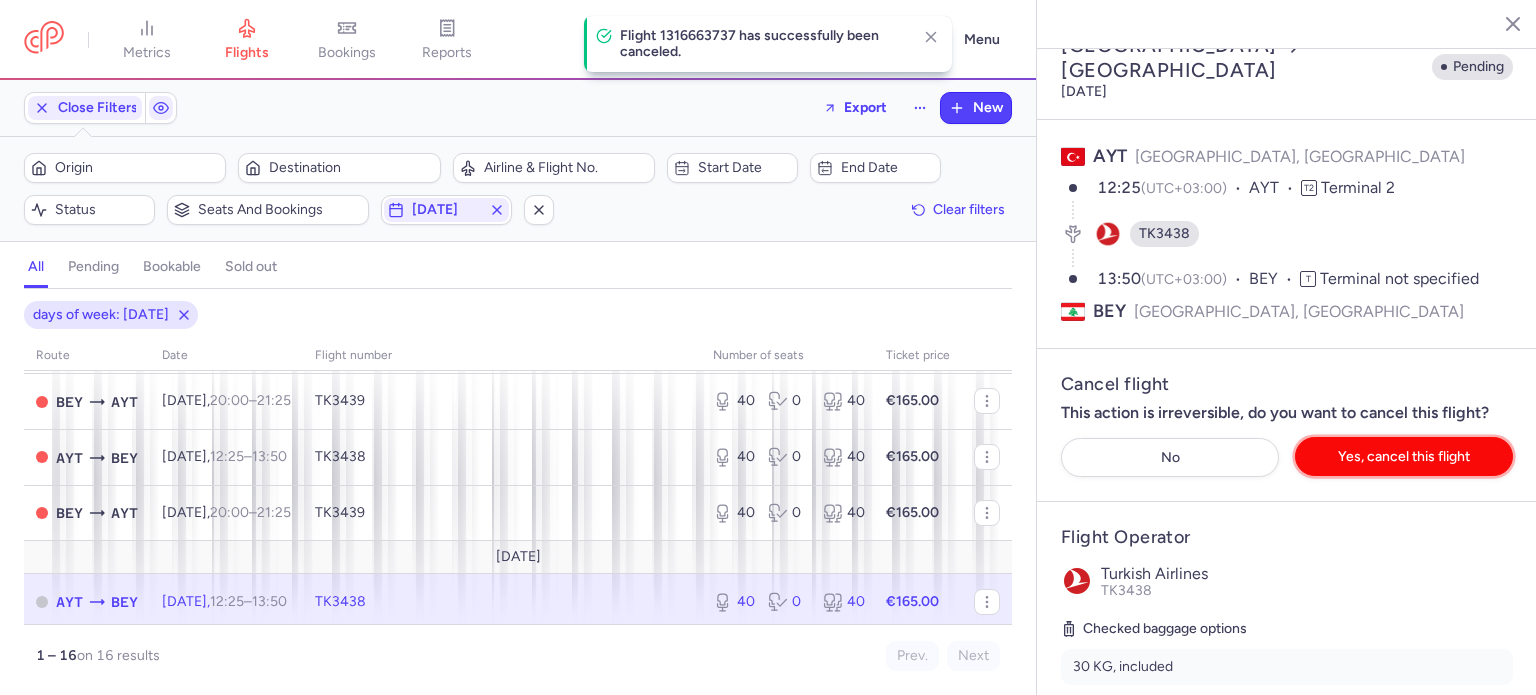 click on "Yes, cancel this flight" at bounding box center [1404, 456] 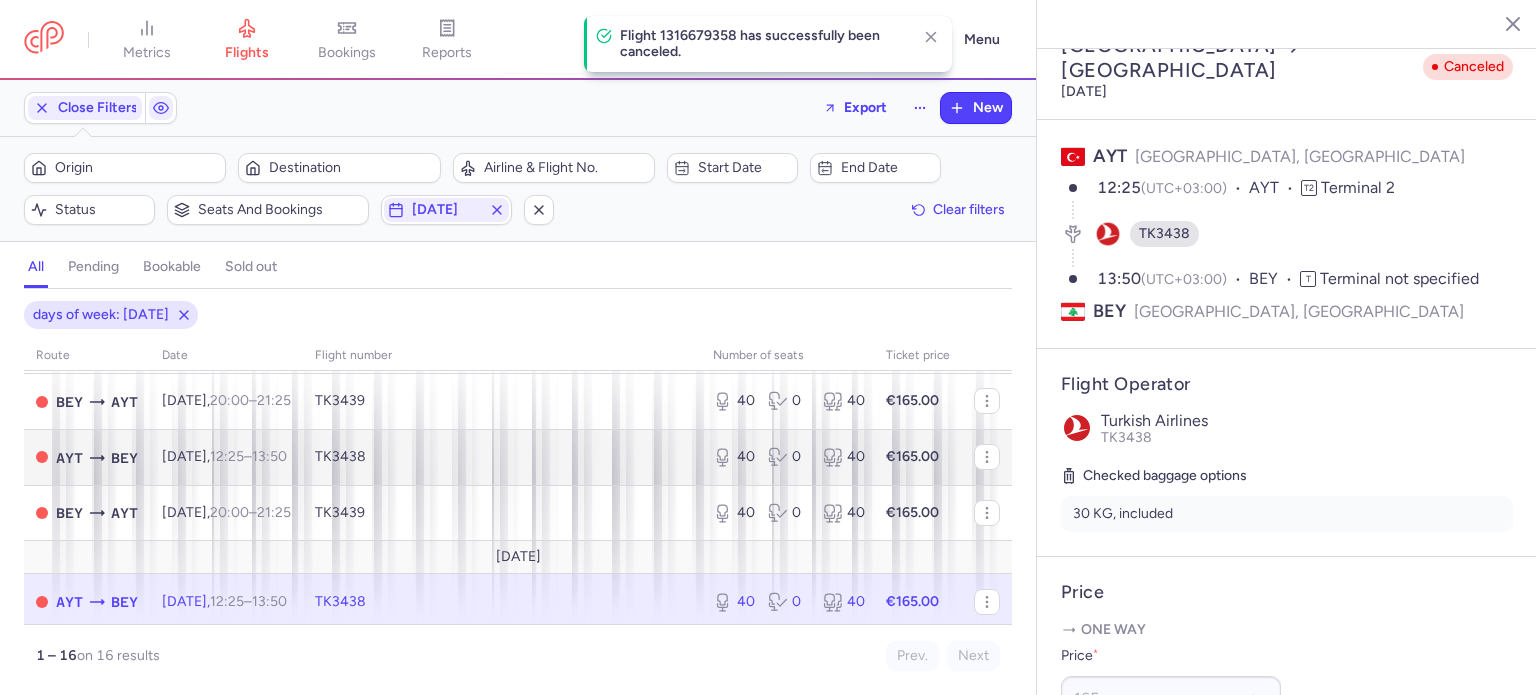 scroll, scrollTop: 755, scrollLeft: 0, axis: vertical 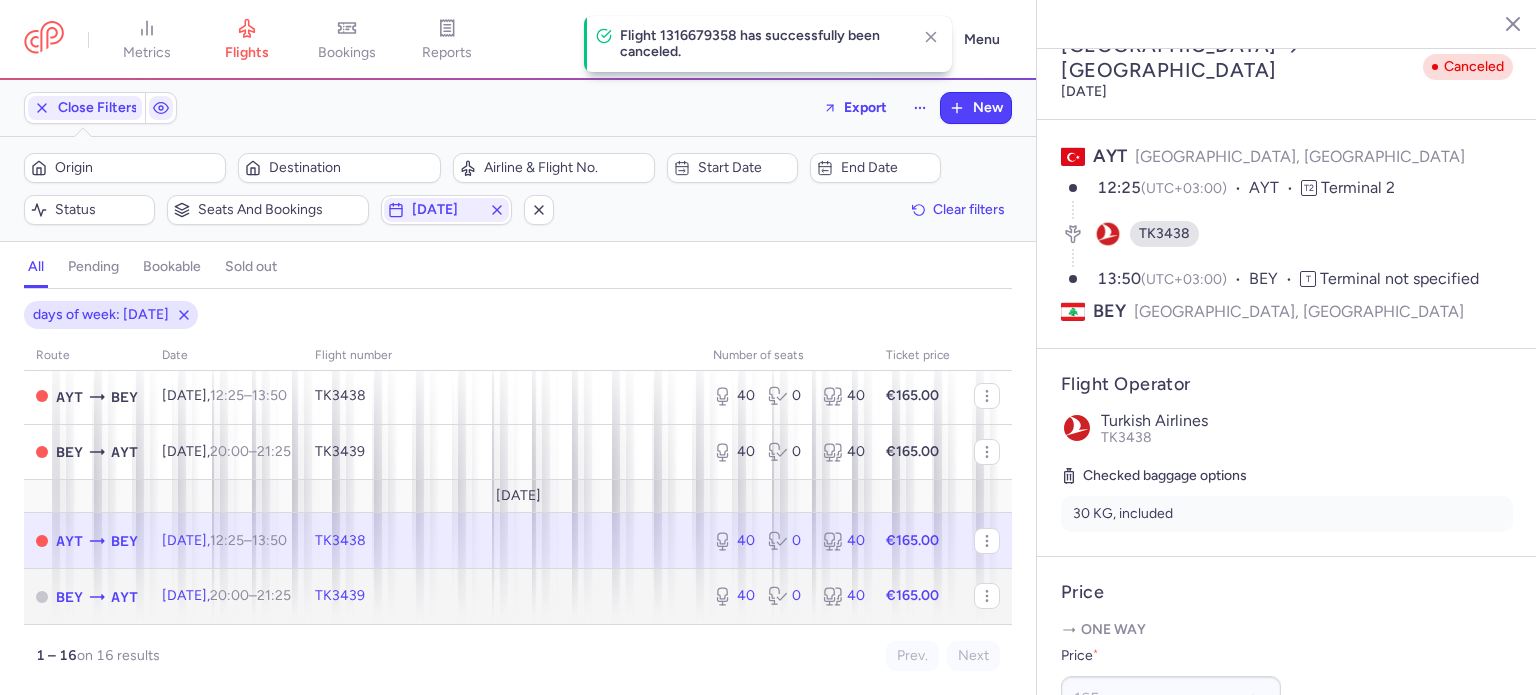 click on "TK3439" 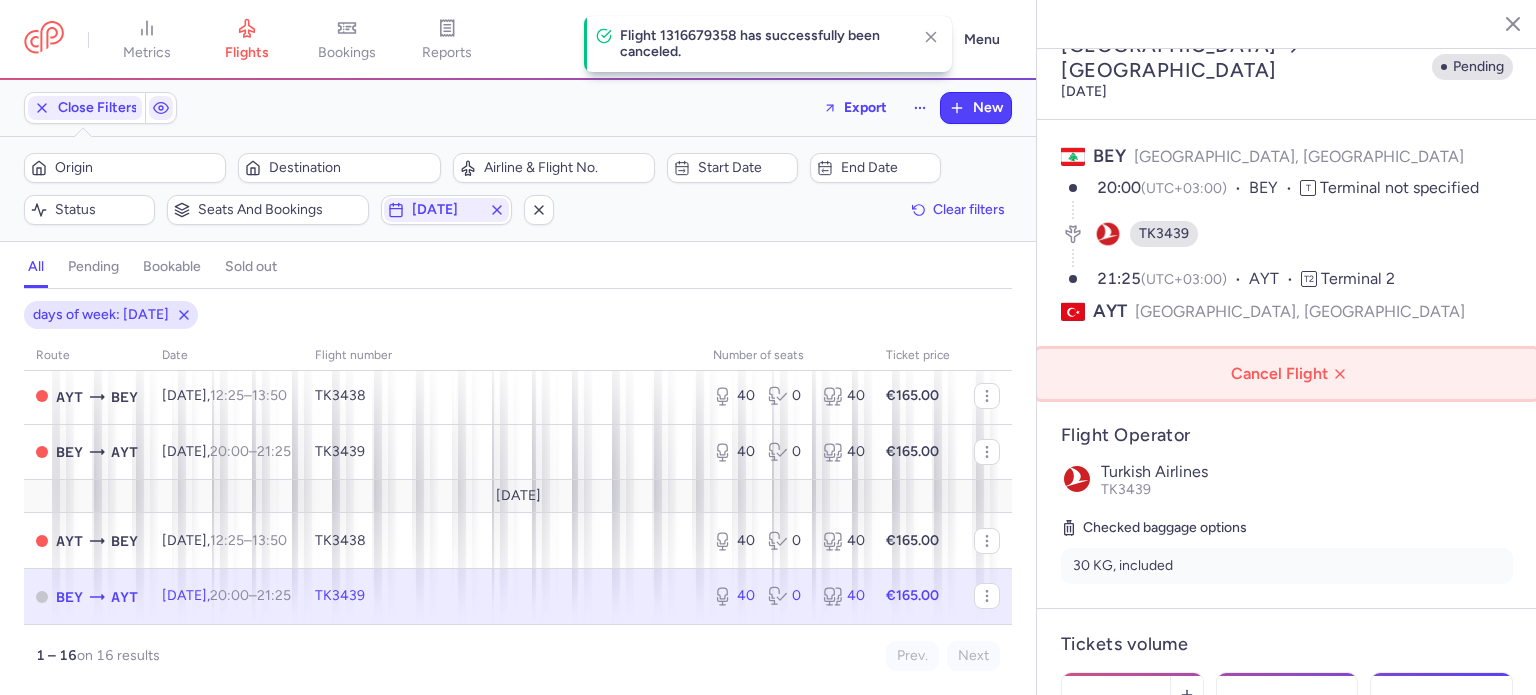 click on "Cancel Flight" at bounding box center (1291, 374) 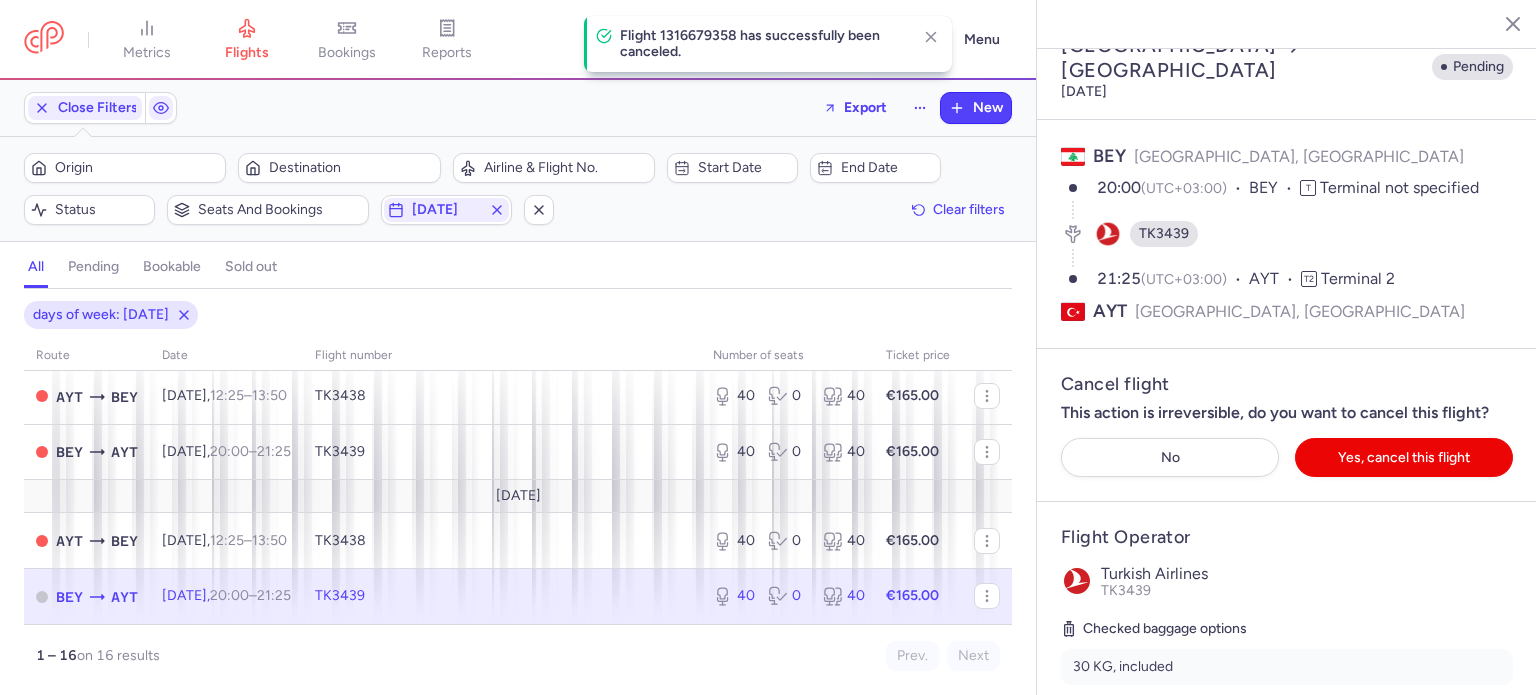 click on "No  Yes, cancel this flight" at bounding box center (1287, 457) 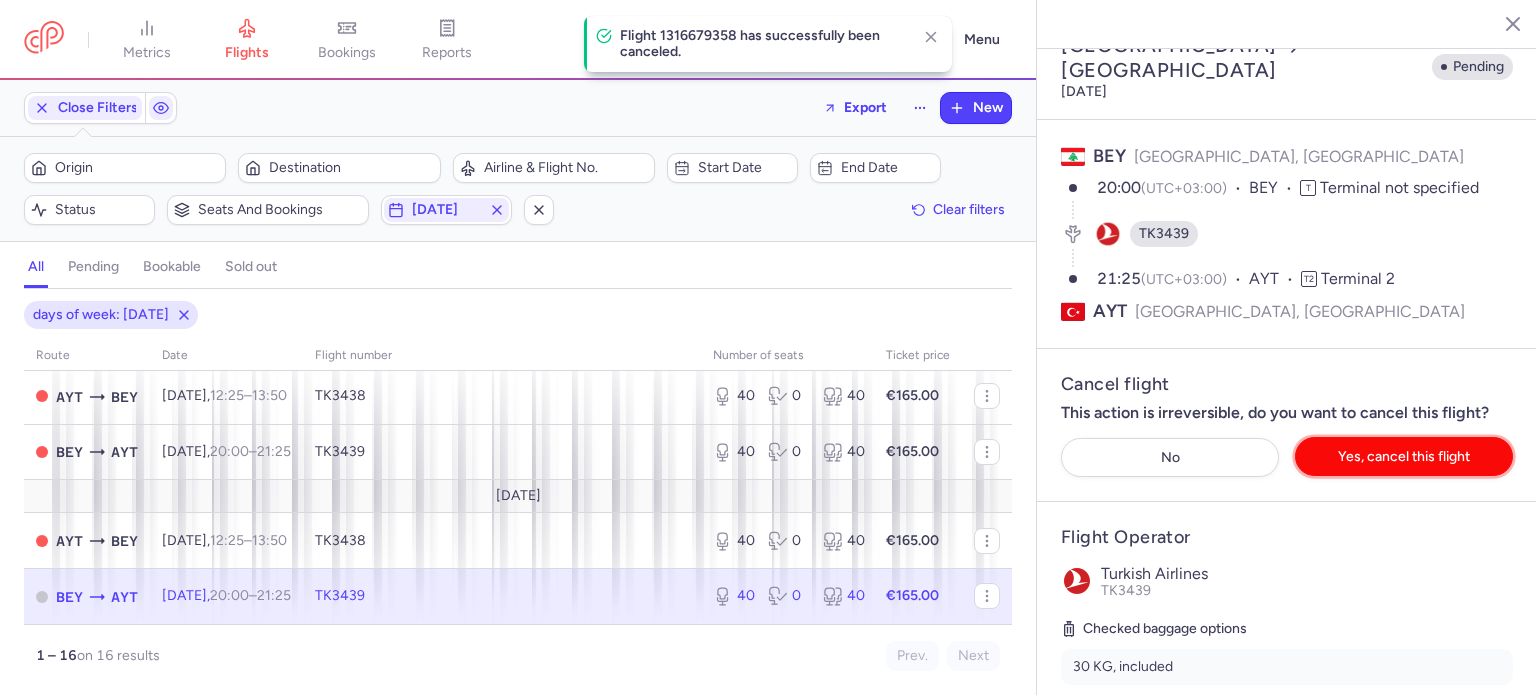 click on "Yes, cancel this flight" at bounding box center [1404, 456] 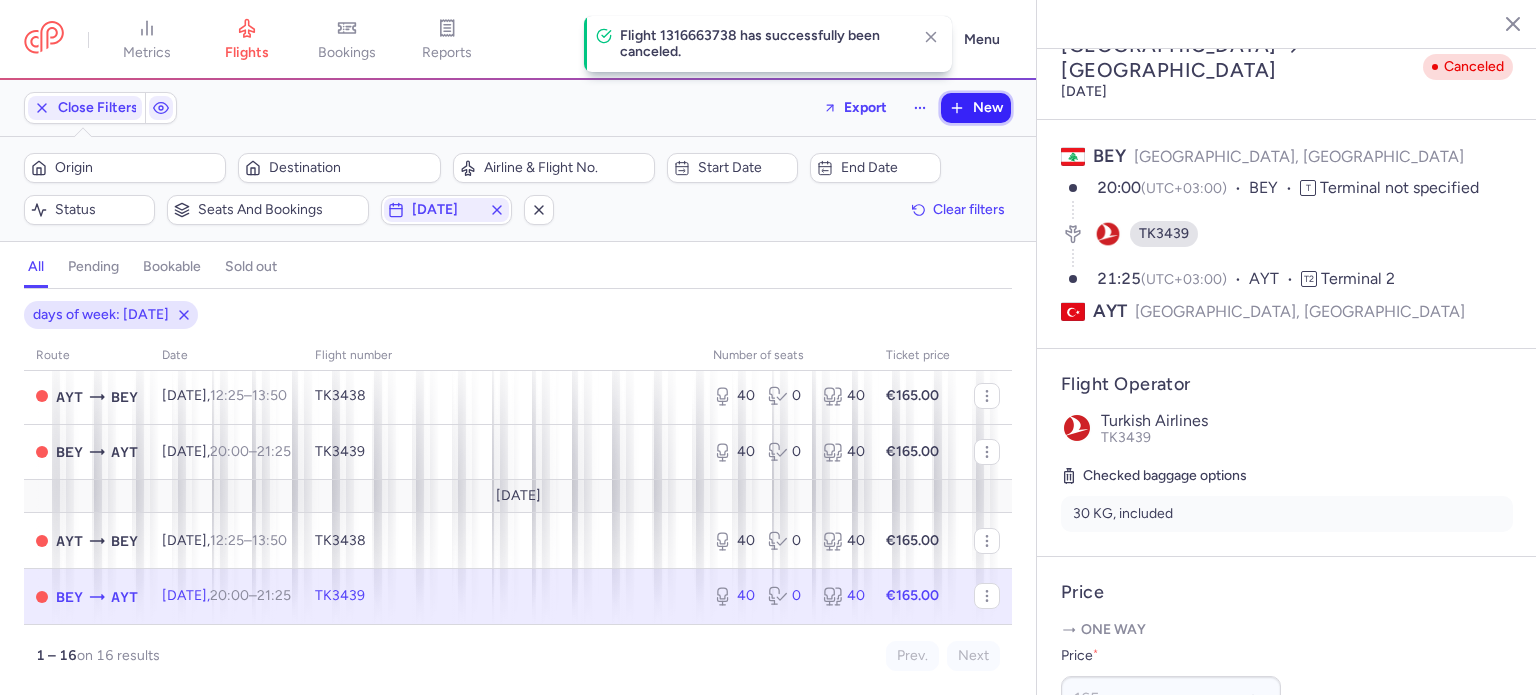 click on "New" at bounding box center (988, 108) 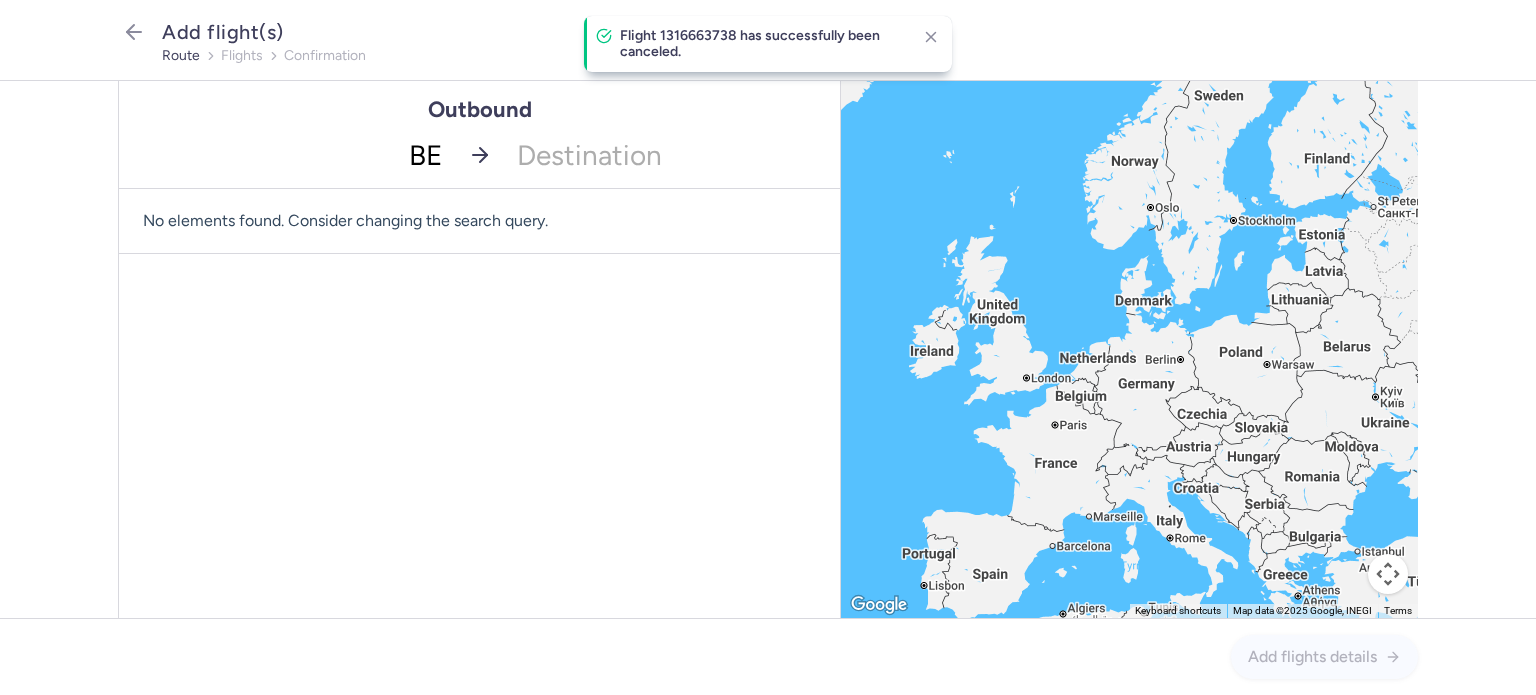 type on "BEY" 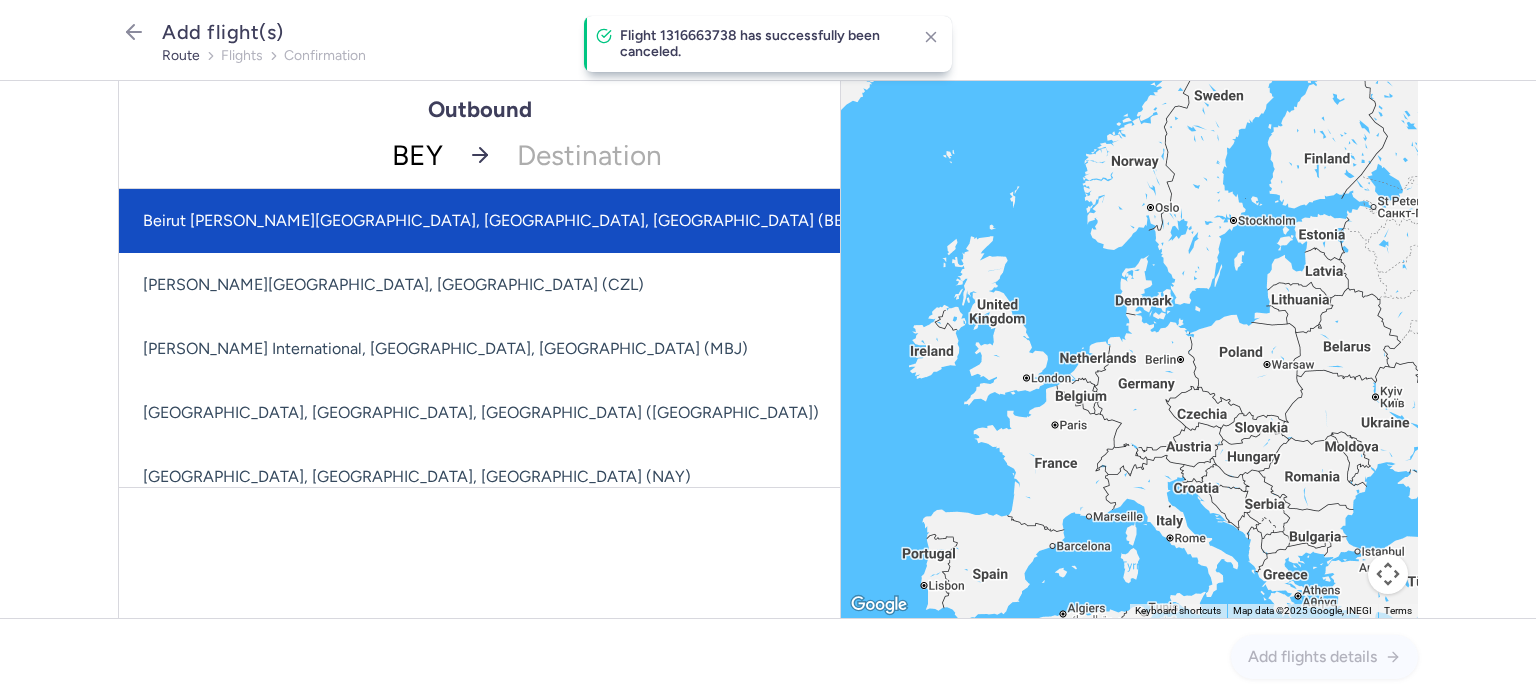 click on "Beirut [PERSON_NAME][GEOGRAPHIC_DATA], [GEOGRAPHIC_DATA], [GEOGRAPHIC_DATA] (BEY)" 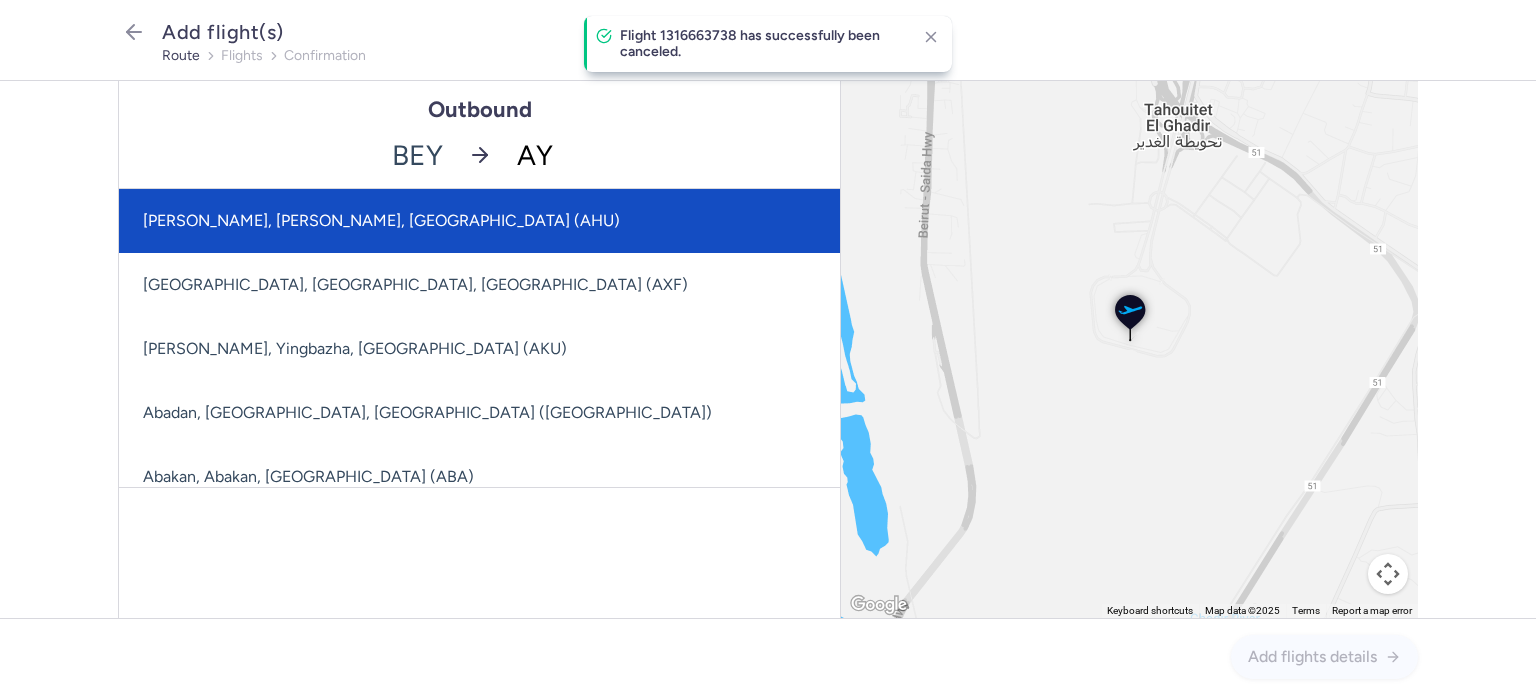 type on "AYT" 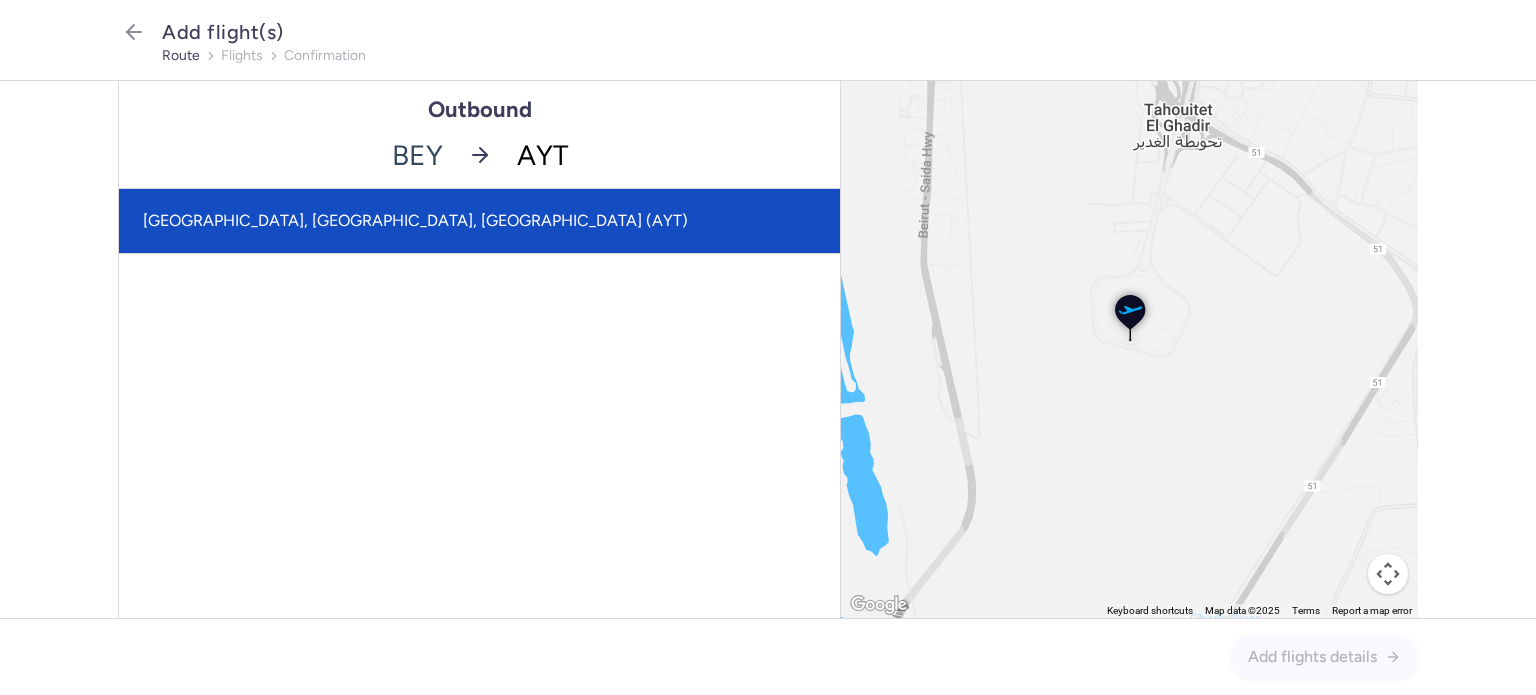 click on "[GEOGRAPHIC_DATA], [GEOGRAPHIC_DATA], [GEOGRAPHIC_DATA] (AYT)" at bounding box center (479, 221) 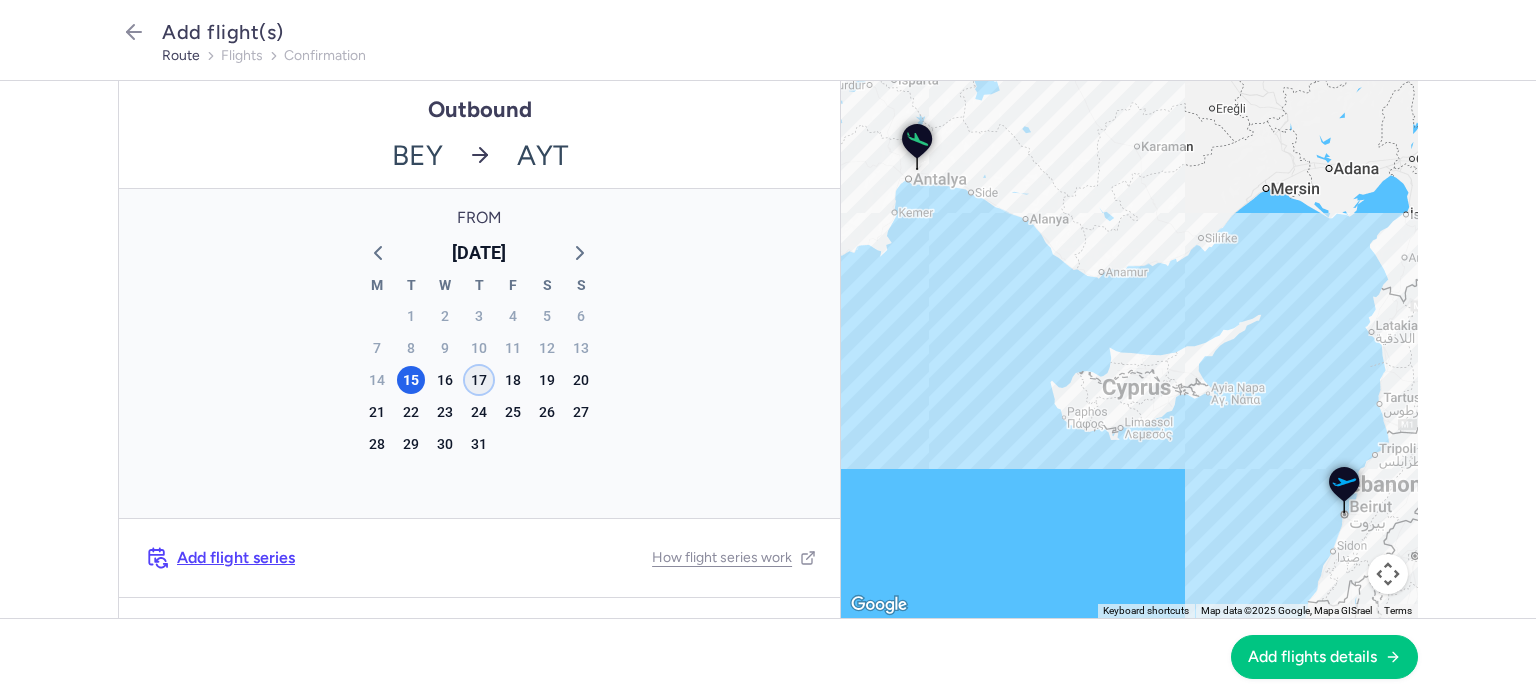 click on "17" 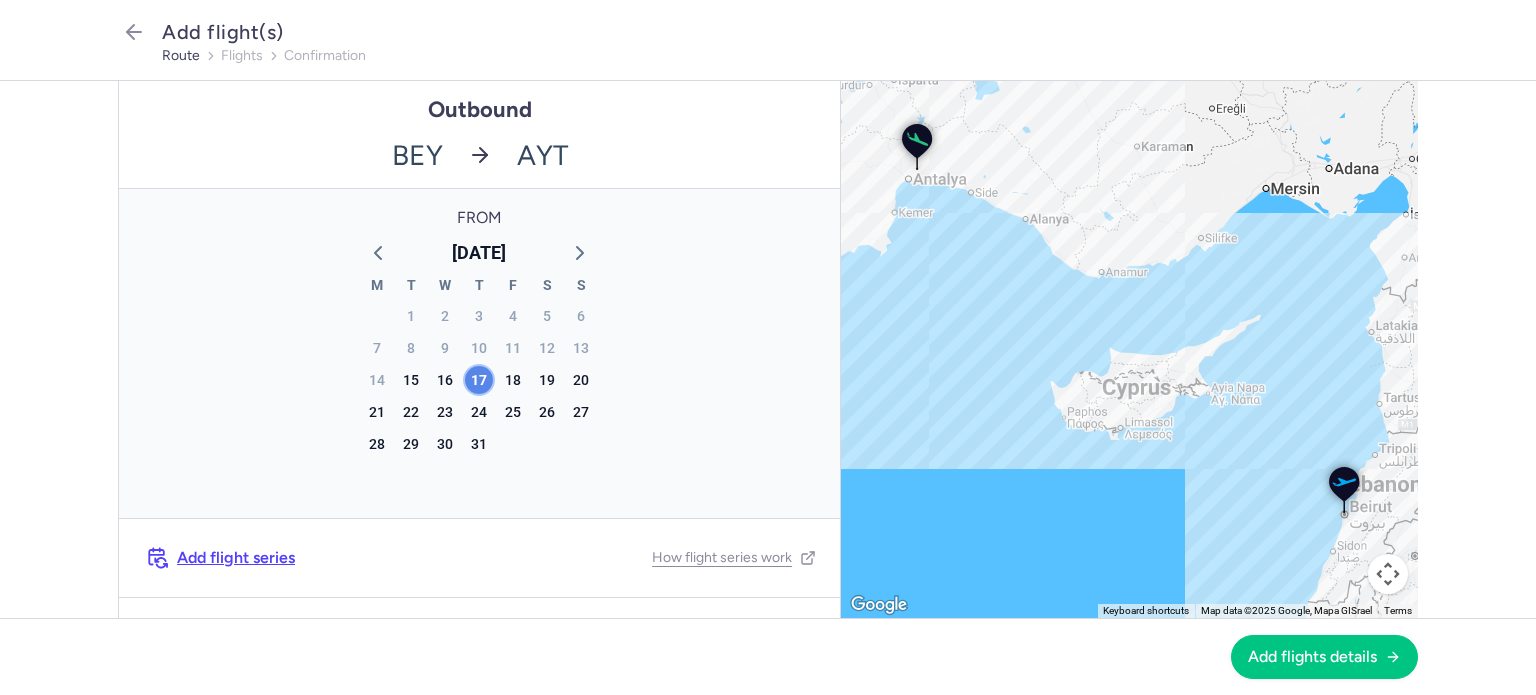 click on "17" 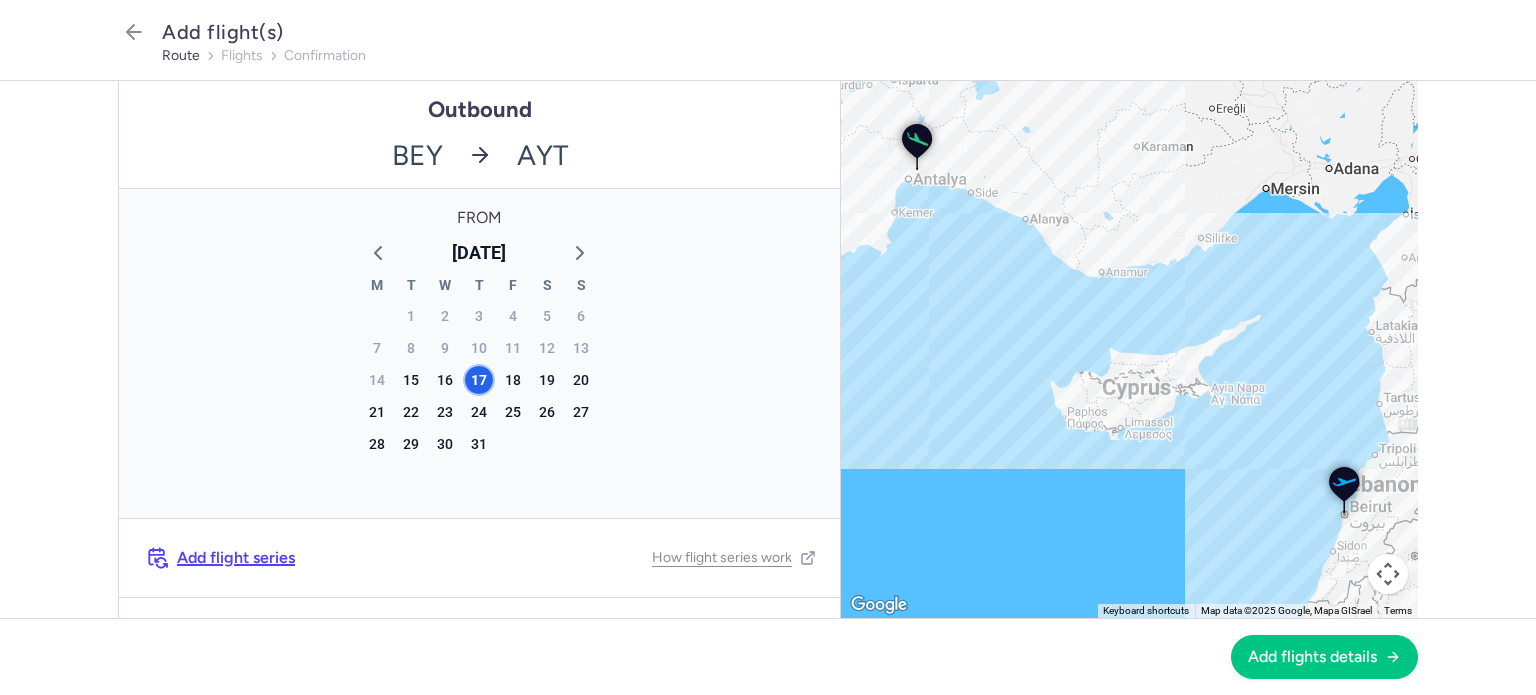 scroll, scrollTop: 126, scrollLeft: 0, axis: vertical 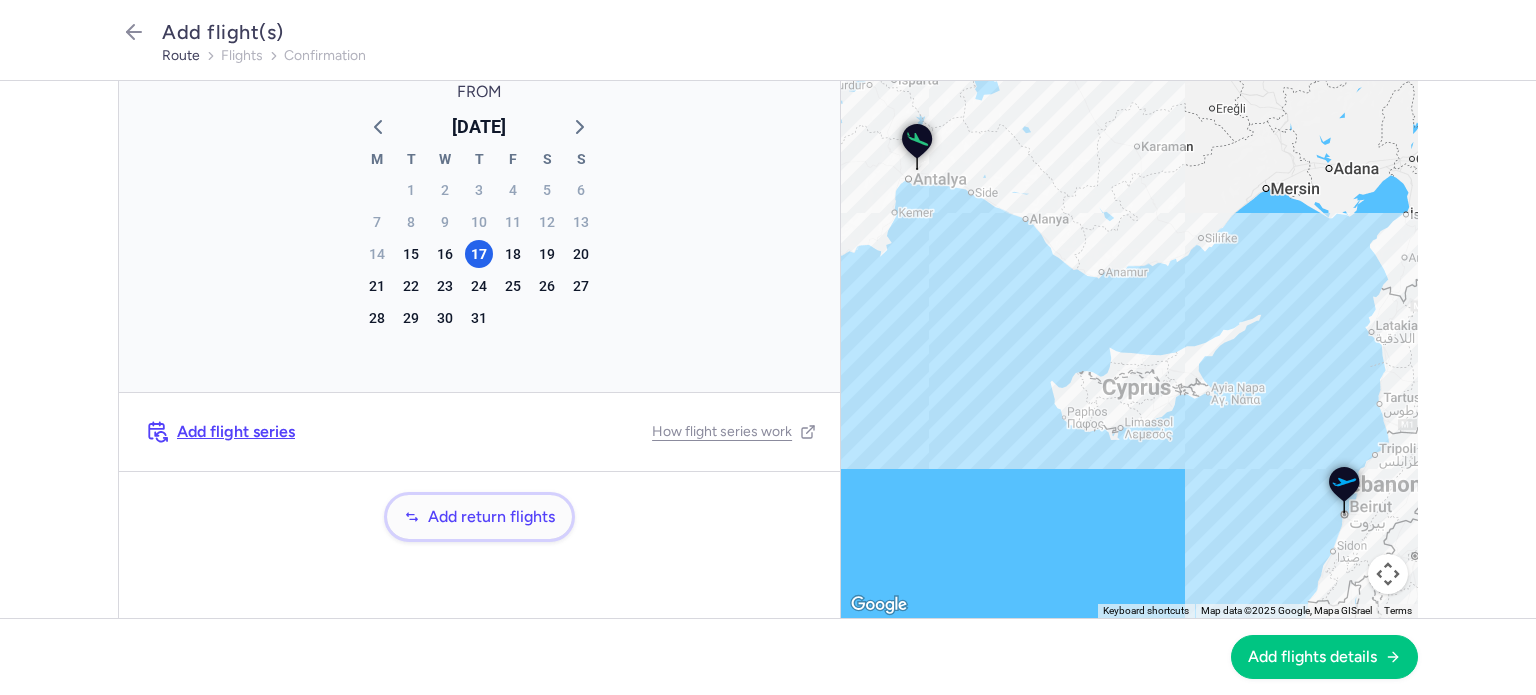 click on "Add return flights" at bounding box center [479, 517] 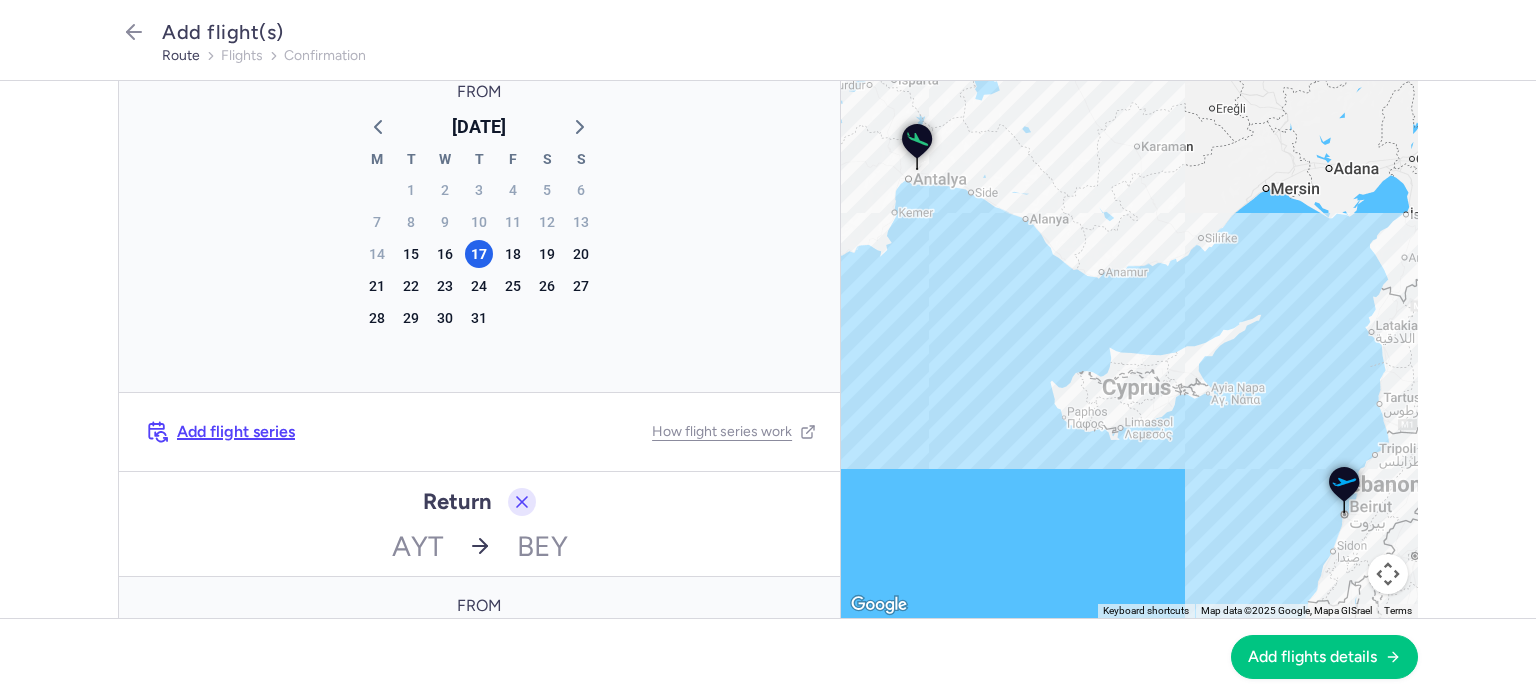click on "Add flight series" at bounding box center [236, 432] 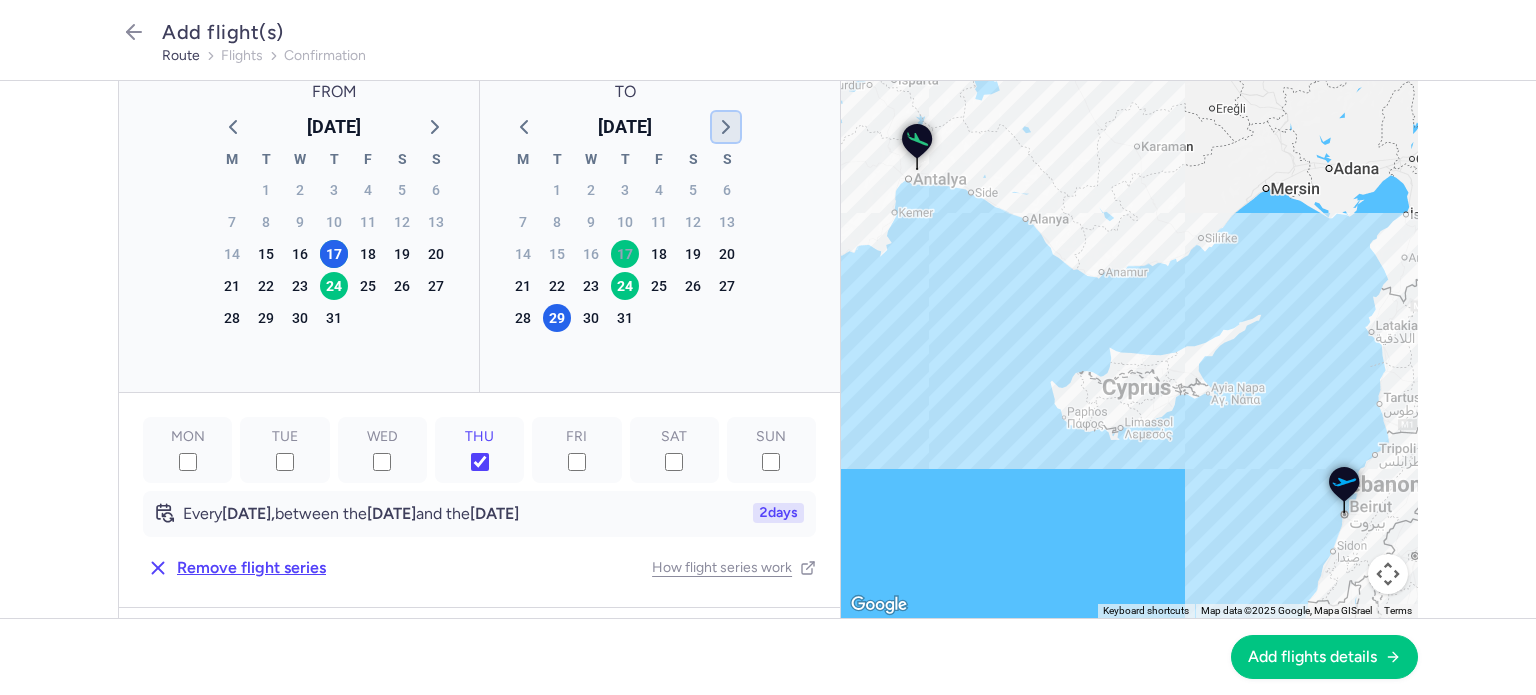 click 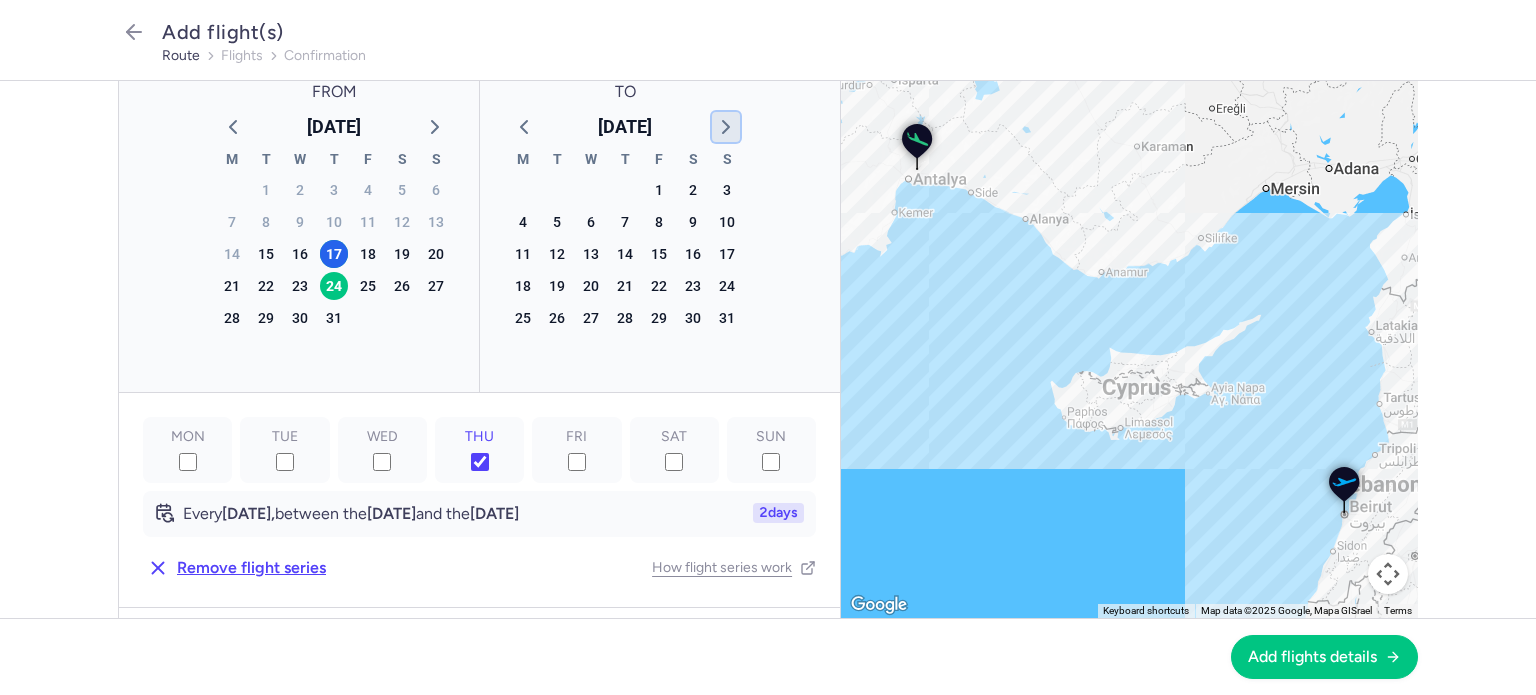 click 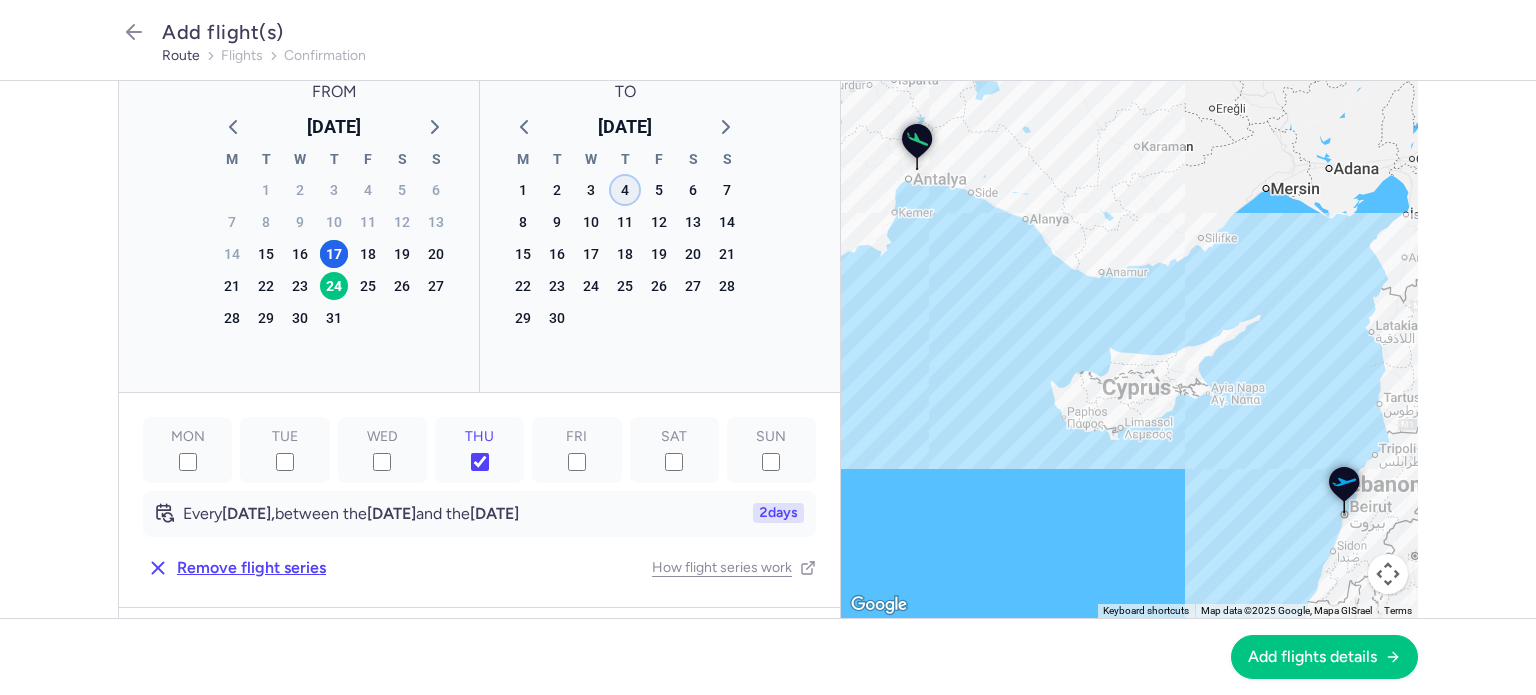click on "4" 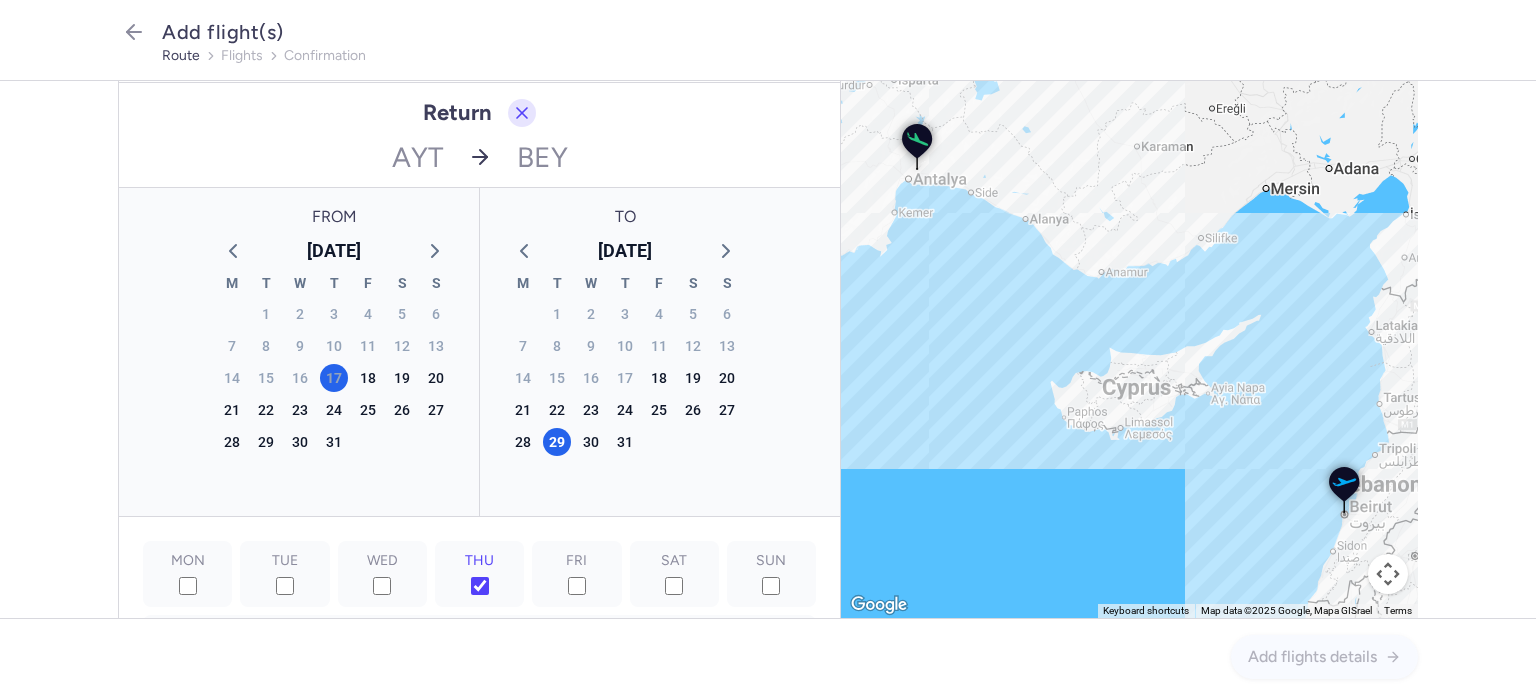 scroll, scrollTop: 651, scrollLeft: 0, axis: vertical 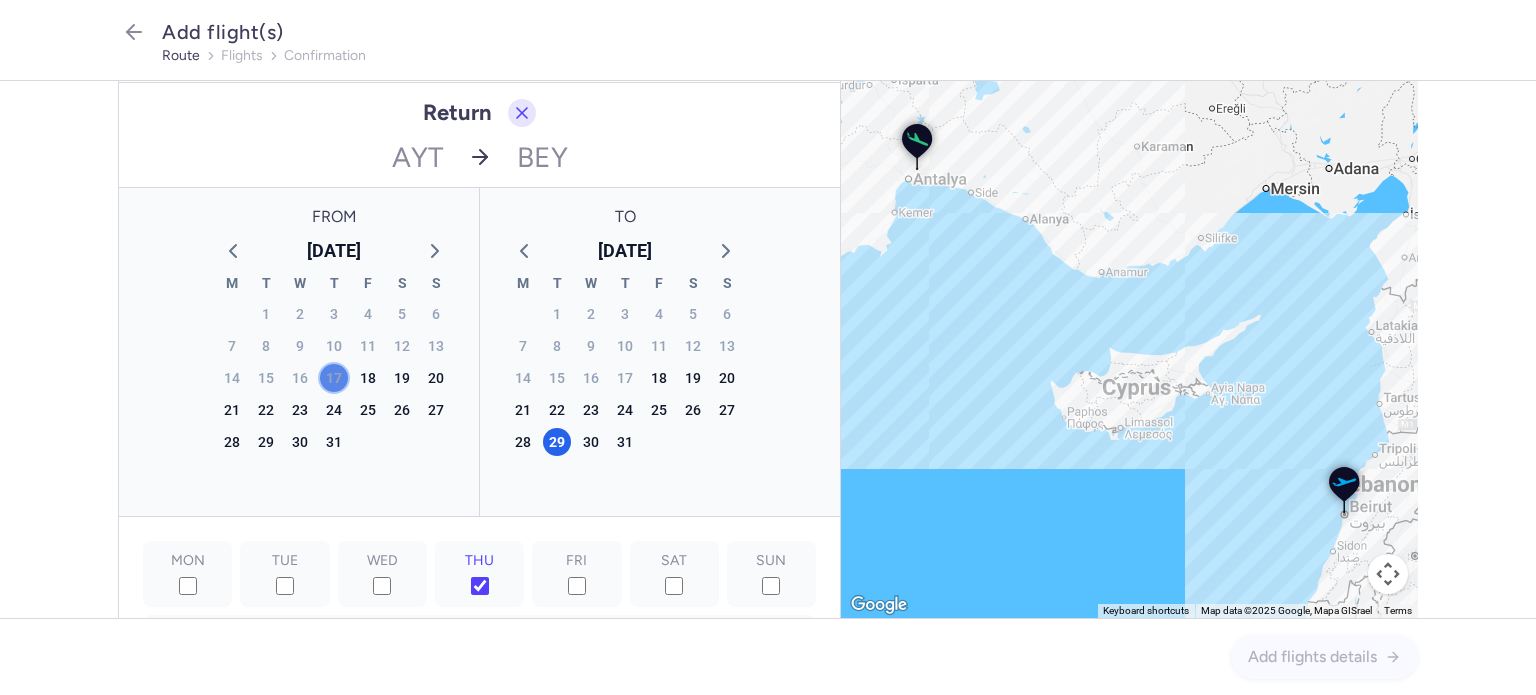 click on "17" 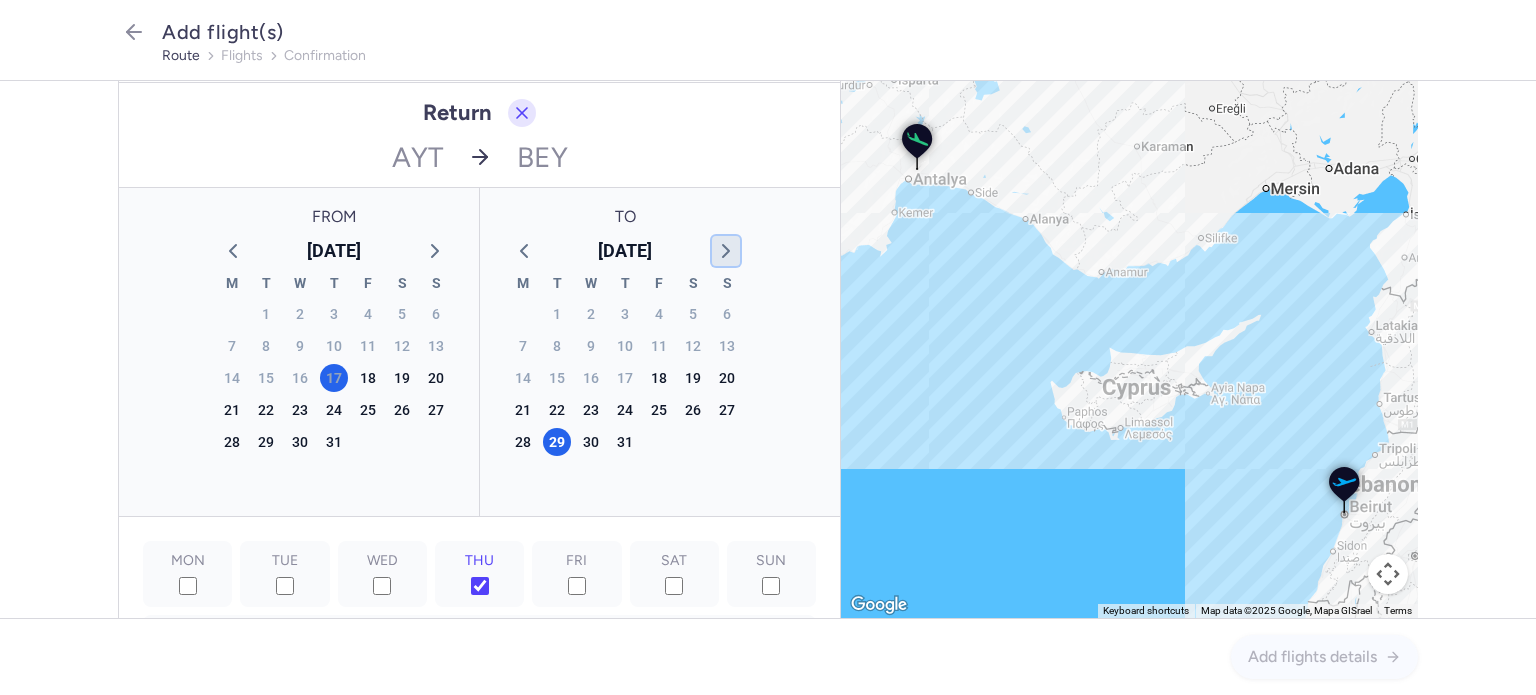 click 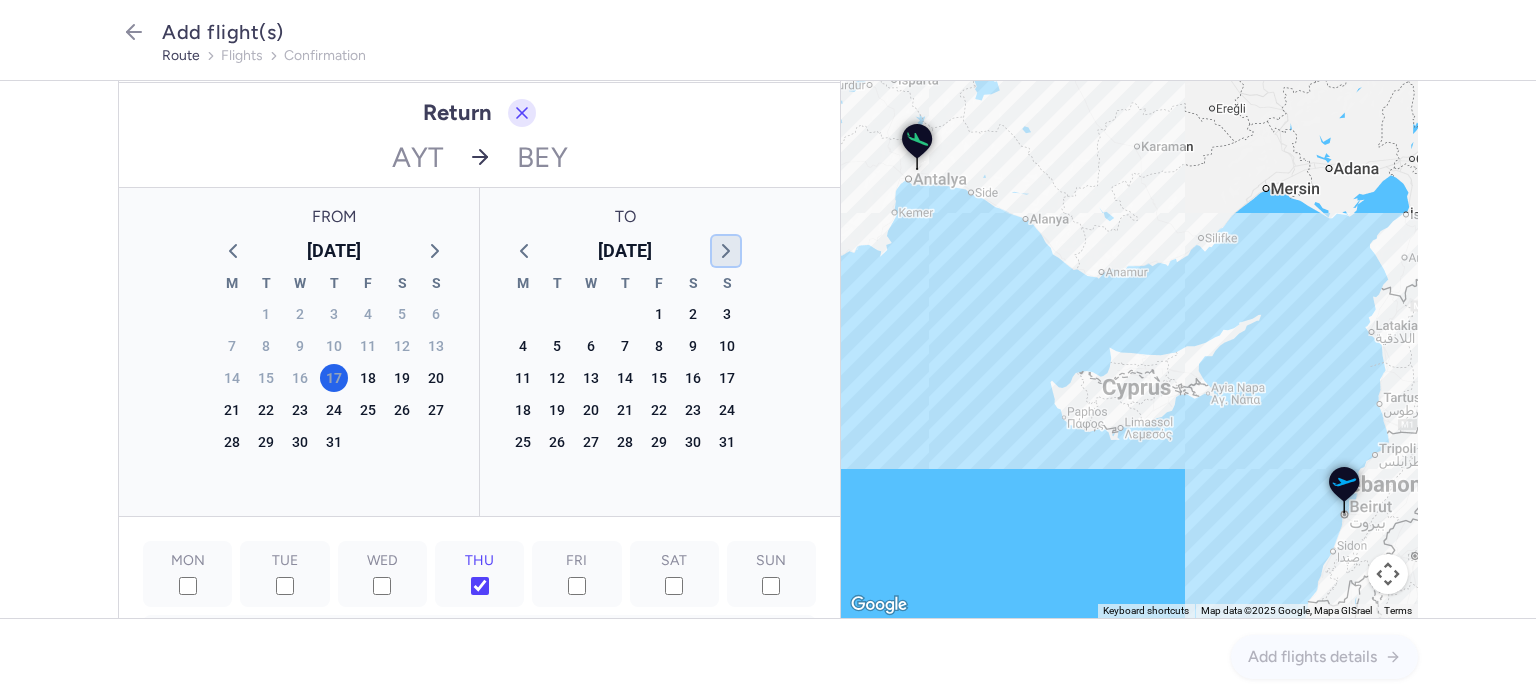 click 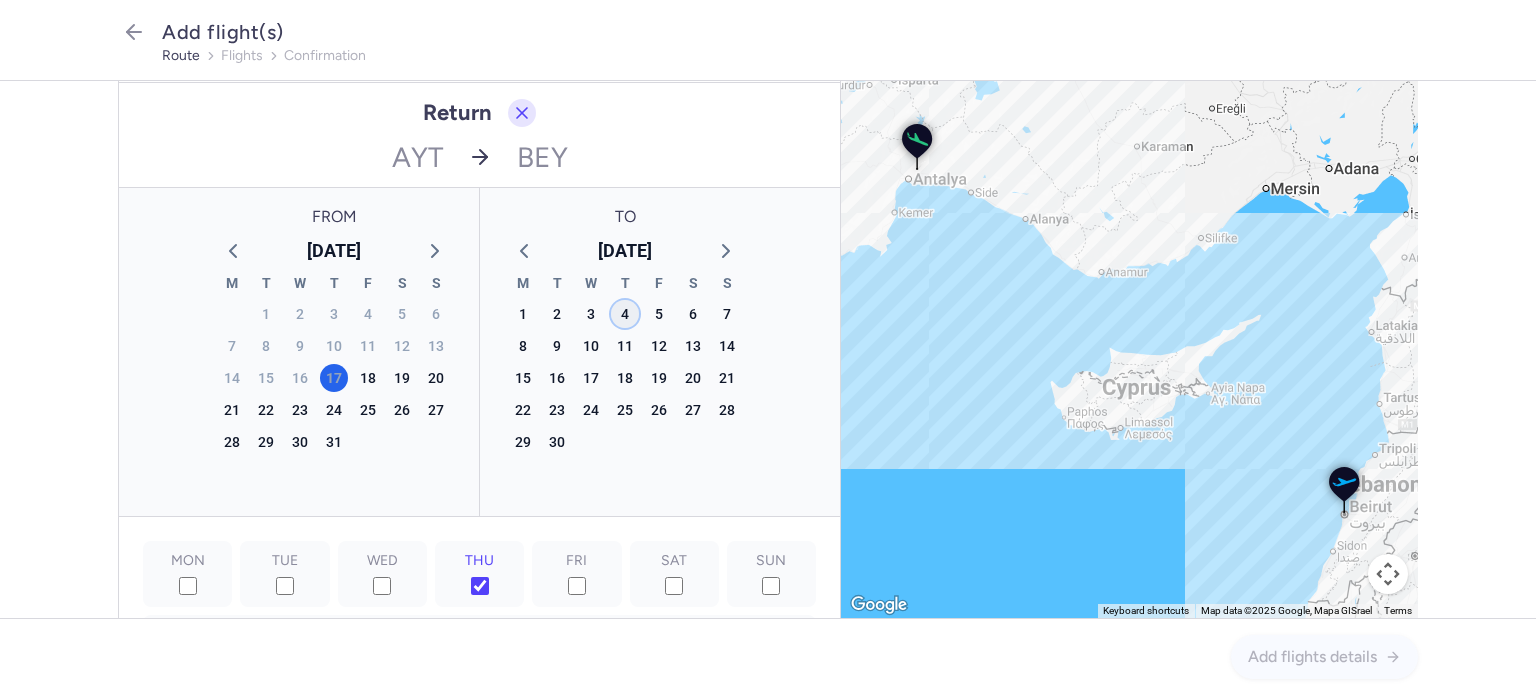 click on "4" 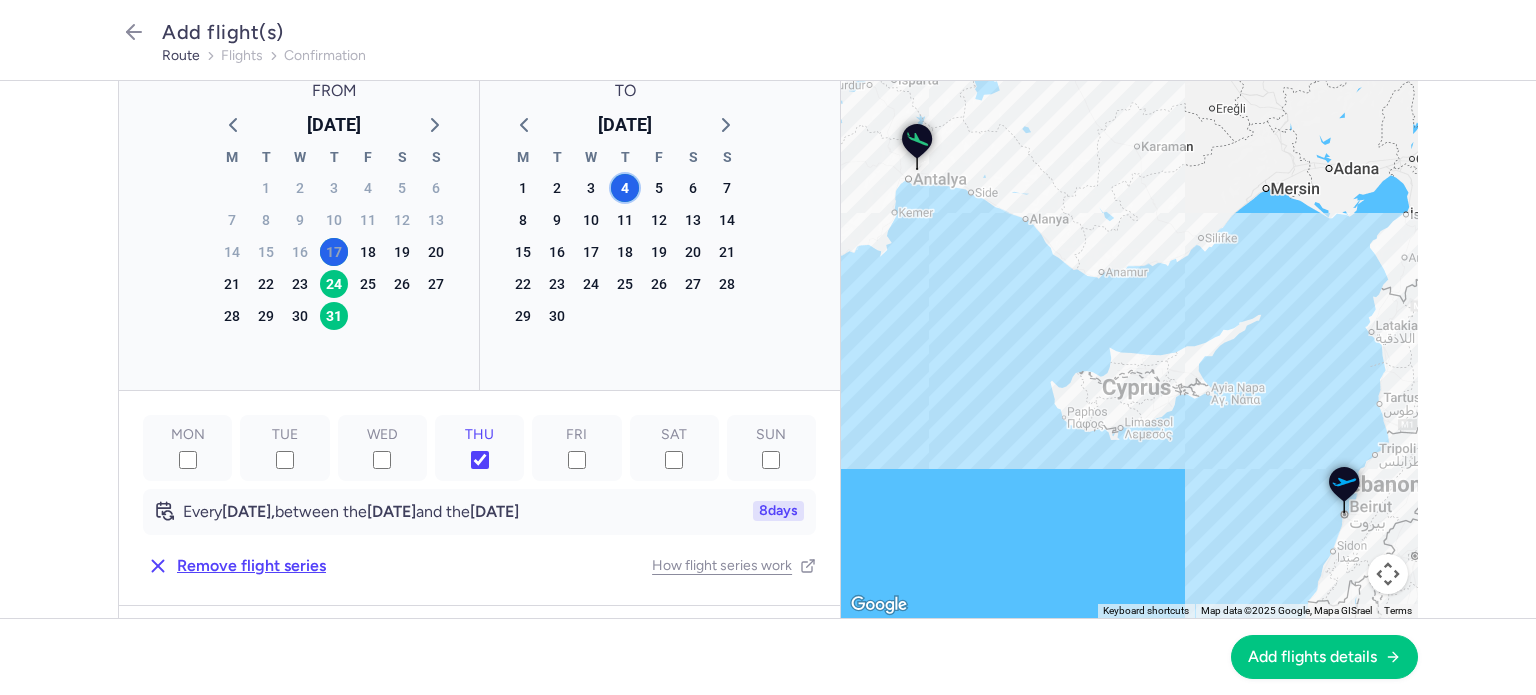 scroll, scrollTop: 843, scrollLeft: 0, axis: vertical 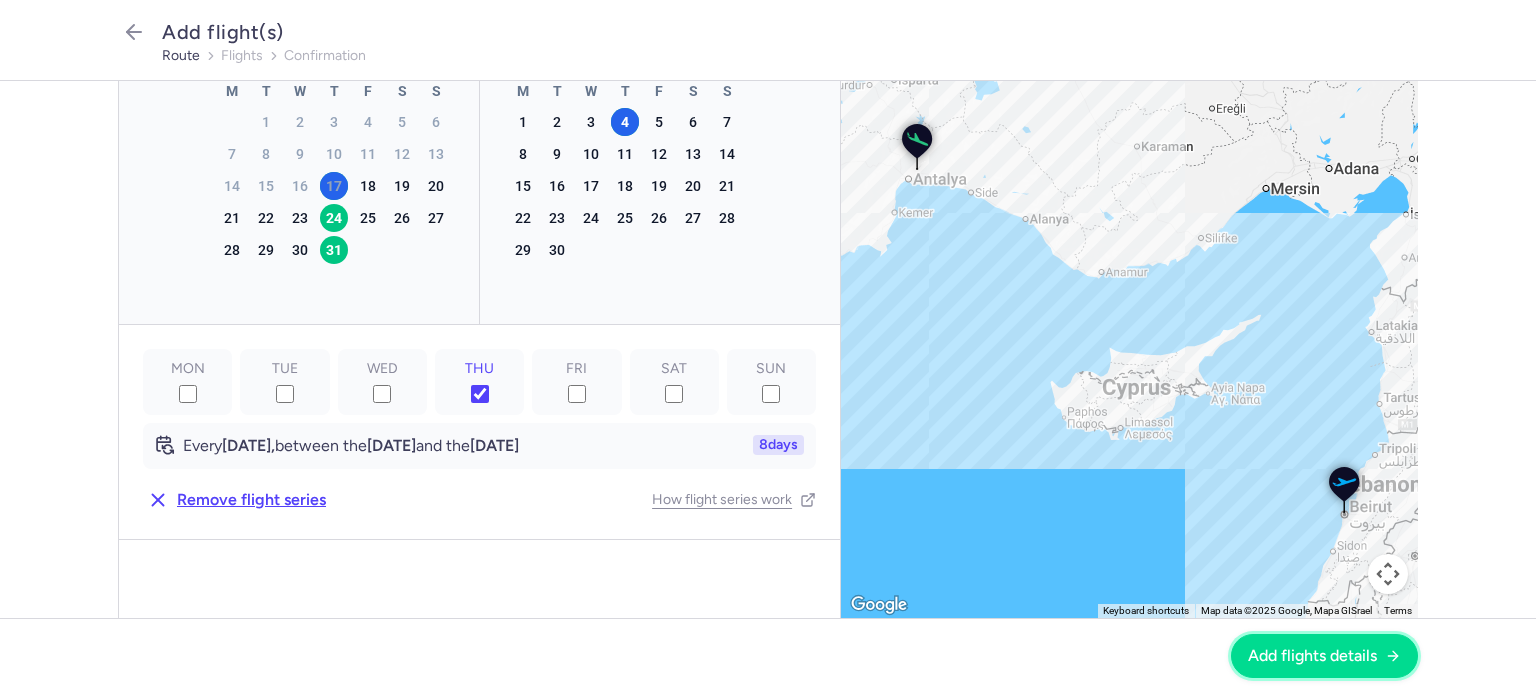 click on "Add flights details" at bounding box center [1324, 656] 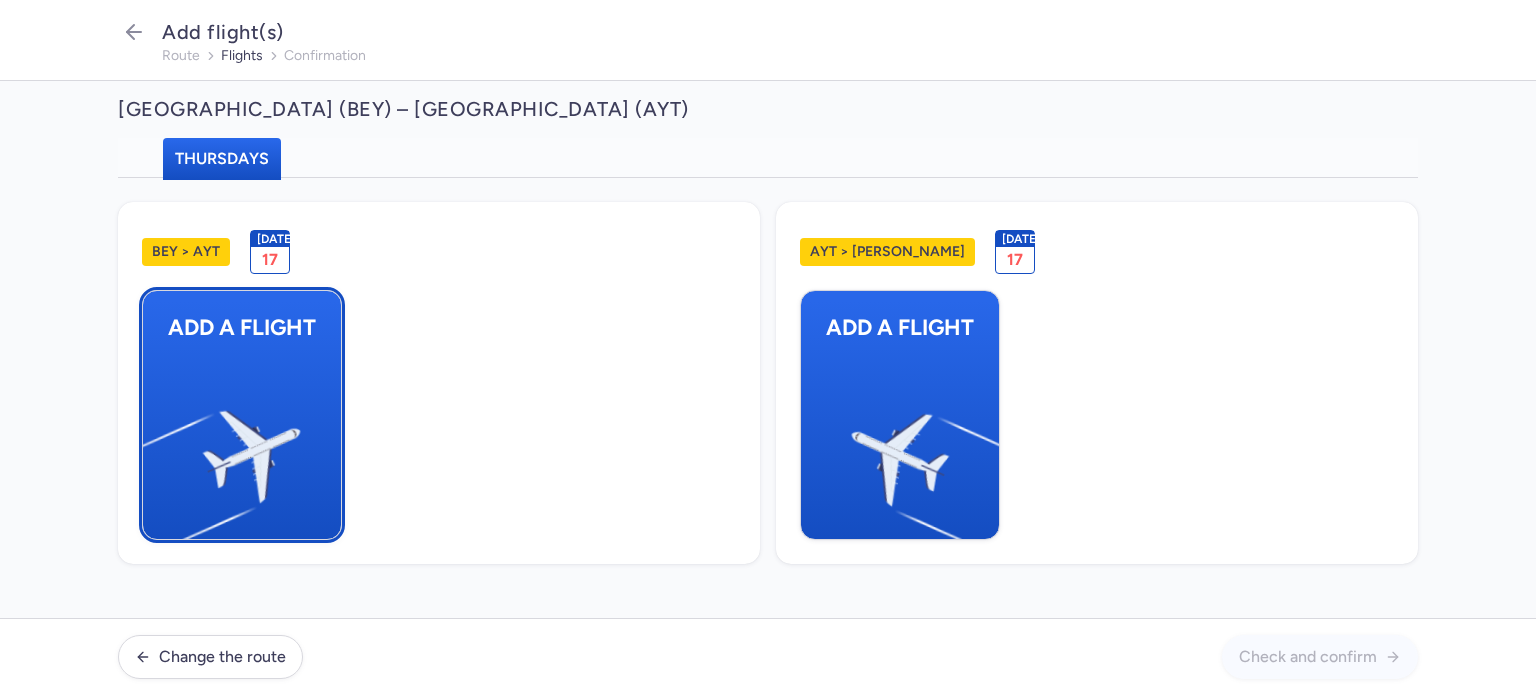click at bounding box center (153, 448) 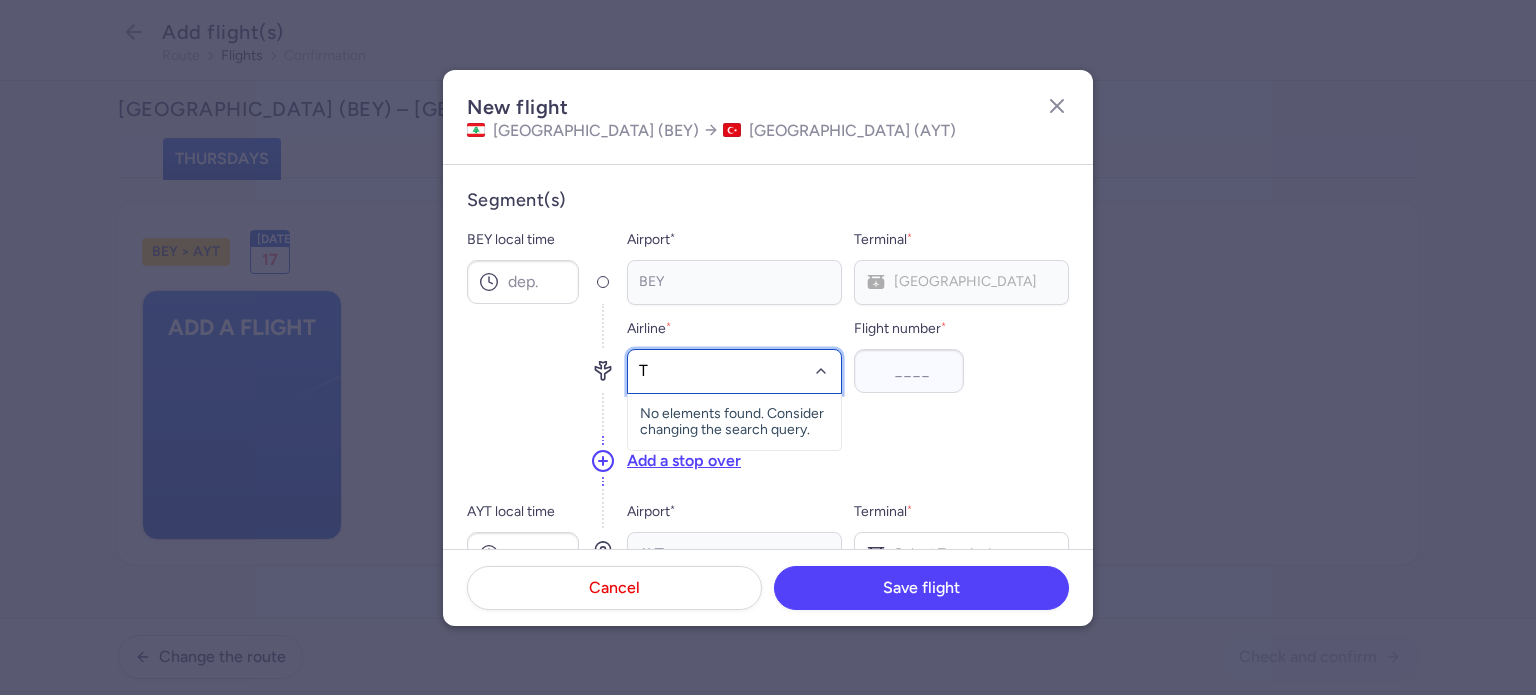 type on "TK" 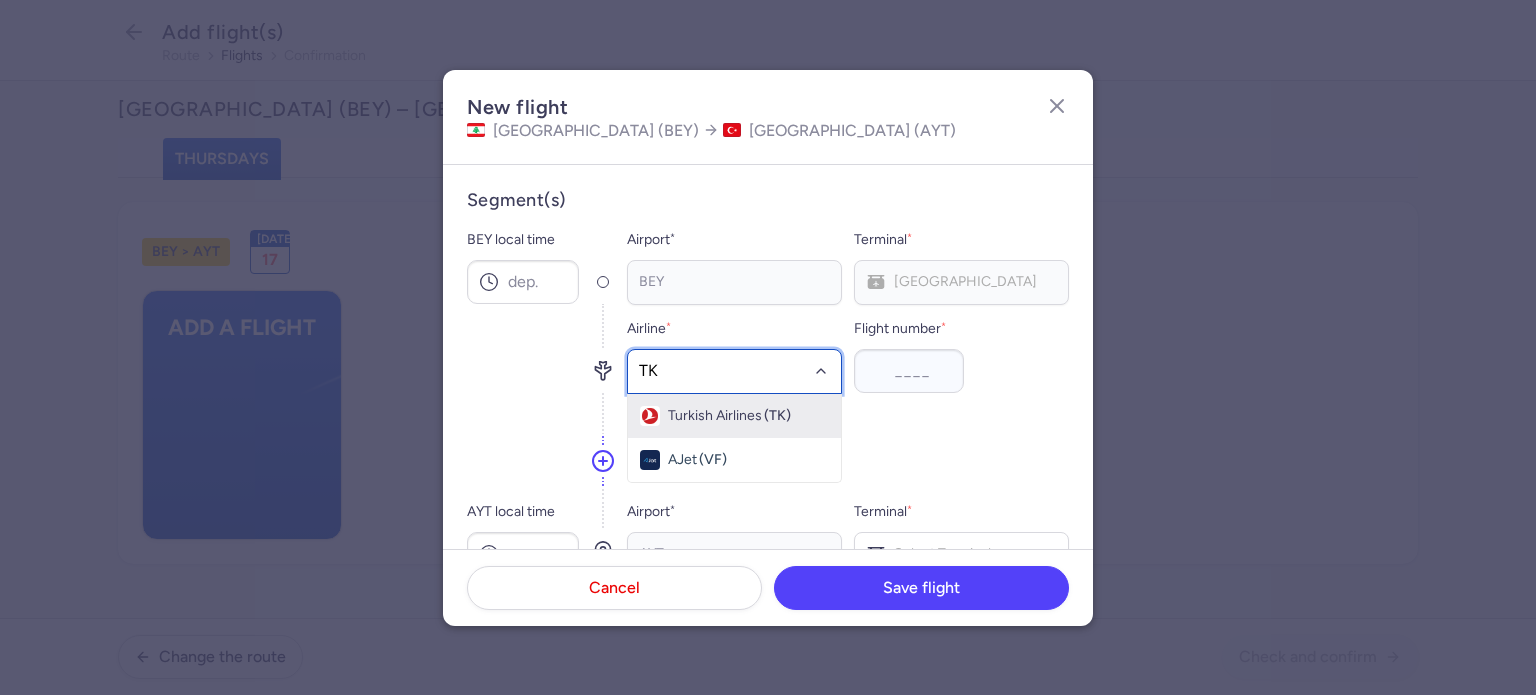 click on "Turkish Airlines" at bounding box center (715, 416) 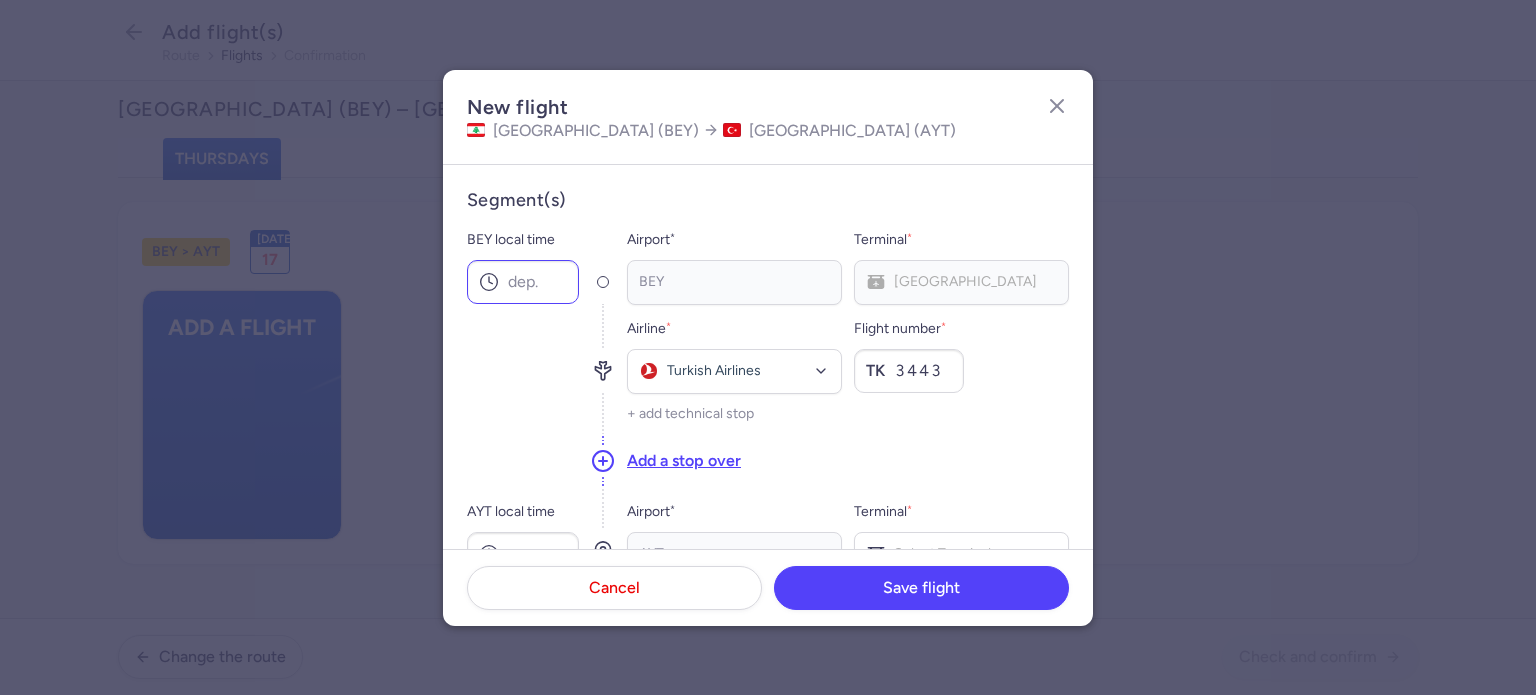 type on "3443" 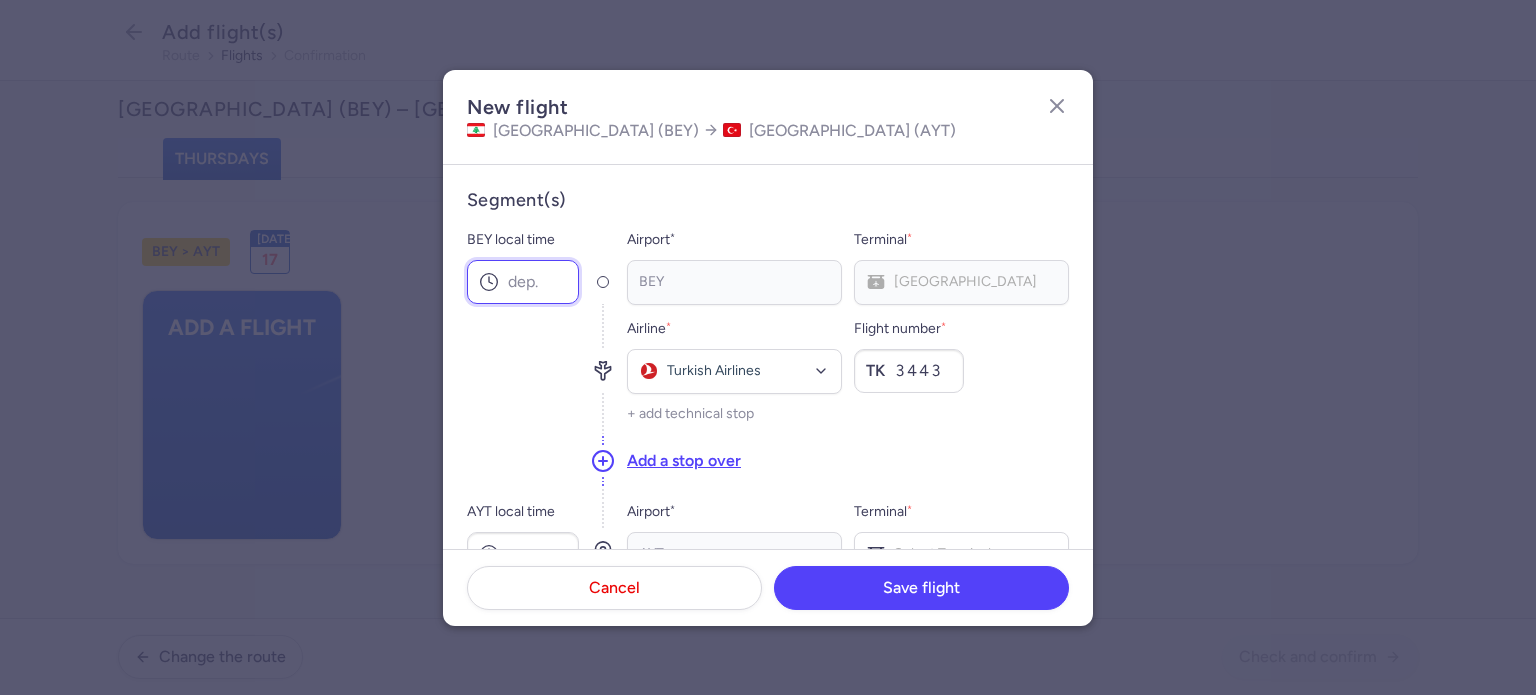 click on "BEY local time" at bounding box center (523, 282) 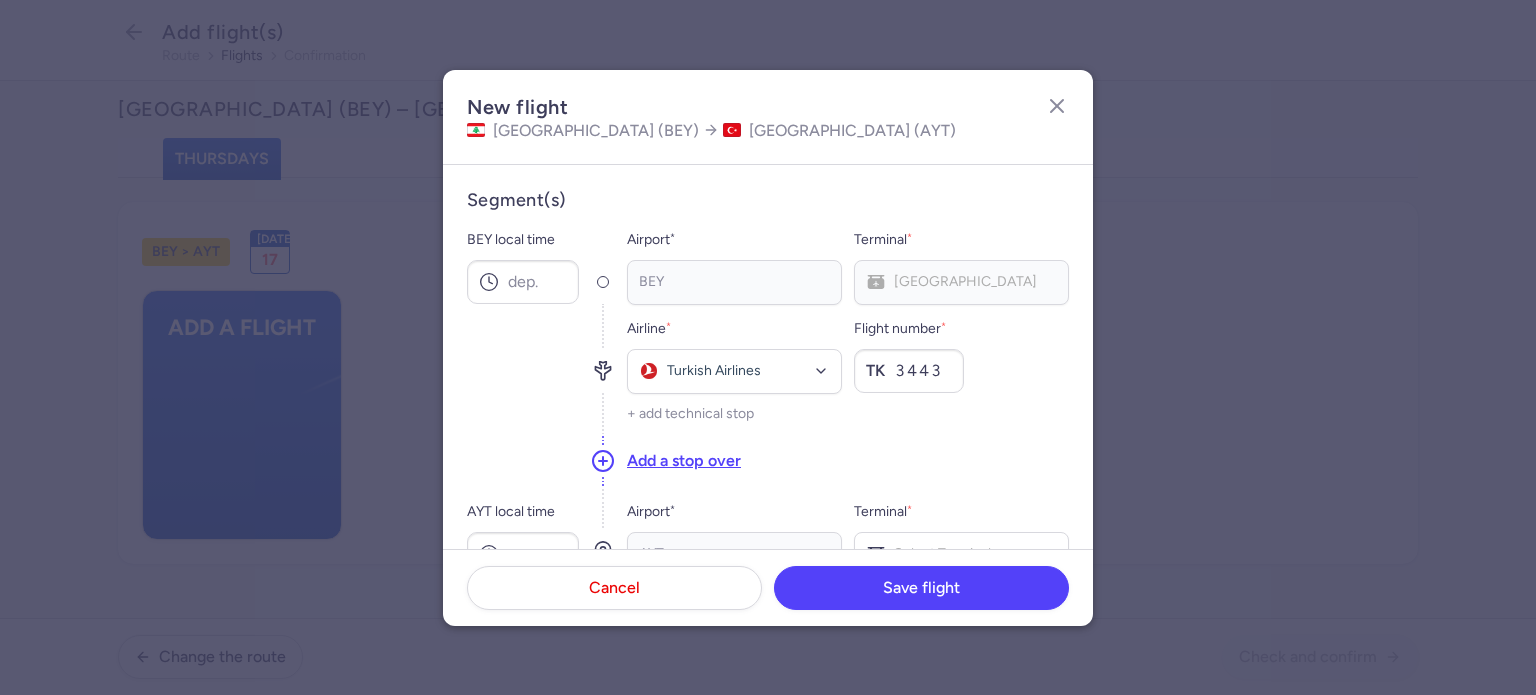 click on "BEY No elements found. Consider changing the search query. Type an IATA code, a city, an airport name..." at bounding box center [734, 282] 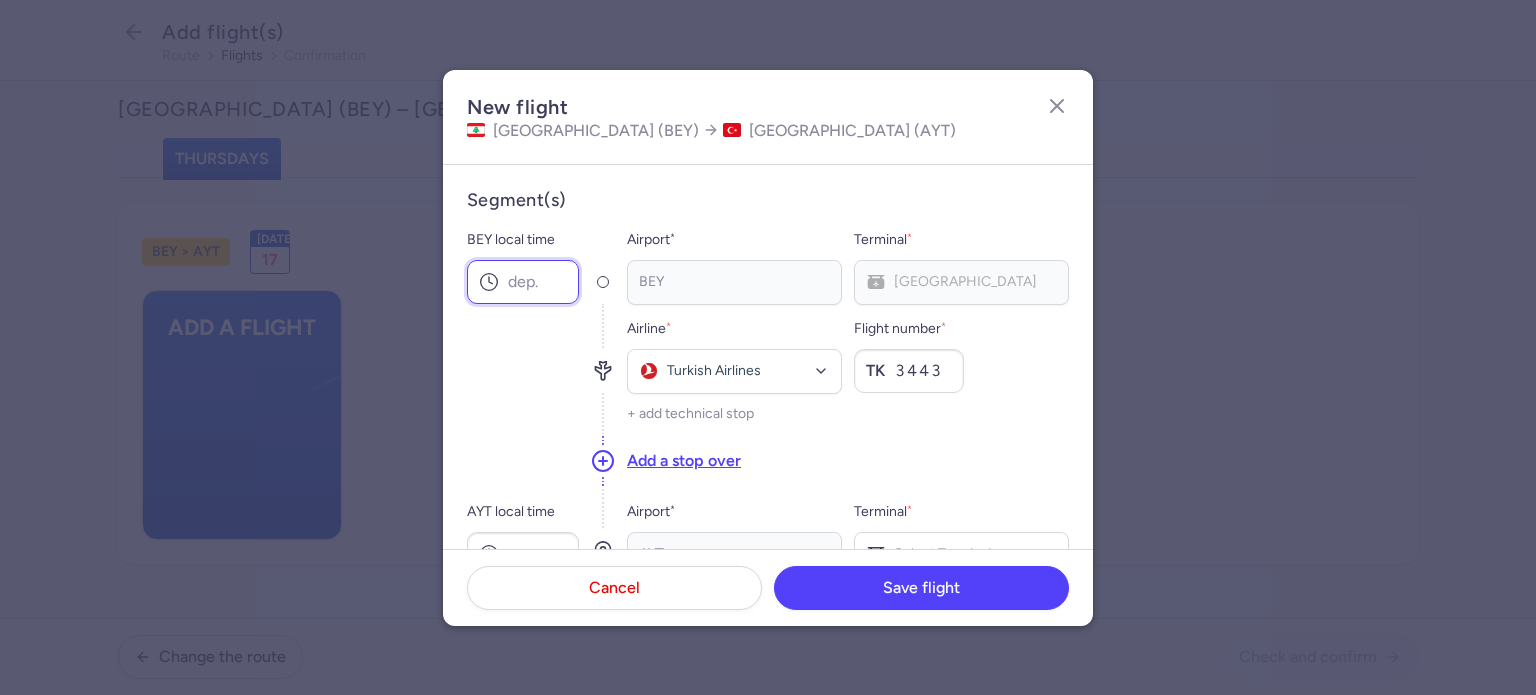 click on "BEY local time" at bounding box center (523, 282) 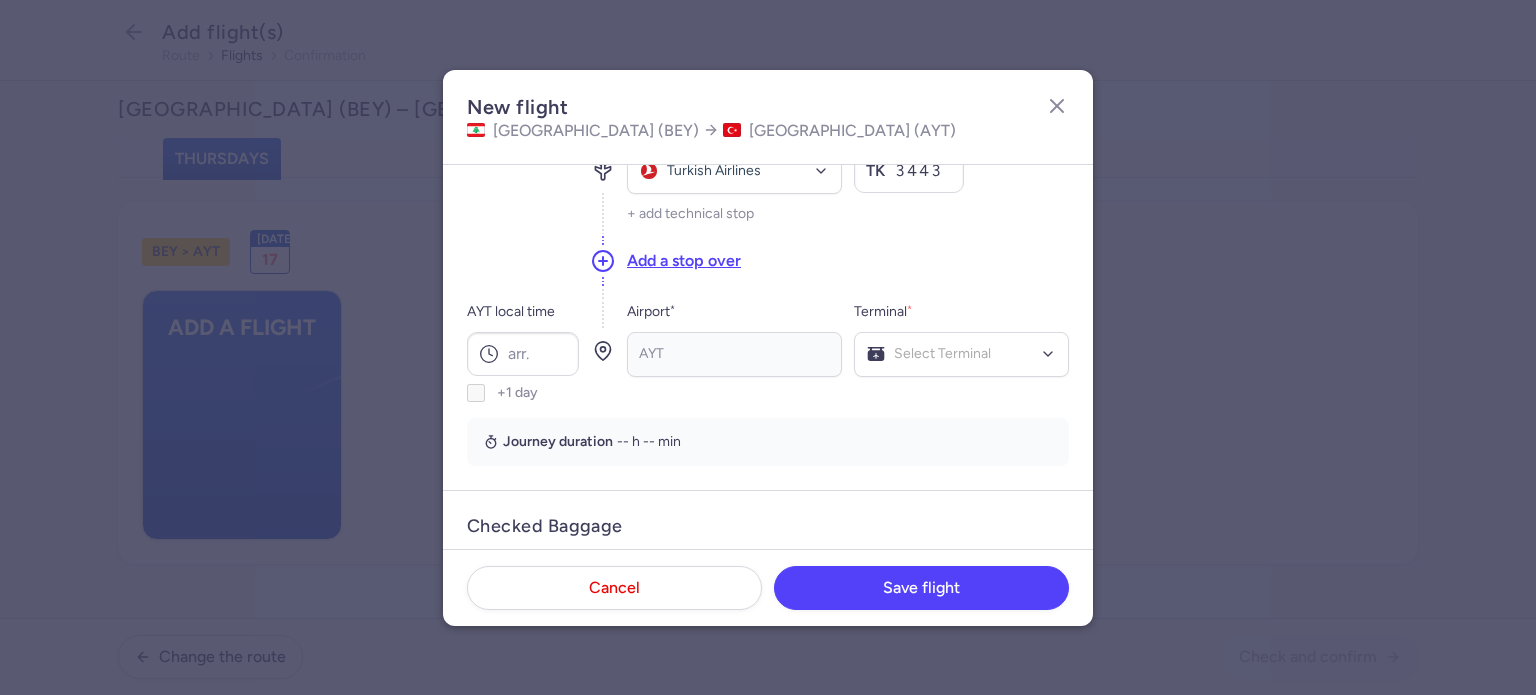 scroll, scrollTop: 208, scrollLeft: 0, axis: vertical 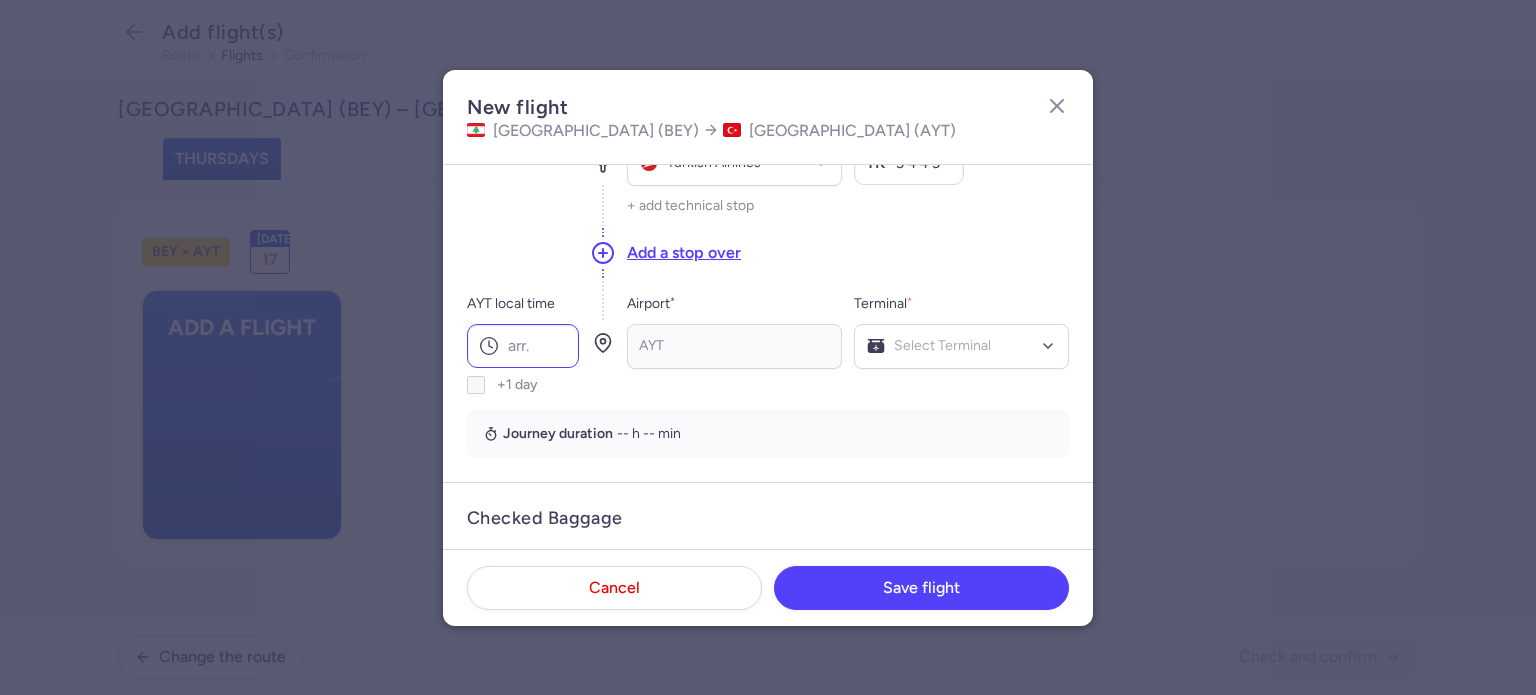 type on "20:45" 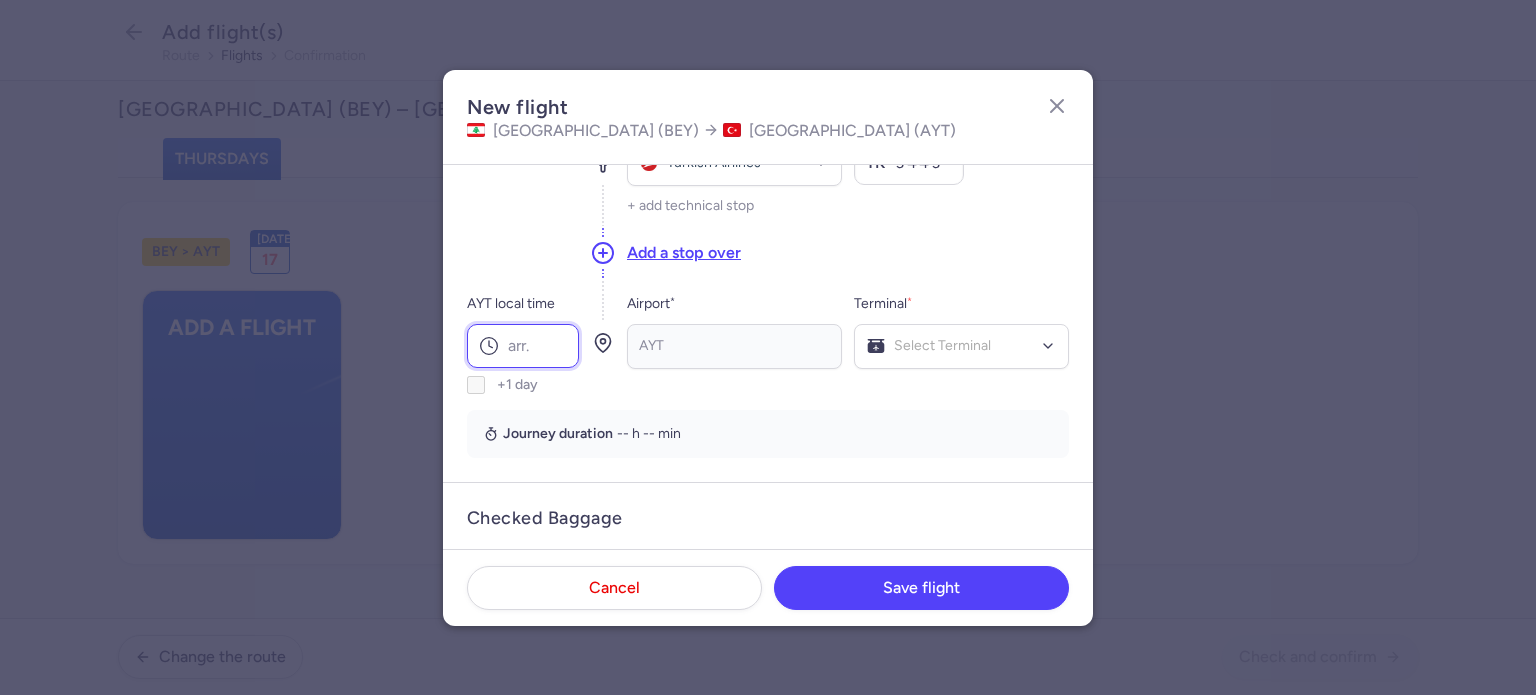 click on "AYT local time" at bounding box center (523, 346) 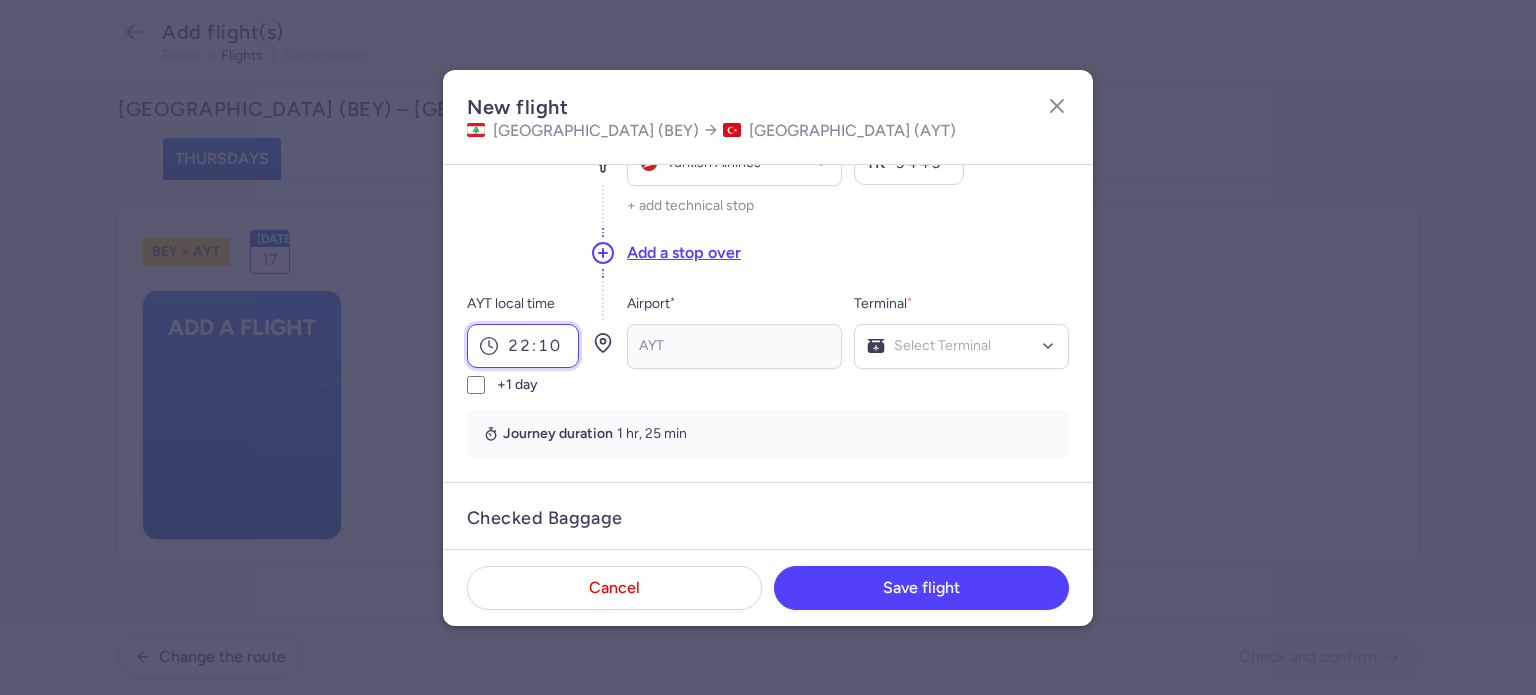 type on "22:10" 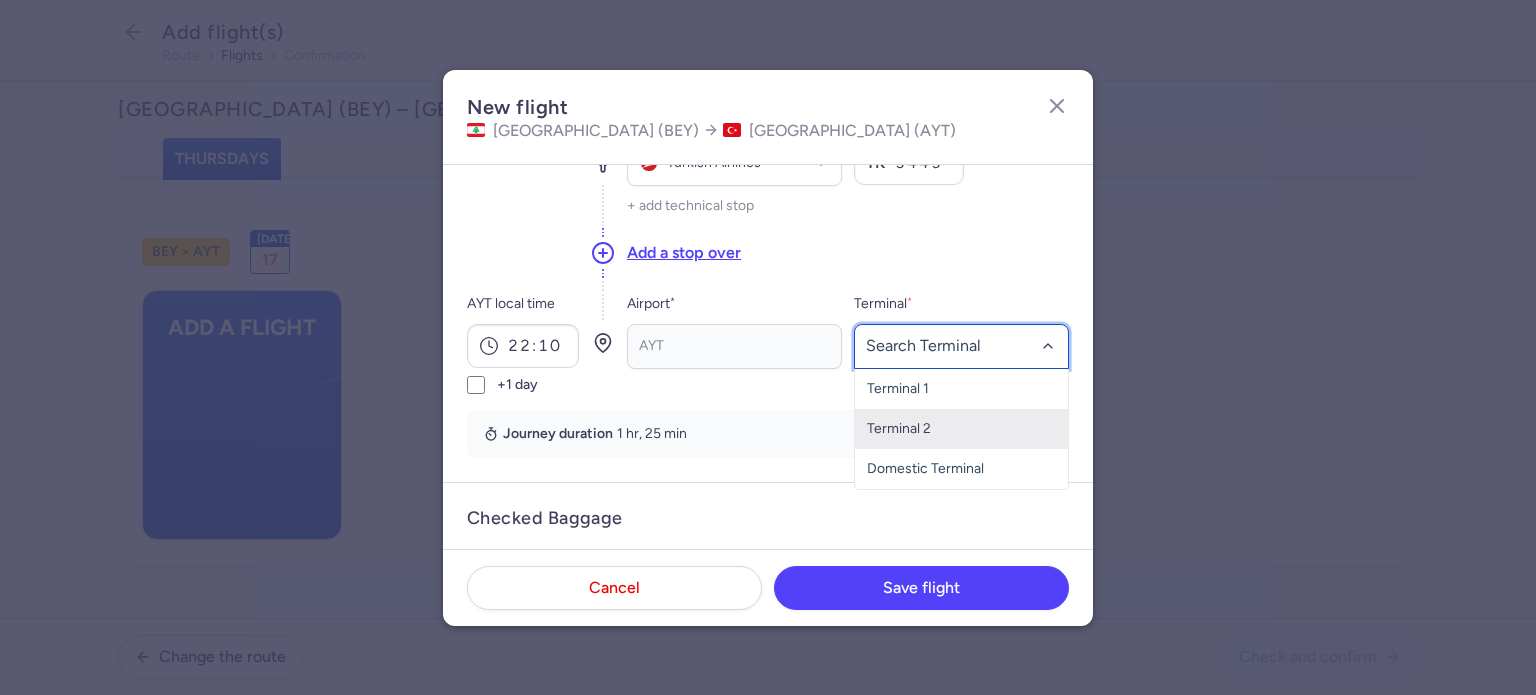 click on "Terminal 2" 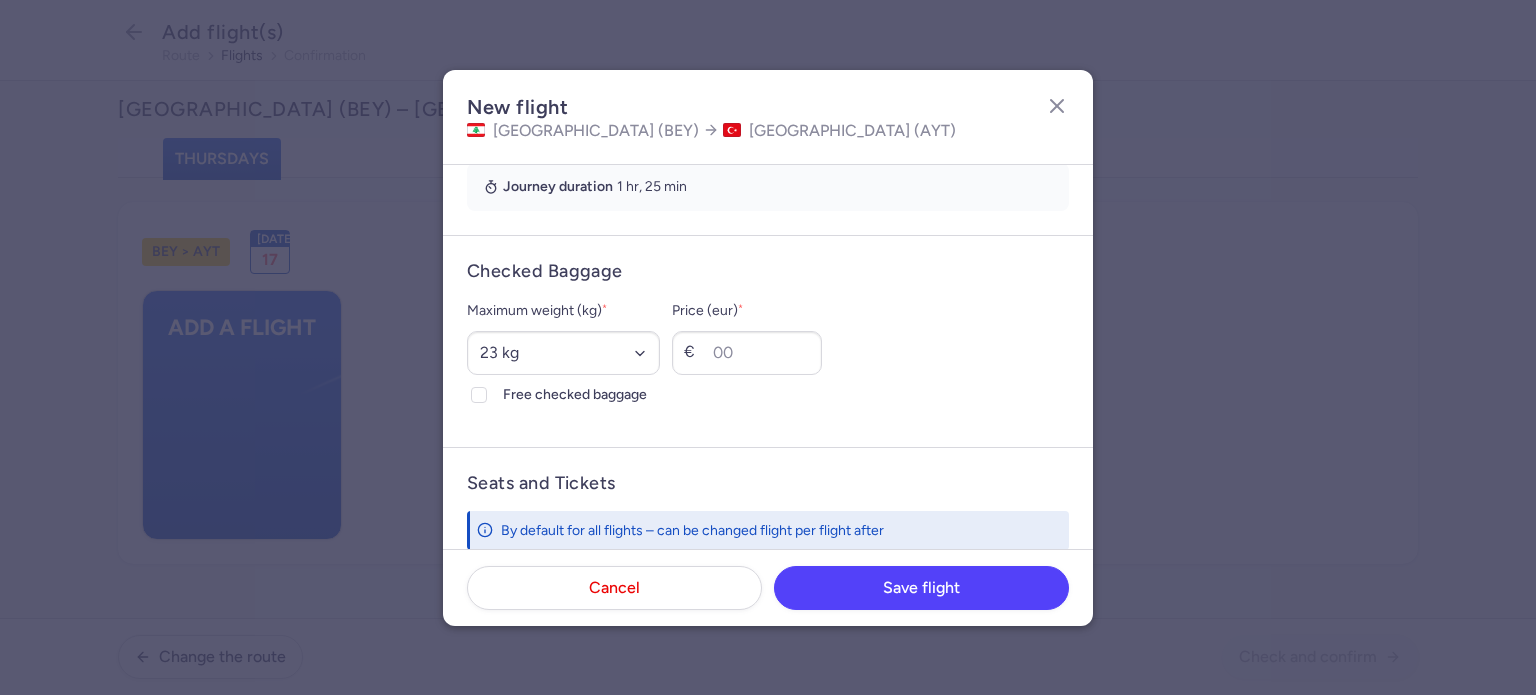 scroll, scrollTop: 460, scrollLeft: 0, axis: vertical 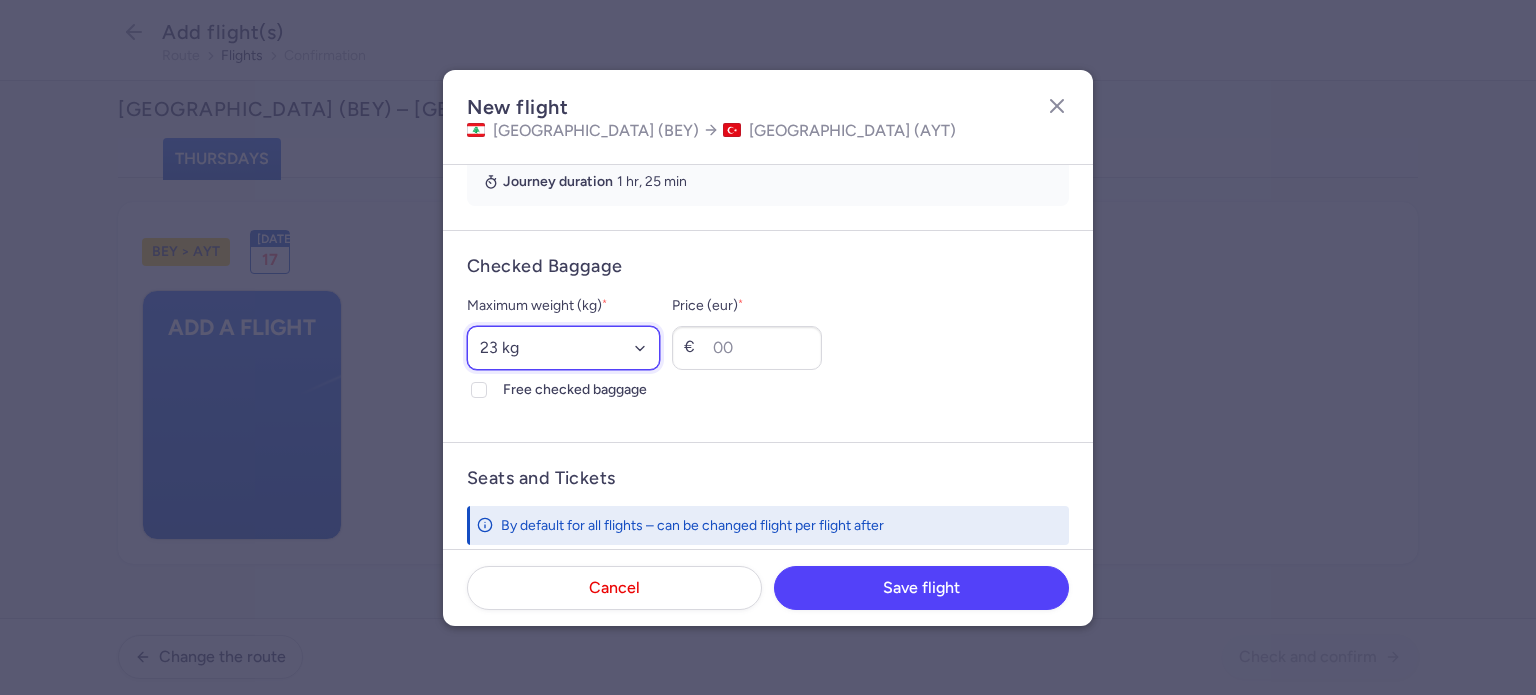 click on "Select an option 15 kg 16 kg 17 kg 18 kg 19 kg 20 kg 21 kg 22 kg 23 kg 24 kg 25 kg 26 kg 27 kg 28 kg 29 kg 30 kg 31 kg 32 kg 33 kg 34 kg 35 kg" at bounding box center (563, 348) 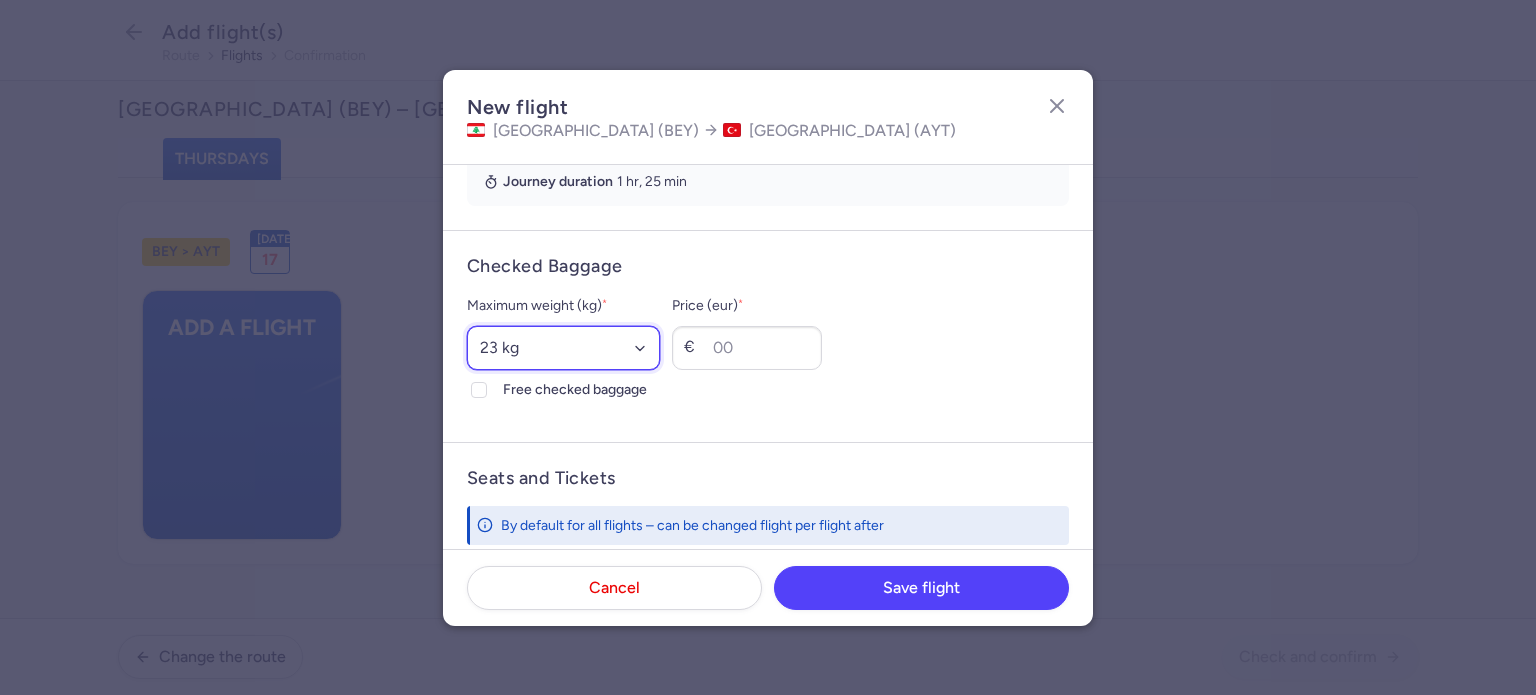 select on "30" 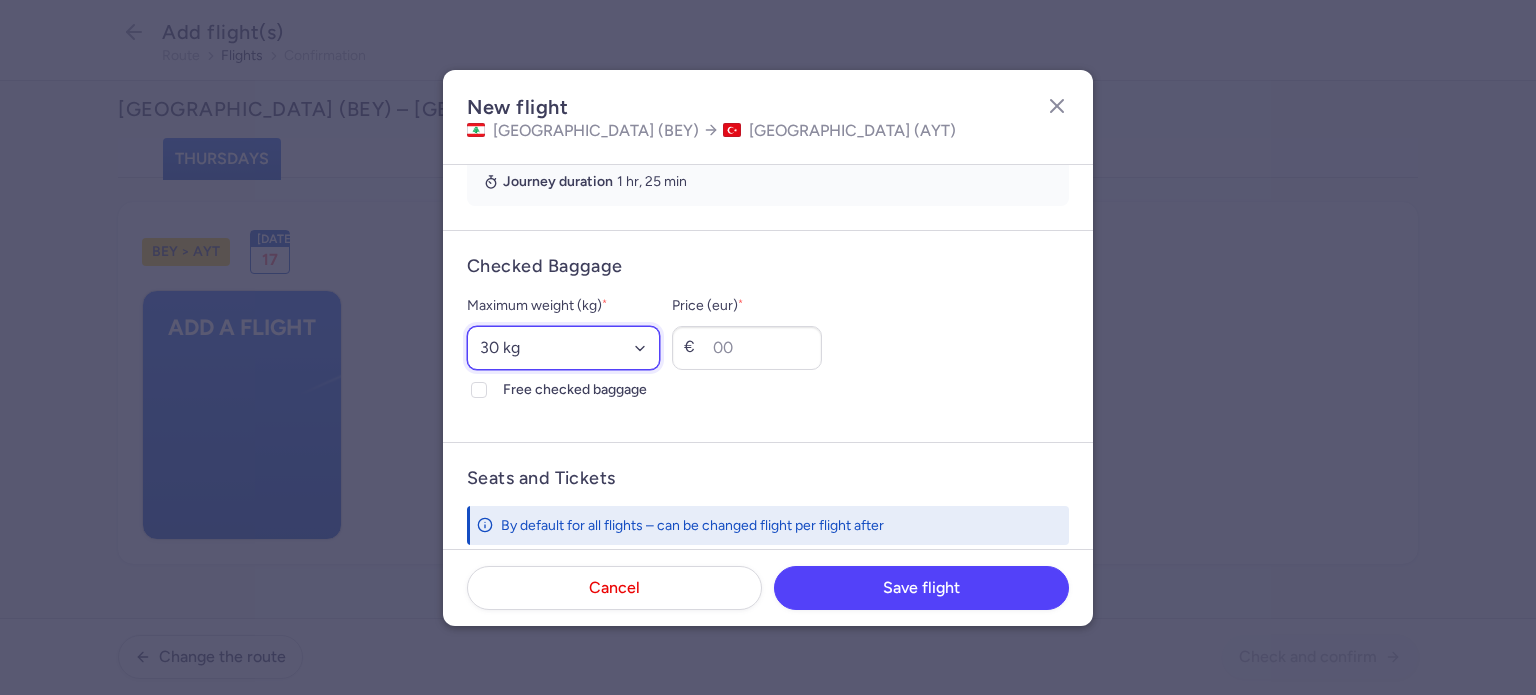 click on "Select an option 15 kg 16 kg 17 kg 18 kg 19 kg 20 kg 21 kg 22 kg 23 kg 24 kg 25 kg 26 kg 27 kg 28 kg 29 kg 30 kg 31 kg 32 kg 33 kg 34 kg 35 kg" at bounding box center [563, 348] 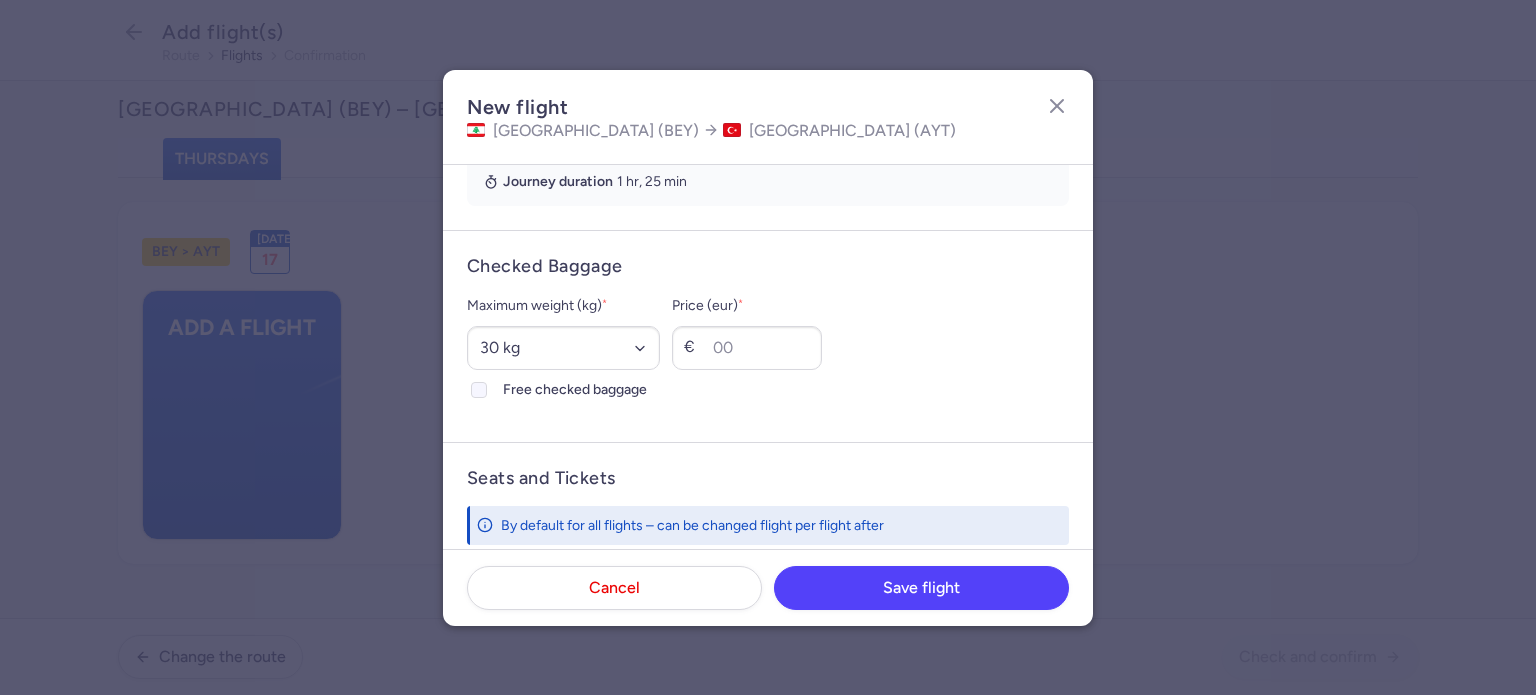click 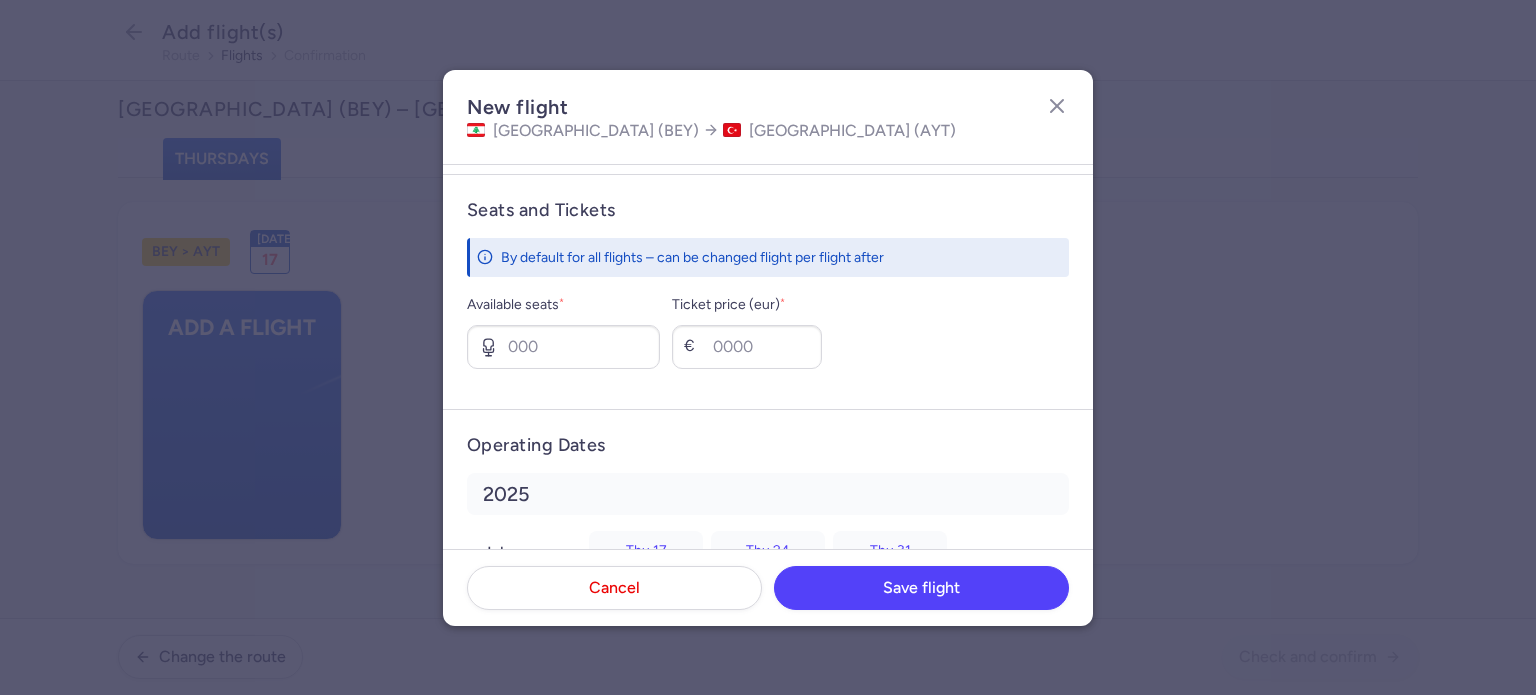 scroll, scrollTop: 808, scrollLeft: 0, axis: vertical 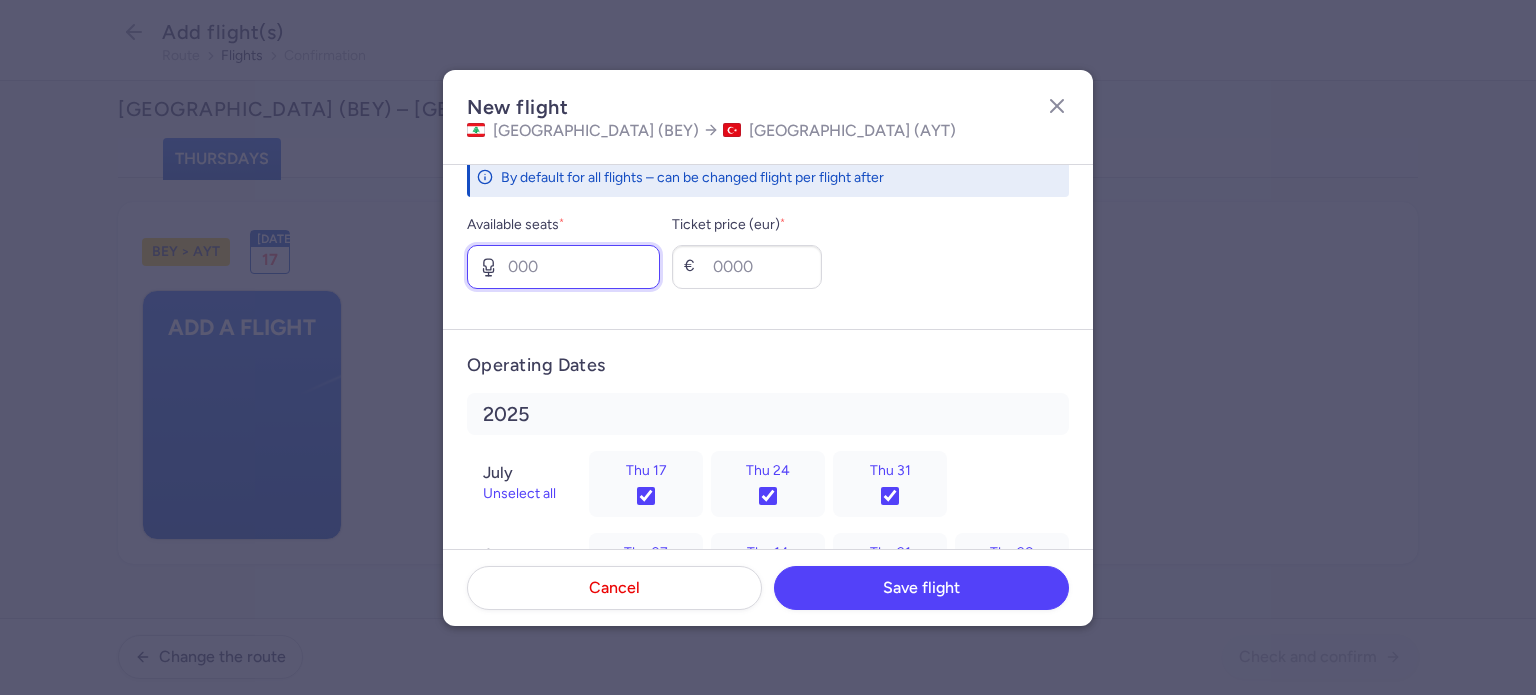 click on "Available seats  *" at bounding box center (563, 267) 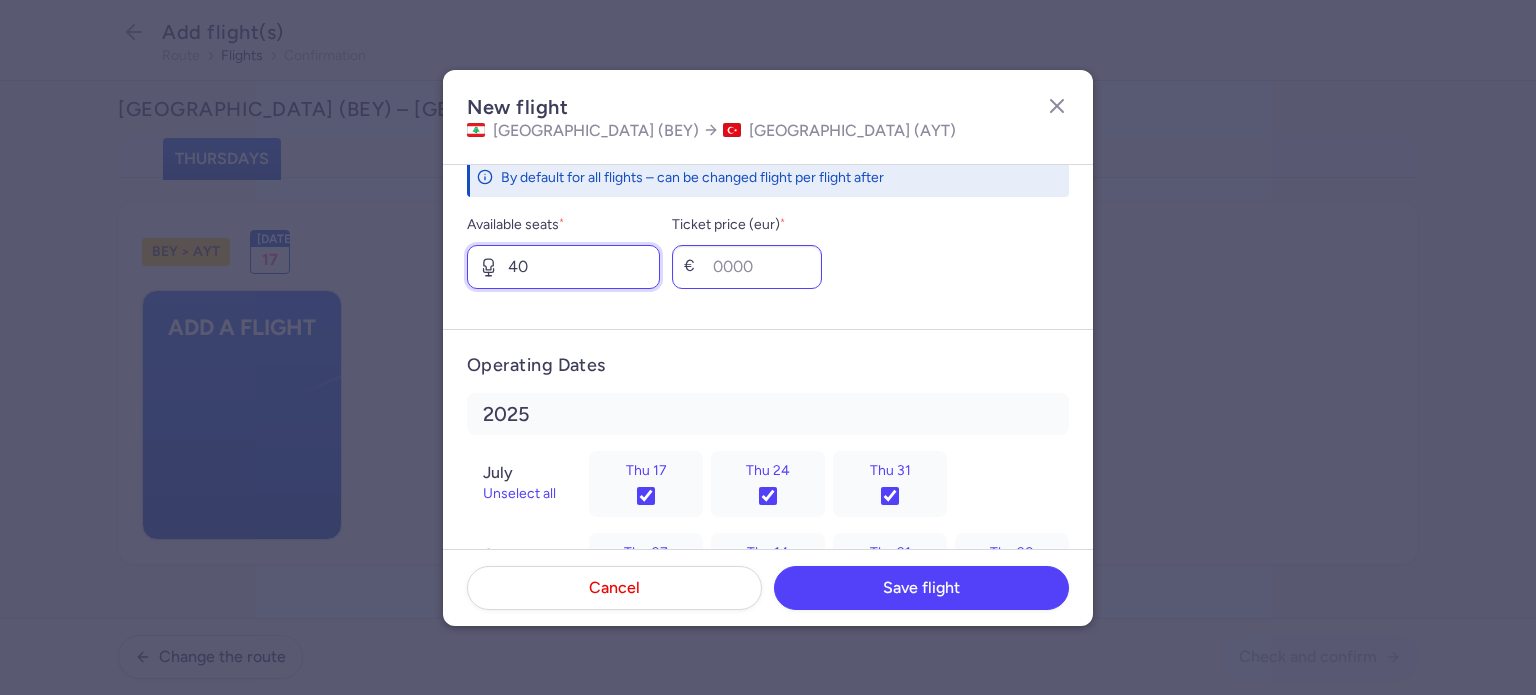 type on "40" 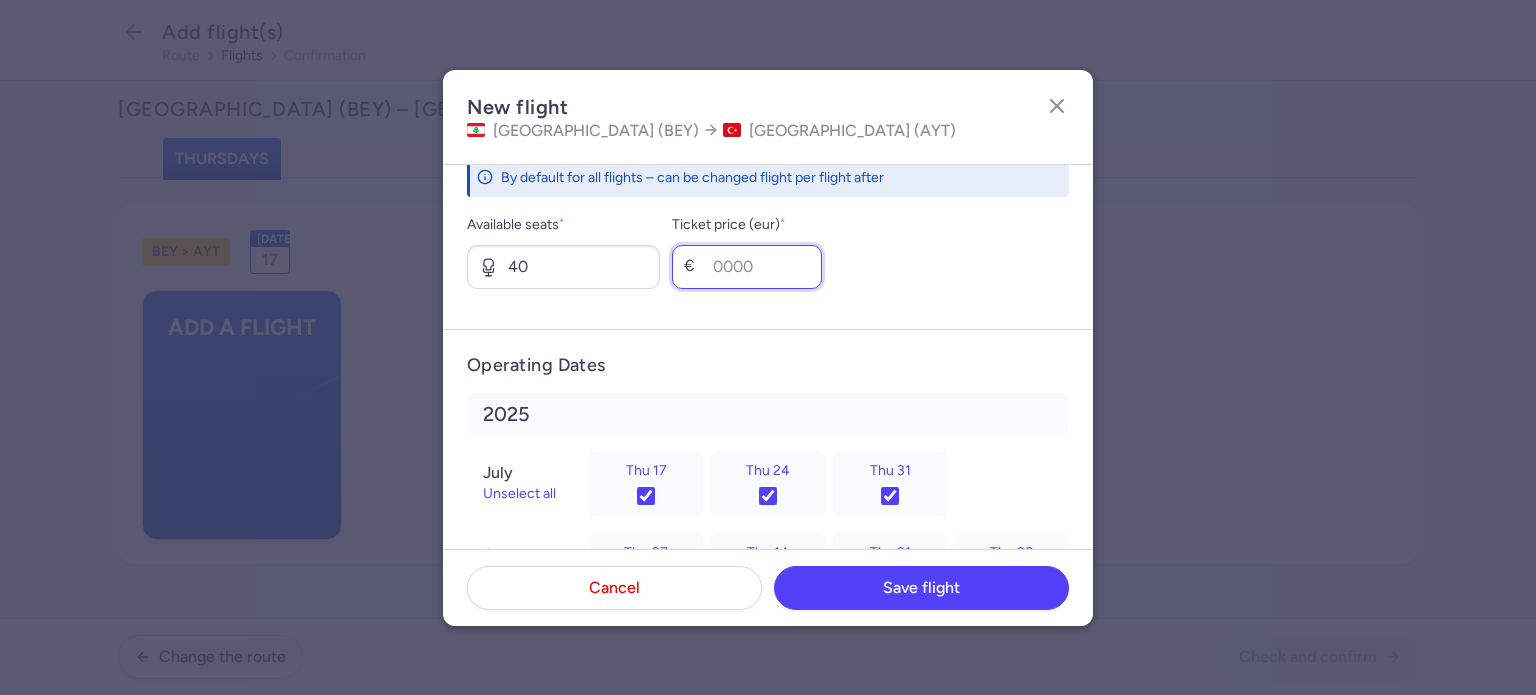 click on "Ticket price (eur)  *" at bounding box center [747, 267] 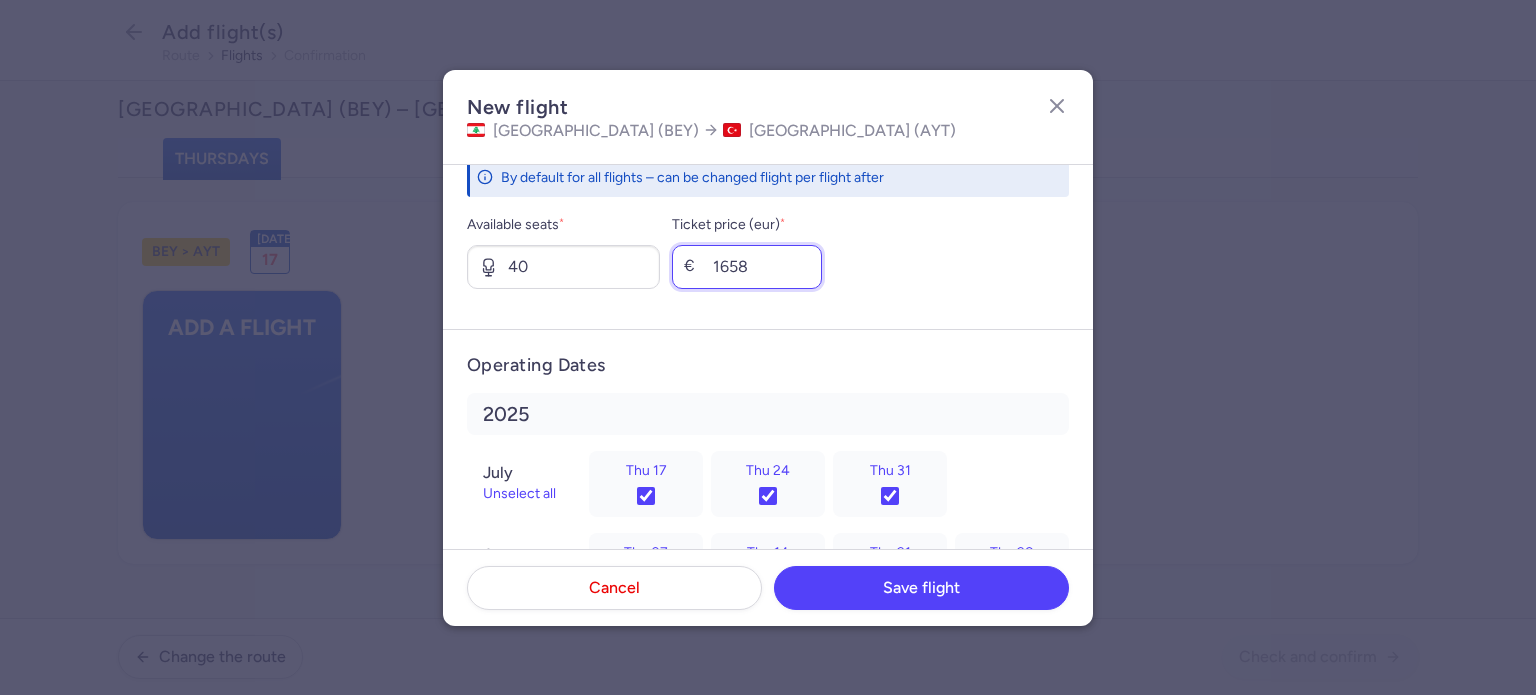 scroll, scrollTop: 978, scrollLeft: 0, axis: vertical 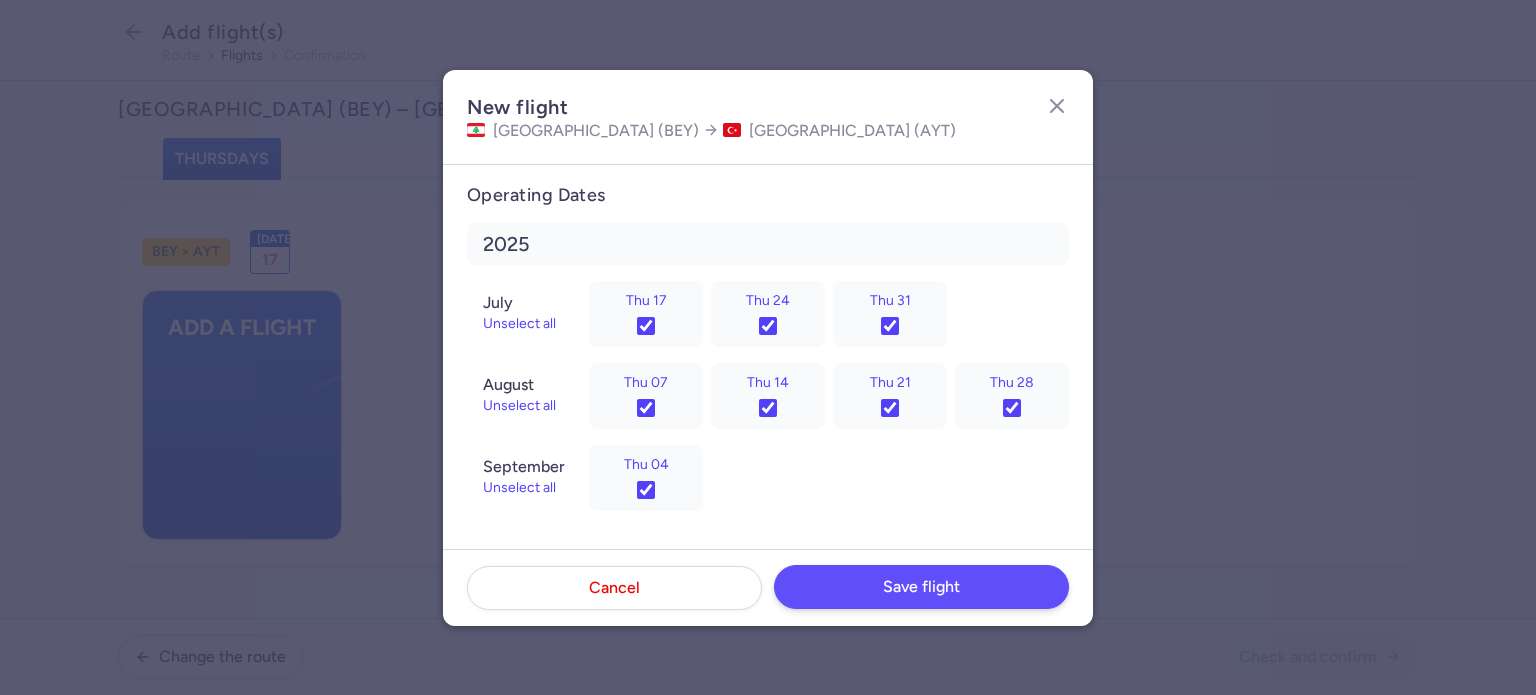 type on "1658" 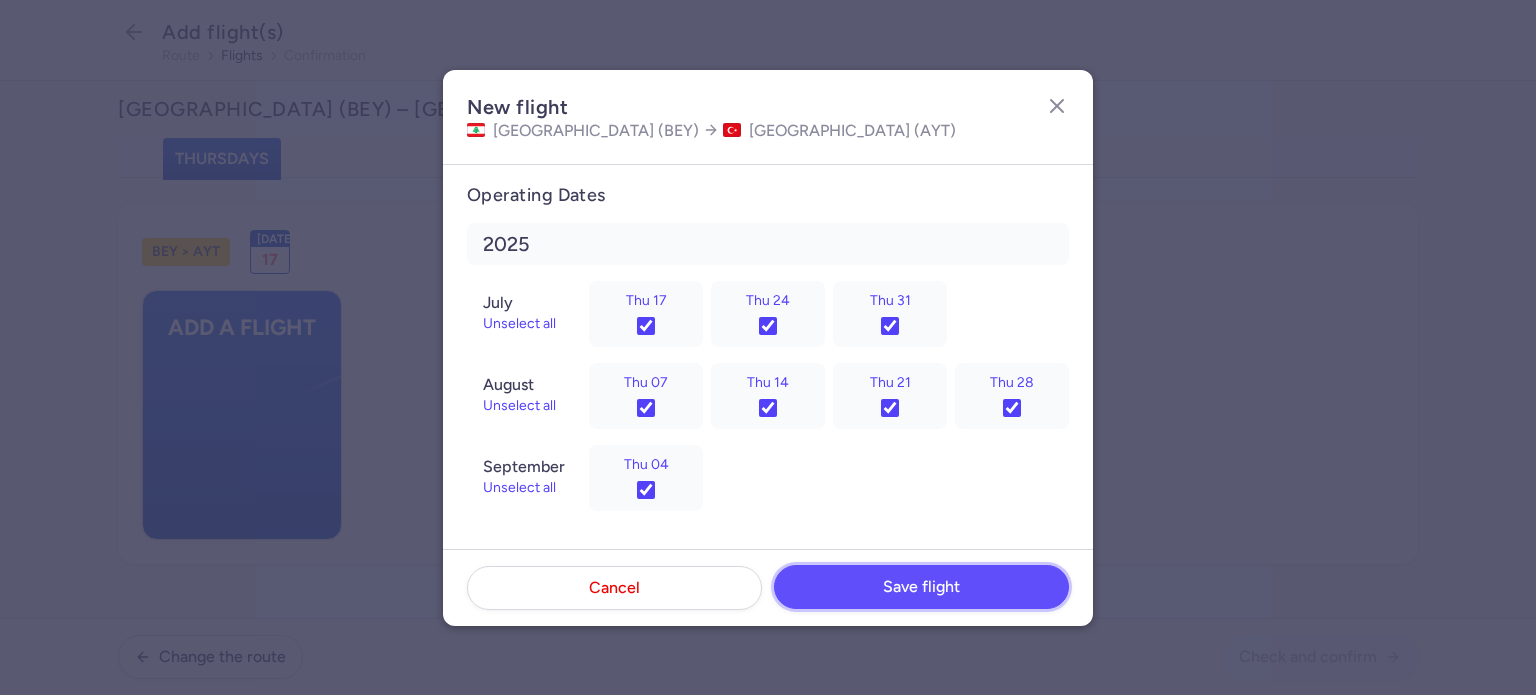 click on "Save flight" at bounding box center (921, 587) 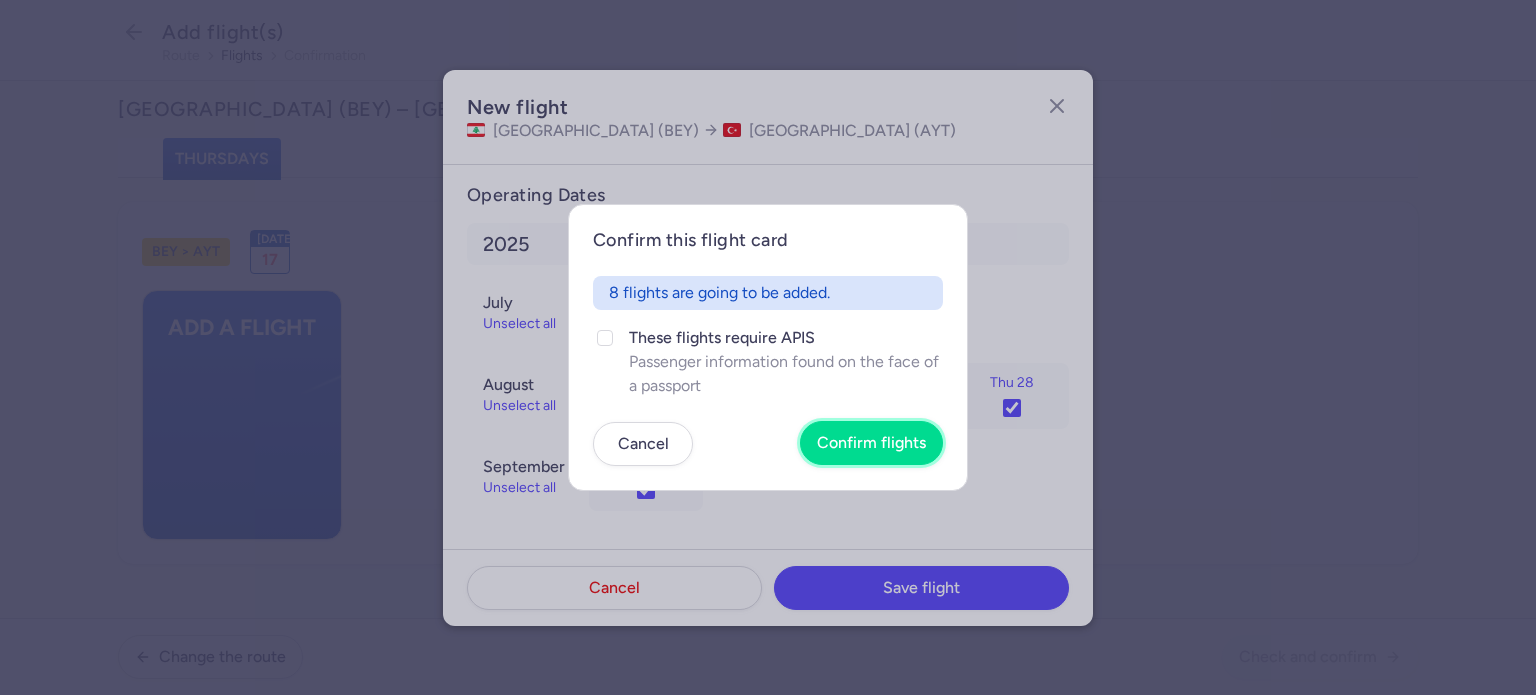 click on "Confirm flights" at bounding box center (871, 443) 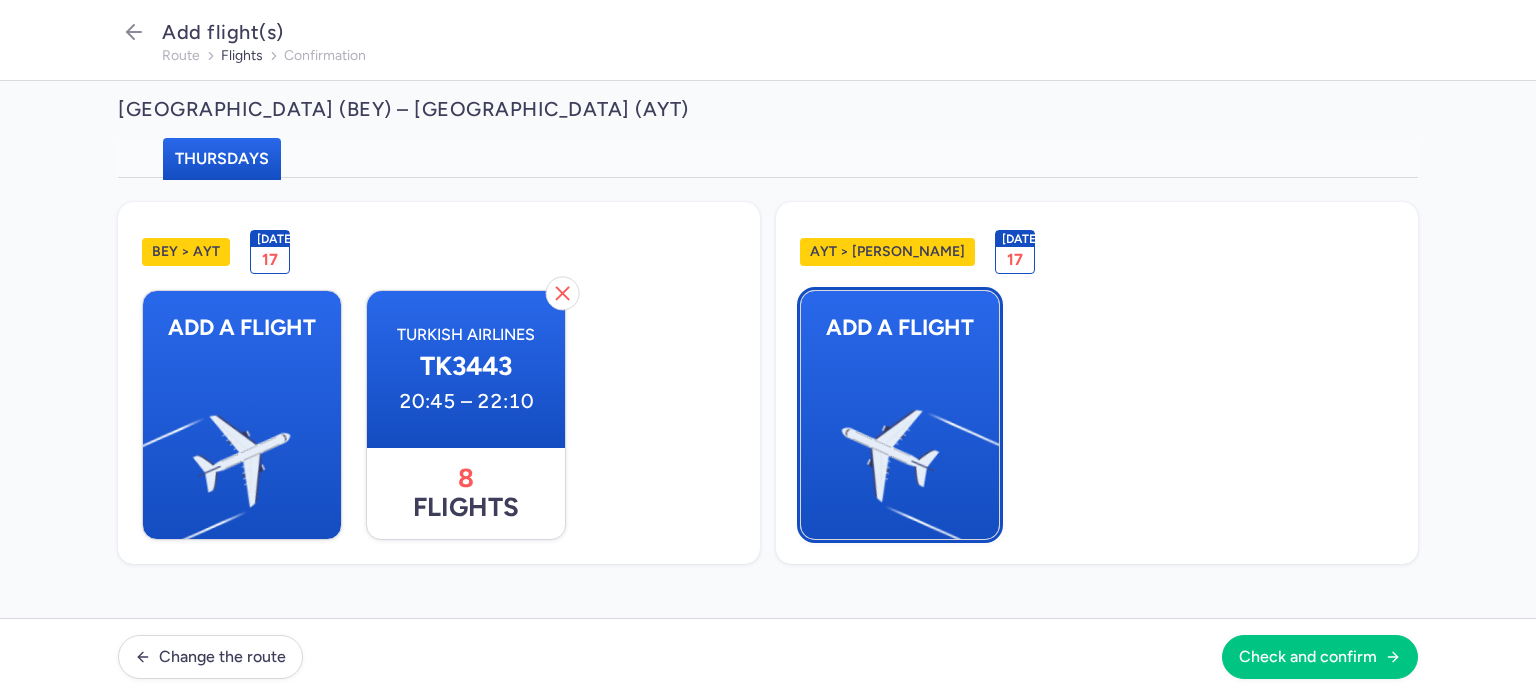 click at bounding box center [989, 448] 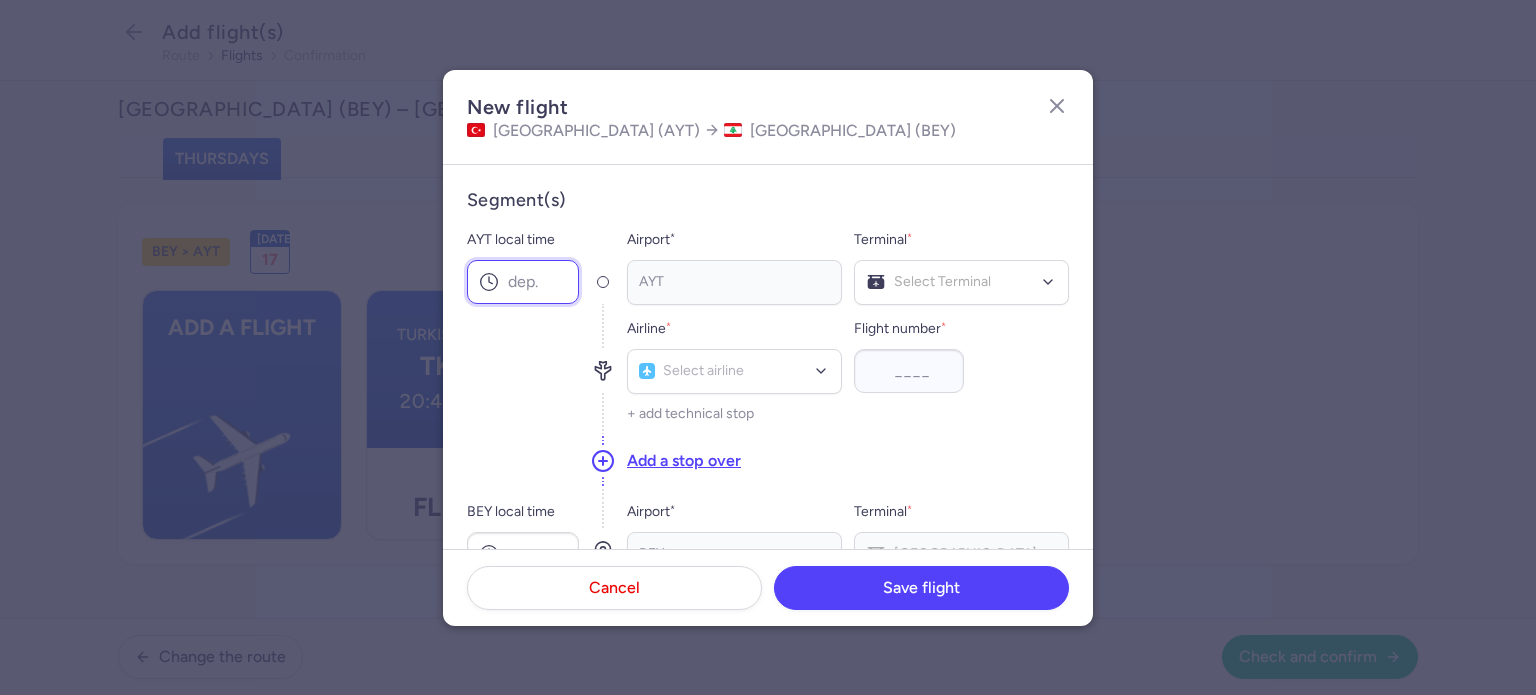 click on "AYT local time" at bounding box center [523, 282] 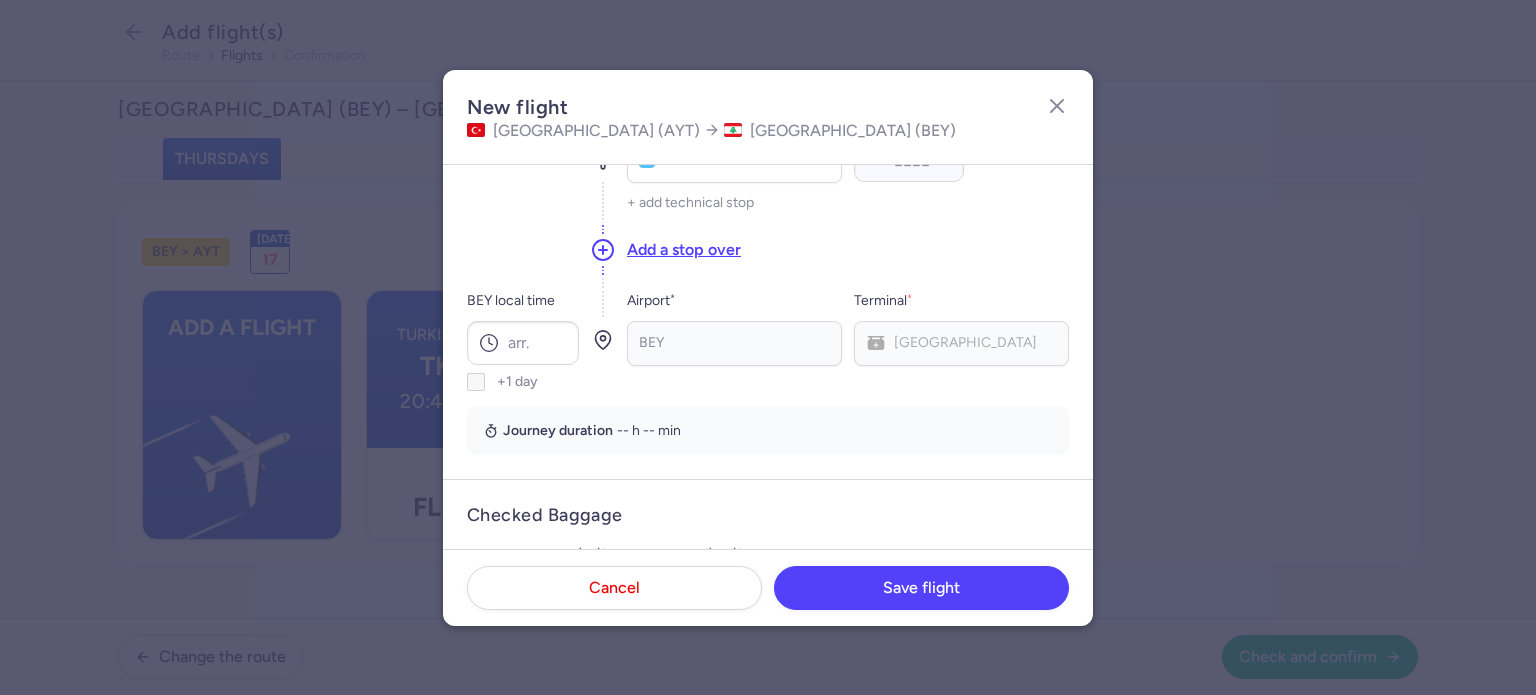 scroll, scrollTop: 212, scrollLeft: 0, axis: vertical 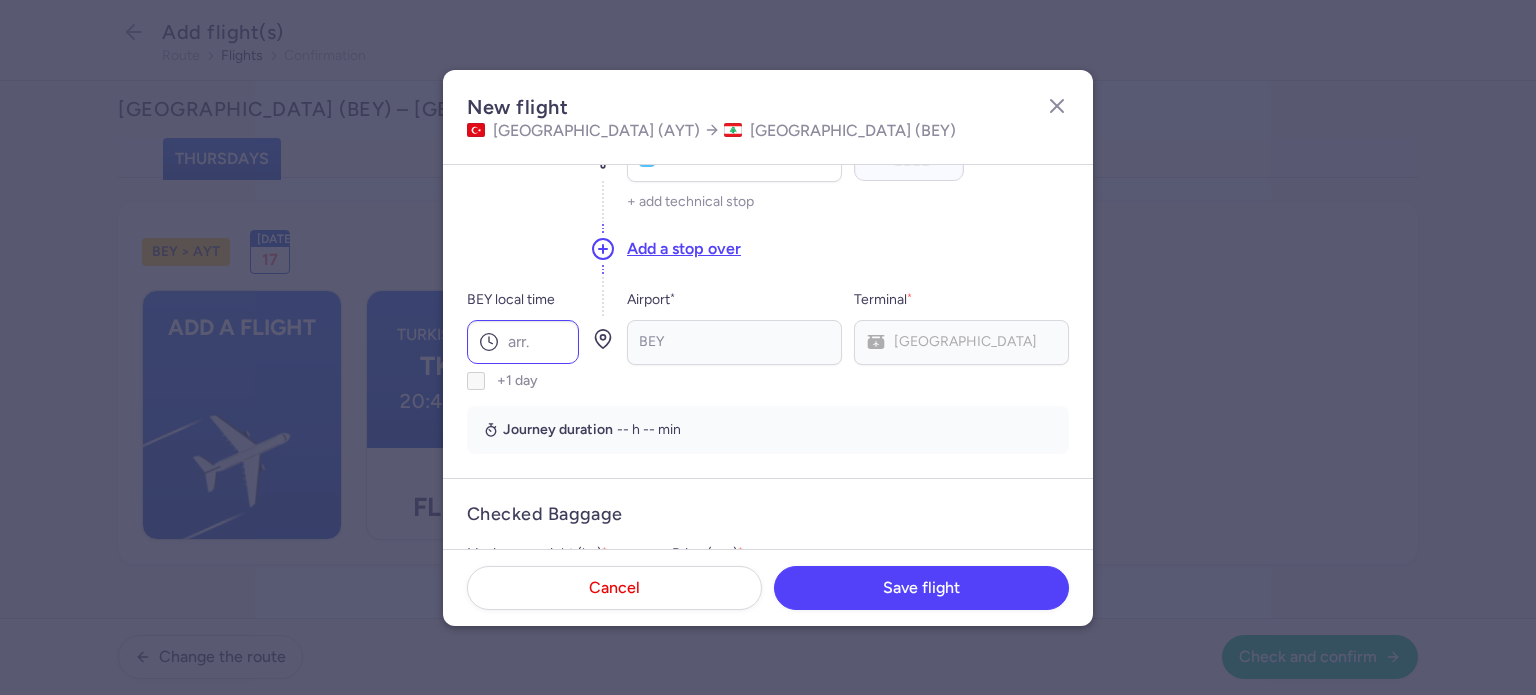 type on "13:10" 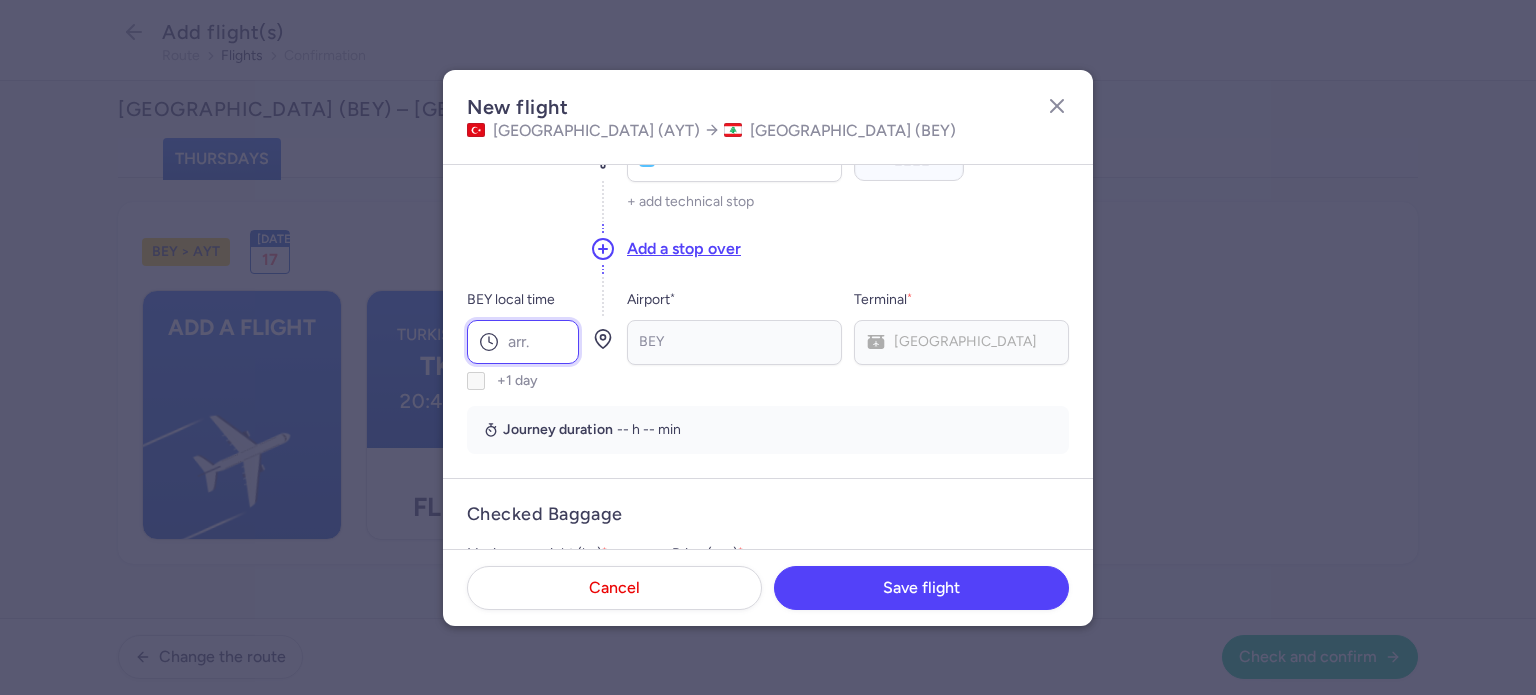 click on "BEY local time" at bounding box center [523, 342] 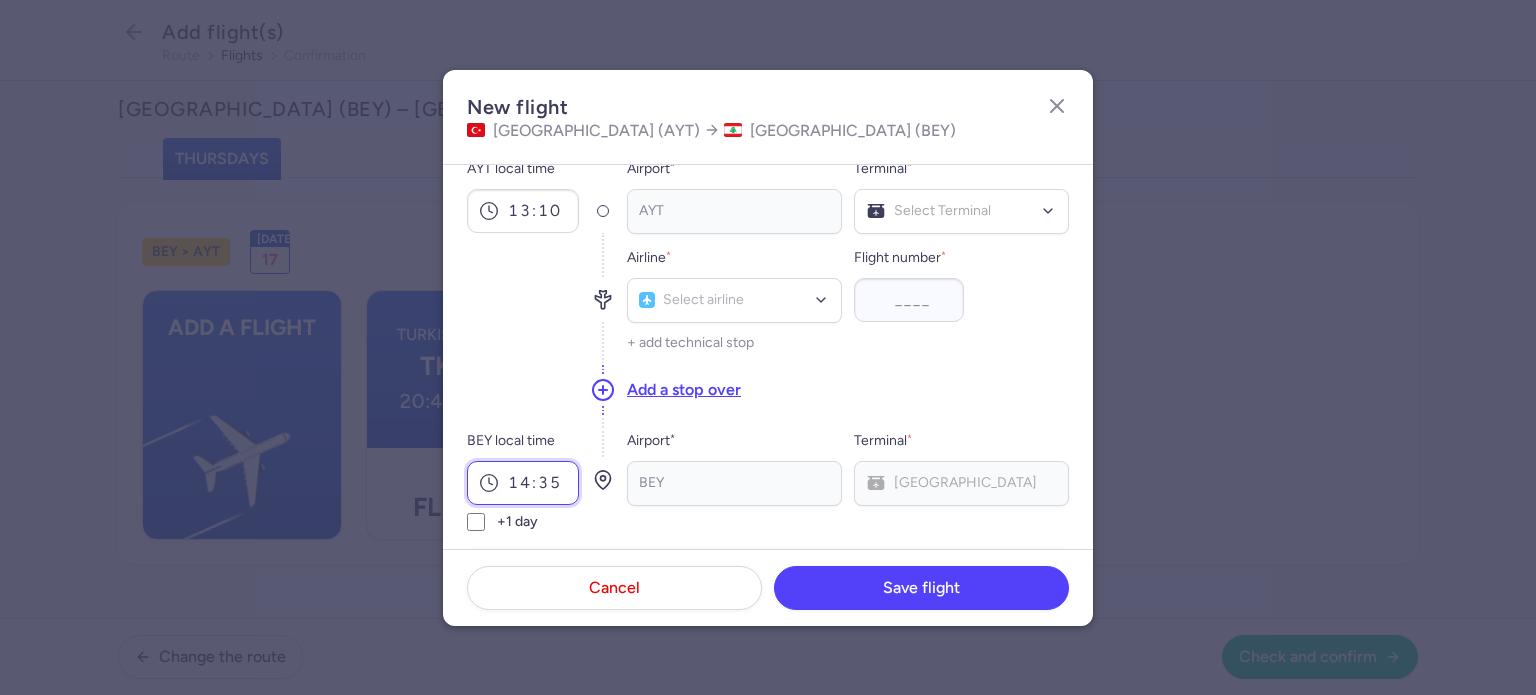 scroll, scrollTop: 75, scrollLeft: 0, axis: vertical 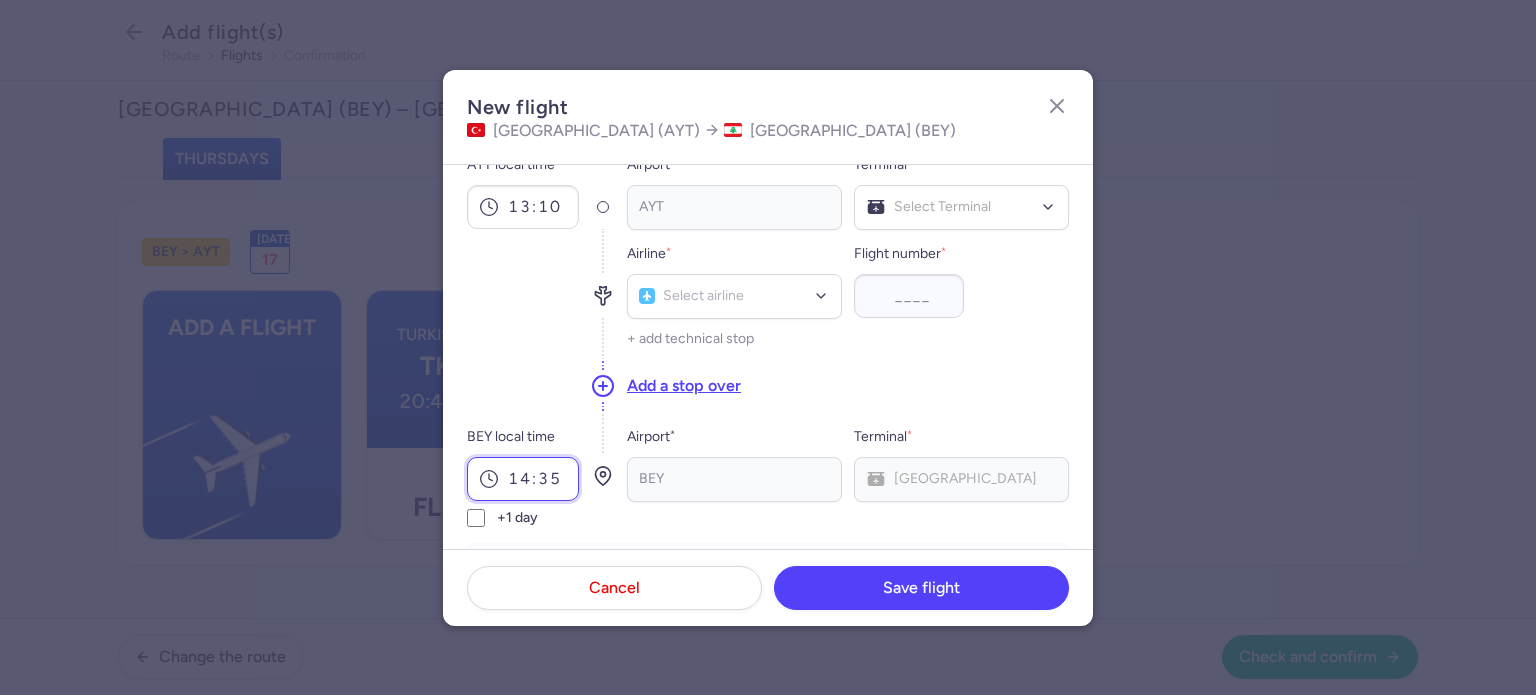 type on "14:35" 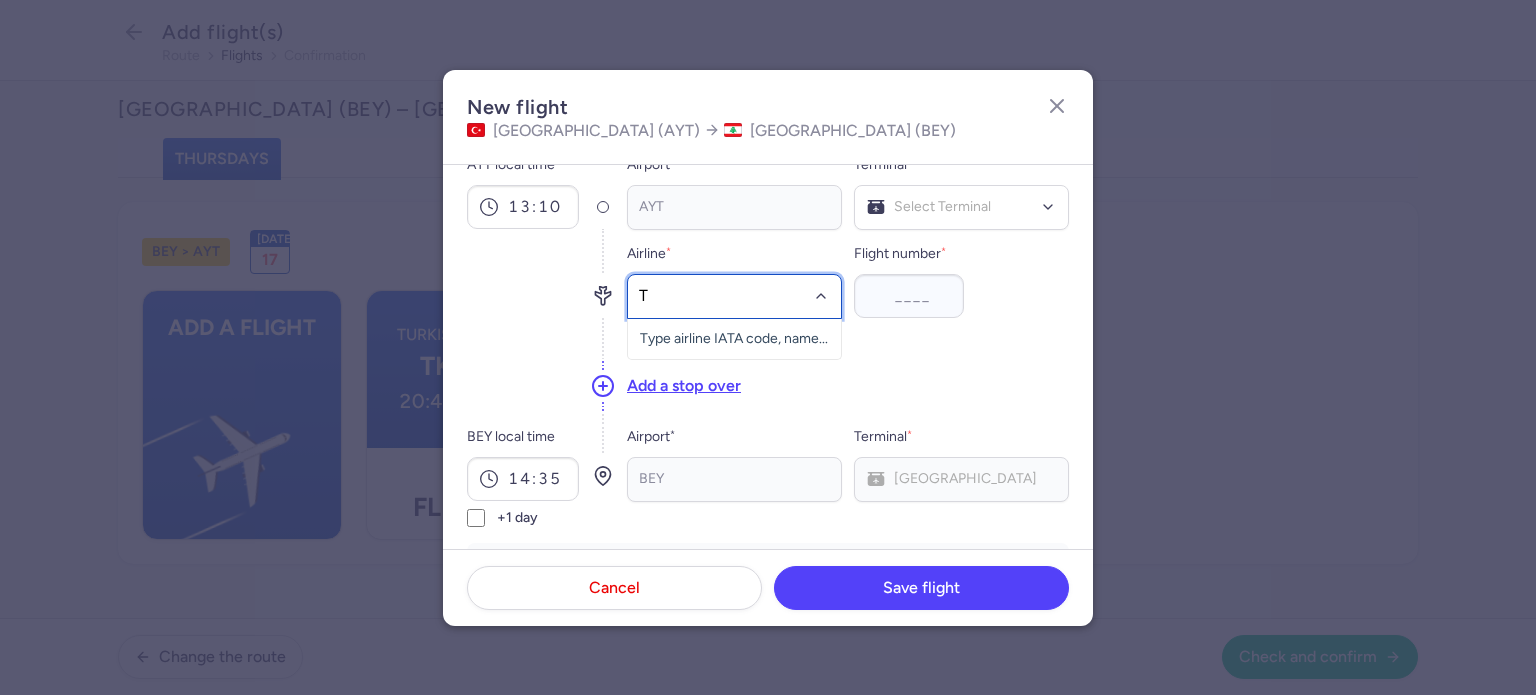 type on "TK" 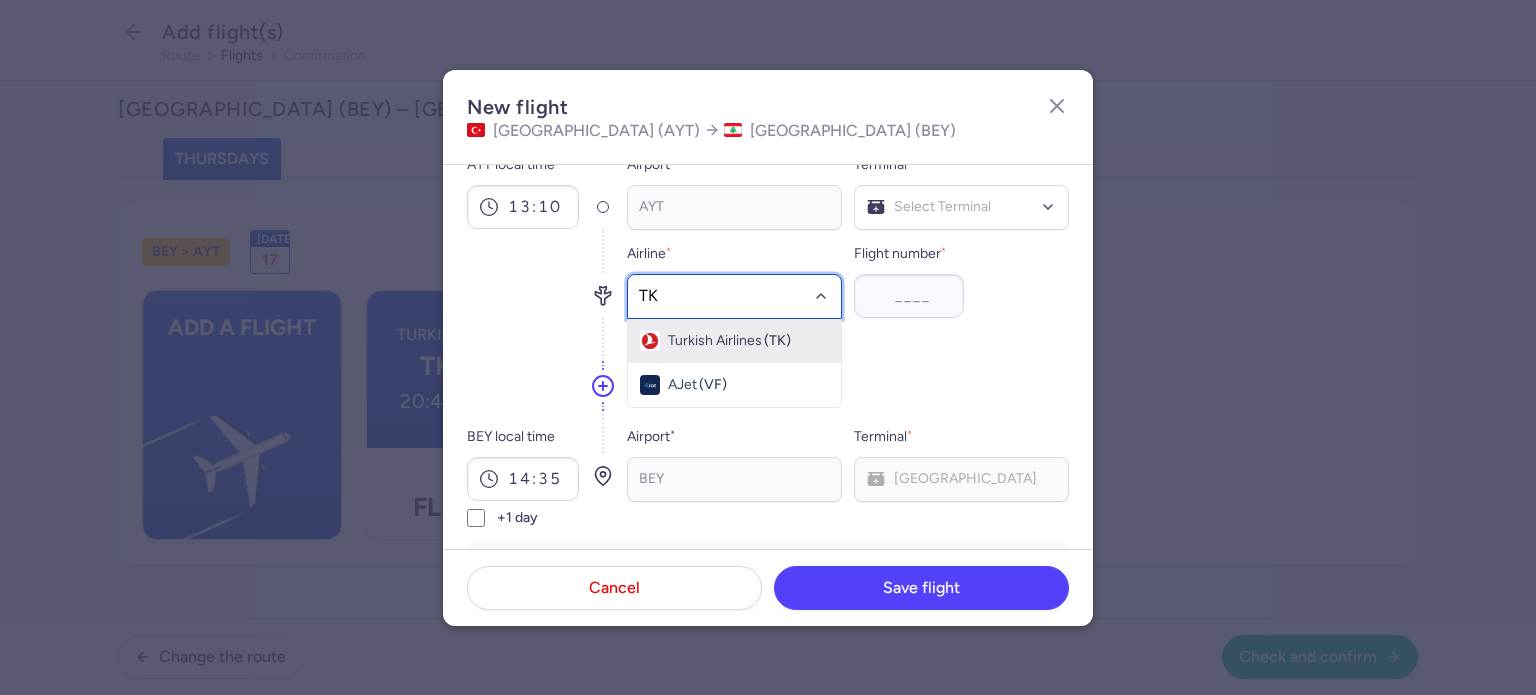click on "Turkish Airlines" at bounding box center (715, 341) 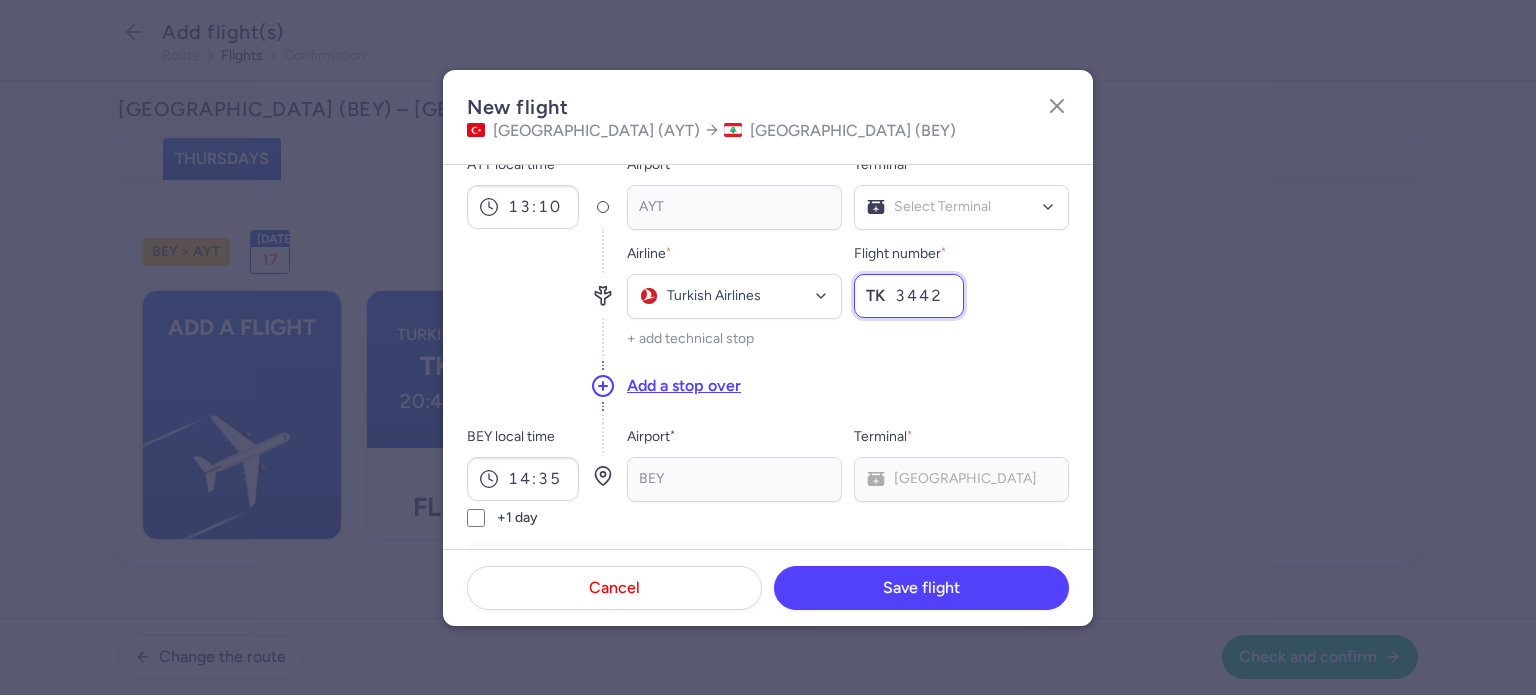 type on "3442" 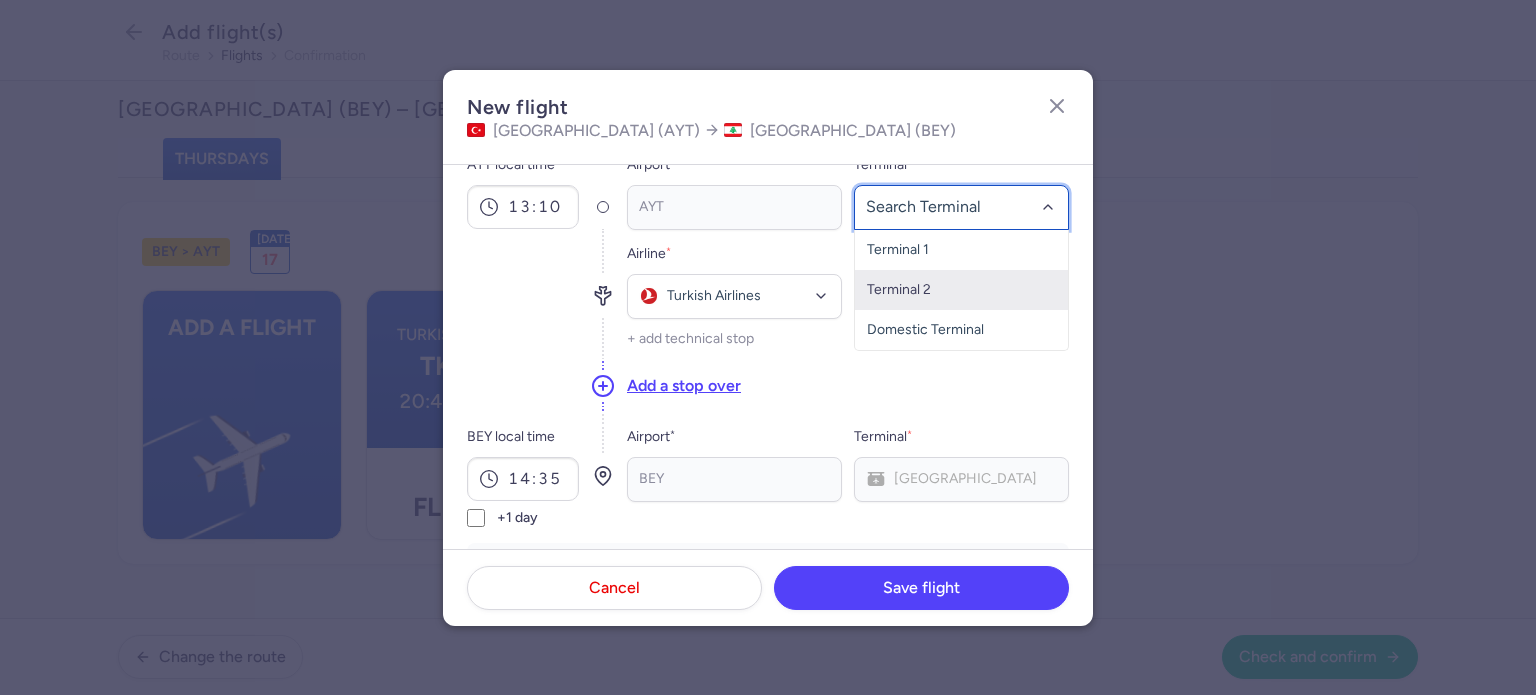 click on "Terminal 2" at bounding box center [961, 290] 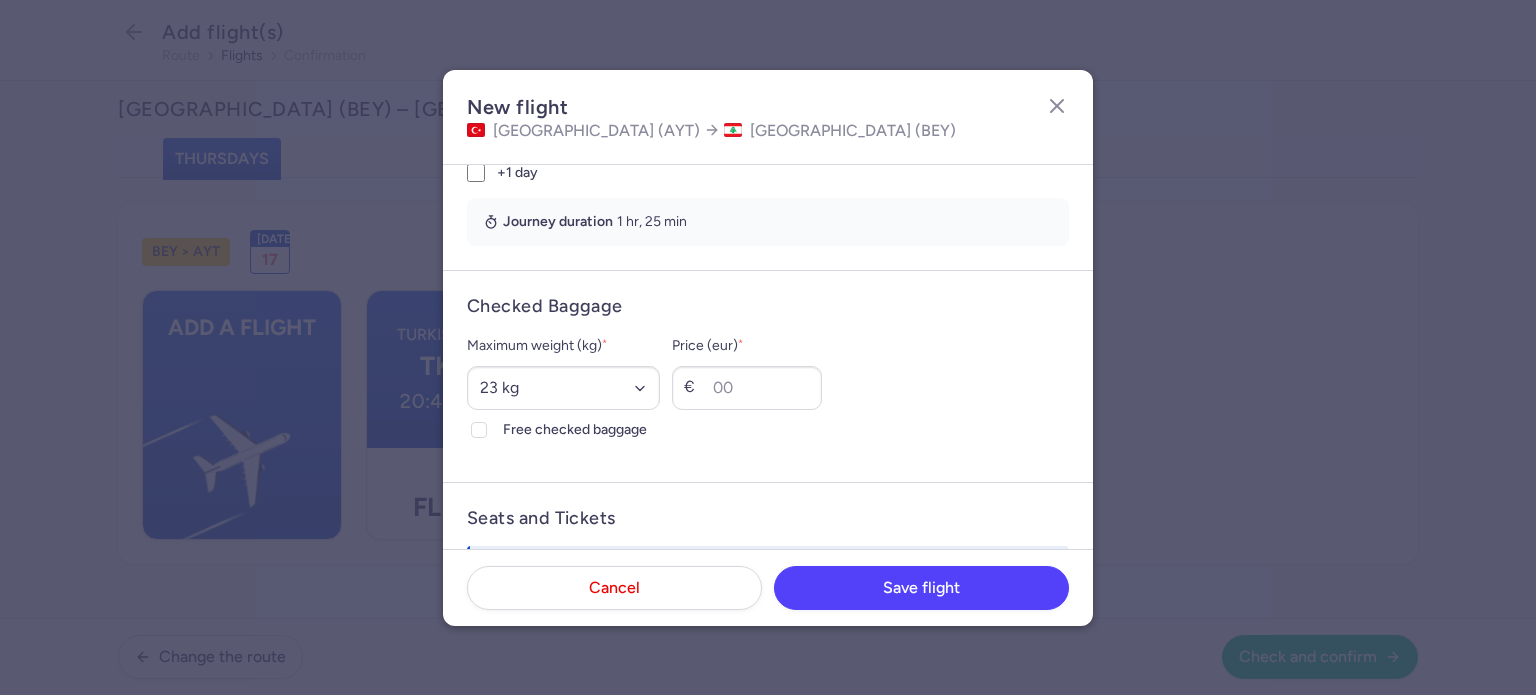 scroll, scrollTop: 442, scrollLeft: 0, axis: vertical 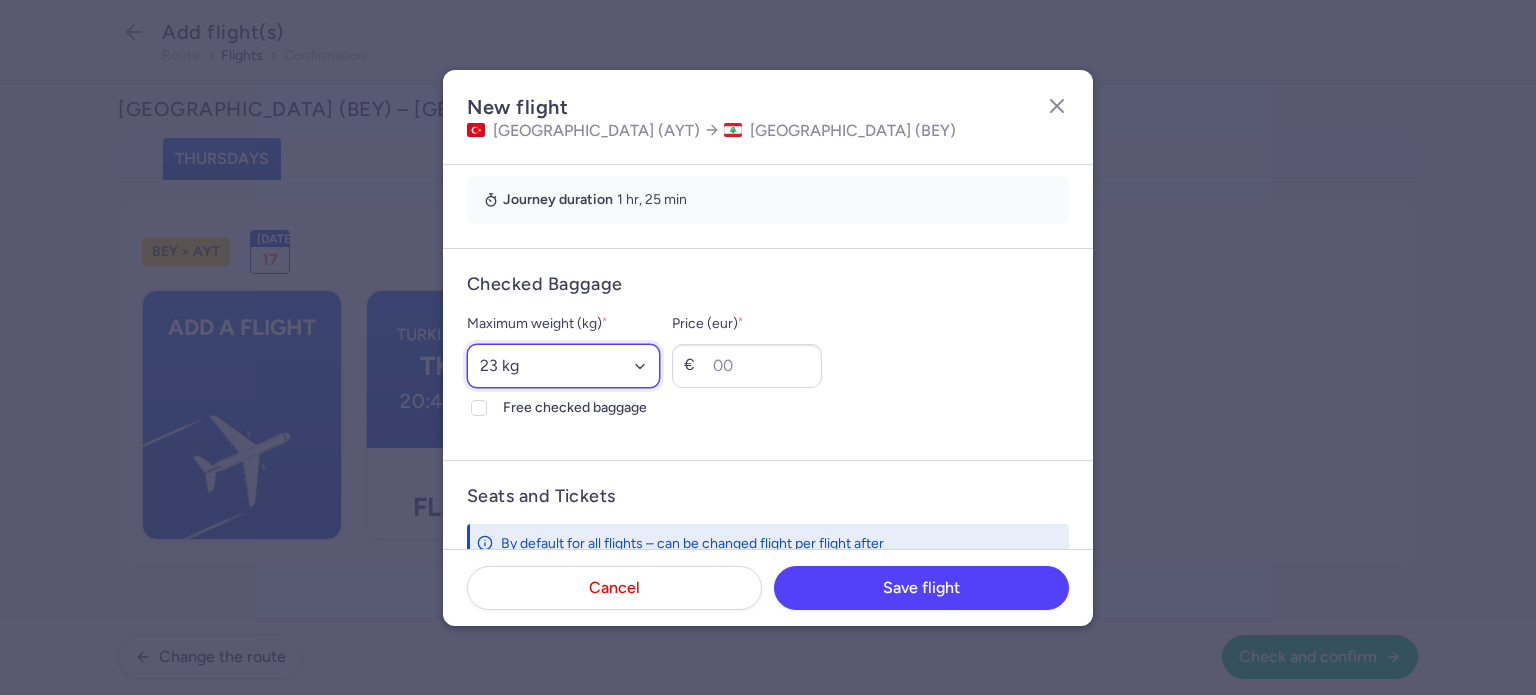 click on "Select an option 15 kg 16 kg 17 kg 18 kg 19 kg 20 kg 21 kg 22 kg 23 kg 24 kg 25 kg 26 kg 27 kg 28 kg 29 kg 30 kg 31 kg 32 kg 33 kg 34 kg 35 kg" at bounding box center [563, 366] 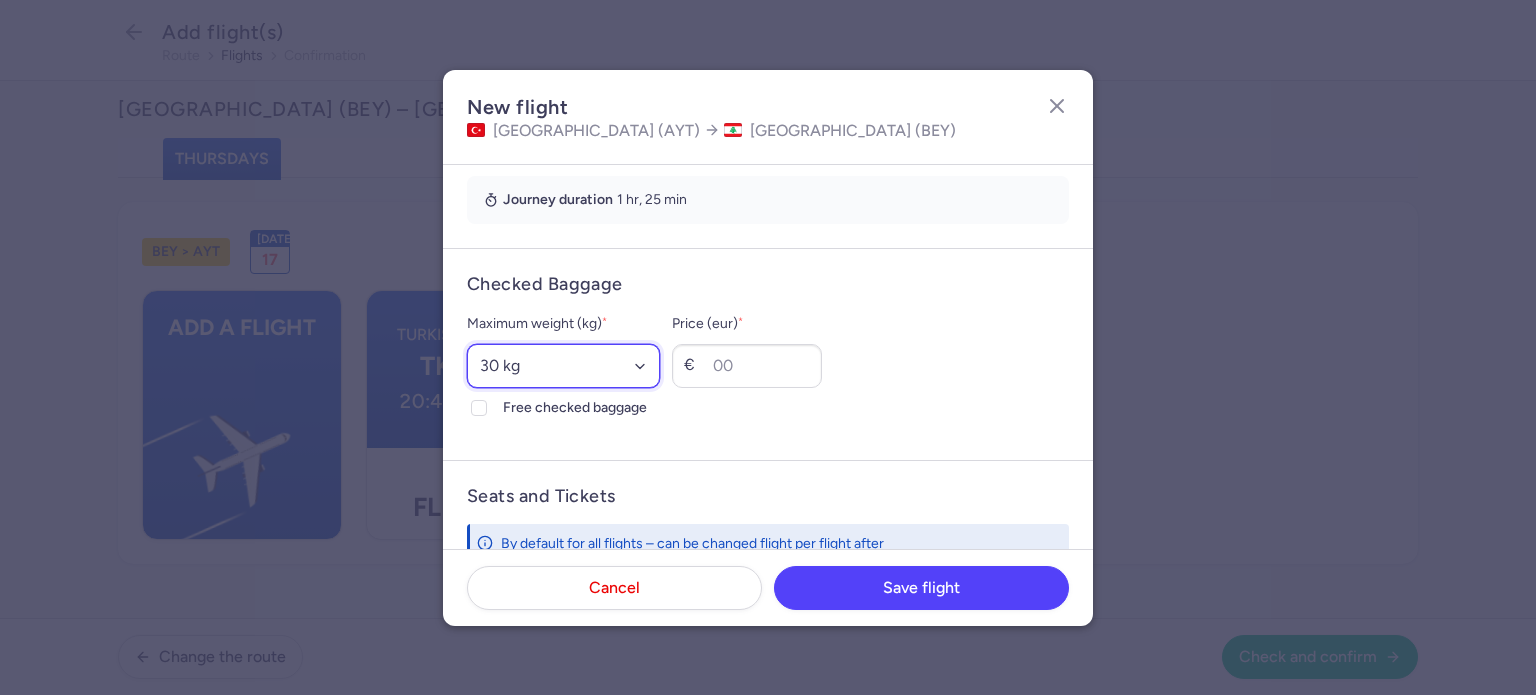 click on "Select an option 15 kg 16 kg 17 kg 18 kg 19 kg 20 kg 21 kg 22 kg 23 kg 24 kg 25 kg 26 kg 27 kg 28 kg 29 kg 30 kg 31 kg 32 kg 33 kg 34 kg 35 kg" at bounding box center (563, 366) 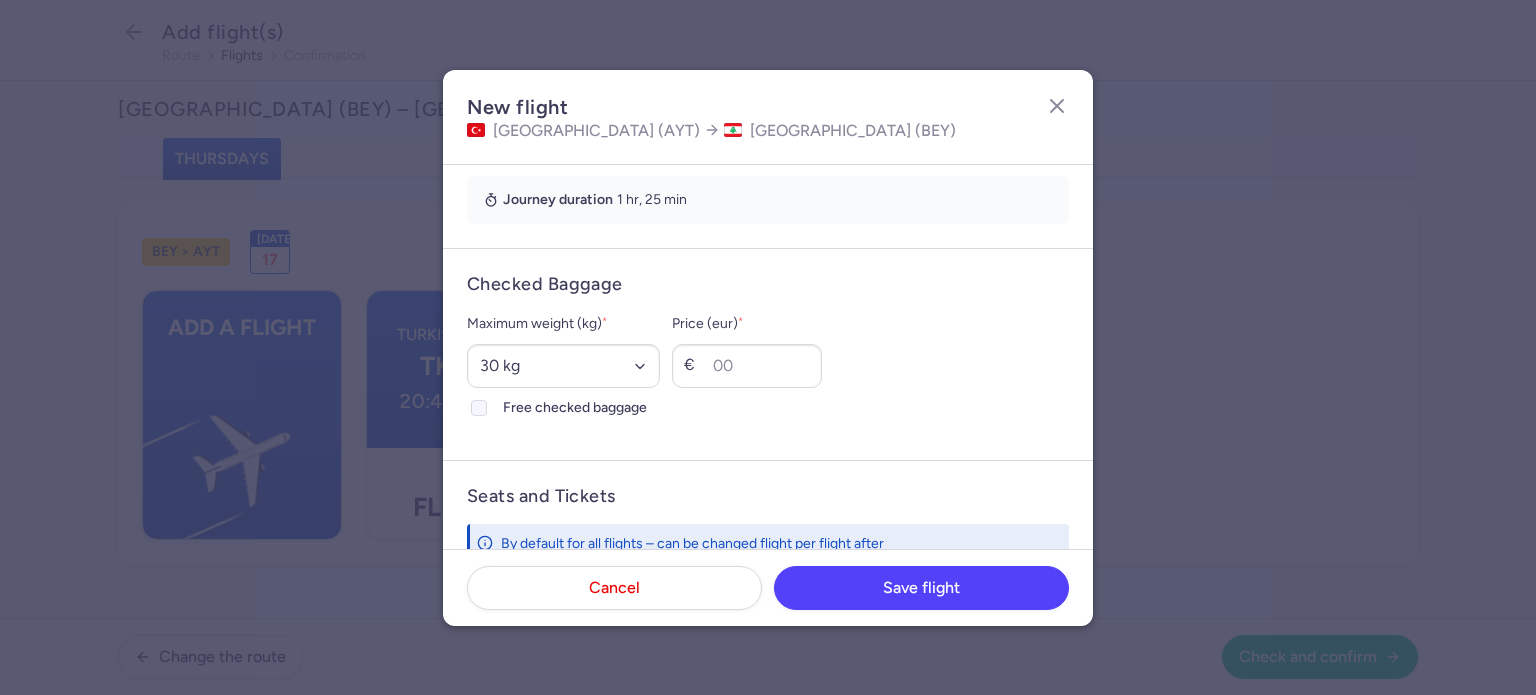 click 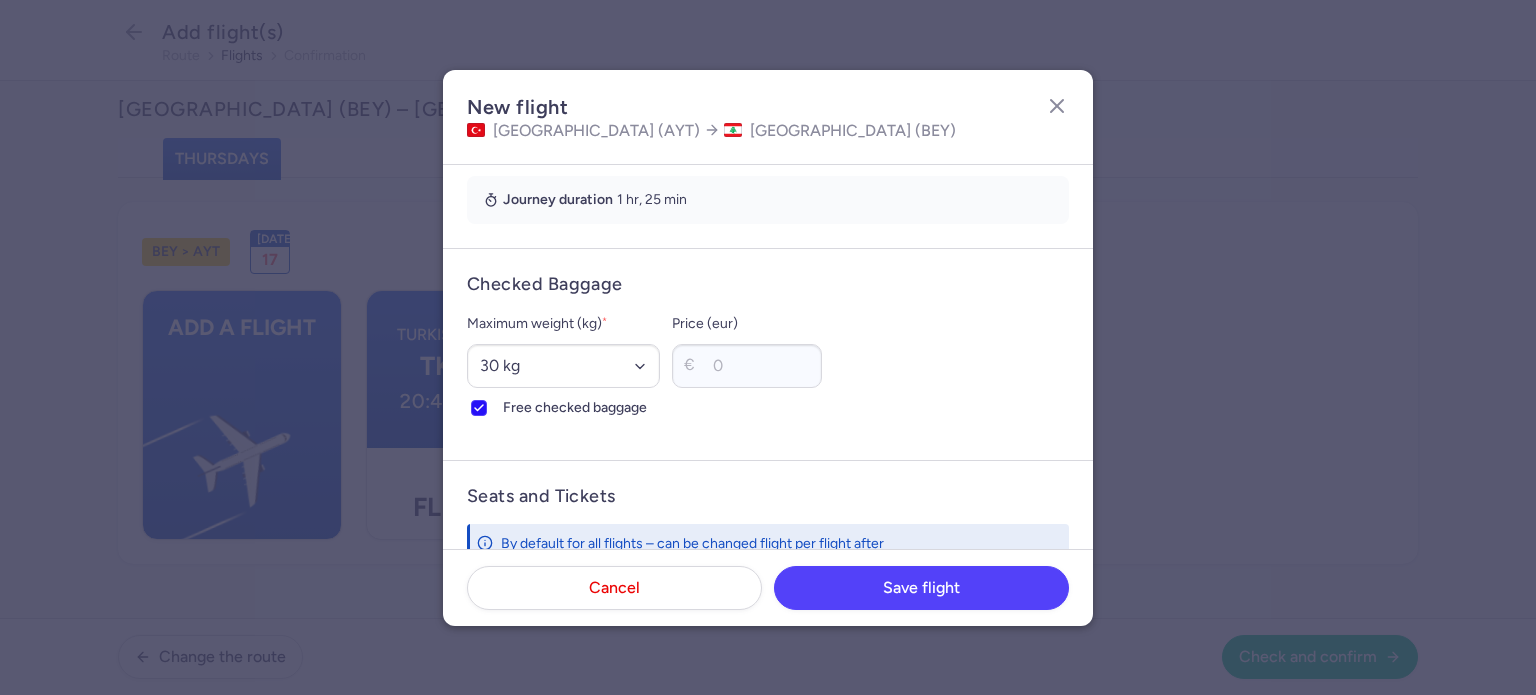 scroll, scrollTop: 756, scrollLeft: 0, axis: vertical 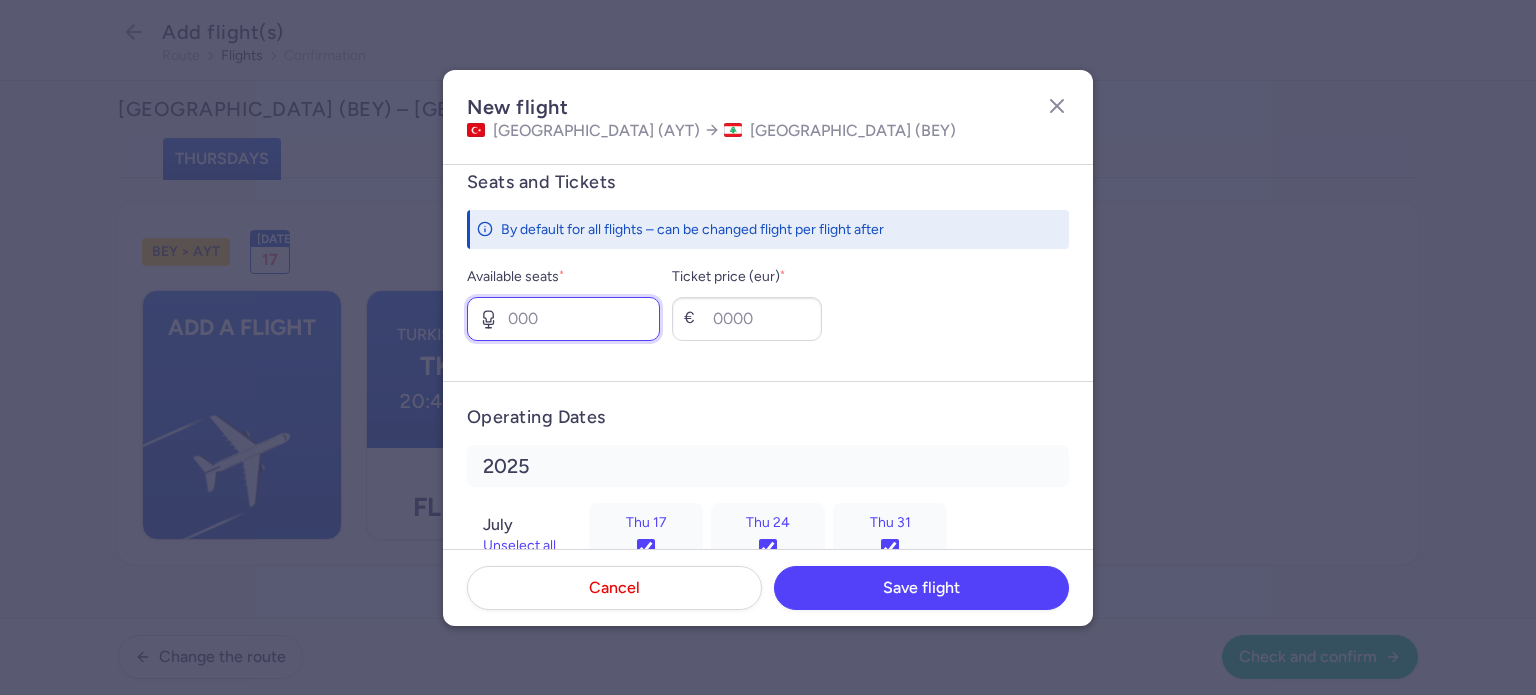 click on "Available seats  *" at bounding box center (563, 319) 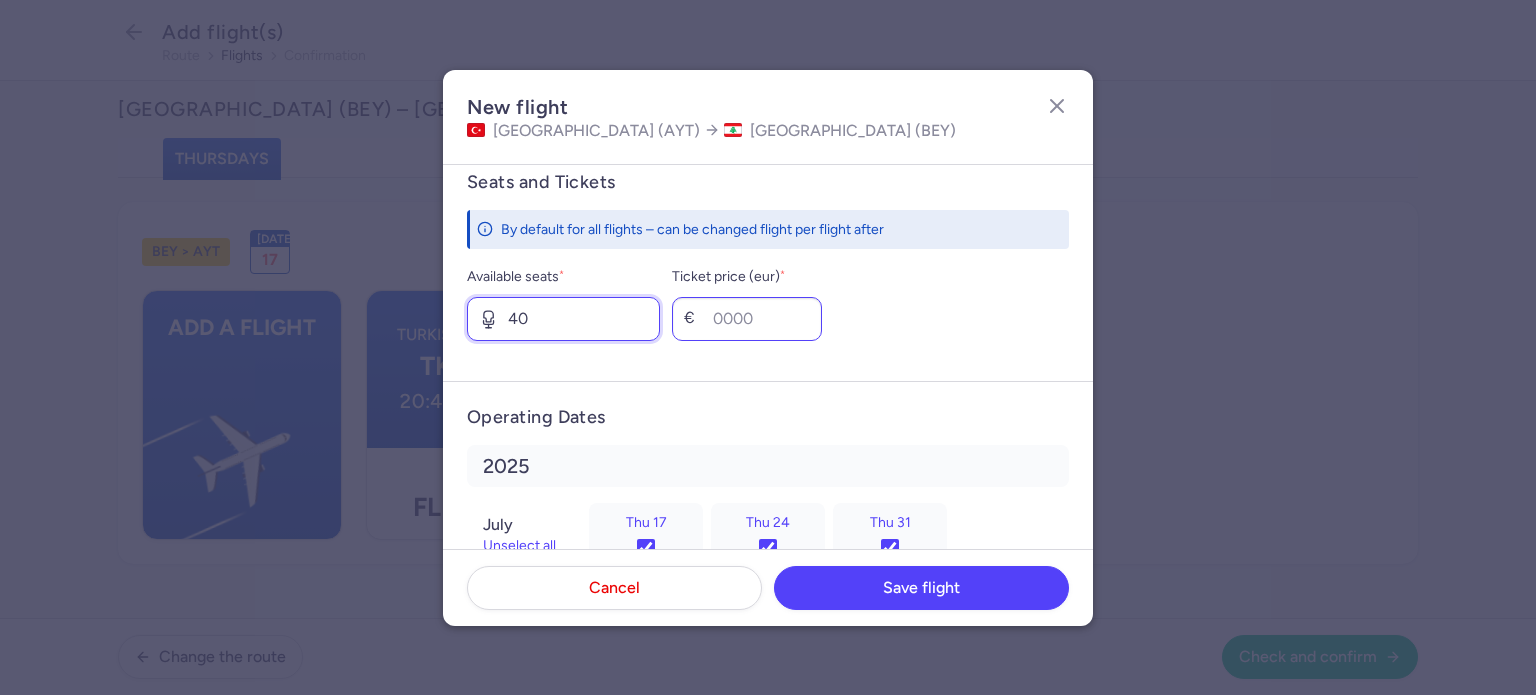 type on "40" 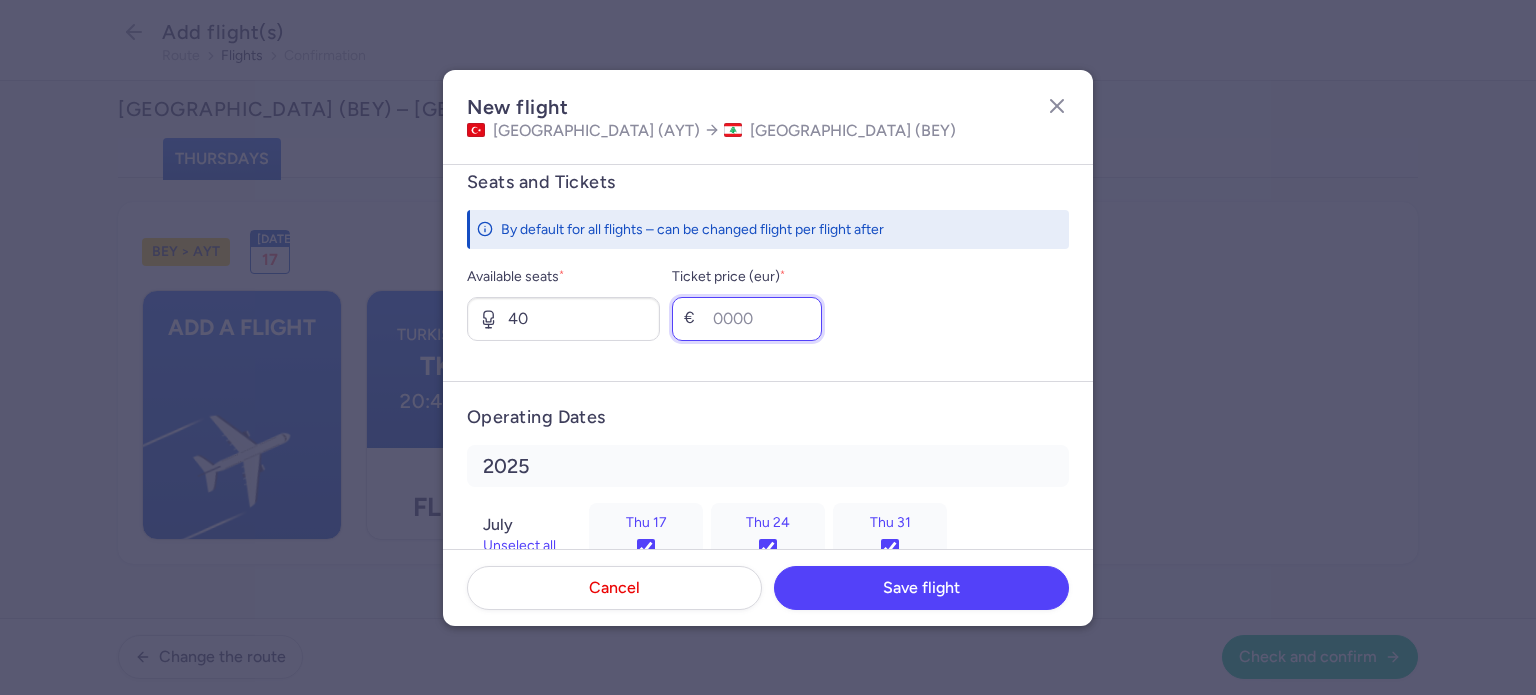 click on "Ticket price (eur)  *" at bounding box center (747, 319) 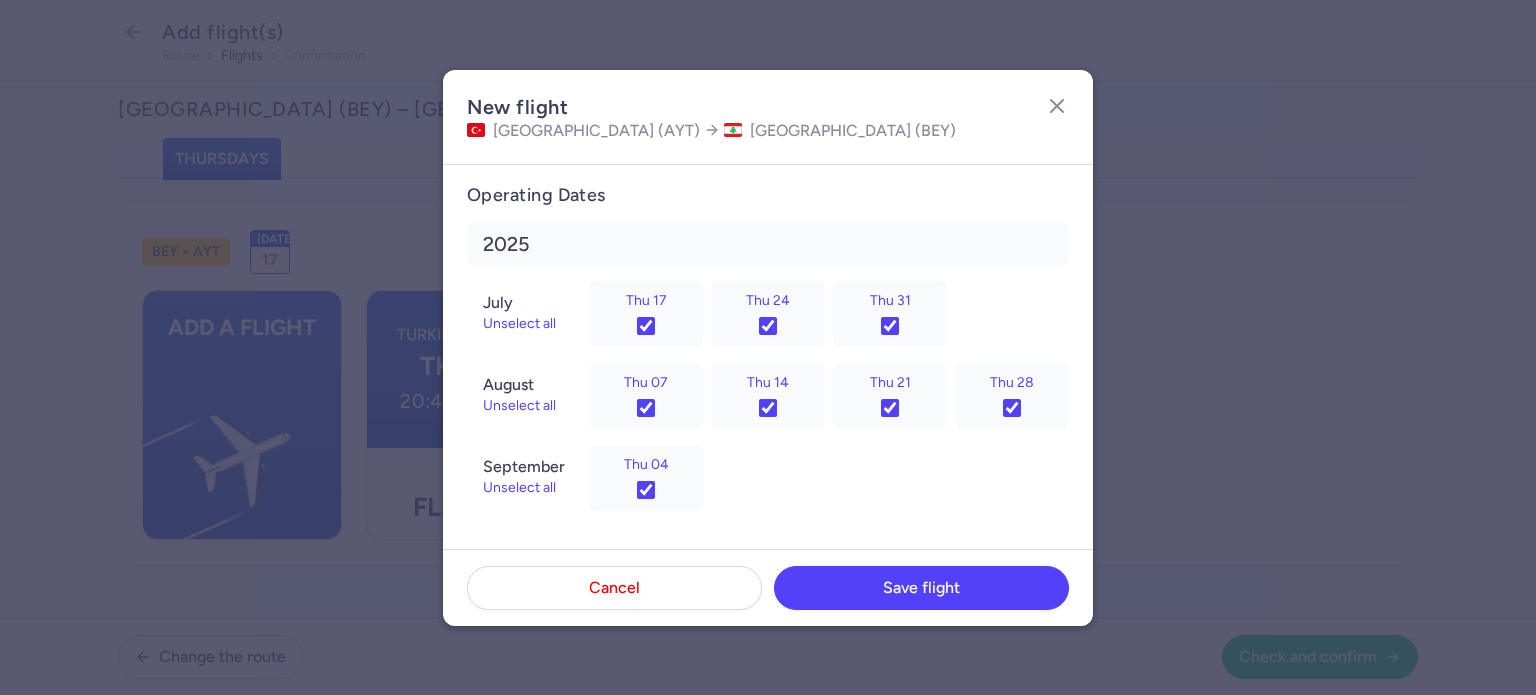 scroll, scrollTop: 978, scrollLeft: 0, axis: vertical 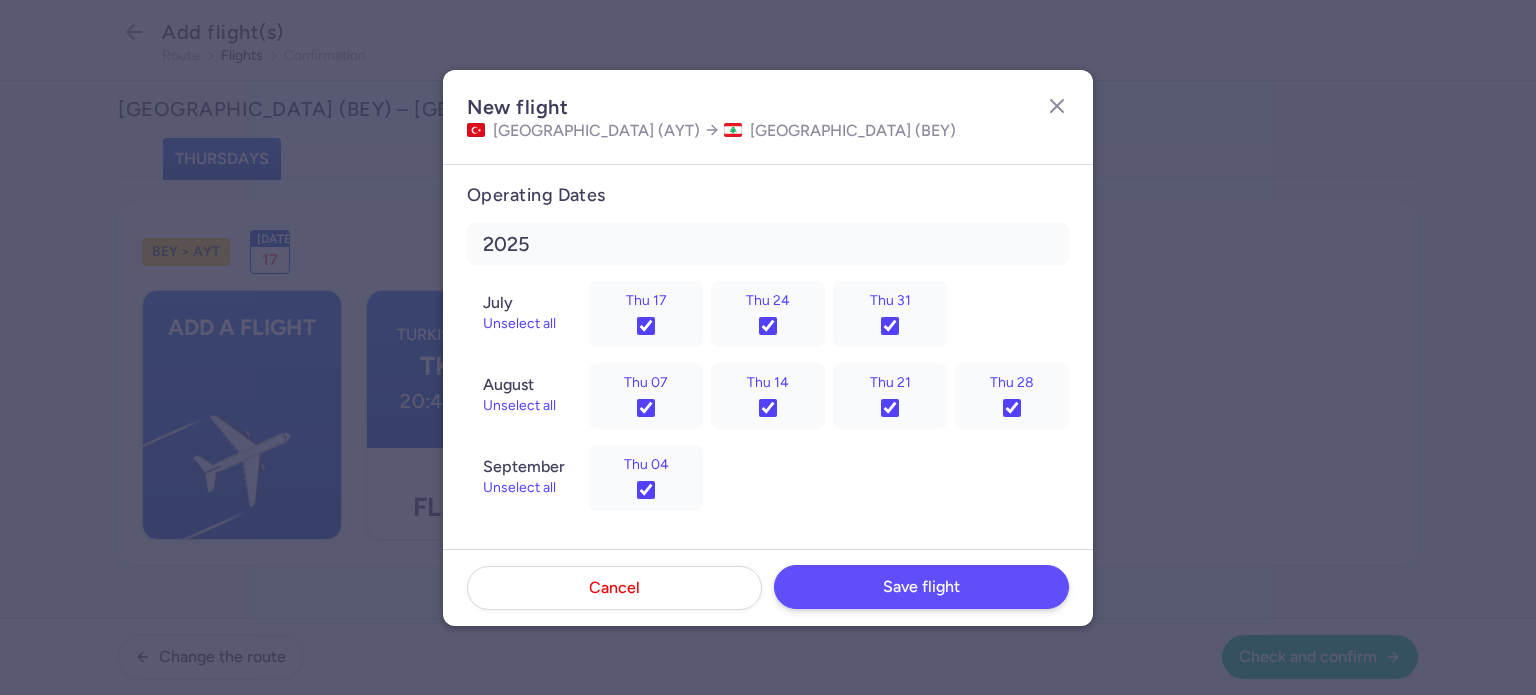 type on "165" 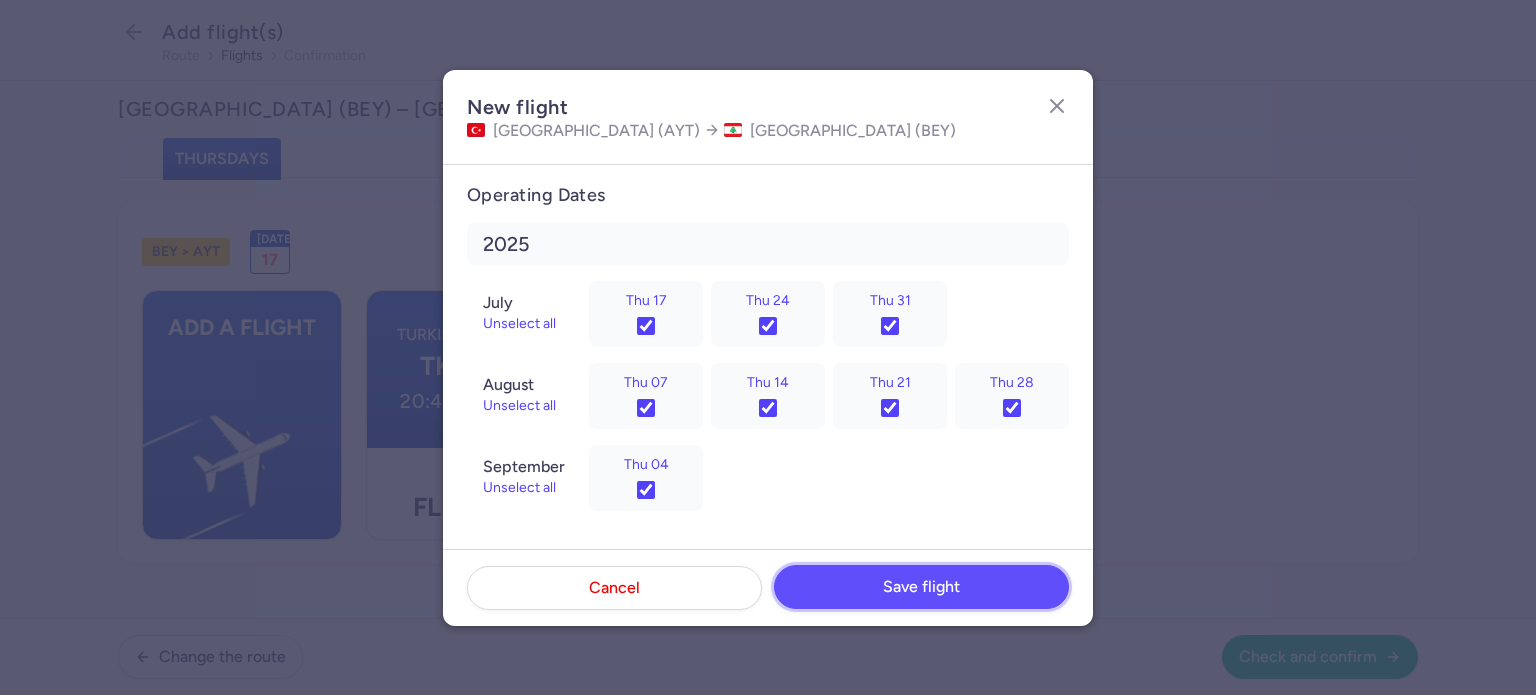 click on "Save flight" at bounding box center [921, 587] 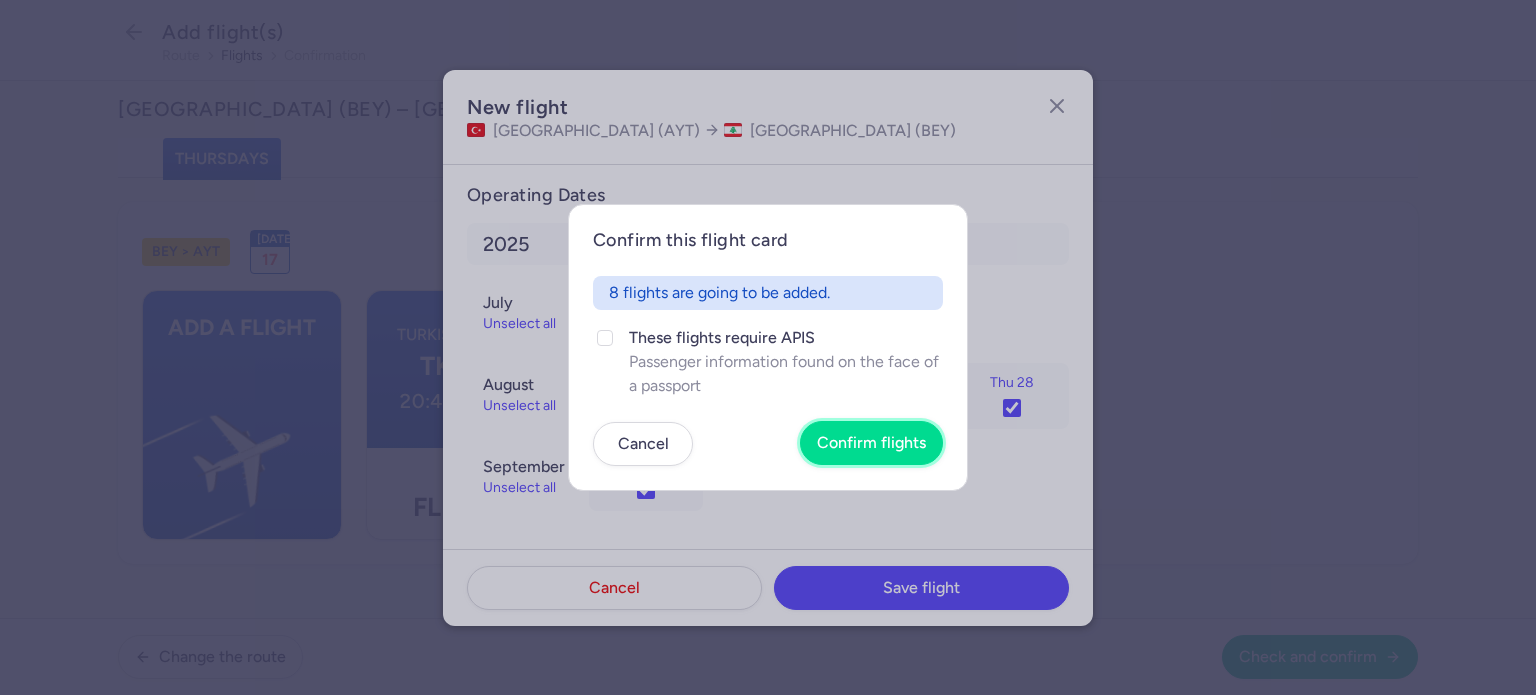 click on "Confirm flights" at bounding box center [871, 443] 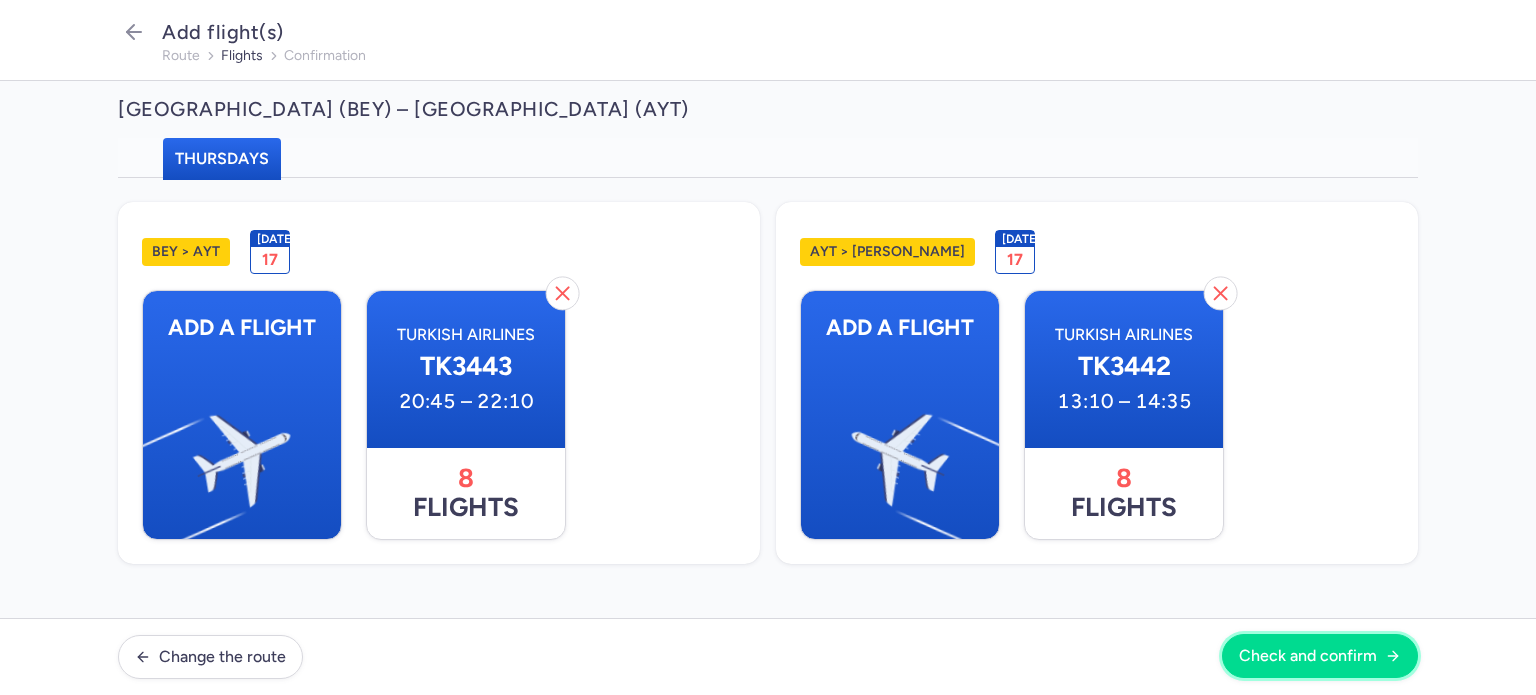 click on "Check and confirm" at bounding box center (1308, 656) 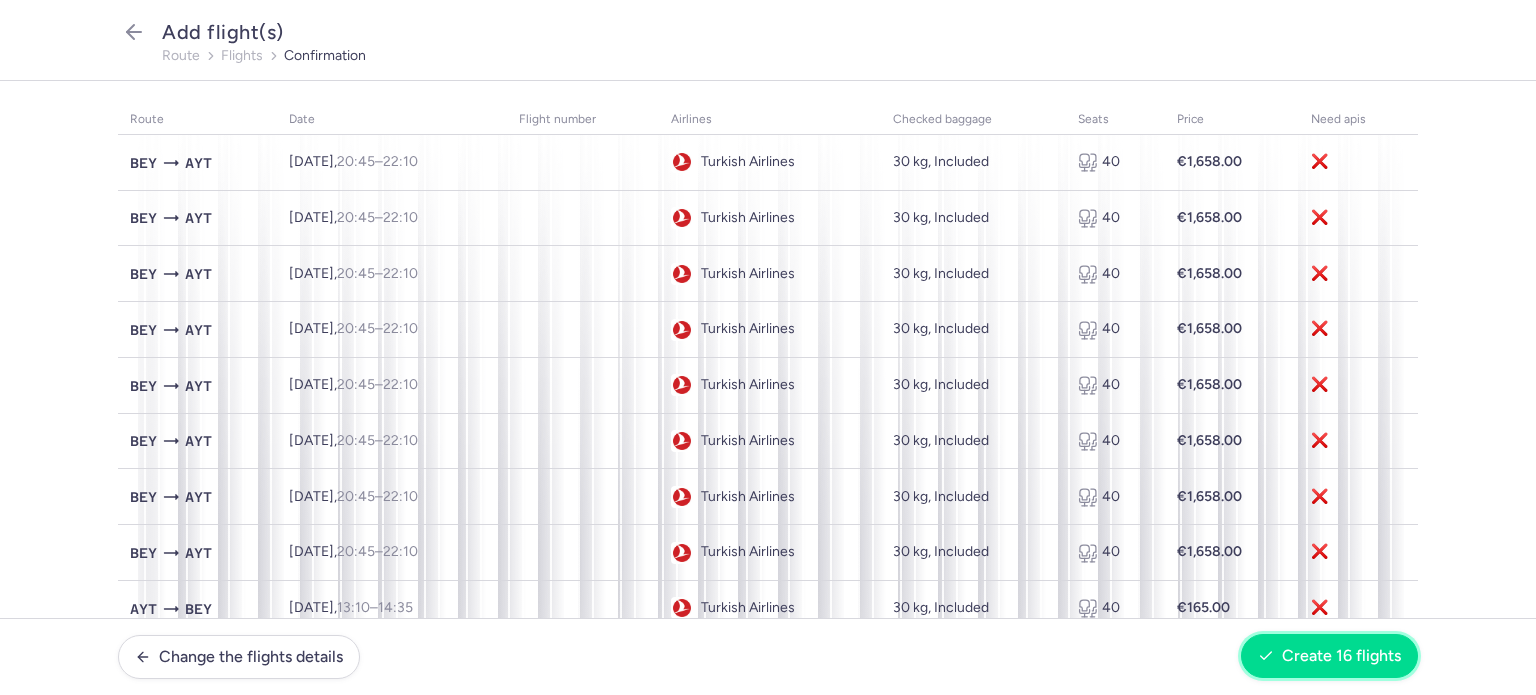 click on "Create 16 flights" at bounding box center [1341, 656] 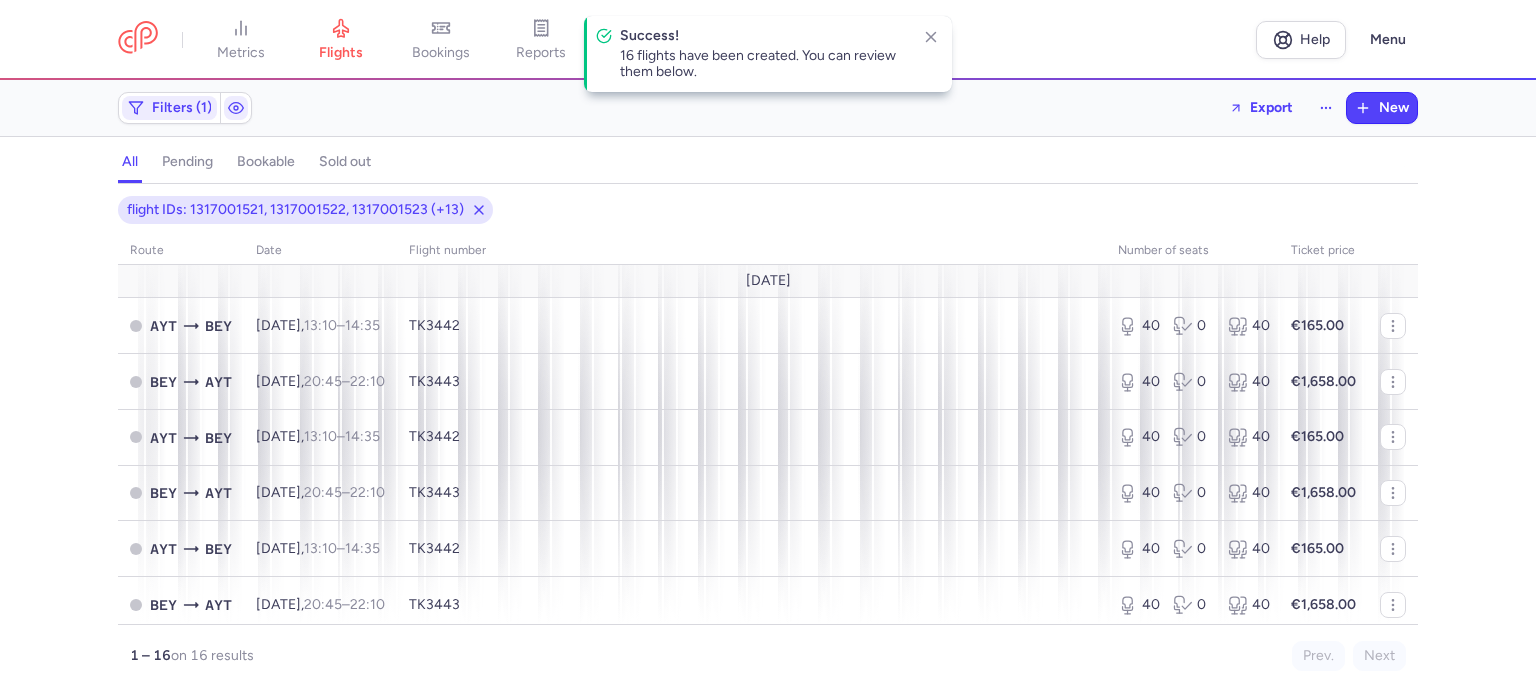 click on "pending" at bounding box center (187, 162) 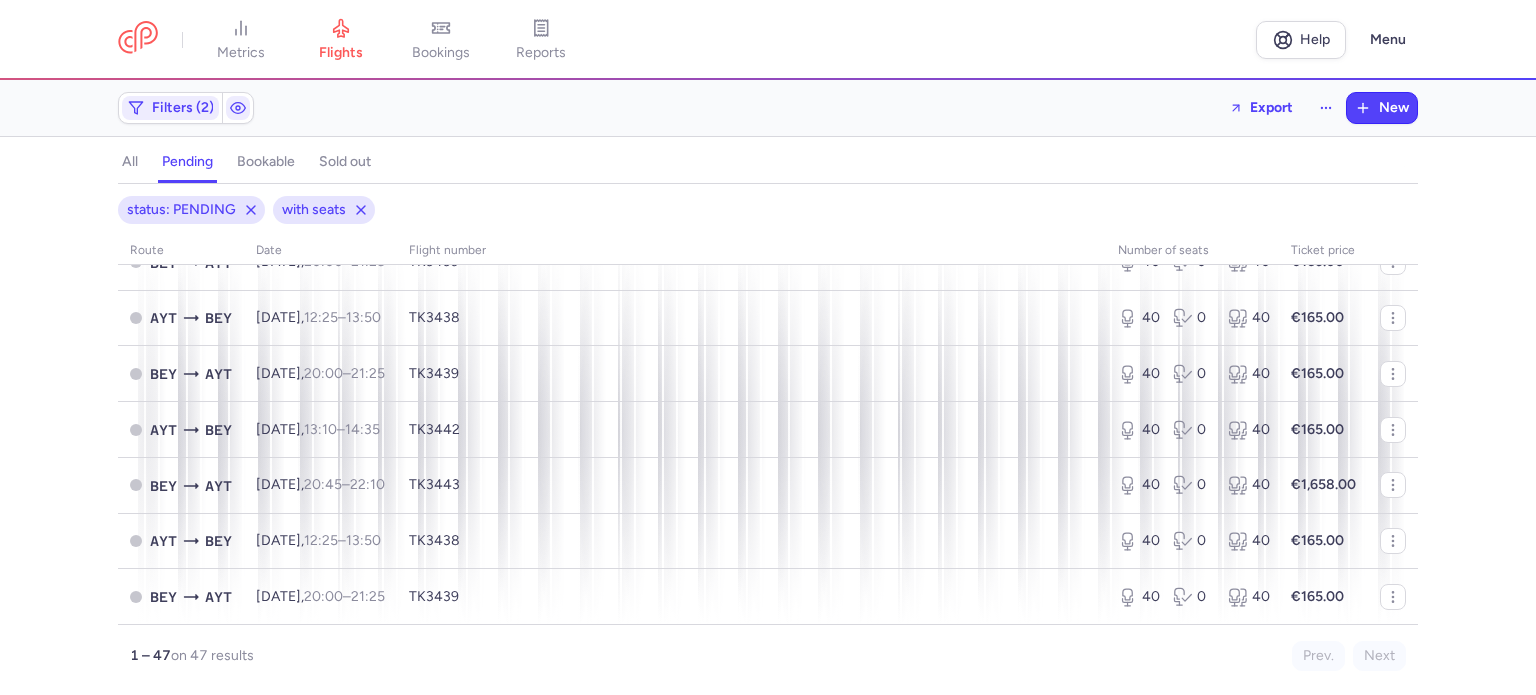 scroll, scrollTop: 2418, scrollLeft: 0, axis: vertical 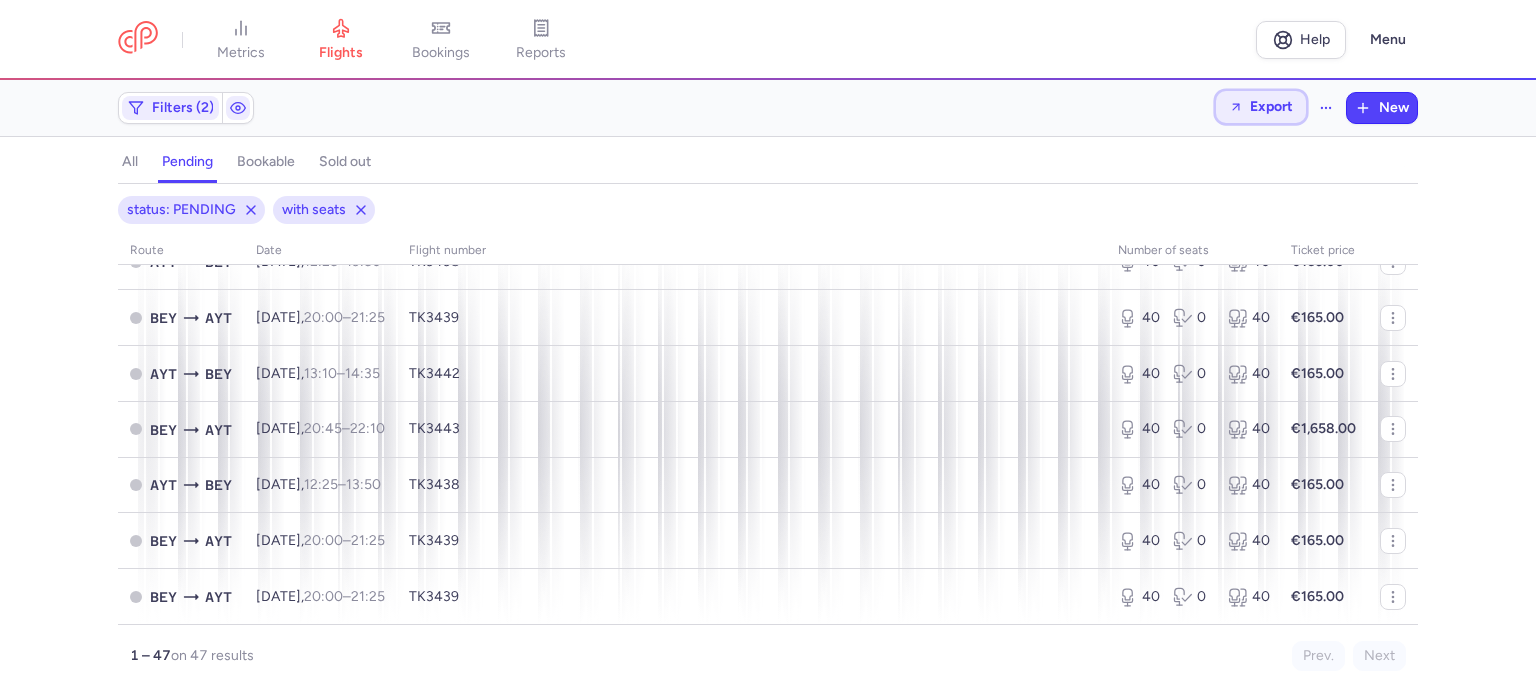 click on "Export" at bounding box center (1271, 106) 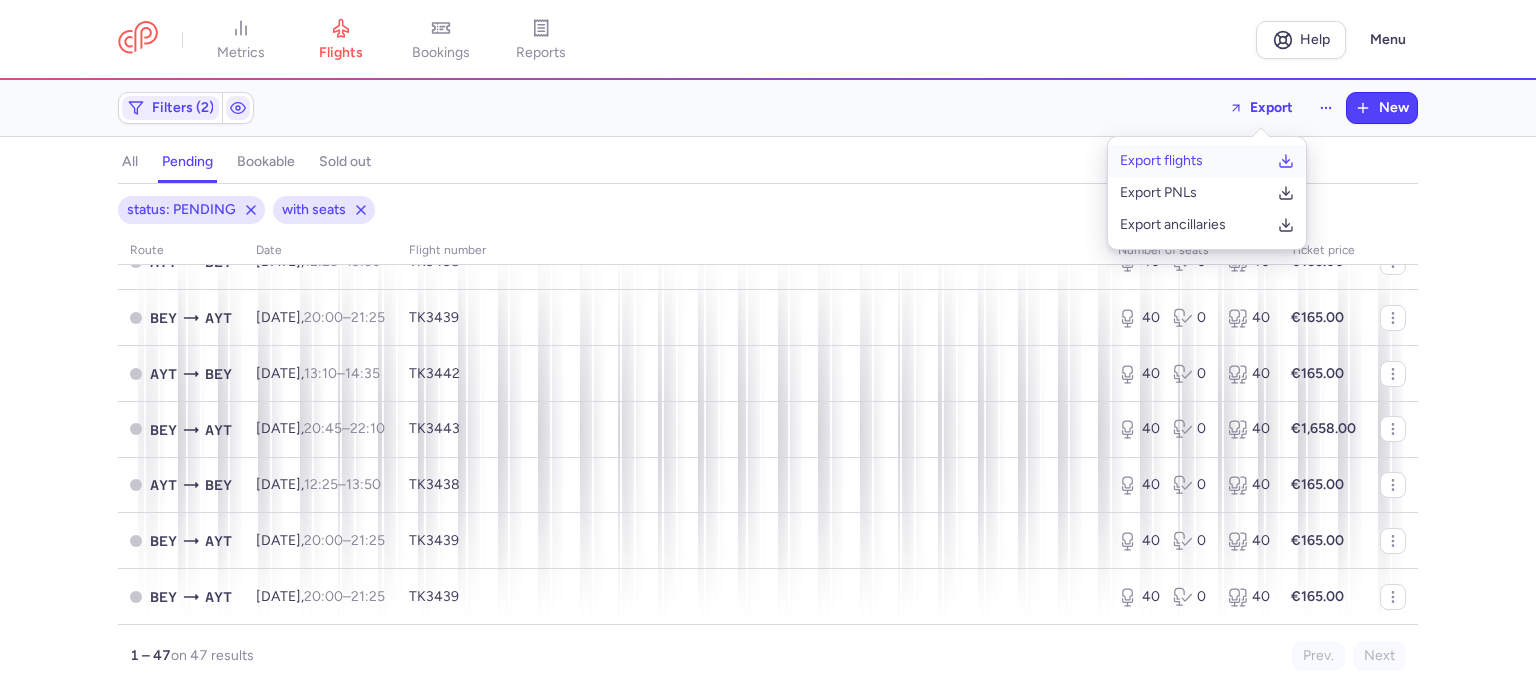 click on "Export flights" at bounding box center [1161, 161] 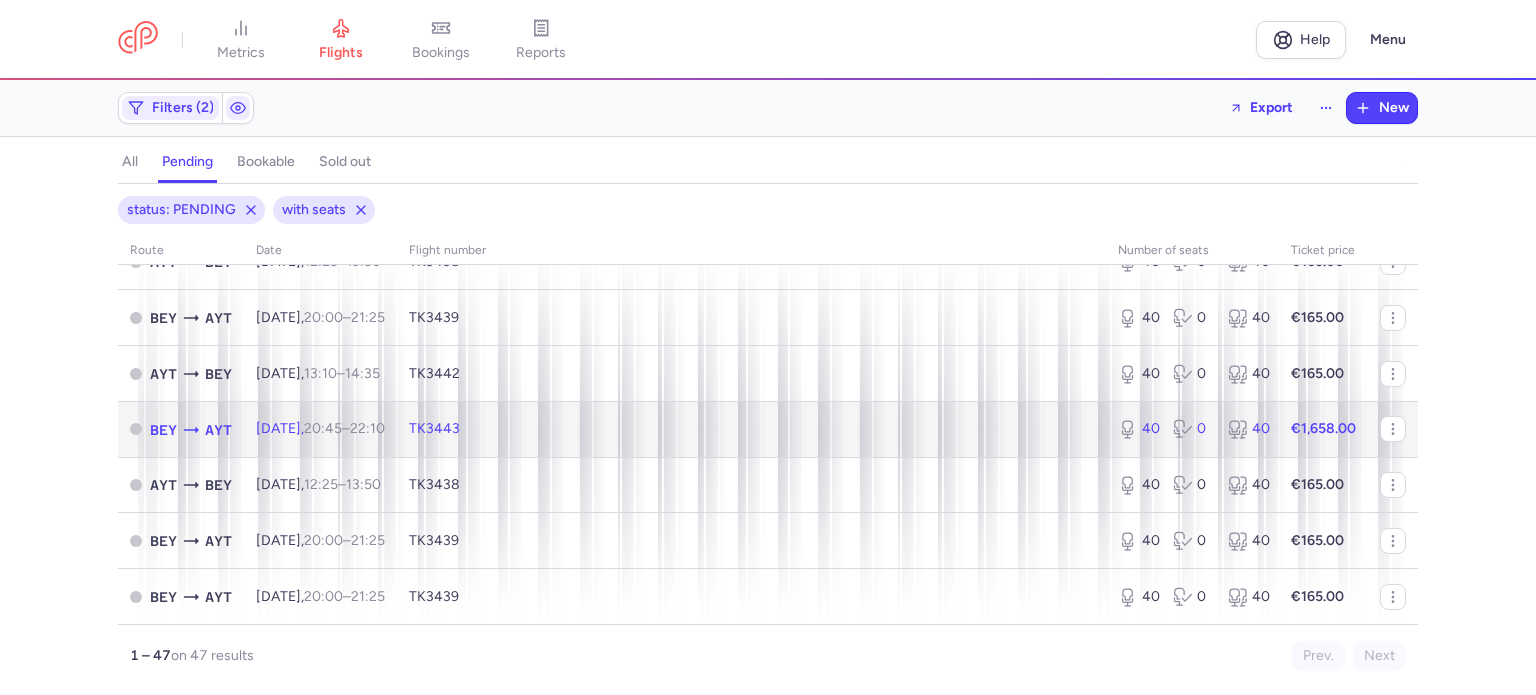 click on "€1,658.00" 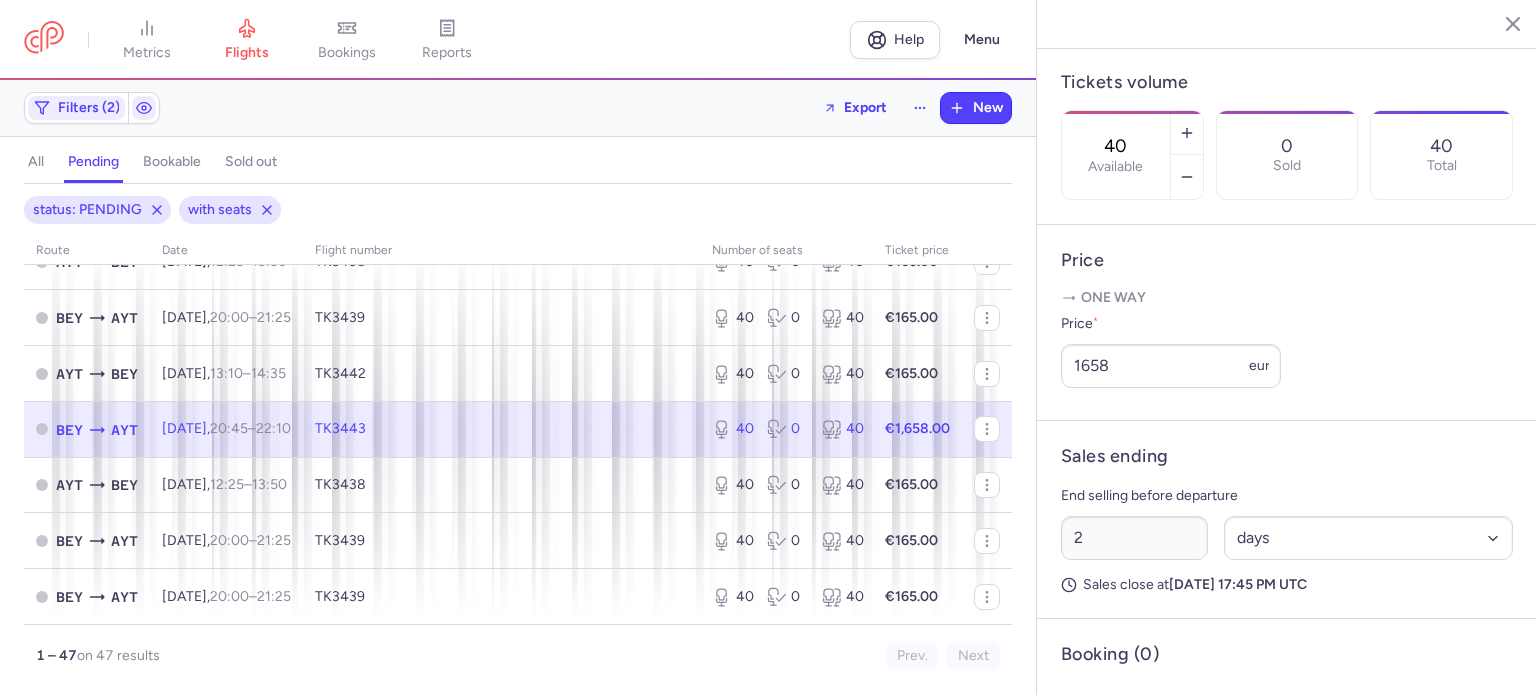 scroll, scrollTop: 600, scrollLeft: 0, axis: vertical 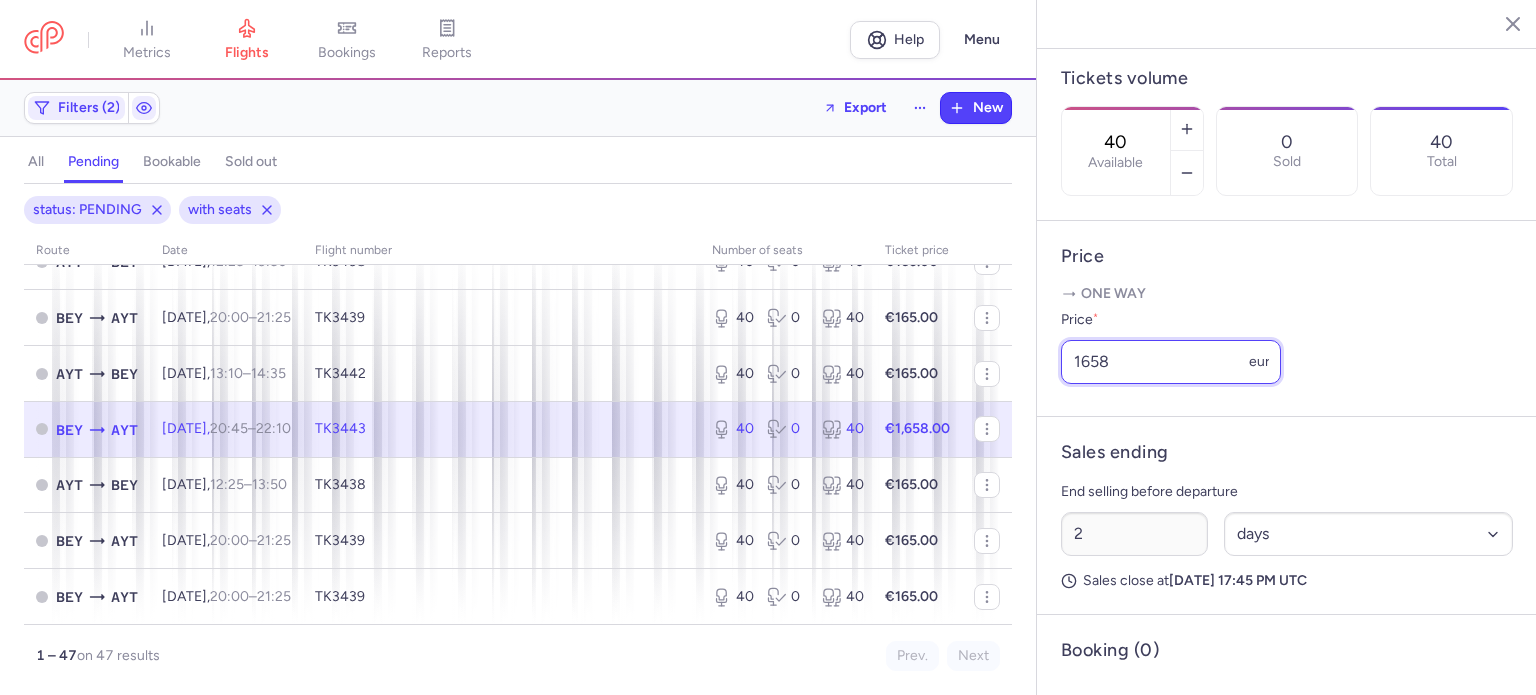 click on "1658" at bounding box center [1171, 362] 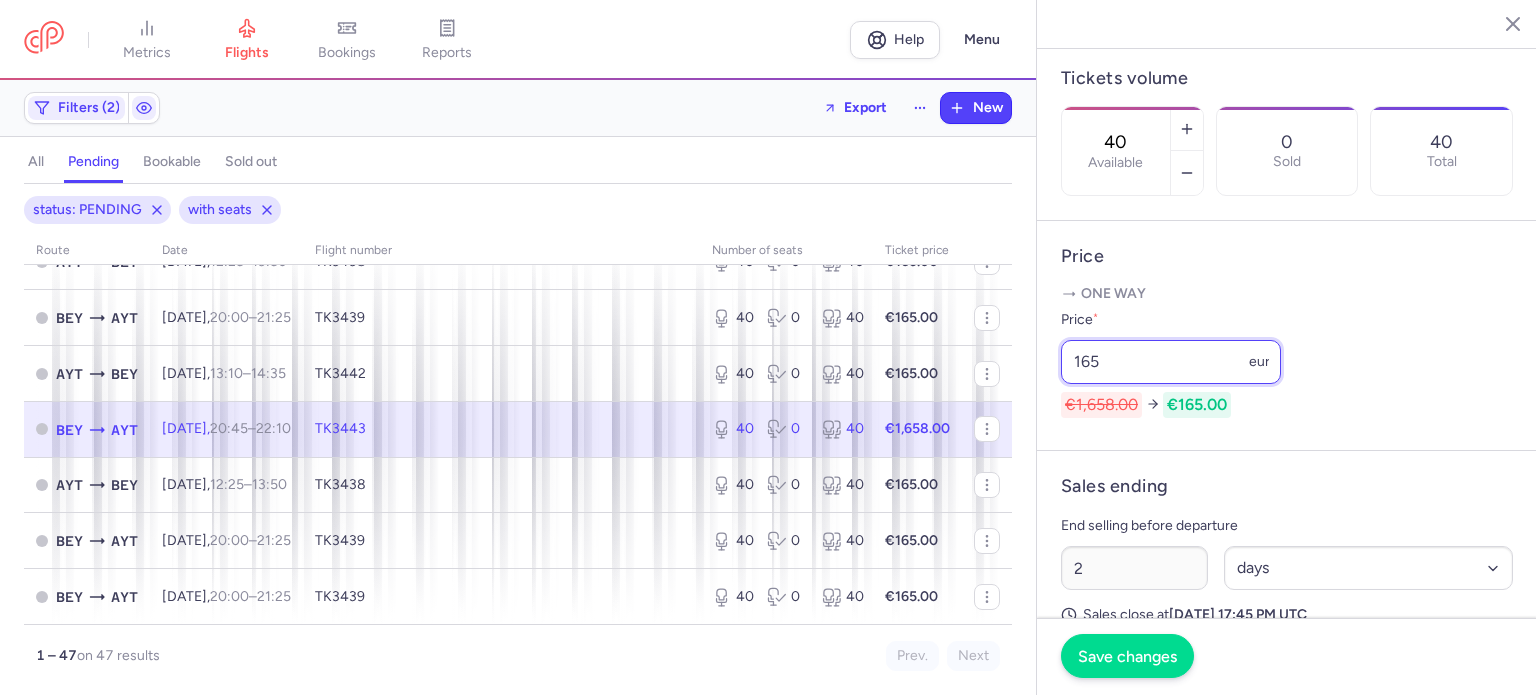 type on "165" 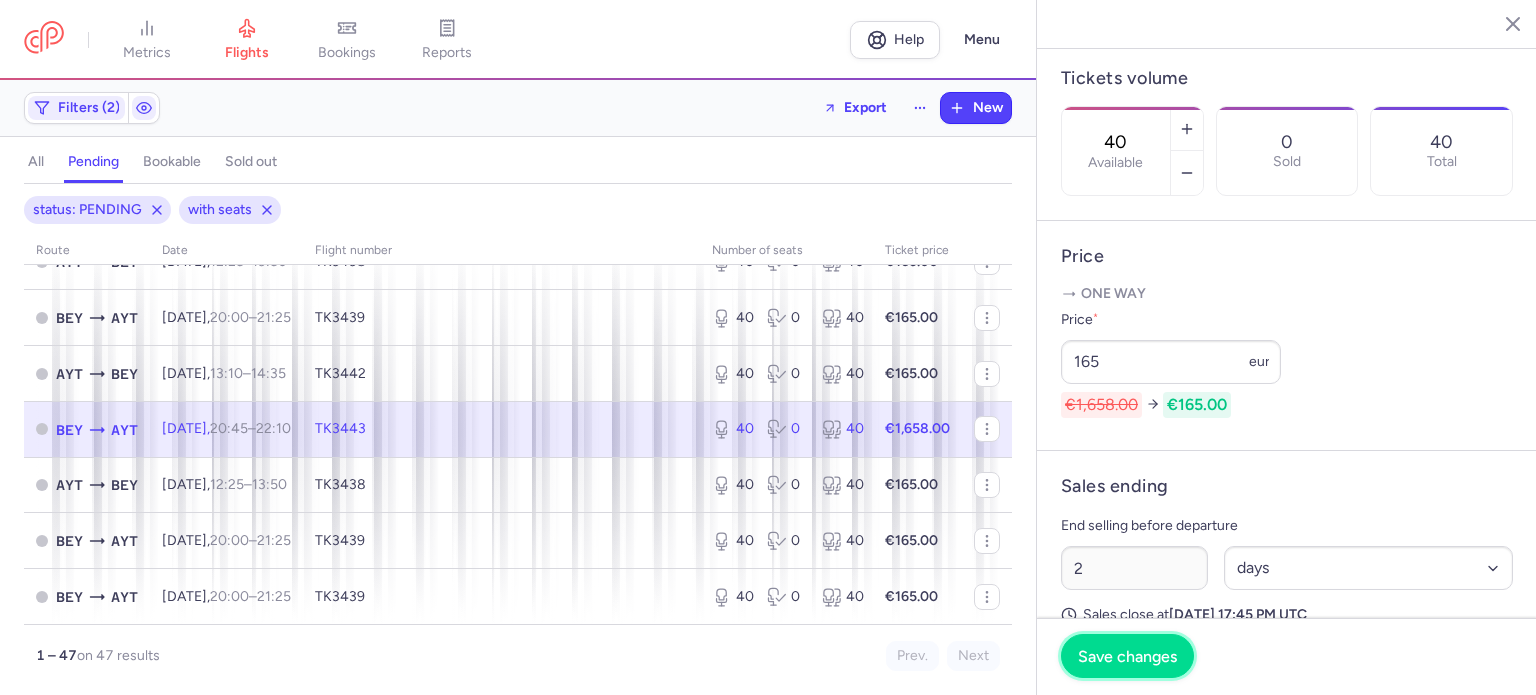 click on "Save changes" at bounding box center [1127, 656] 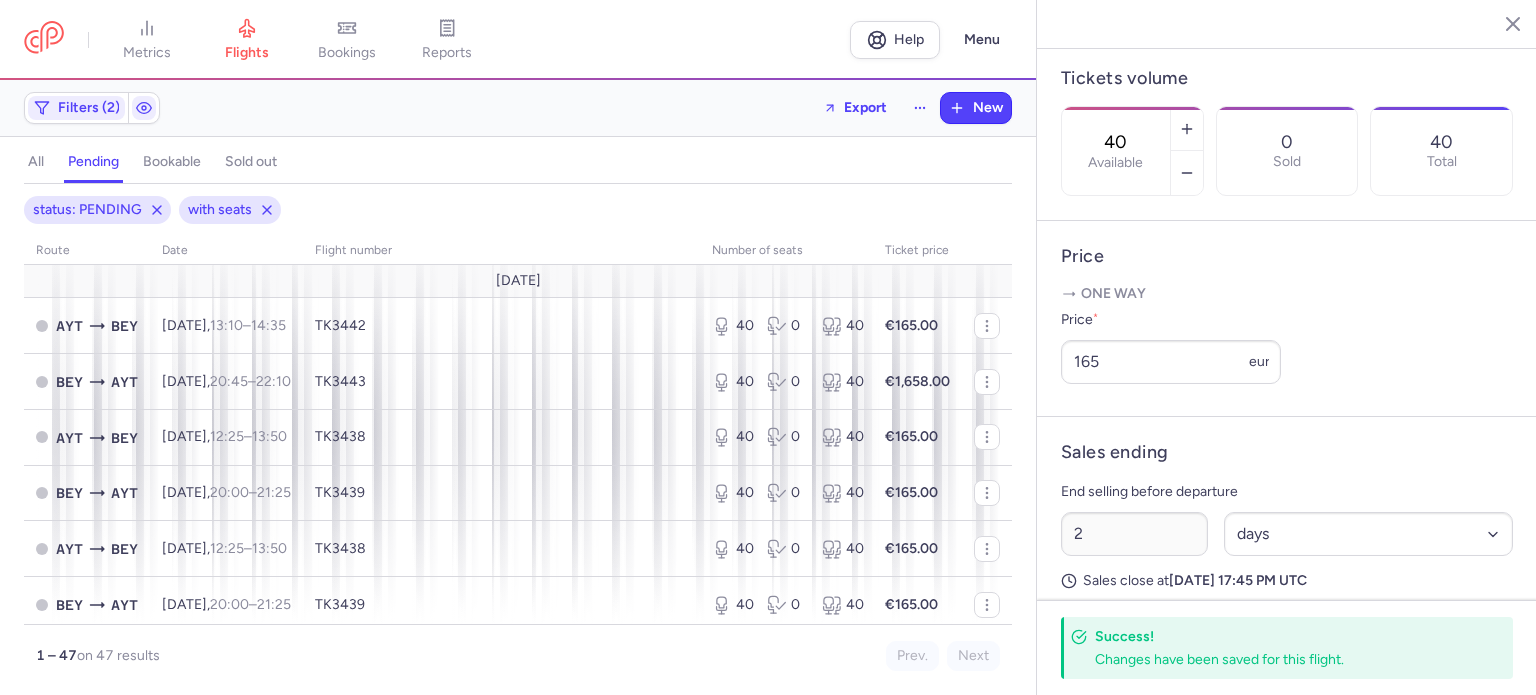 scroll, scrollTop: 12, scrollLeft: 0, axis: vertical 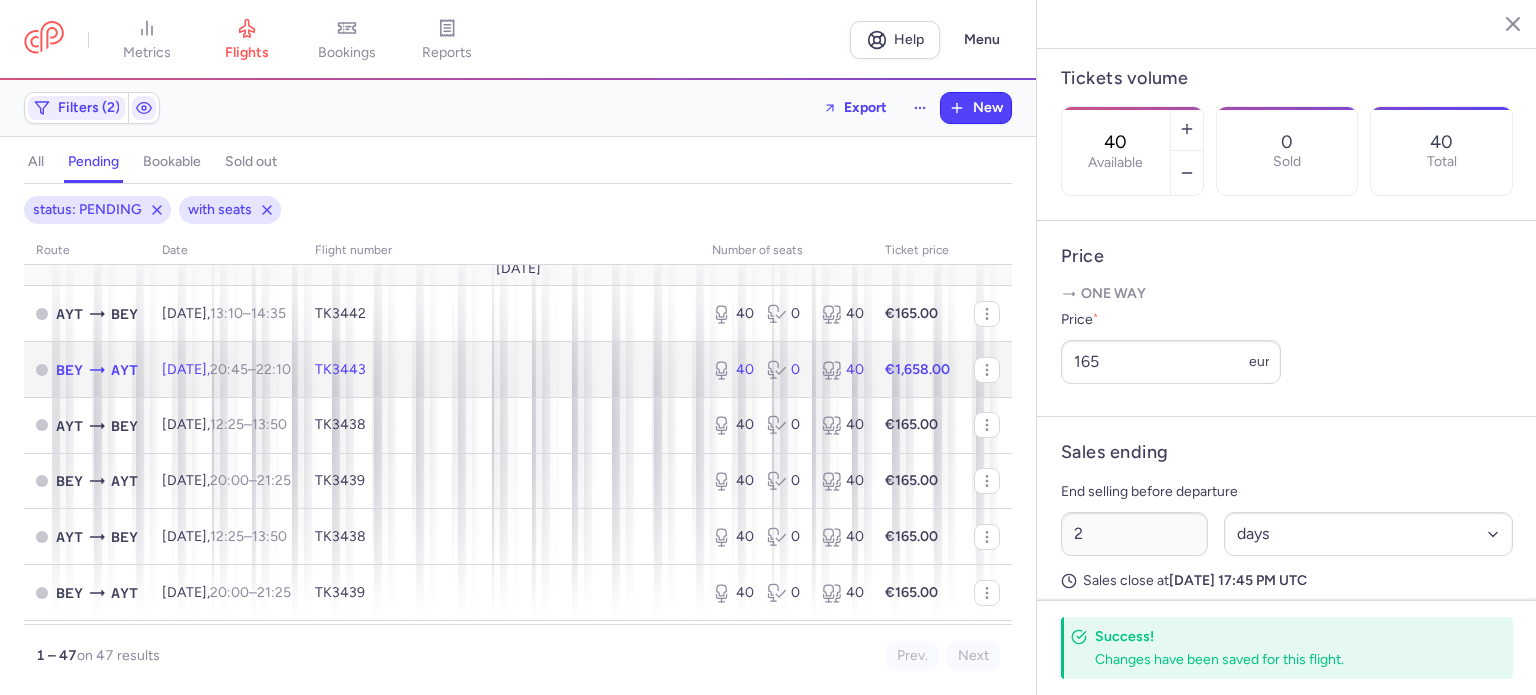 click on "€1,658.00" 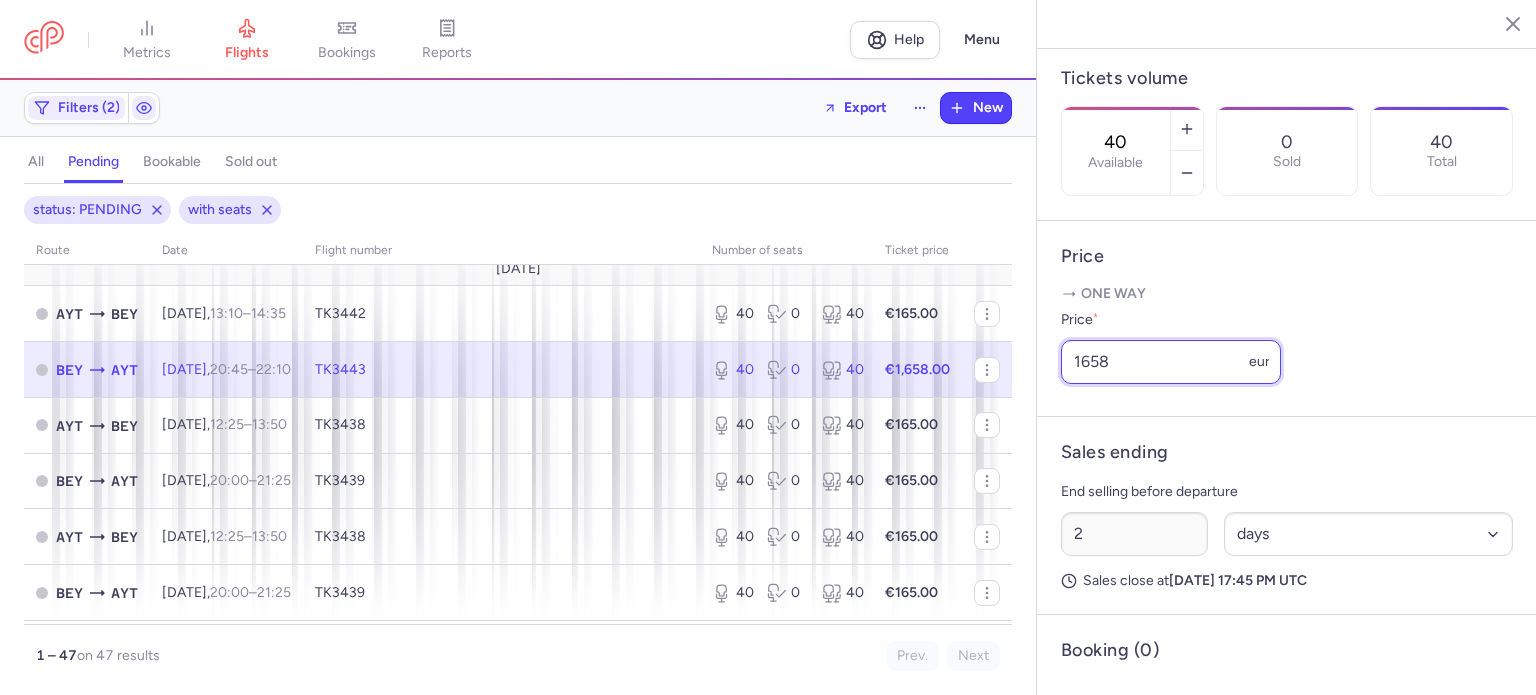 click on "1658" at bounding box center [1171, 362] 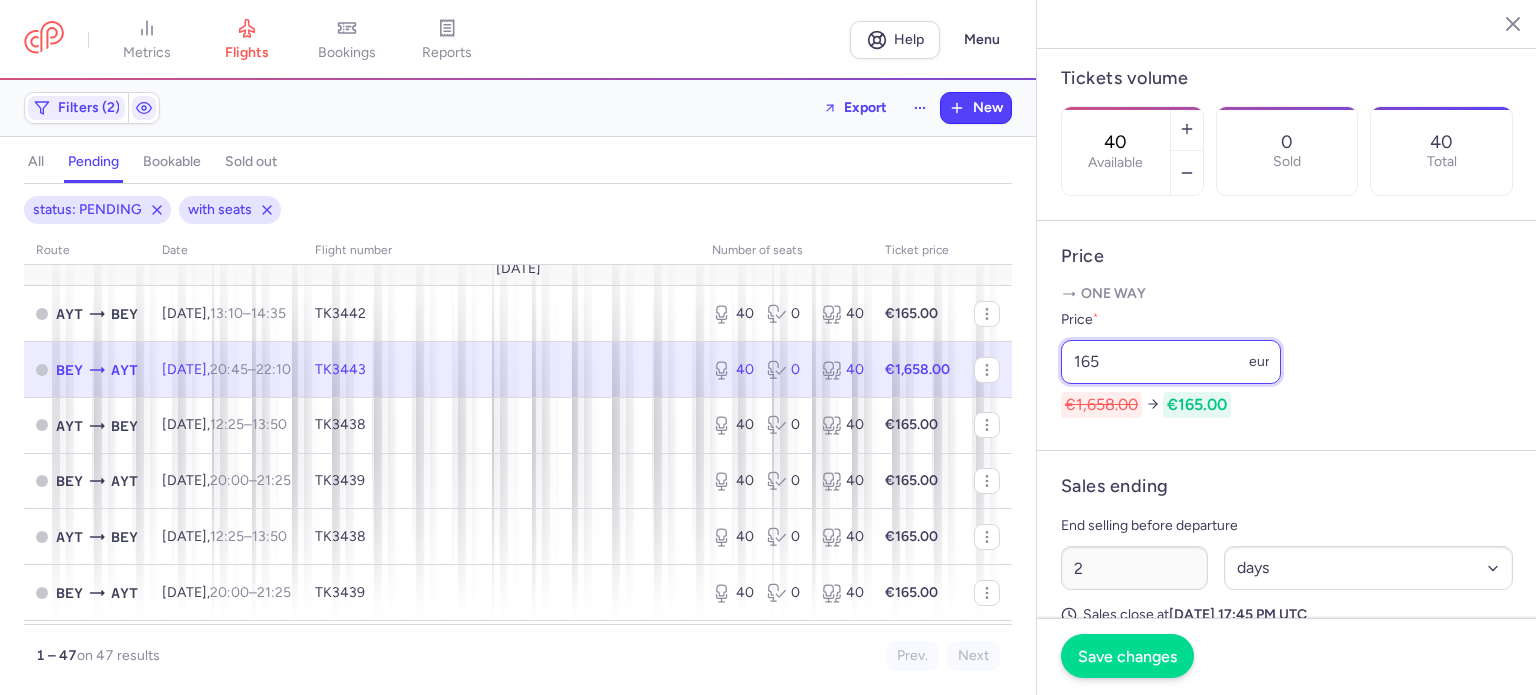 type on "165" 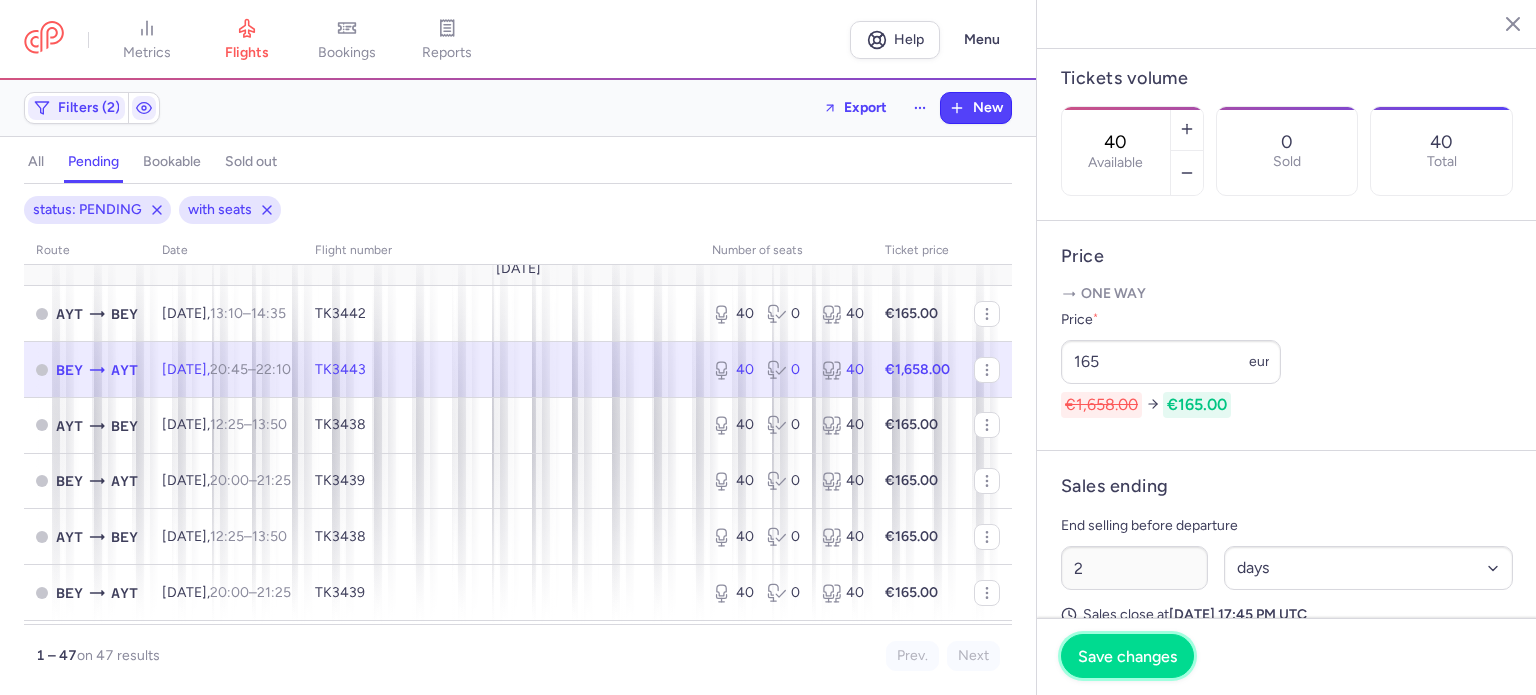 click on "Save changes" at bounding box center (1127, 656) 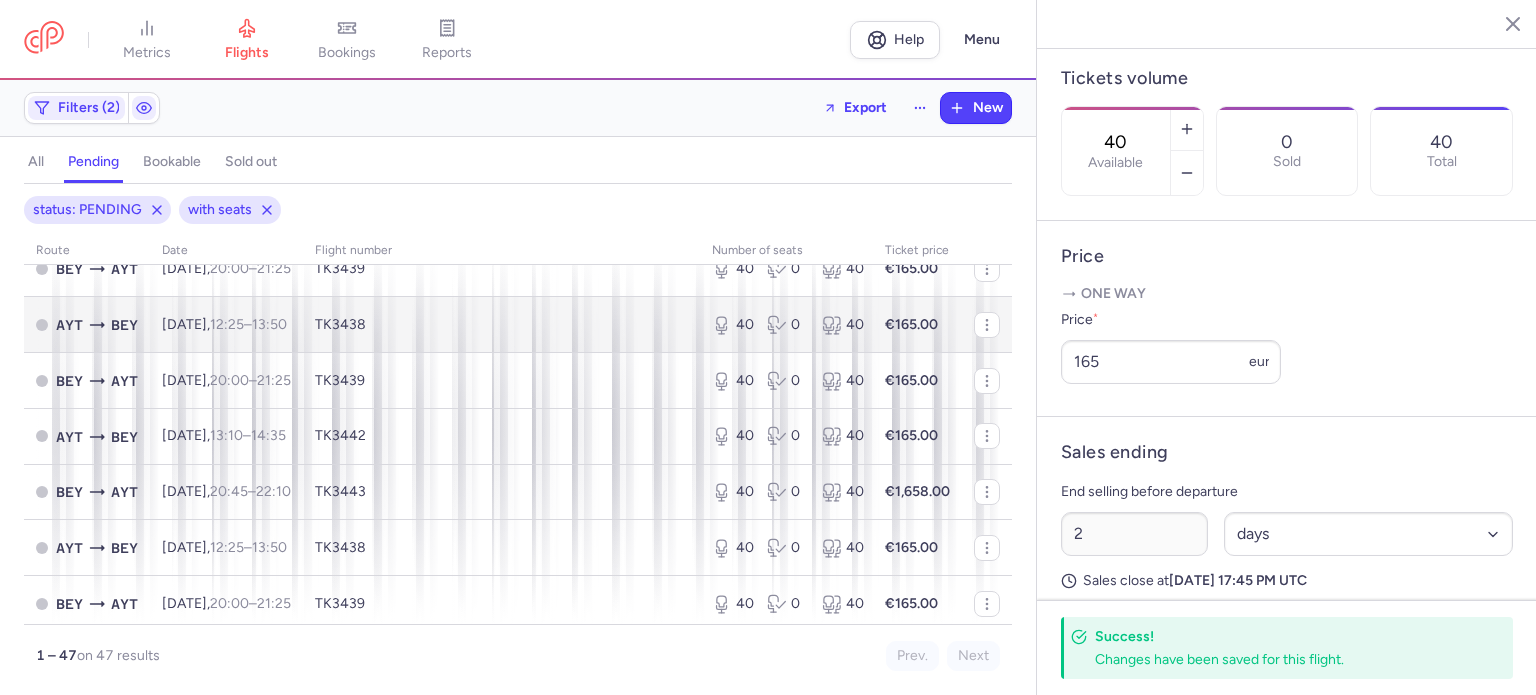 scroll, scrollTop: 236, scrollLeft: 0, axis: vertical 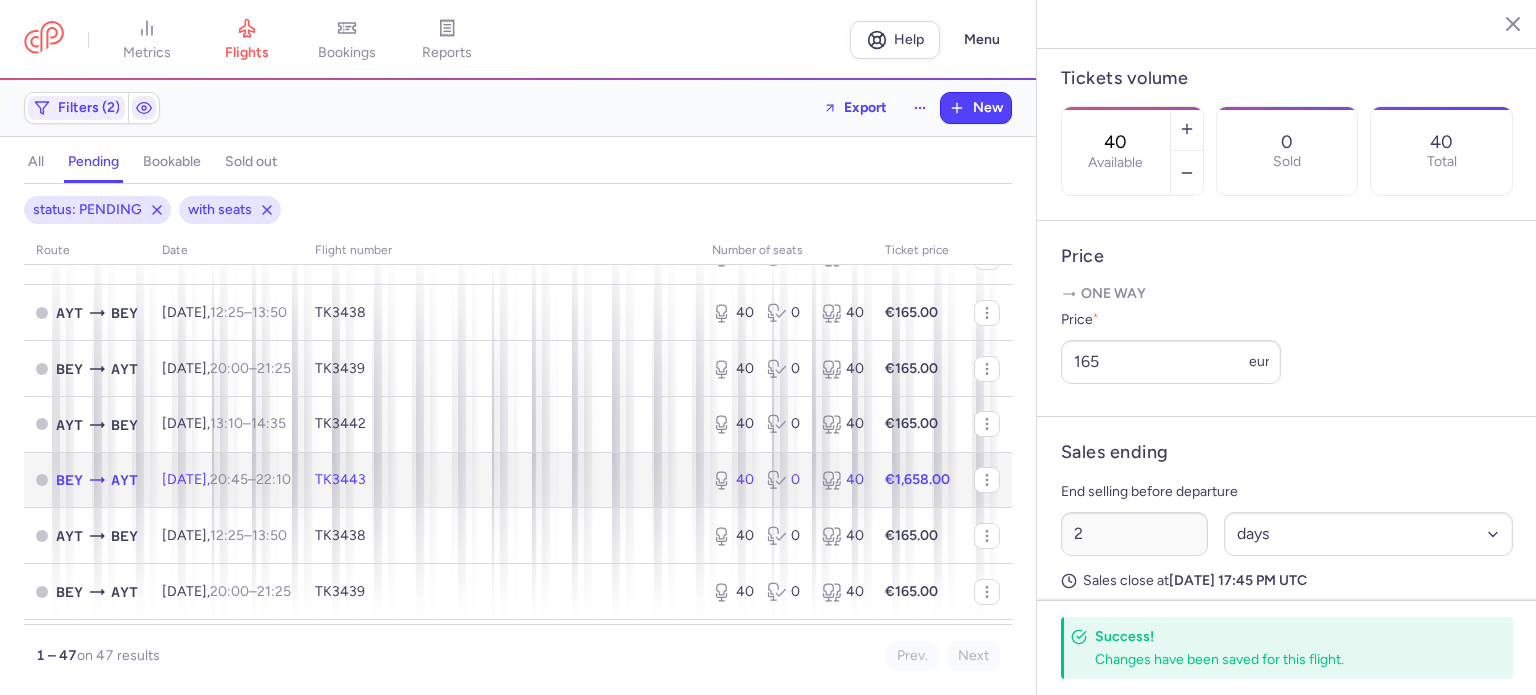 click on "€1,658.00" 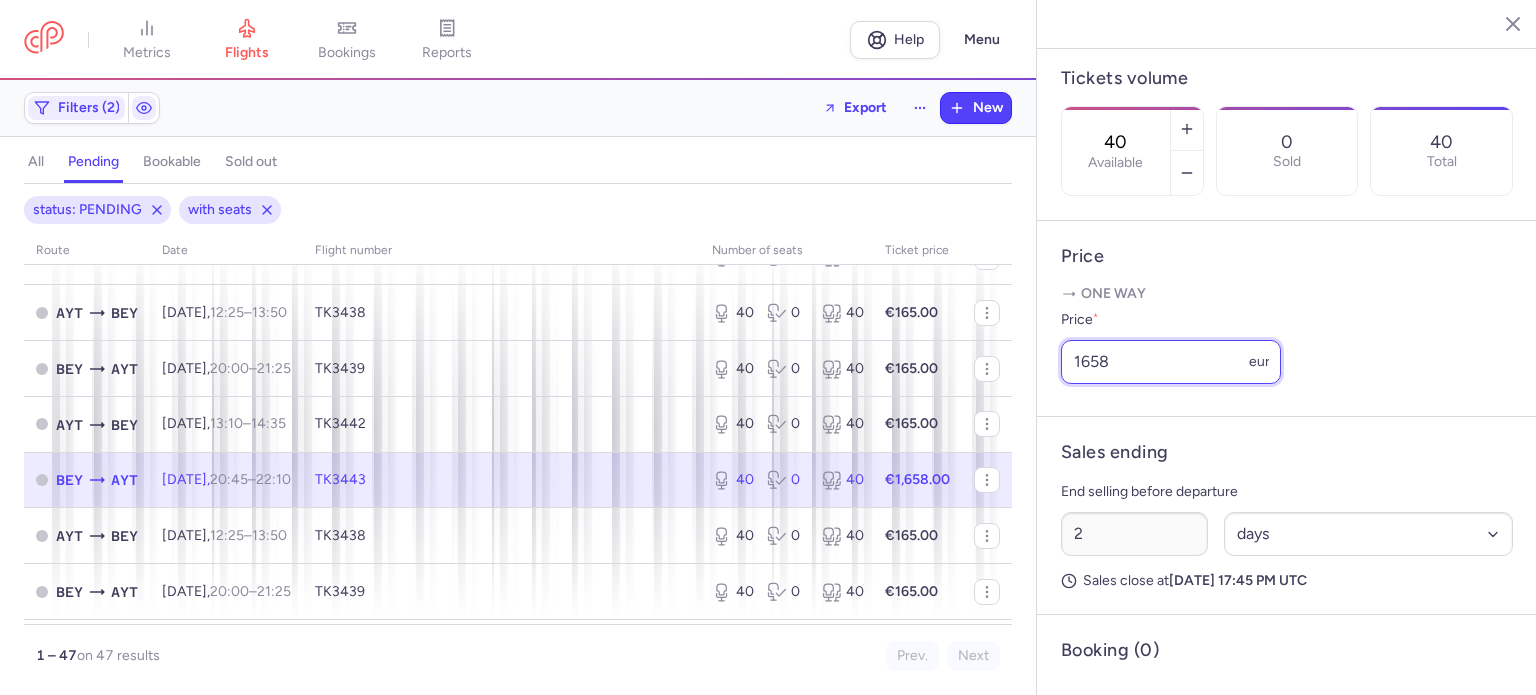 click on "1658" at bounding box center (1171, 362) 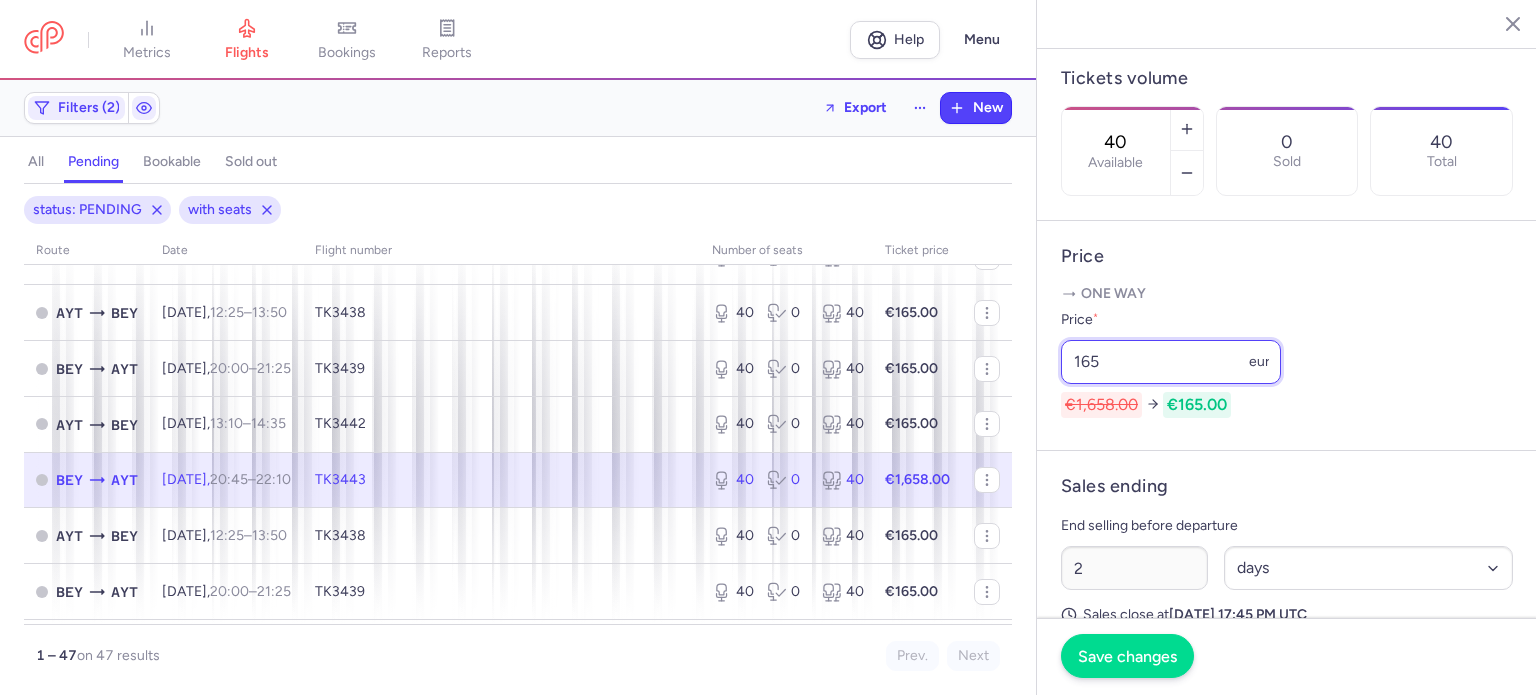 type on "165" 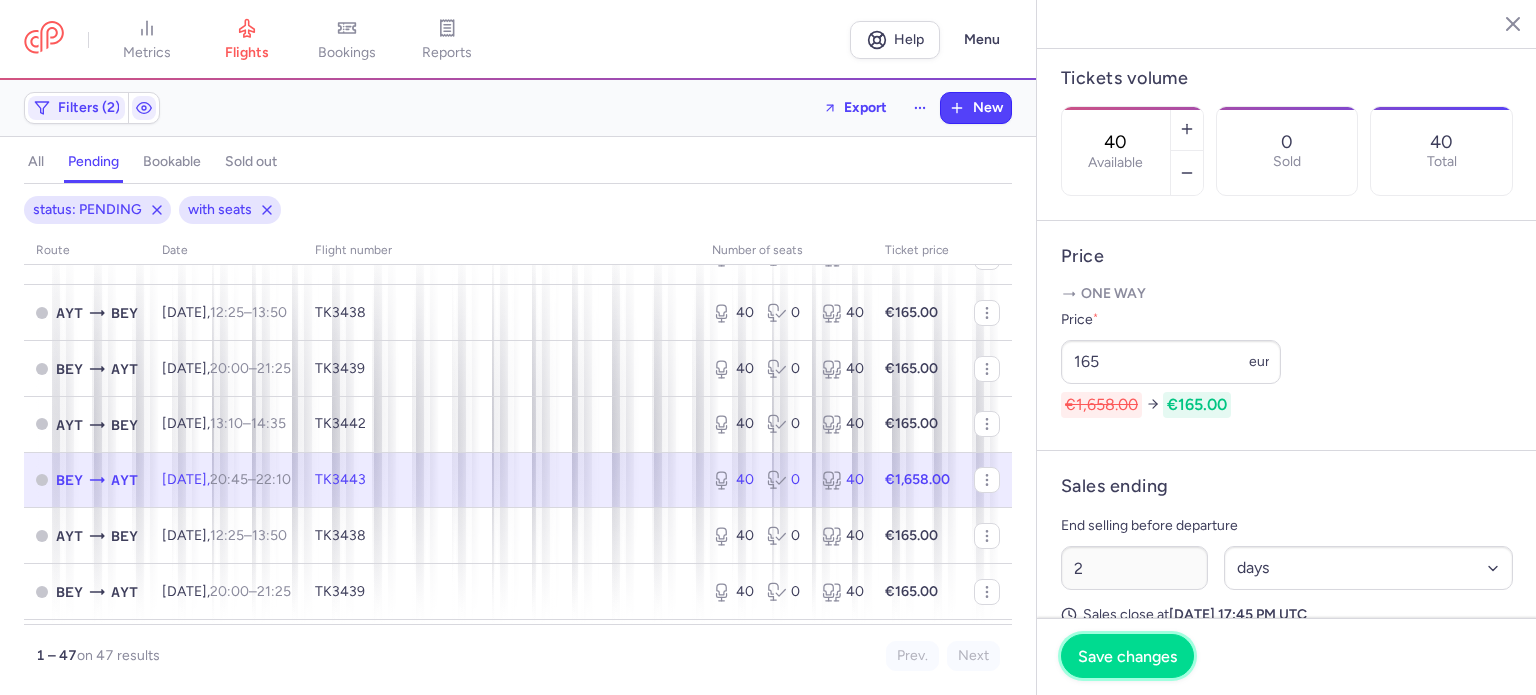 click on "Save changes" at bounding box center (1127, 656) 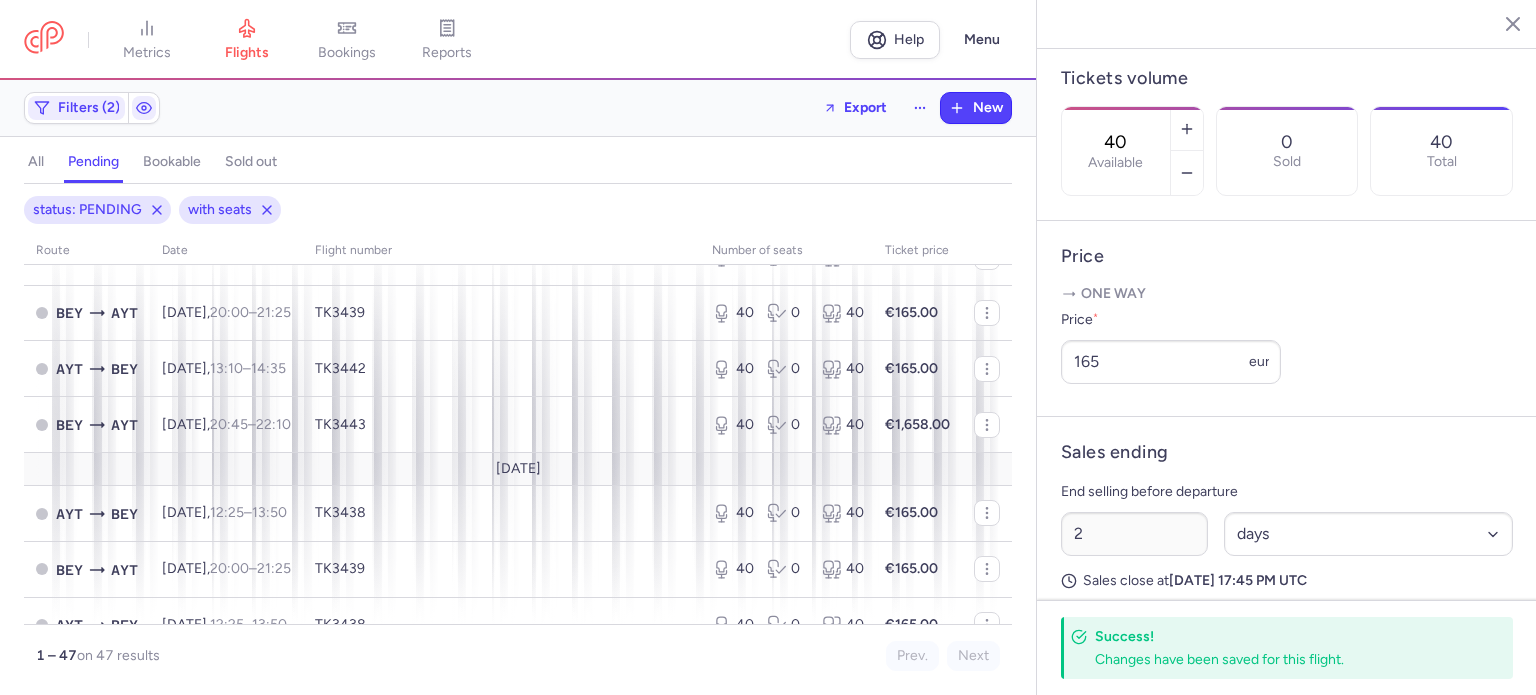 scroll, scrollTop: 628, scrollLeft: 0, axis: vertical 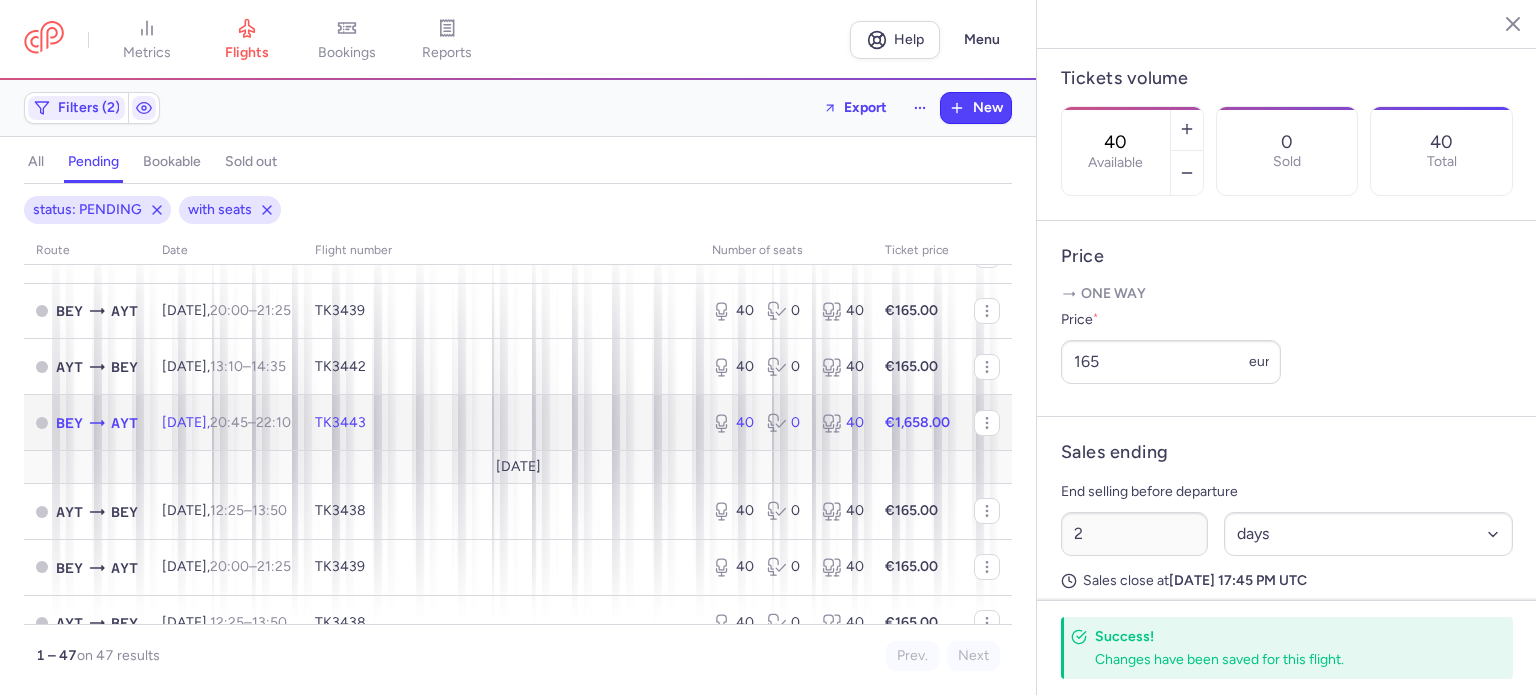 click on "€1,658.00" 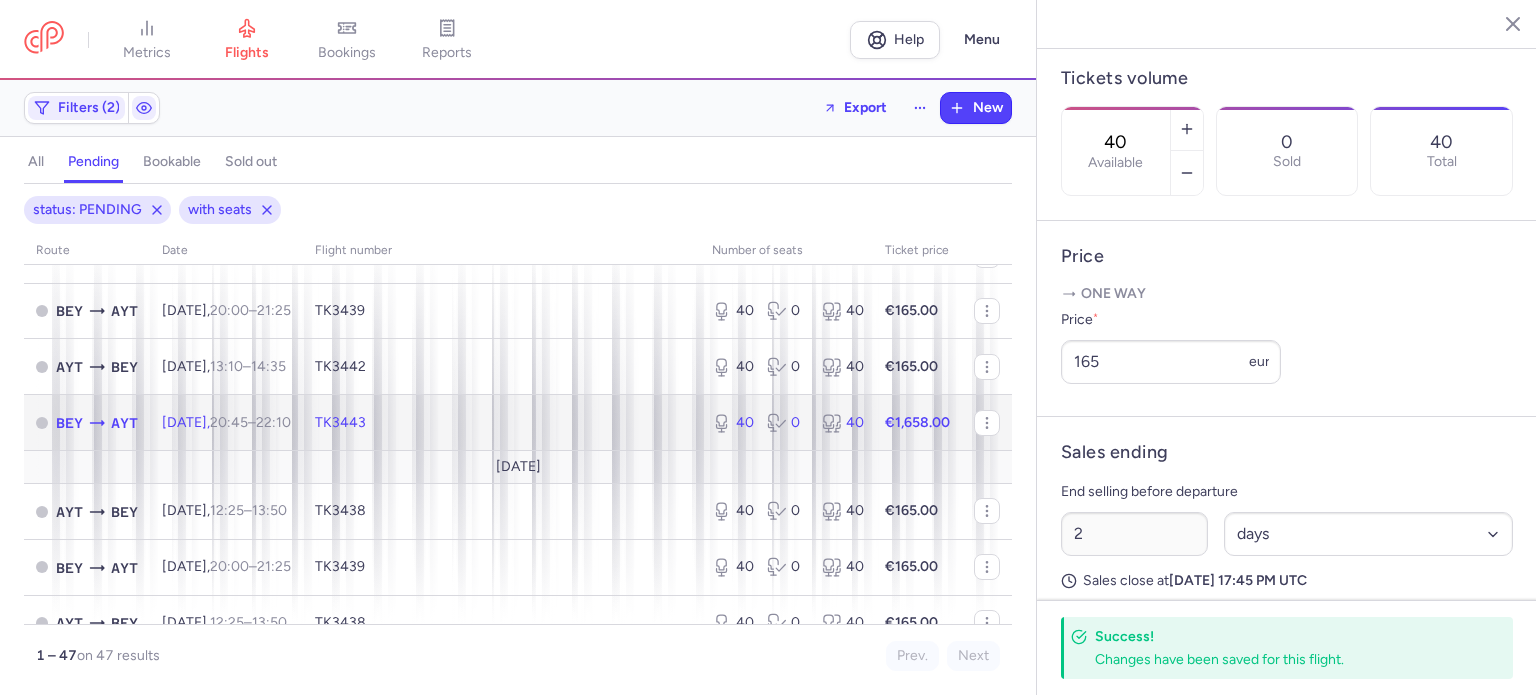click on "€1,658.00" 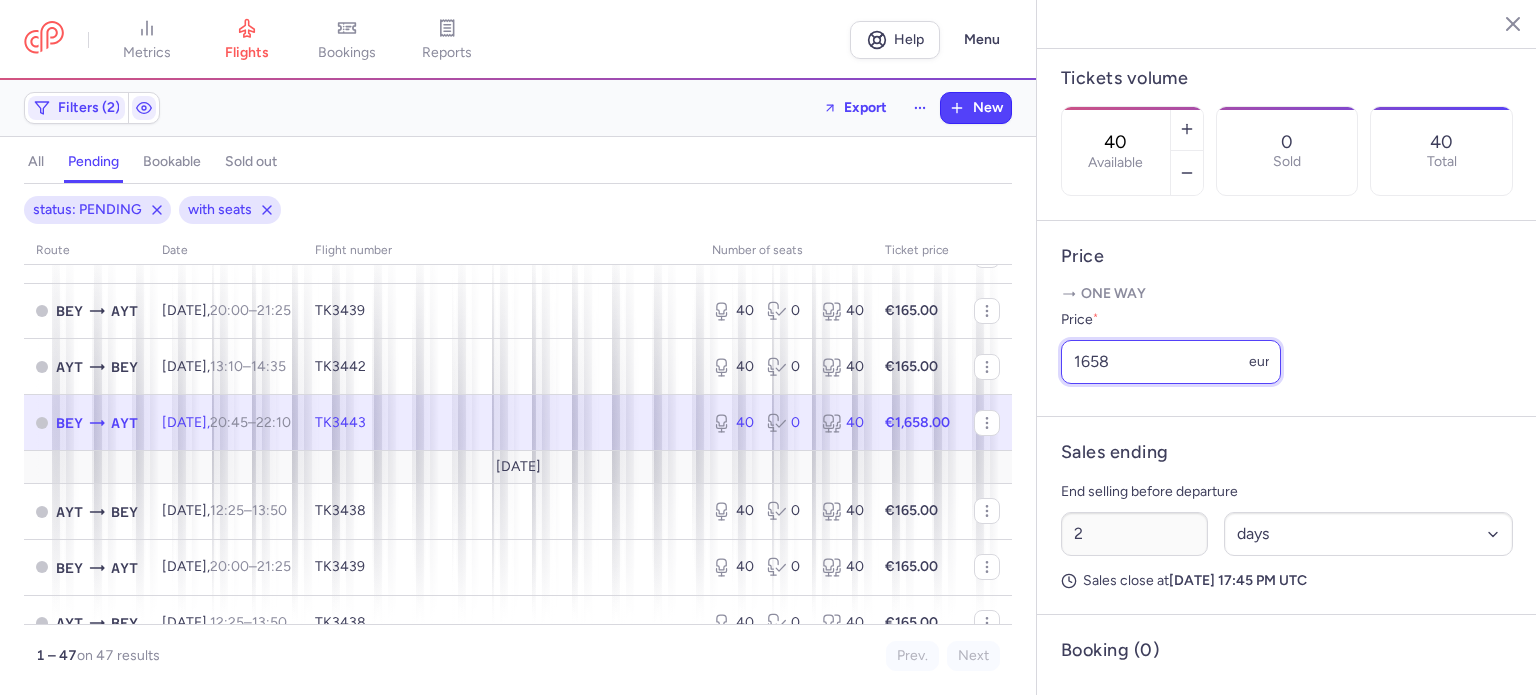 click on "1658" at bounding box center [1171, 362] 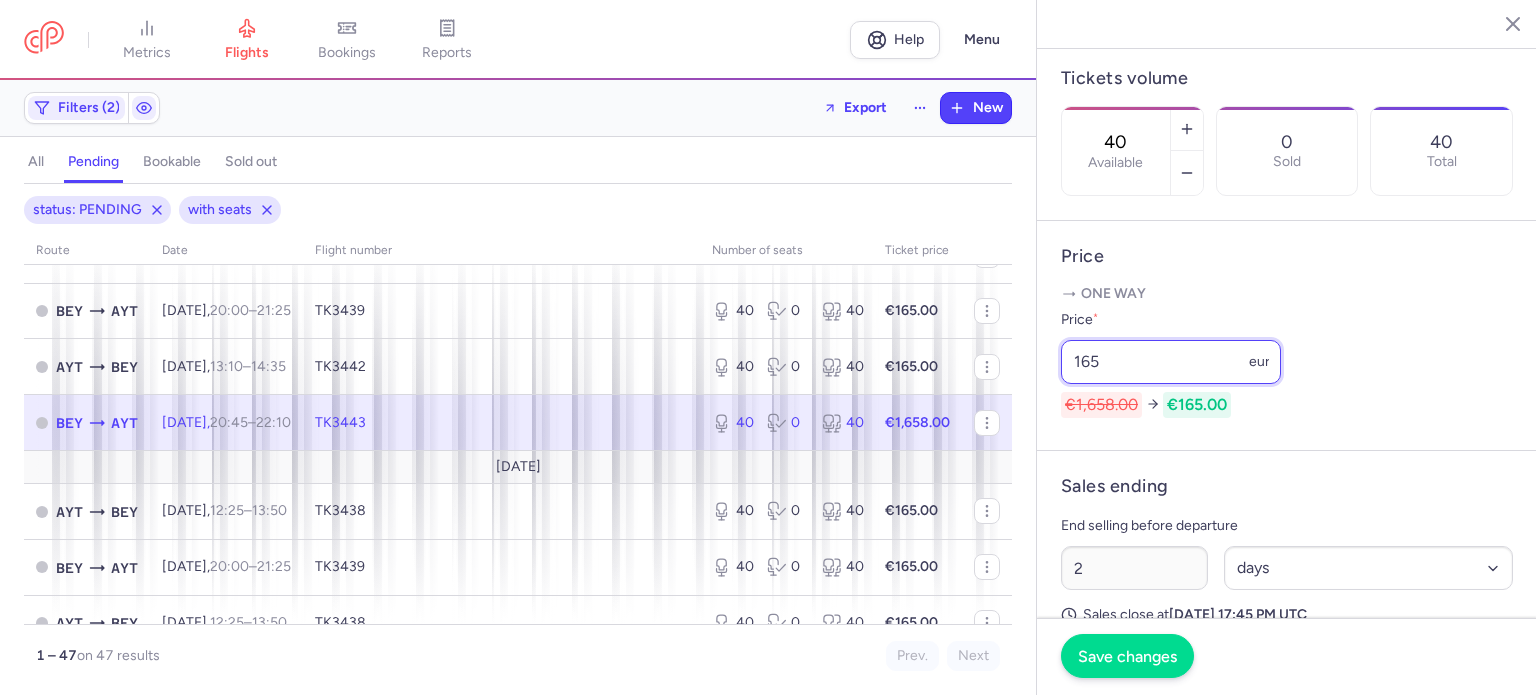 type on "165" 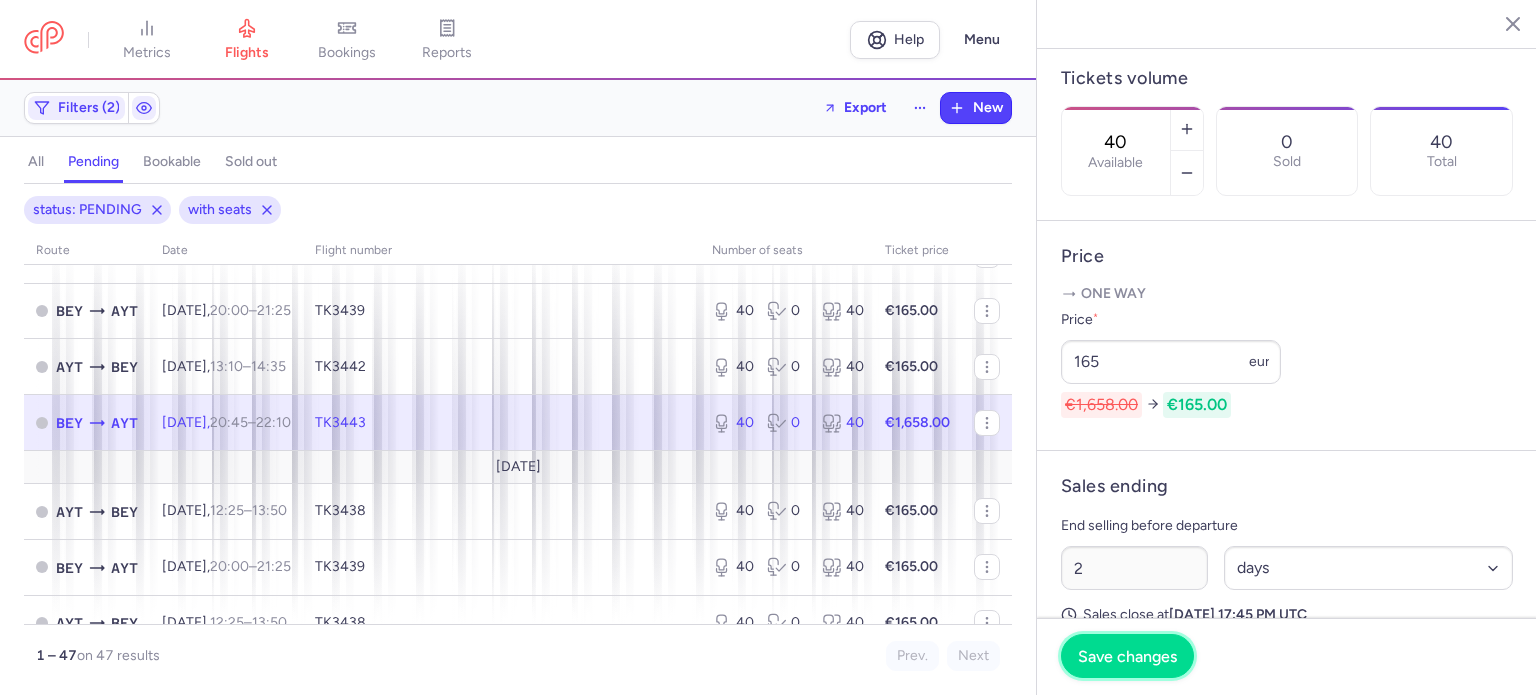 click on "Save changes" at bounding box center [1127, 656] 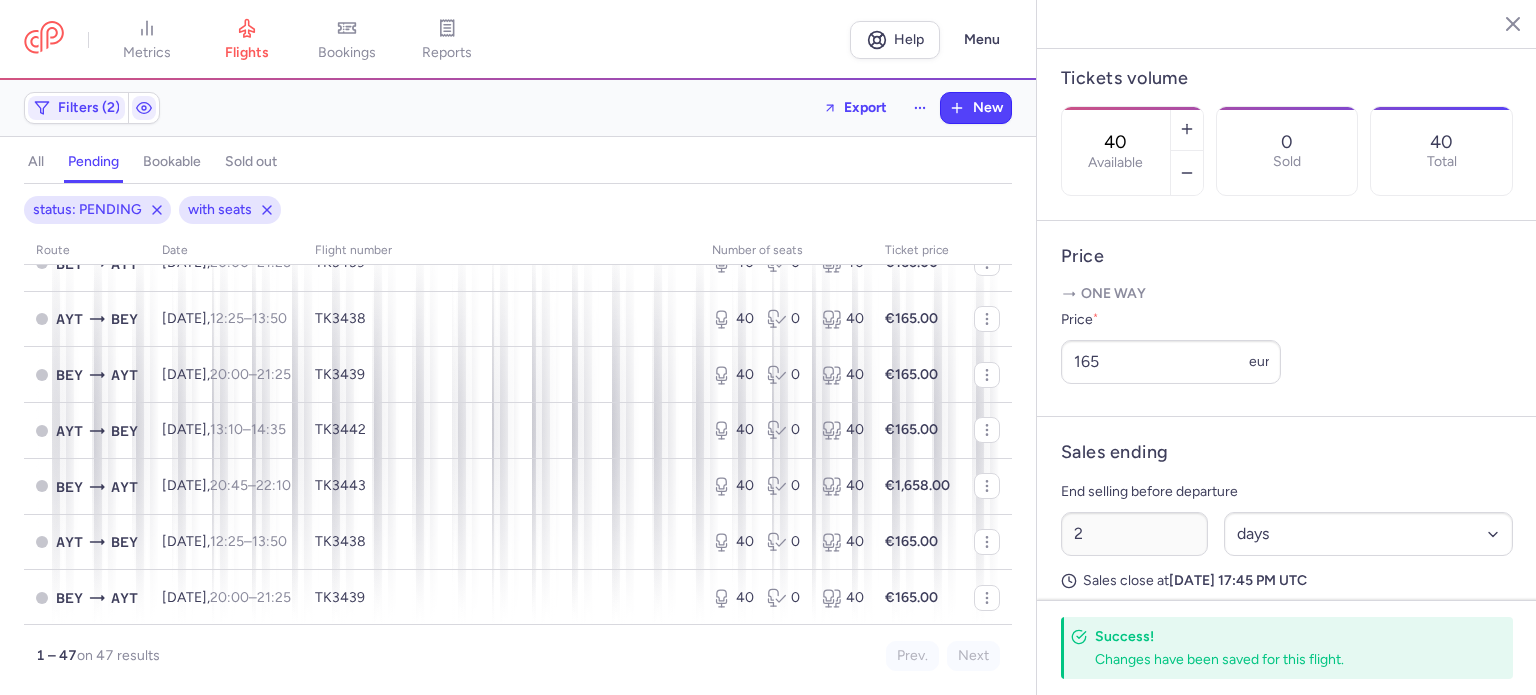 scroll, scrollTop: 1028, scrollLeft: 0, axis: vertical 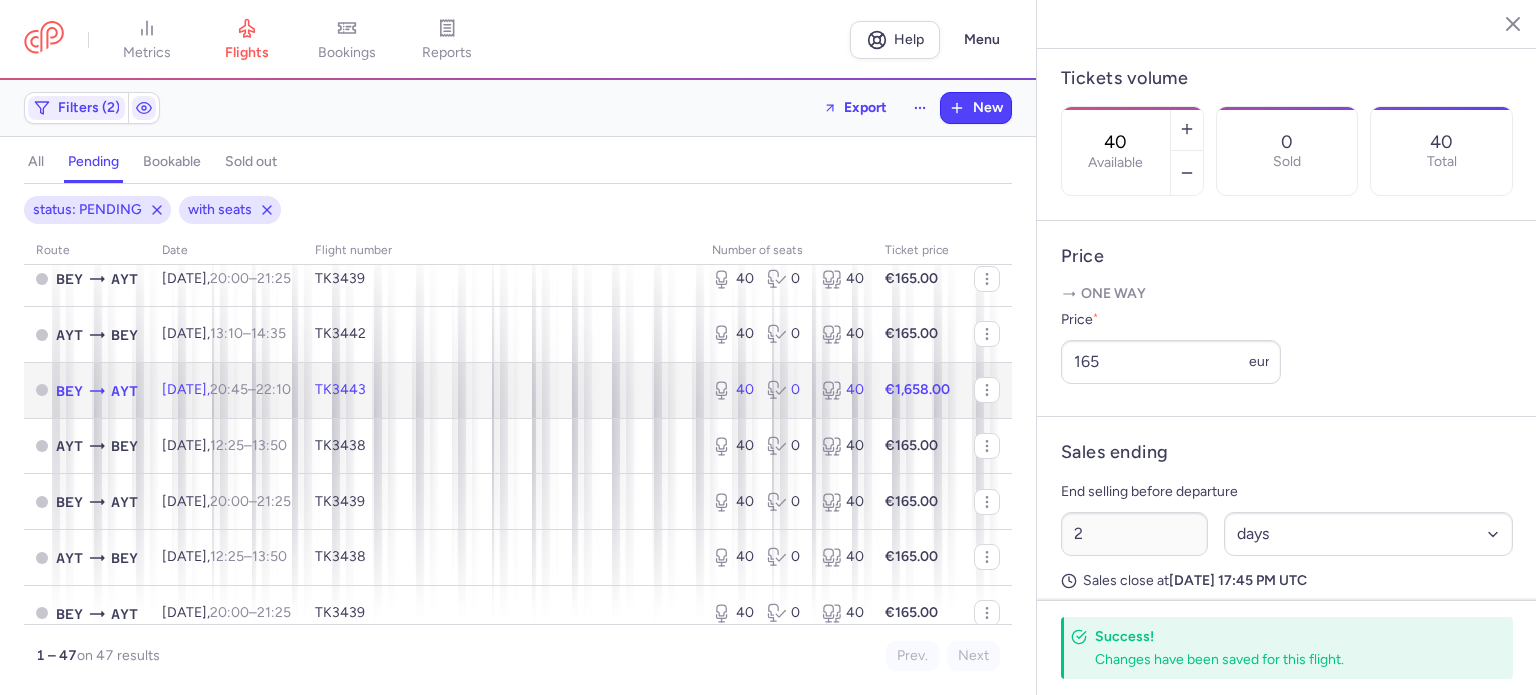 click on "€1,658.00" 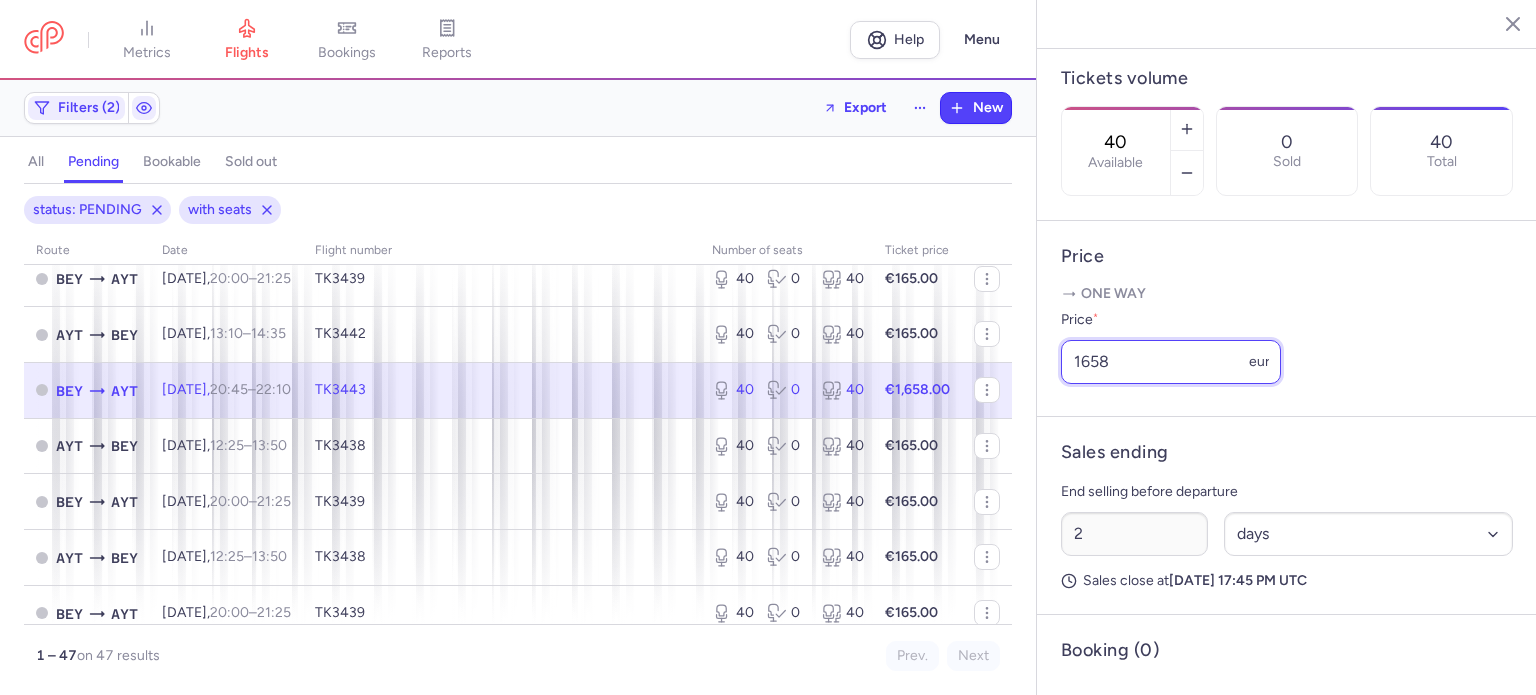 click on "1658" at bounding box center [1171, 362] 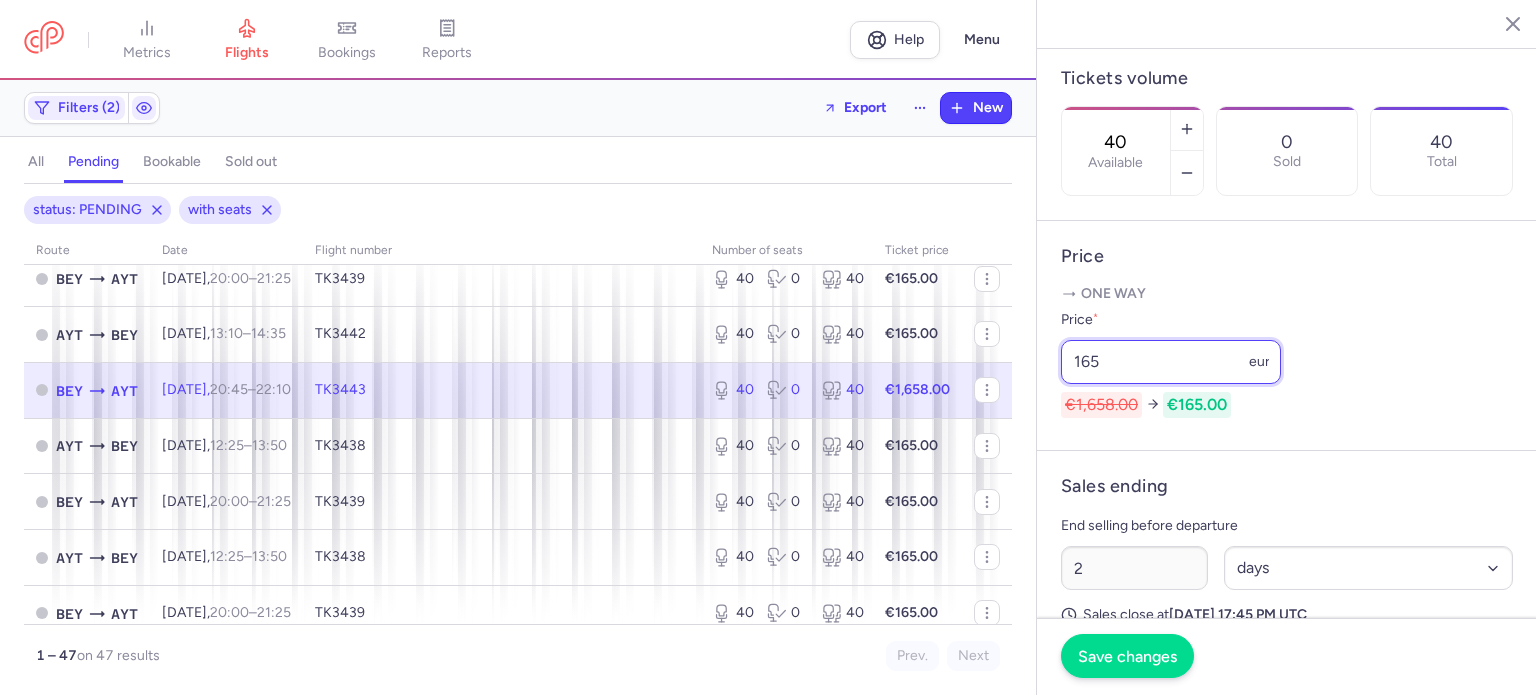 type on "165" 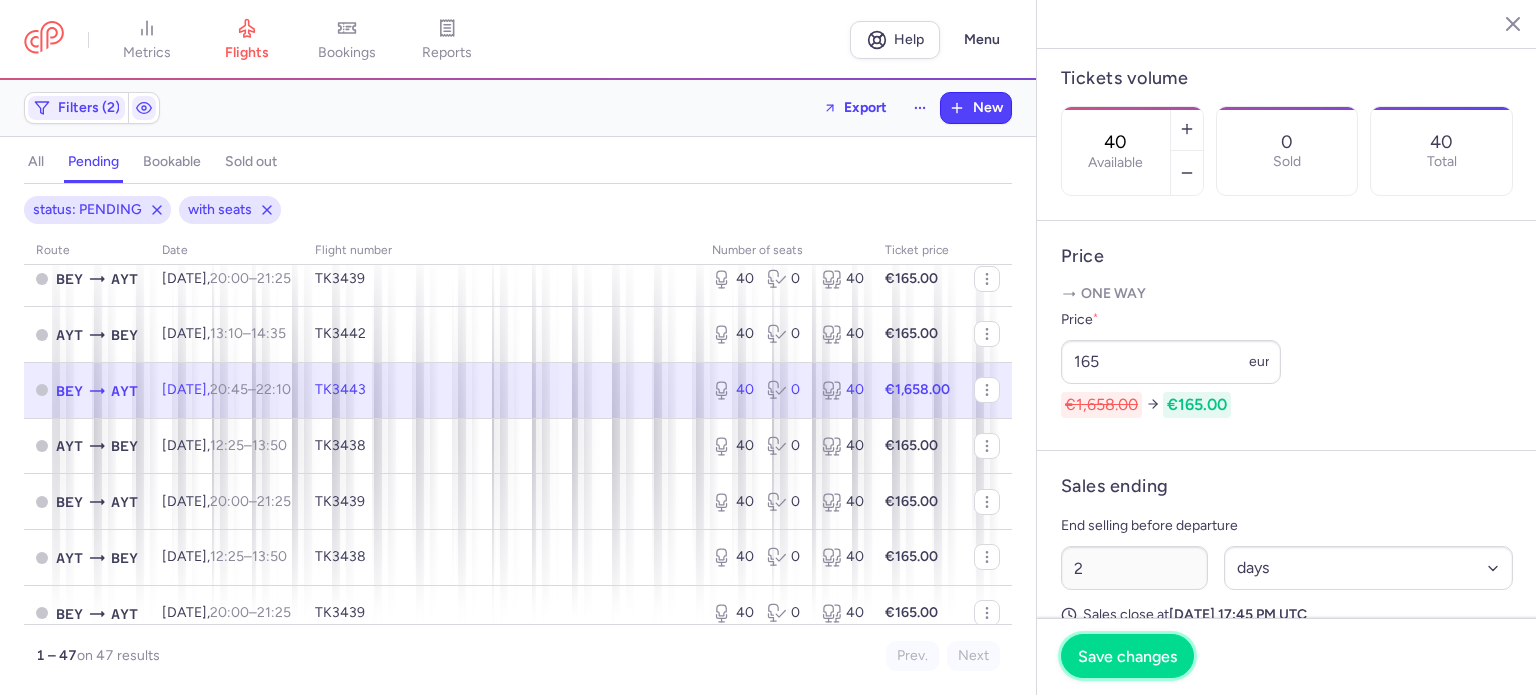 click on "Save changes" at bounding box center (1127, 656) 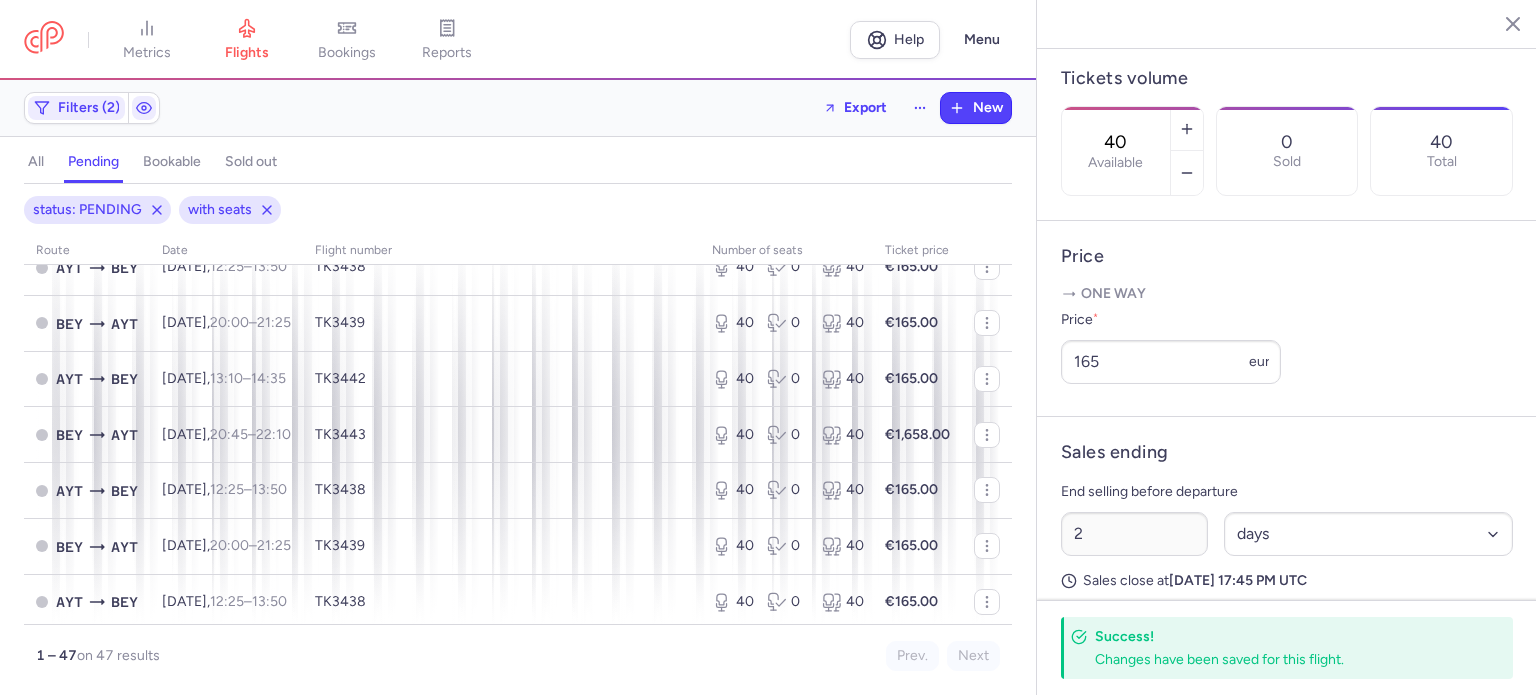 scroll, scrollTop: 1319, scrollLeft: 0, axis: vertical 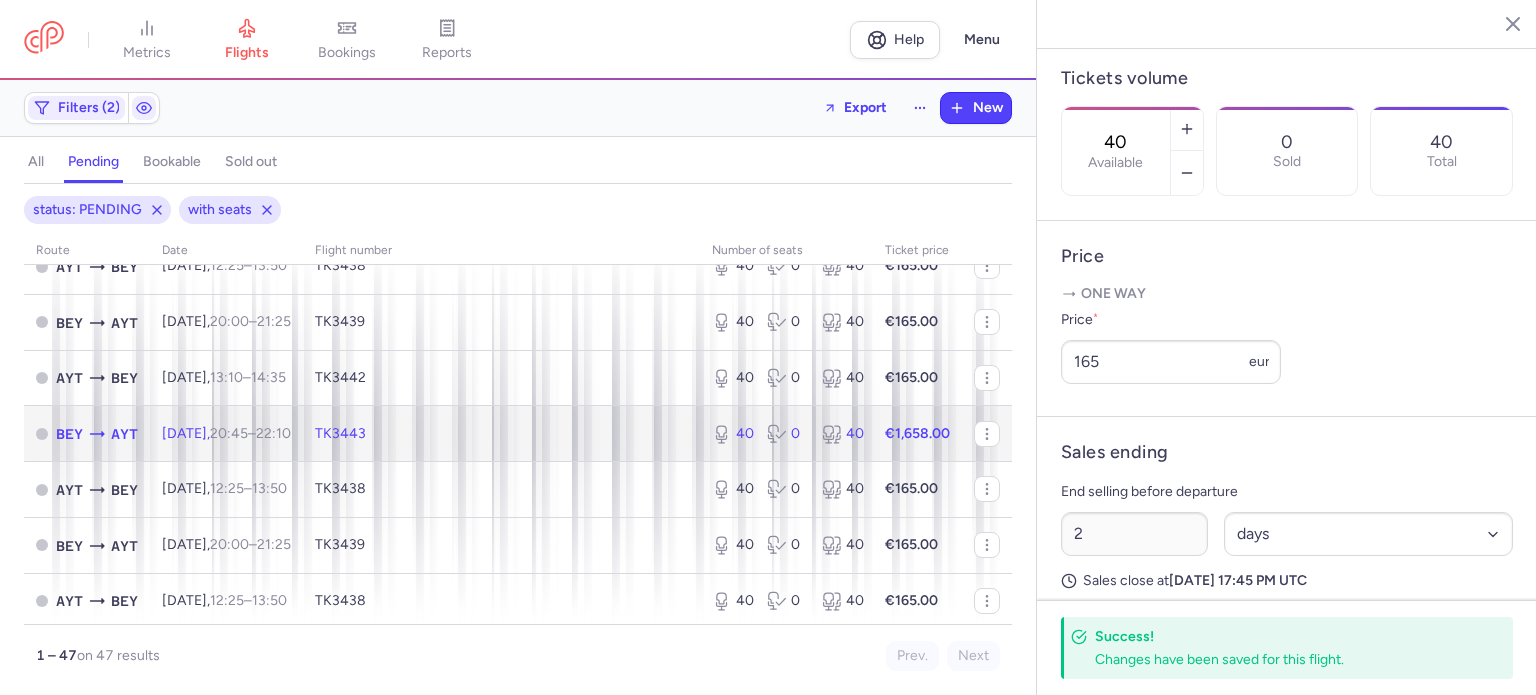 click on "€1,658.00" 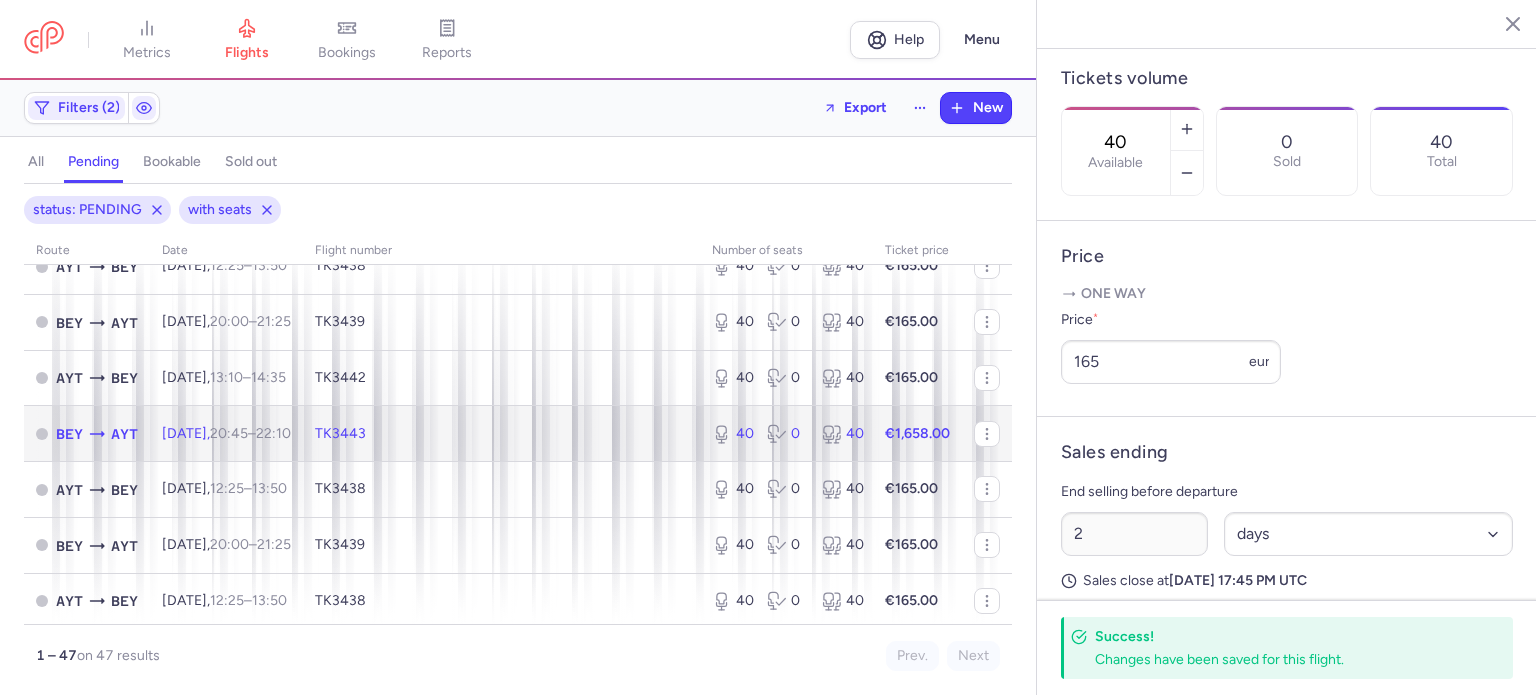 click on "€1,658.00" 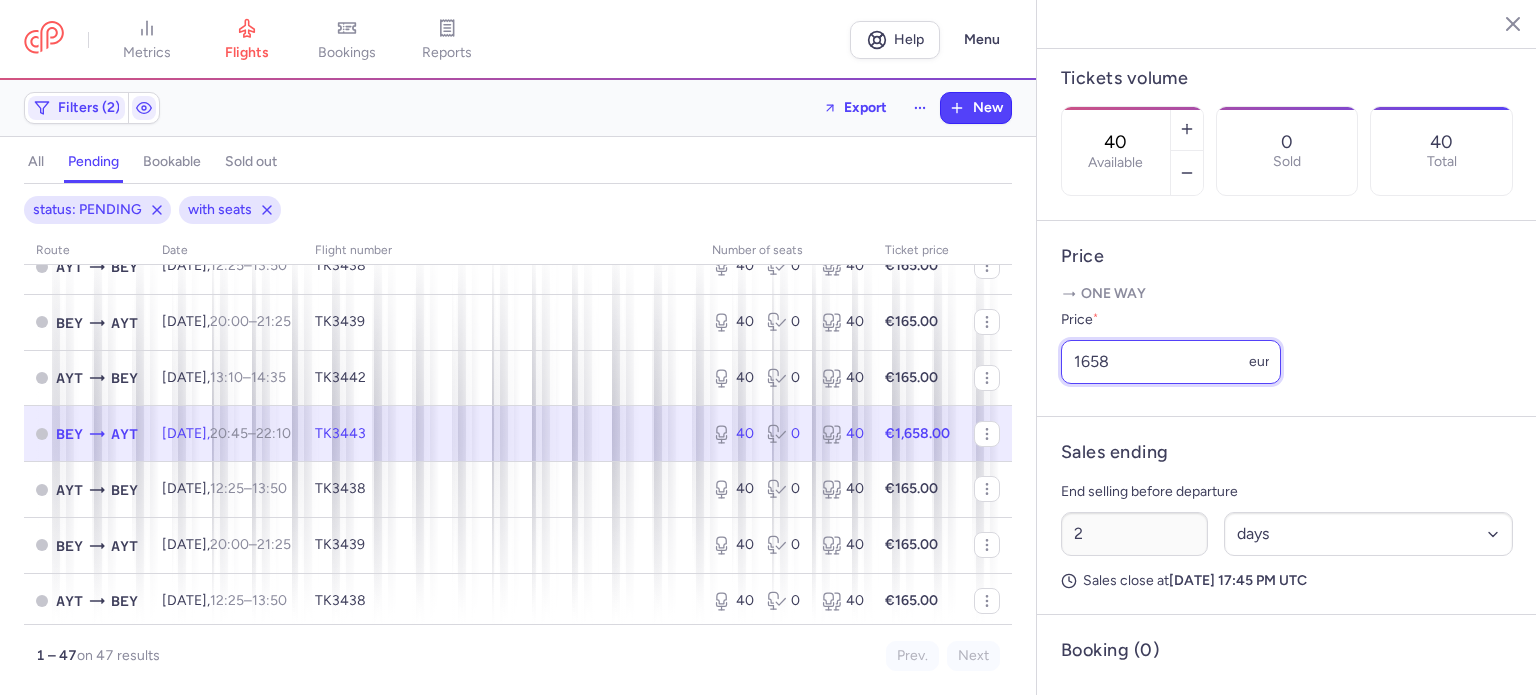 click on "1658" at bounding box center (1171, 362) 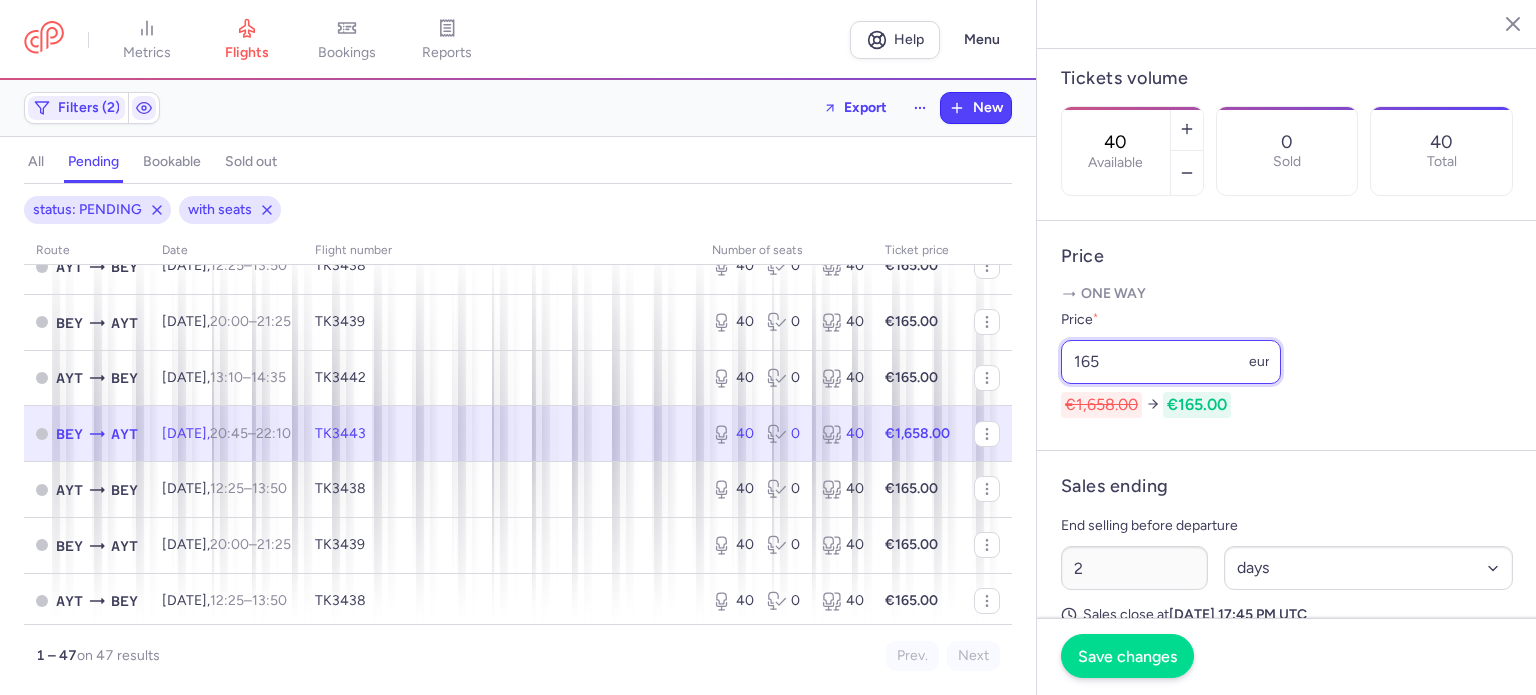 type on "165" 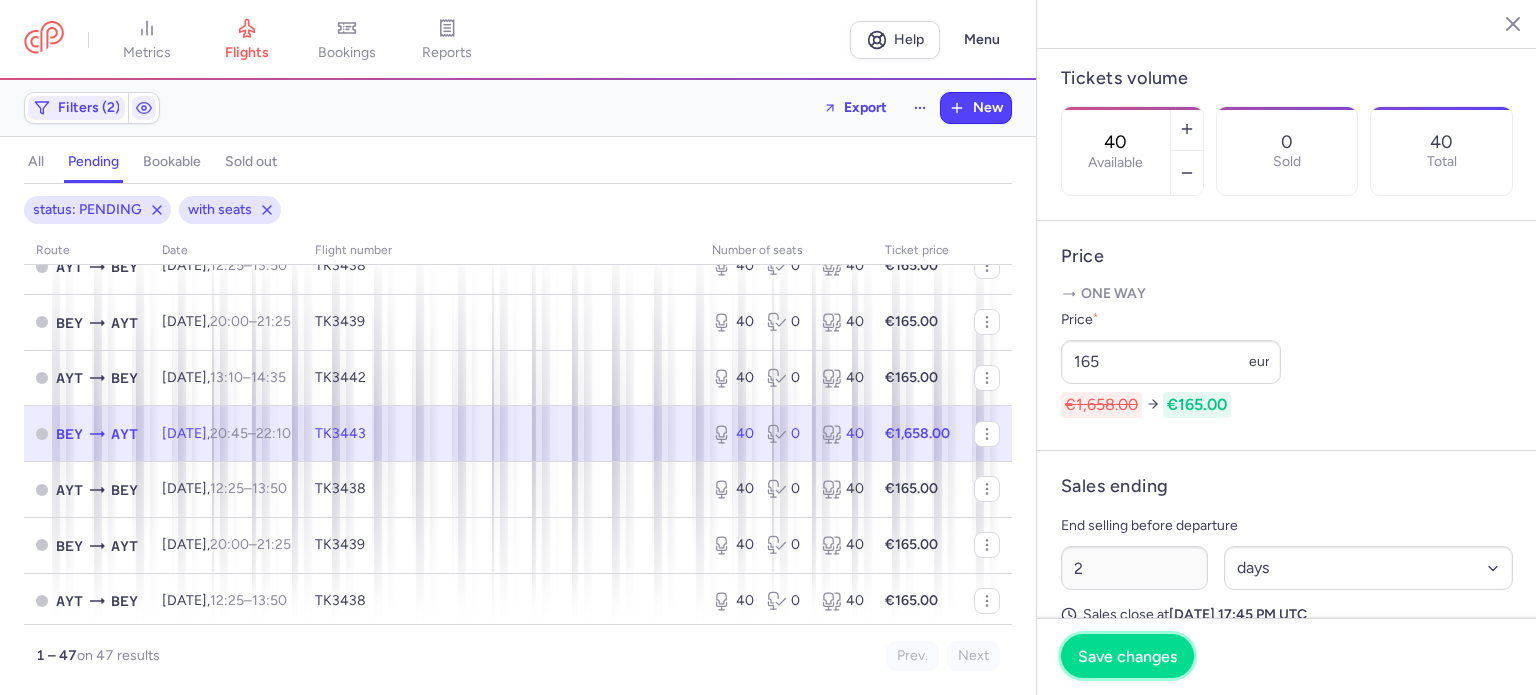 click on "Save changes" at bounding box center (1127, 656) 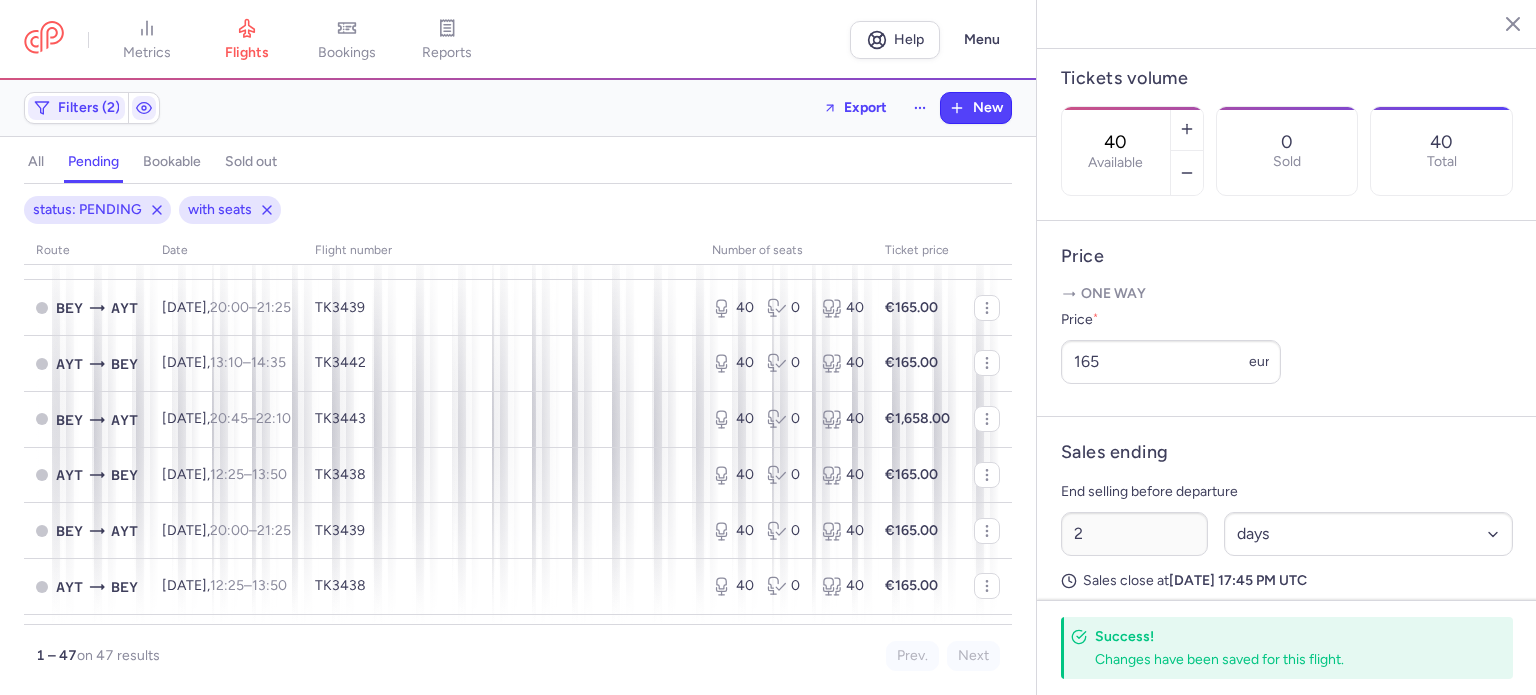 scroll, scrollTop: 1668, scrollLeft: 0, axis: vertical 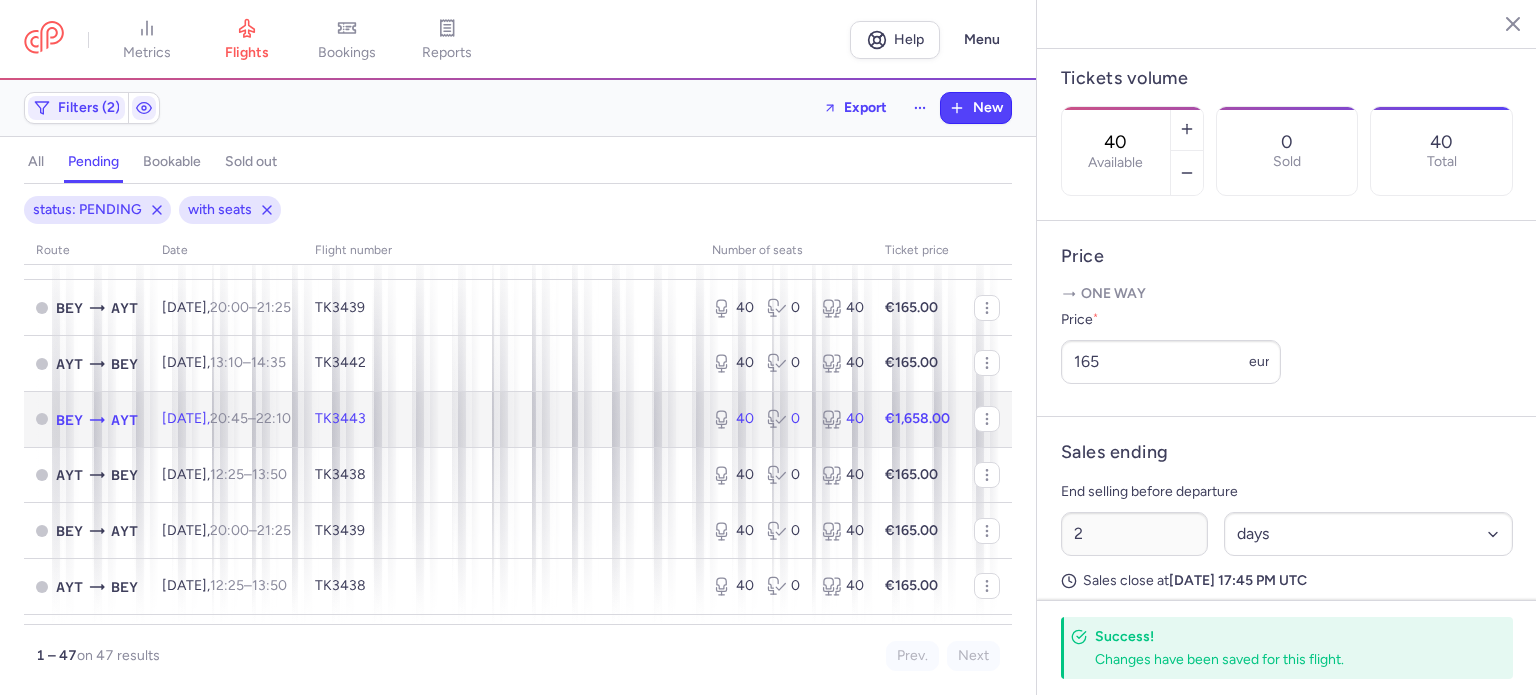 click on "€1,658.00" 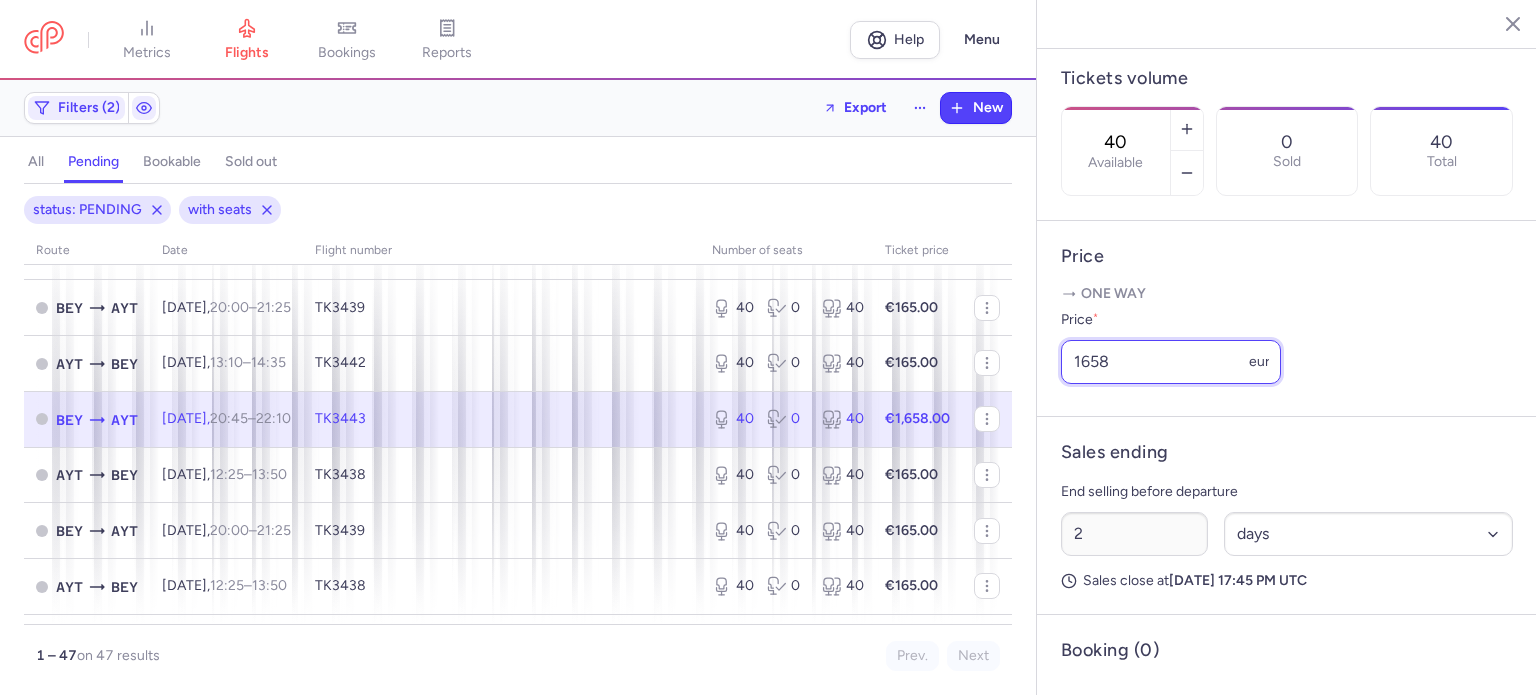 click on "1658" at bounding box center (1171, 362) 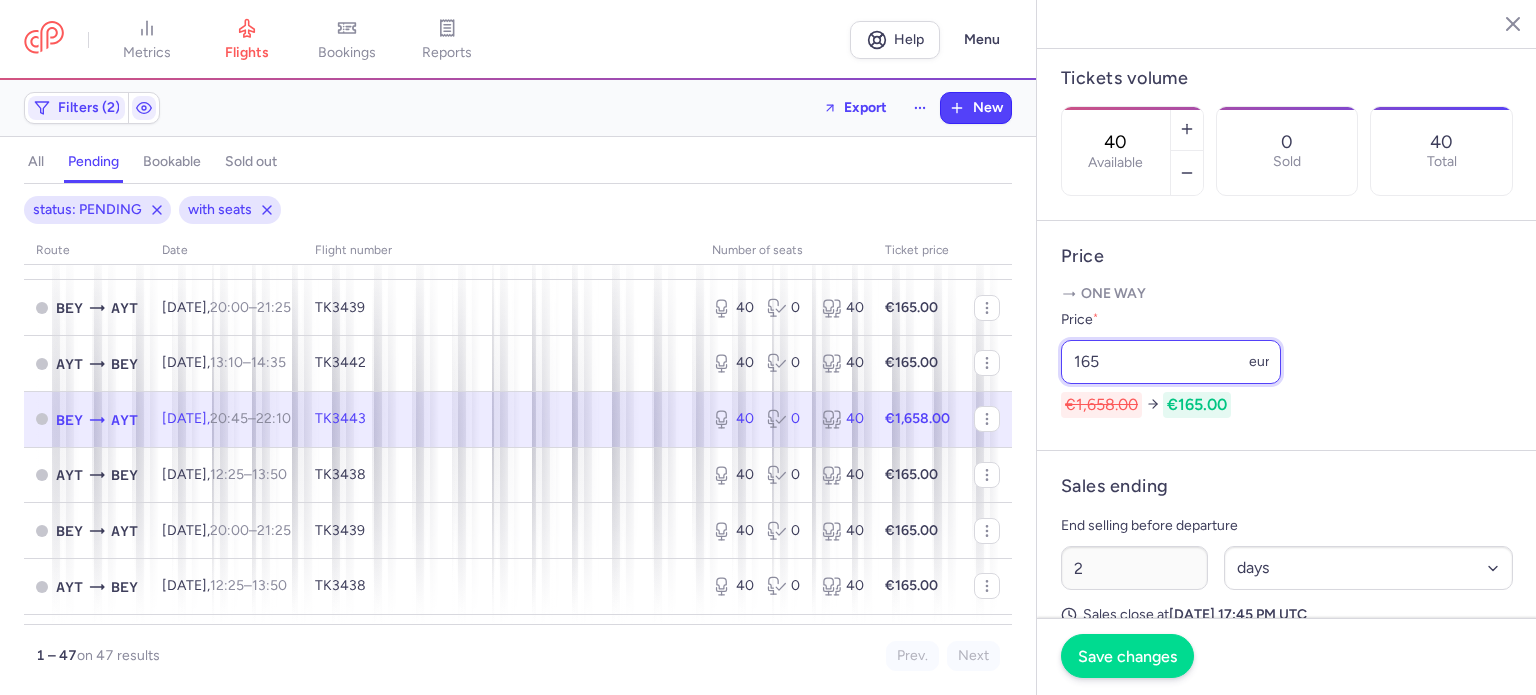 type on "165" 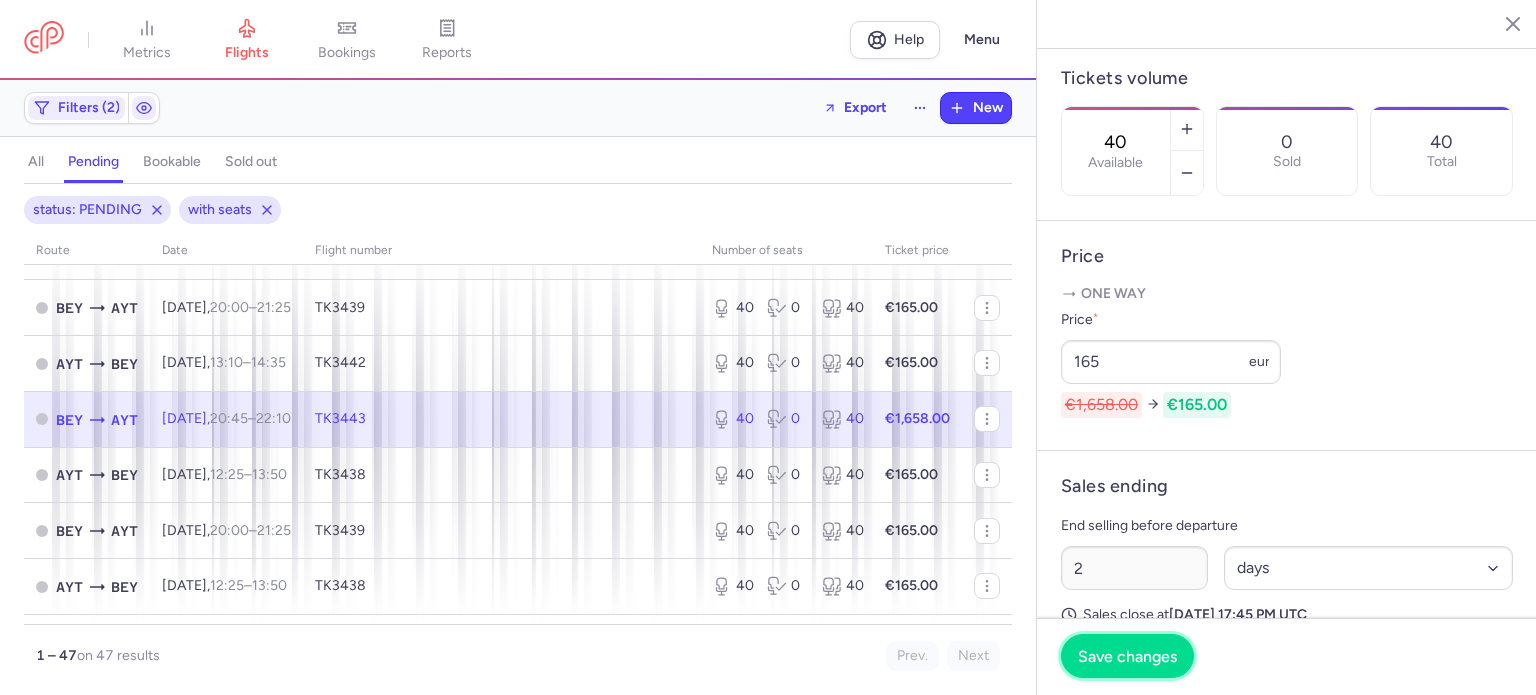 click on "Save changes" at bounding box center (1127, 656) 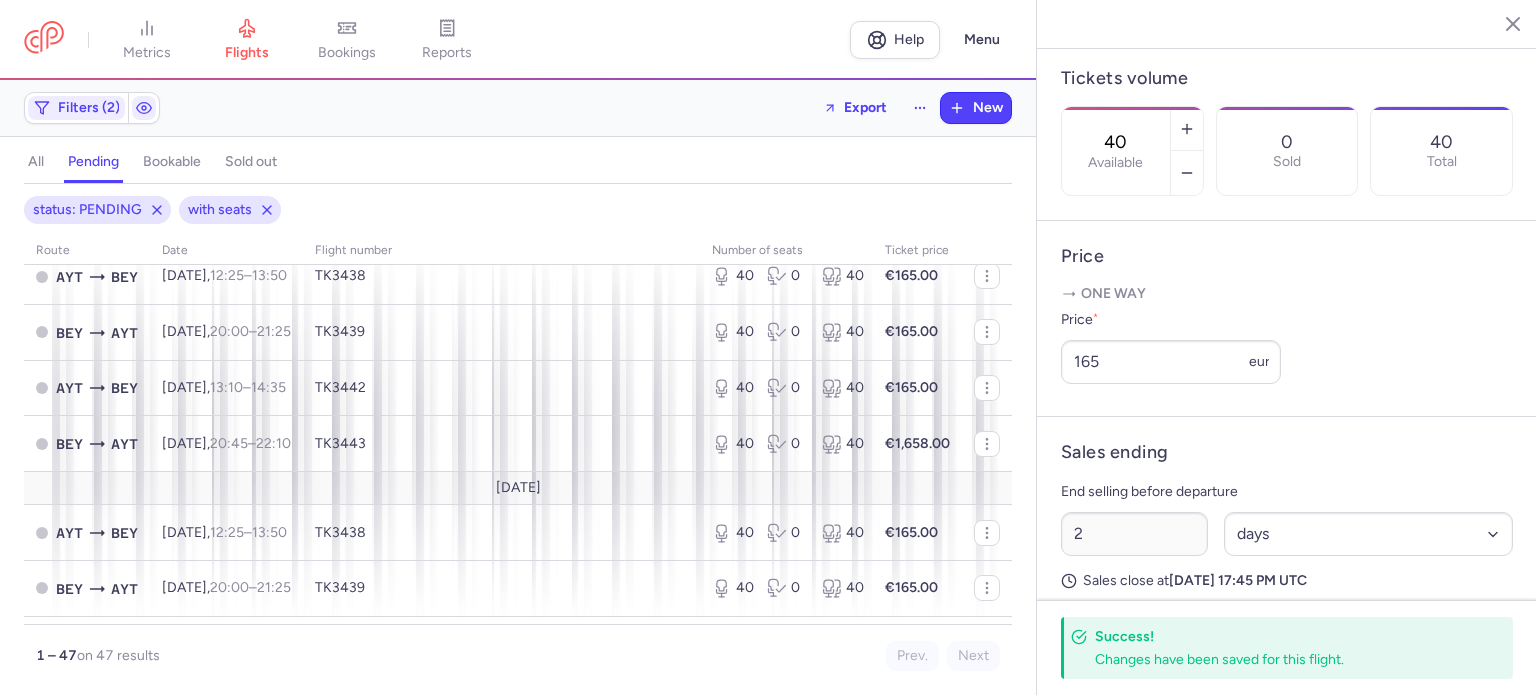scroll, scrollTop: 1978, scrollLeft: 0, axis: vertical 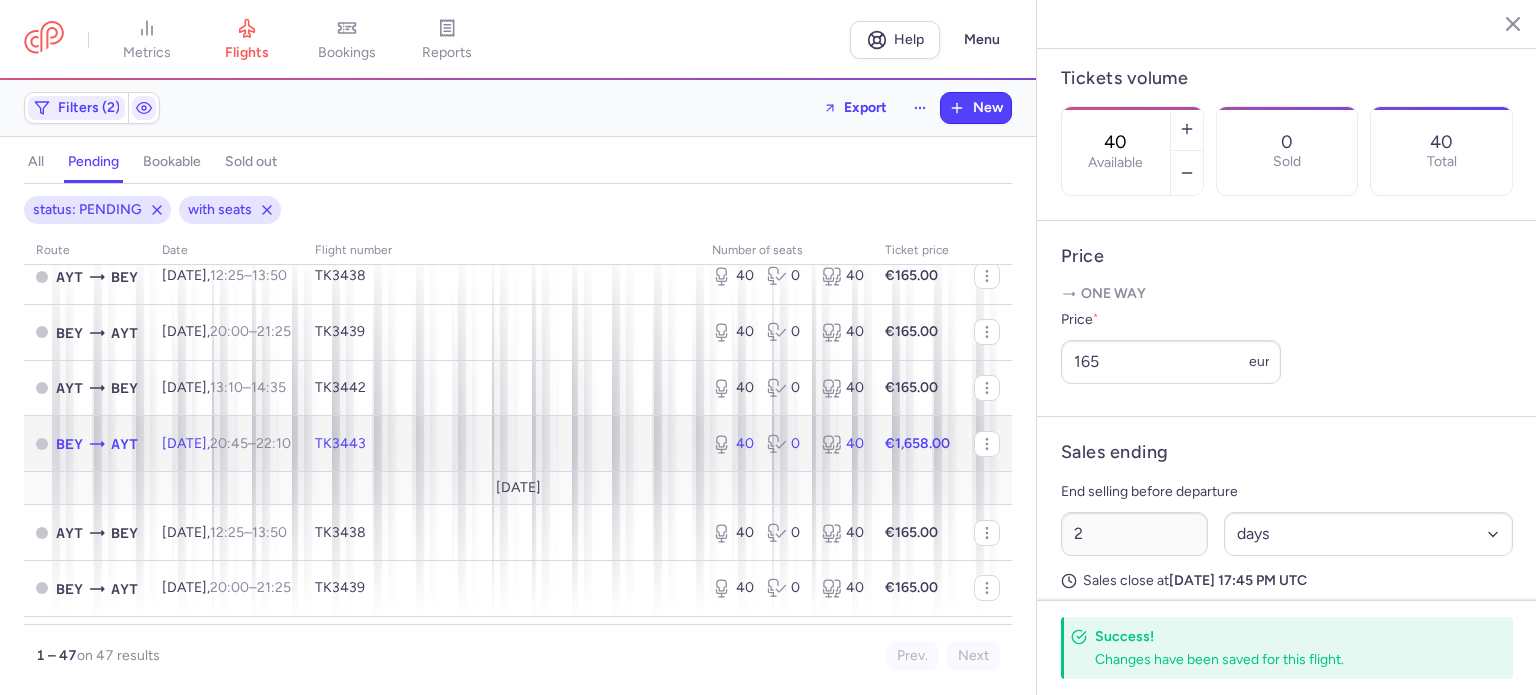 click on "€1,658.00" 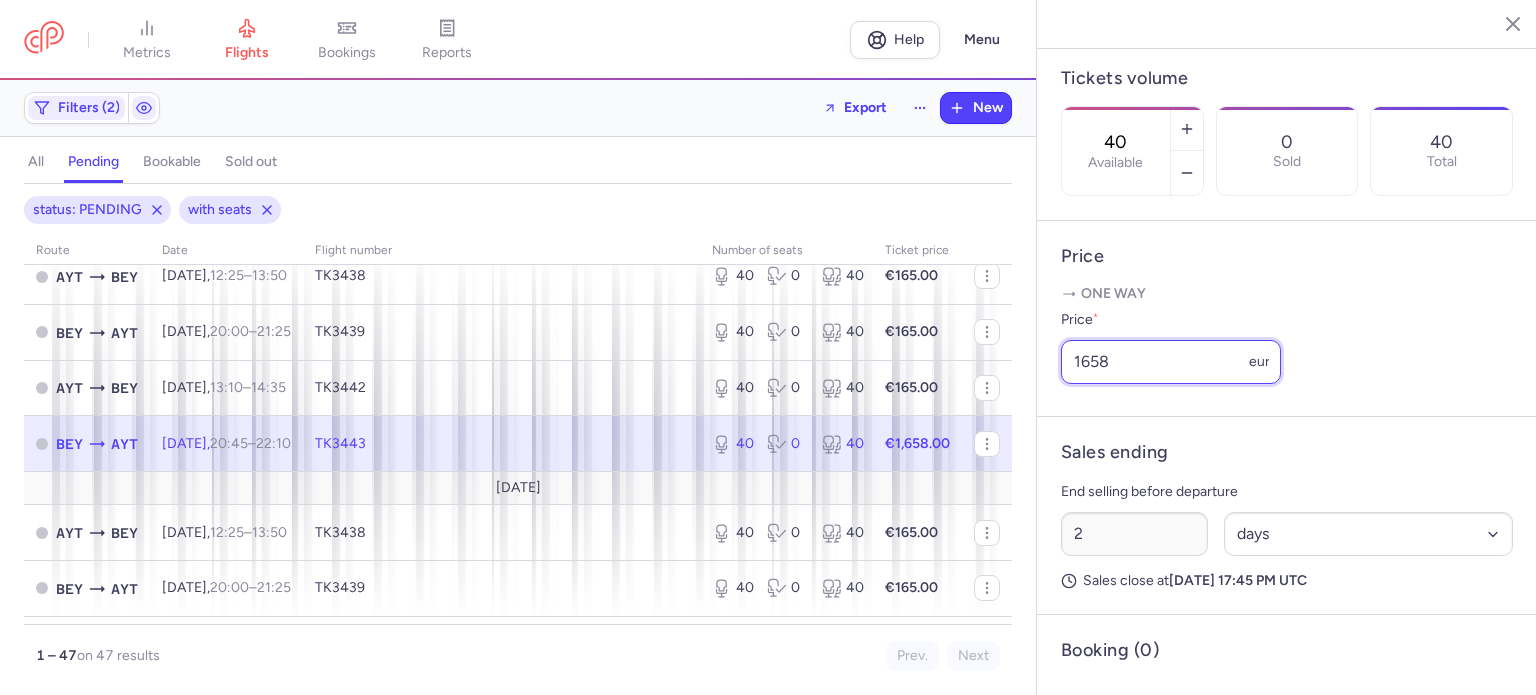 click on "1658" at bounding box center (1171, 362) 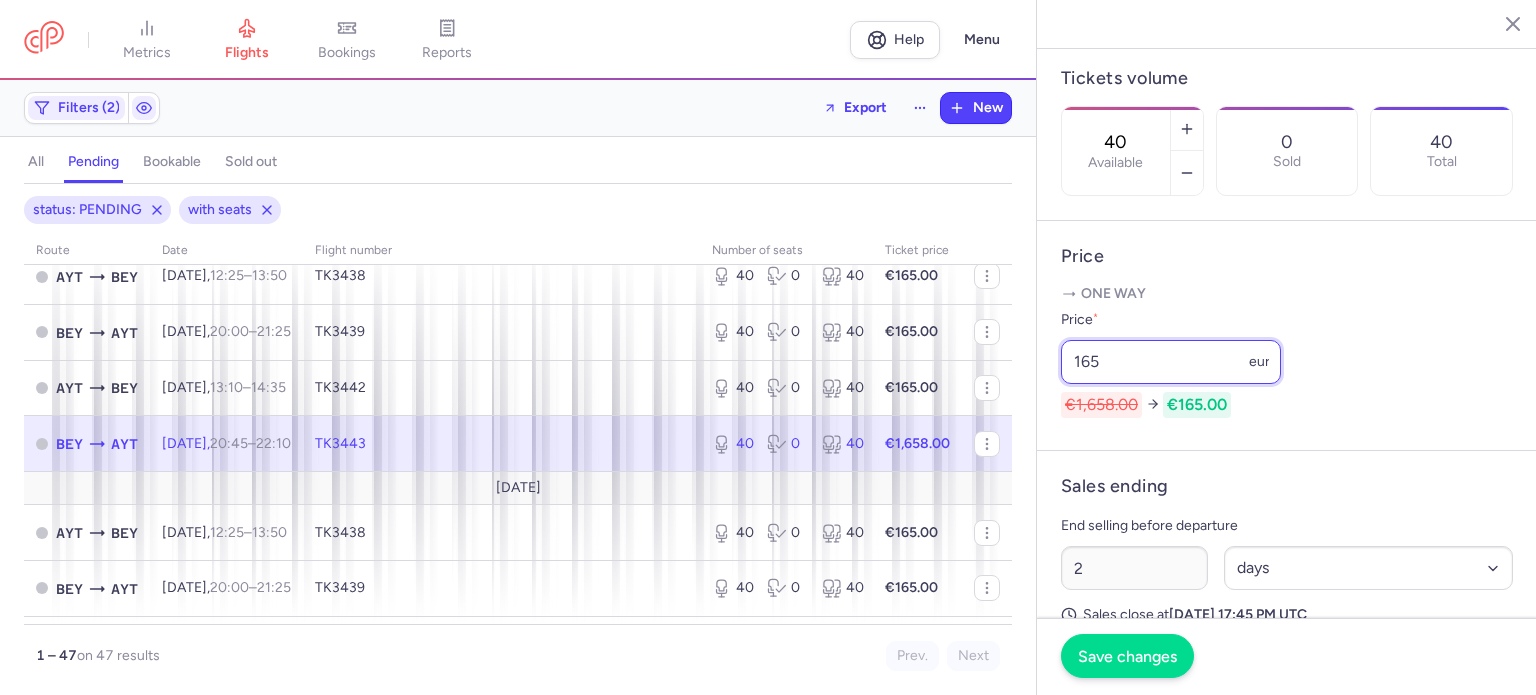 type on "165" 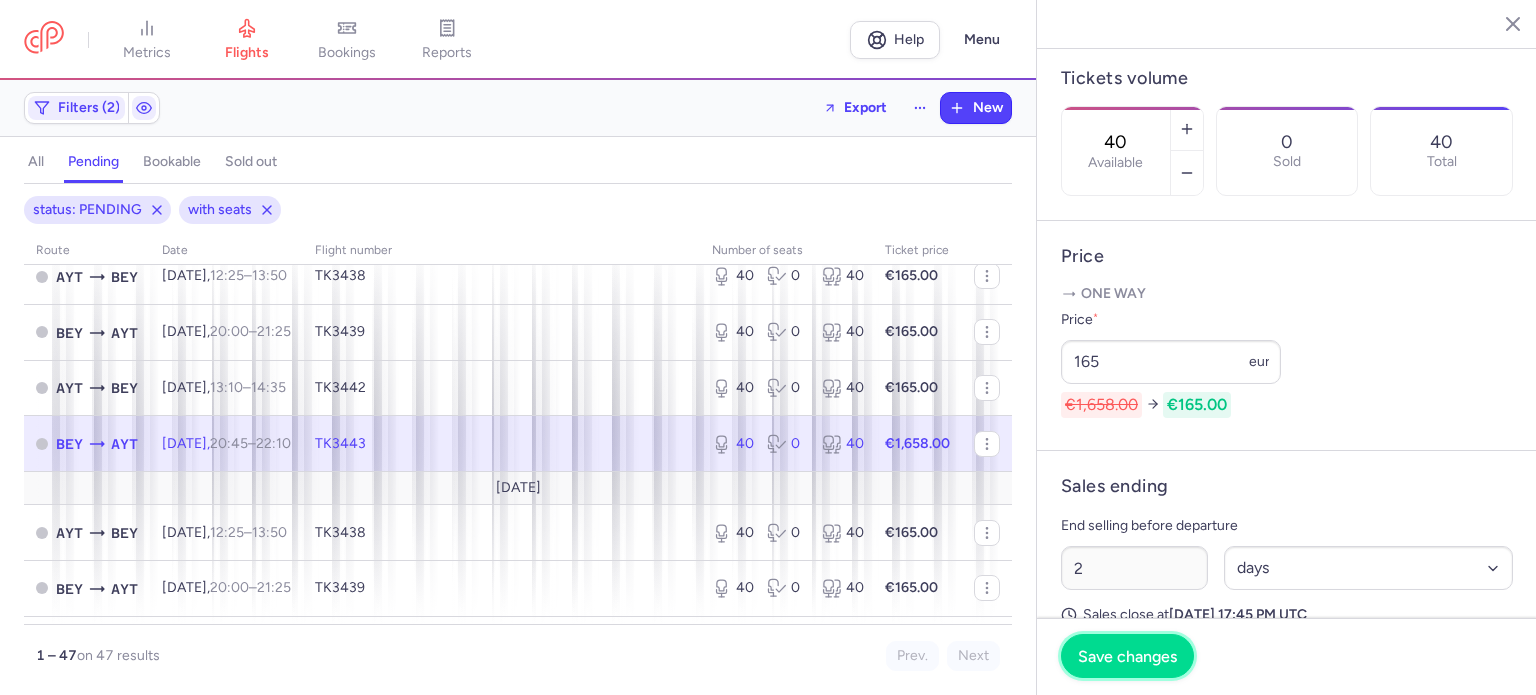click on "Save changes" at bounding box center (1127, 656) 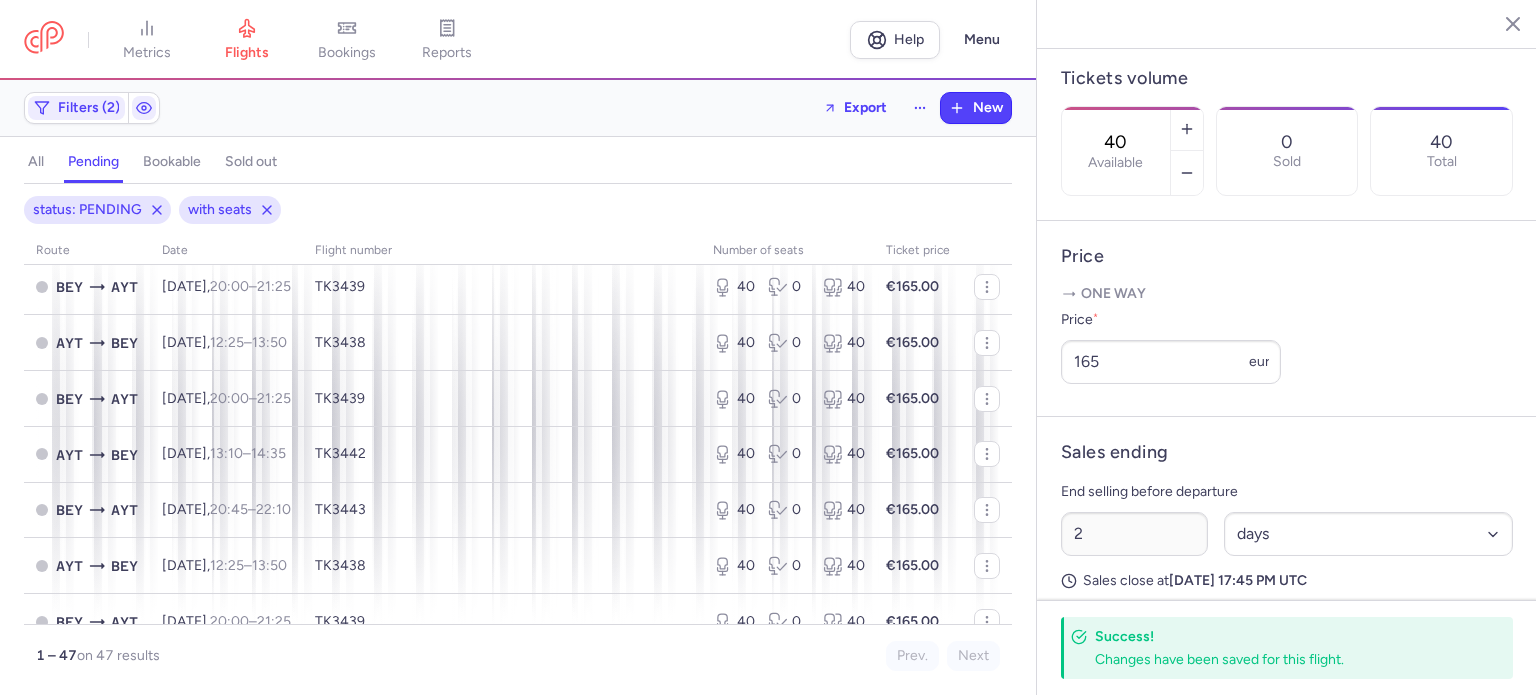 scroll, scrollTop: 0, scrollLeft: 0, axis: both 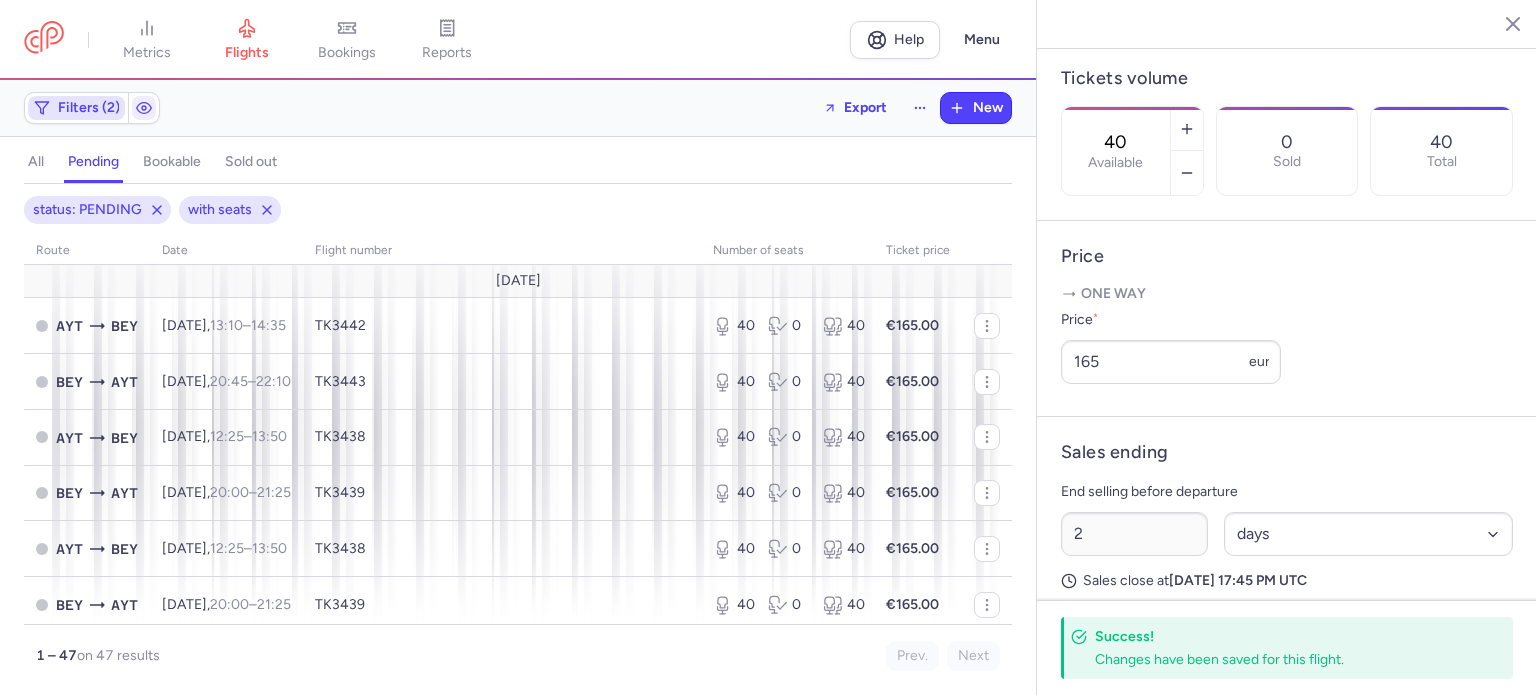click on "Filters (2)" 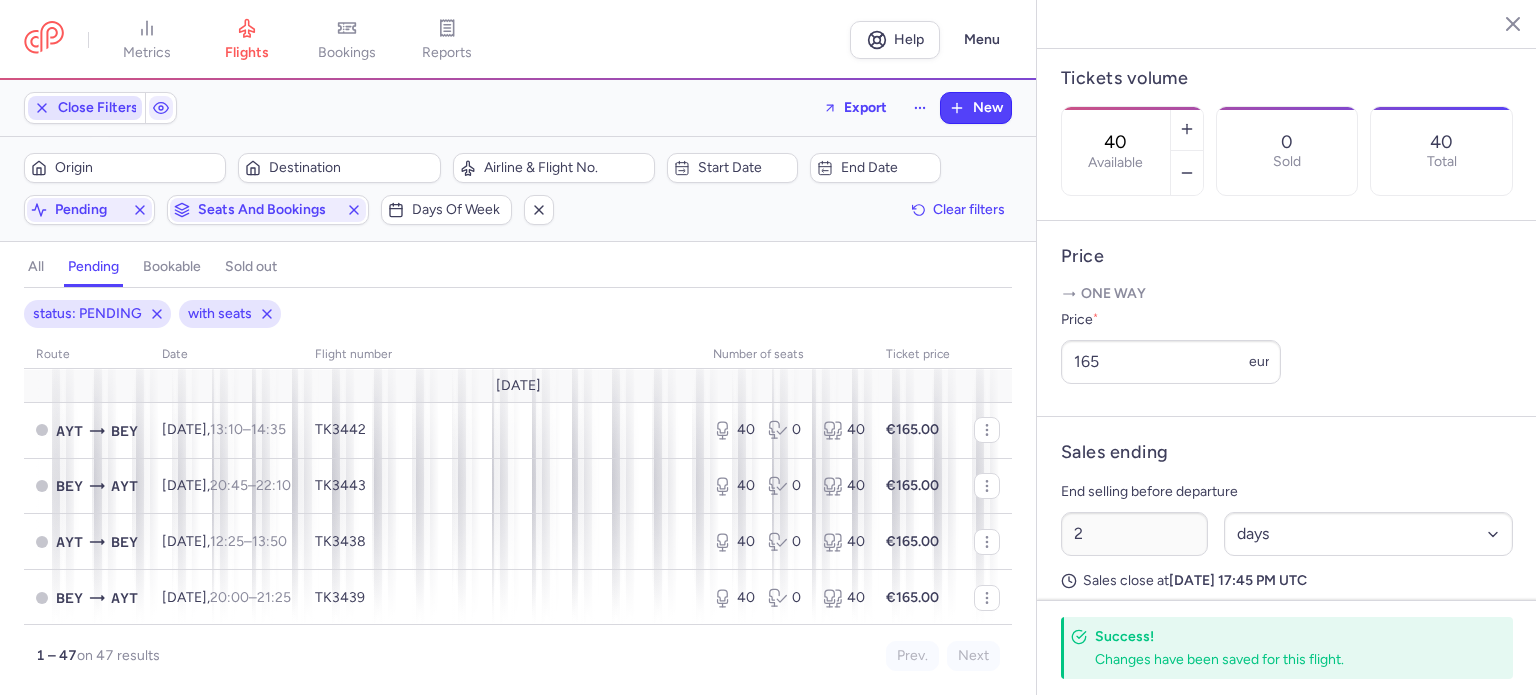 scroll, scrollTop: 0, scrollLeft: 0, axis: both 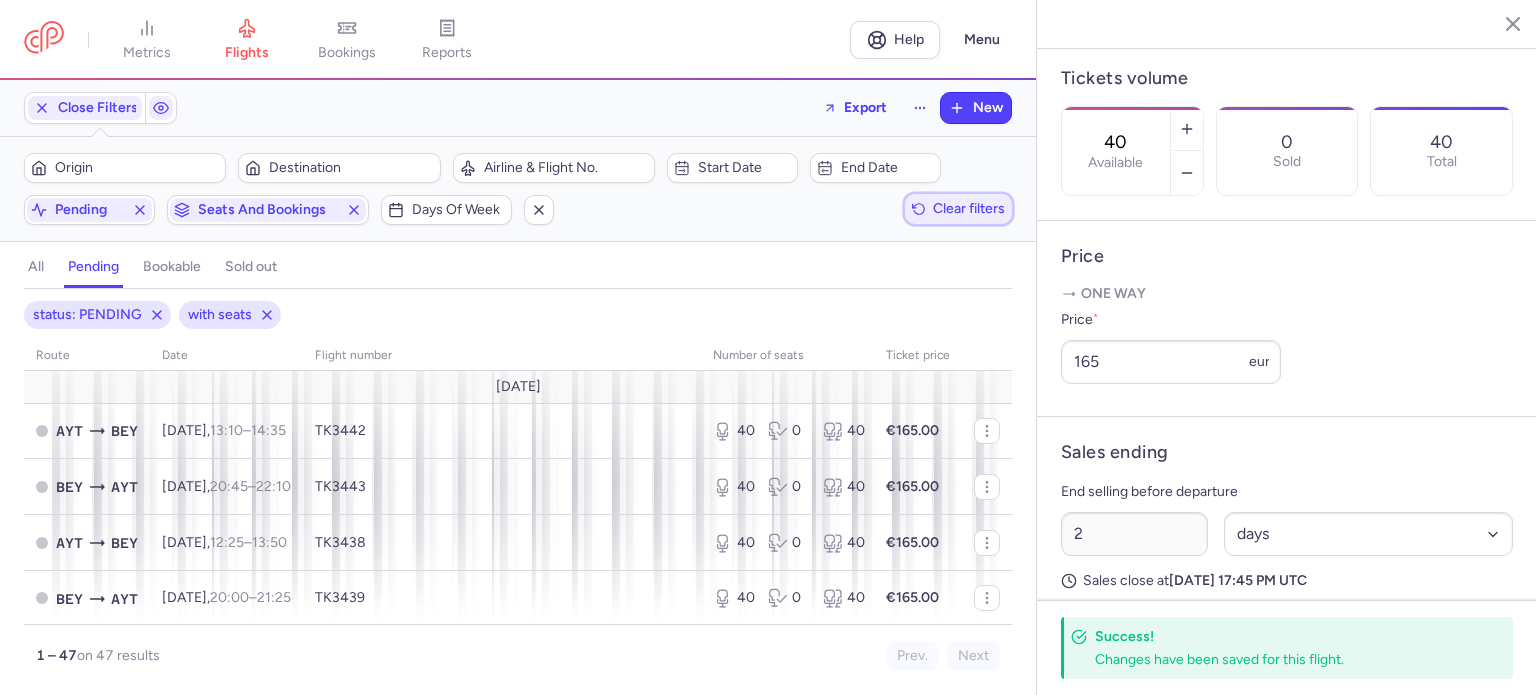 click on "Clear filters" at bounding box center (969, 208) 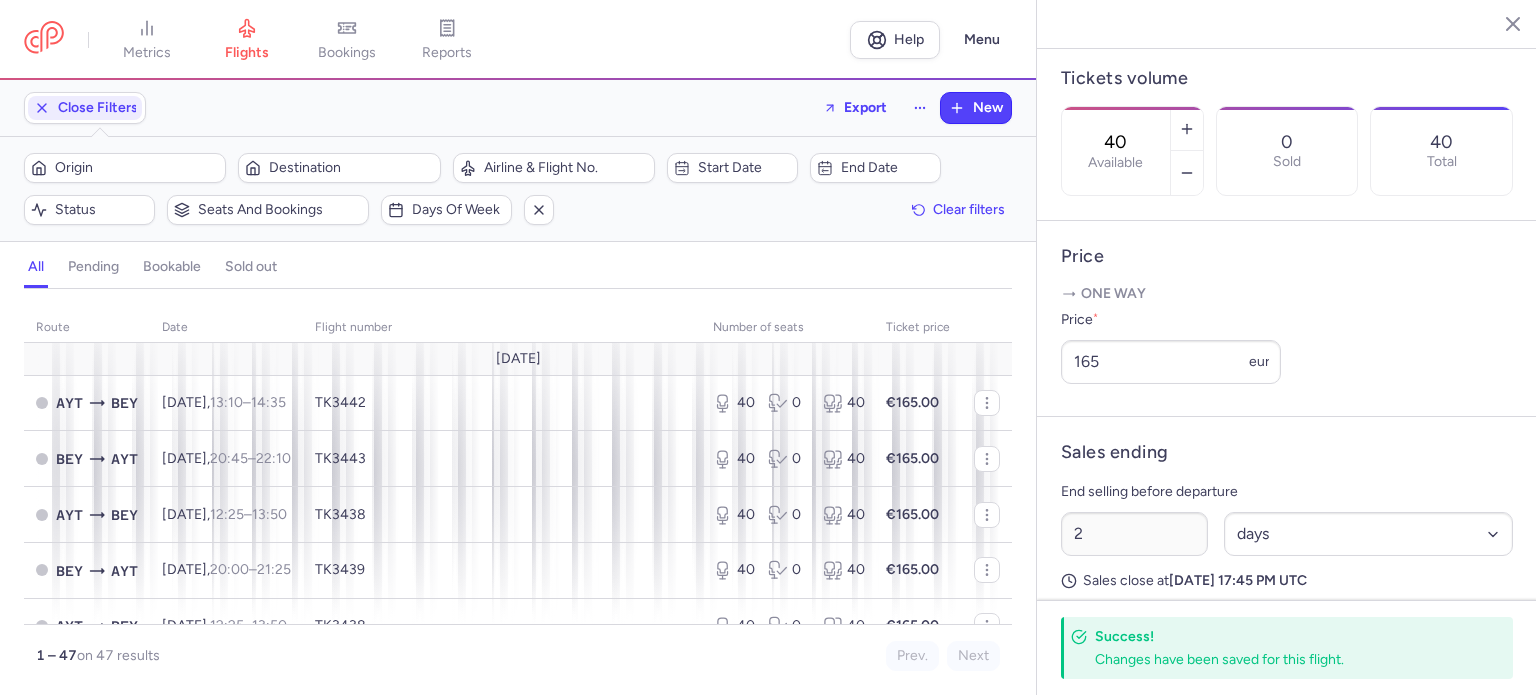 click 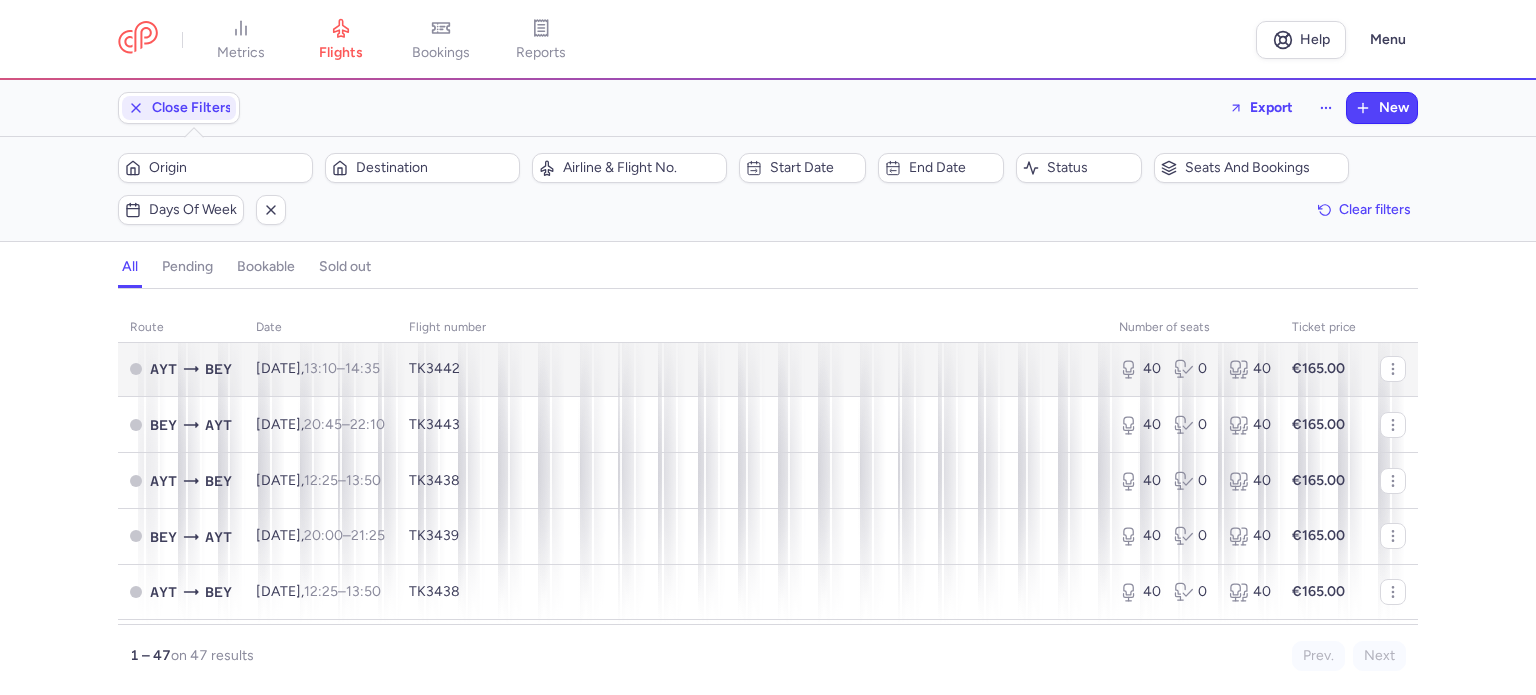 scroll, scrollTop: 36, scrollLeft: 0, axis: vertical 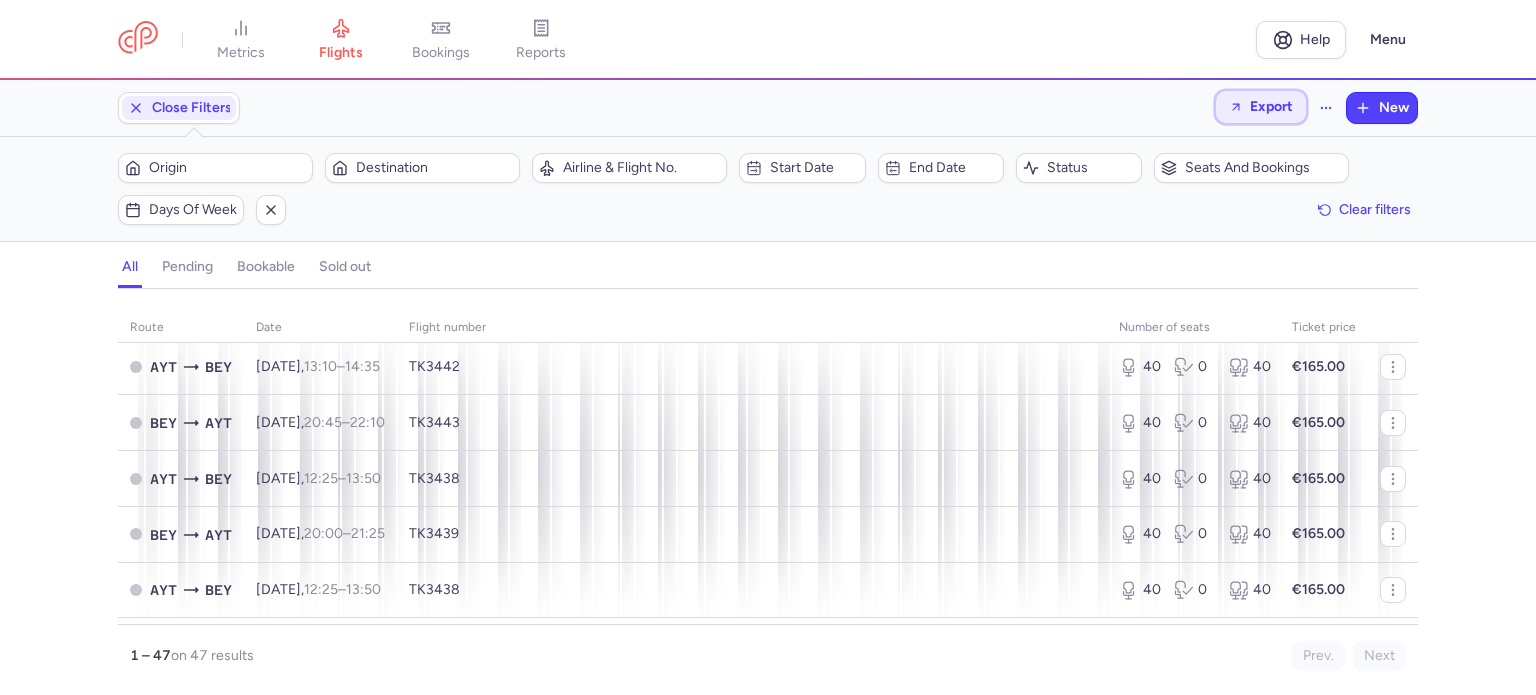 click on "Export" at bounding box center (1271, 106) 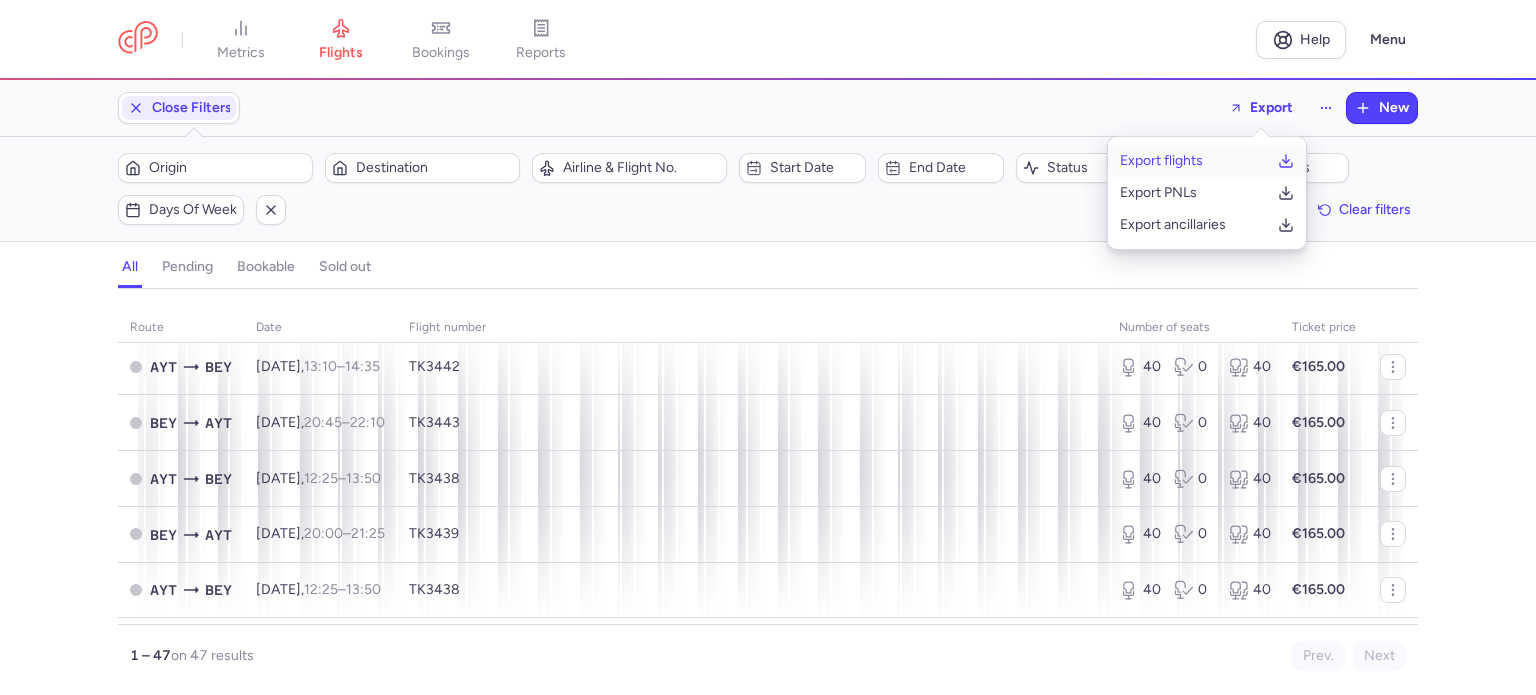 click on "Export flights" at bounding box center [1207, 161] 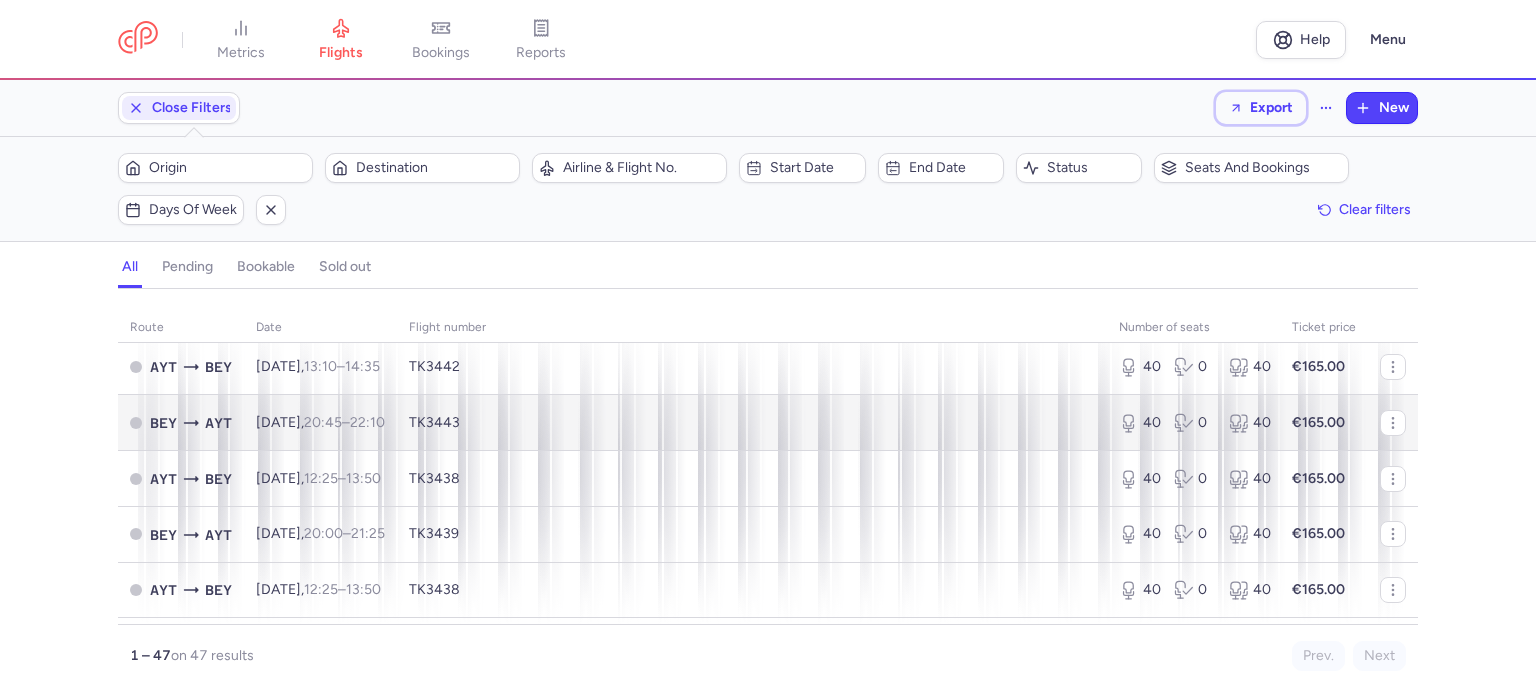 scroll, scrollTop: 0, scrollLeft: 0, axis: both 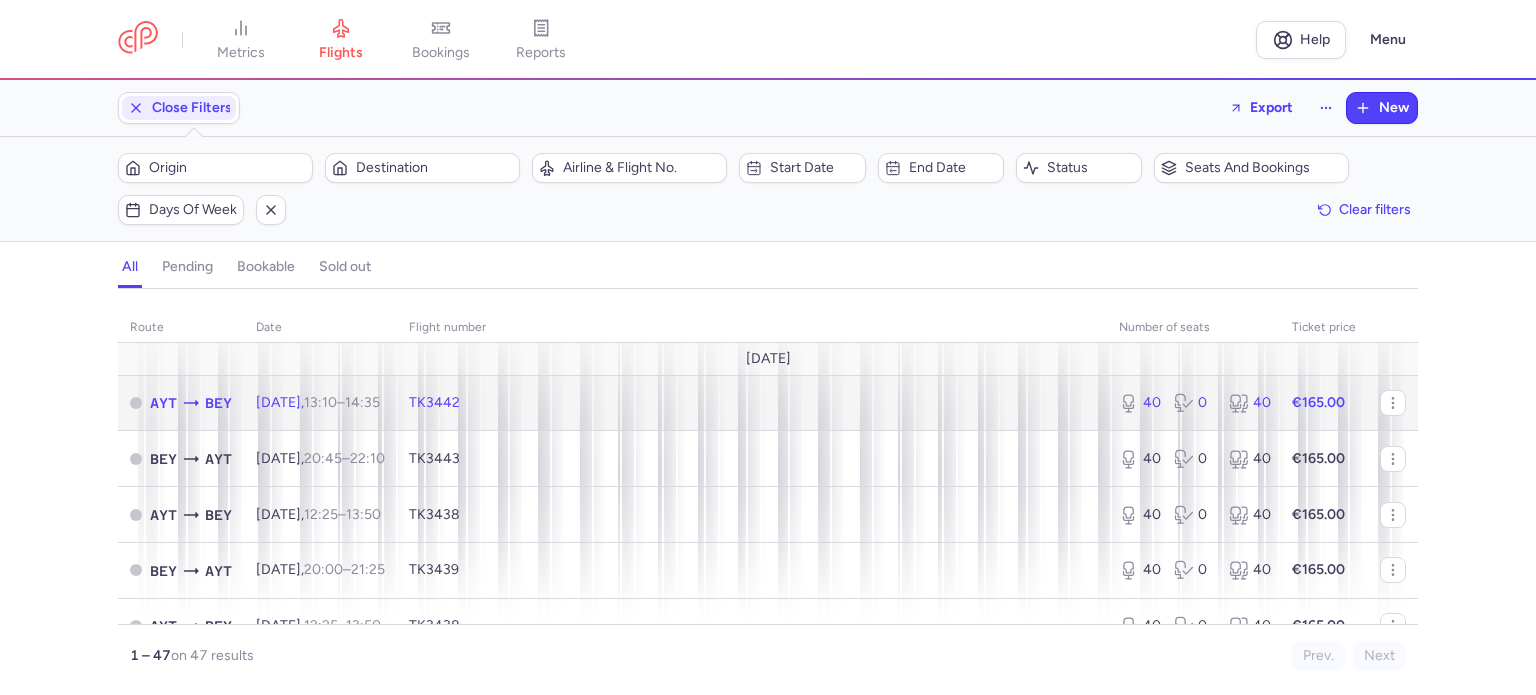 click on "TK3442" 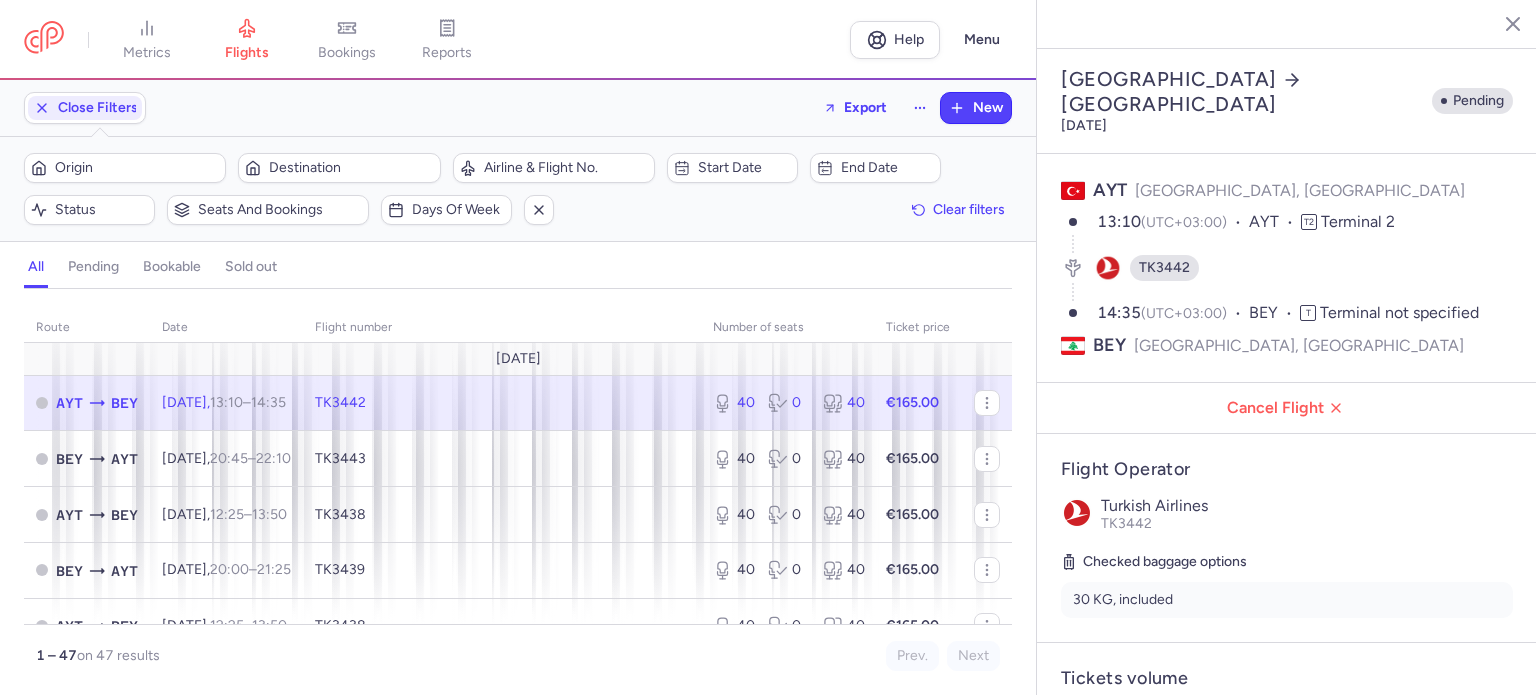 scroll, scrollTop: 0, scrollLeft: 0, axis: both 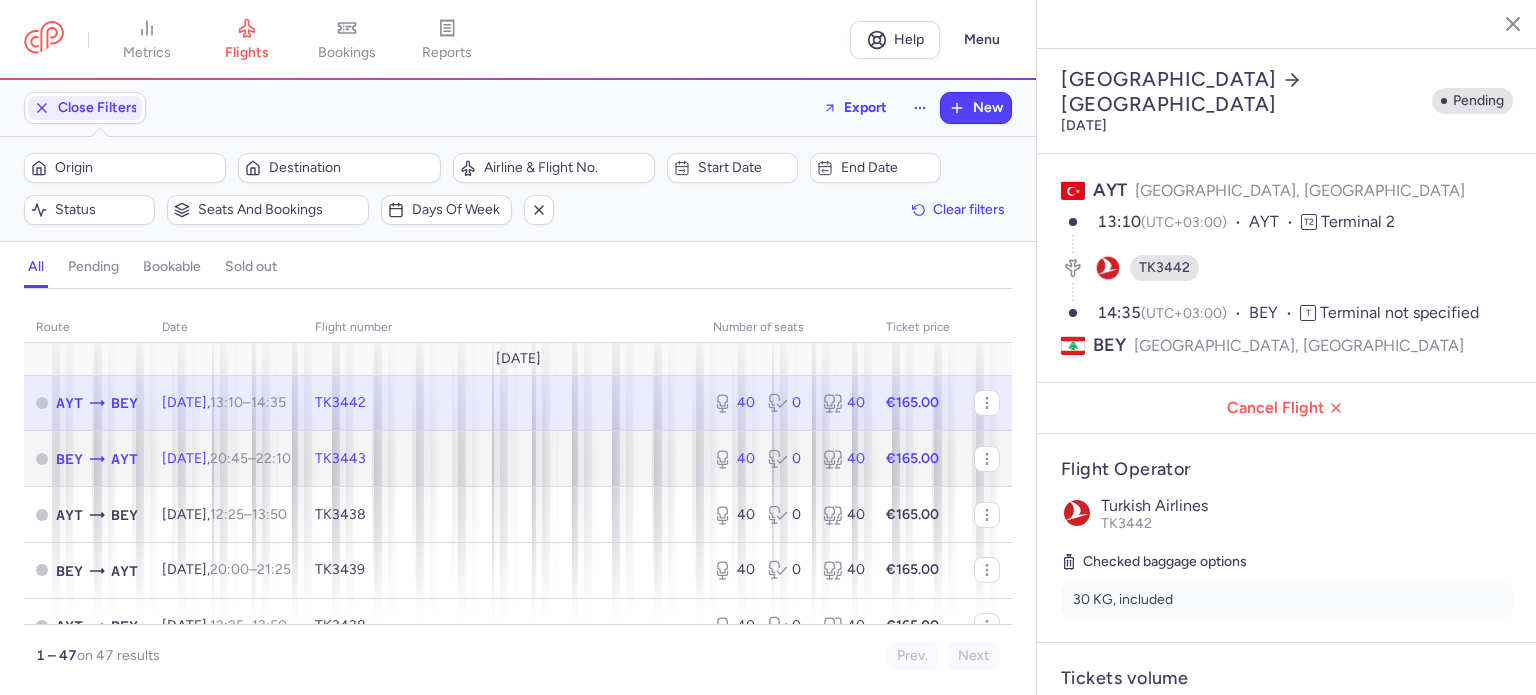 click on "TK3443" 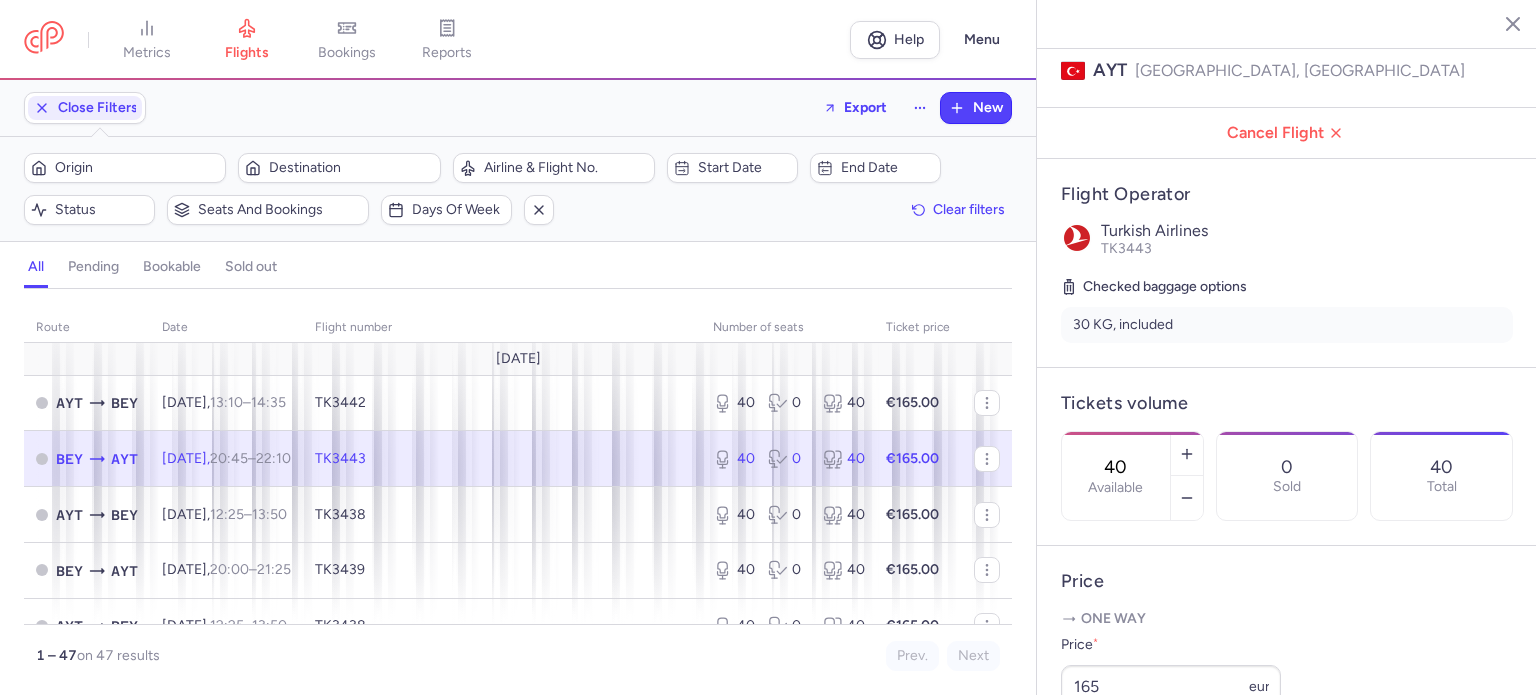 scroll, scrollTop: 683, scrollLeft: 0, axis: vertical 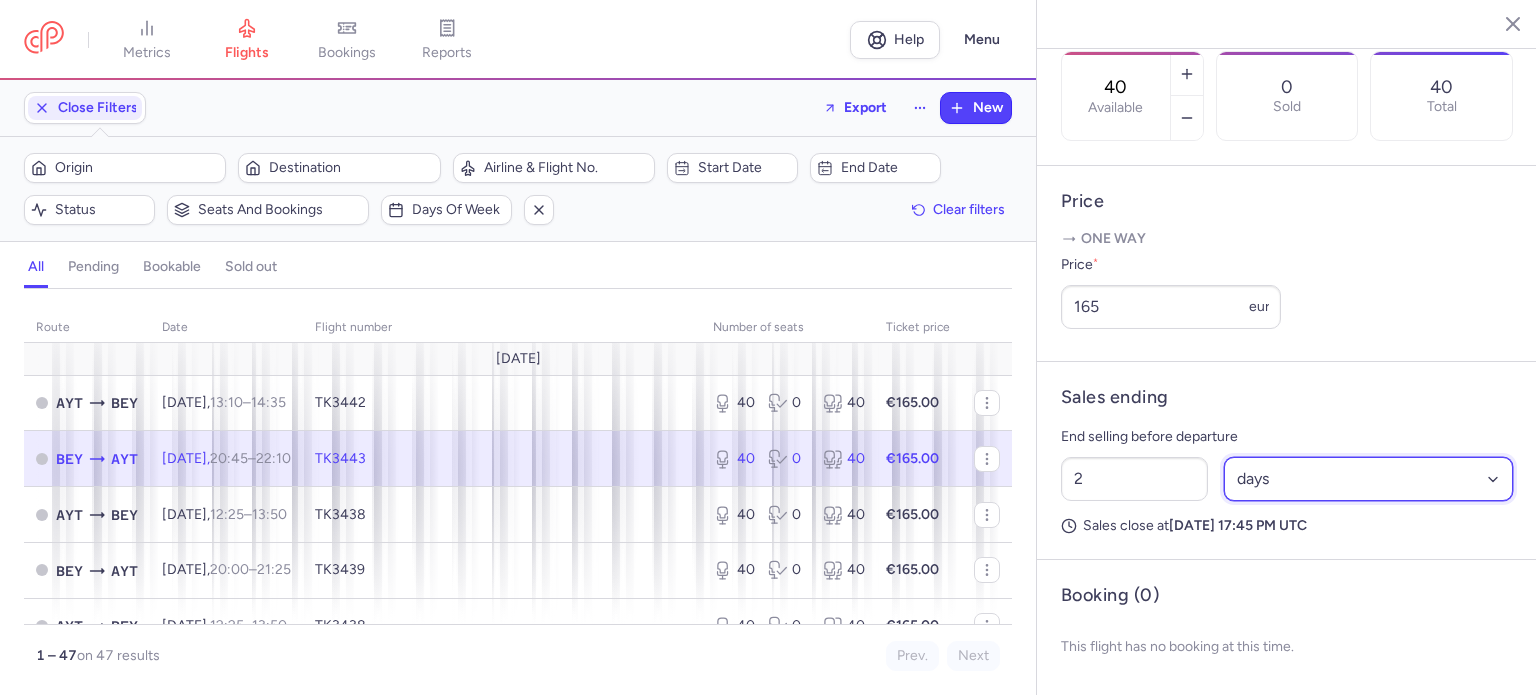click on "Select an option hours days" at bounding box center (1369, 479) 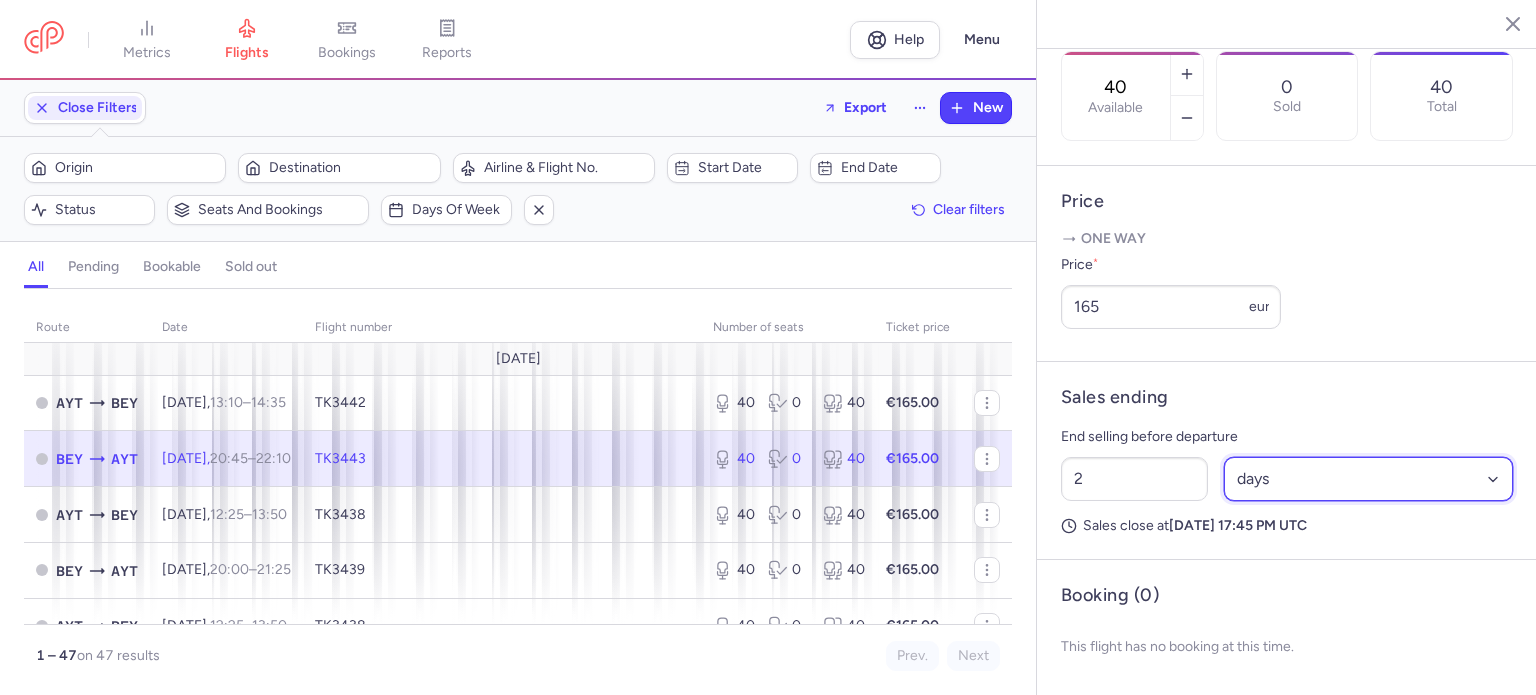select on "hours" 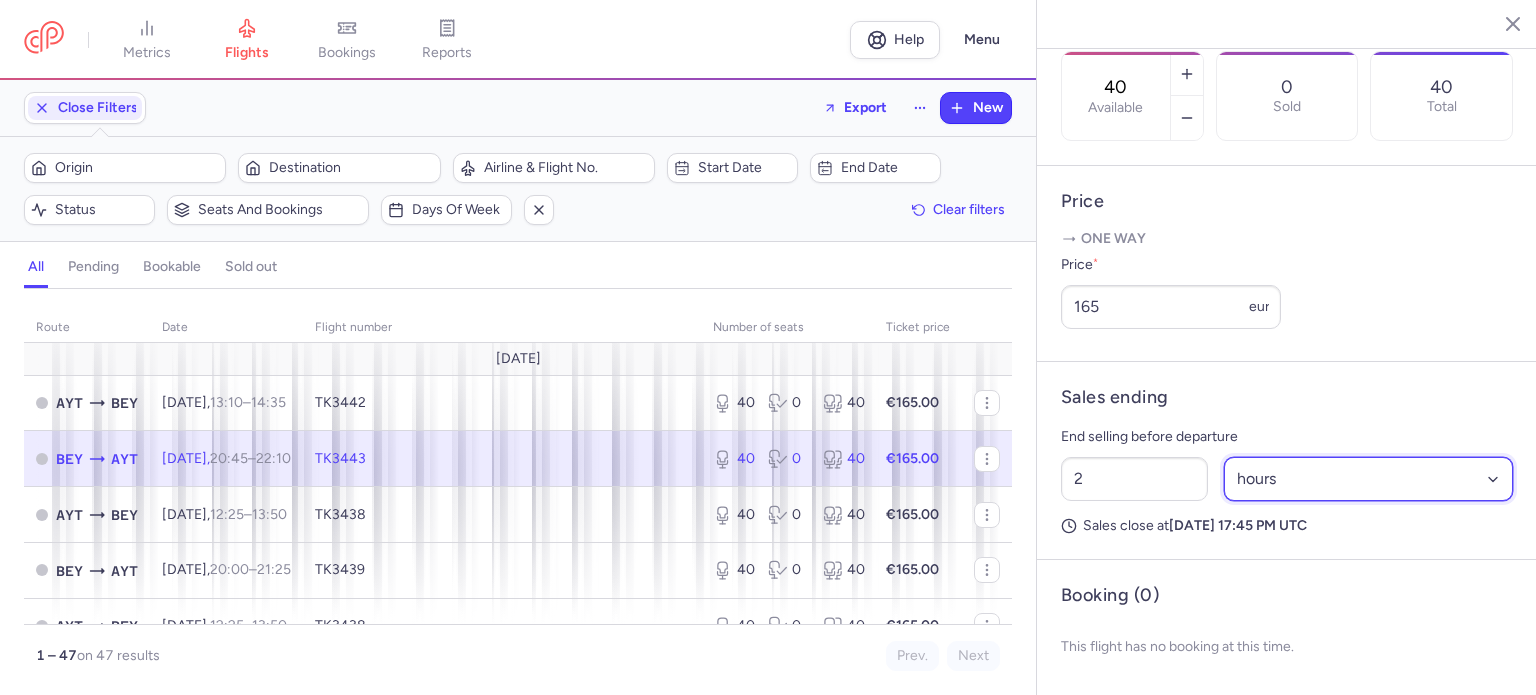 click on "Select an option hours days" at bounding box center [1369, 479] 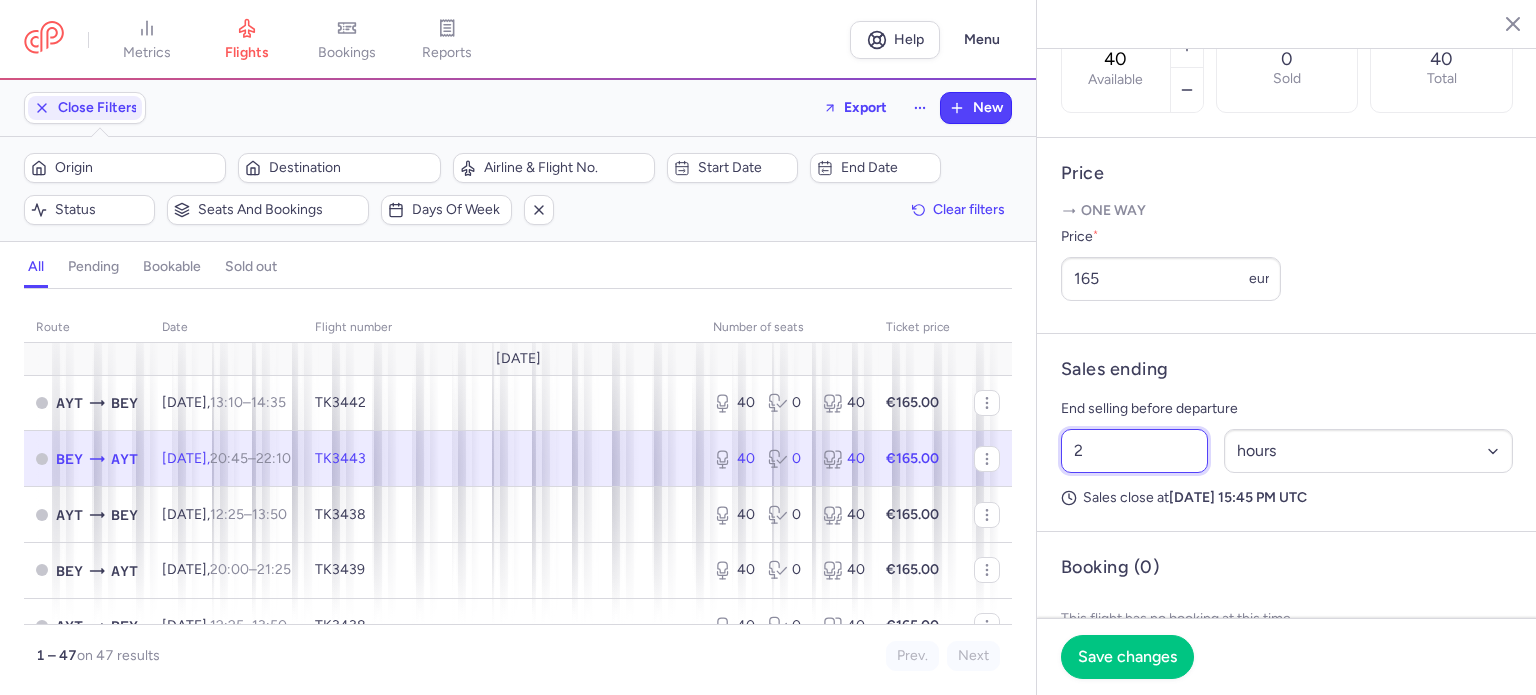 drag, startPoint x: 1148, startPoint y: 489, endPoint x: 1032, endPoint y: 477, distance: 116.61904 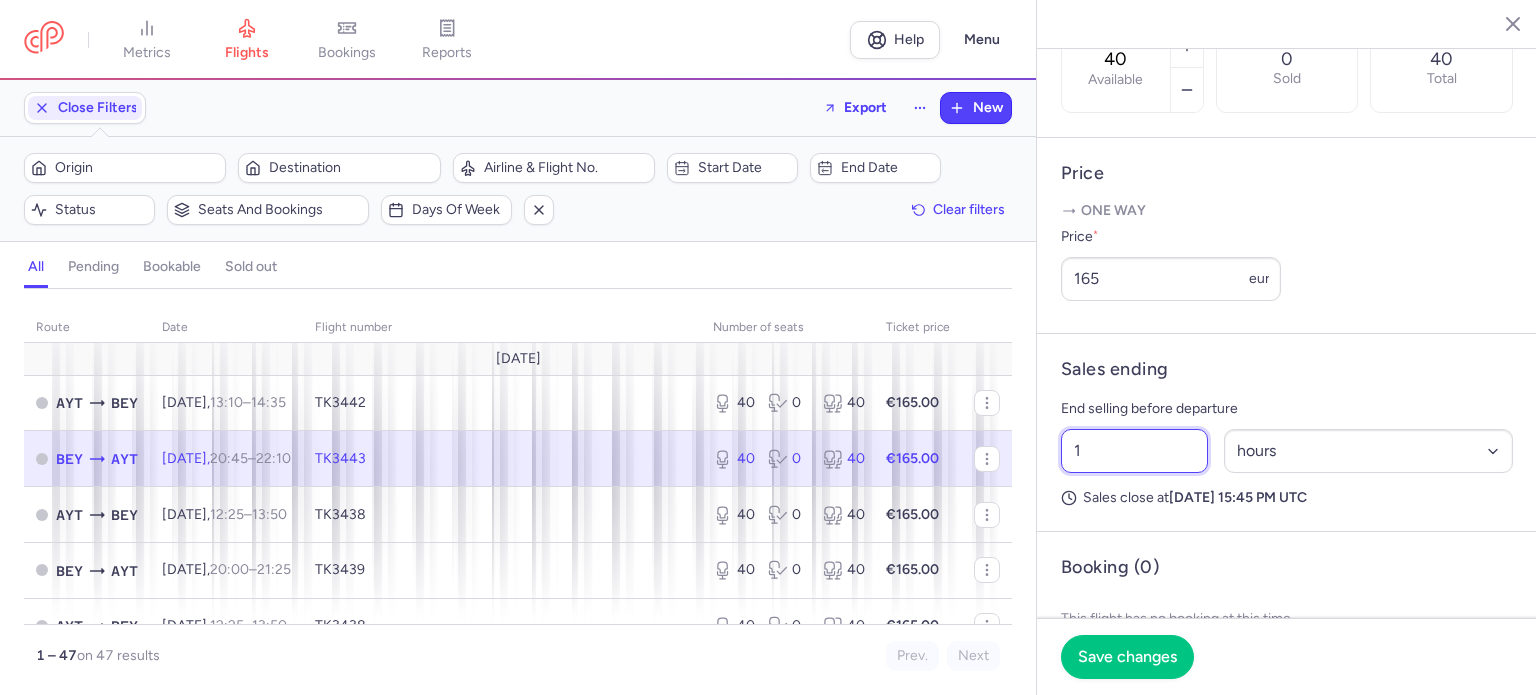 select on "days" 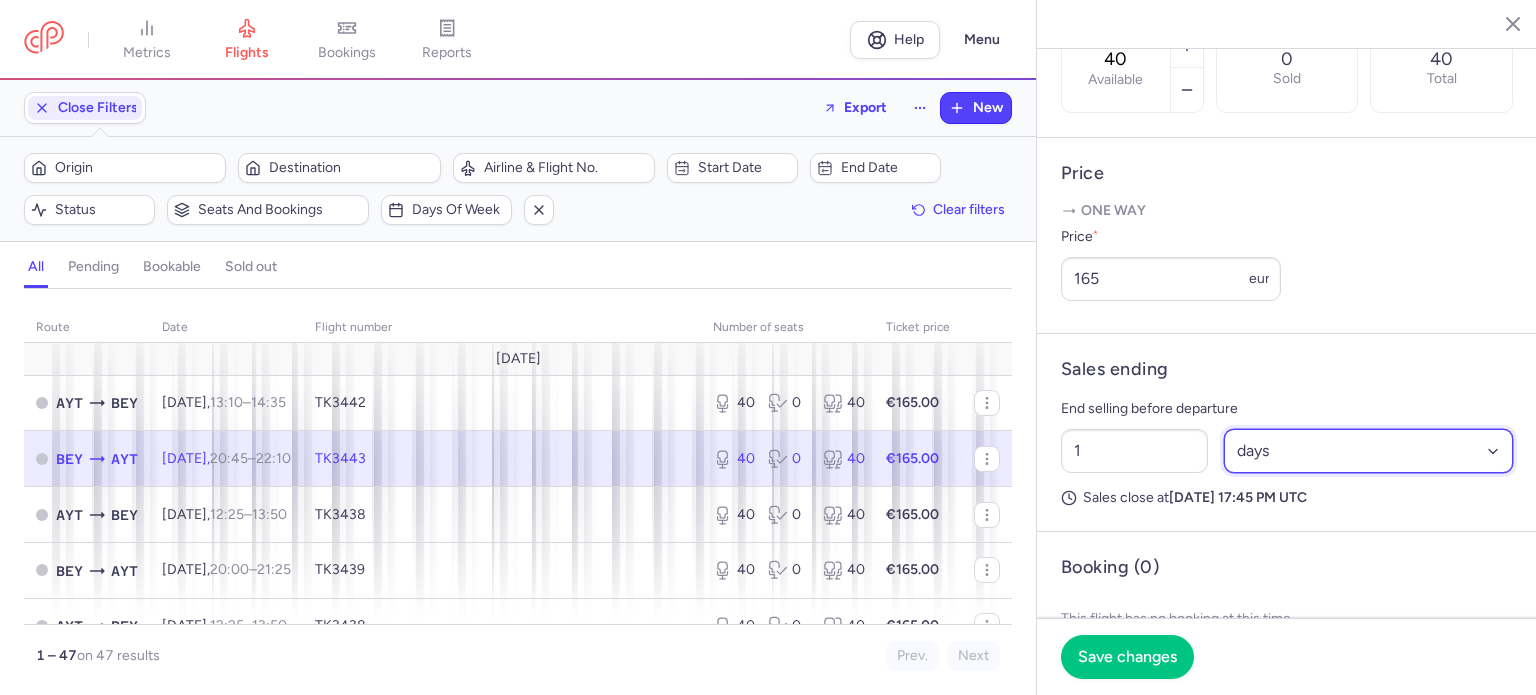 click on "Select an option hours days" at bounding box center [1369, 451] 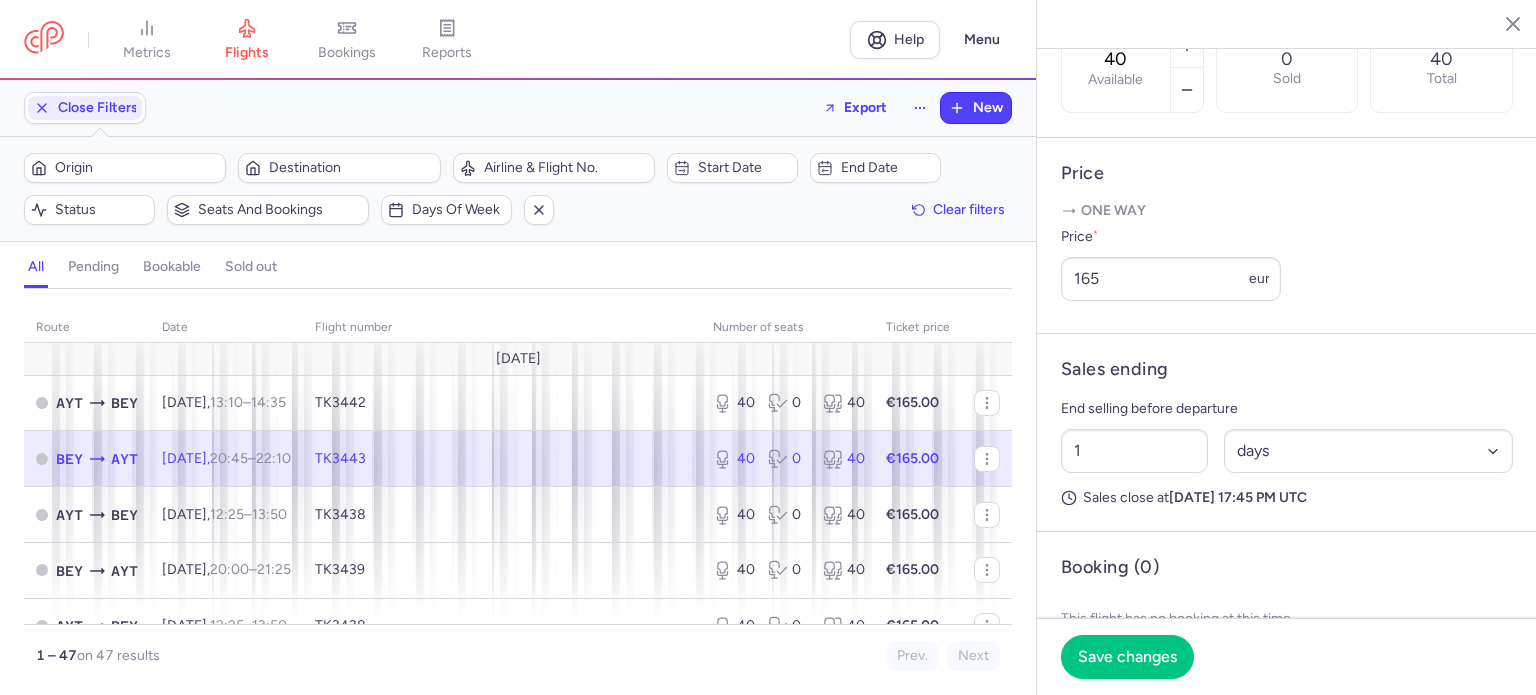 click on "End selling before departure" at bounding box center (1287, 409) 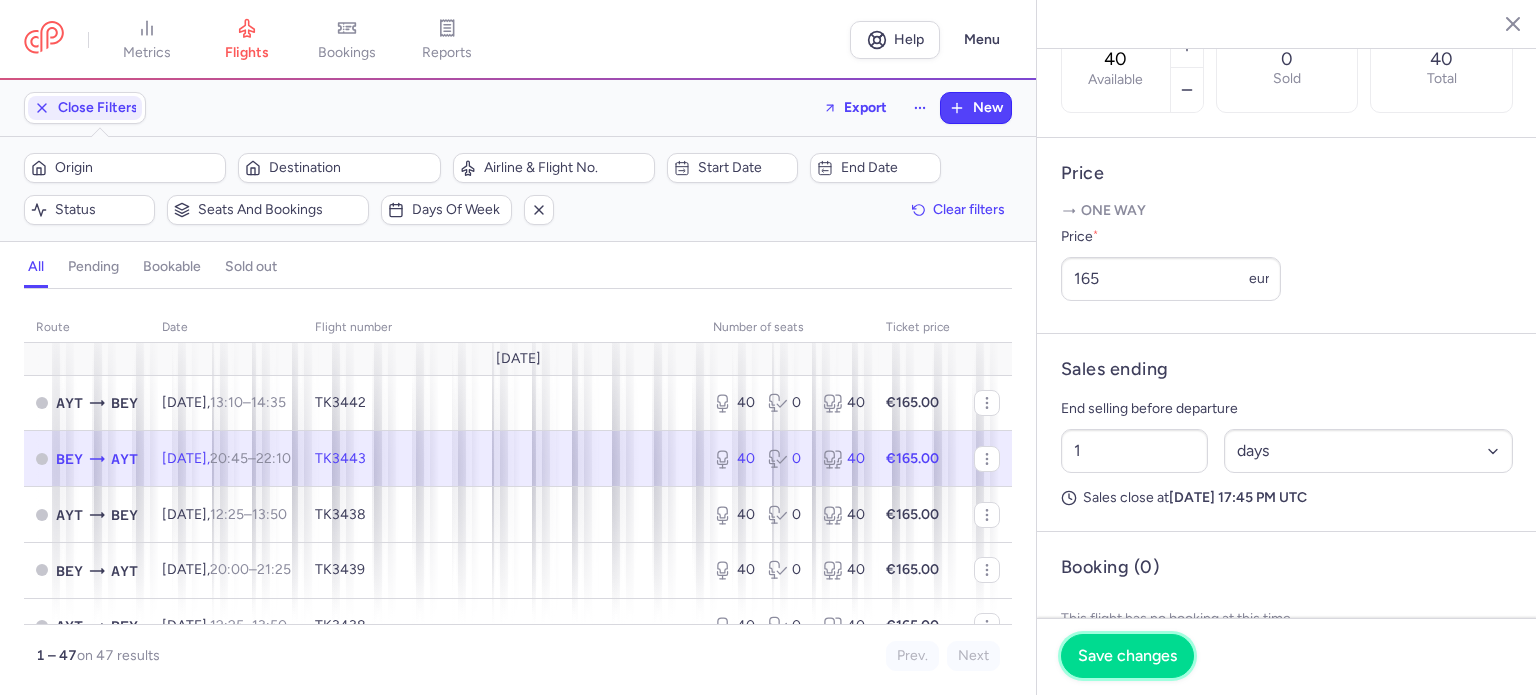 click on "Save changes" at bounding box center (1127, 656) 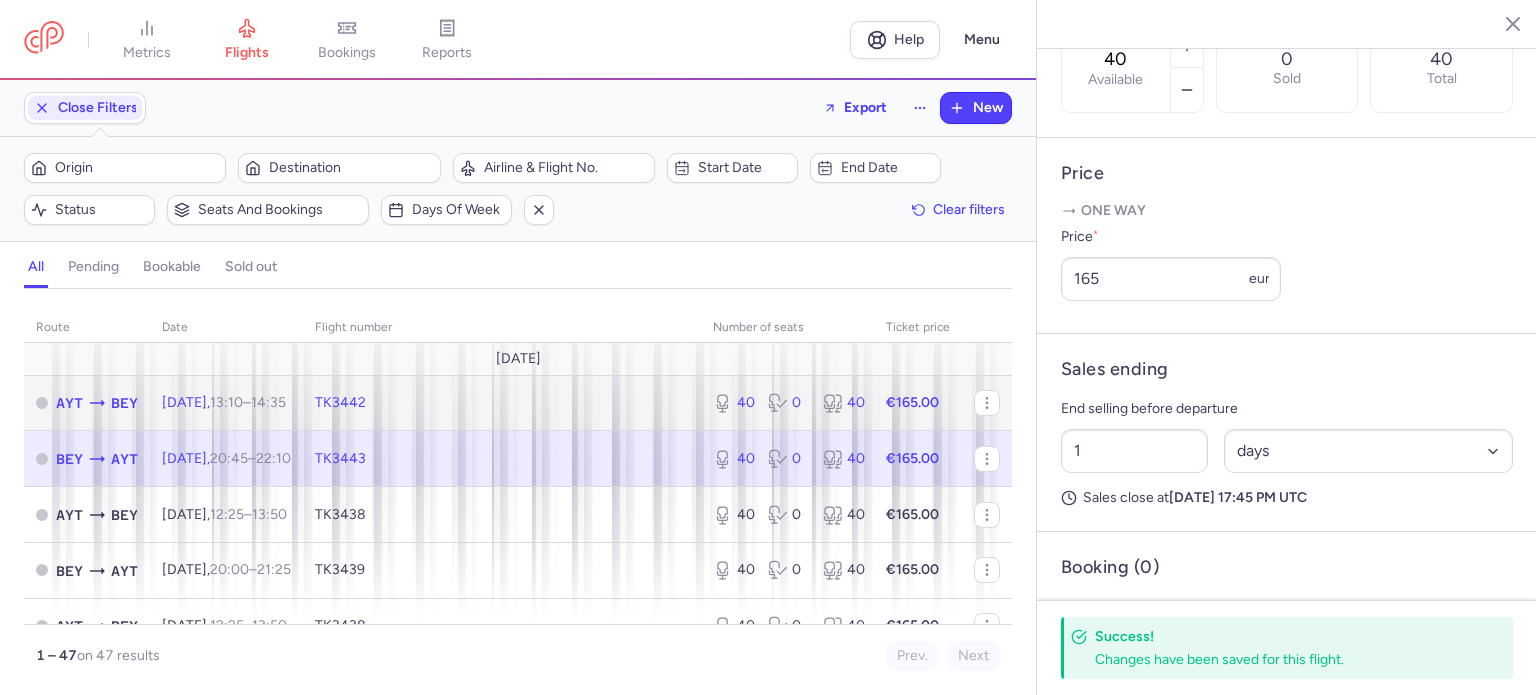 click on "40 0 40" 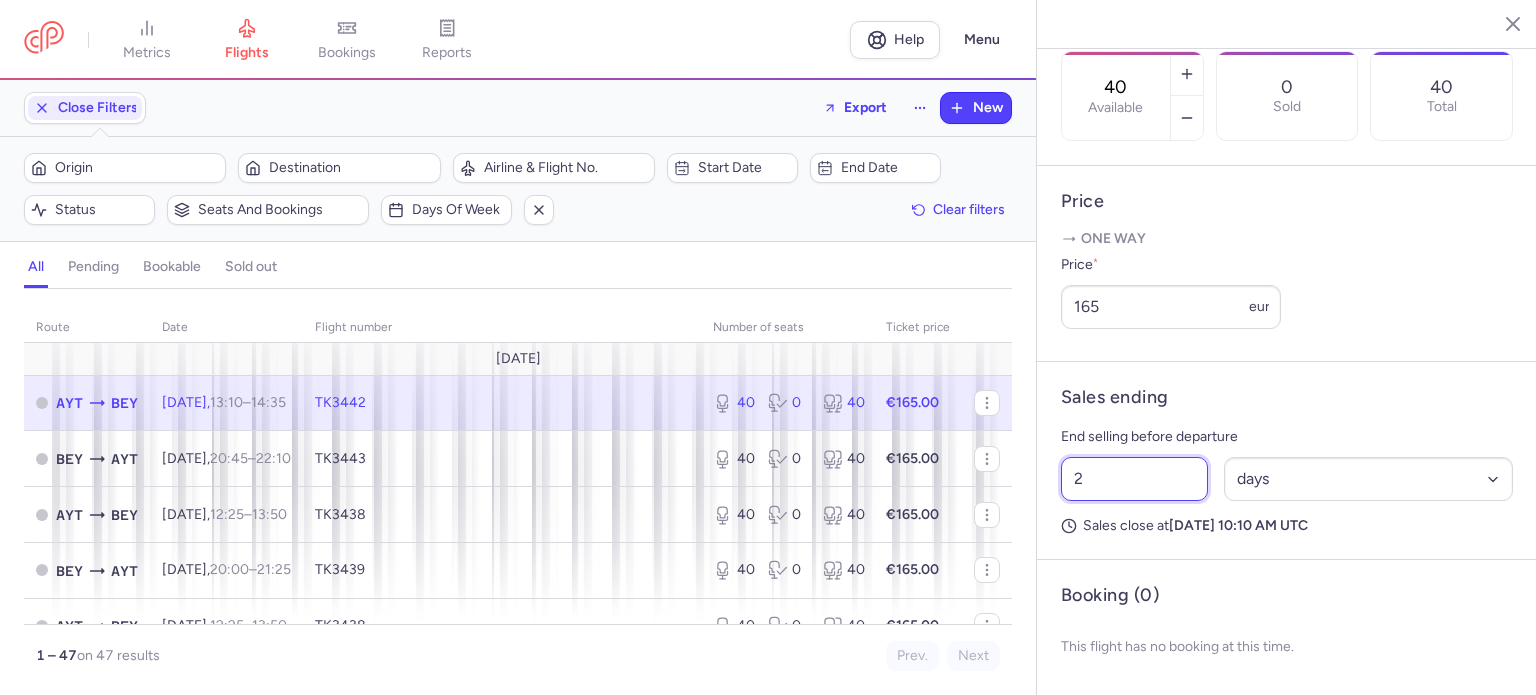 click on "2" at bounding box center (1134, 479) 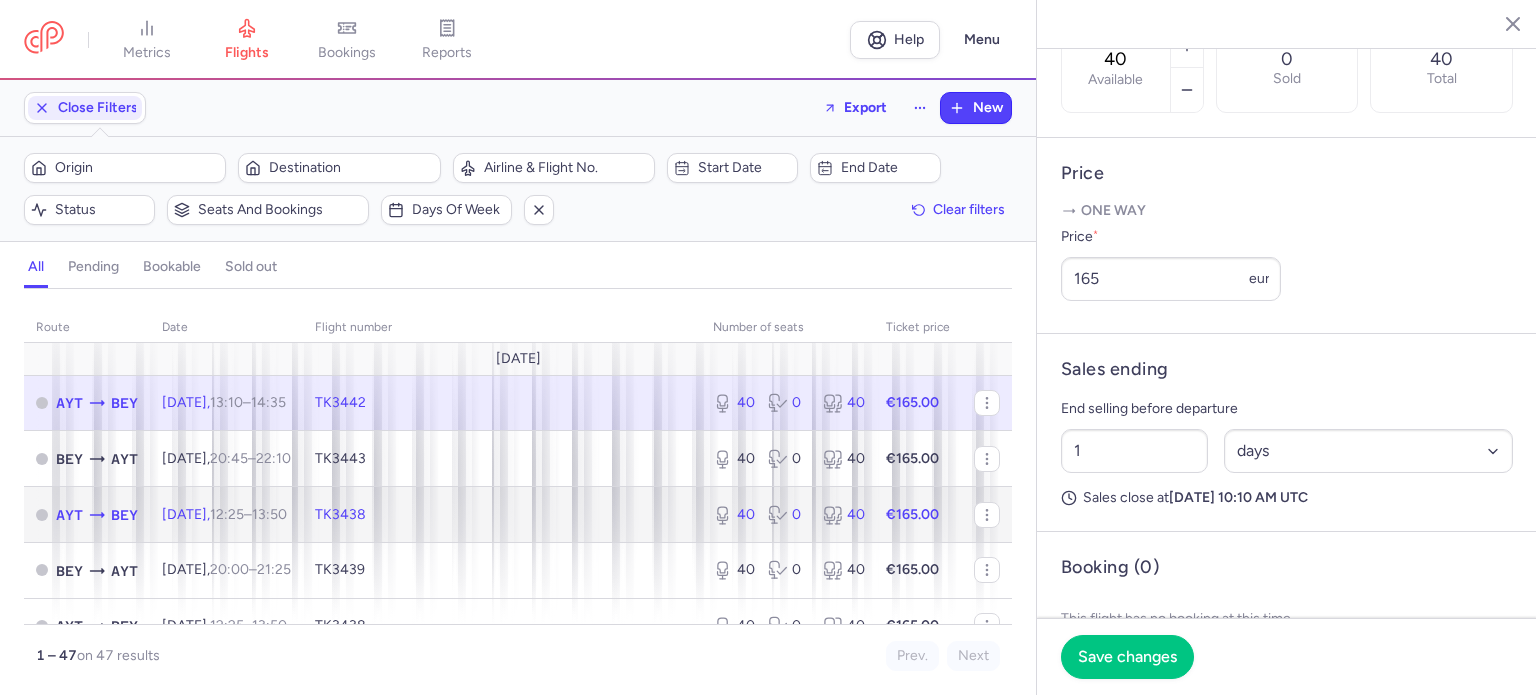 click 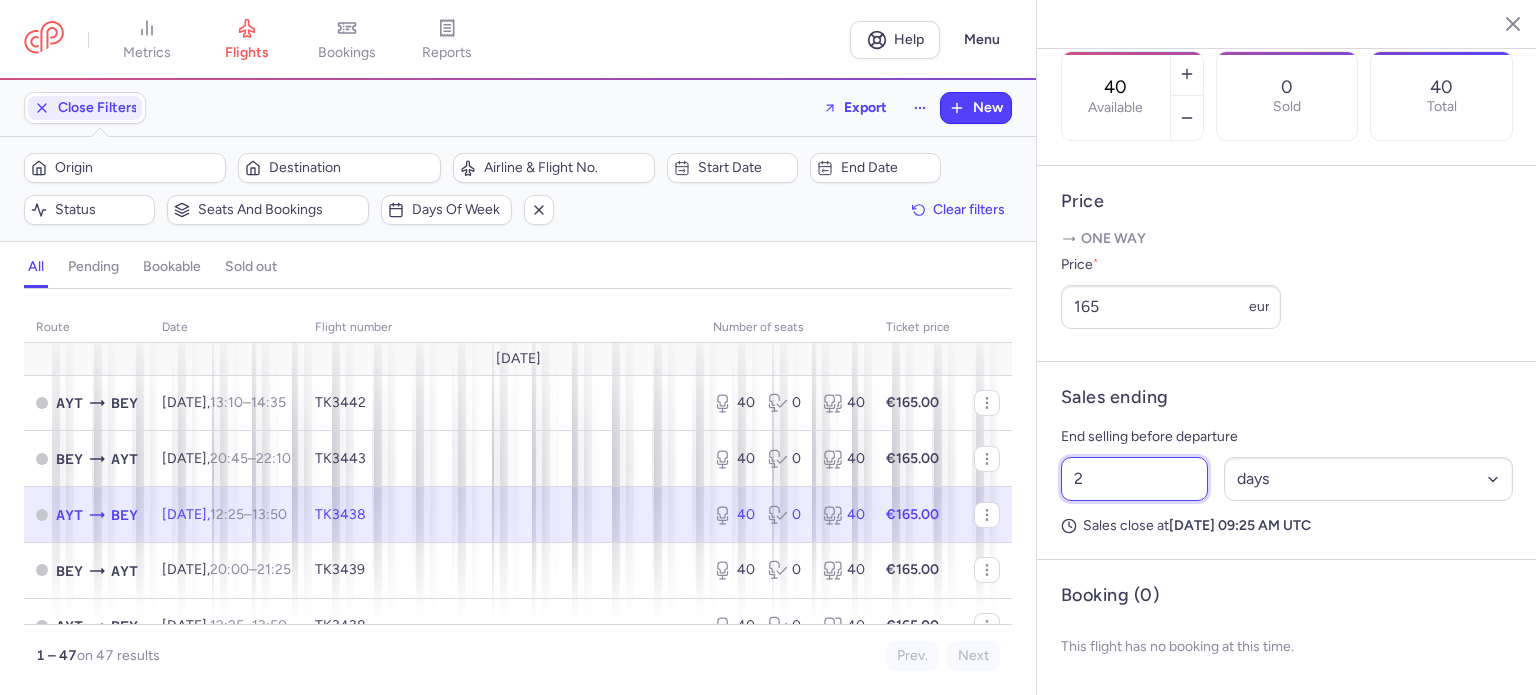 click on "2" at bounding box center (1134, 479) 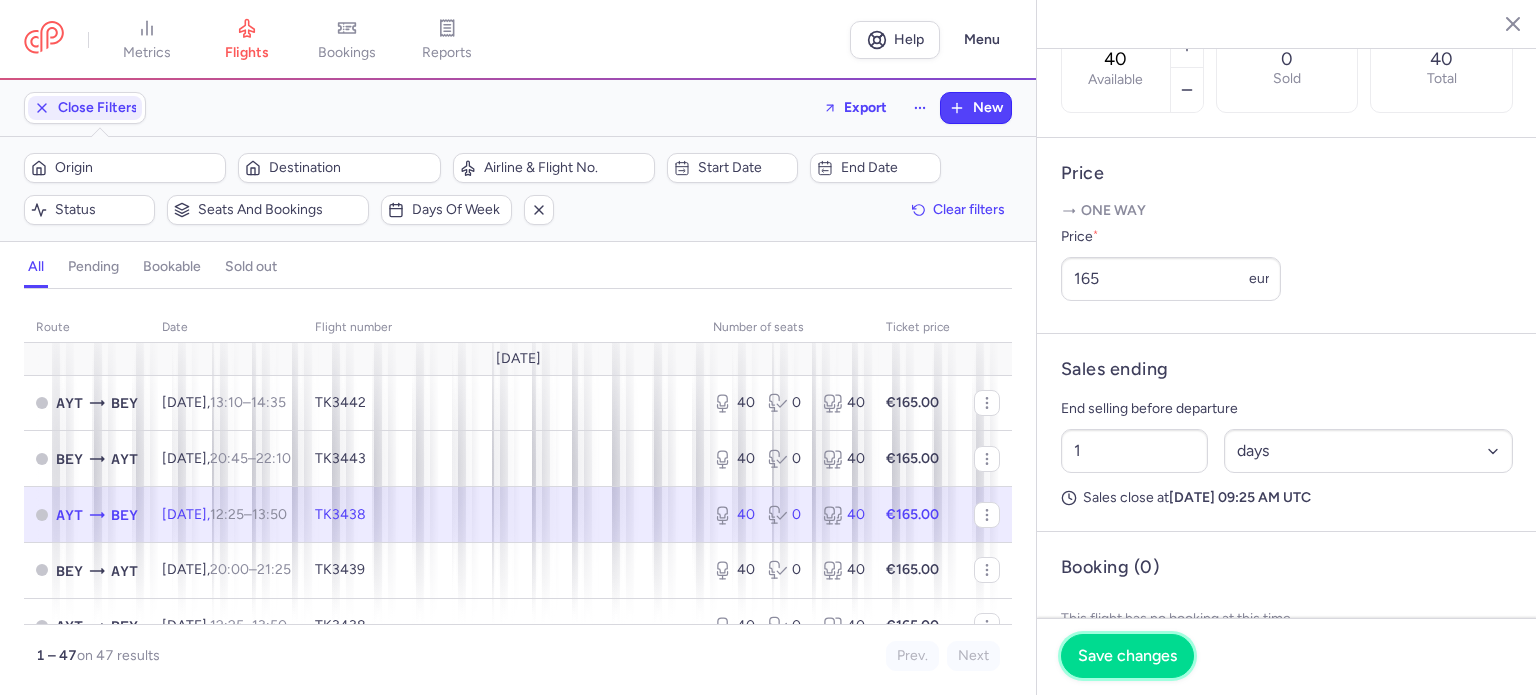 click on "Save changes" at bounding box center [1127, 656] 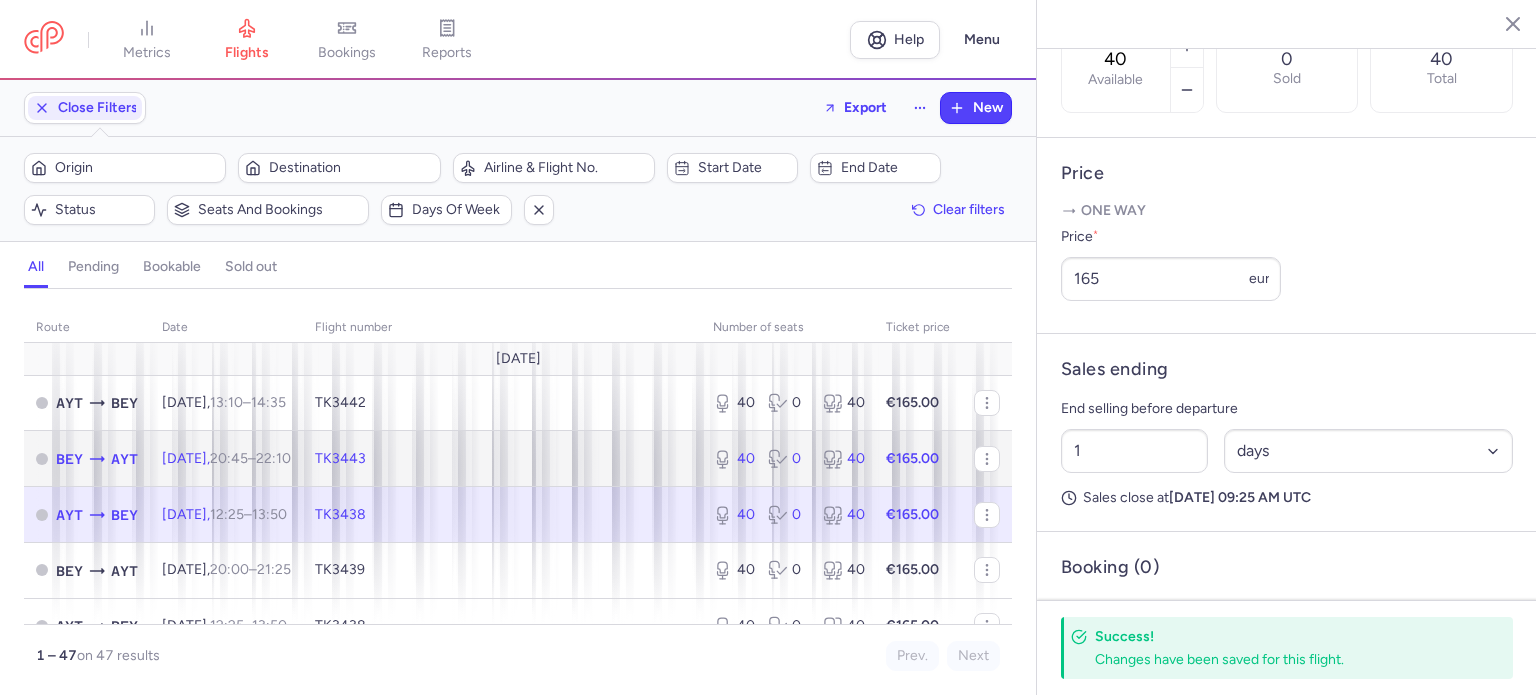 click on "€165.00" 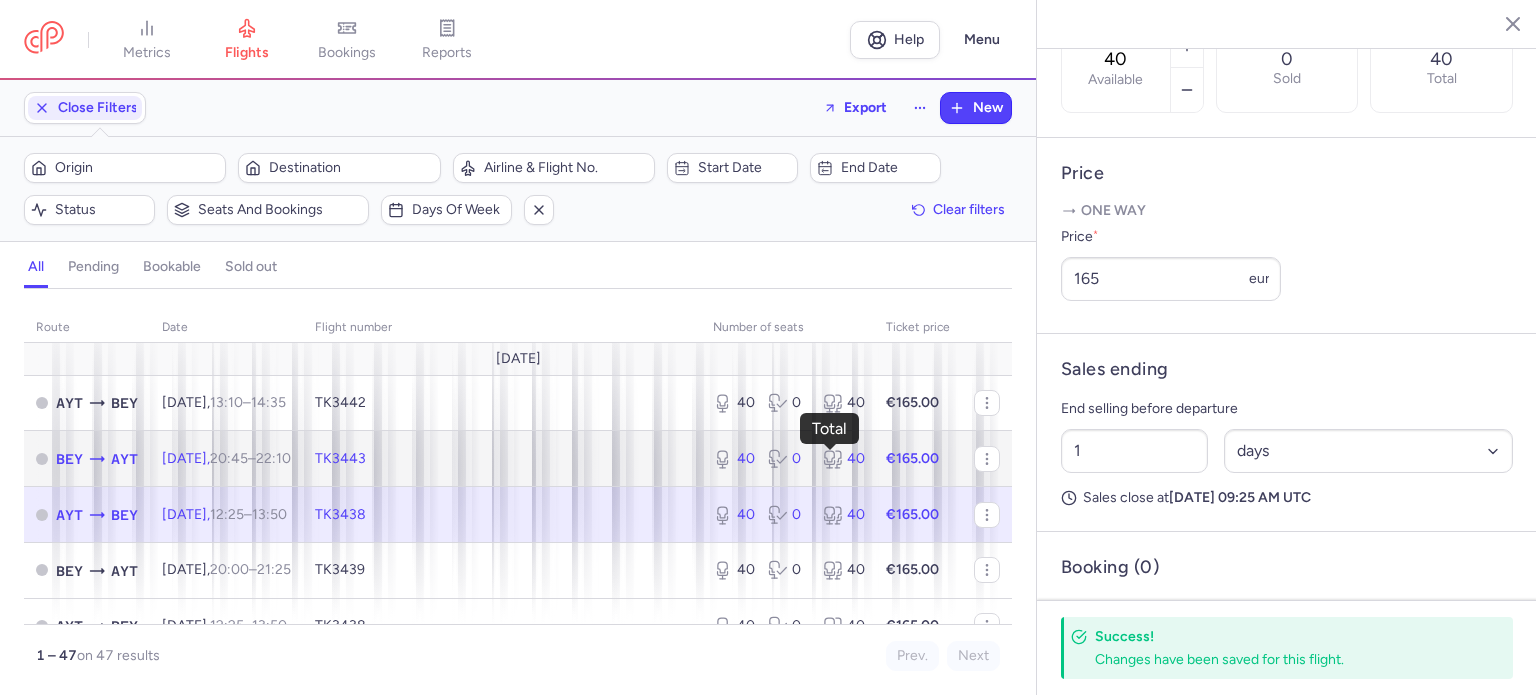 click 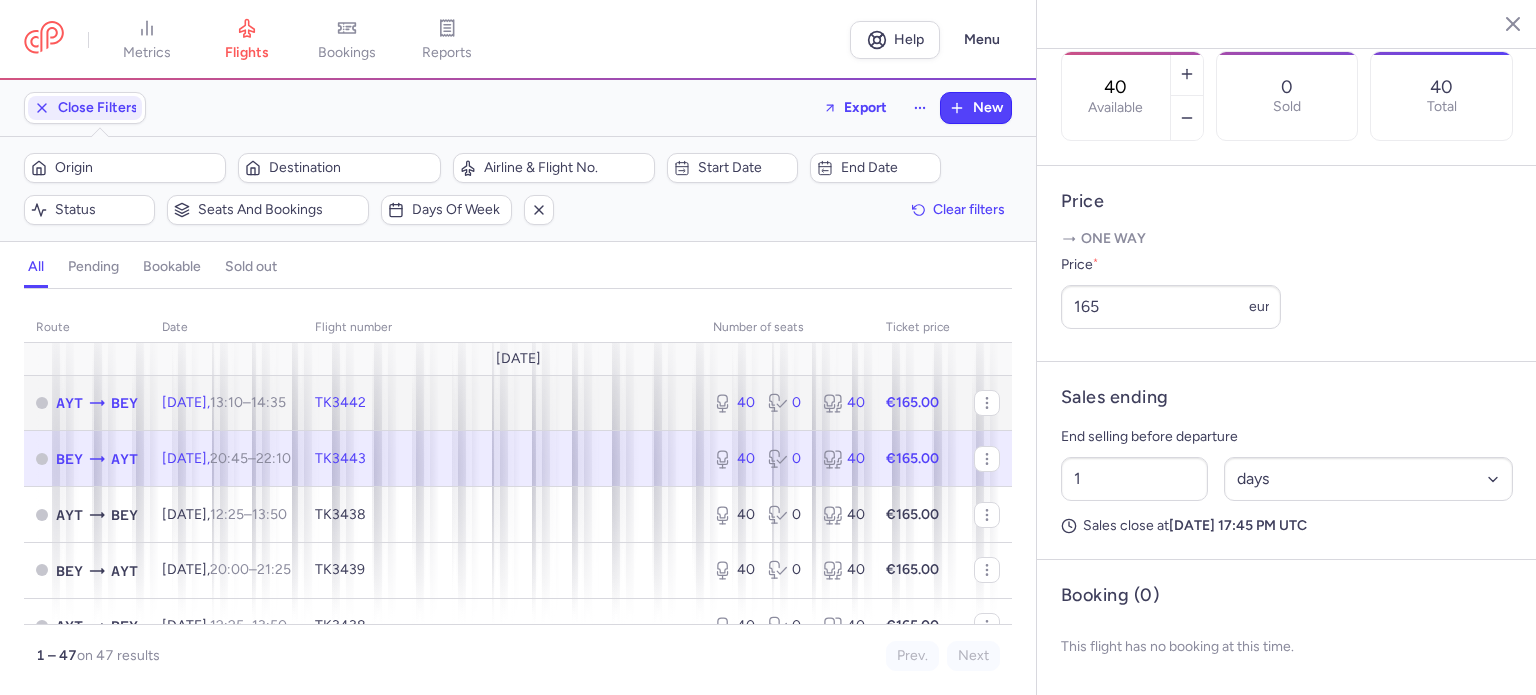 click on "40 0 40" 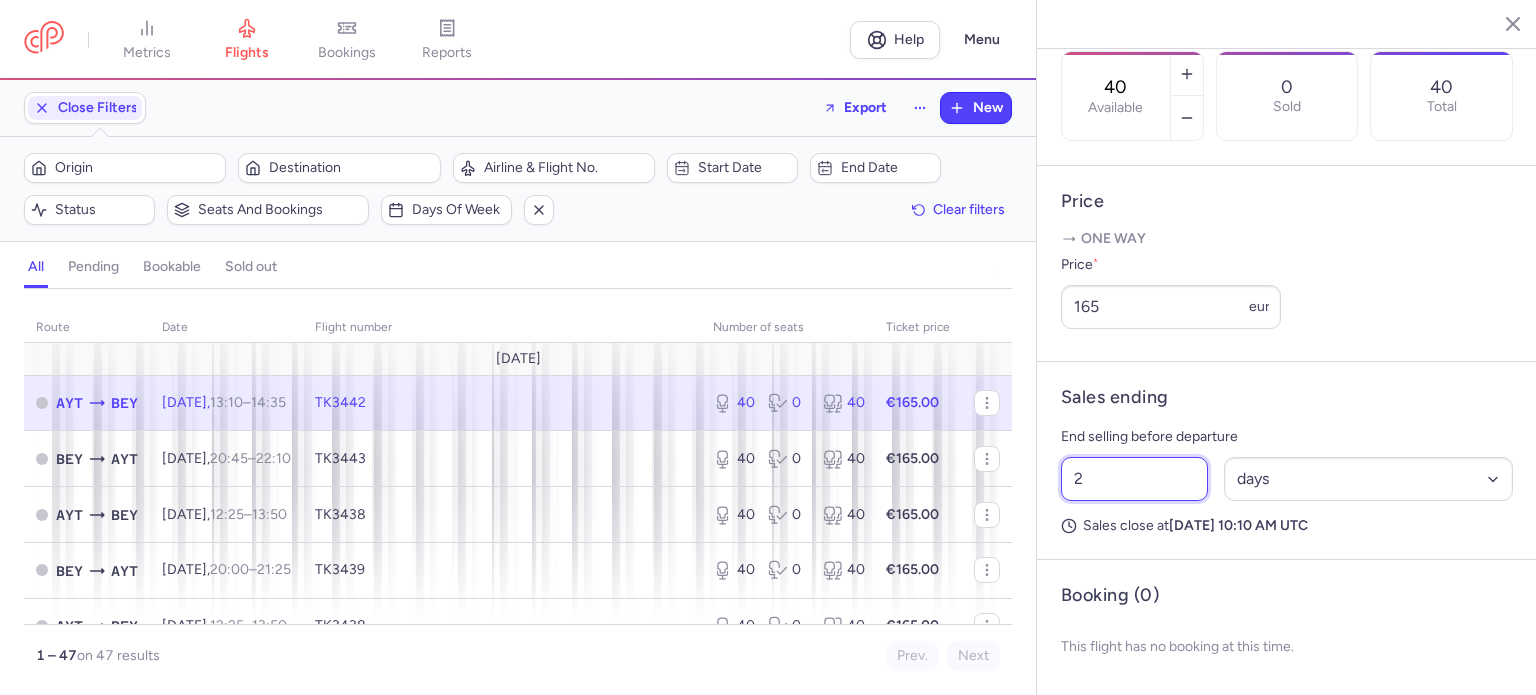 click on "2" at bounding box center [1134, 479] 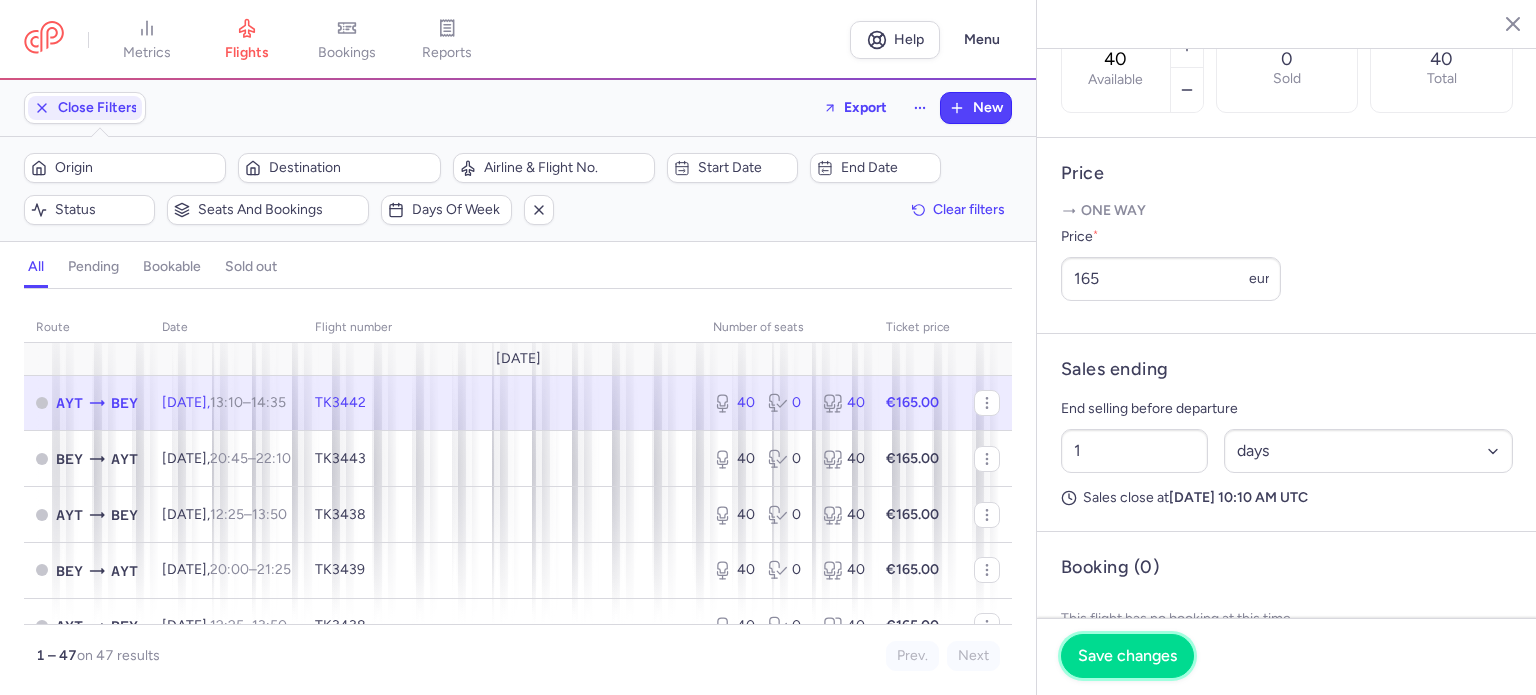click on "Save changes" at bounding box center [1127, 656] 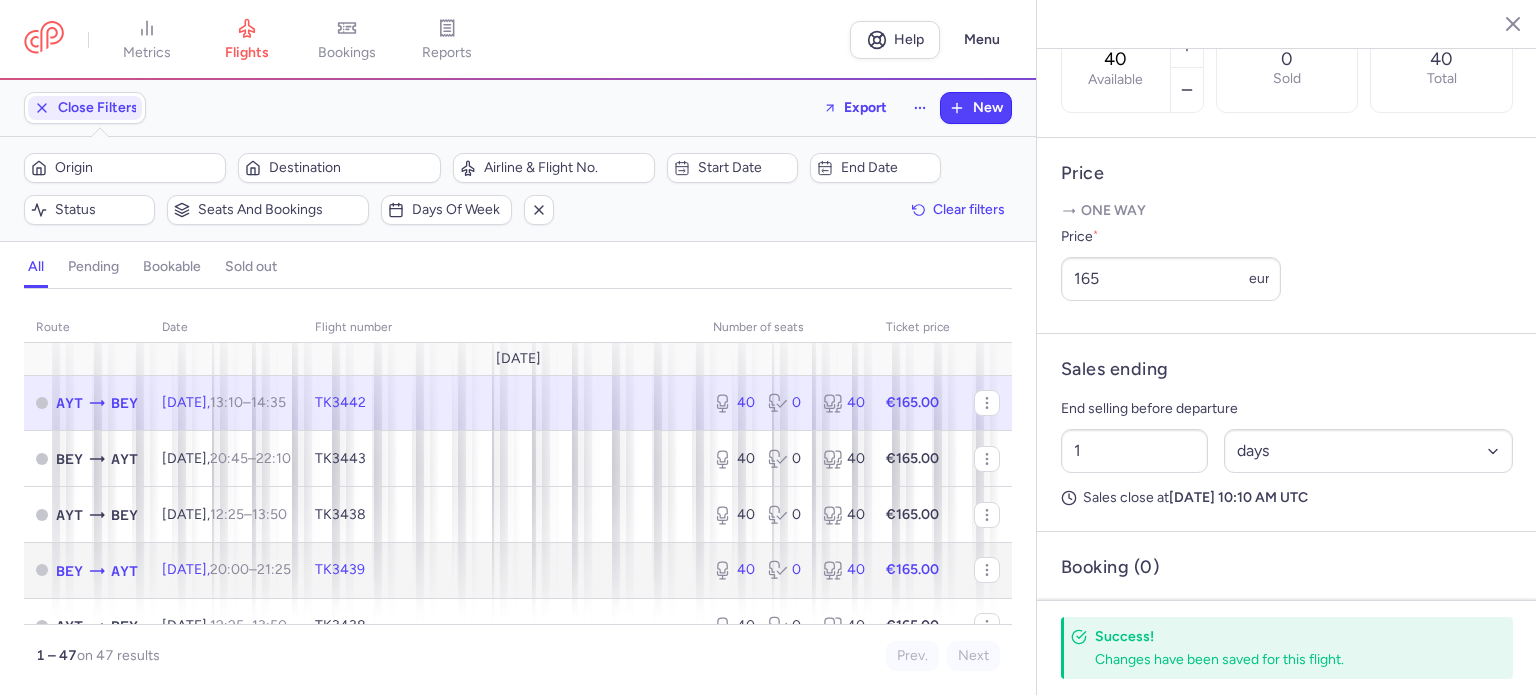 click on "40 0 40" 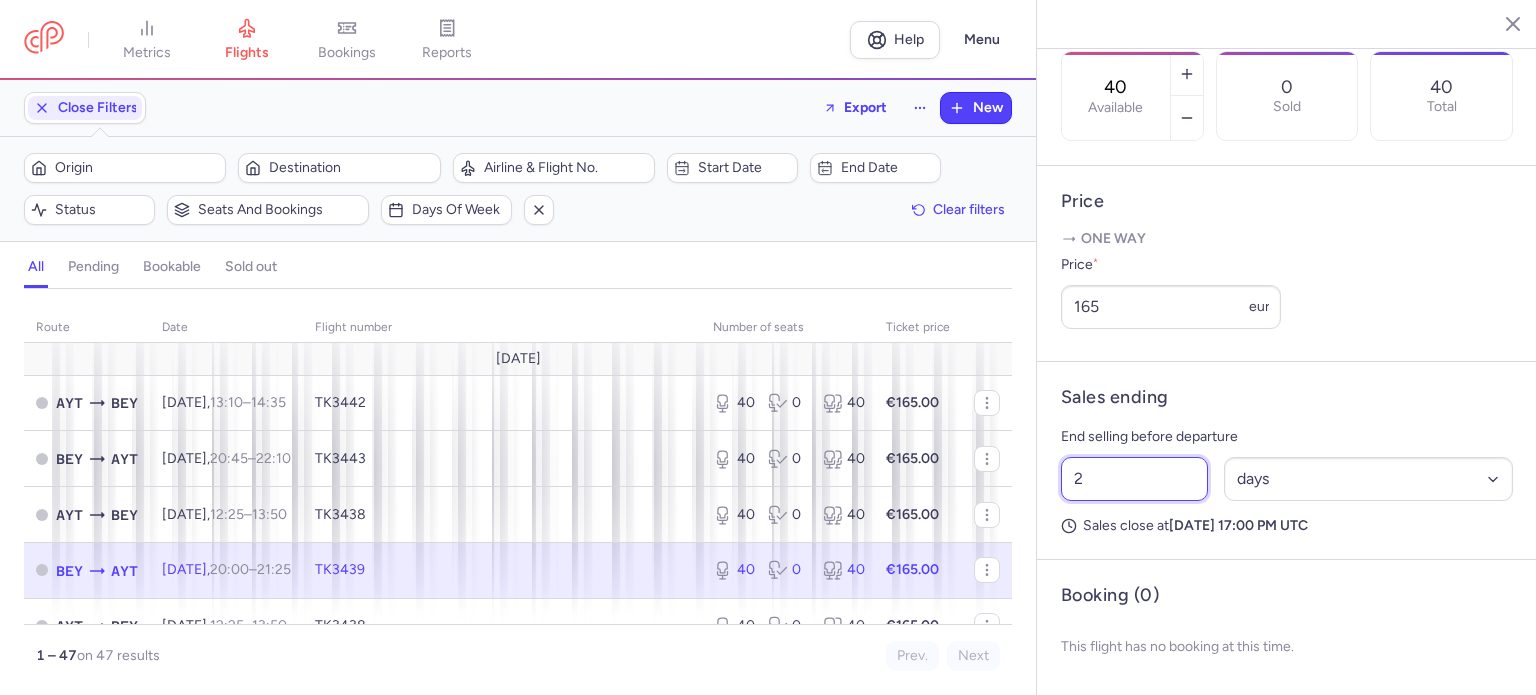 click on "2" at bounding box center [1134, 479] 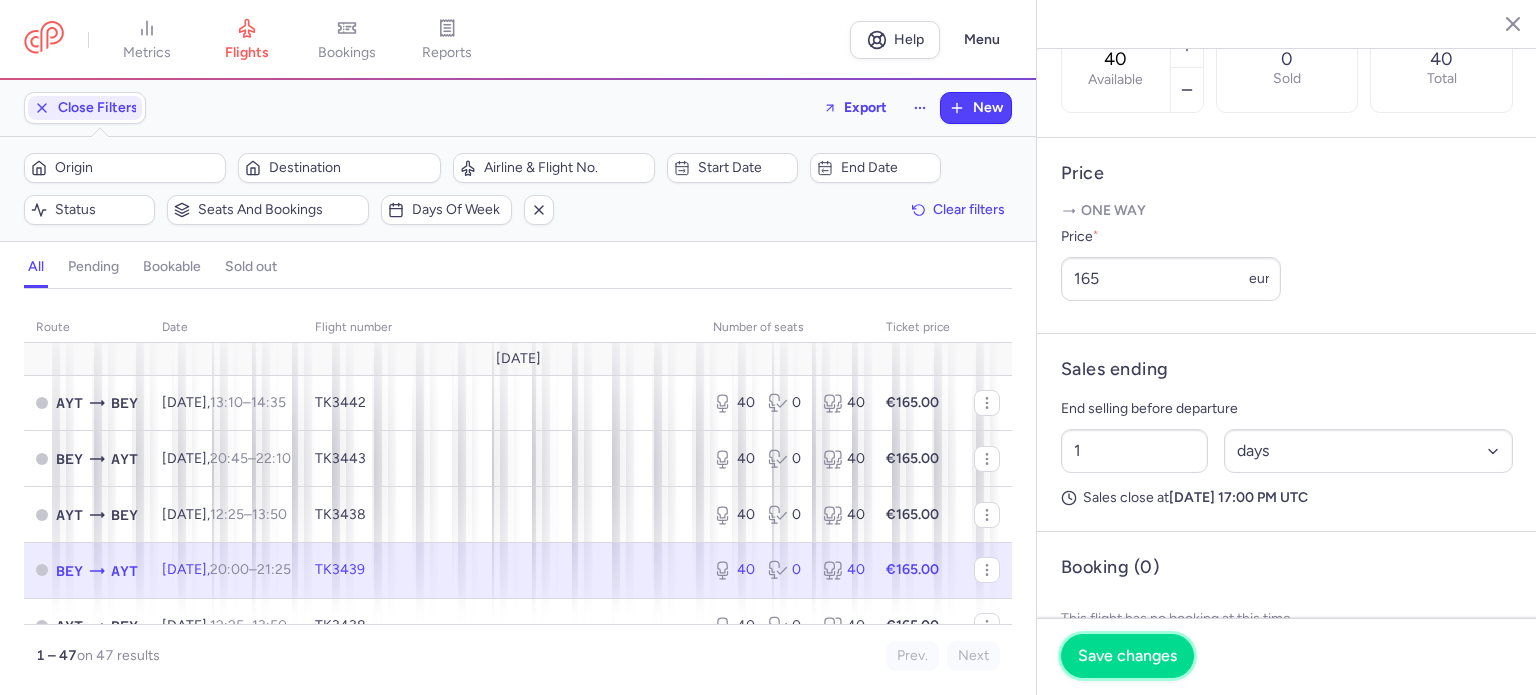 click on "Save changes" at bounding box center (1127, 656) 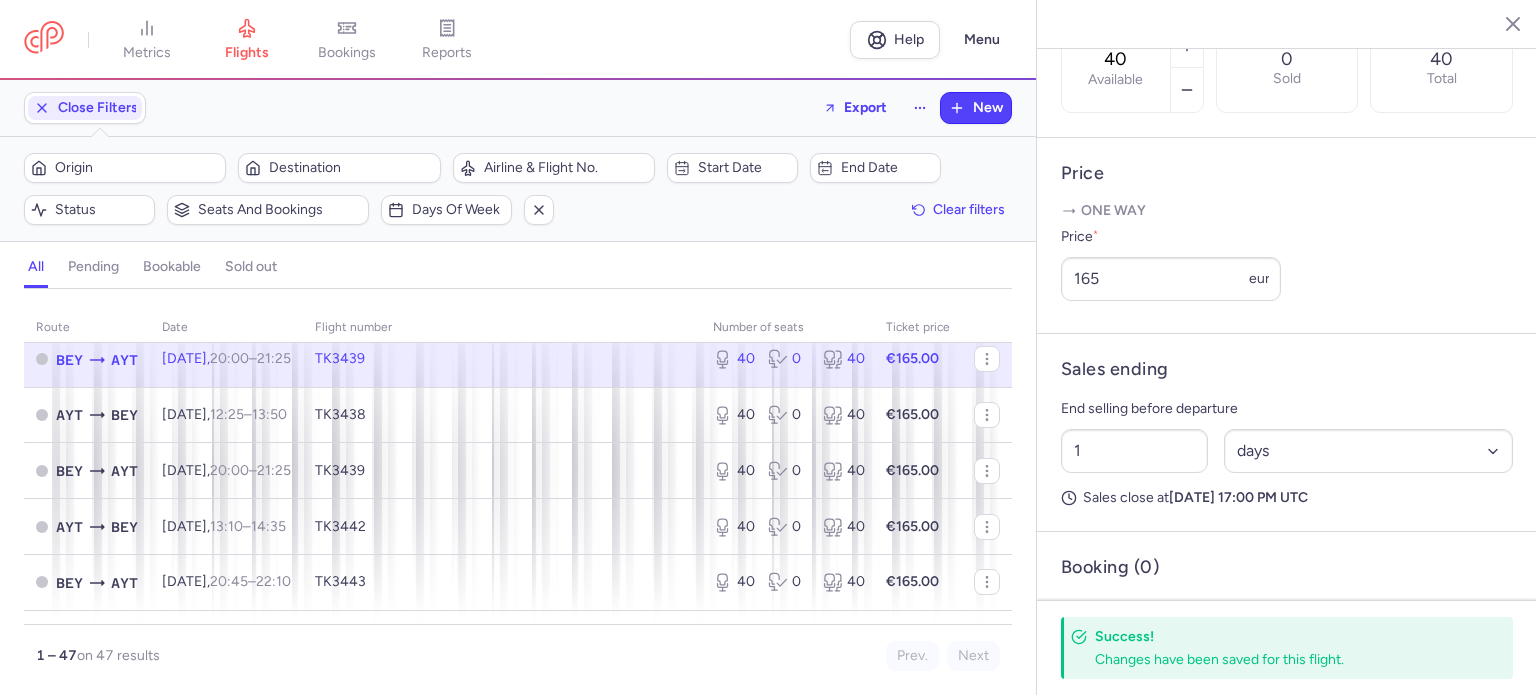 scroll, scrollTop: 238, scrollLeft: 0, axis: vertical 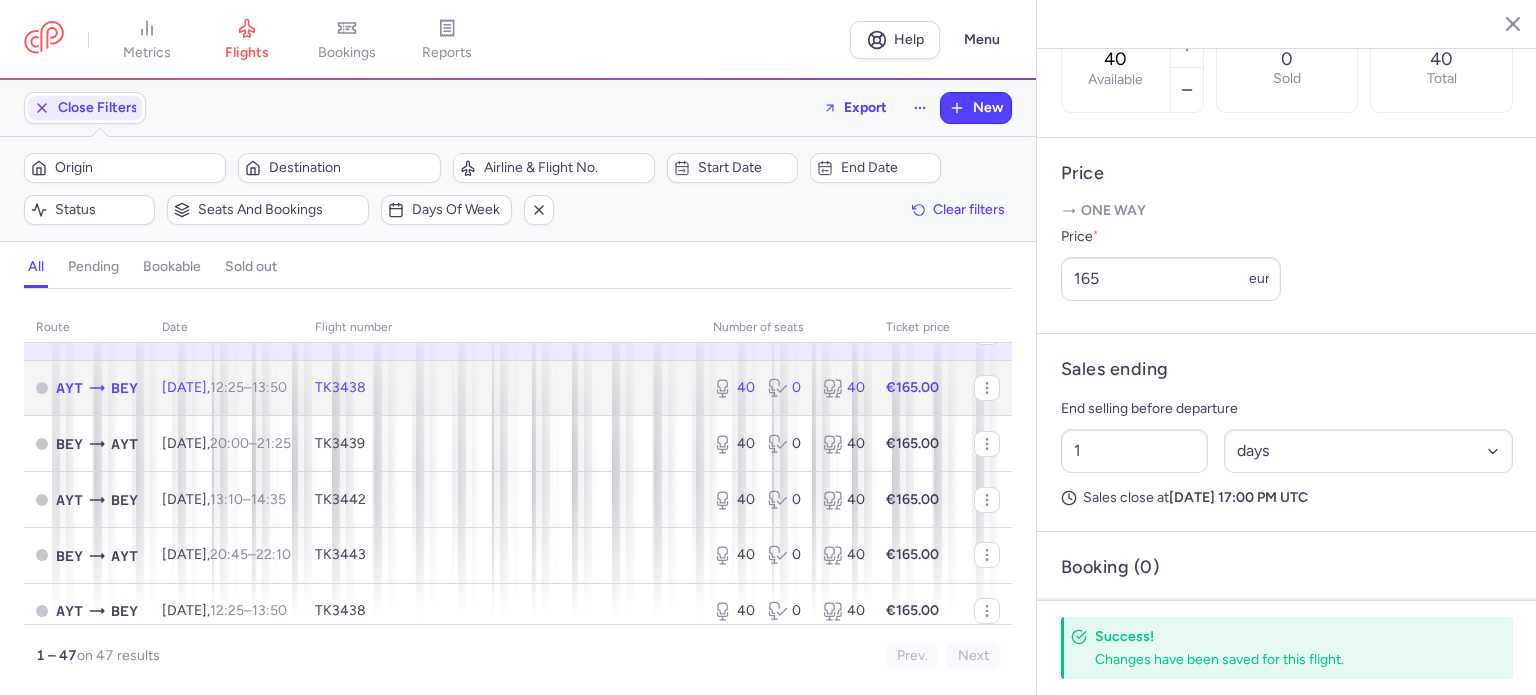 click 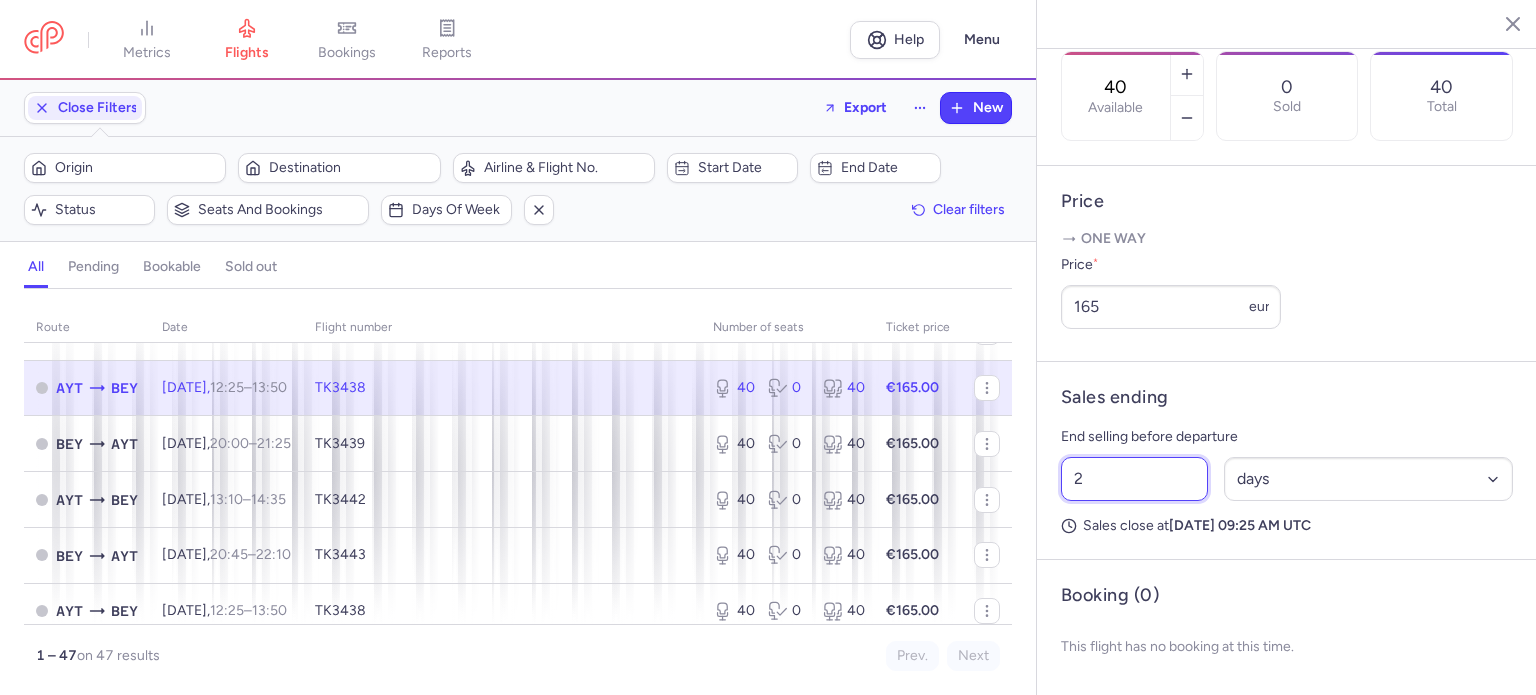 click on "2" at bounding box center [1134, 479] 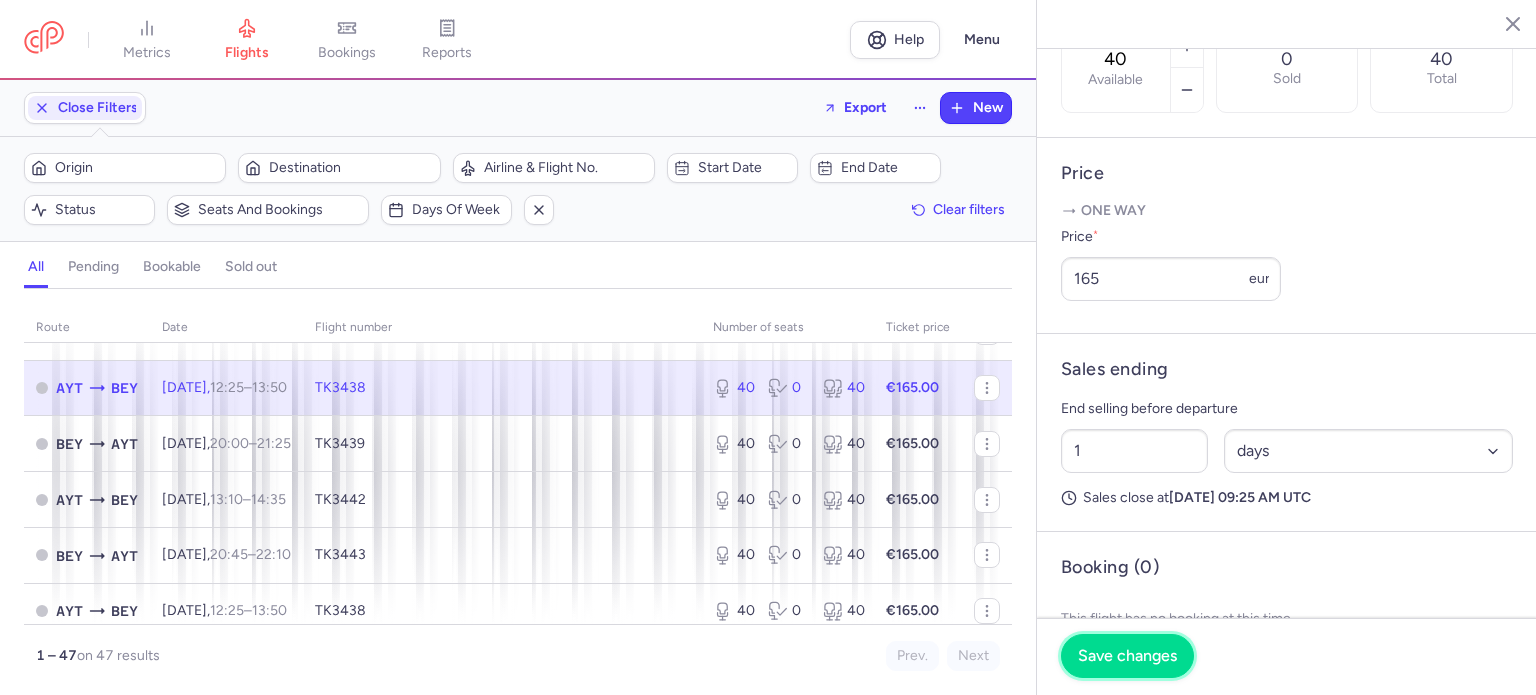 click on "Save changes" at bounding box center [1127, 656] 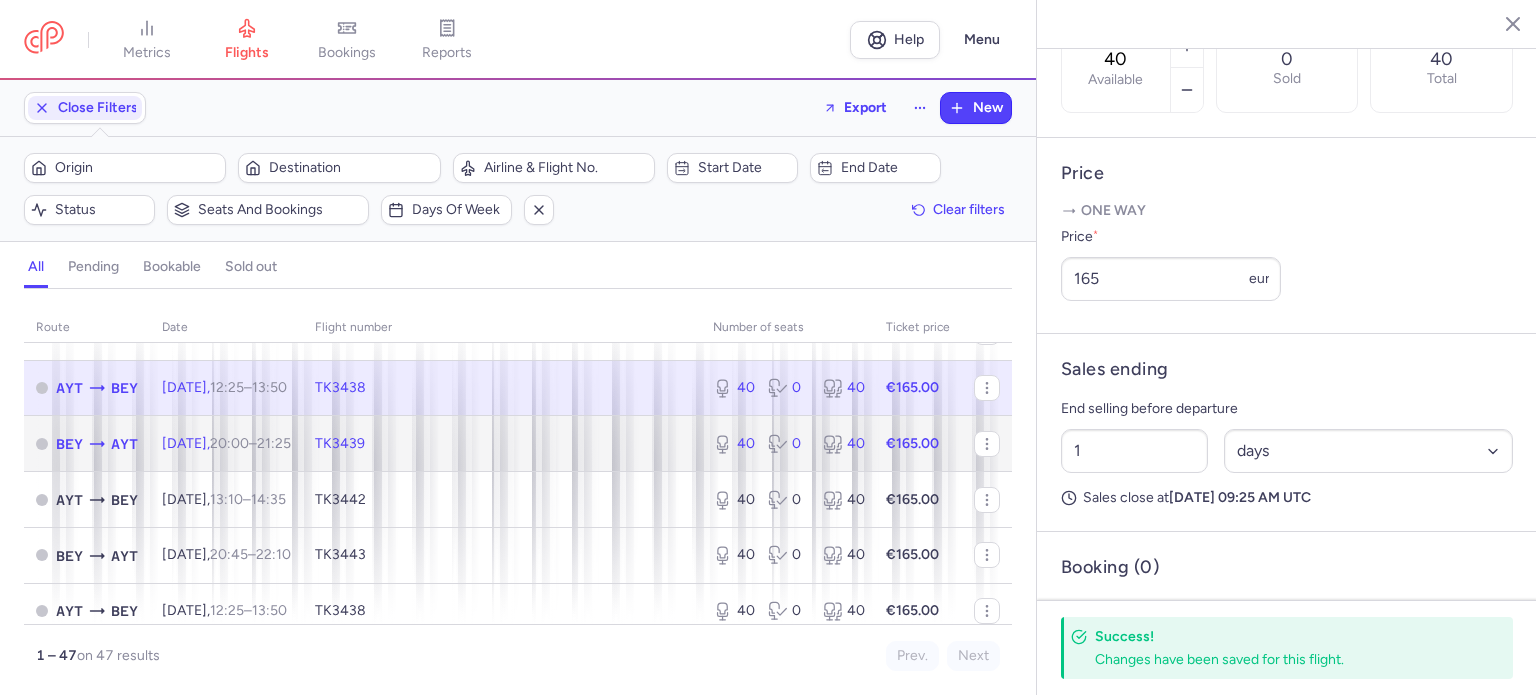 click on "40 0 40" 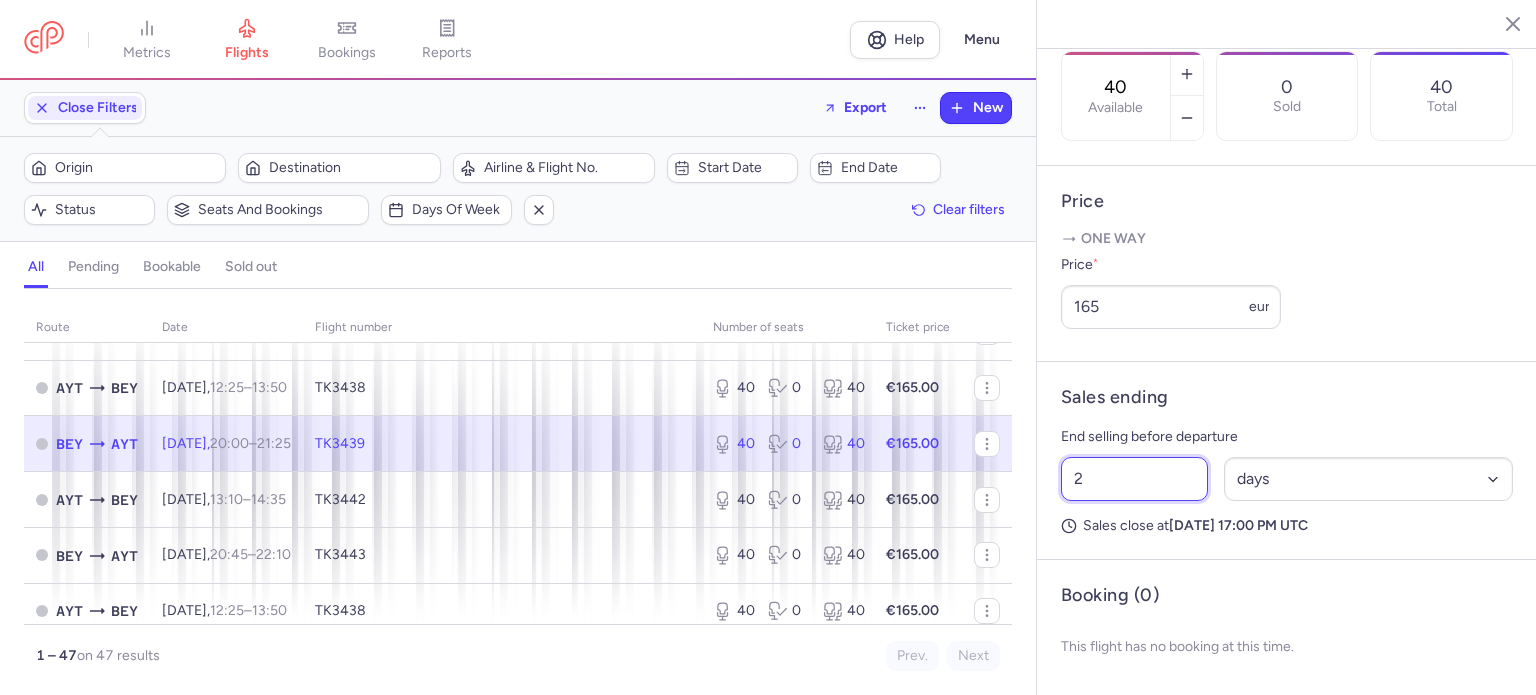 click on "2" at bounding box center [1134, 479] 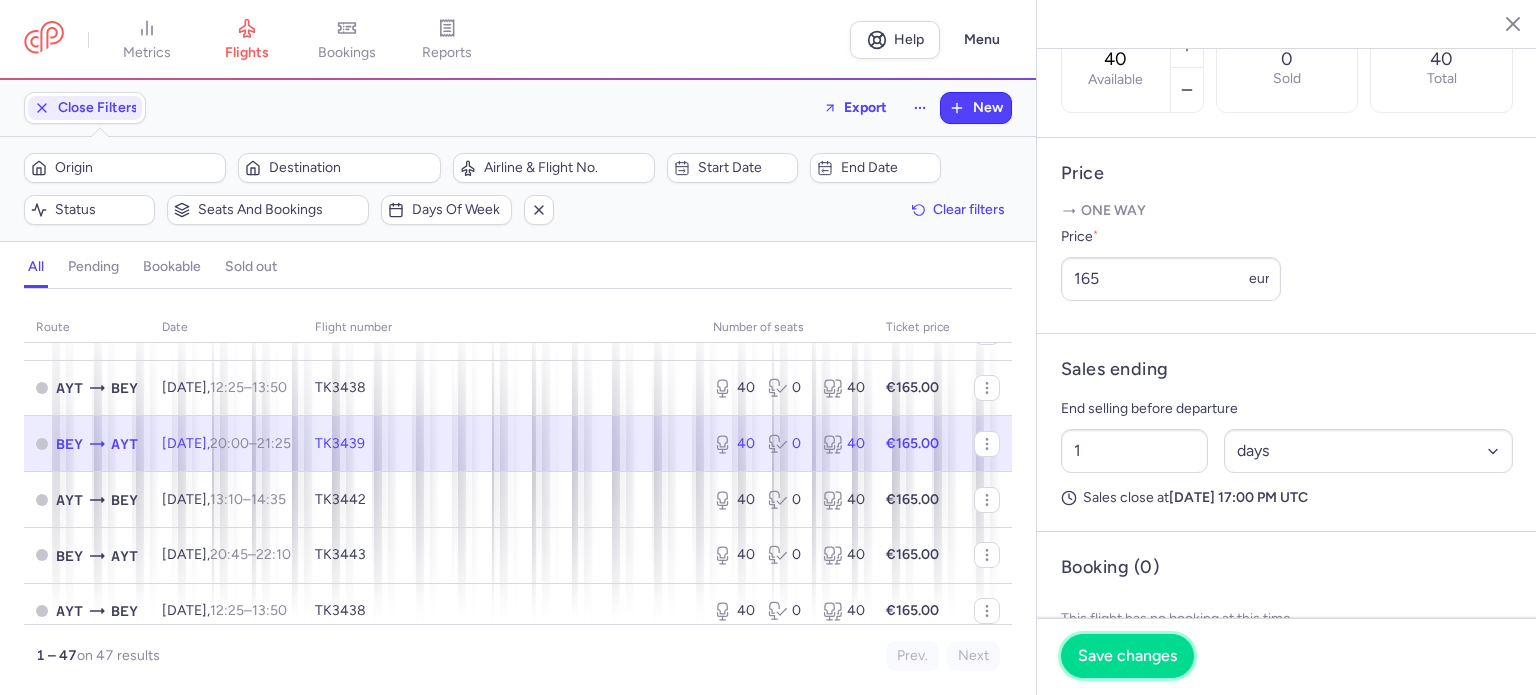 click on "Save changes" at bounding box center [1127, 656] 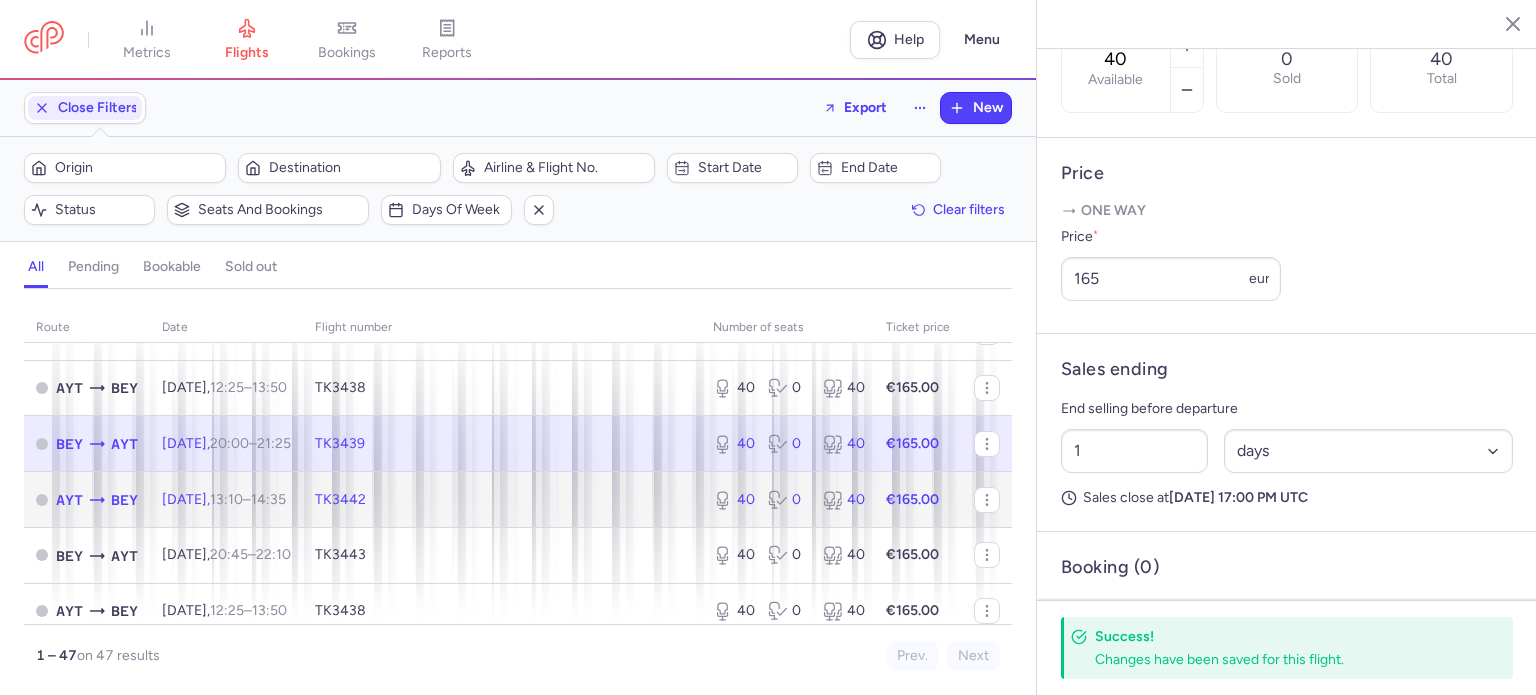 click on "40 0 40" 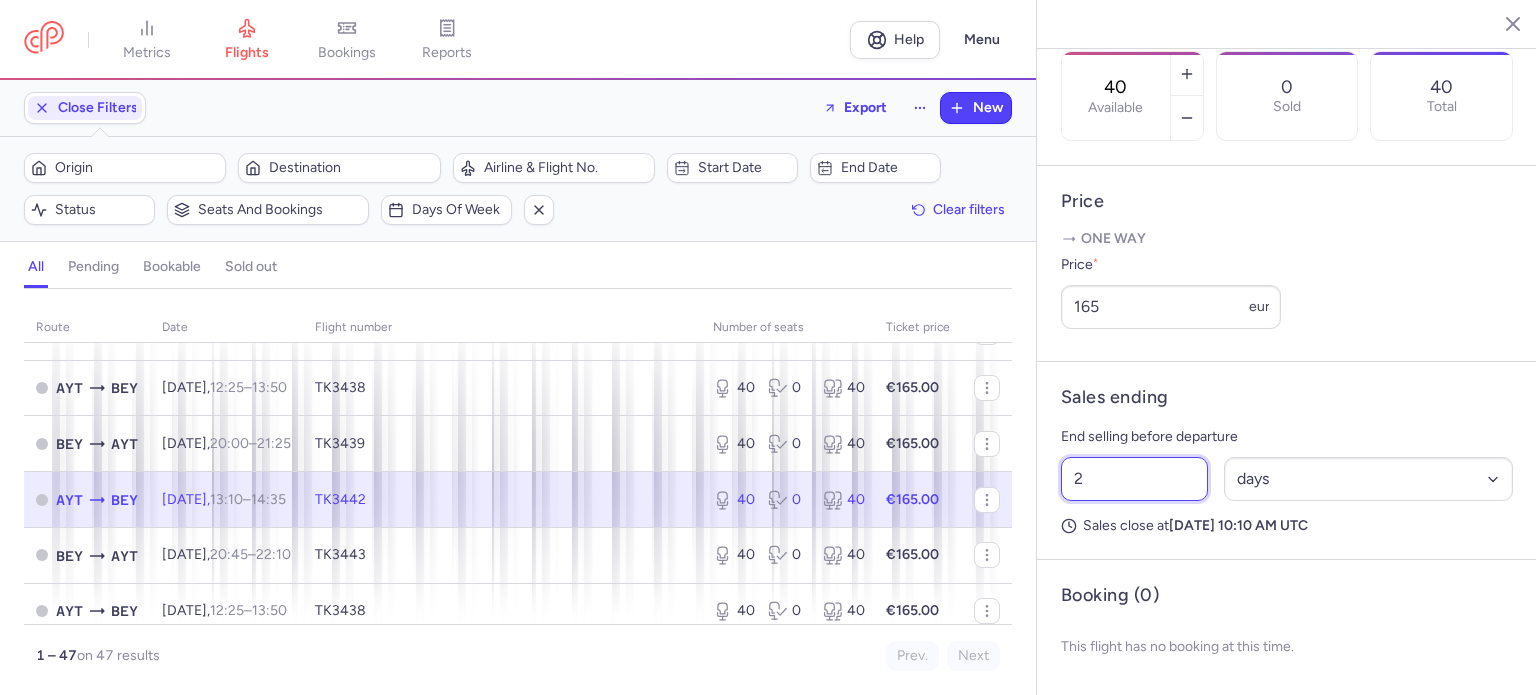 click on "2" at bounding box center [1134, 479] 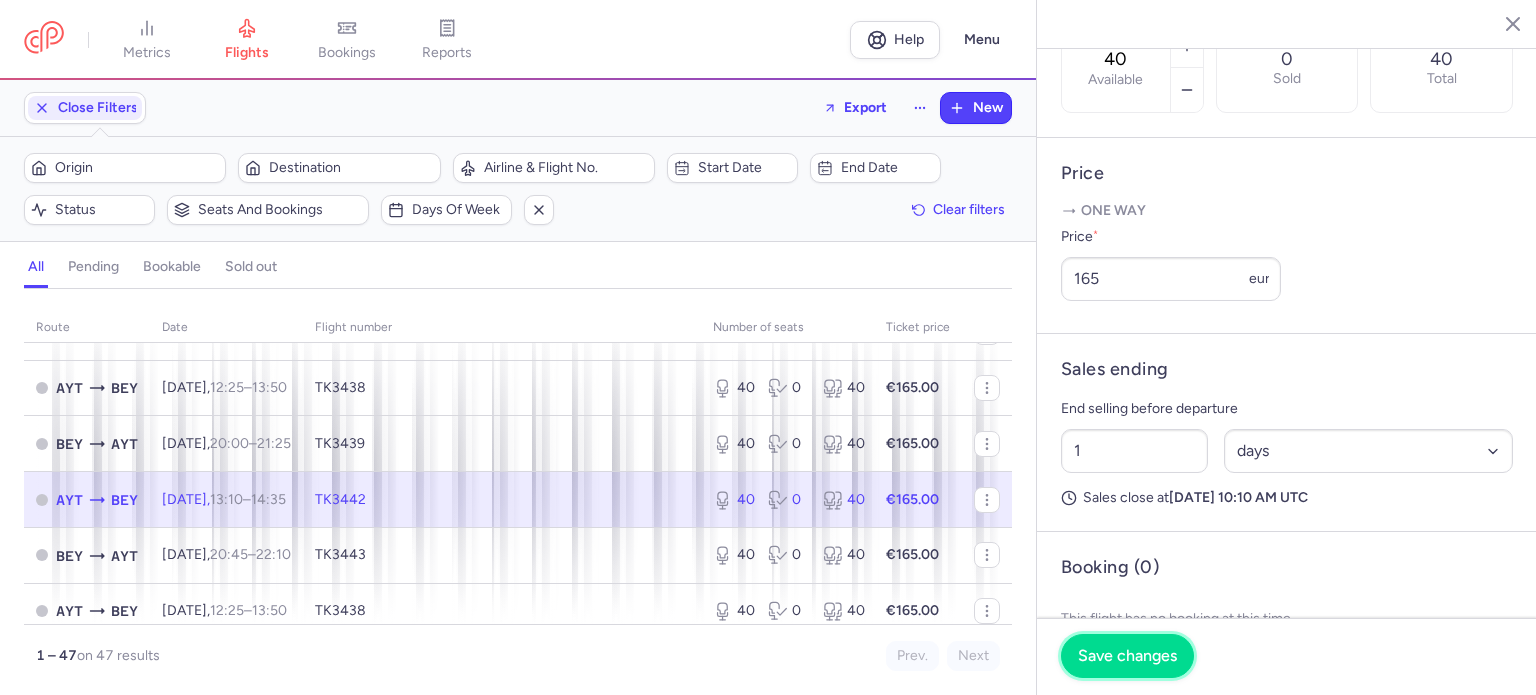 click on "Save changes" at bounding box center [1127, 656] 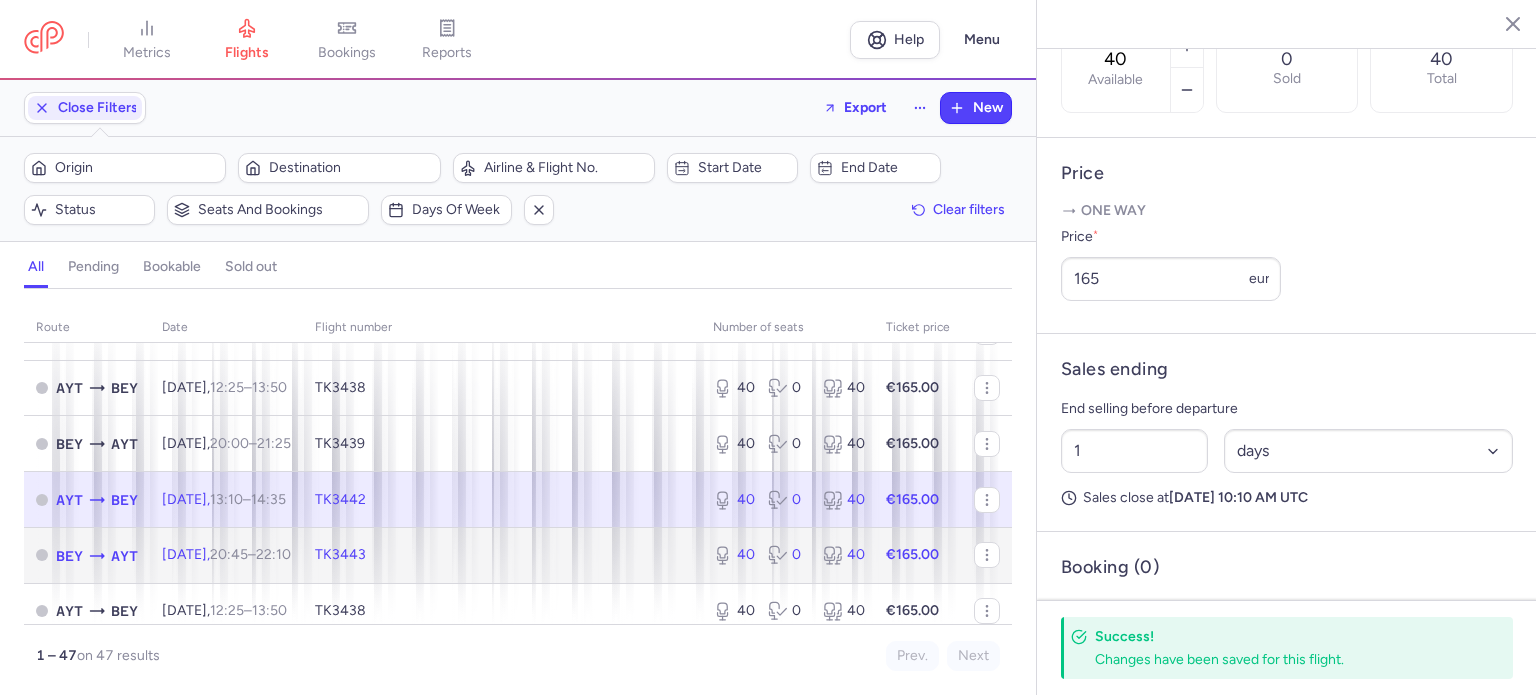 click on "40 0 40" 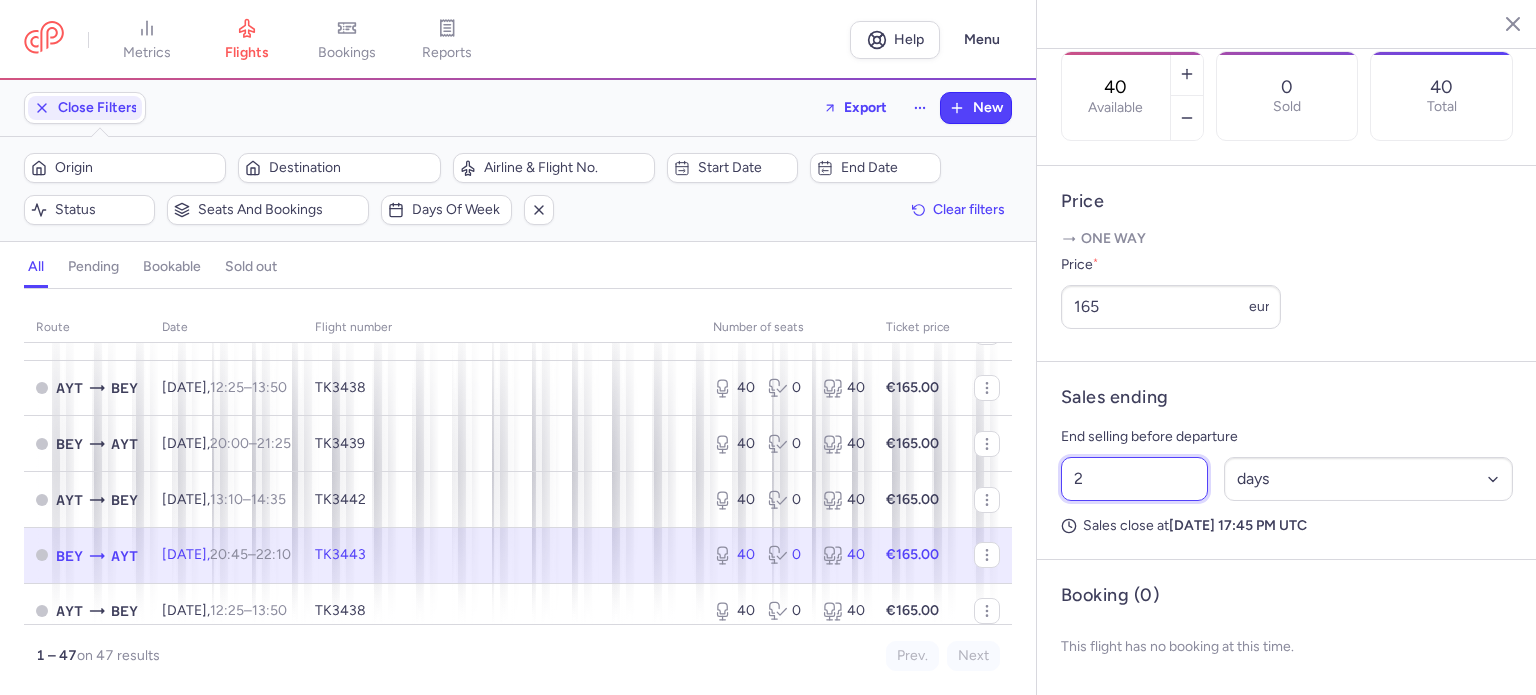 click on "2" at bounding box center (1134, 479) 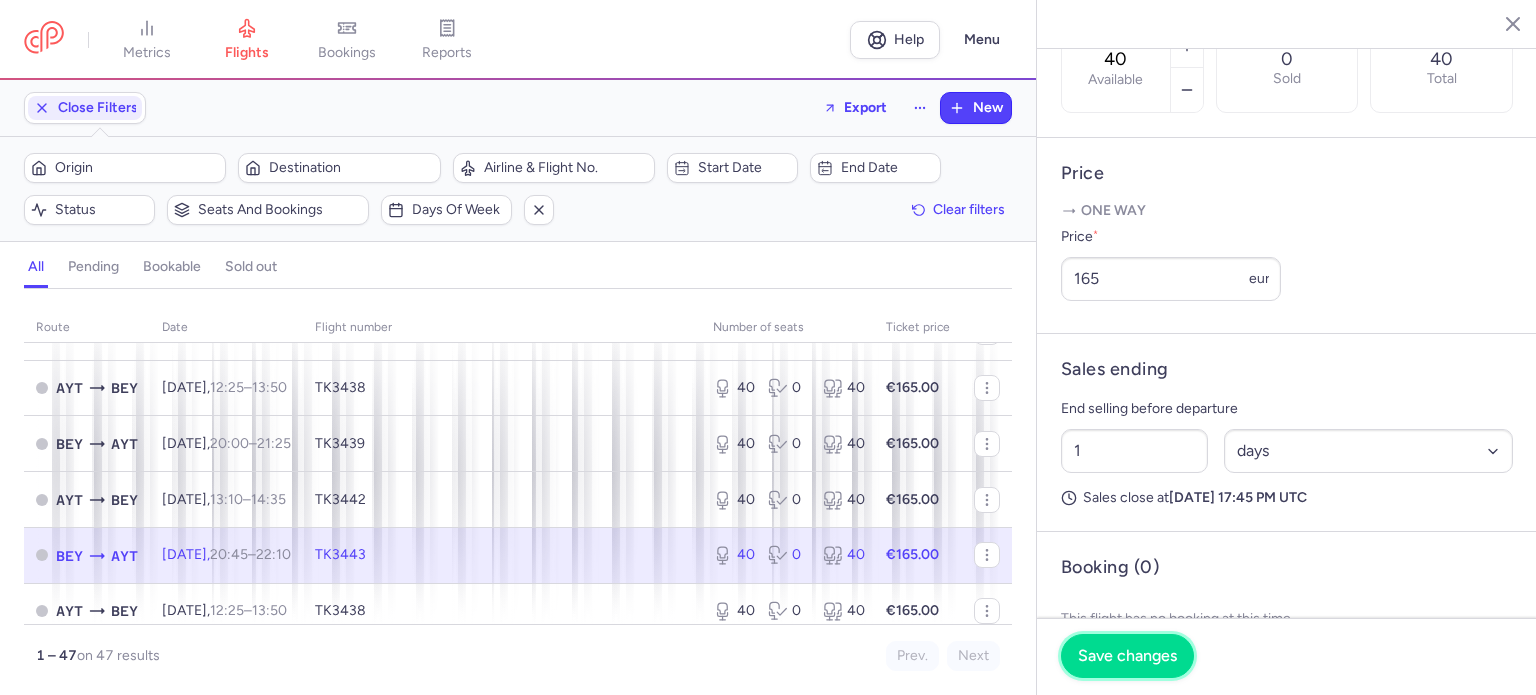click on "Save changes" at bounding box center (1127, 656) 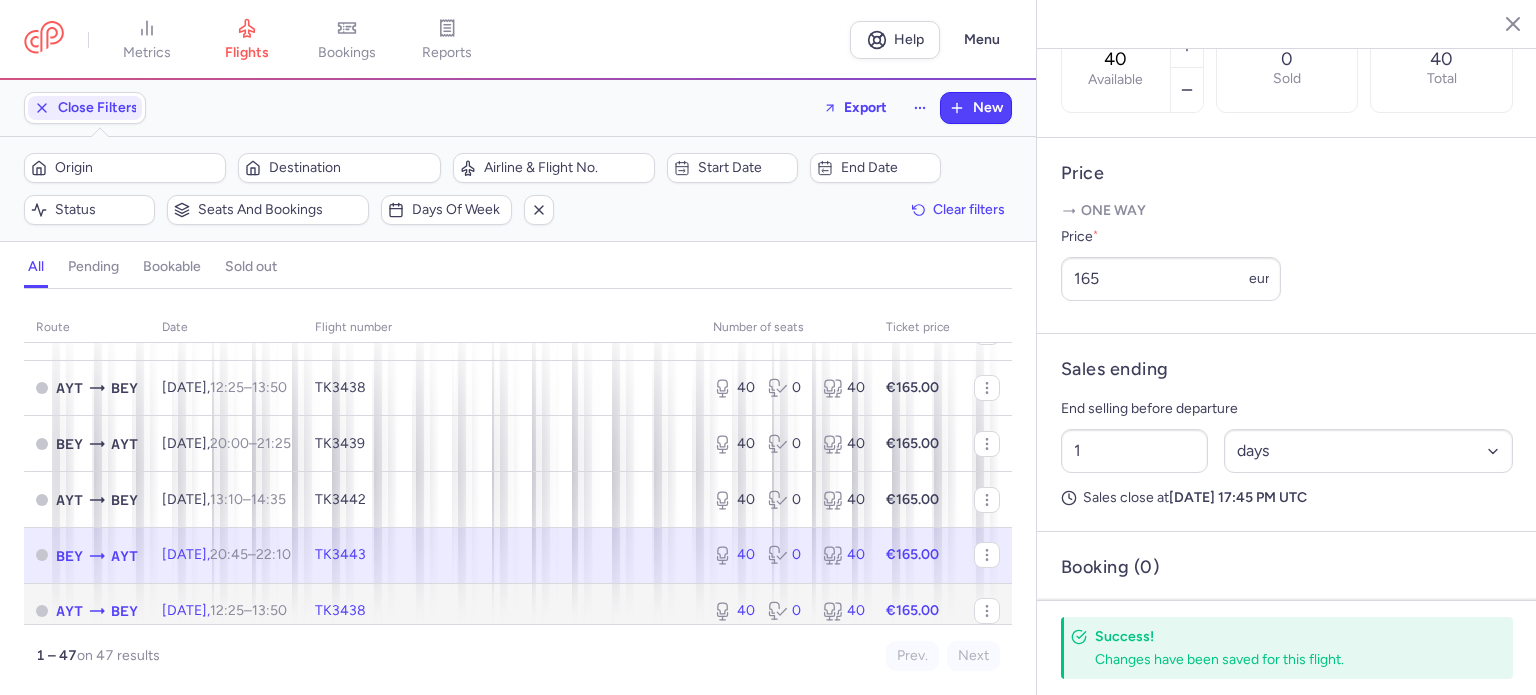 click on "40" at bounding box center [842, 611] 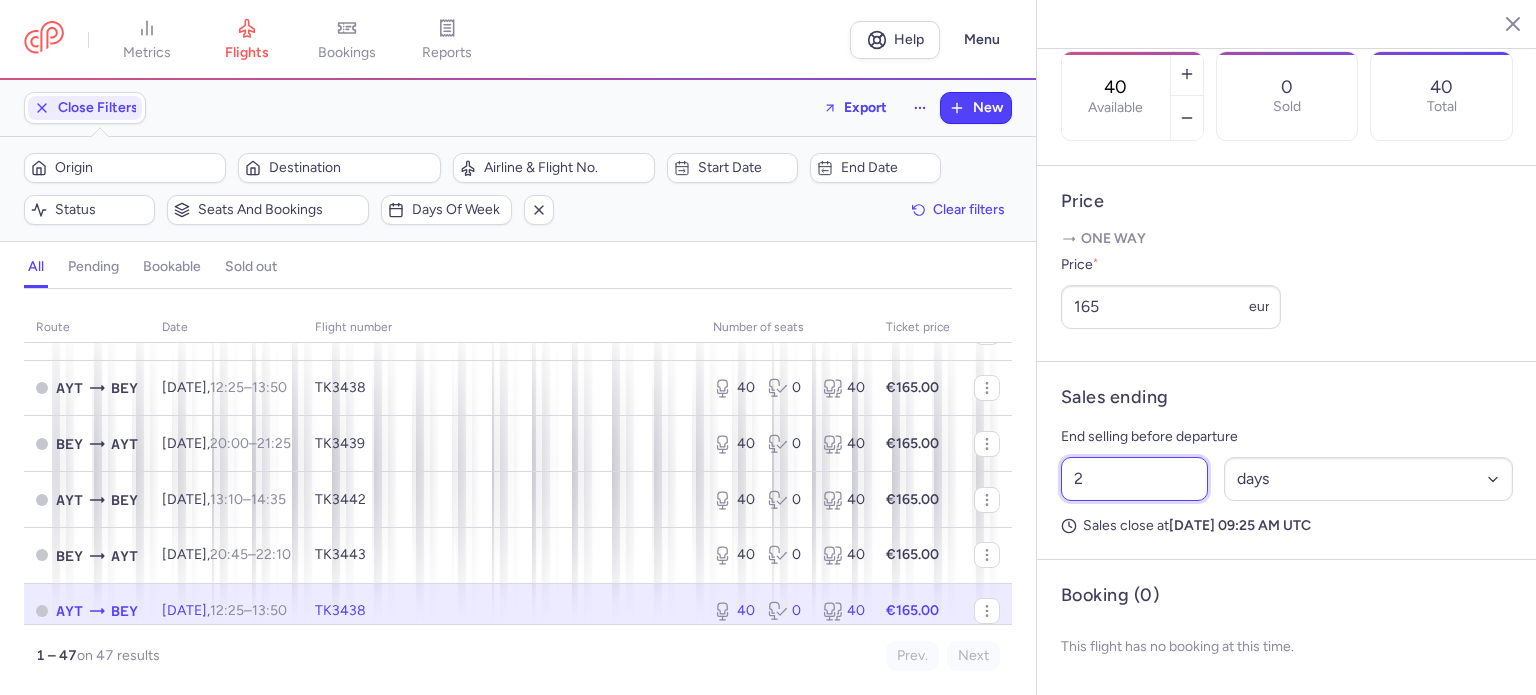 click on "2" at bounding box center (1134, 479) 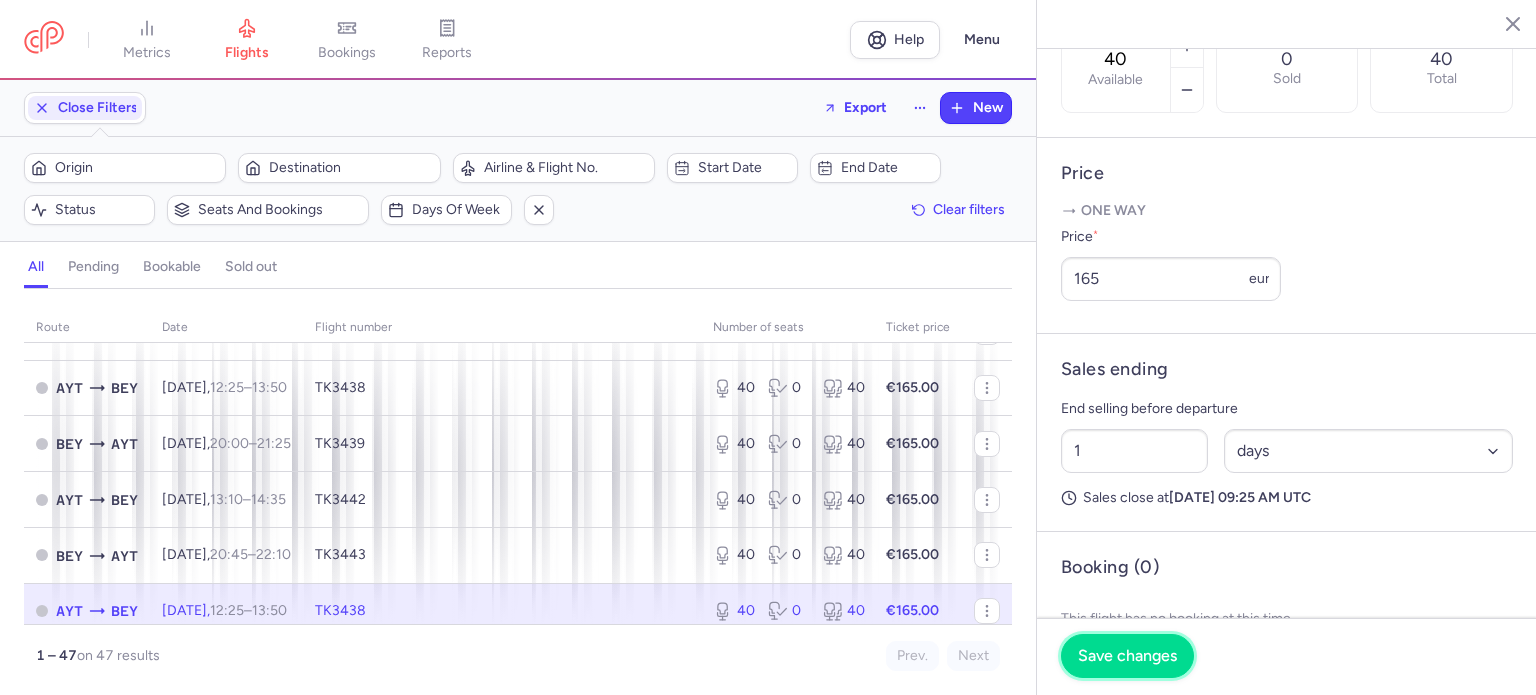 click on "Save changes" at bounding box center [1127, 656] 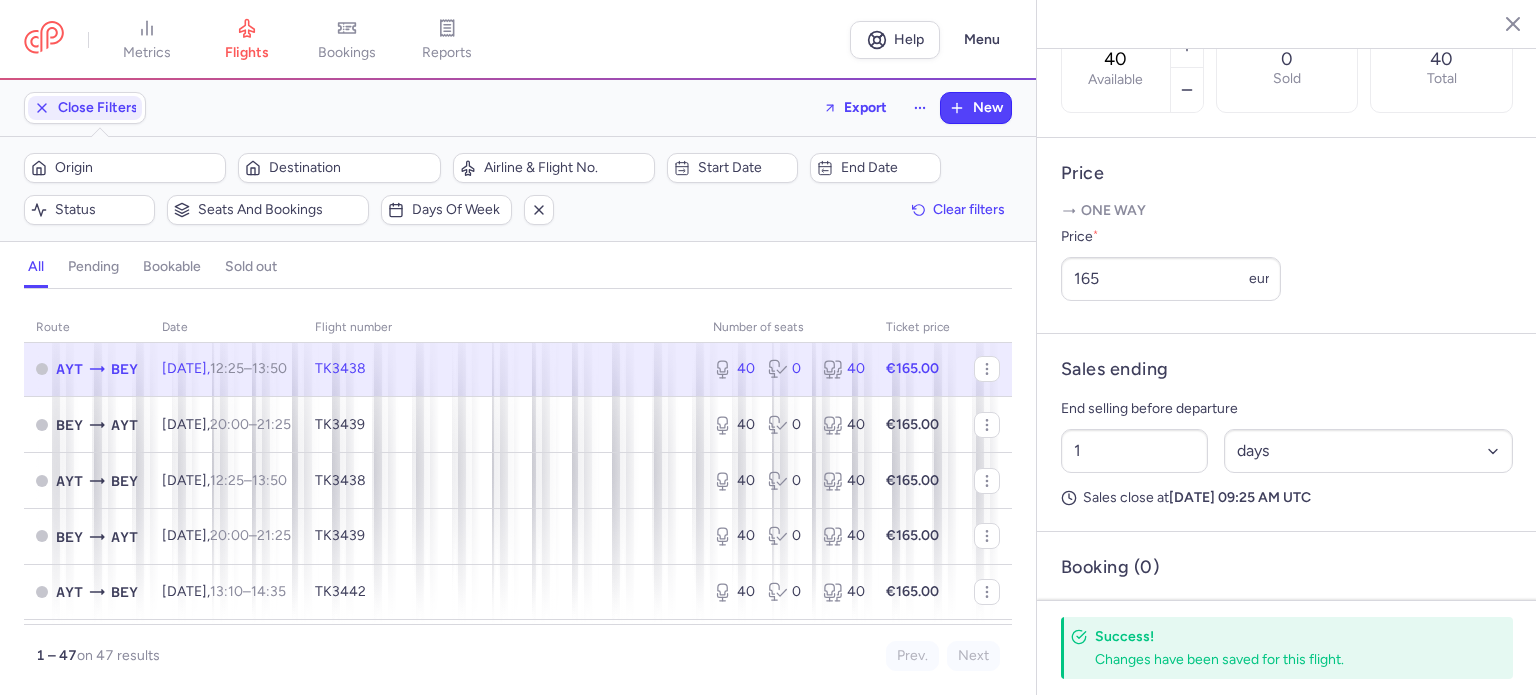 scroll, scrollTop: 492, scrollLeft: 0, axis: vertical 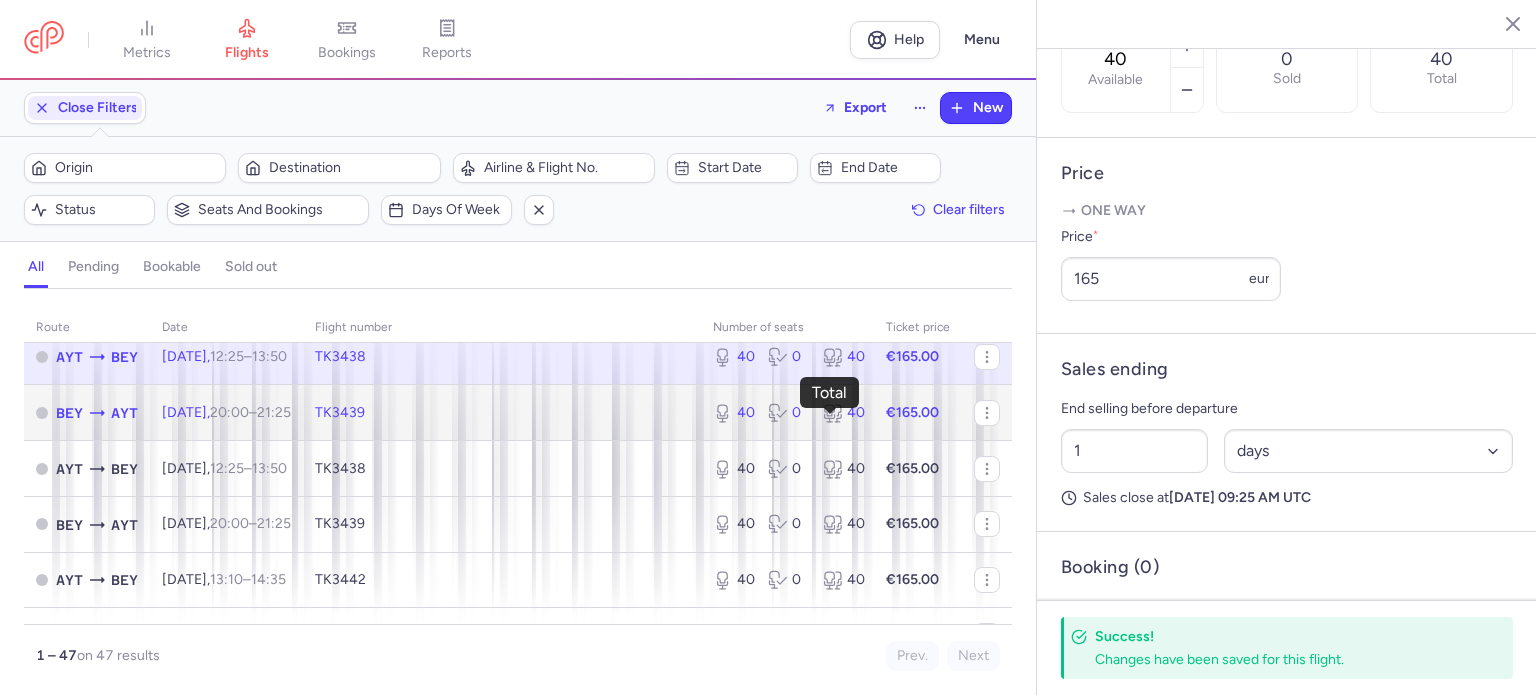 click 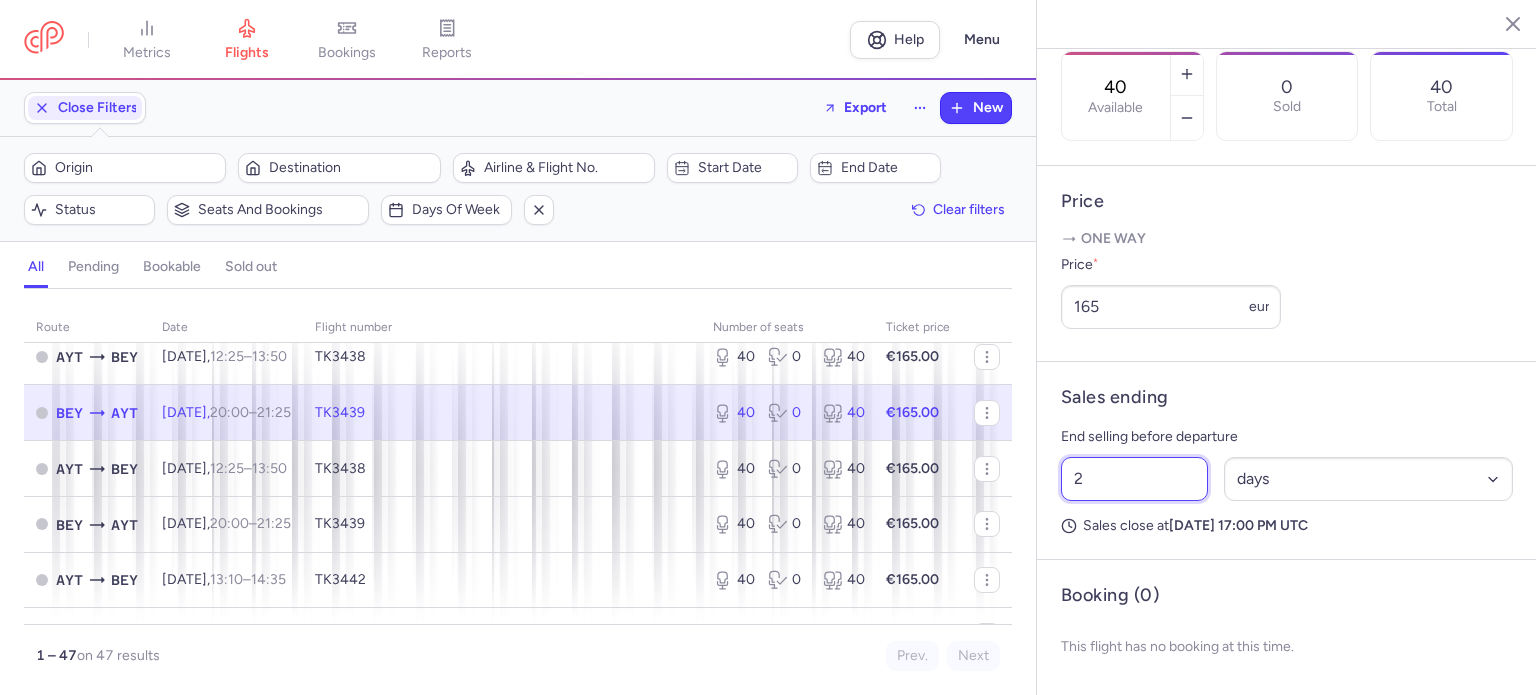 click on "2" at bounding box center [1134, 479] 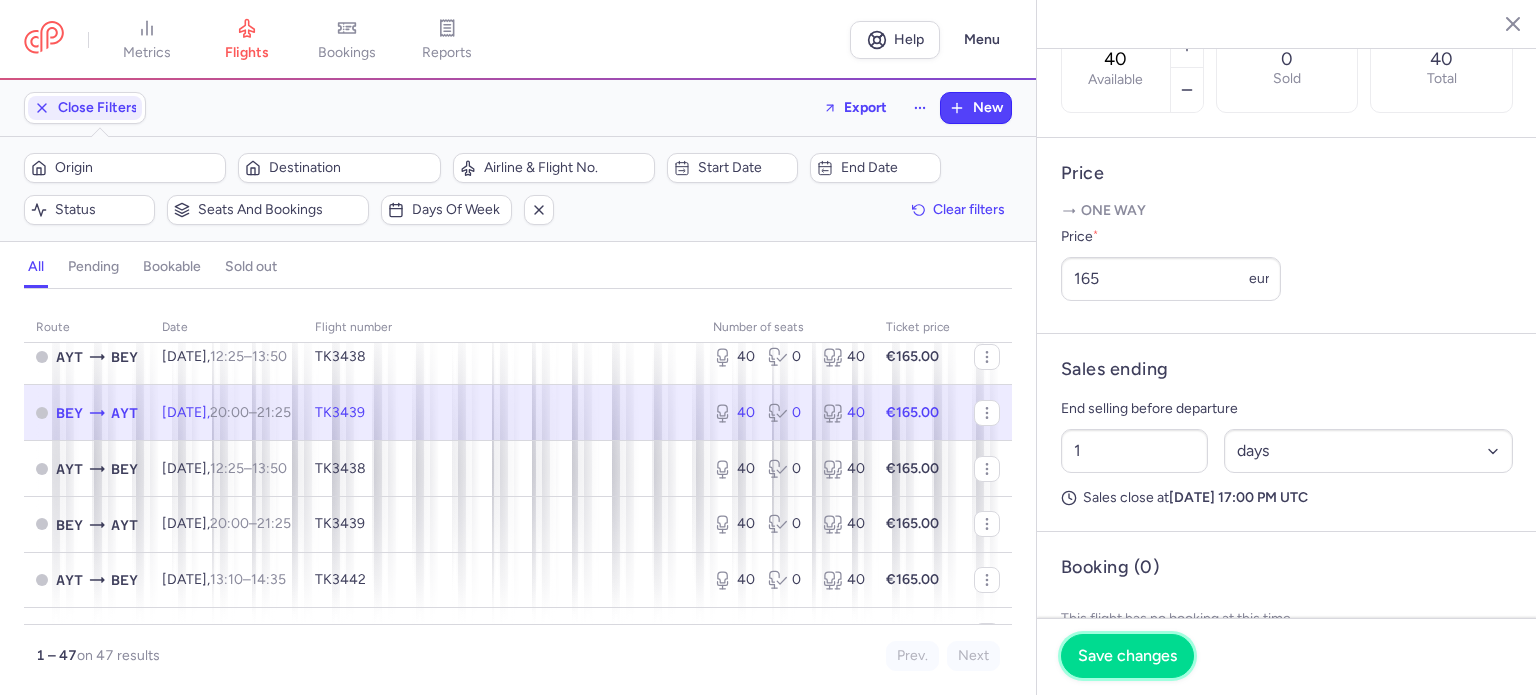 click on "Save changes" at bounding box center [1127, 656] 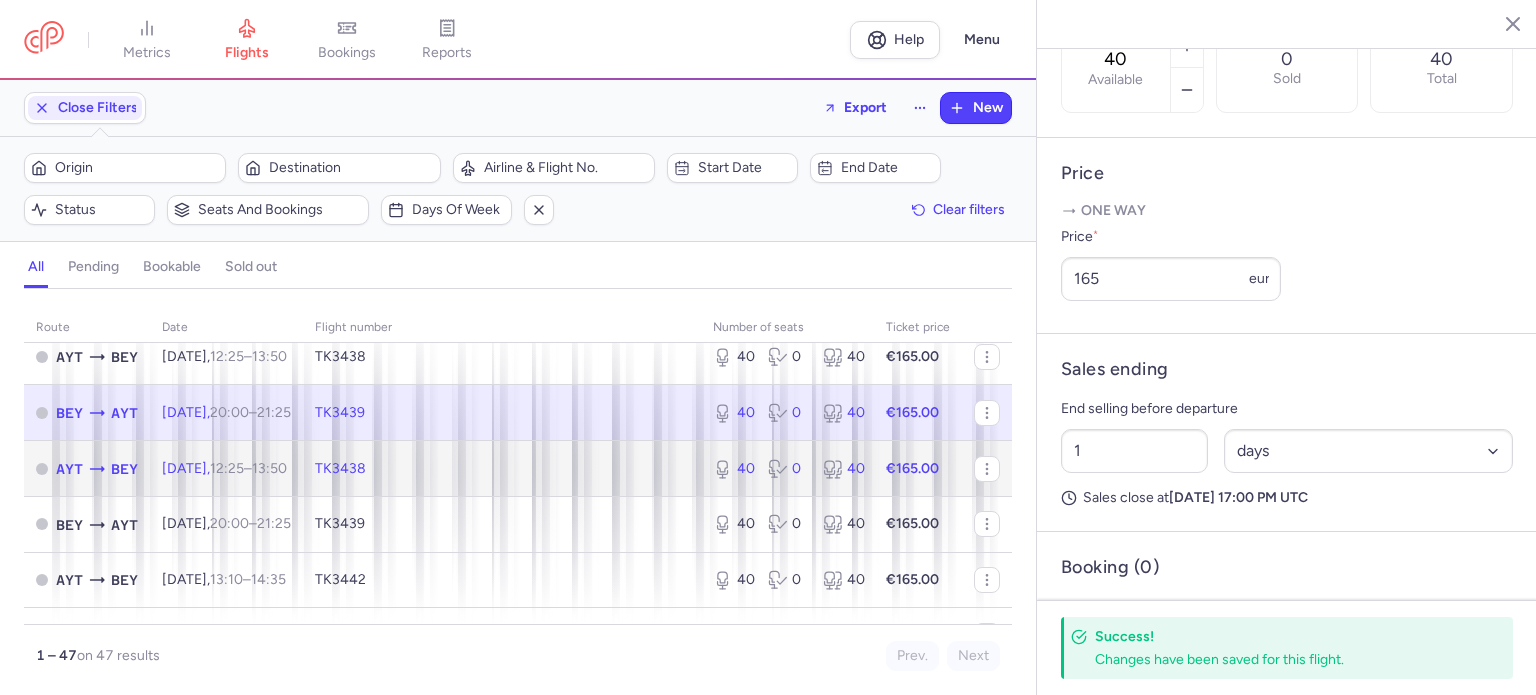 click on "€165.00" 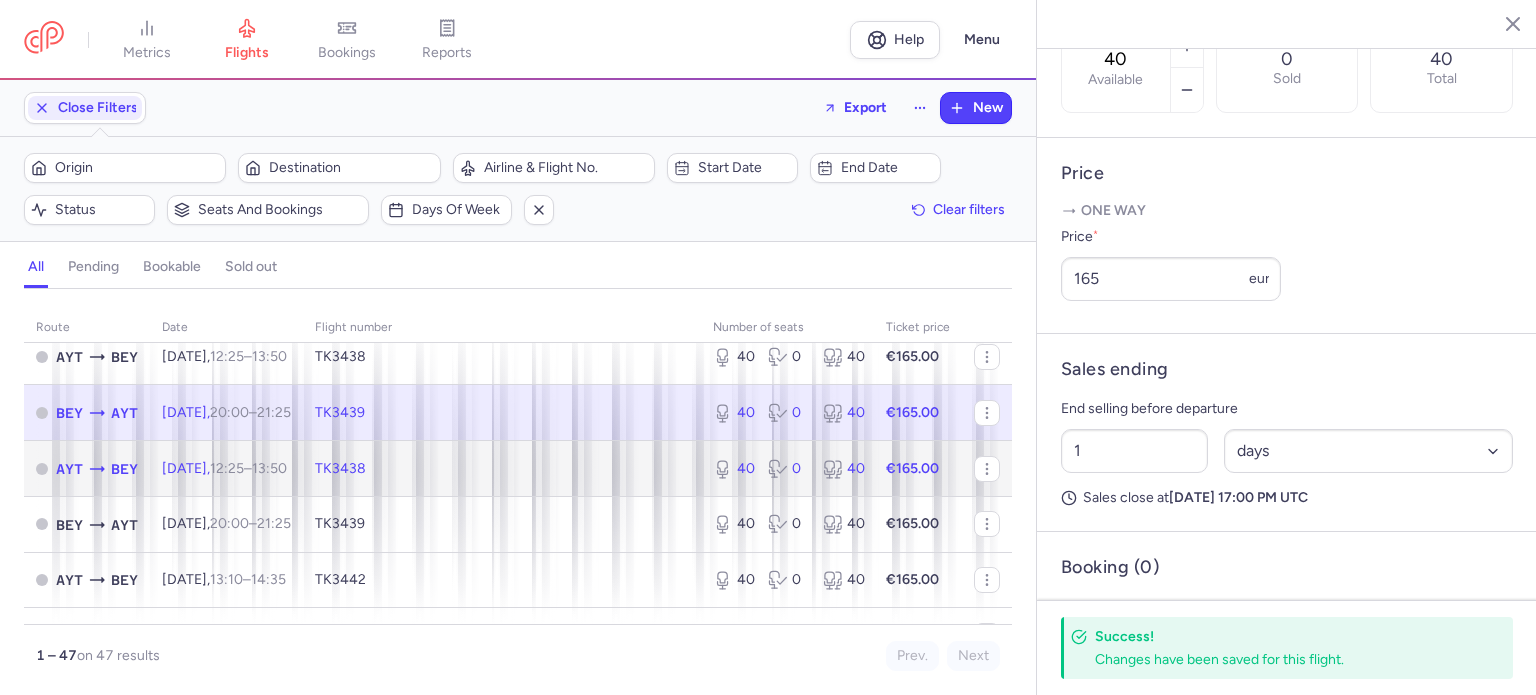 click on "40 0 40" 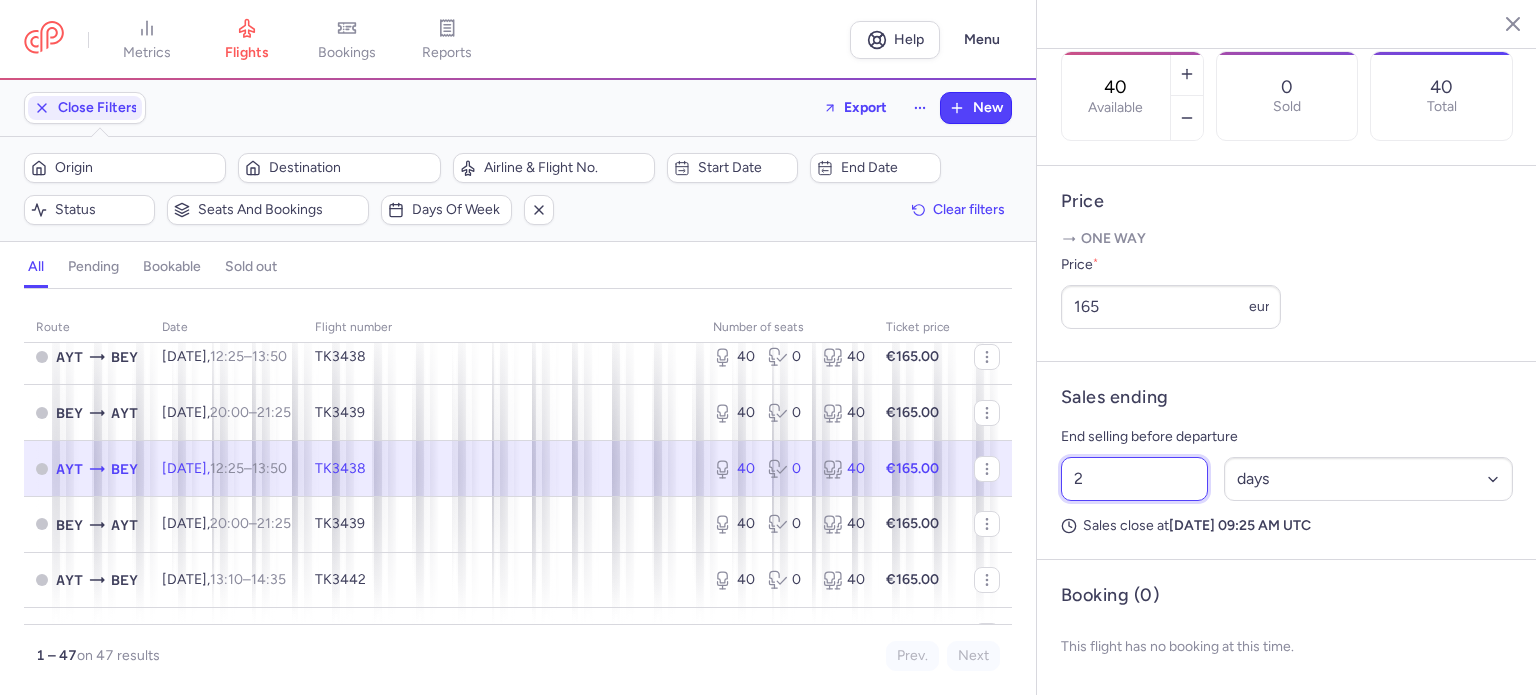 click on "2" at bounding box center (1134, 479) 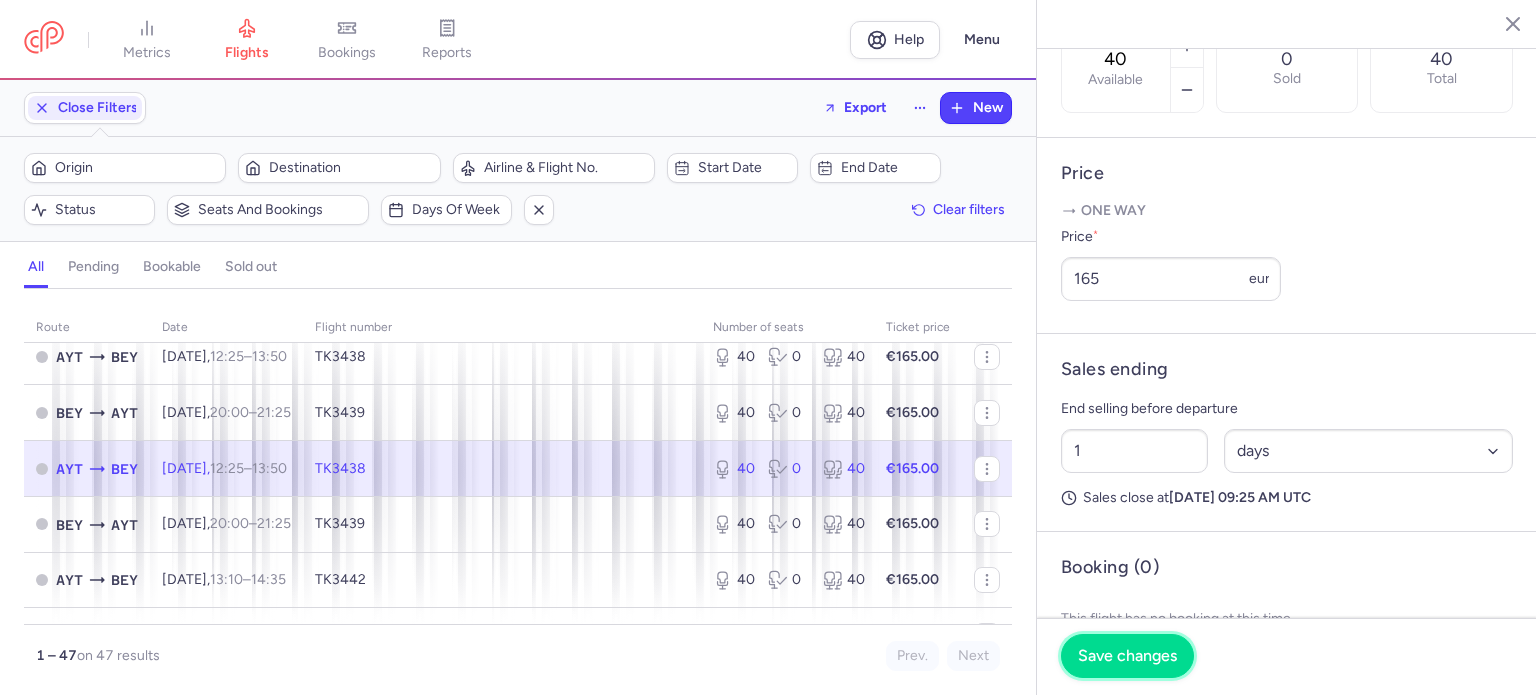 click on "Save changes" at bounding box center [1127, 656] 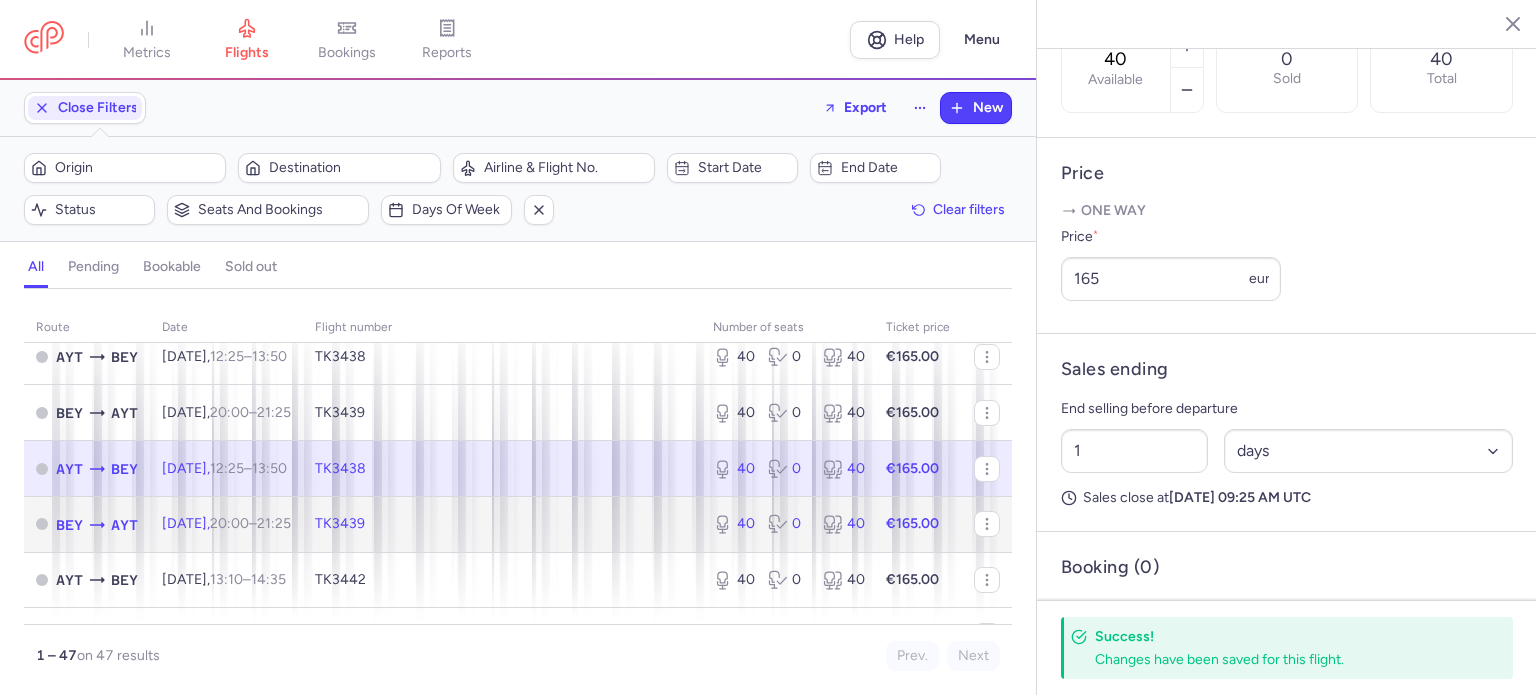 click 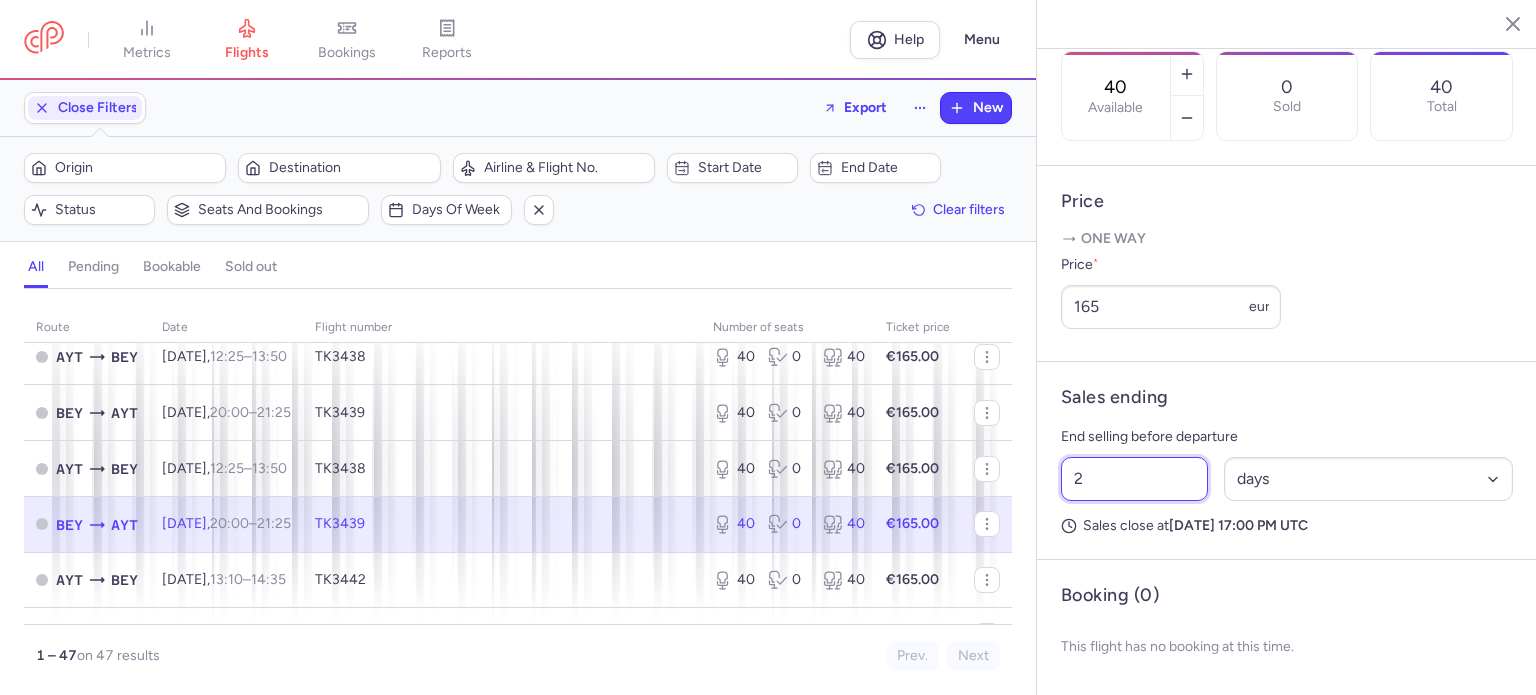 click on "2" at bounding box center [1134, 479] 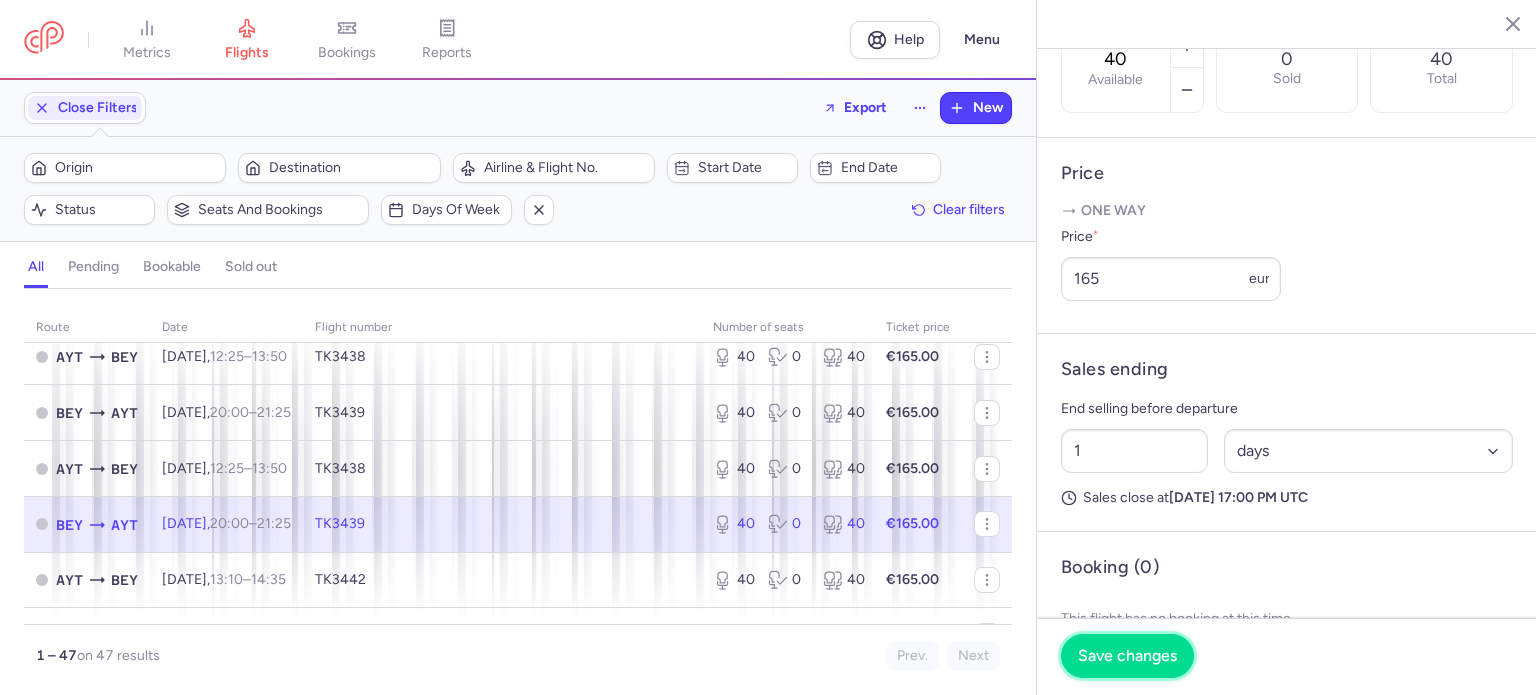 click on "Save changes" at bounding box center (1127, 656) 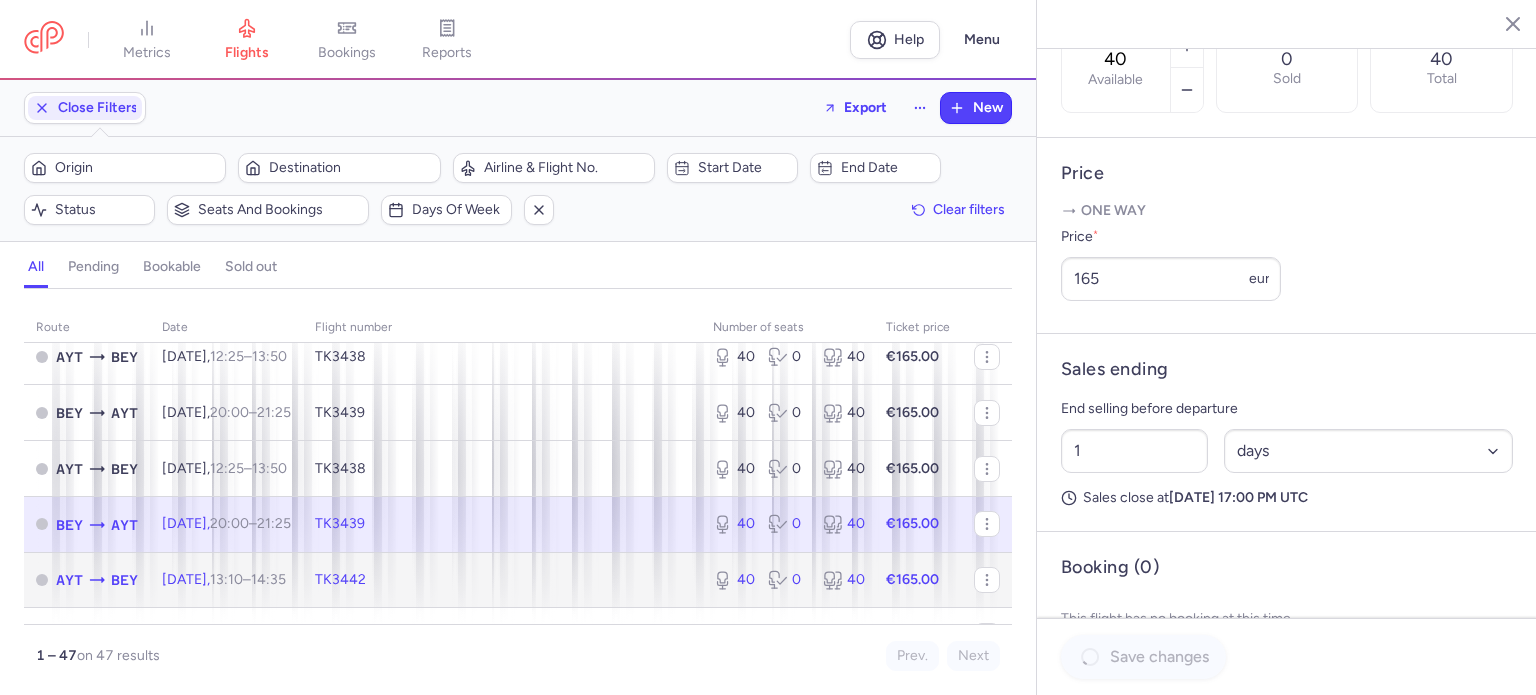 click on "40" at bounding box center (842, 580) 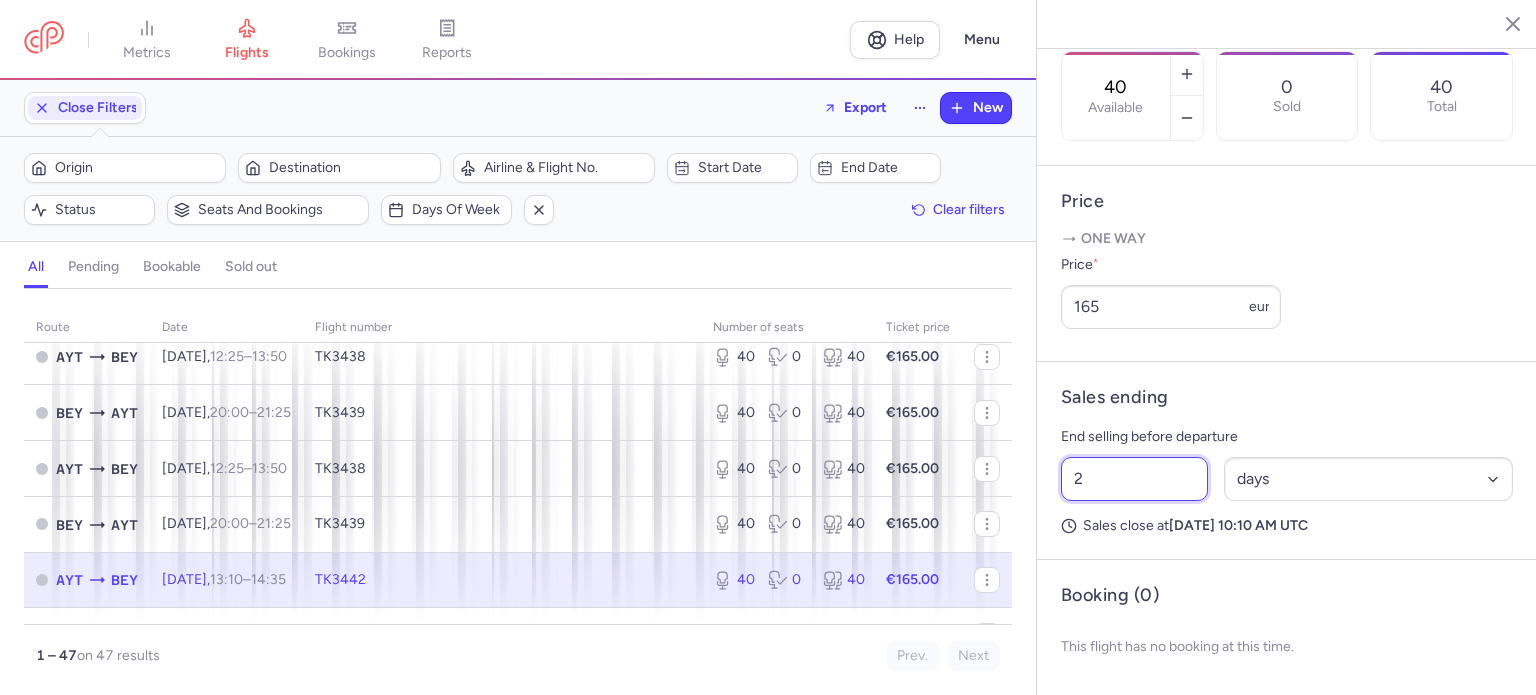 click on "2" at bounding box center [1134, 479] 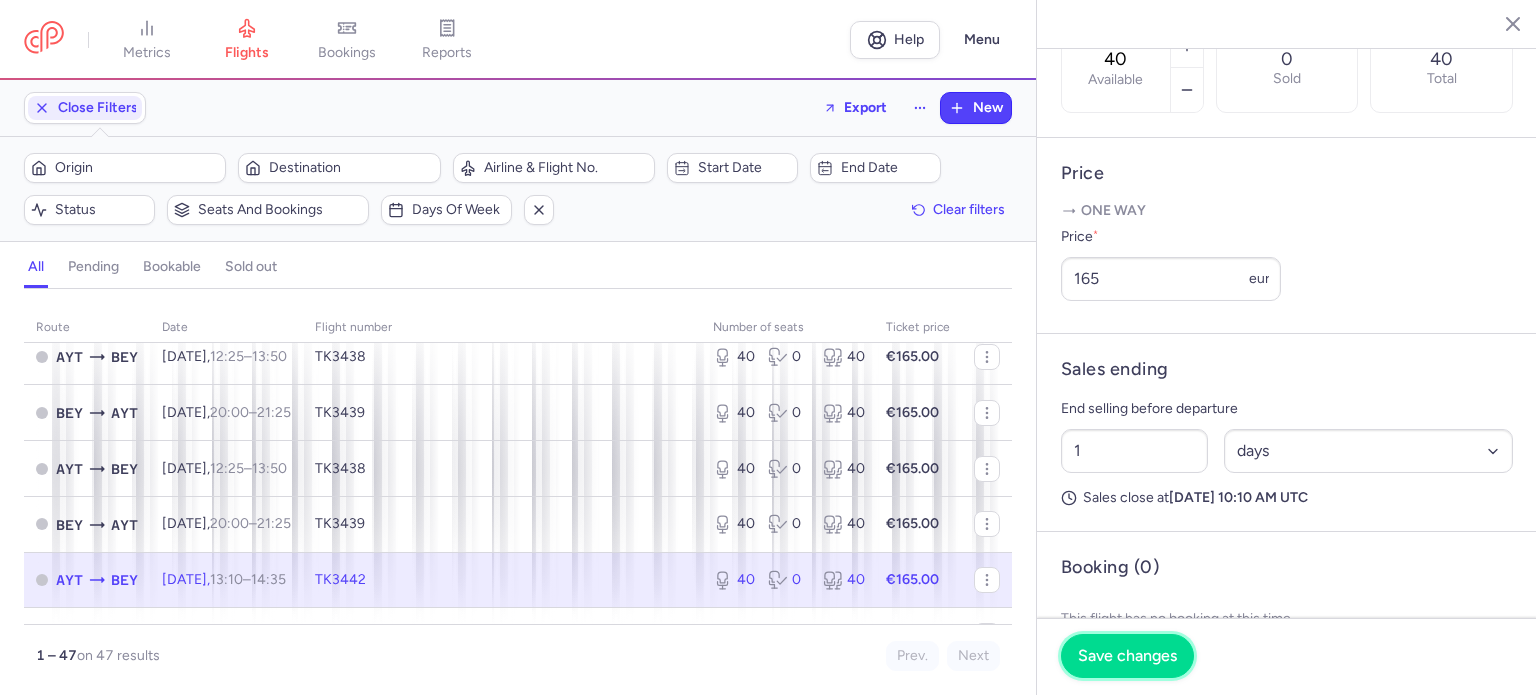 click on "Save changes" at bounding box center [1127, 656] 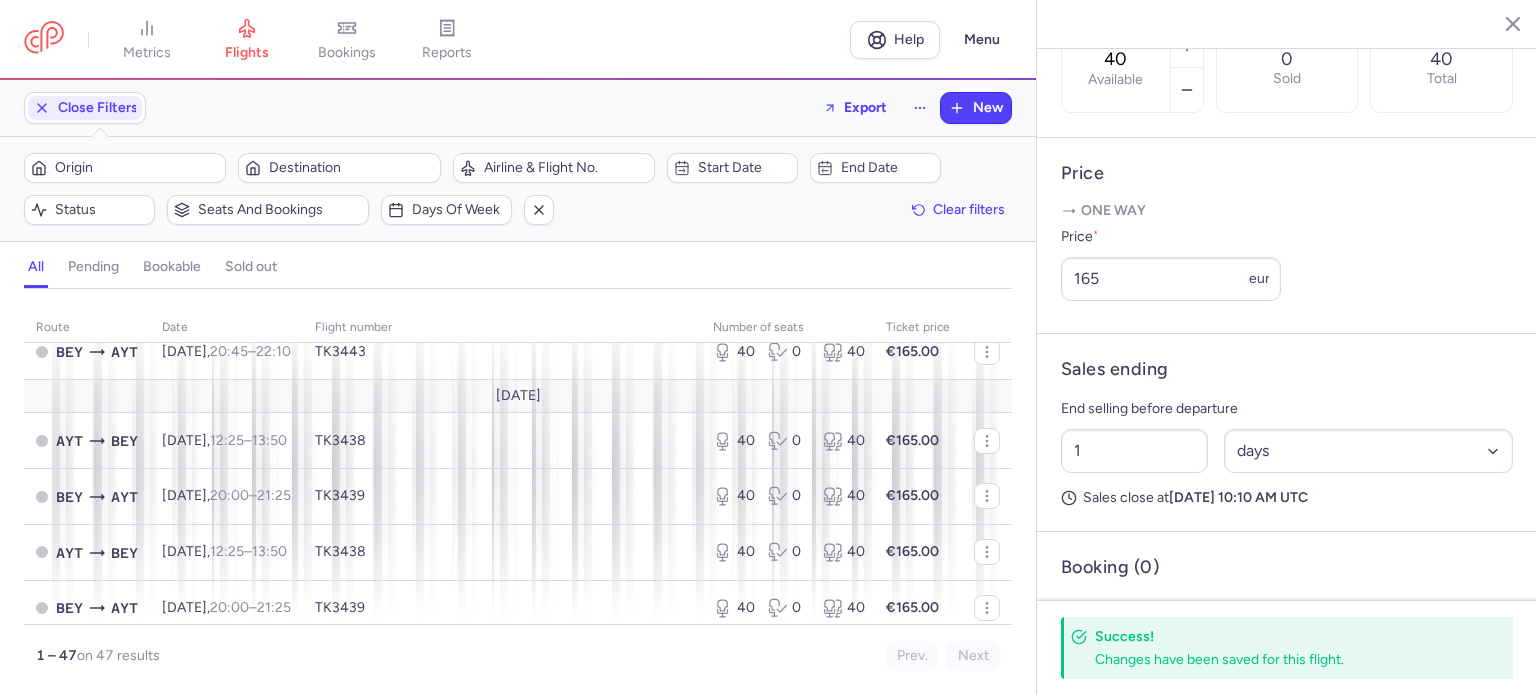 scroll, scrollTop: 776, scrollLeft: 0, axis: vertical 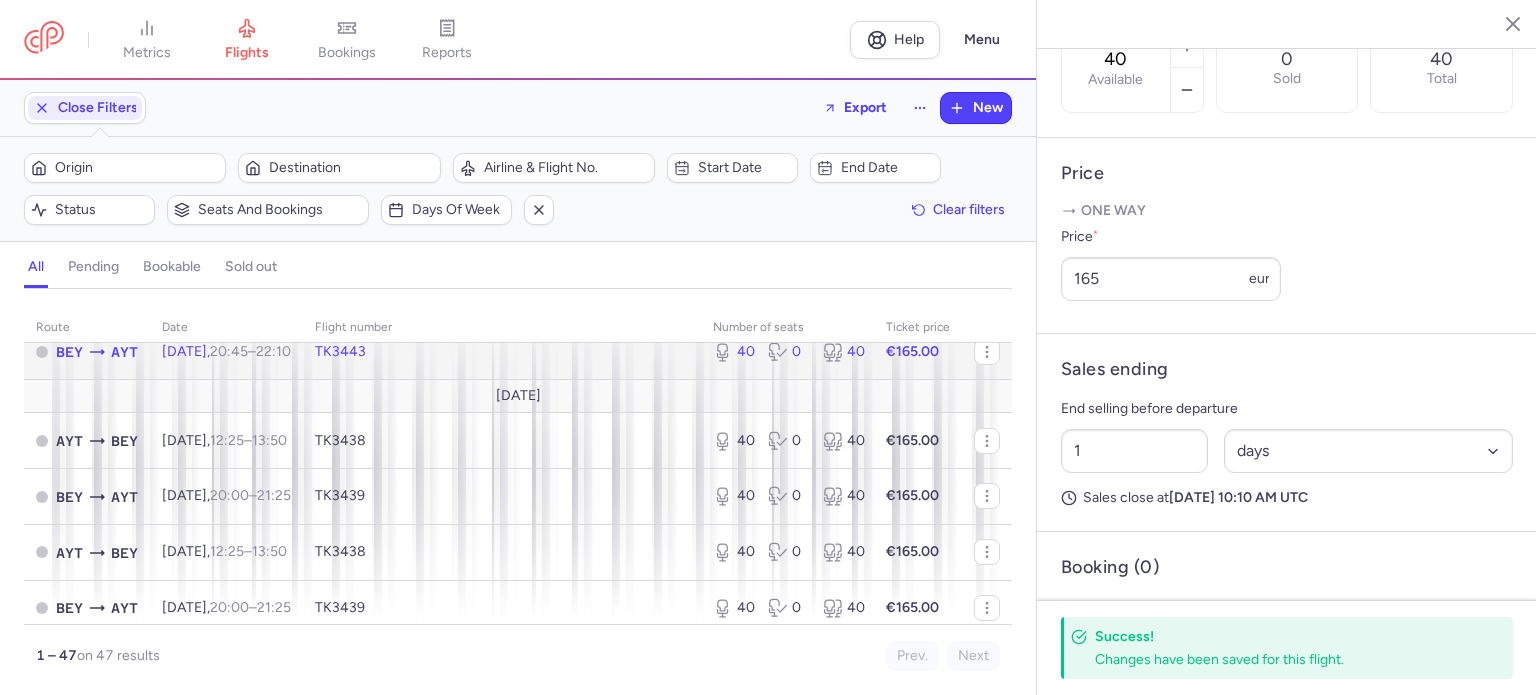 click on "40 0 40" 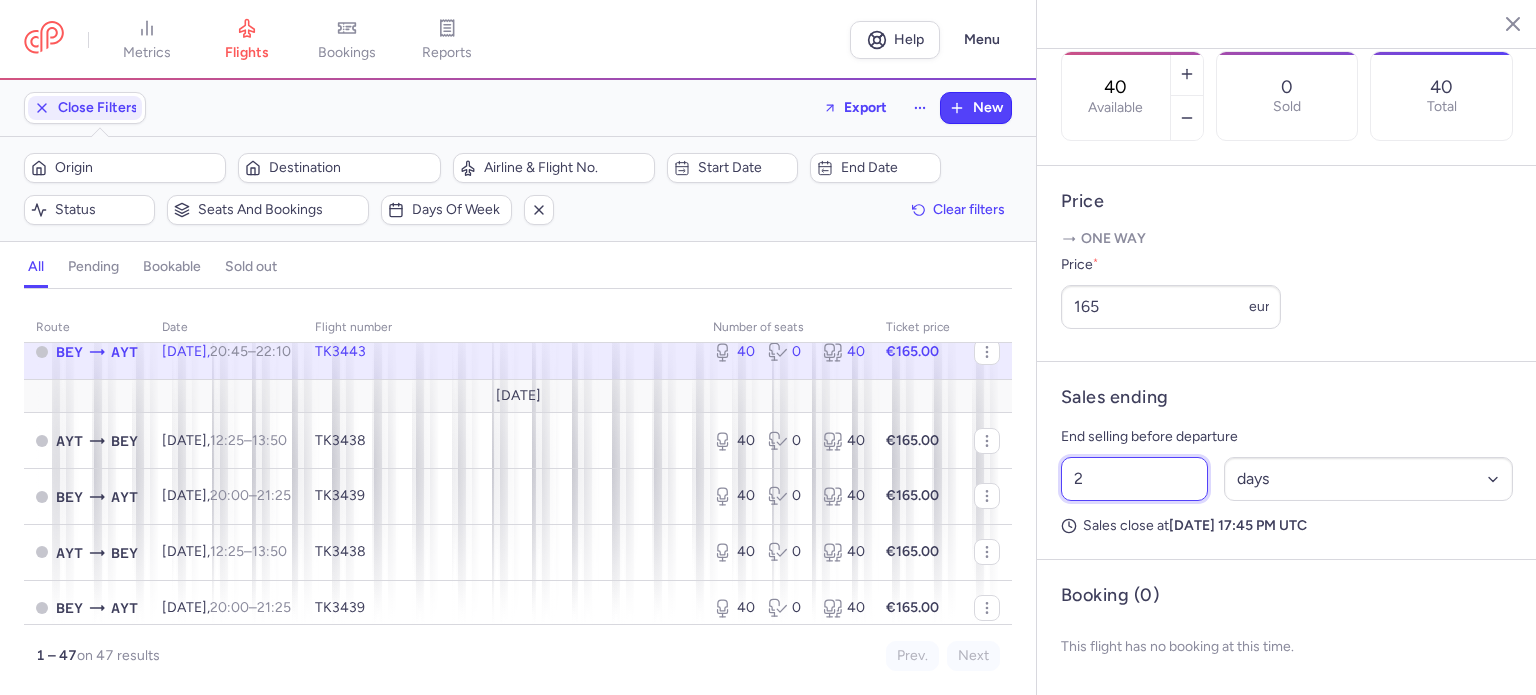 click on "2" at bounding box center [1134, 479] 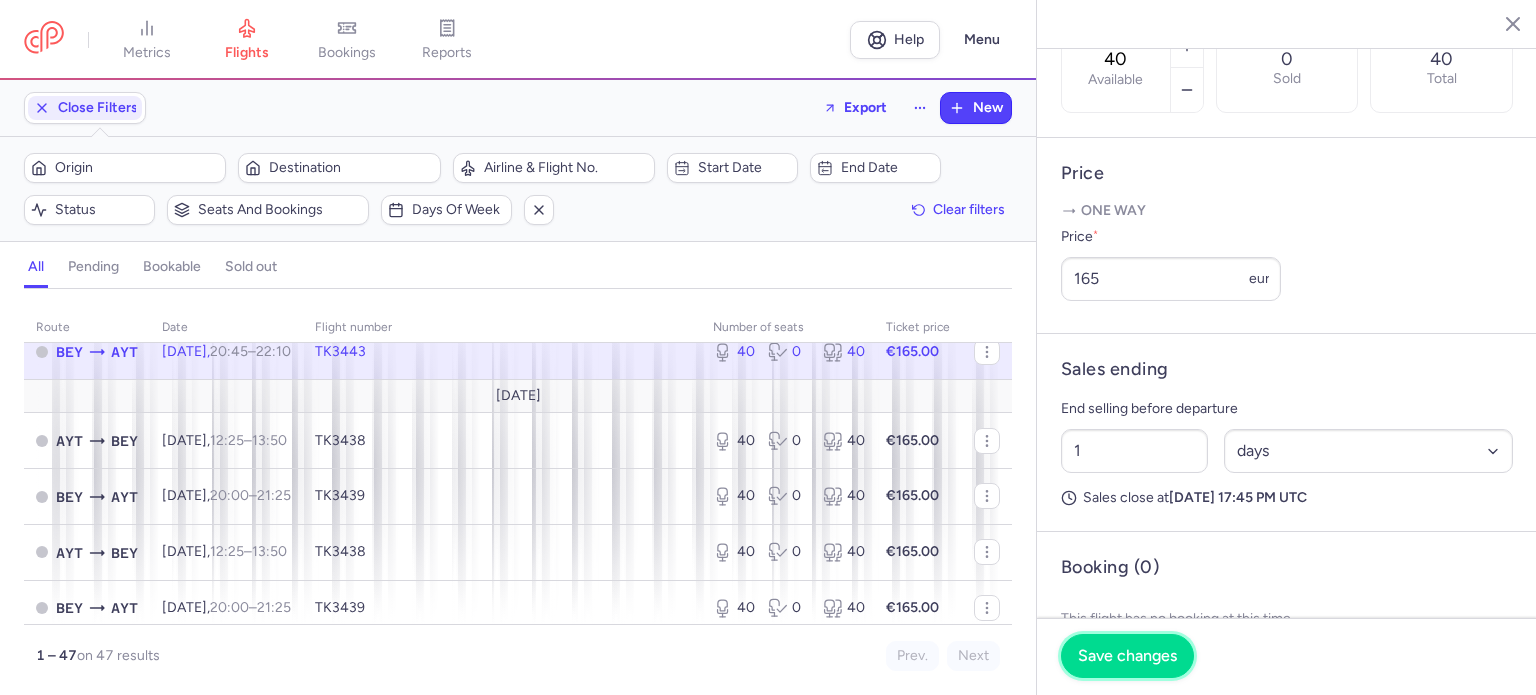 click on "Save changes" at bounding box center (1127, 656) 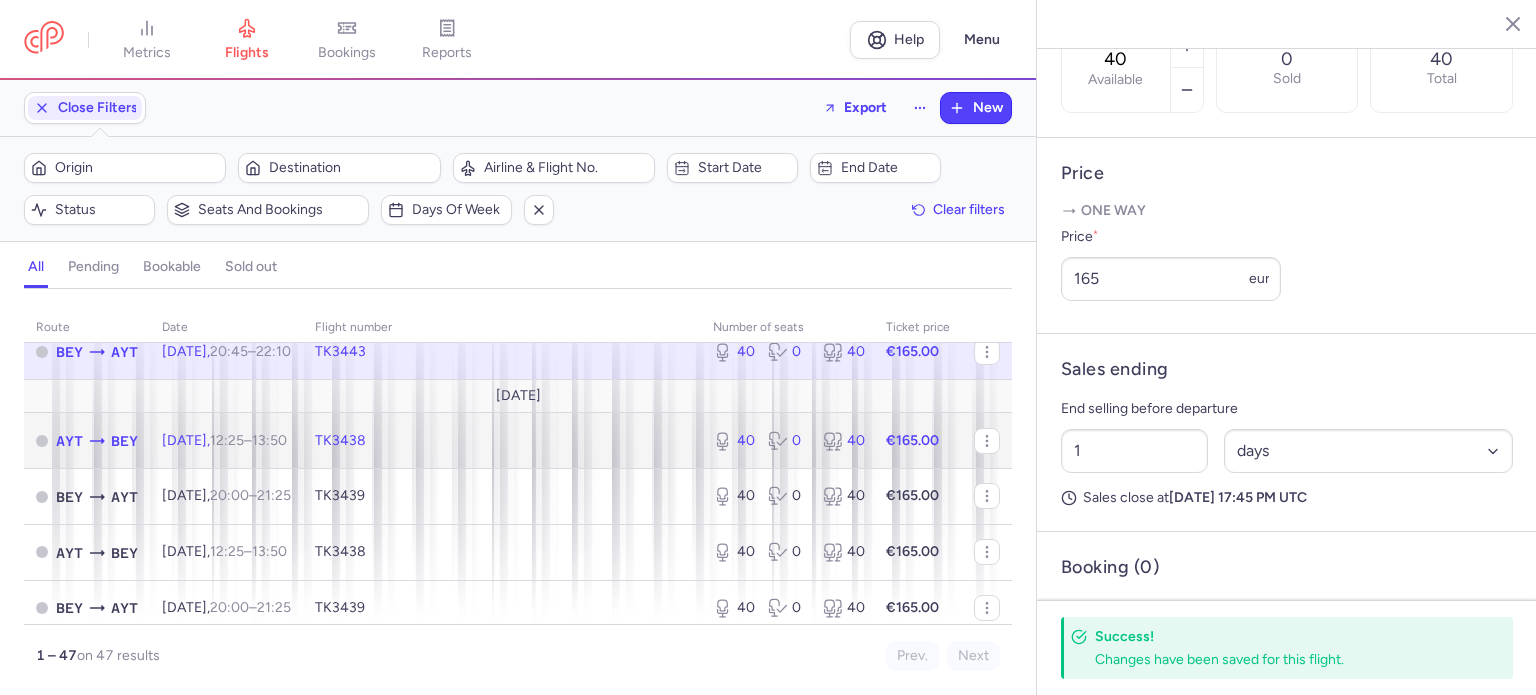 click on "0" at bounding box center [787, 441] 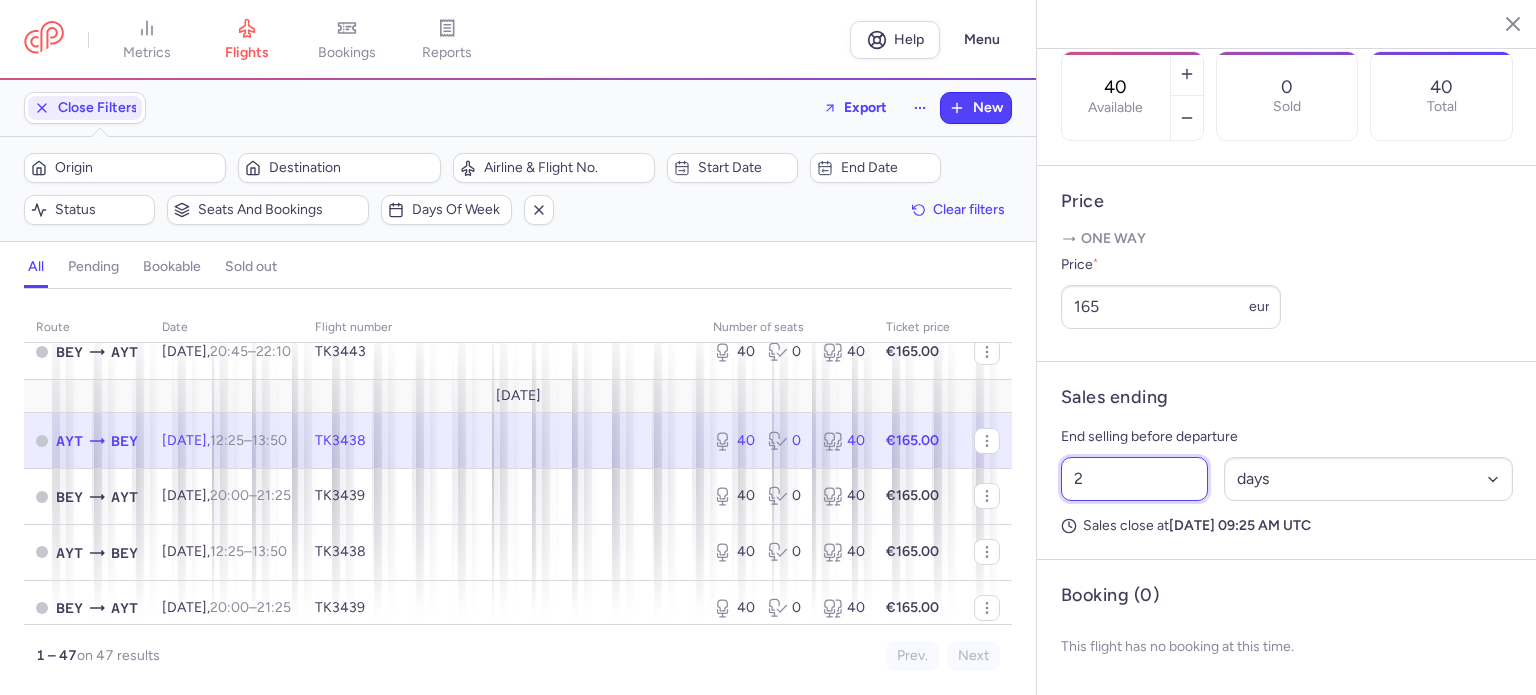 click on "2" at bounding box center [1134, 479] 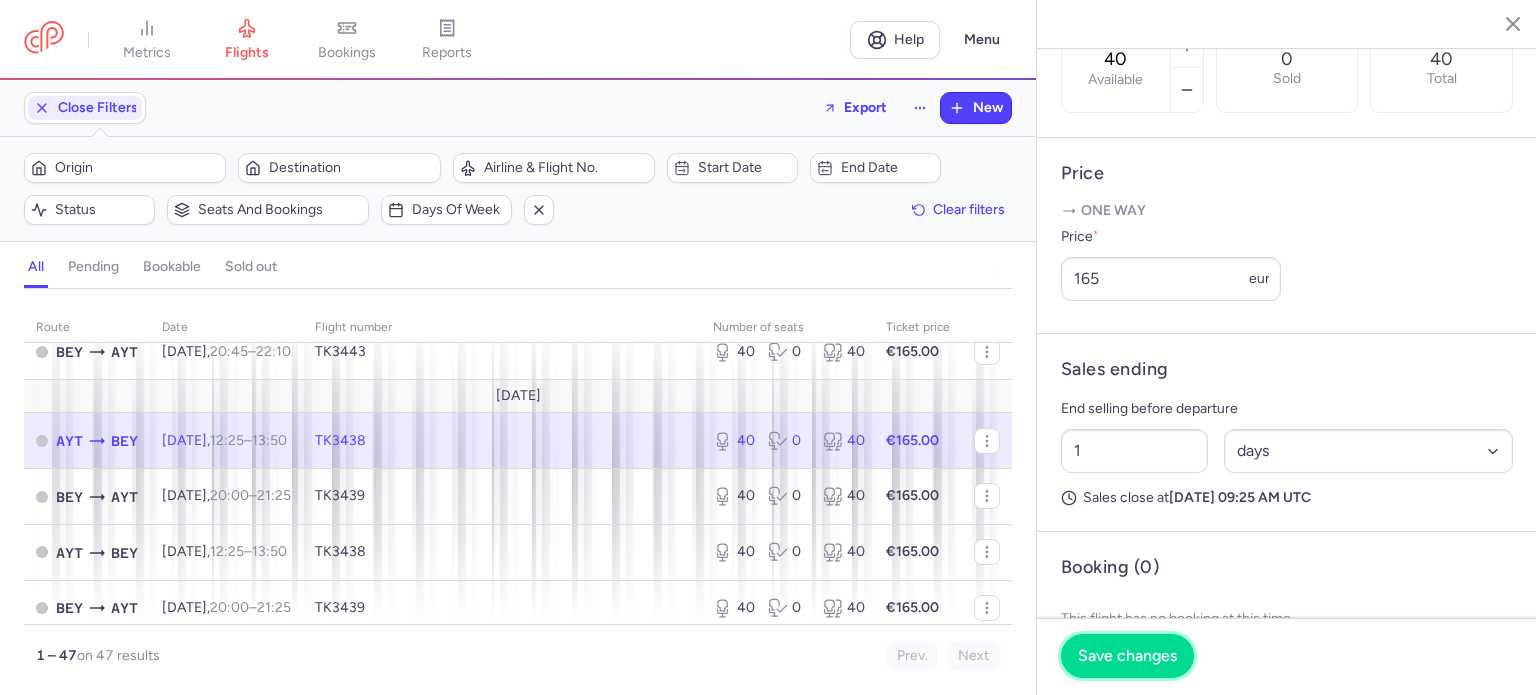 click on "Save changes" at bounding box center (1127, 656) 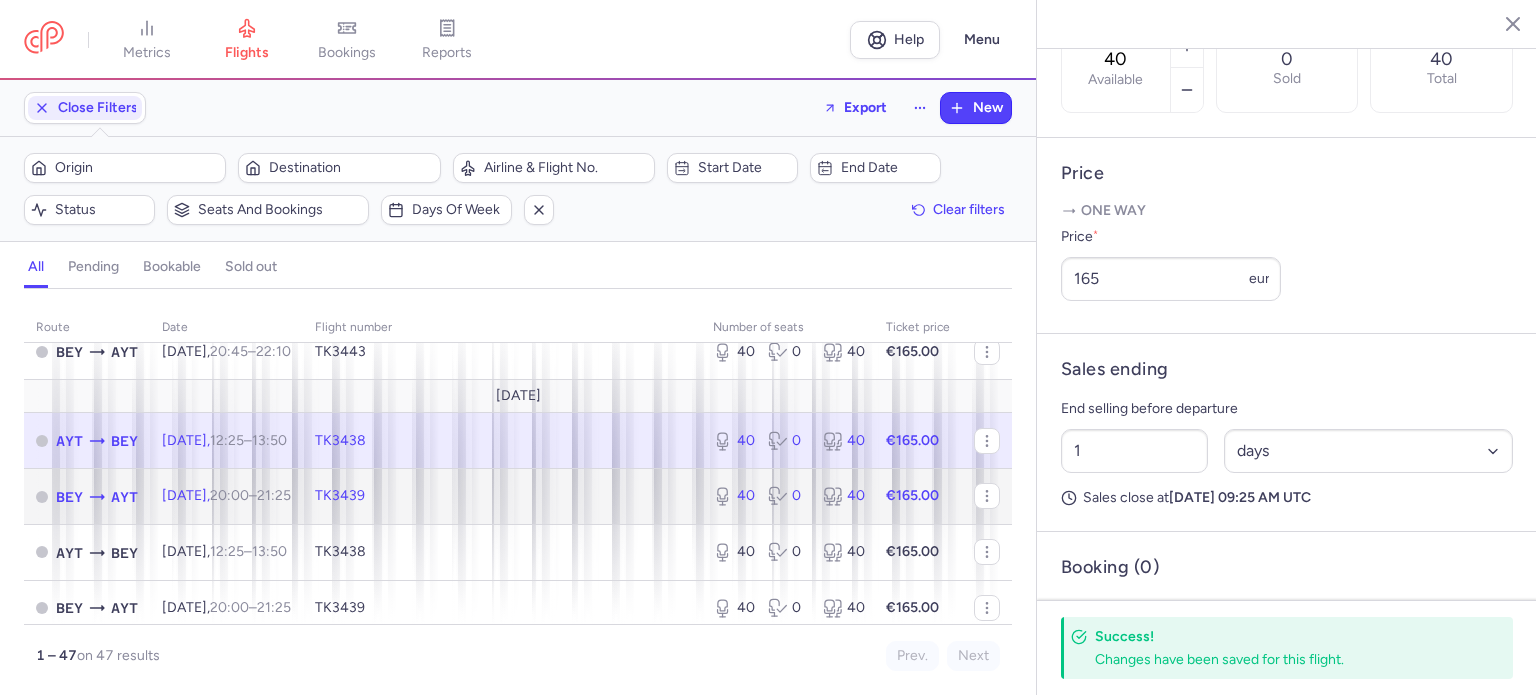 click on "40 0 40" 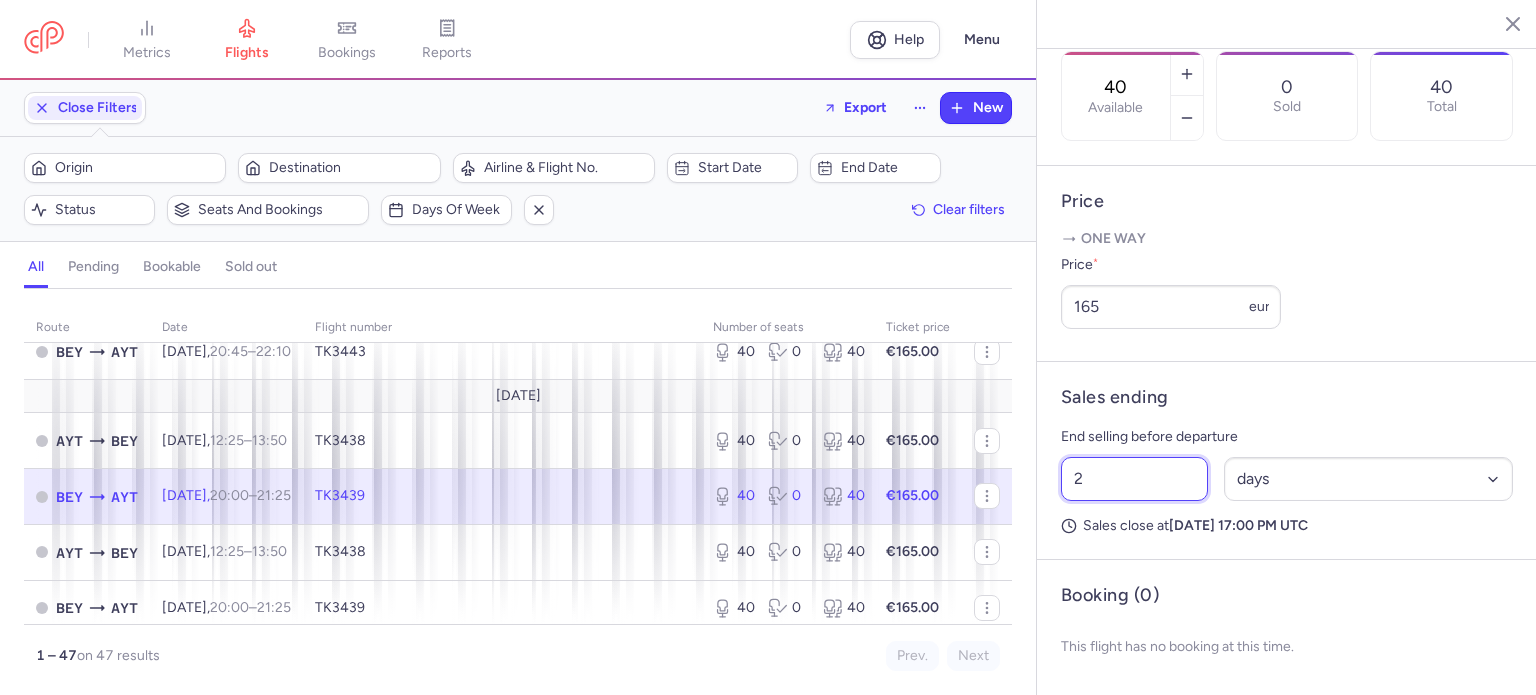 click on "2" at bounding box center [1134, 479] 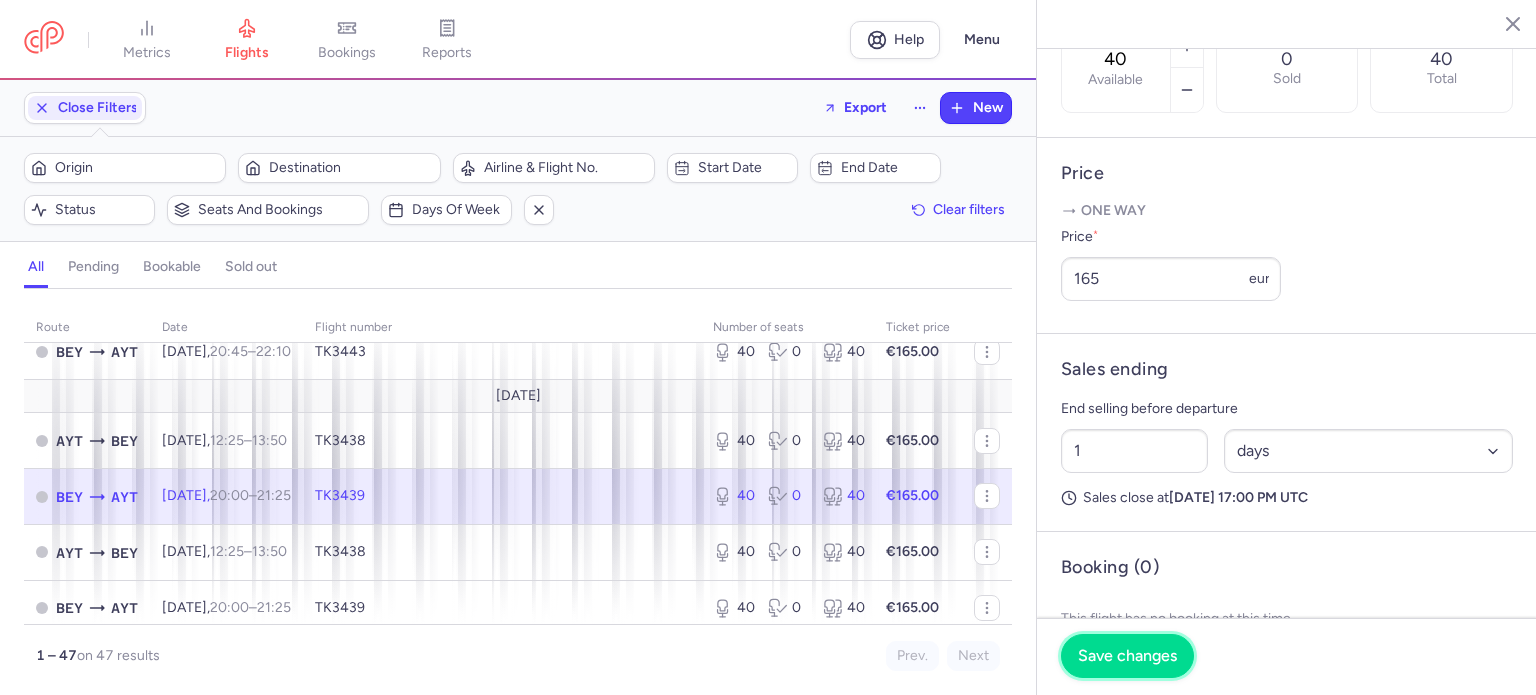 click on "Save changes" at bounding box center [1127, 656] 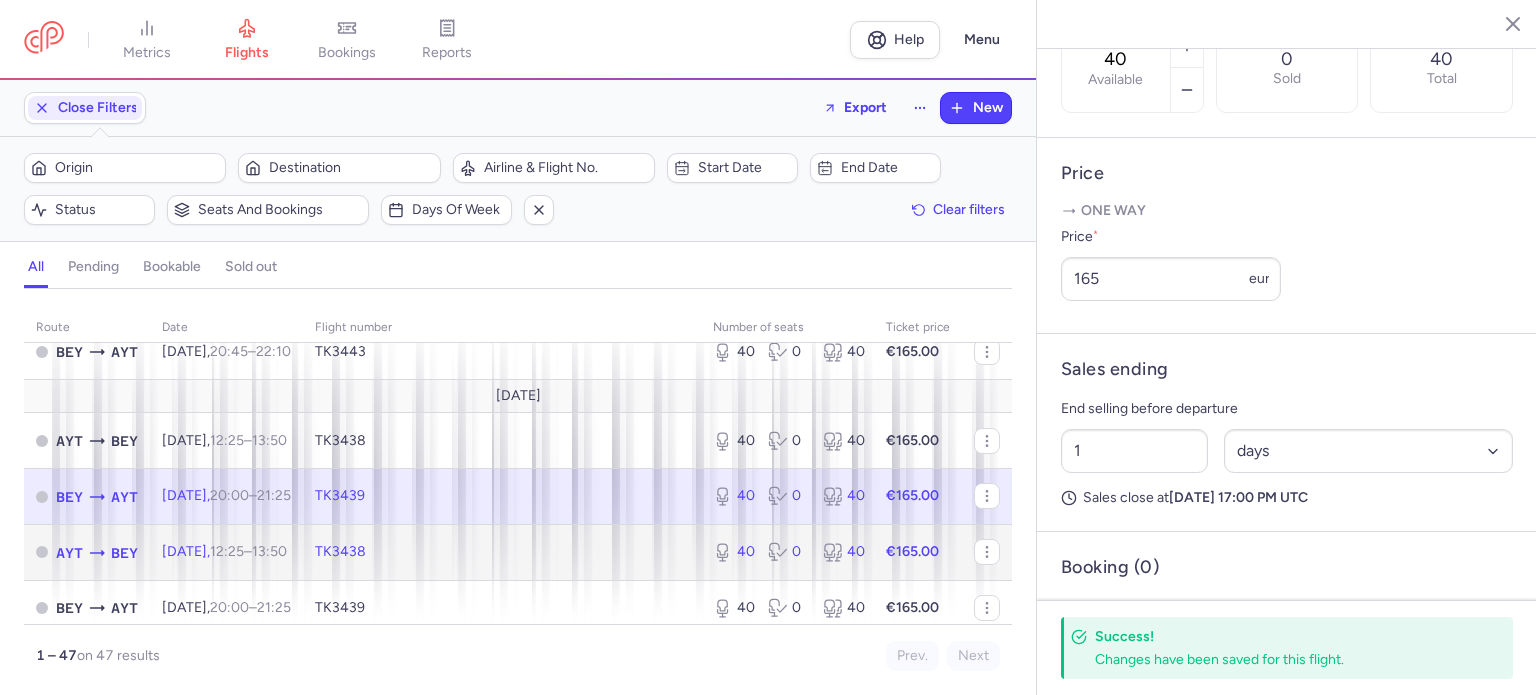 click on "40 0 40" 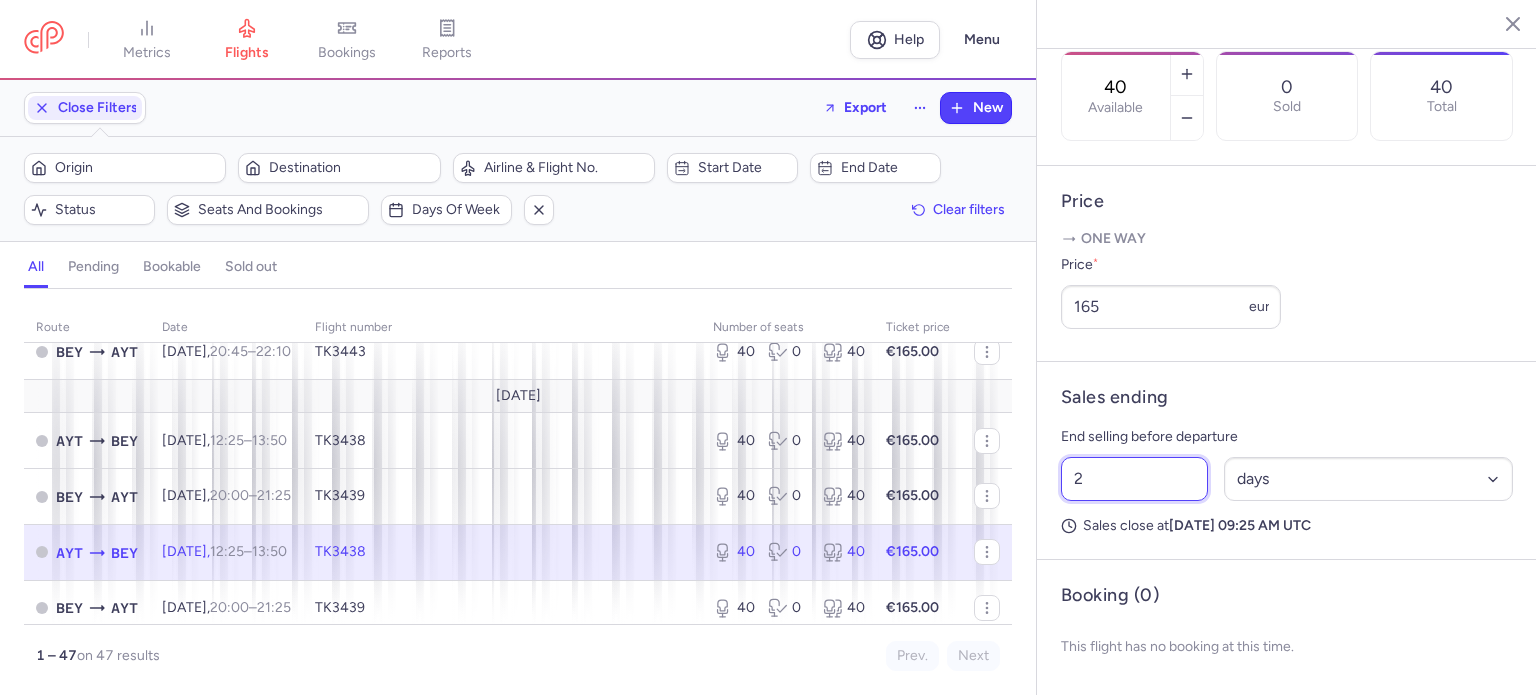 click on "2" at bounding box center (1134, 479) 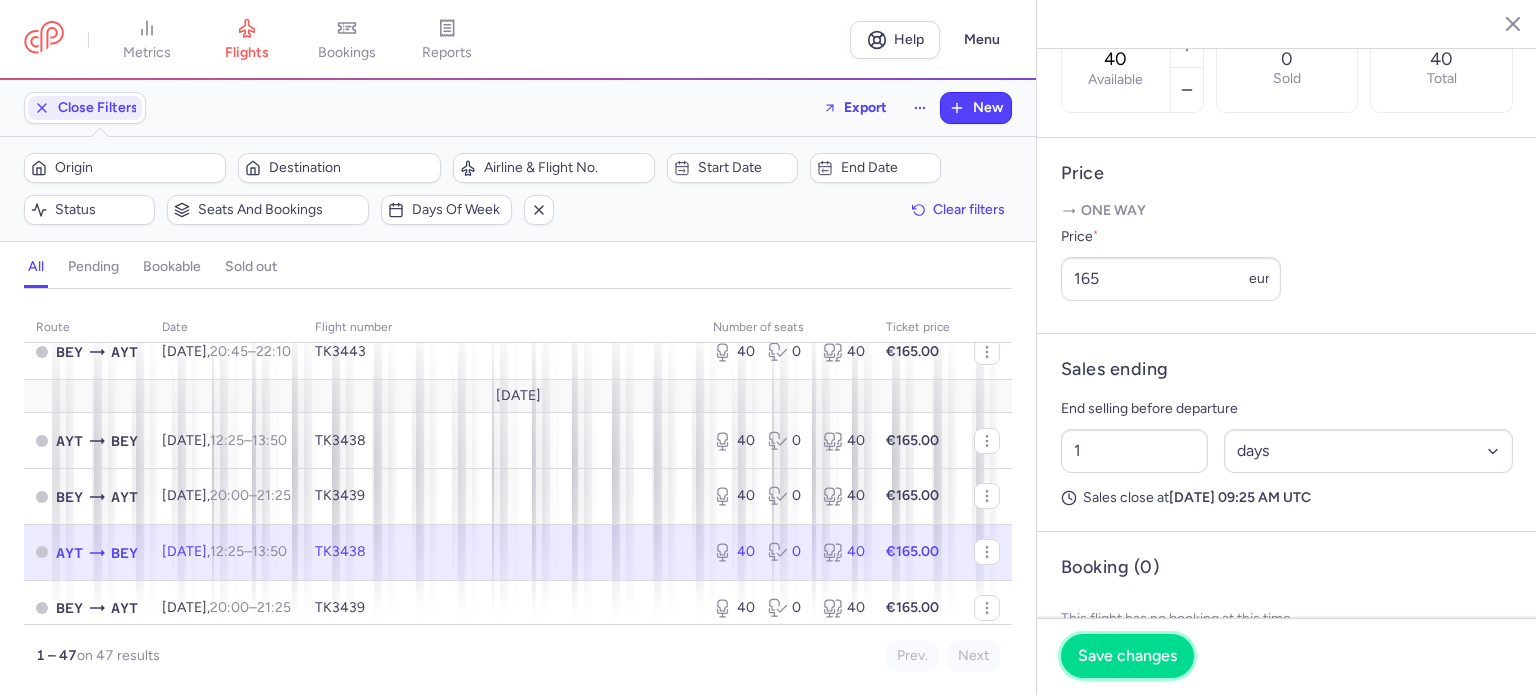 click on "Save changes" at bounding box center [1127, 656] 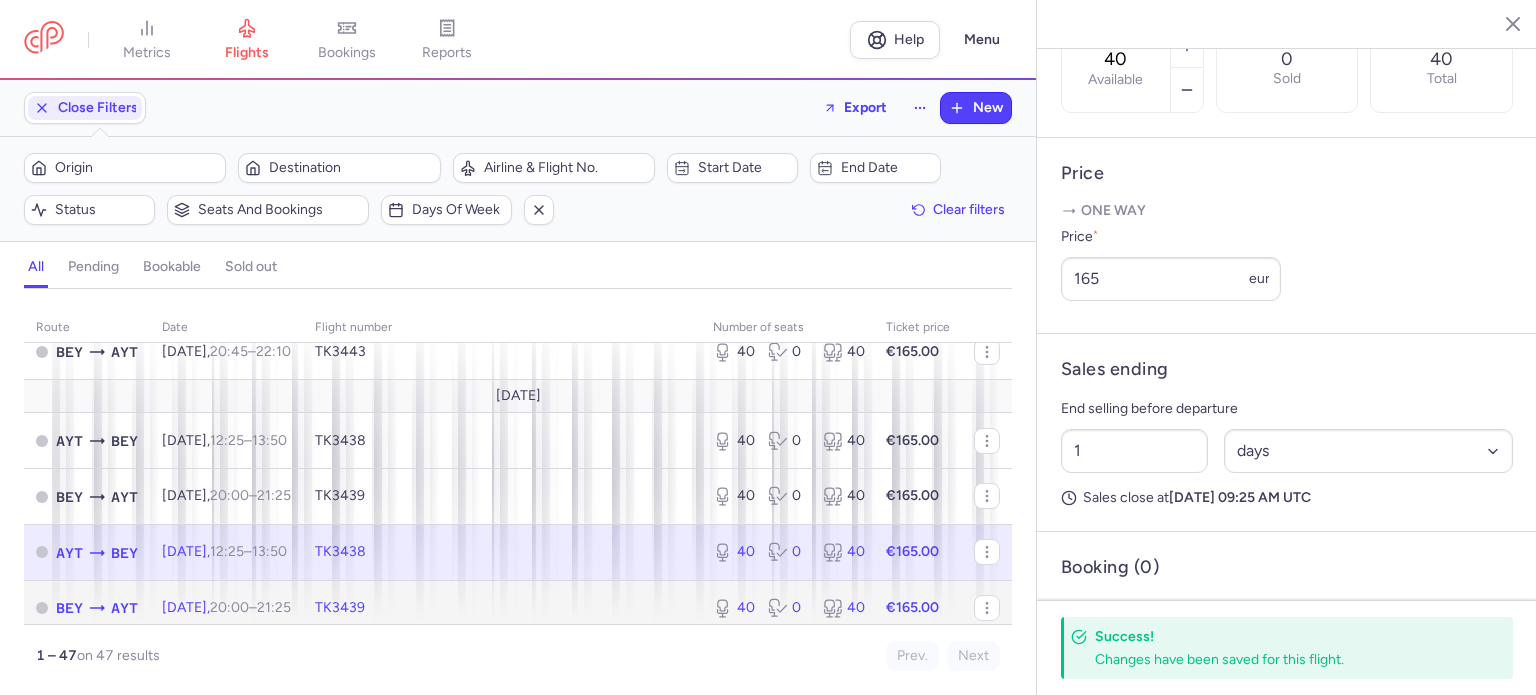 click on "€165.00" 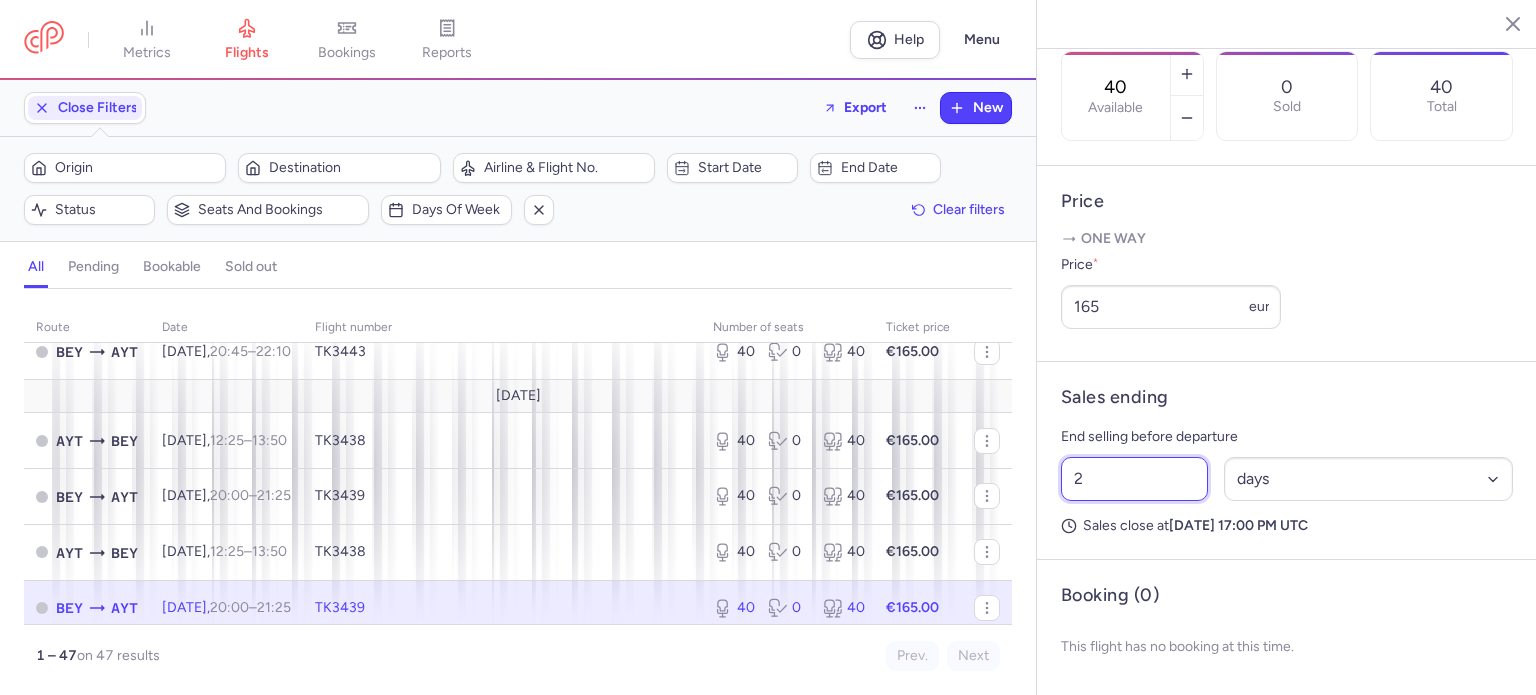 click on "2" at bounding box center (1134, 479) 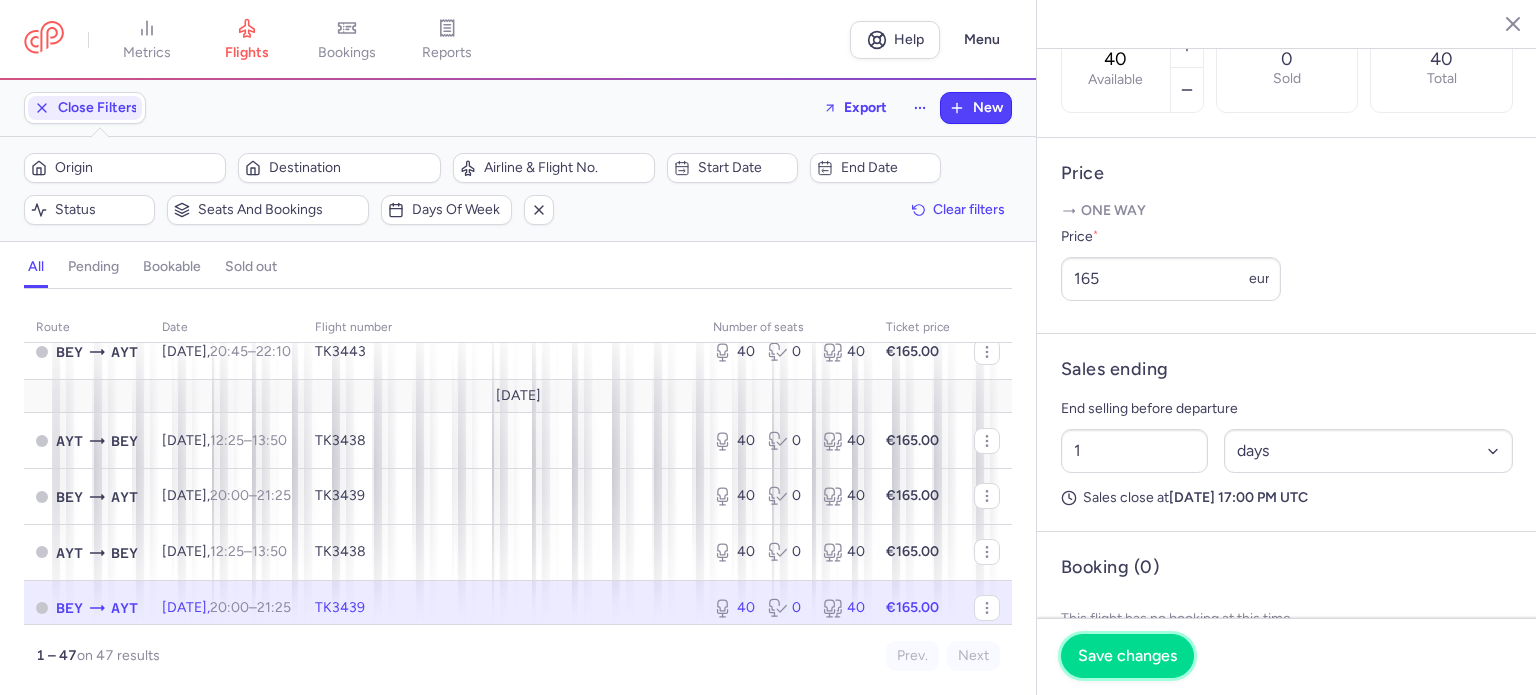 click on "Save changes" at bounding box center (1127, 656) 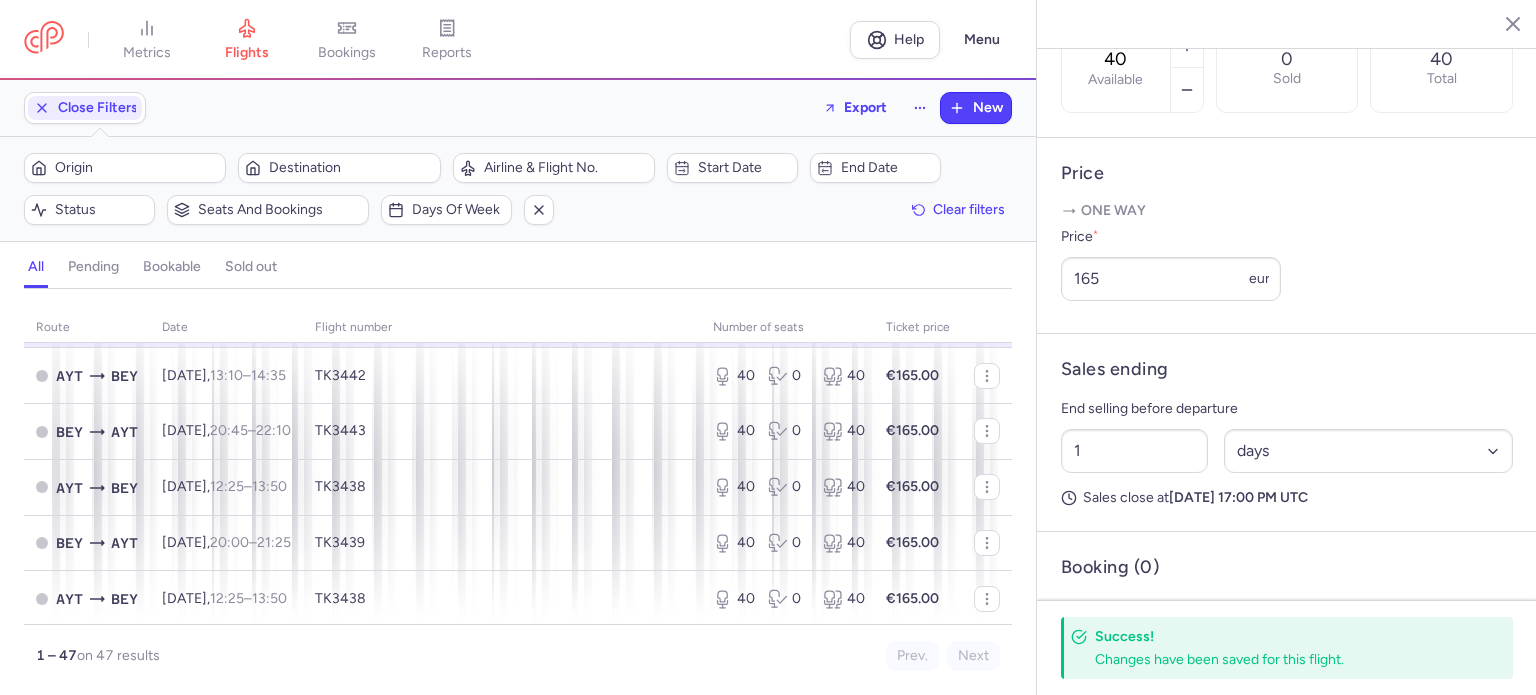 scroll, scrollTop: 1067, scrollLeft: 0, axis: vertical 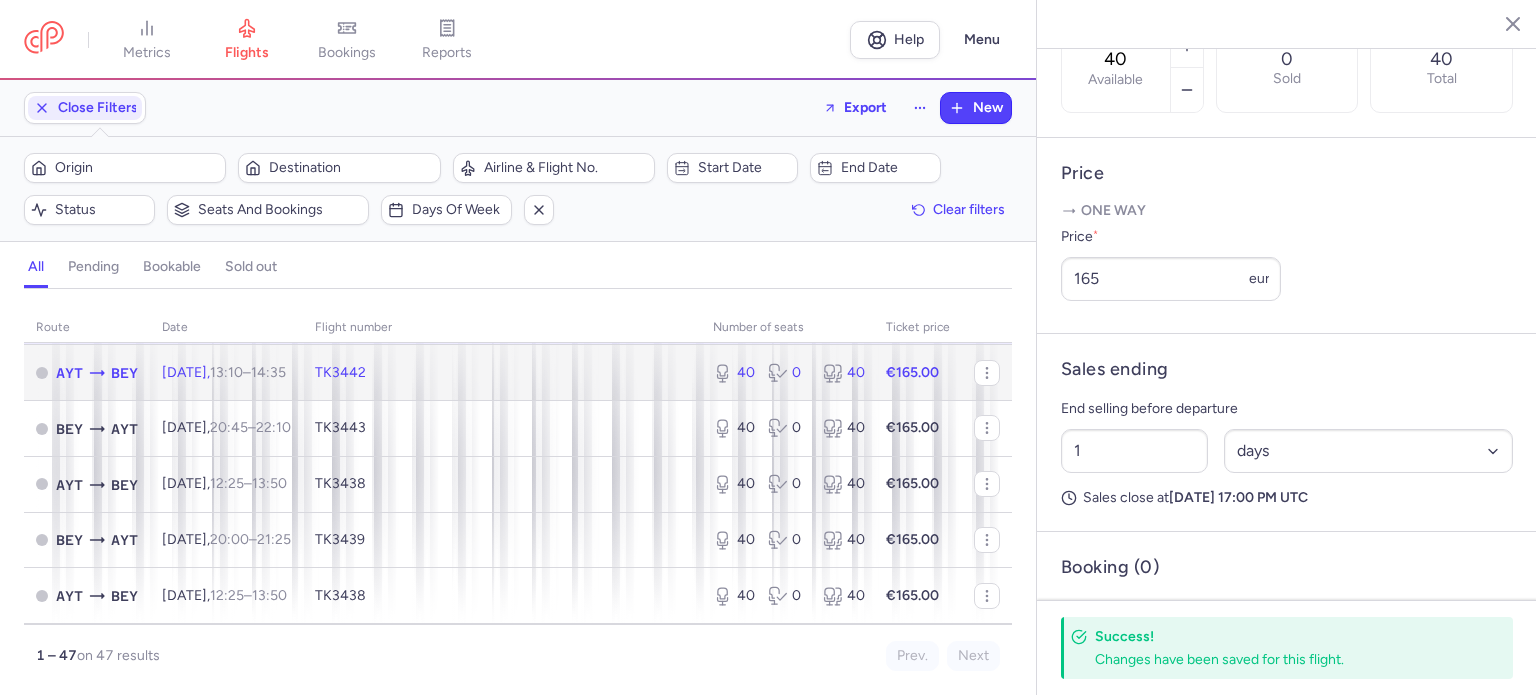 click 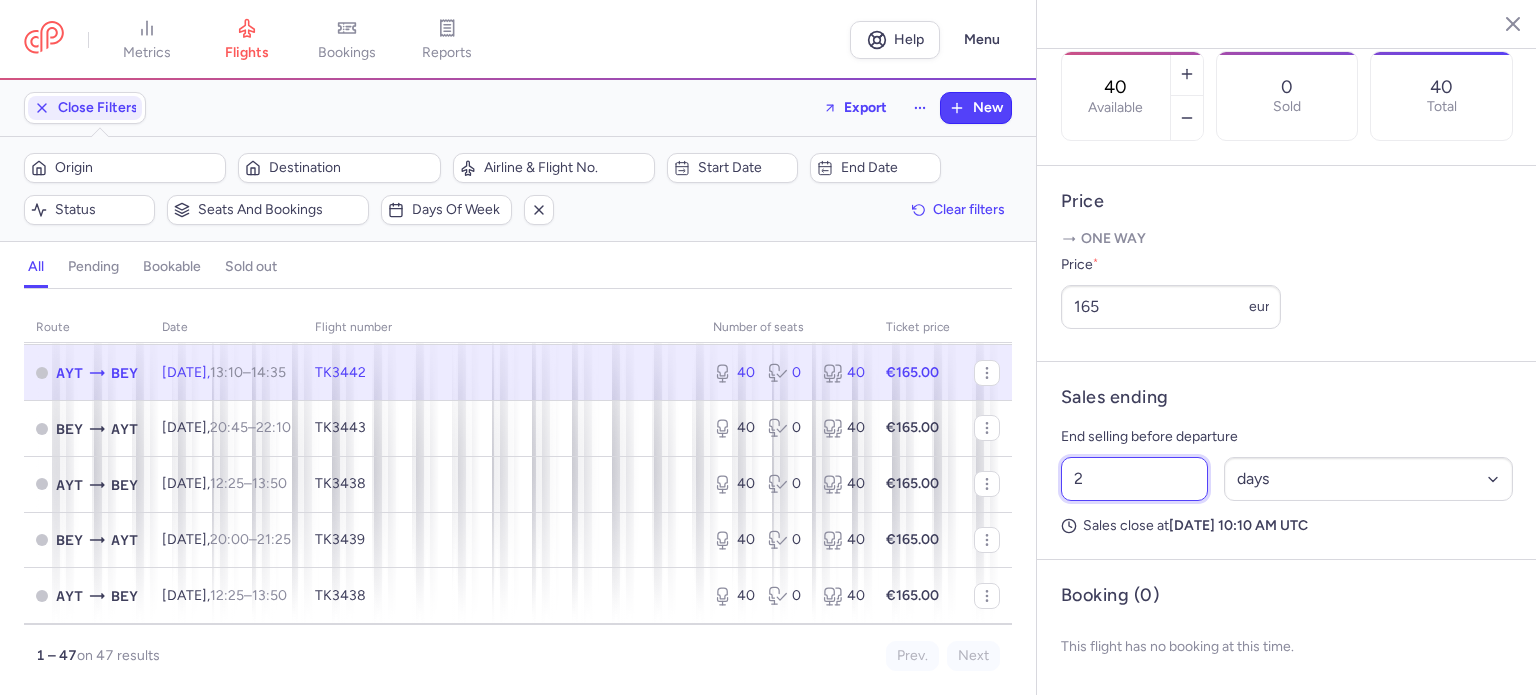 click on "2" at bounding box center [1134, 479] 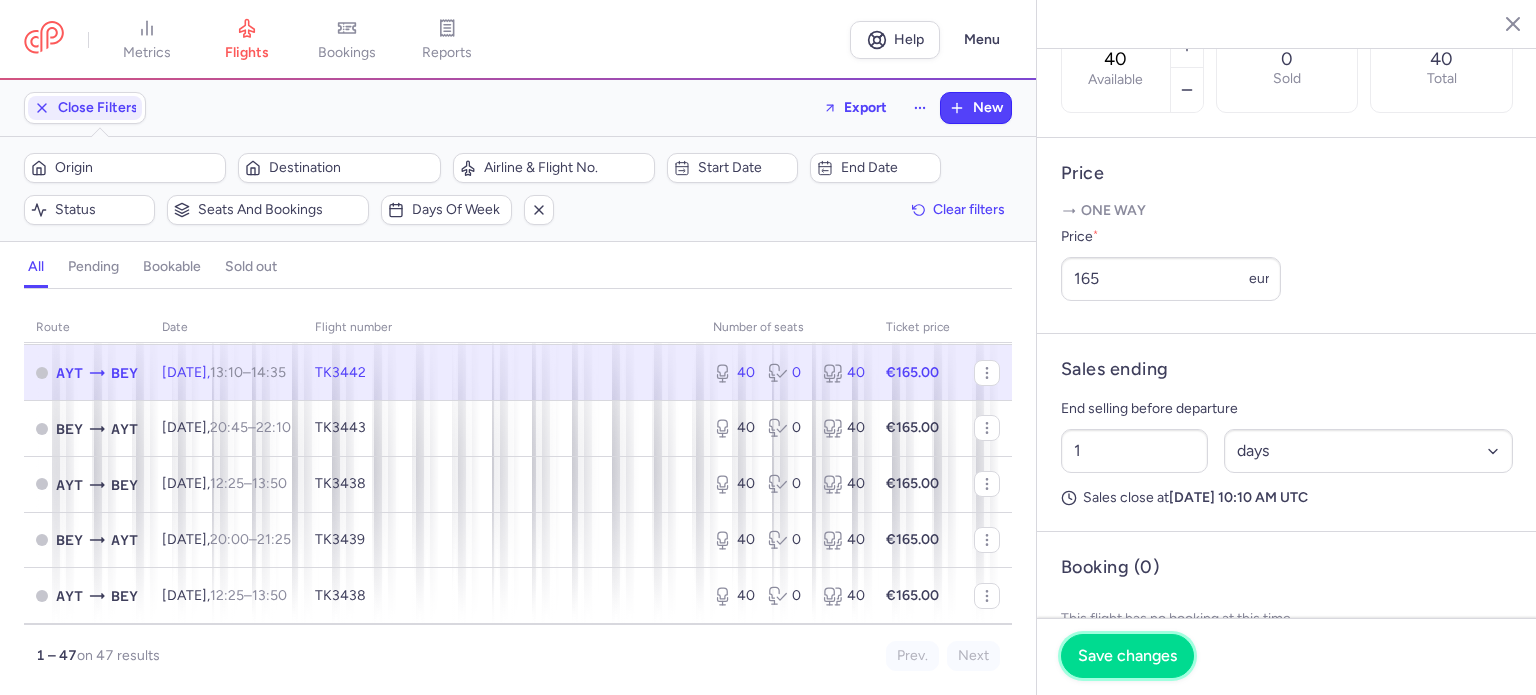 click on "Save changes" at bounding box center [1127, 656] 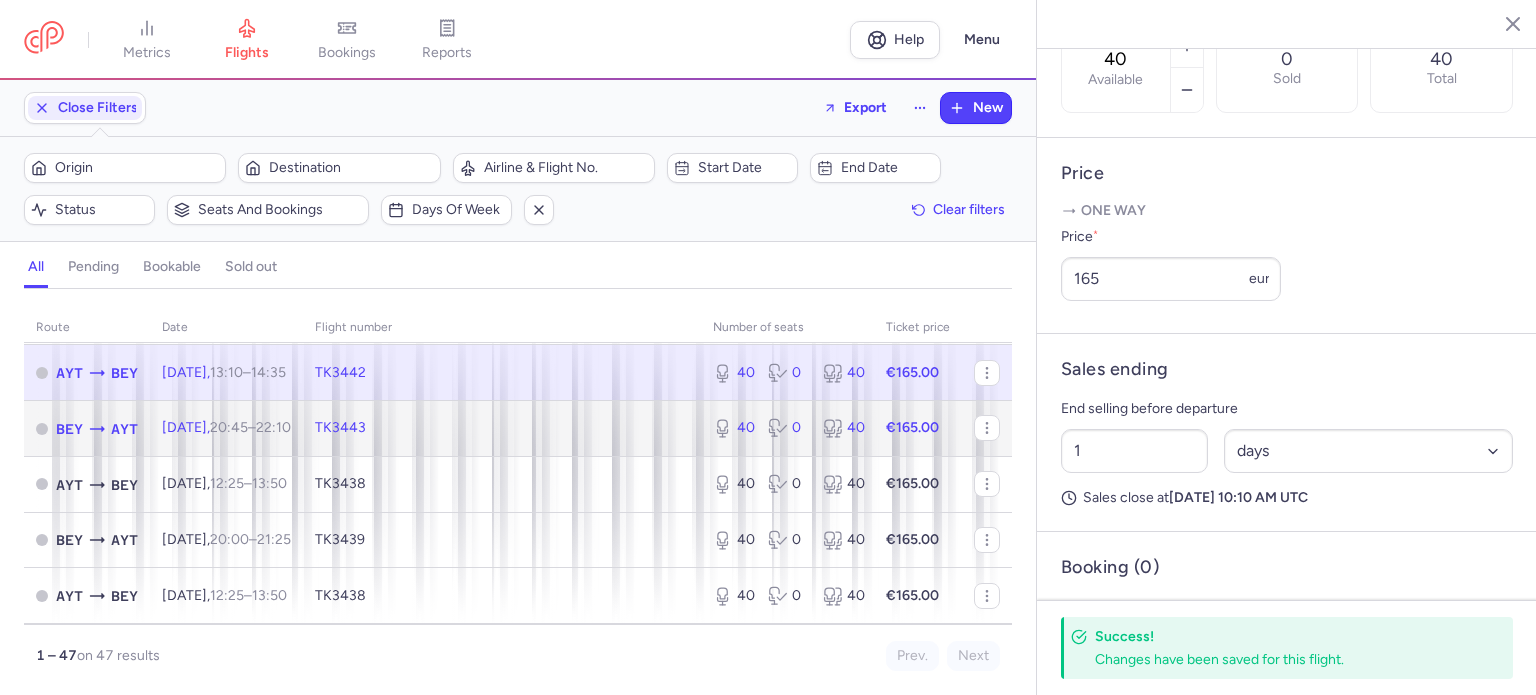 click on "40 0 40" 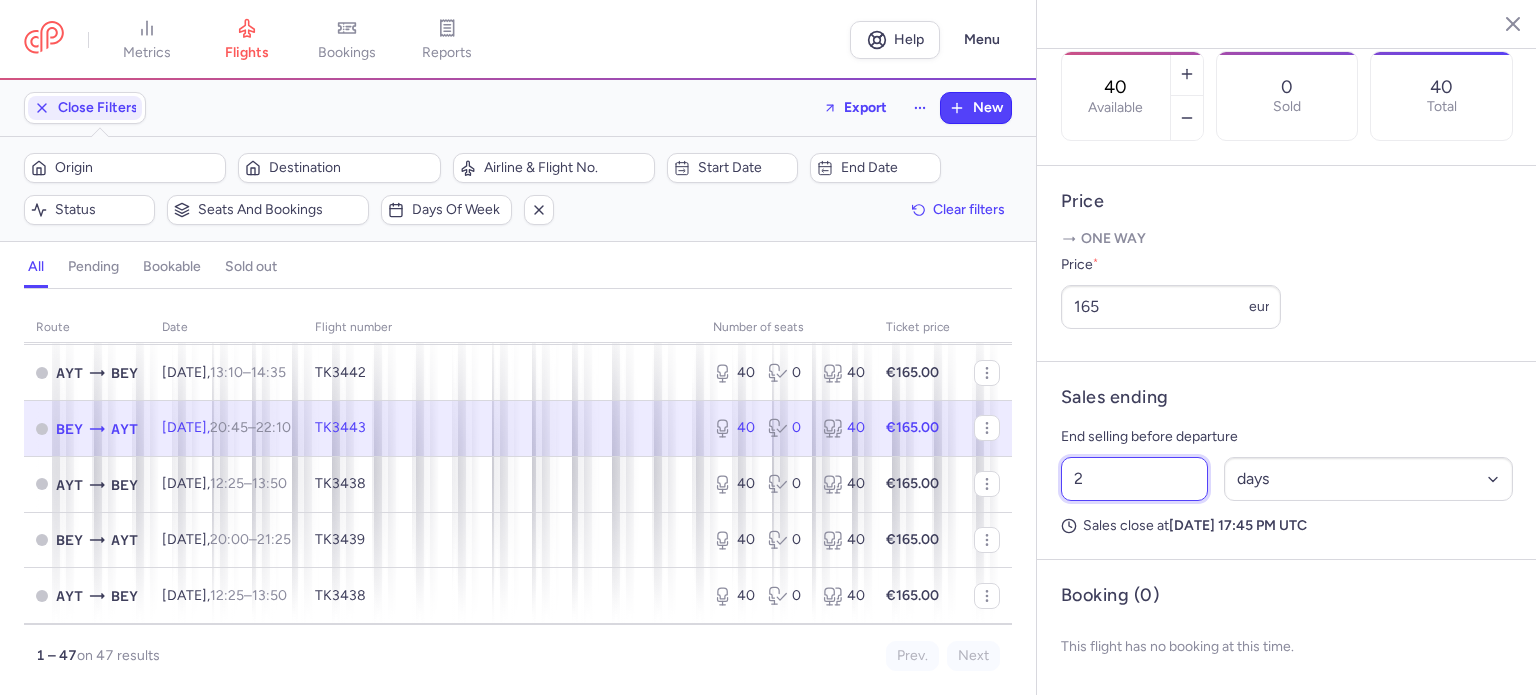 click on "2" at bounding box center (1134, 479) 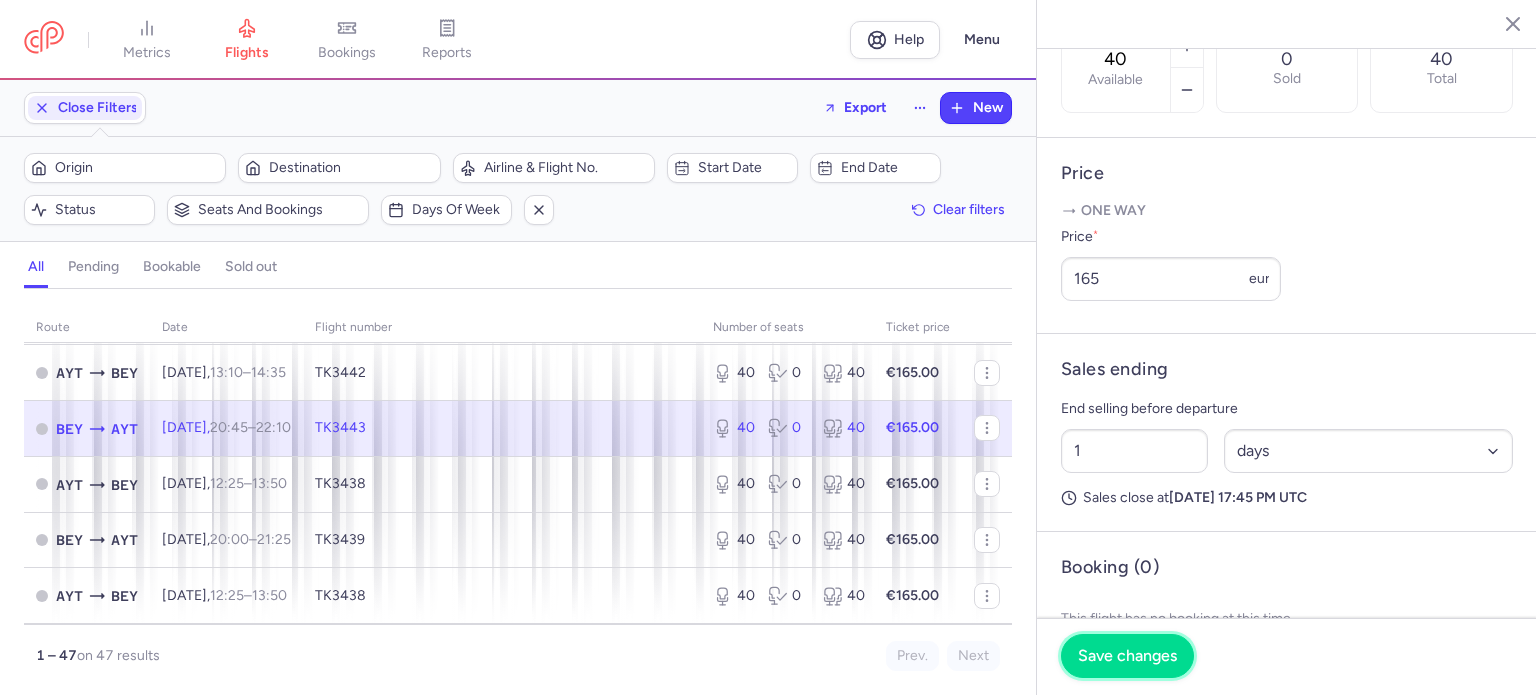 click on "Save changes" at bounding box center [1127, 656] 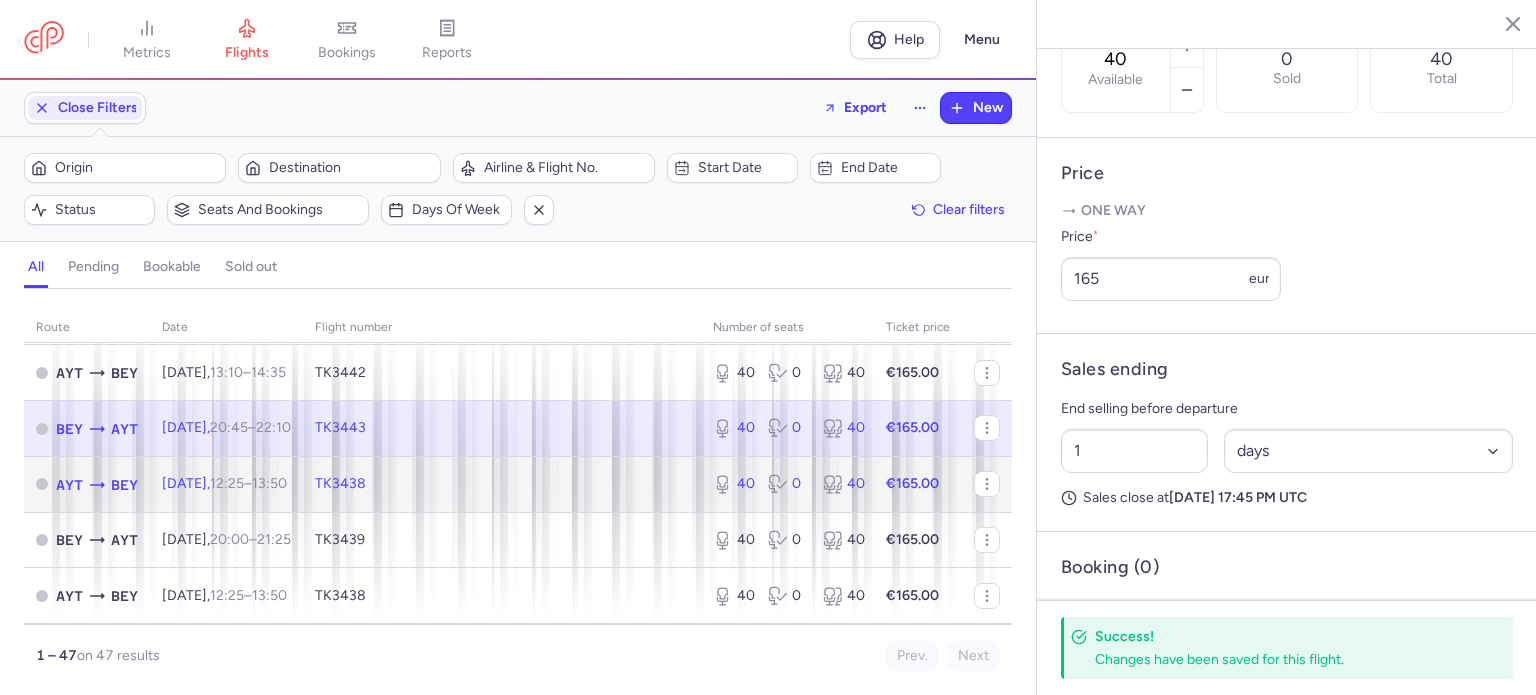 click on "€165.00" 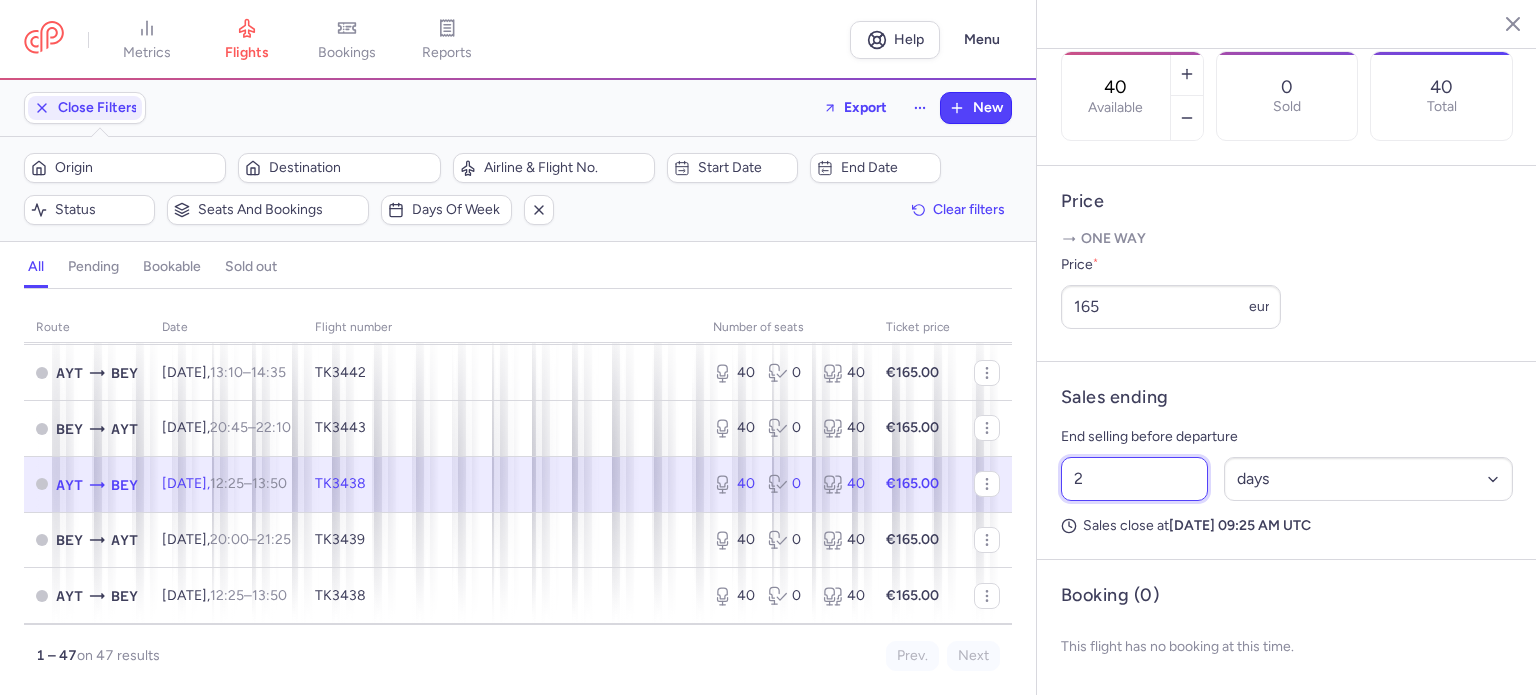click on "2" at bounding box center [1134, 479] 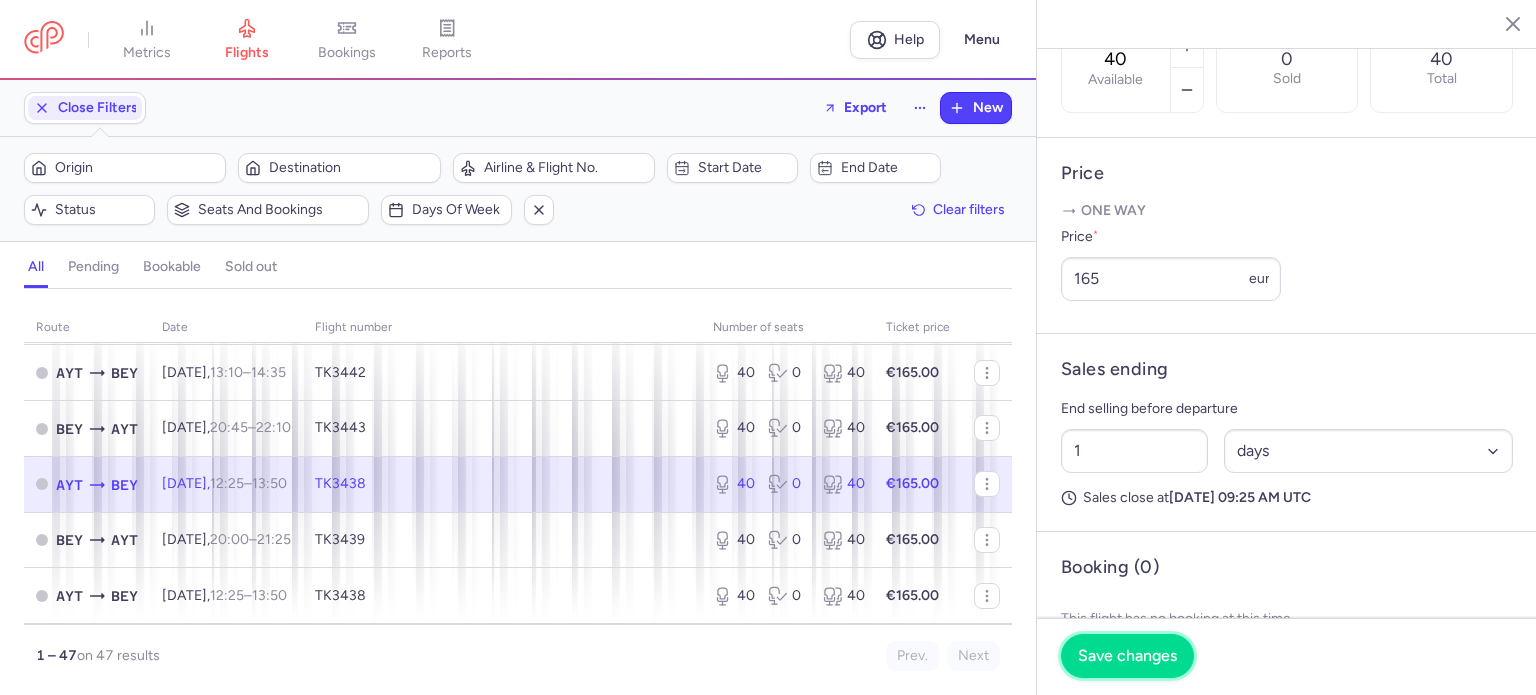 click on "Save changes" at bounding box center (1127, 656) 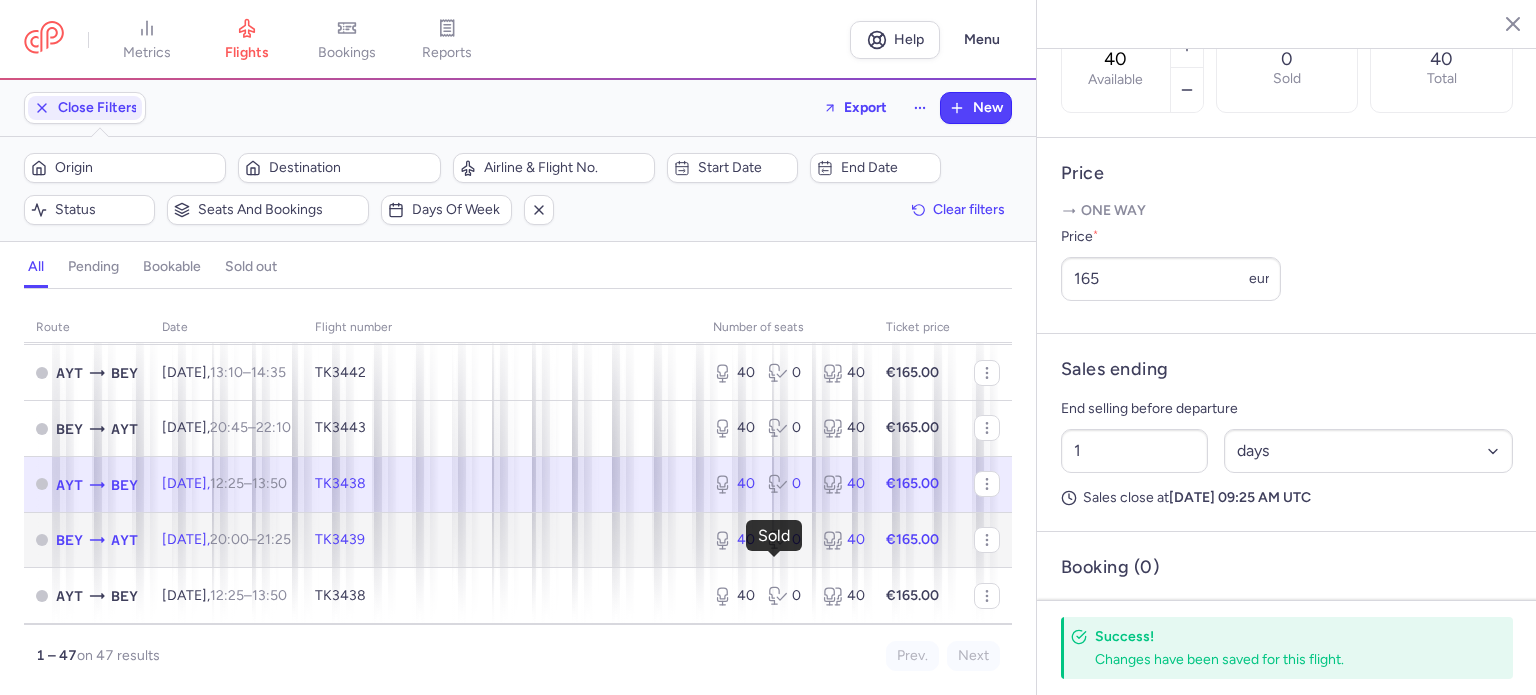 click 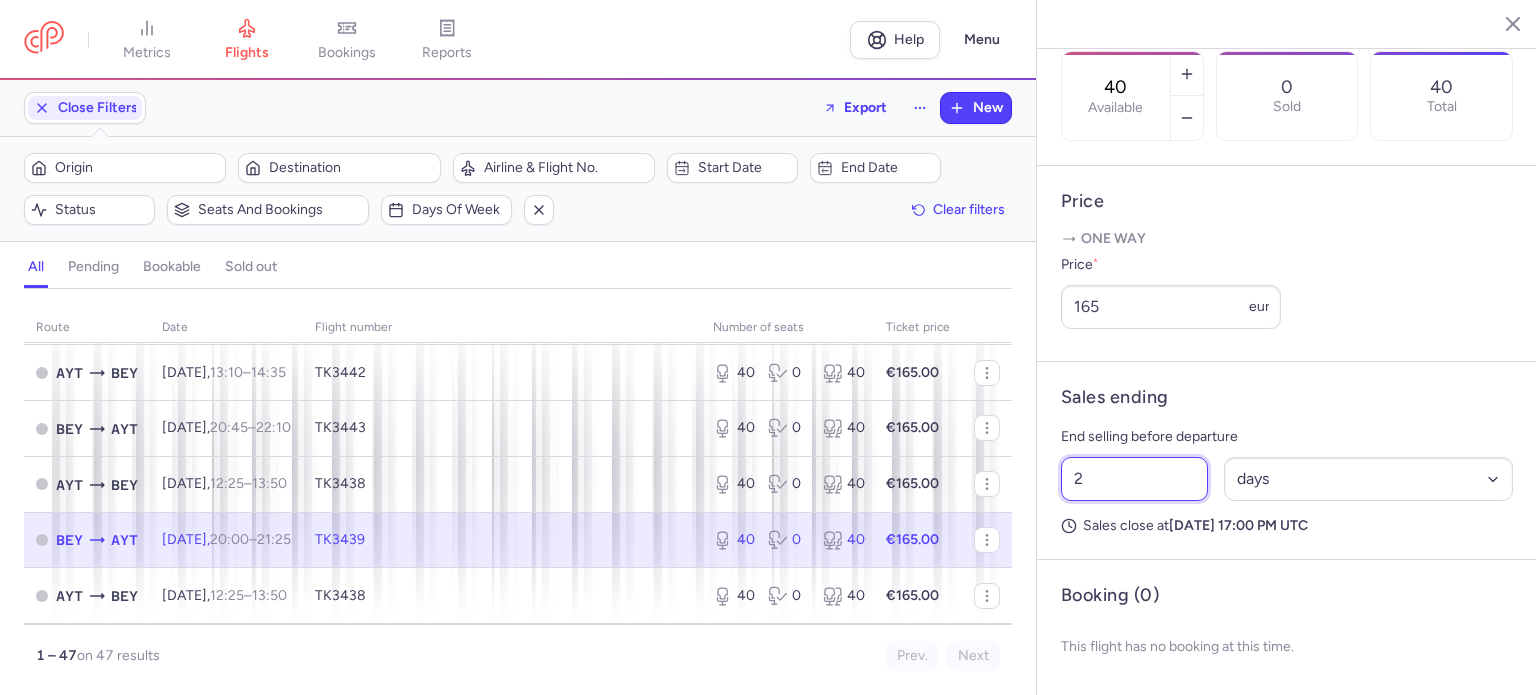 click on "2" at bounding box center (1134, 479) 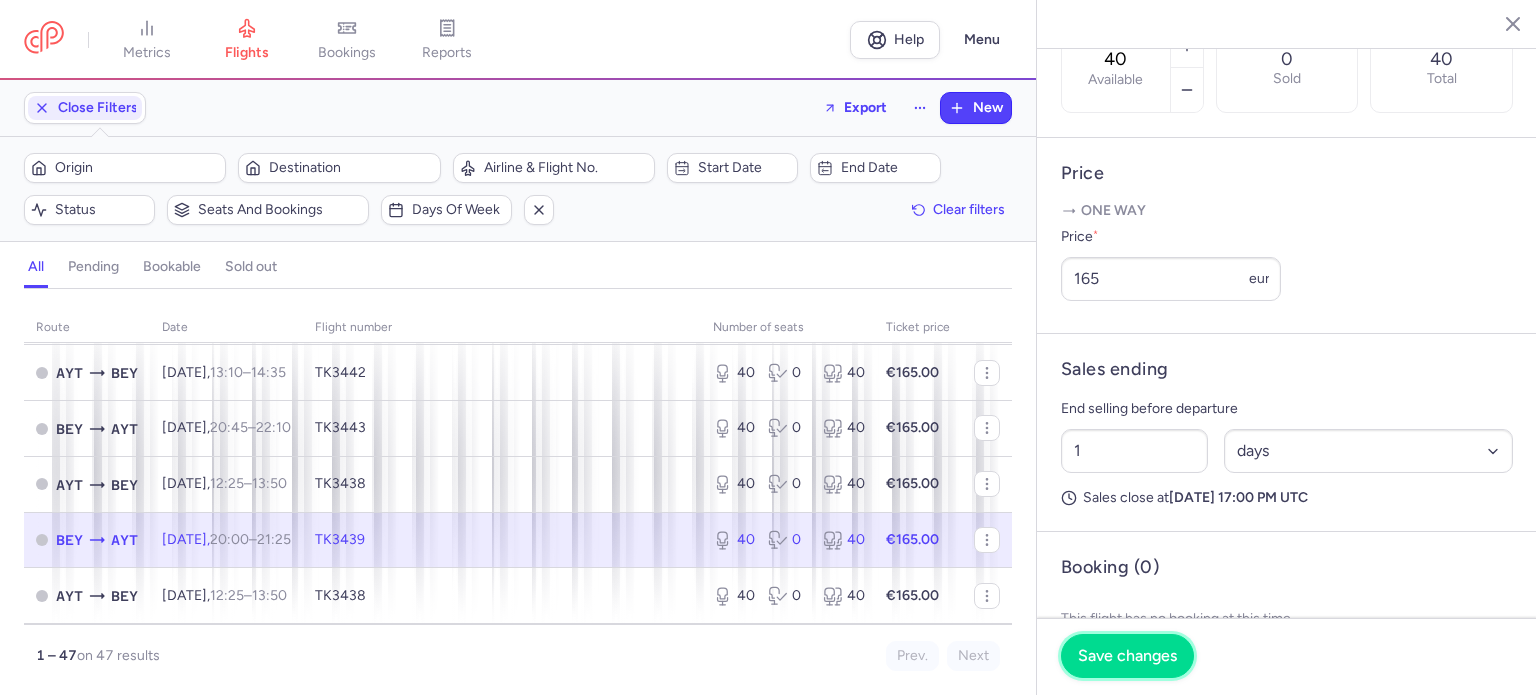 click on "Save changes" at bounding box center [1127, 656] 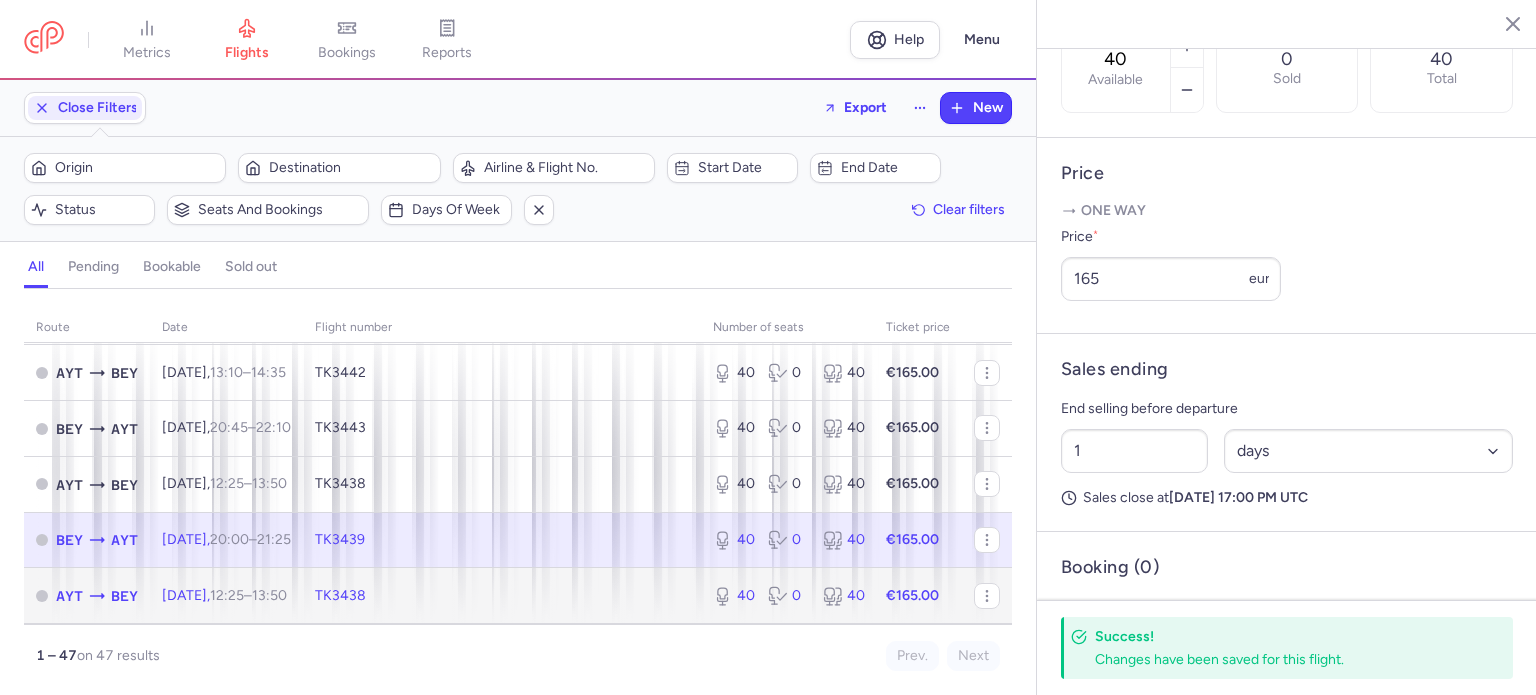 click on "€165.00" 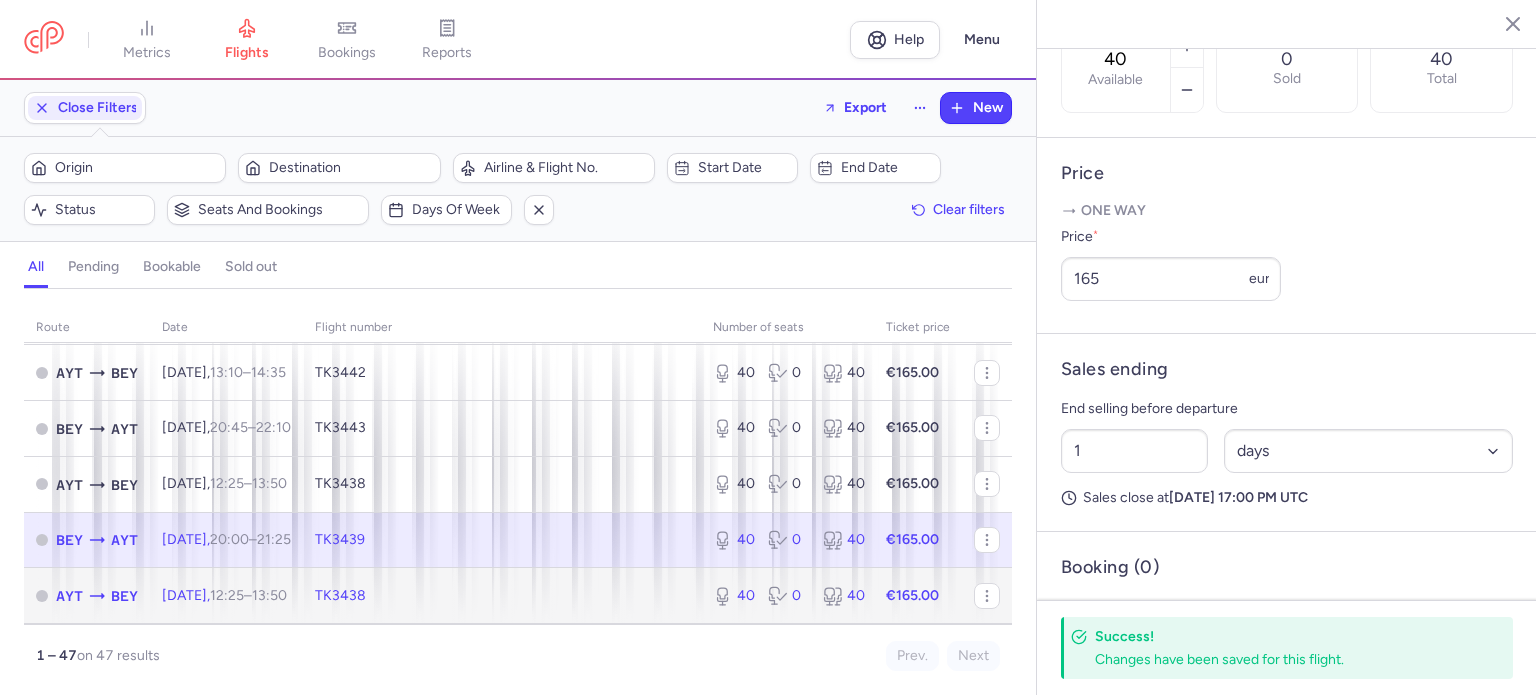 click on "40 0 40" 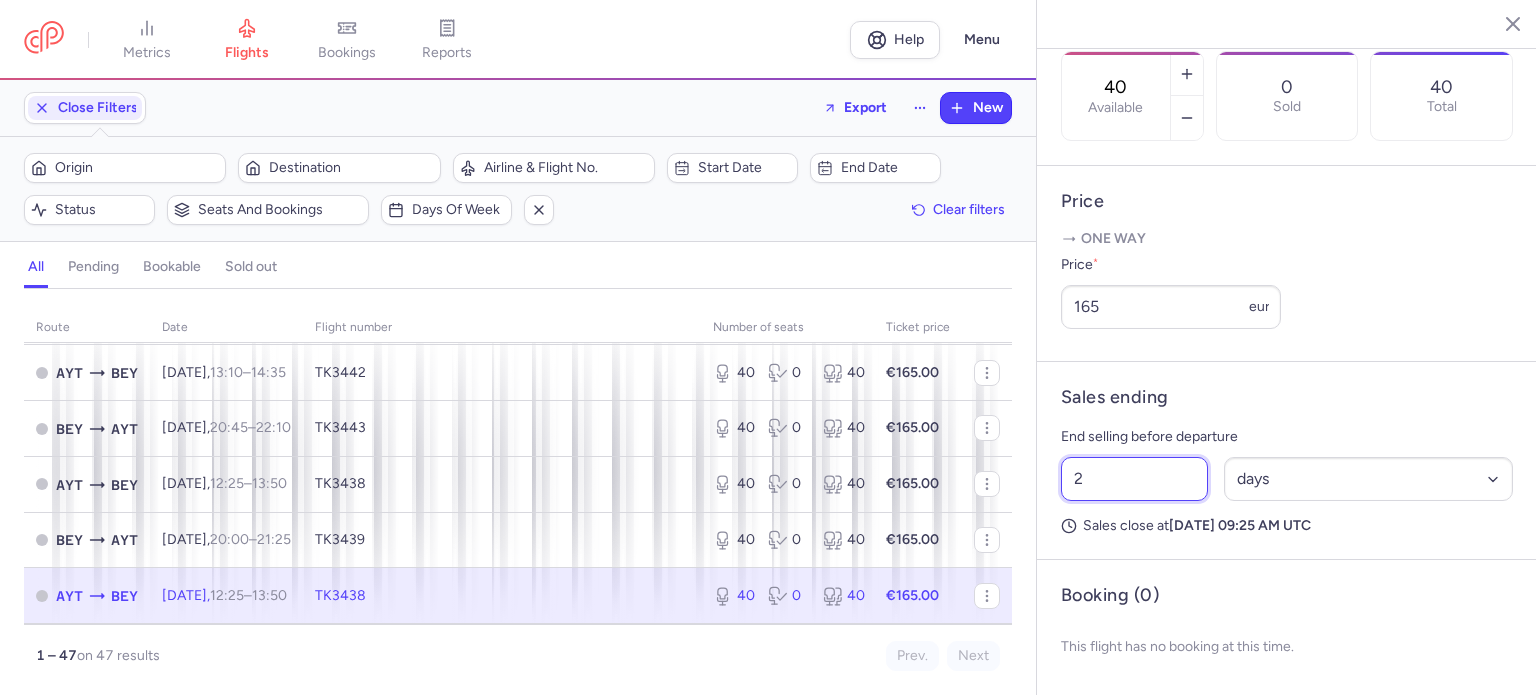 click on "2" at bounding box center [1134, 479] 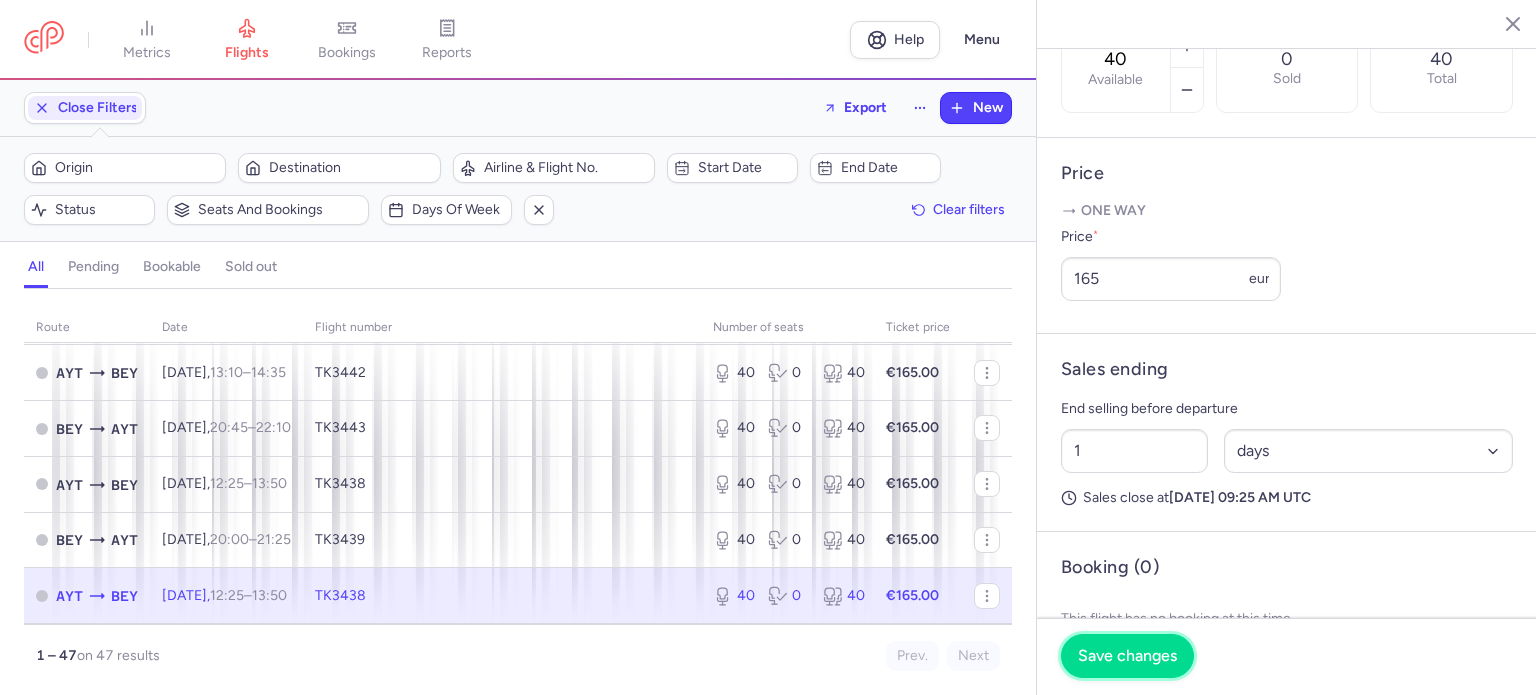 click on "Save changes" at bounding box center (1127, 656) 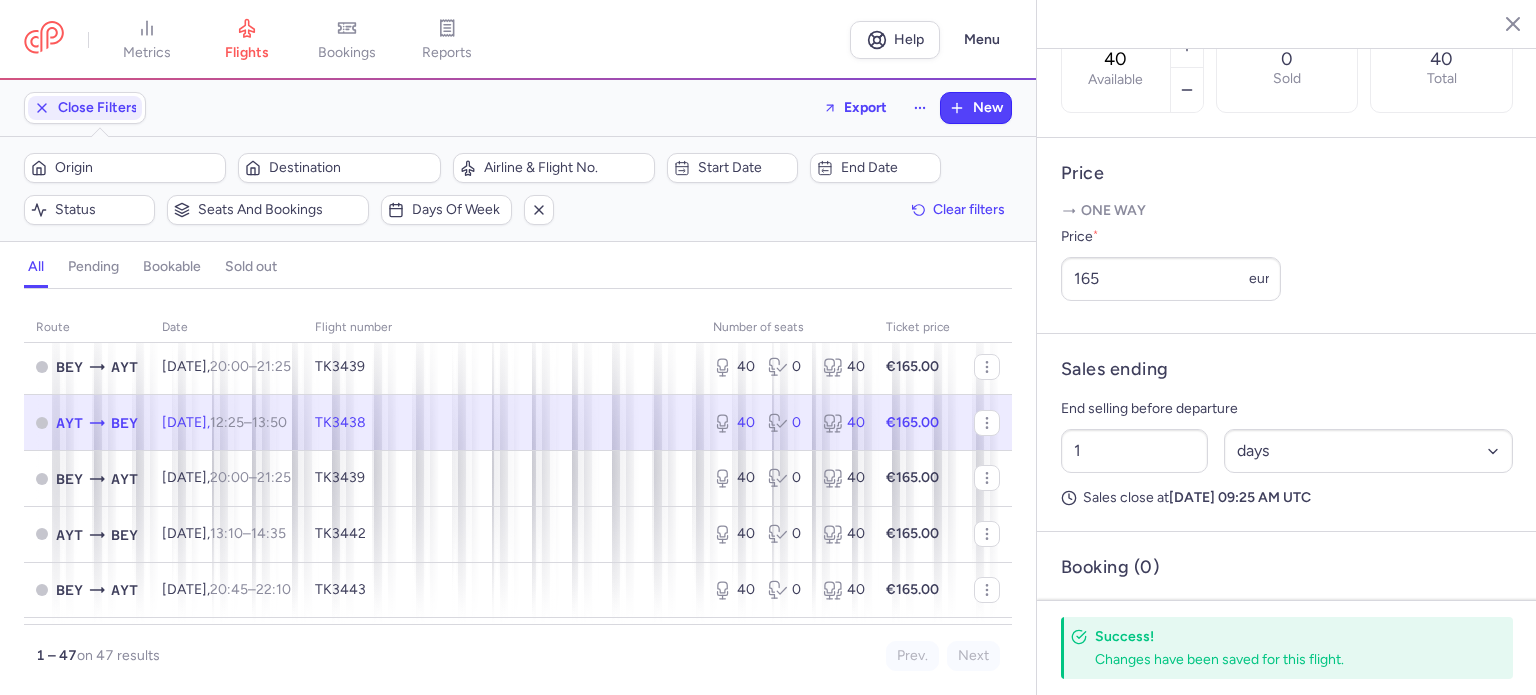 scroll, scrollTop: 1244, scrollLeft: 0, axis: vertical 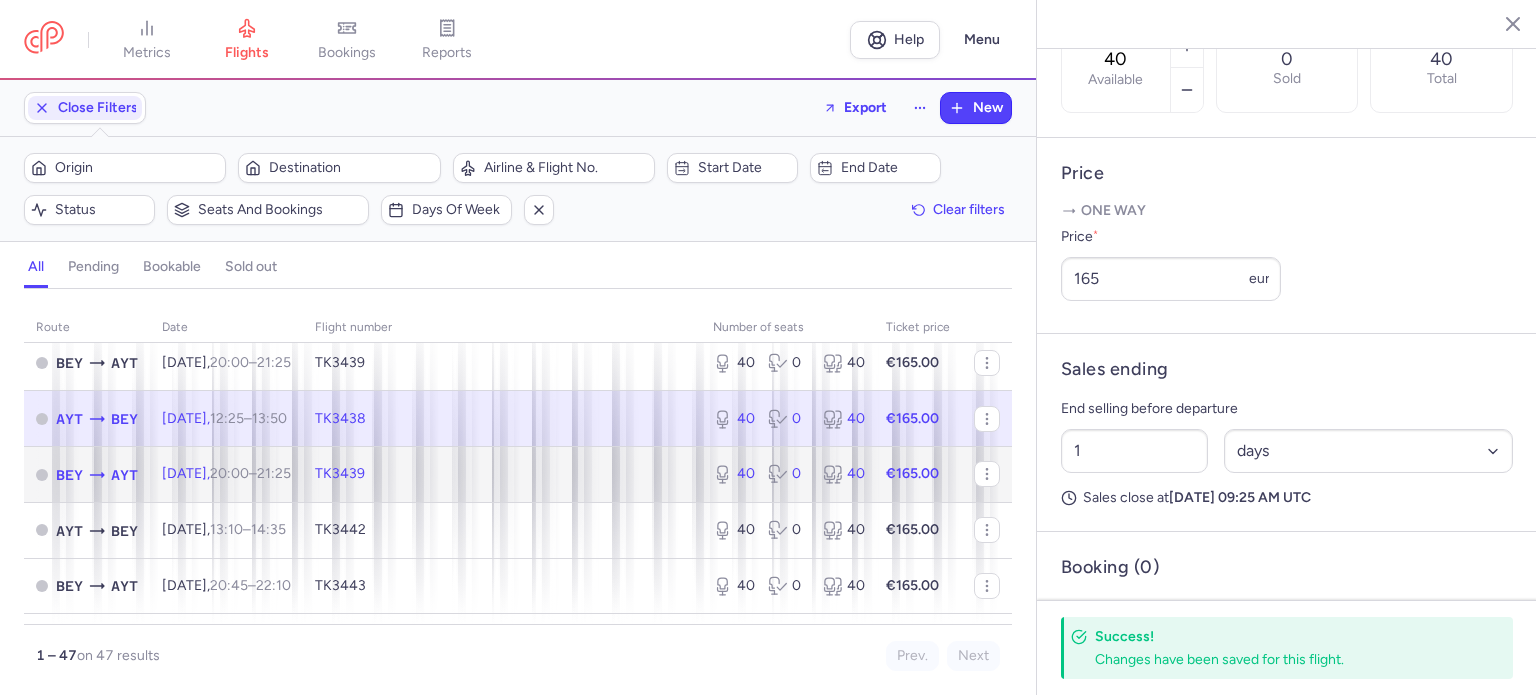 click on "€165.00" 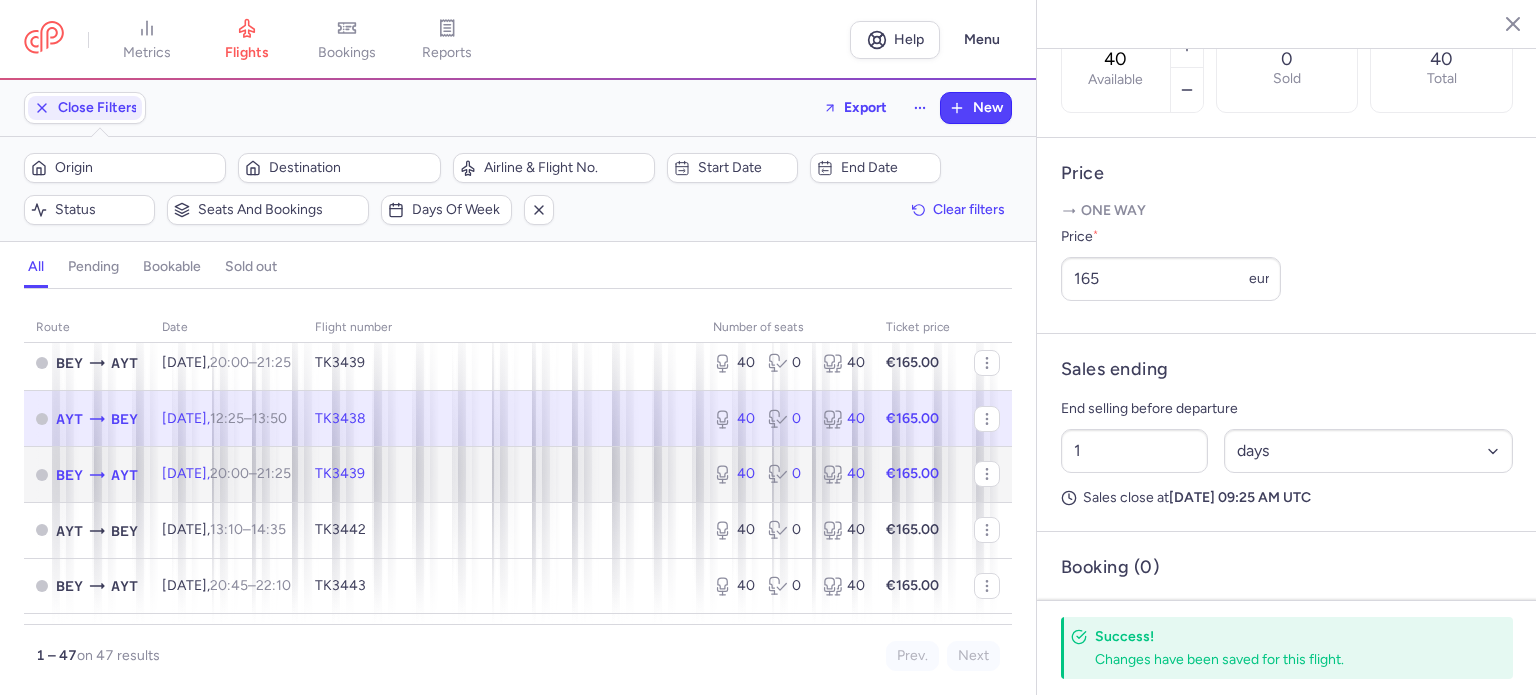 click on "€165.00" 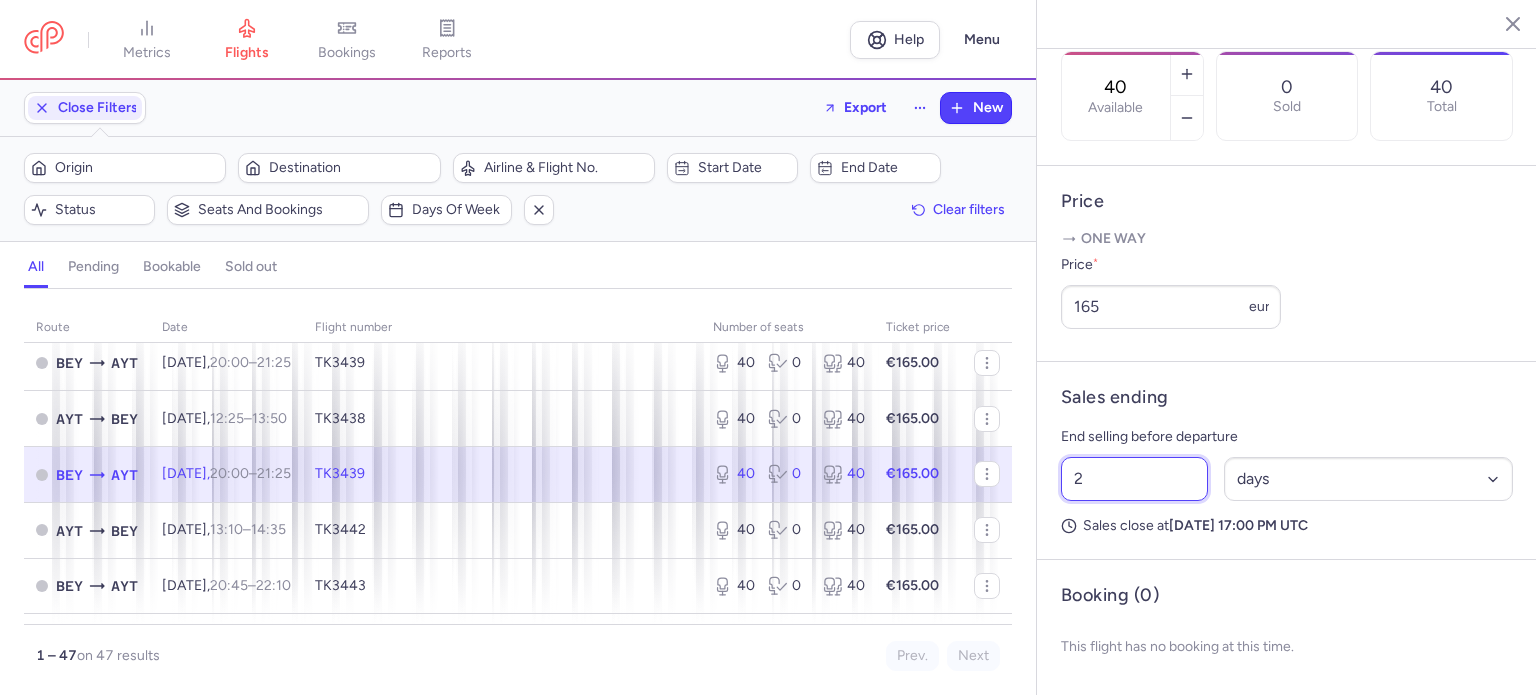 click on "2" at bounding box center (1134, 479) 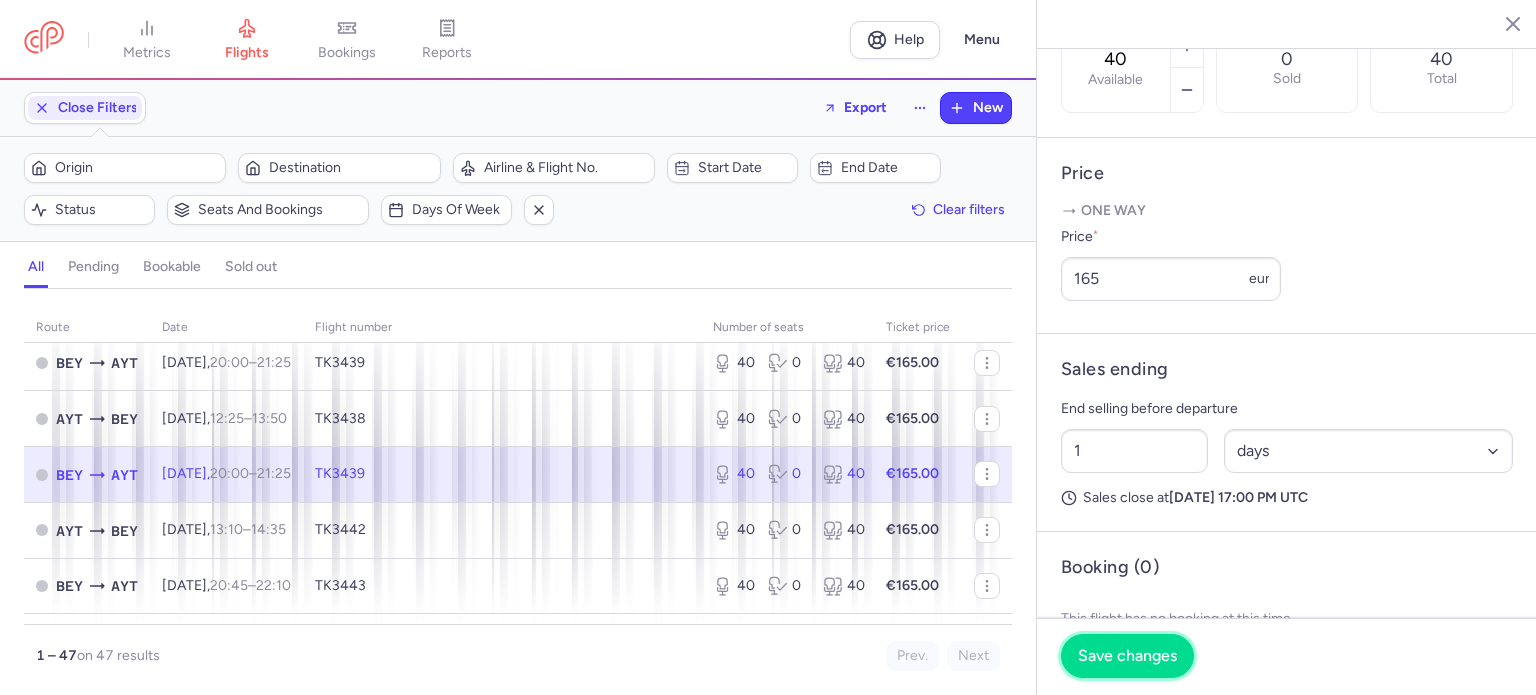 click on "Save changes" at bounding box center [1127, 656] 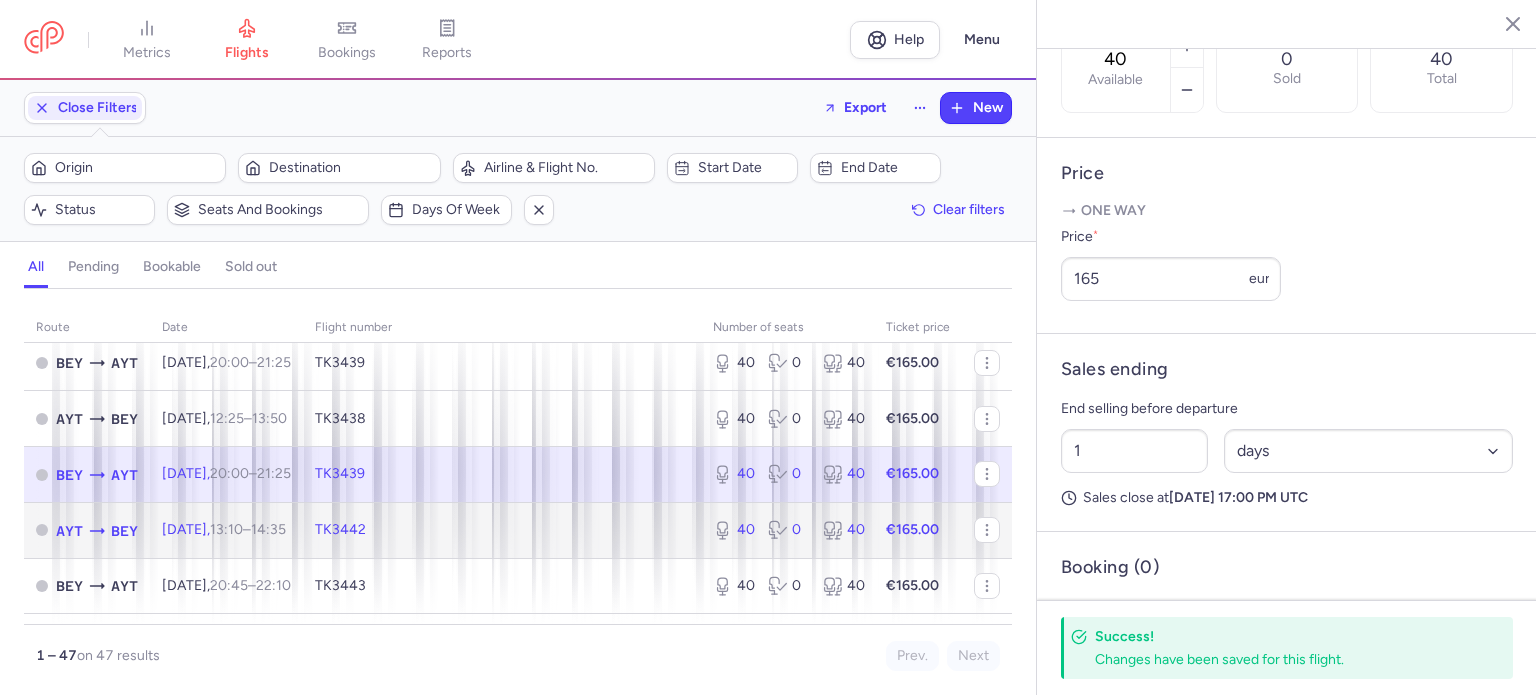 click 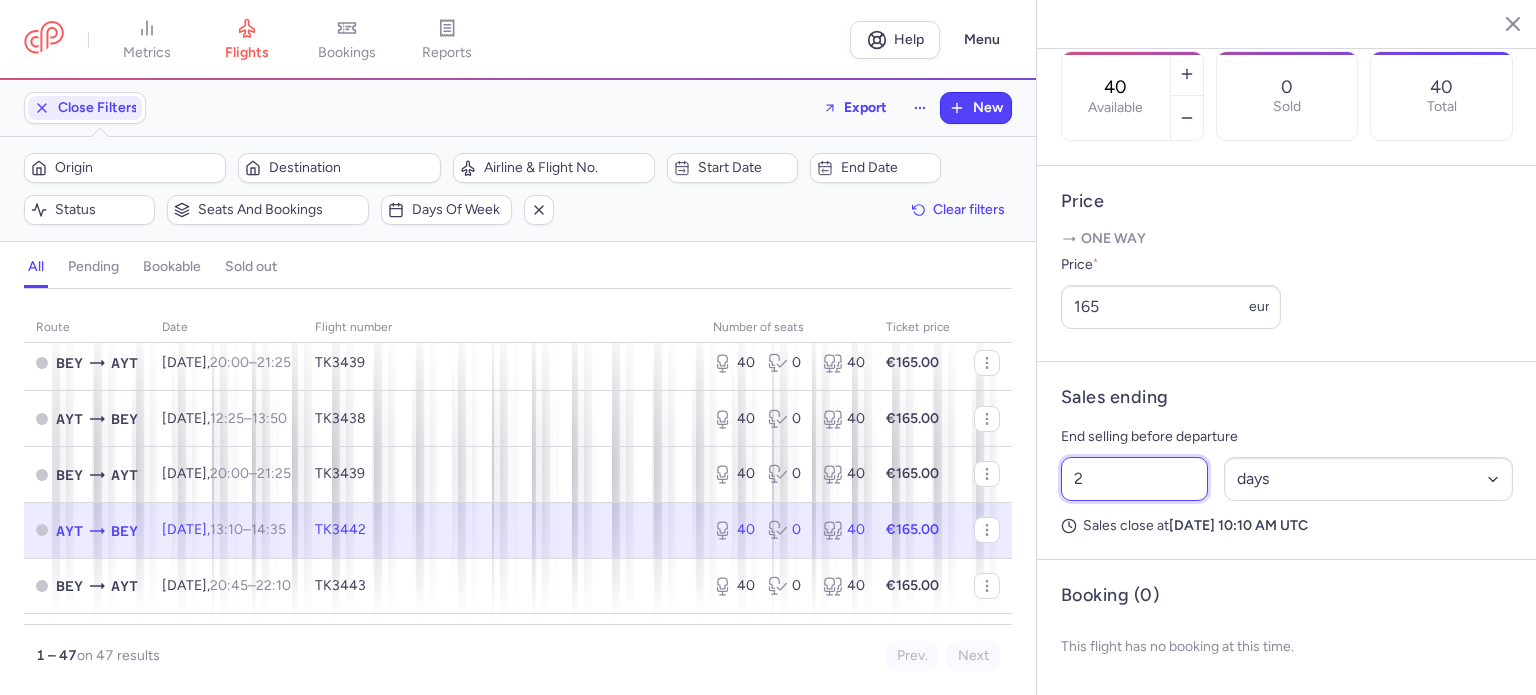 click on "2" at bounding box center [1134, 479] 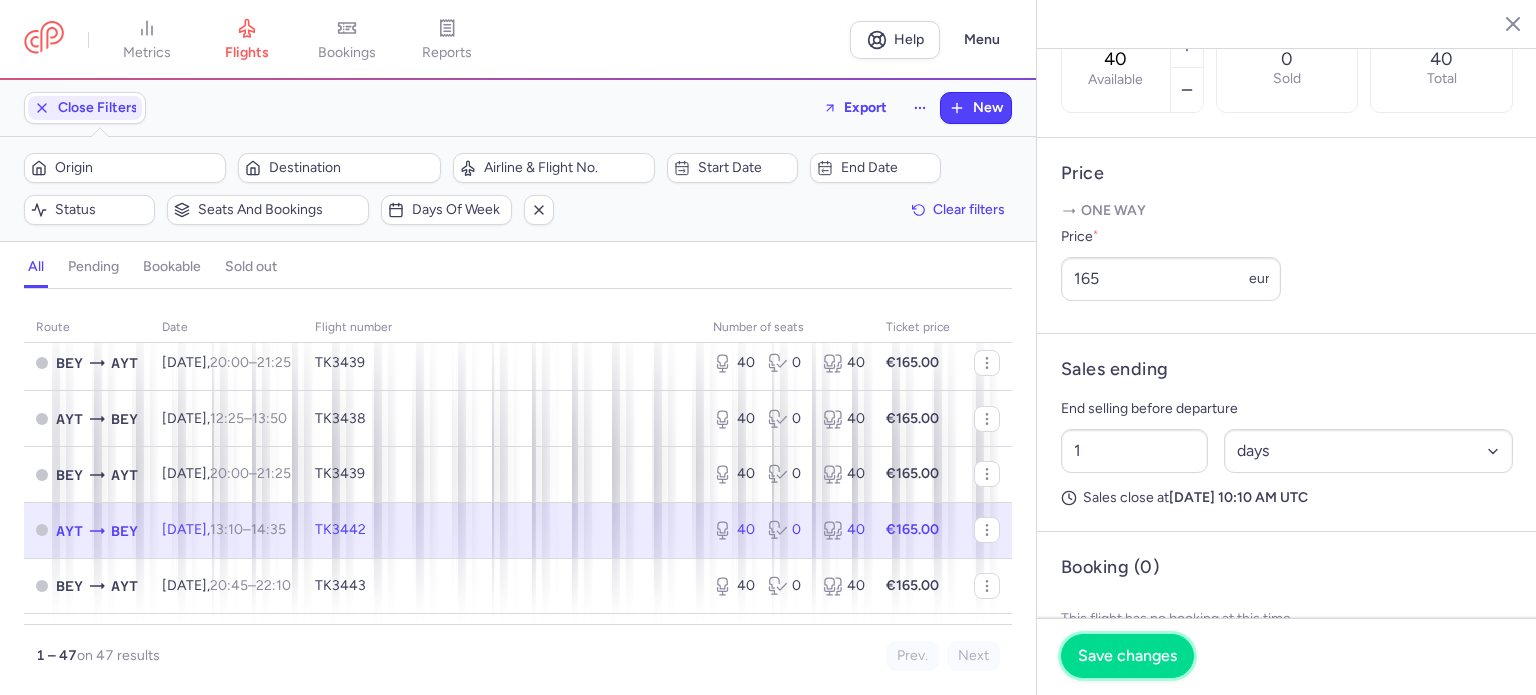 click on "Save changes" at bounding box center (1127, 656) 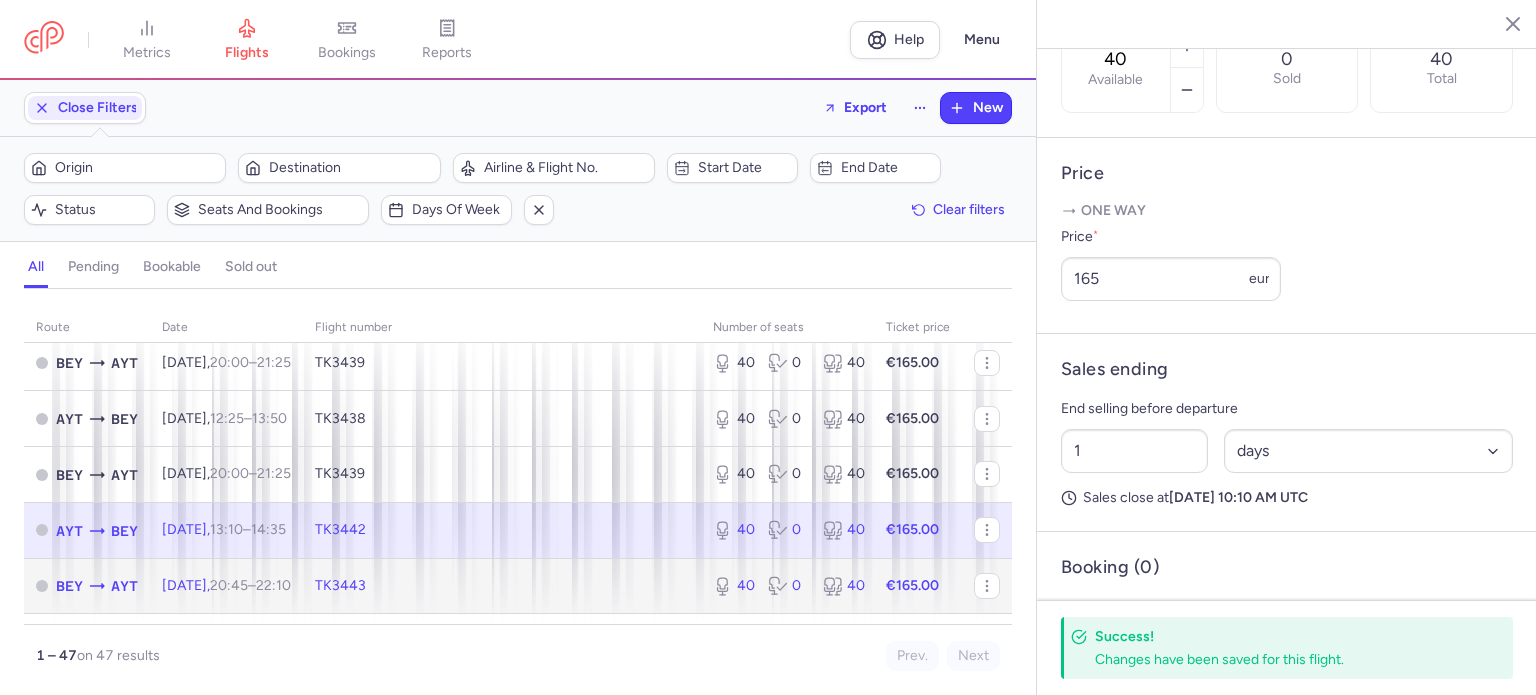 click on "€165.00" 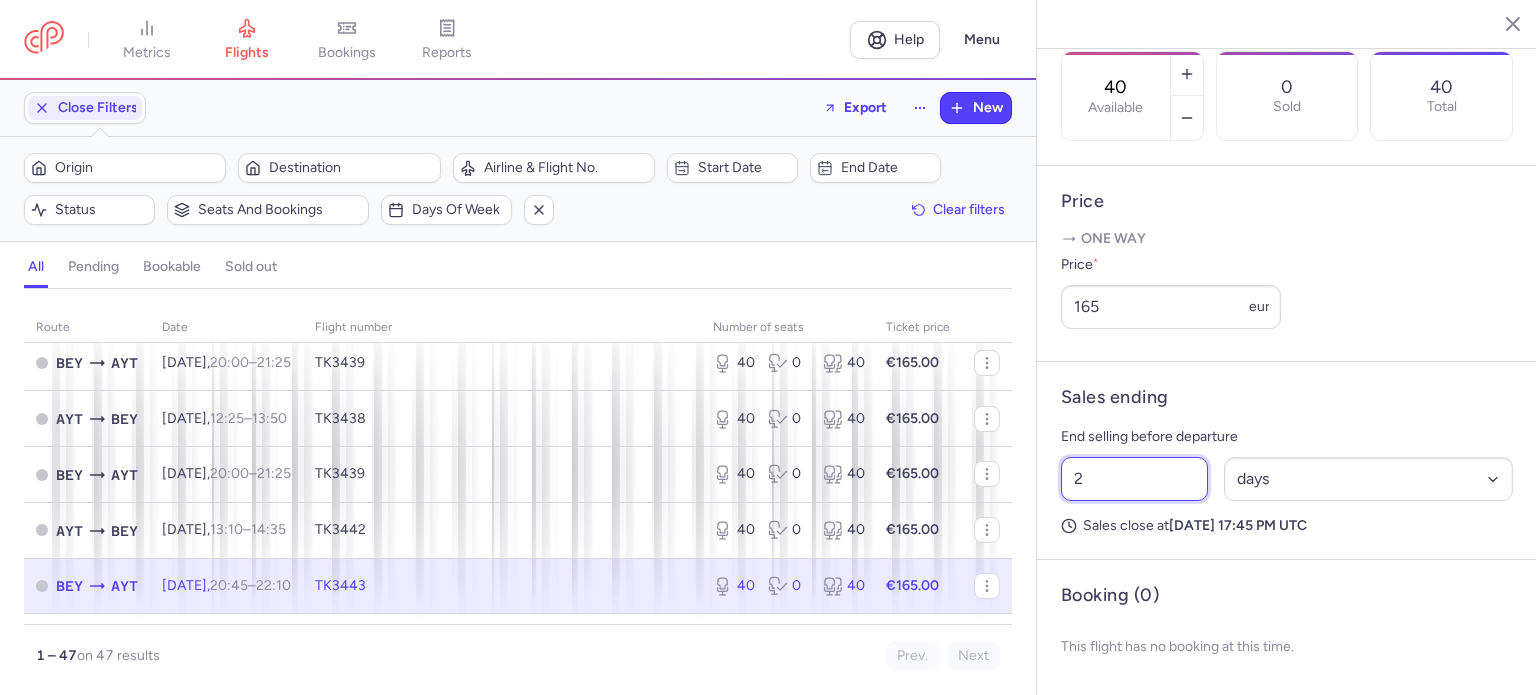 click on "2" at bounding box center [1134, 479] 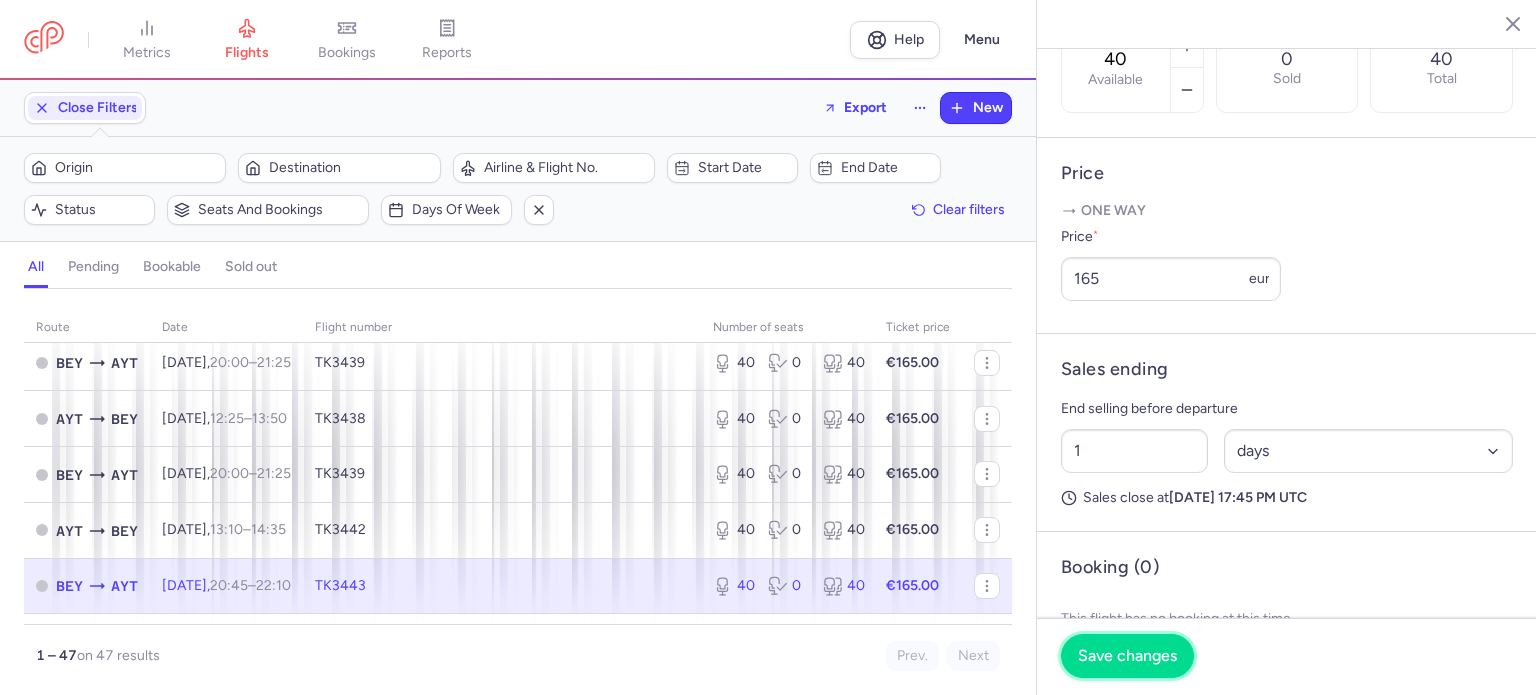 click on "Save changes" at bounding box center [1127, 656] 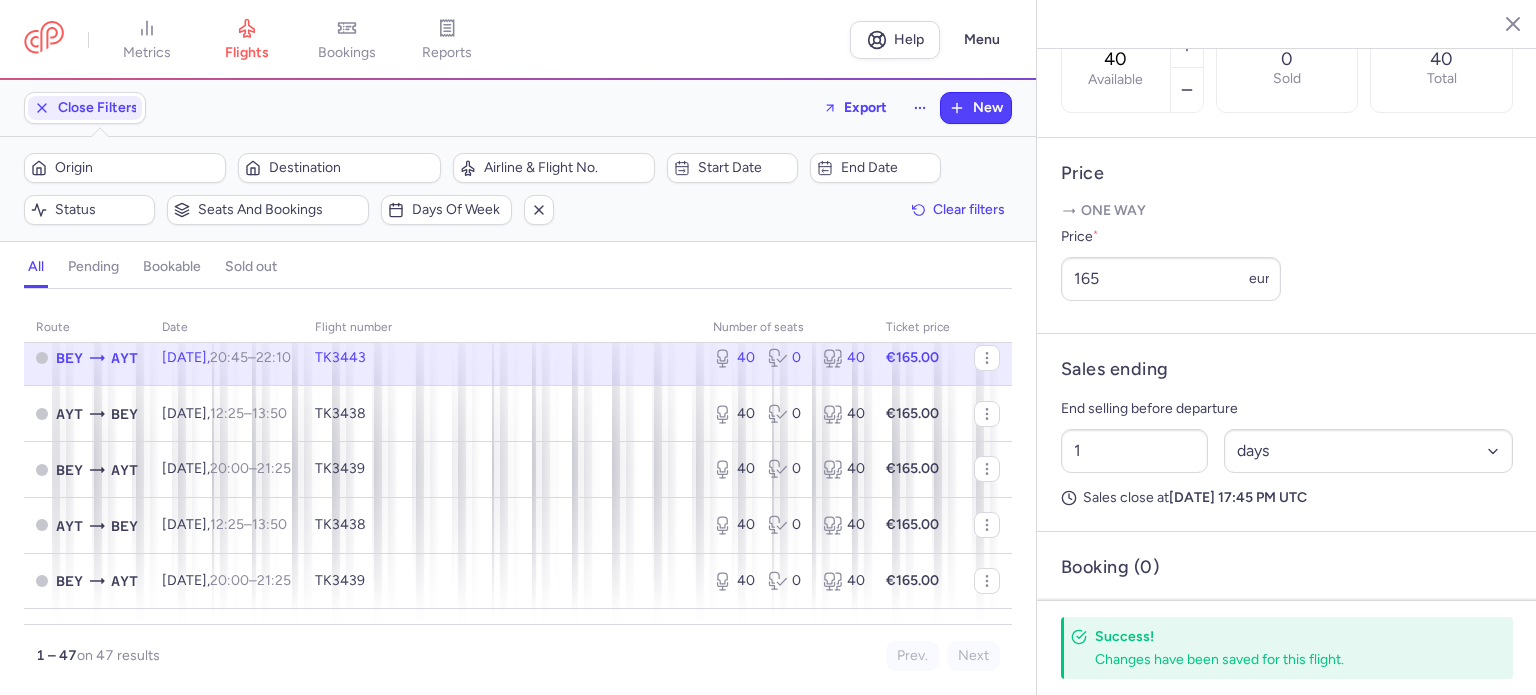 scroll, scrollTop: 1488, scrollLeft: 0, axis: vertical 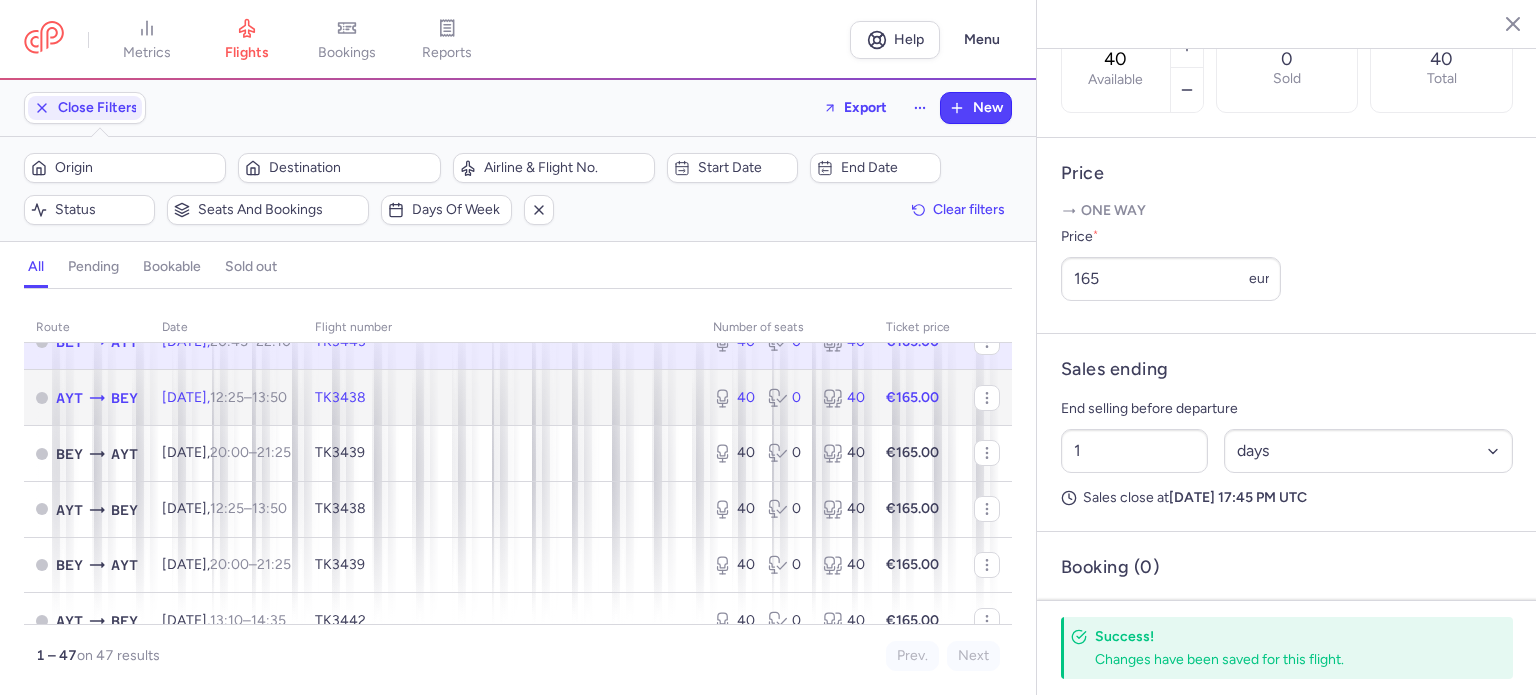 click on "€165.00" 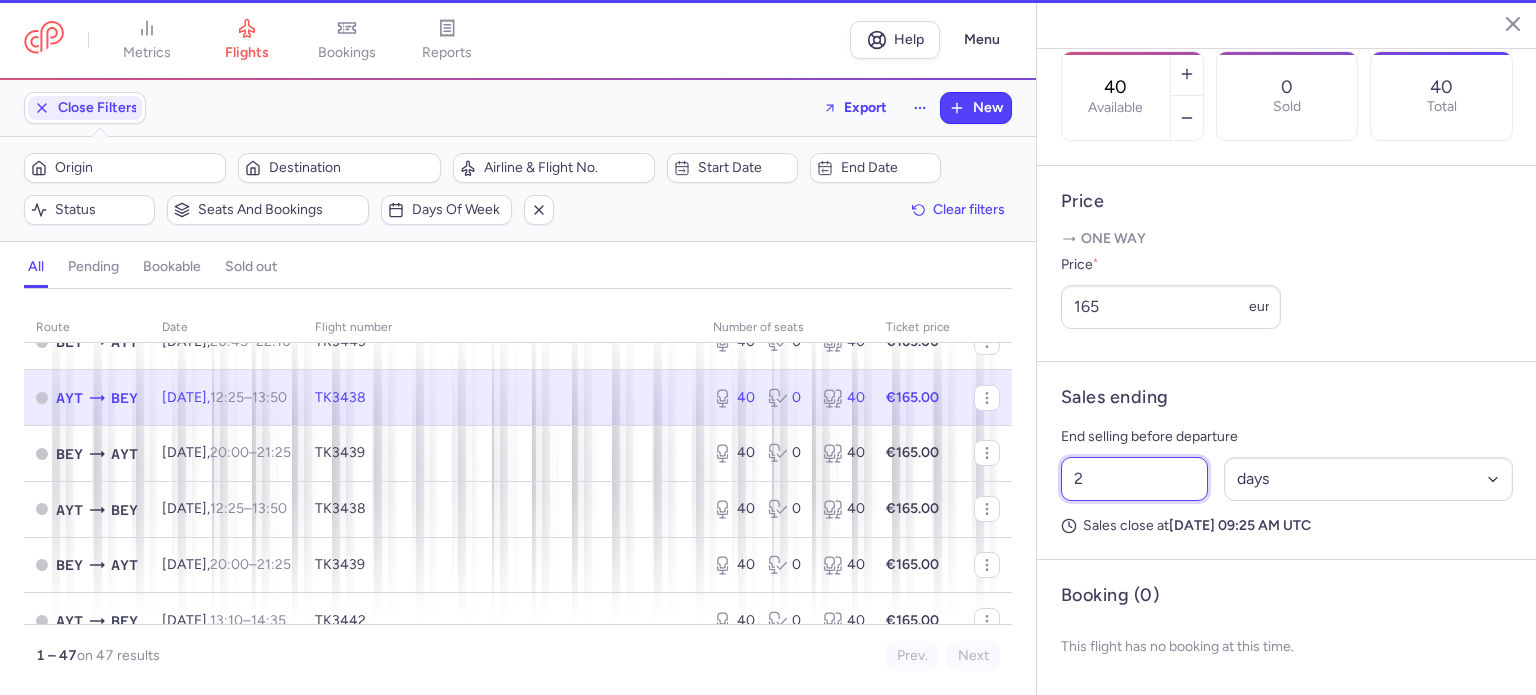 click on "2" at bounding box center (1134, 479) 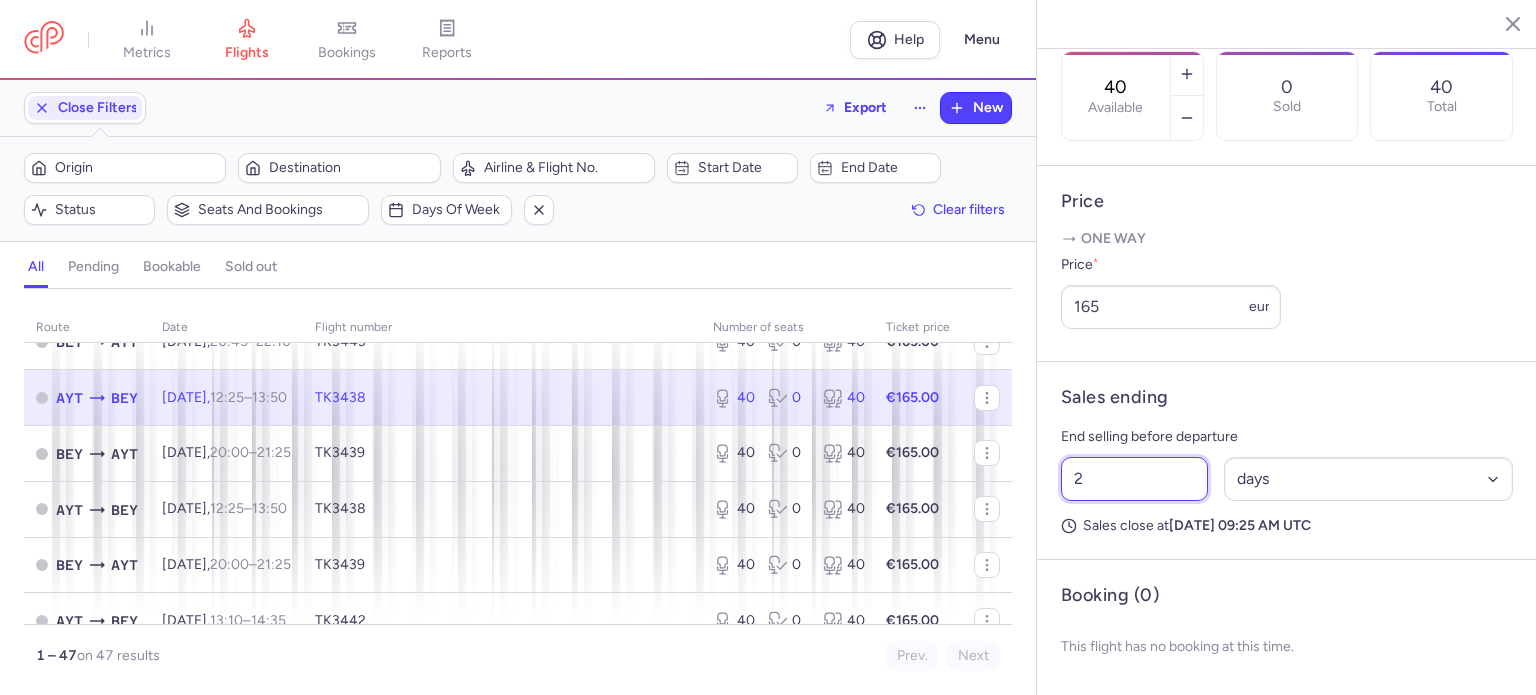 click on "2" at bounding box center [1134, 479] 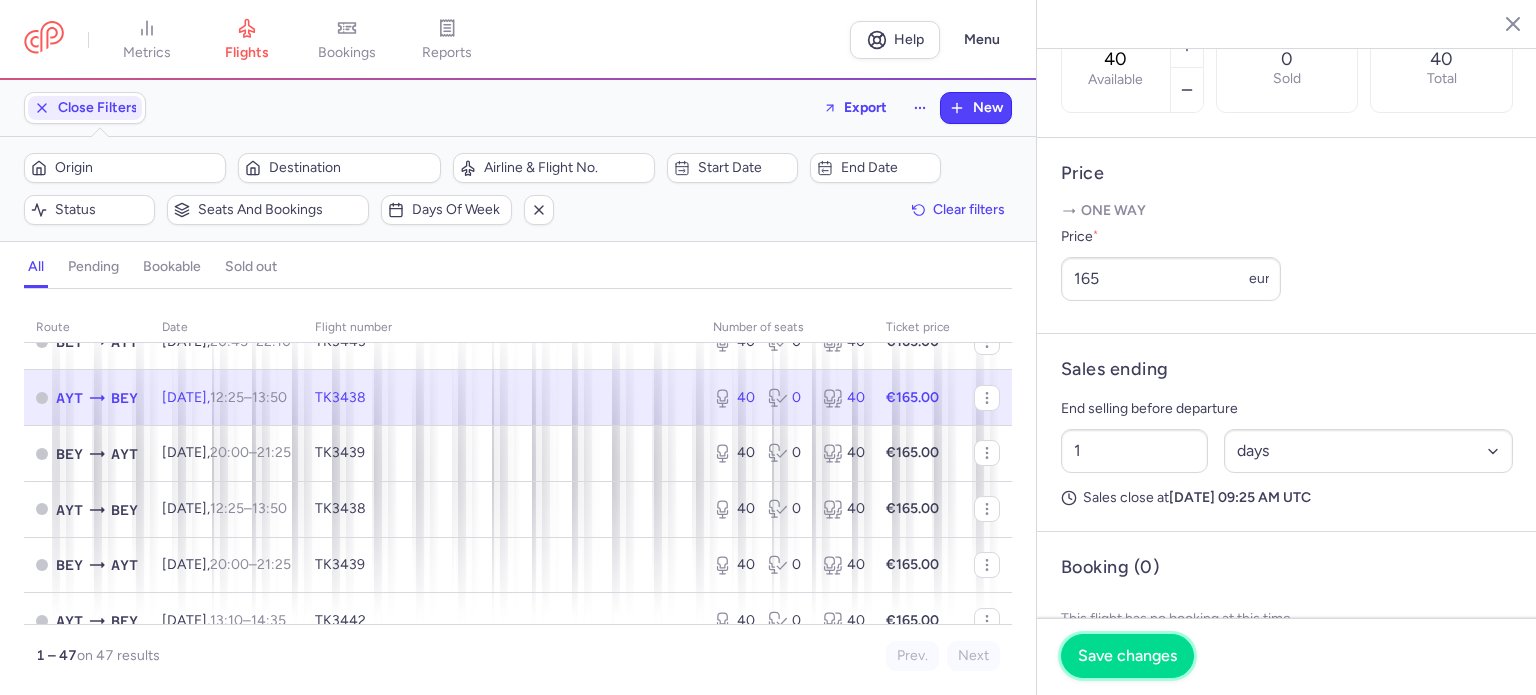 click on "Save changes" at bounding box center [1127, 656] 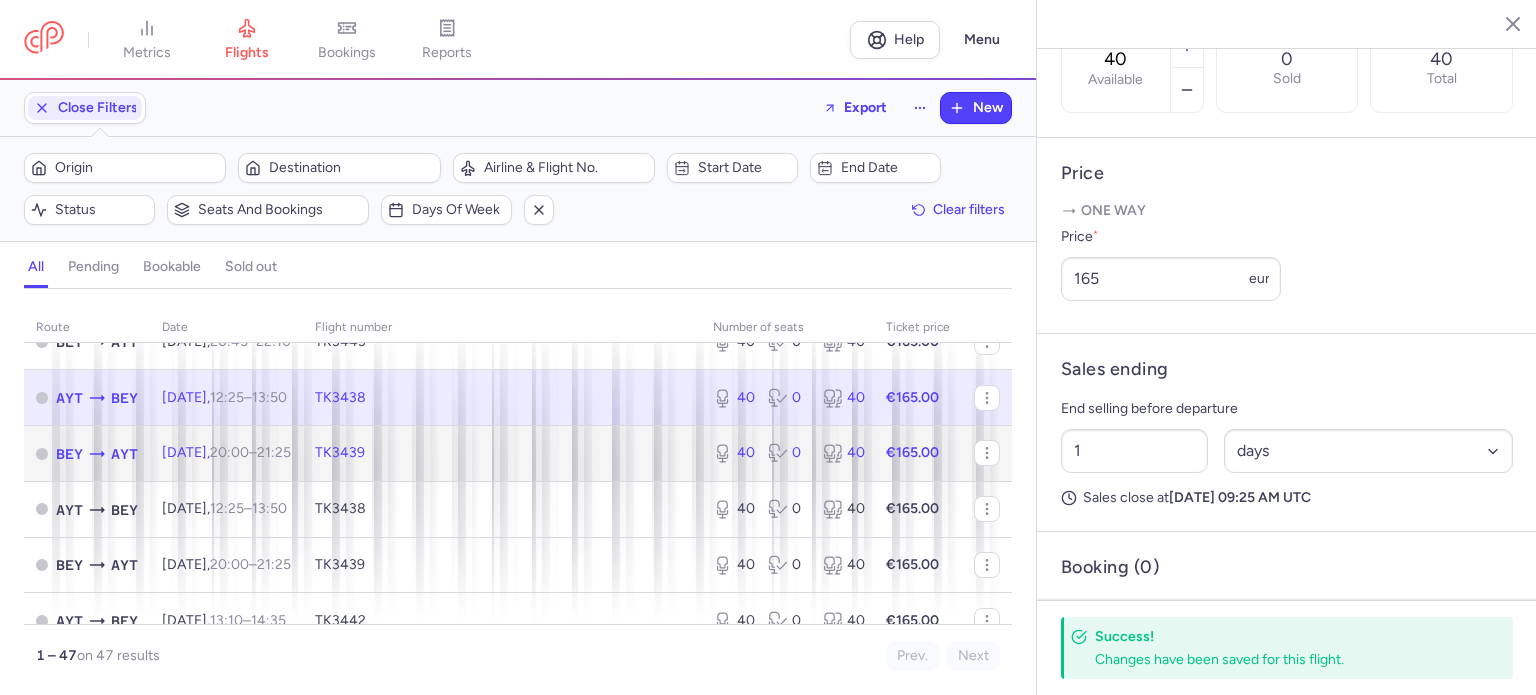 click on "€165.00" 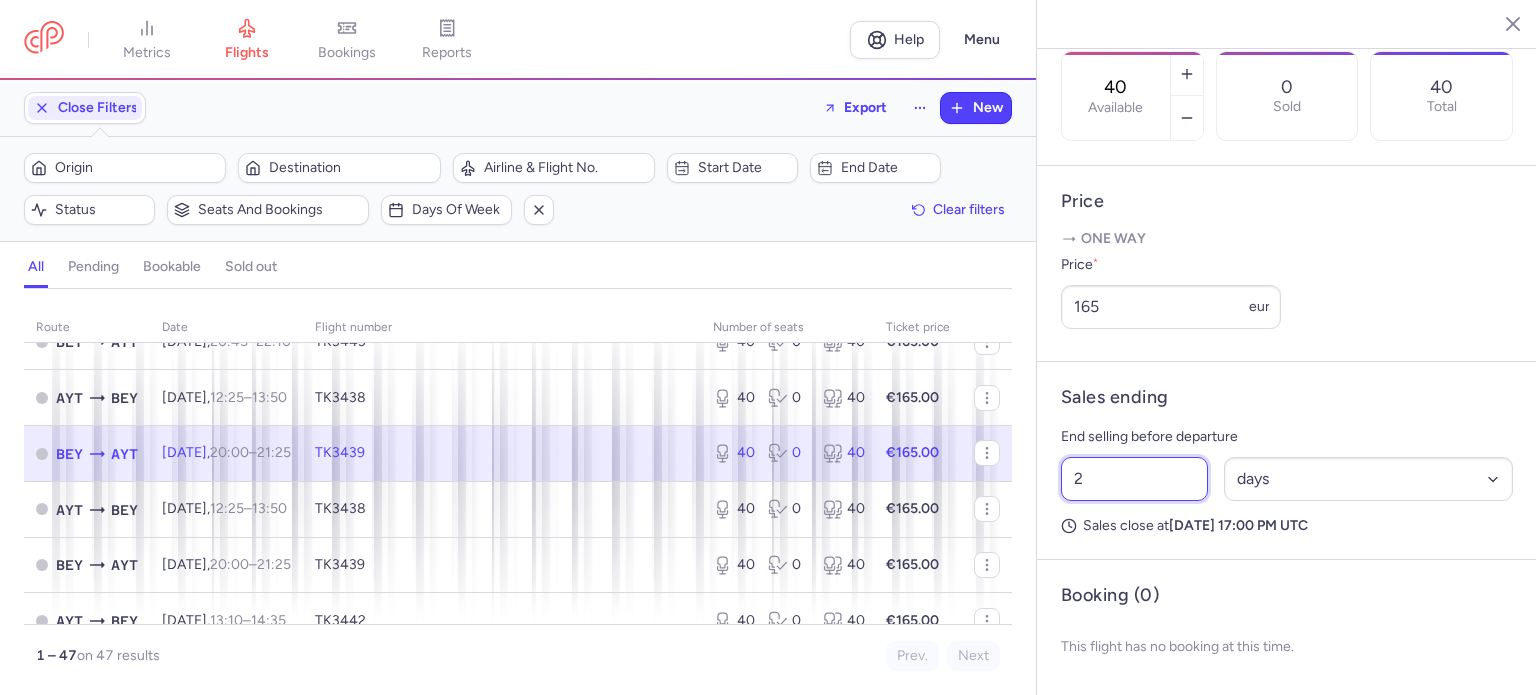 click on "2" at bounding box center (1134, 479) 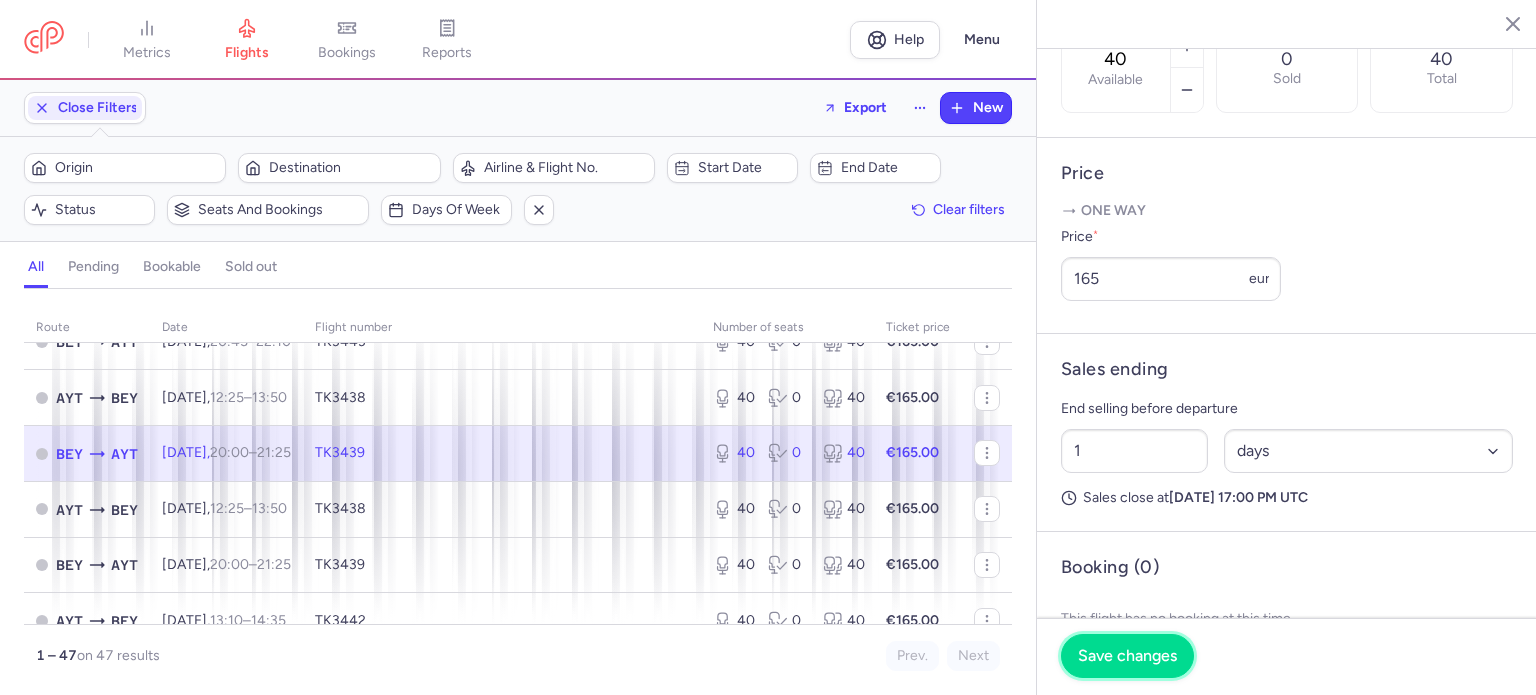 click on "Save changes" at bounding box center [1127, 656] 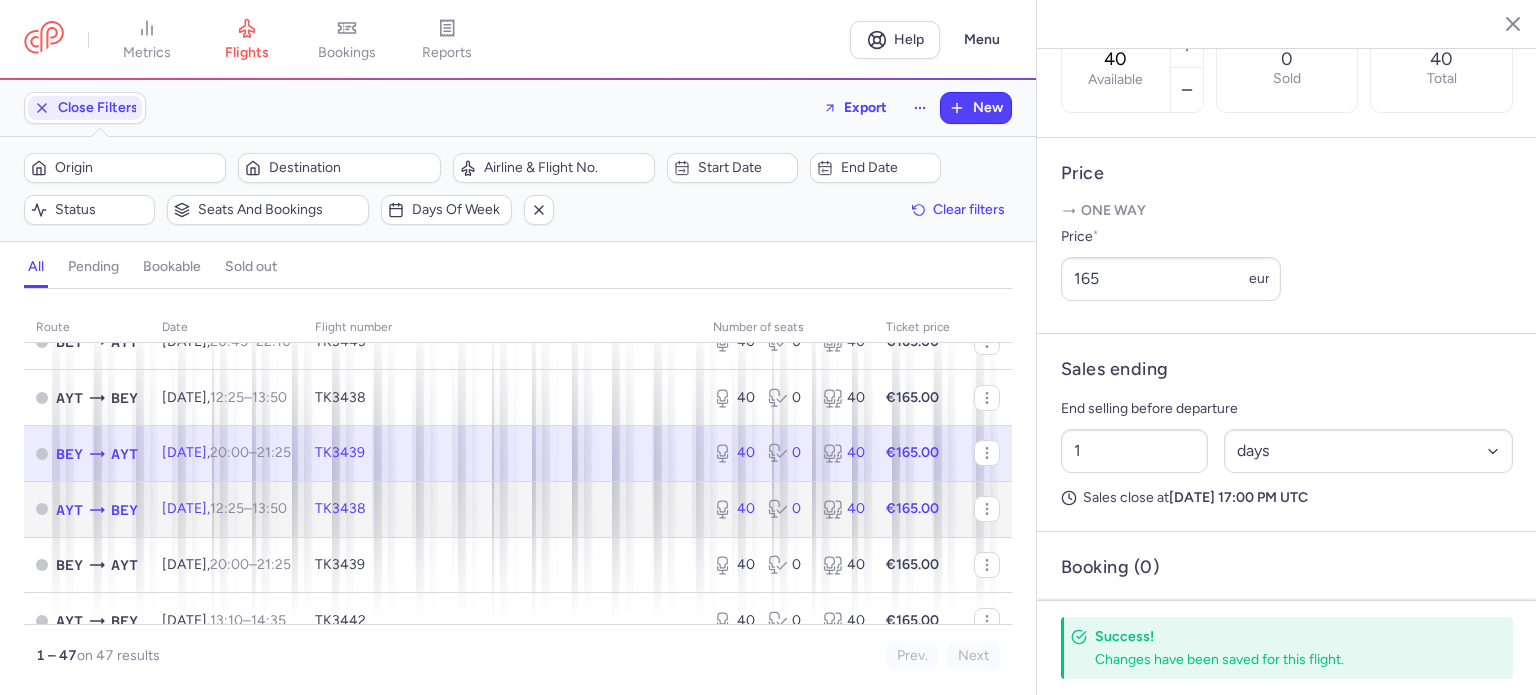 click on "€165.00" 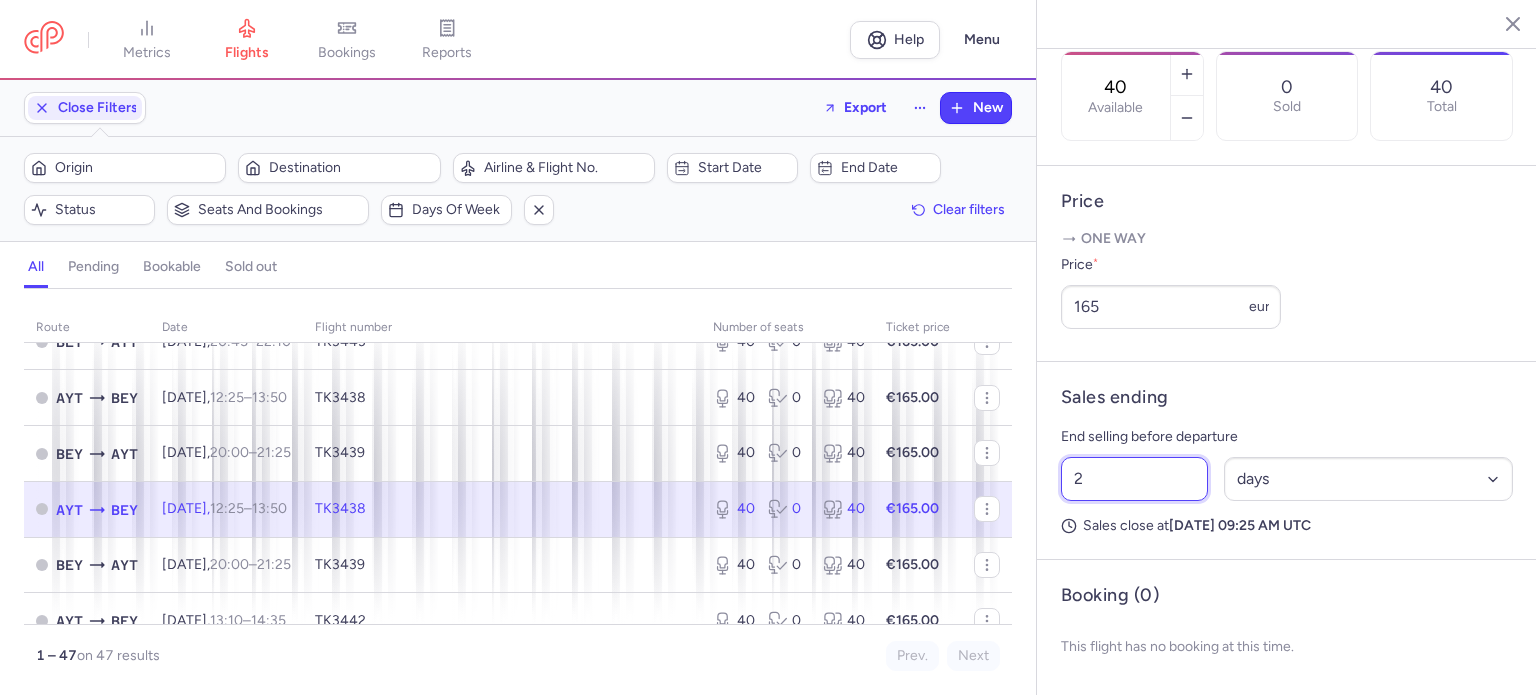 click on "2" at bounding box center [1134, 479] 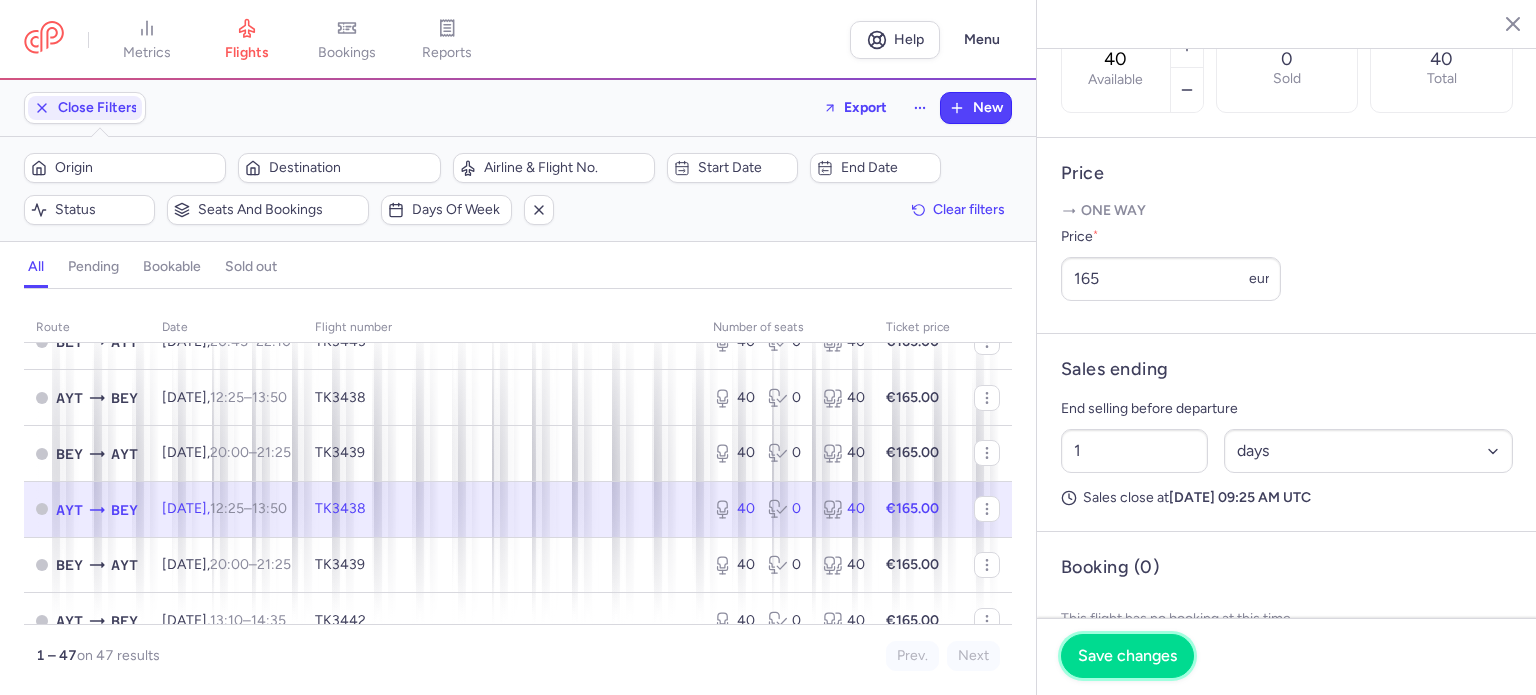 click on "Save changes" at bounding box center (1127, 656) 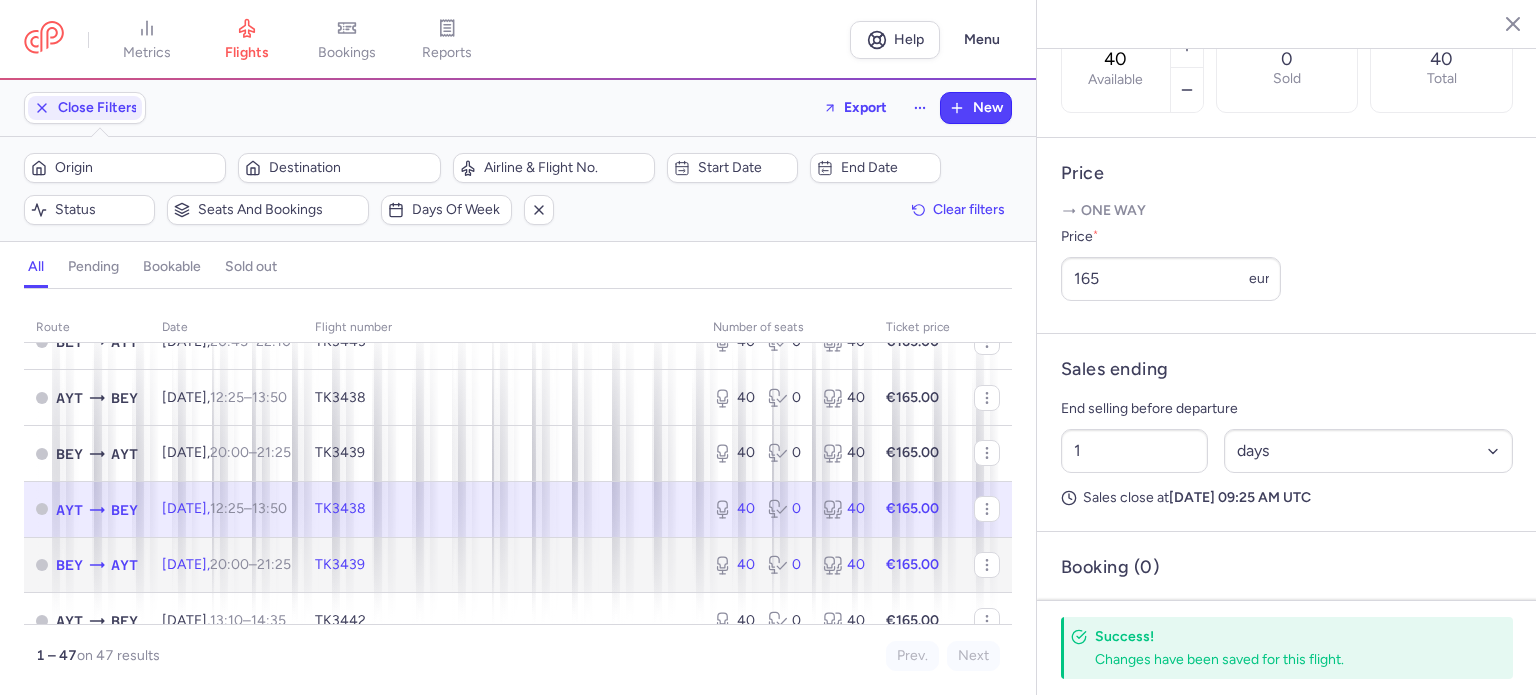 click on "€165.00" 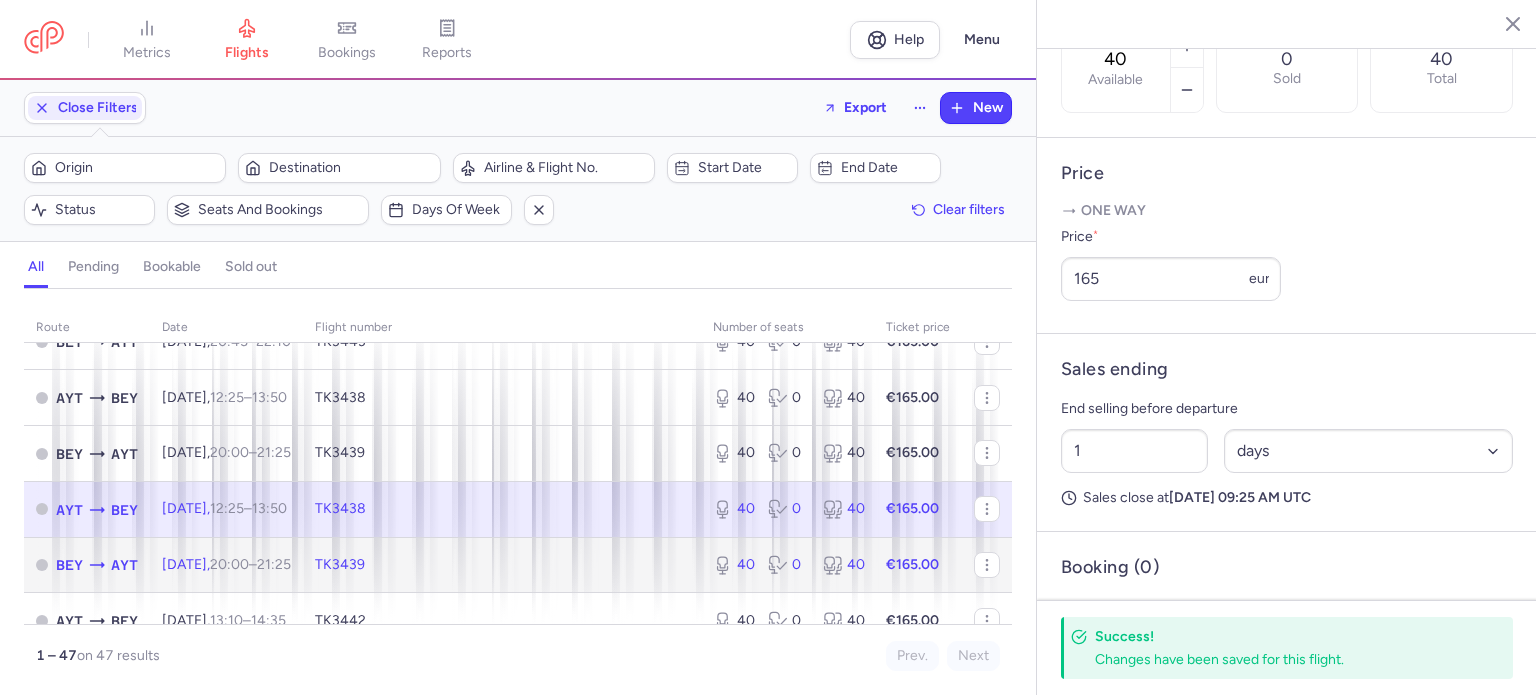 click on "€165.00" 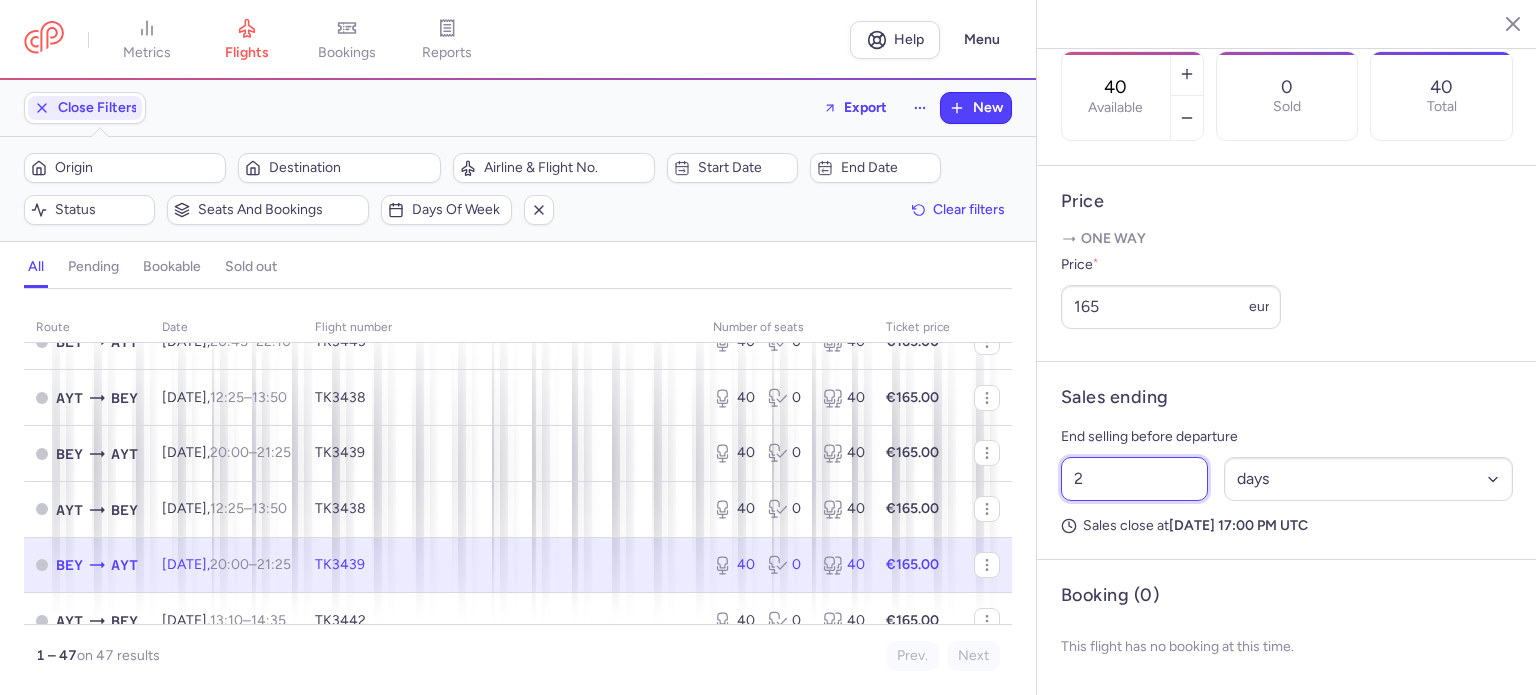 click on "2" at bounding box center [1134, 479] 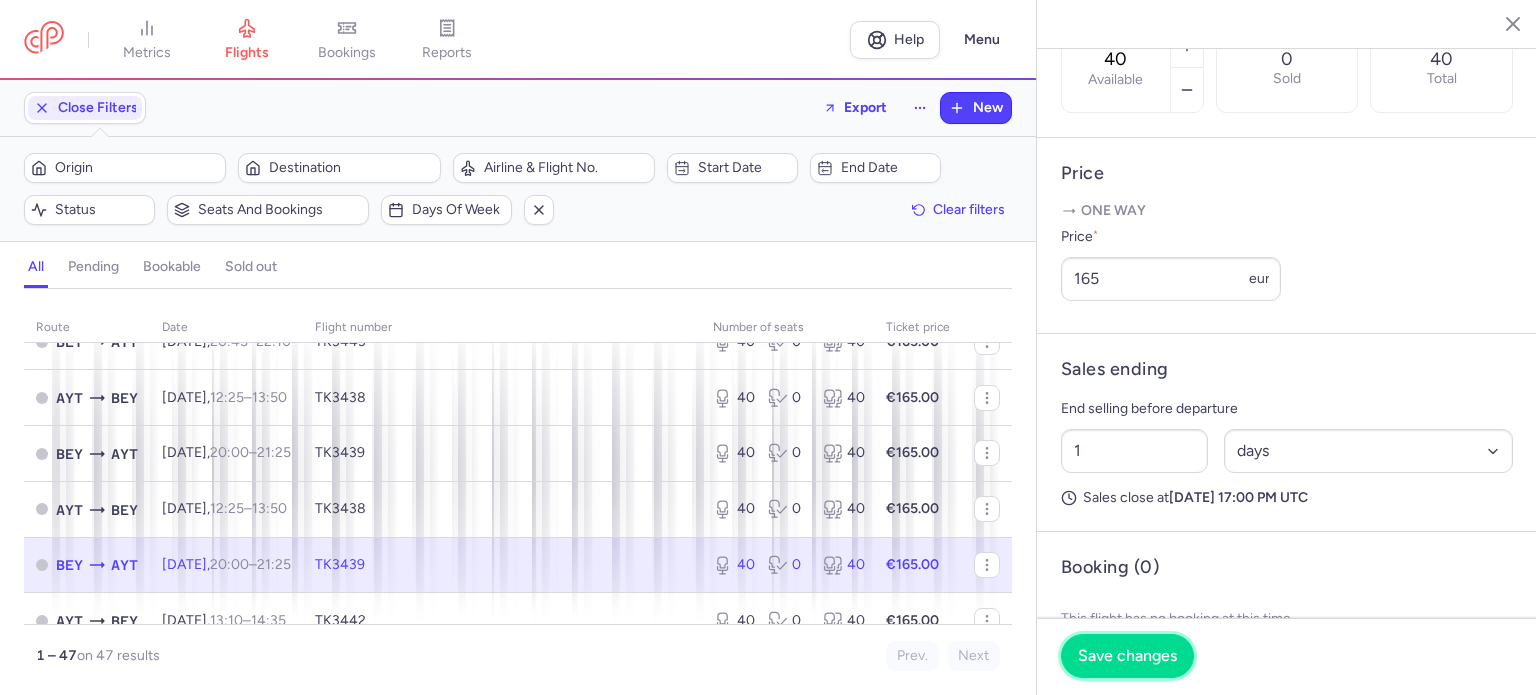 click on "Save changes" at bounding box center (1127, 656) 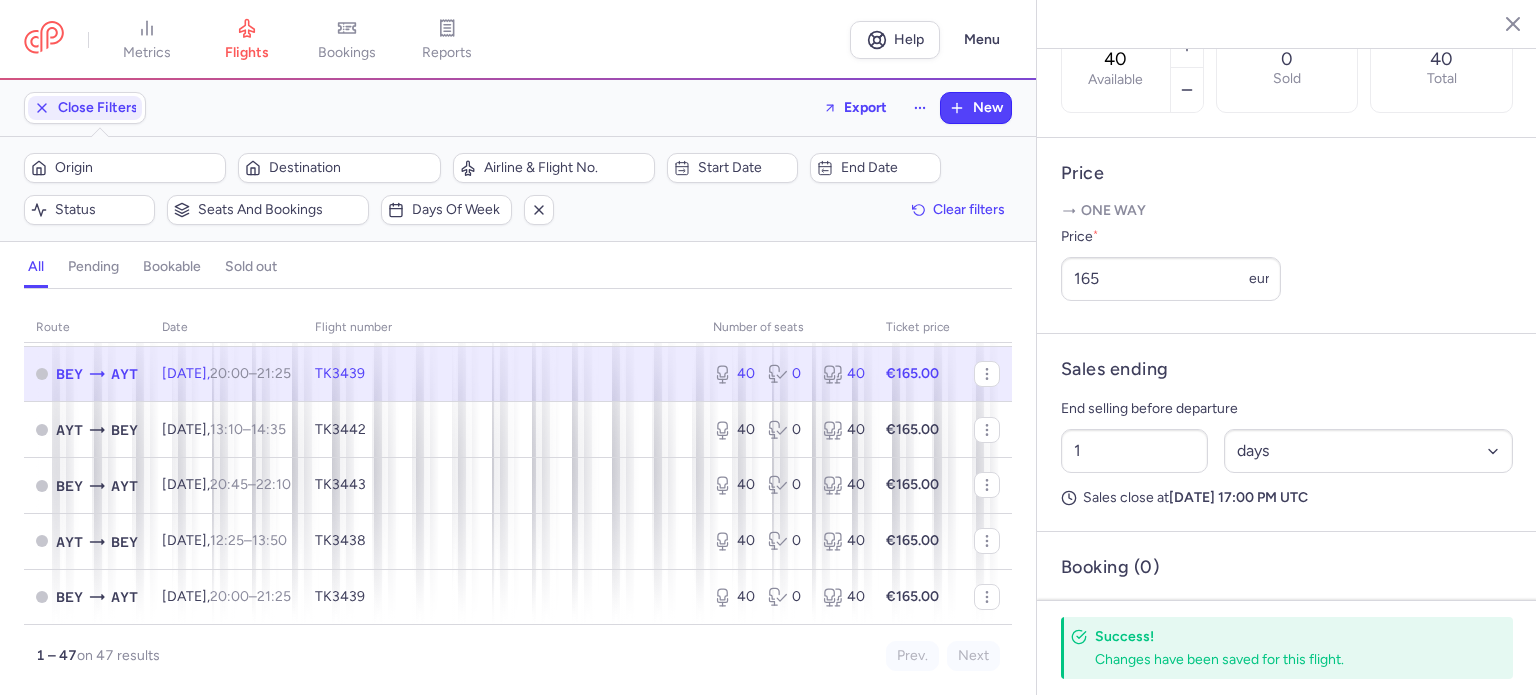 scroll, scrollTop: 1679, scrollLeft: 0, axis: vertical 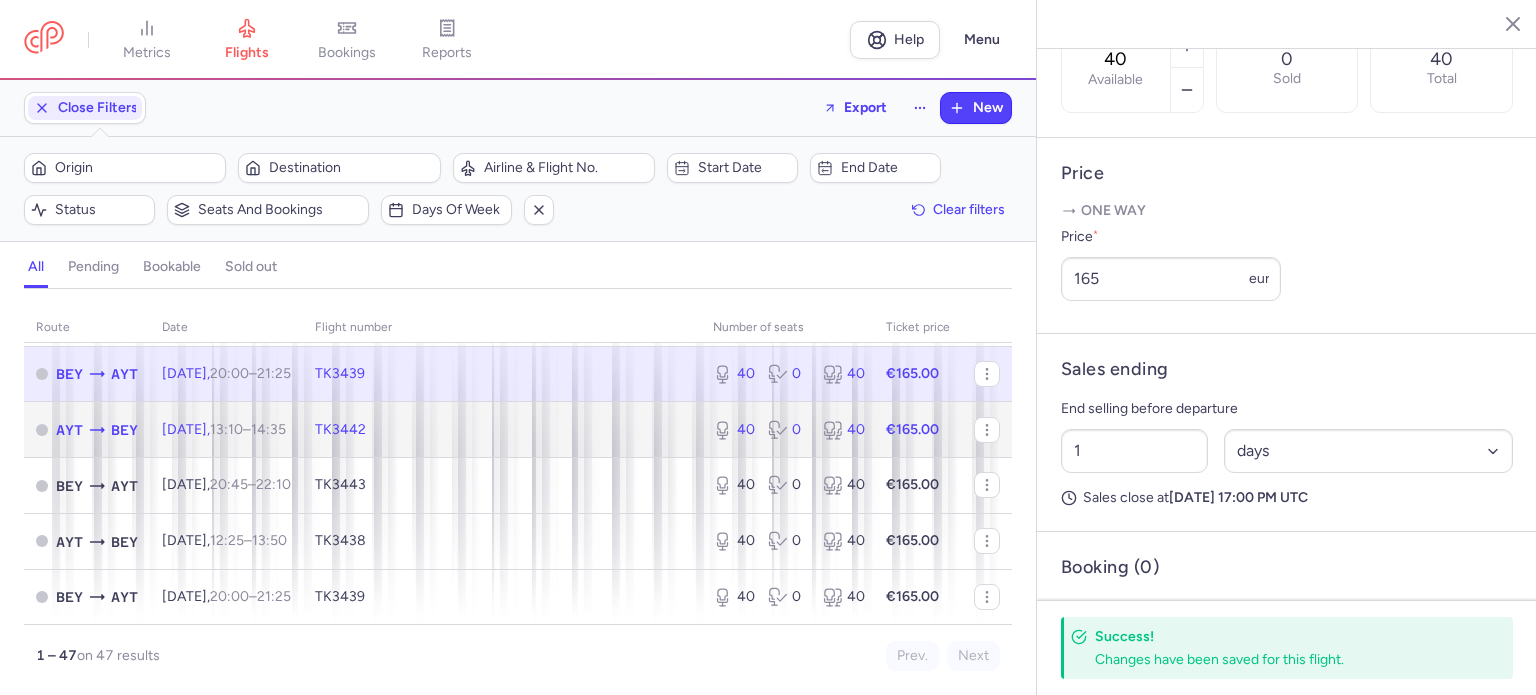 click on "40" at bounding box center (842, 430) 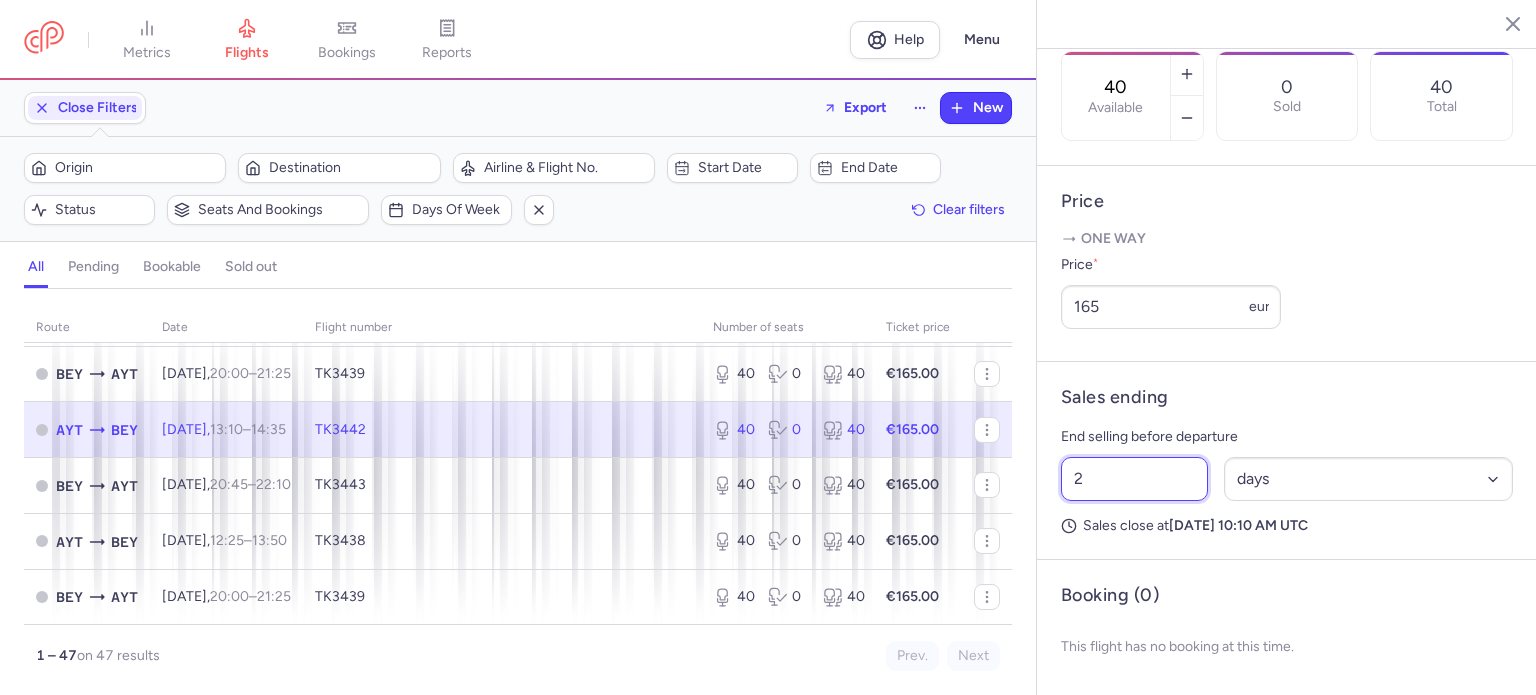 click on "2" at bounding box center (1134, 479) 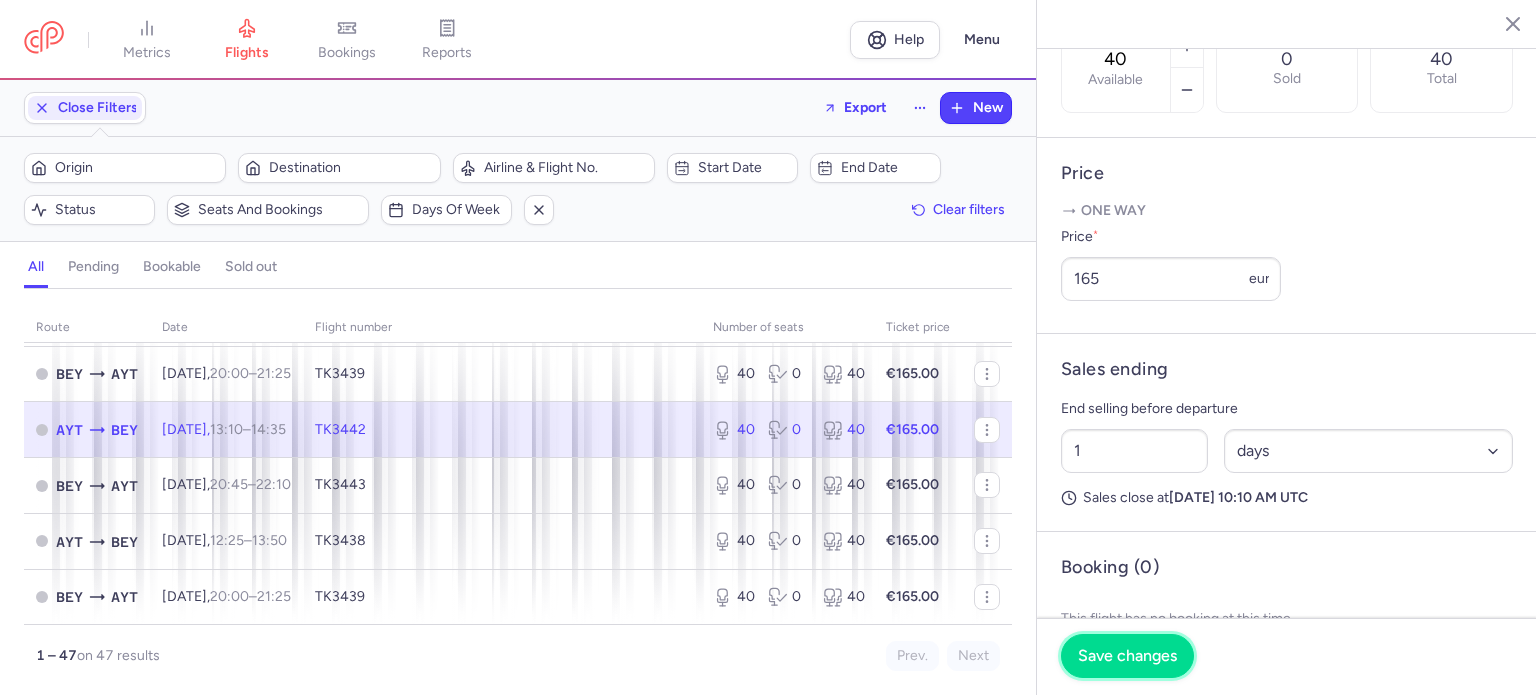 click on "Save changes" at bounding box center (1127, 656) 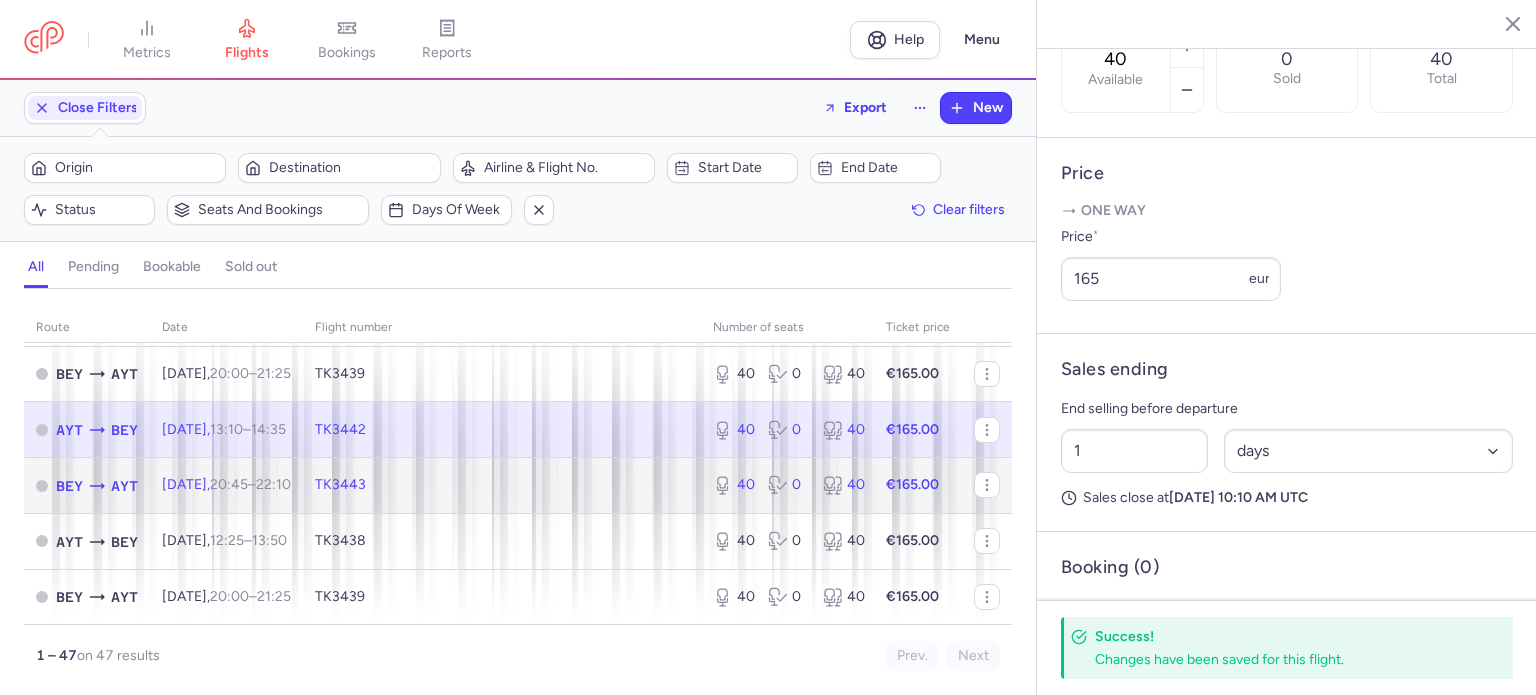 click on "€165.00" 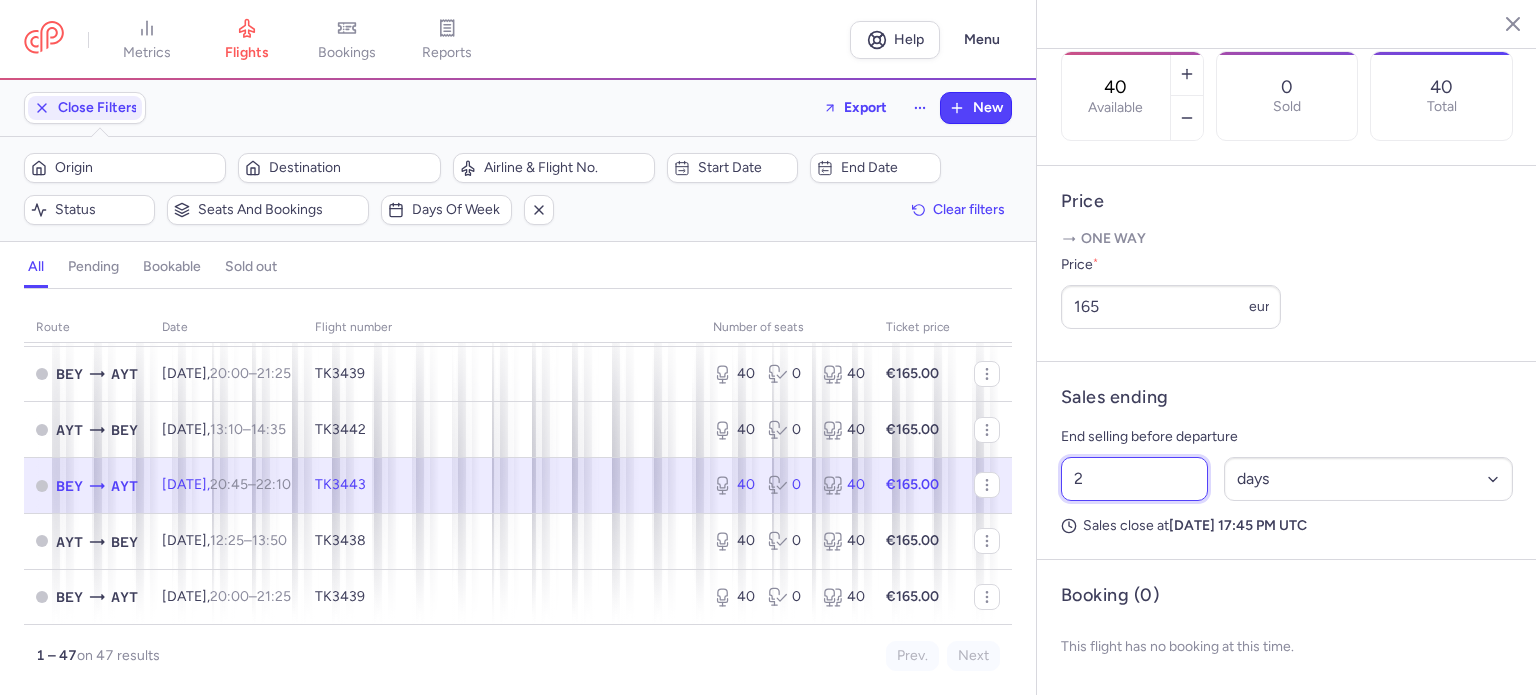 click on "2" at bounding box center [1134, 479] 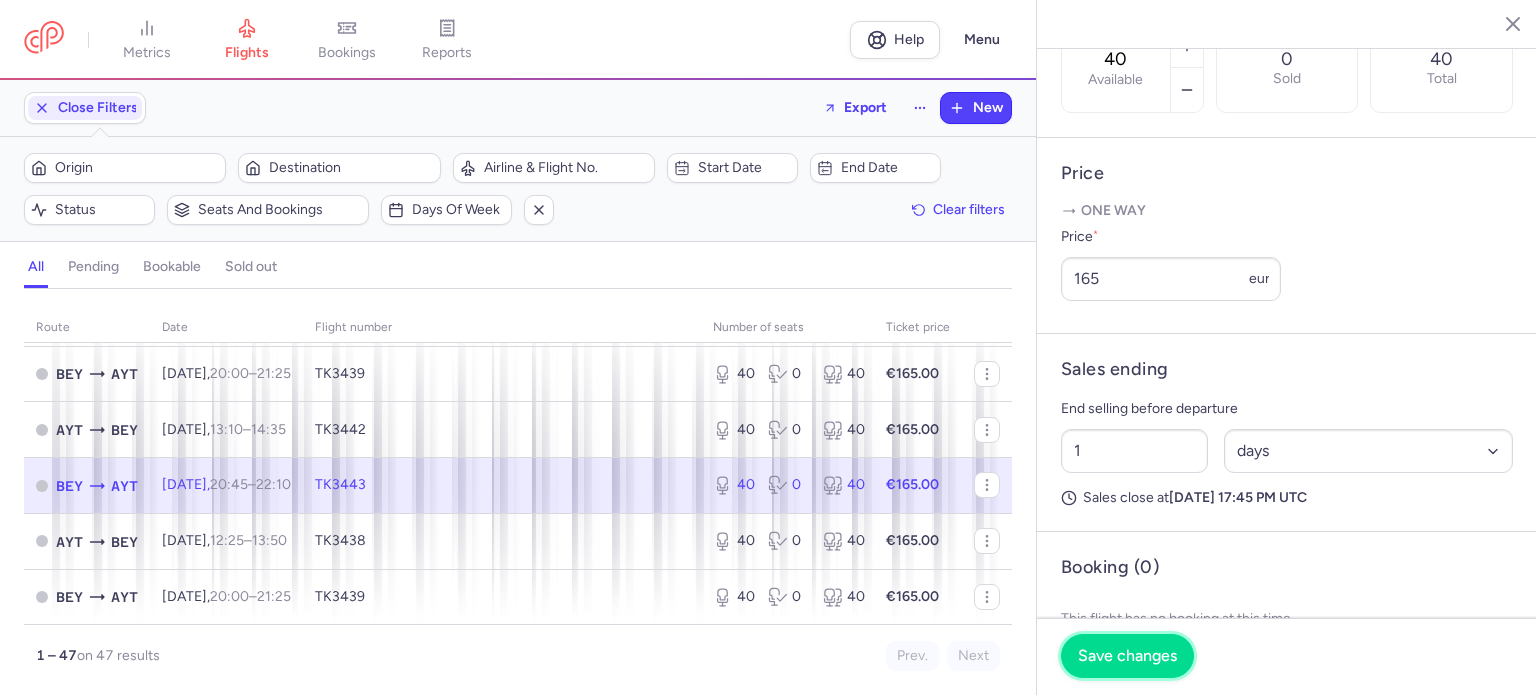 click on "Save changes" at bounding box center [1127, 656] 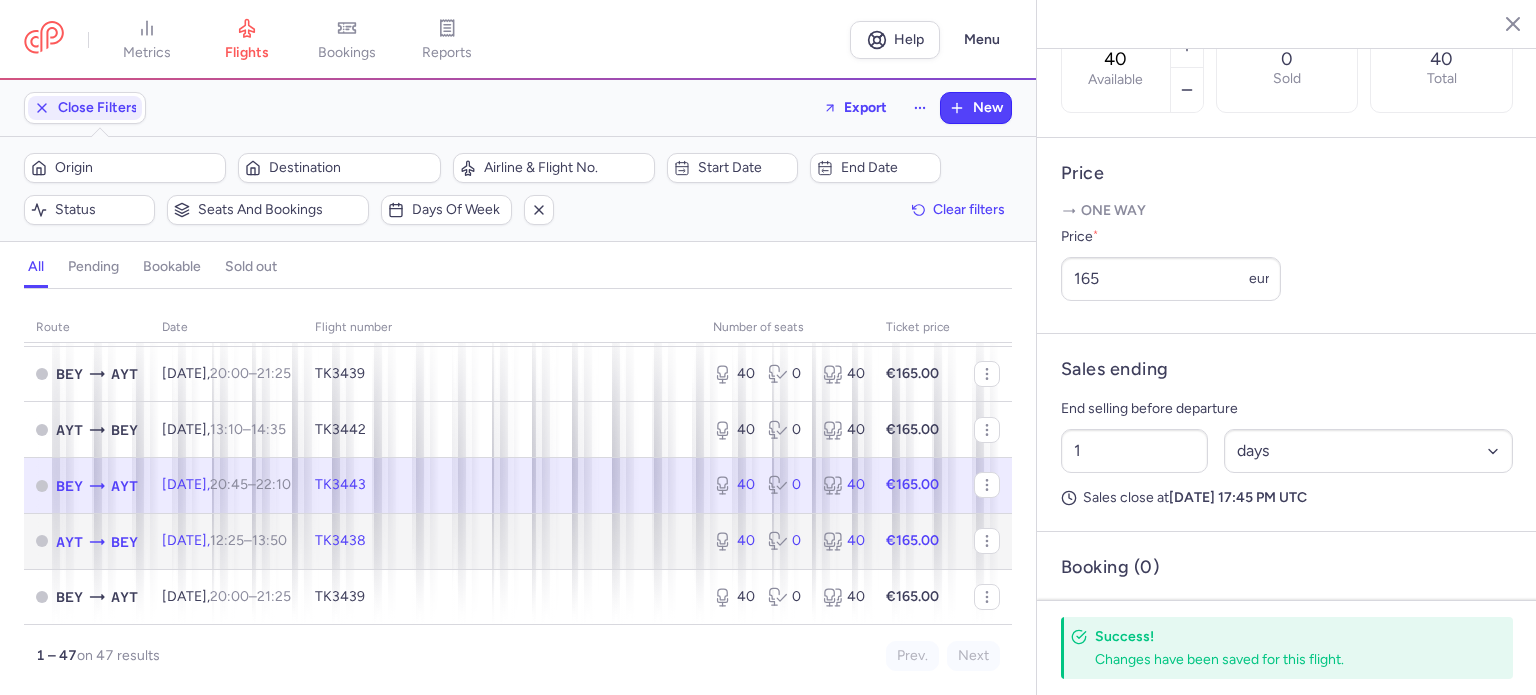 click on "40" at bounding box center (732, 541) 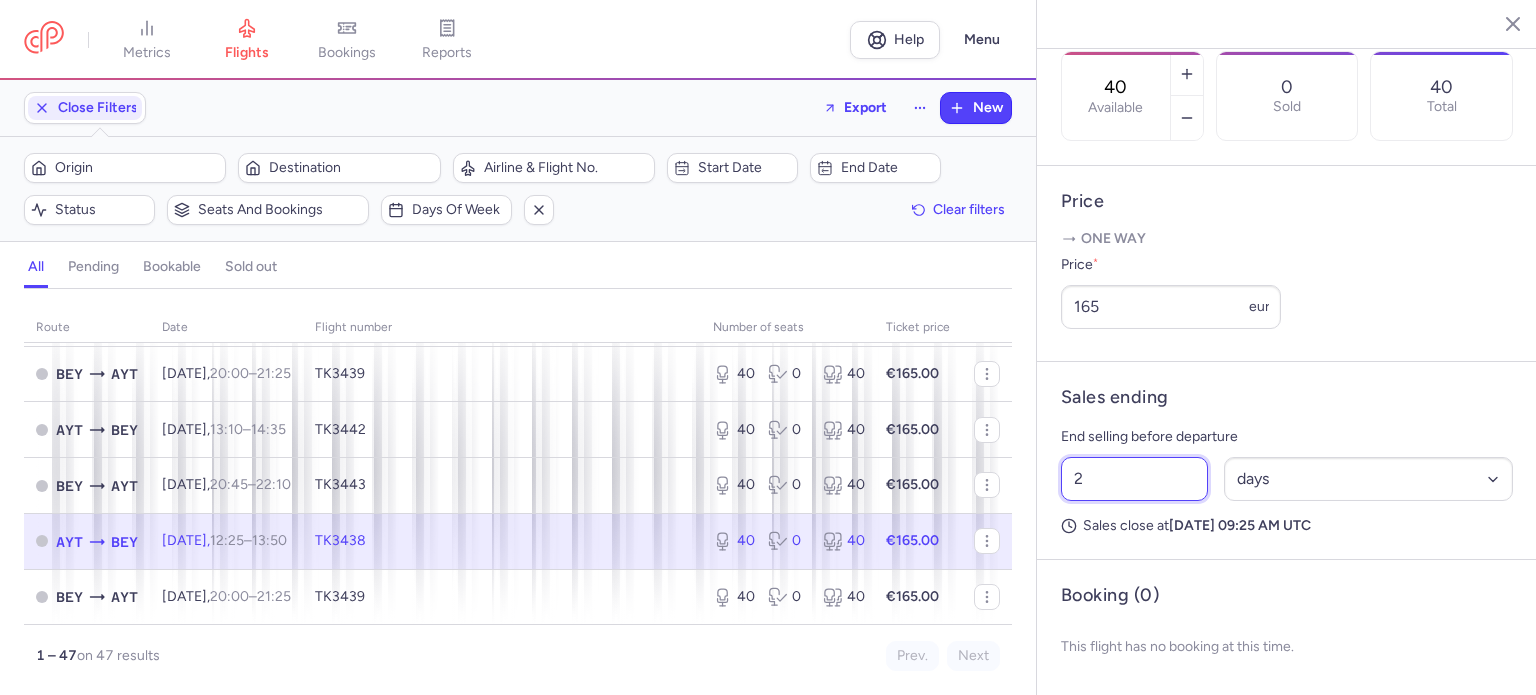 click on "2" at bounding box center [1134, 479] 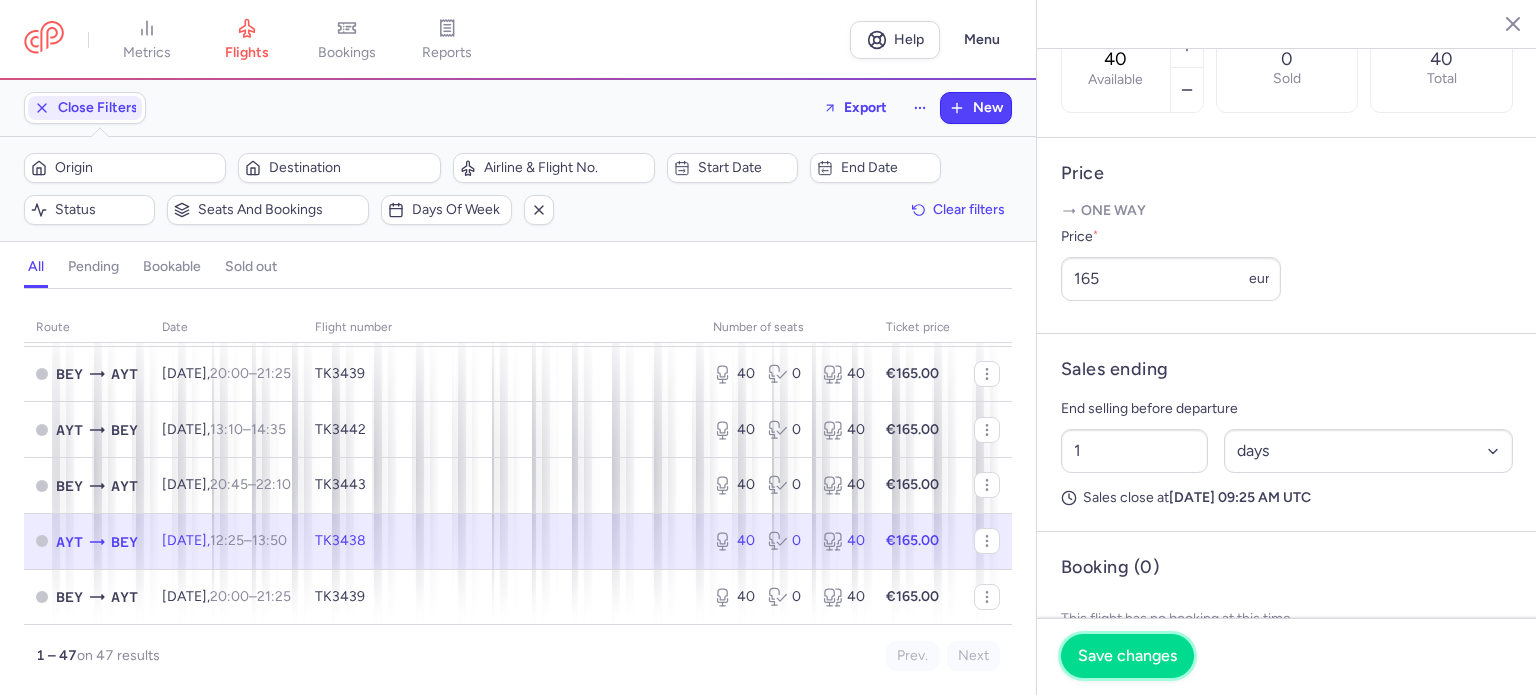 click on "Save changes" at bounding box center (1127, 656) 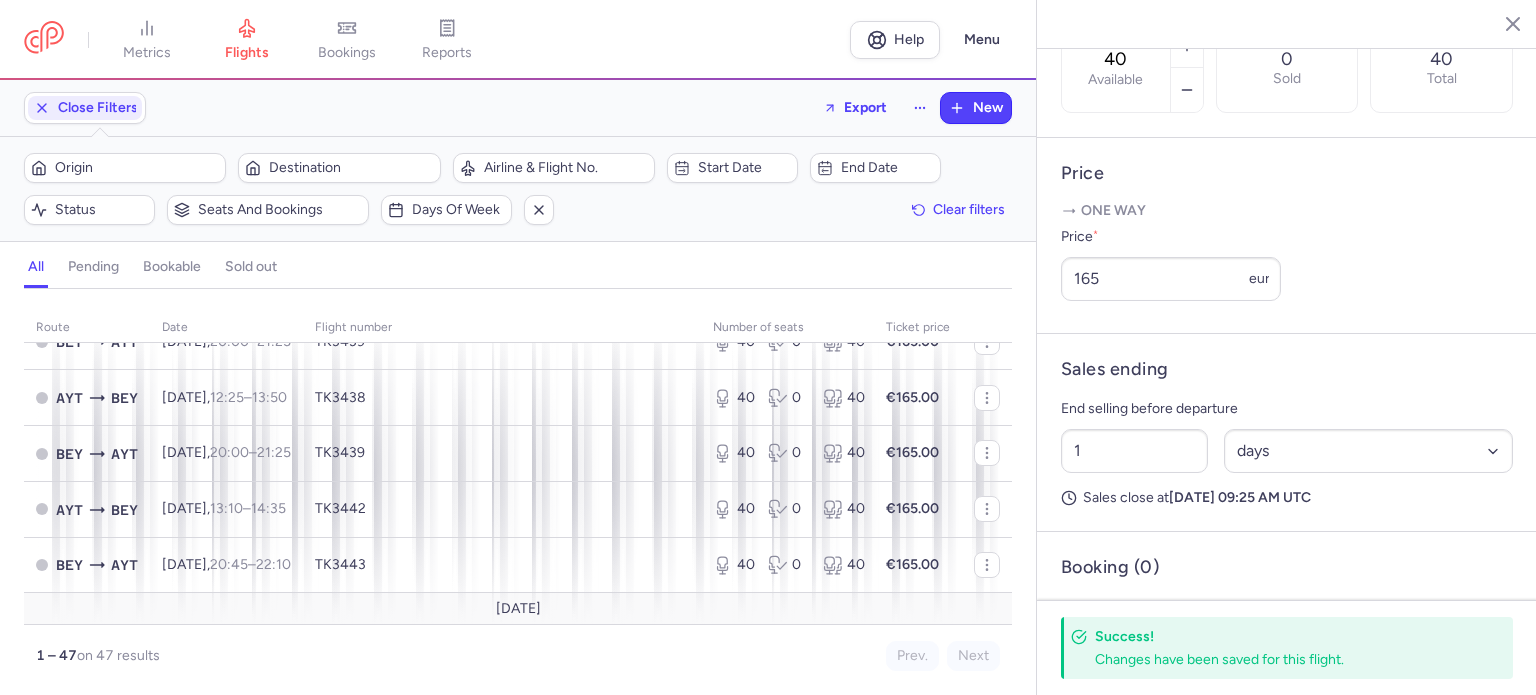 scroll, scrollTop: 1935, scrollLeft: 0, axis: vertical 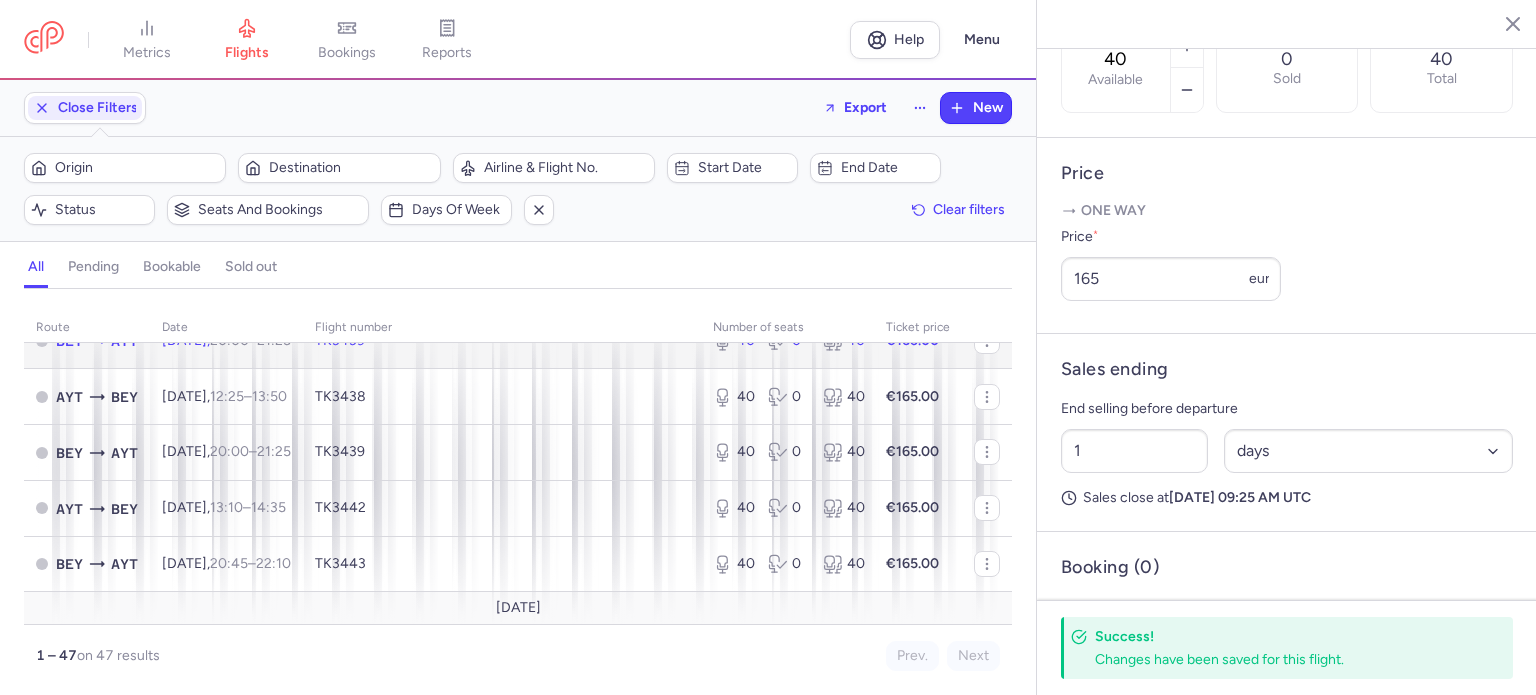 click on "€165.00" 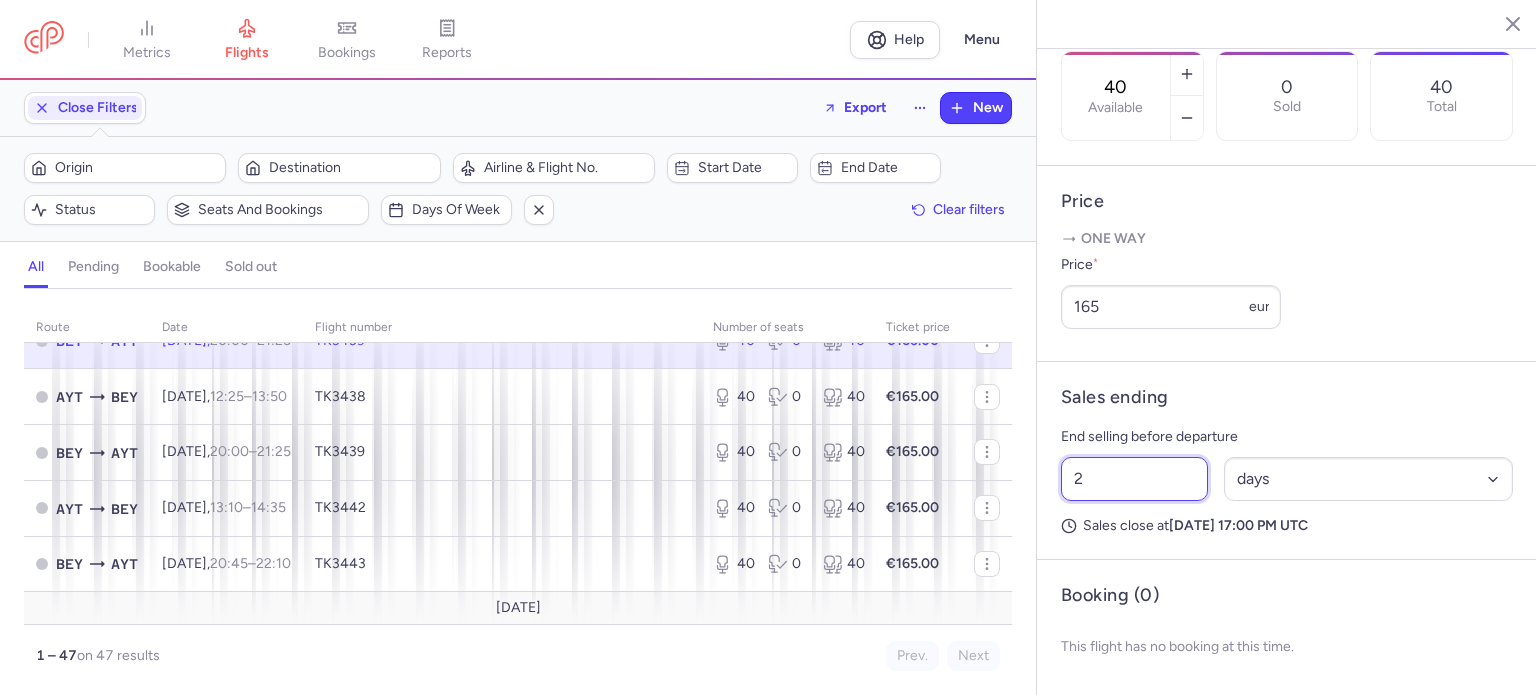 click on "2" at bounding box center (1134, 479) 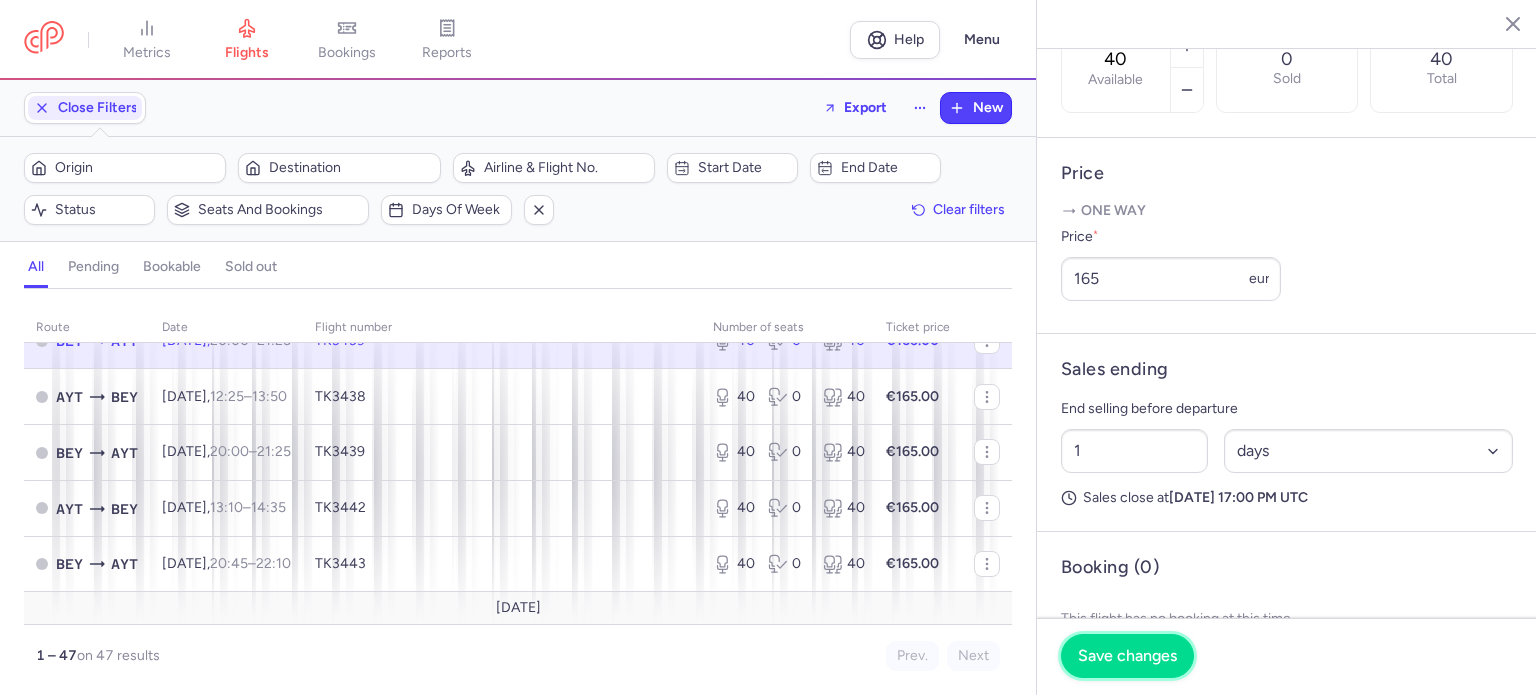 click on "Save changes" at bounding box center (1127, 656) 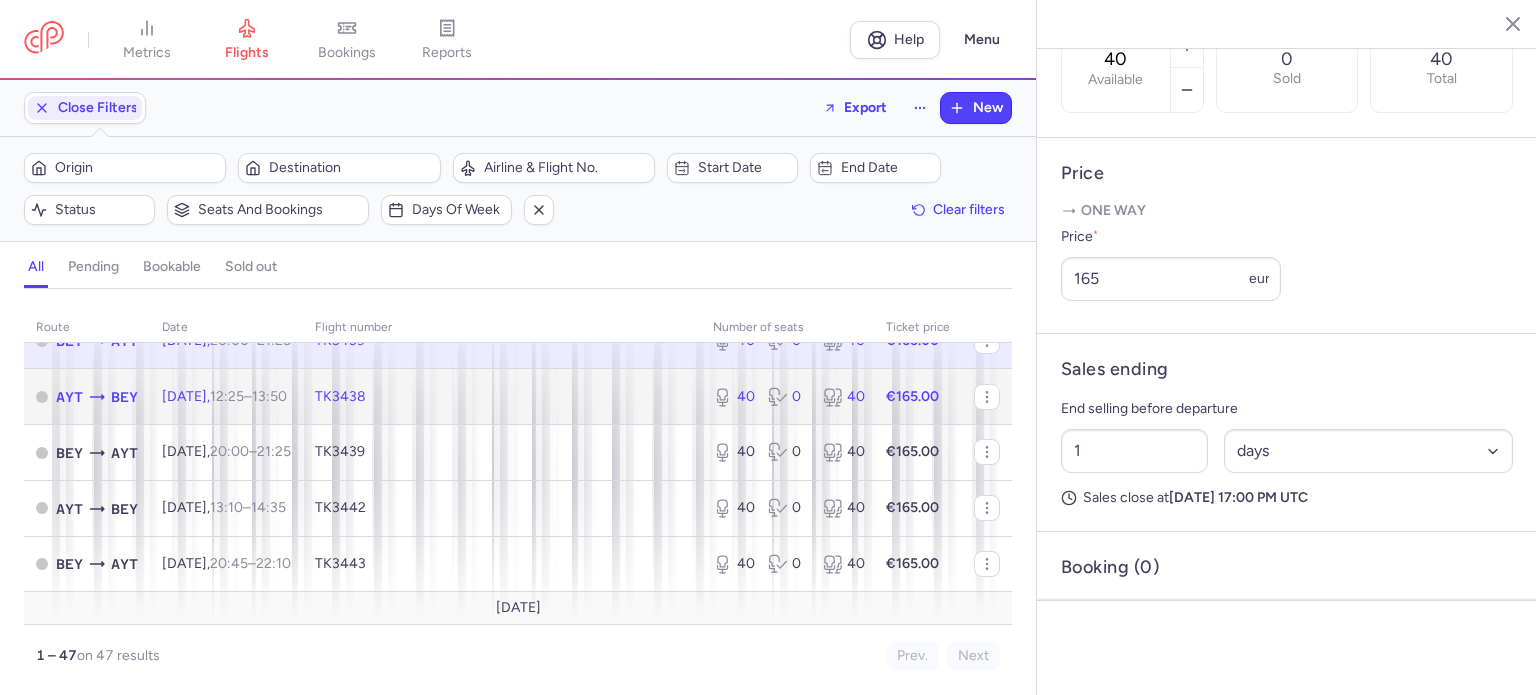 click on "€165.00" 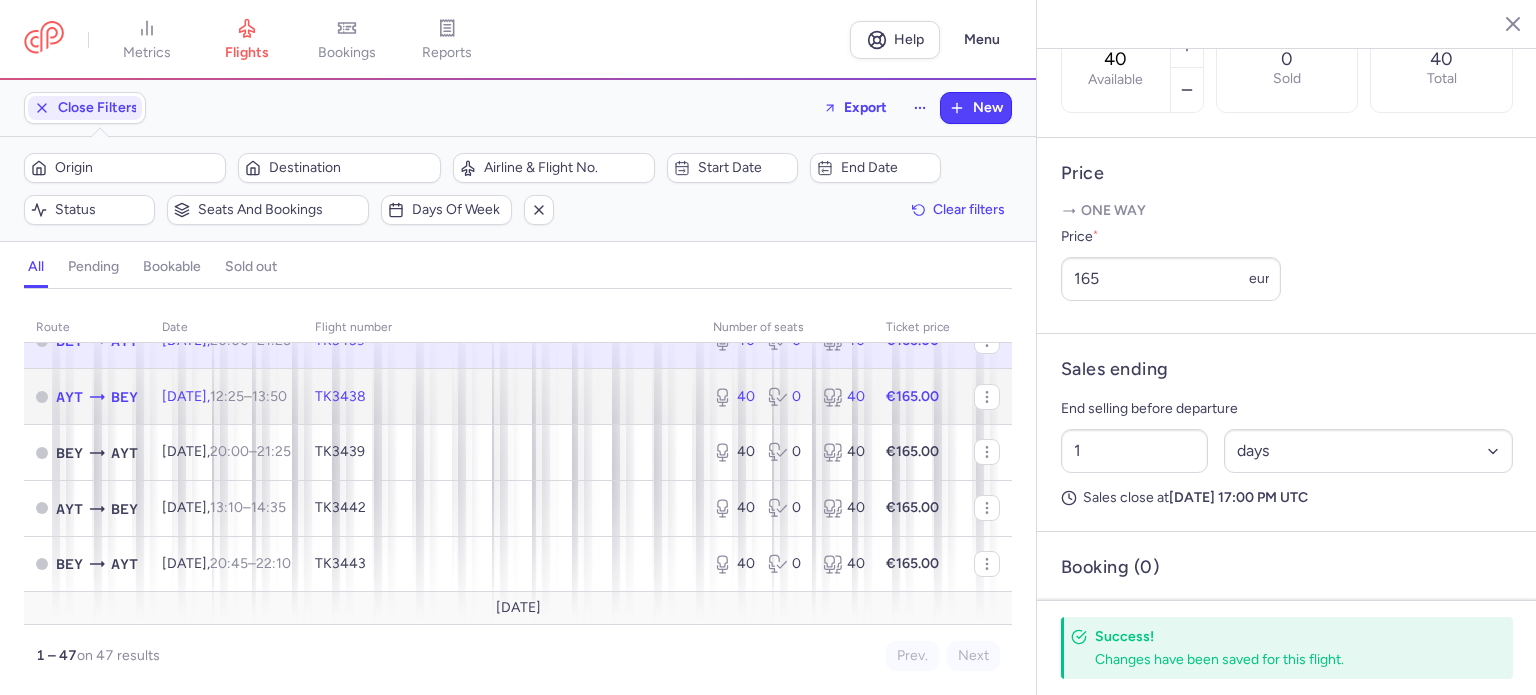 click on "€165.00" 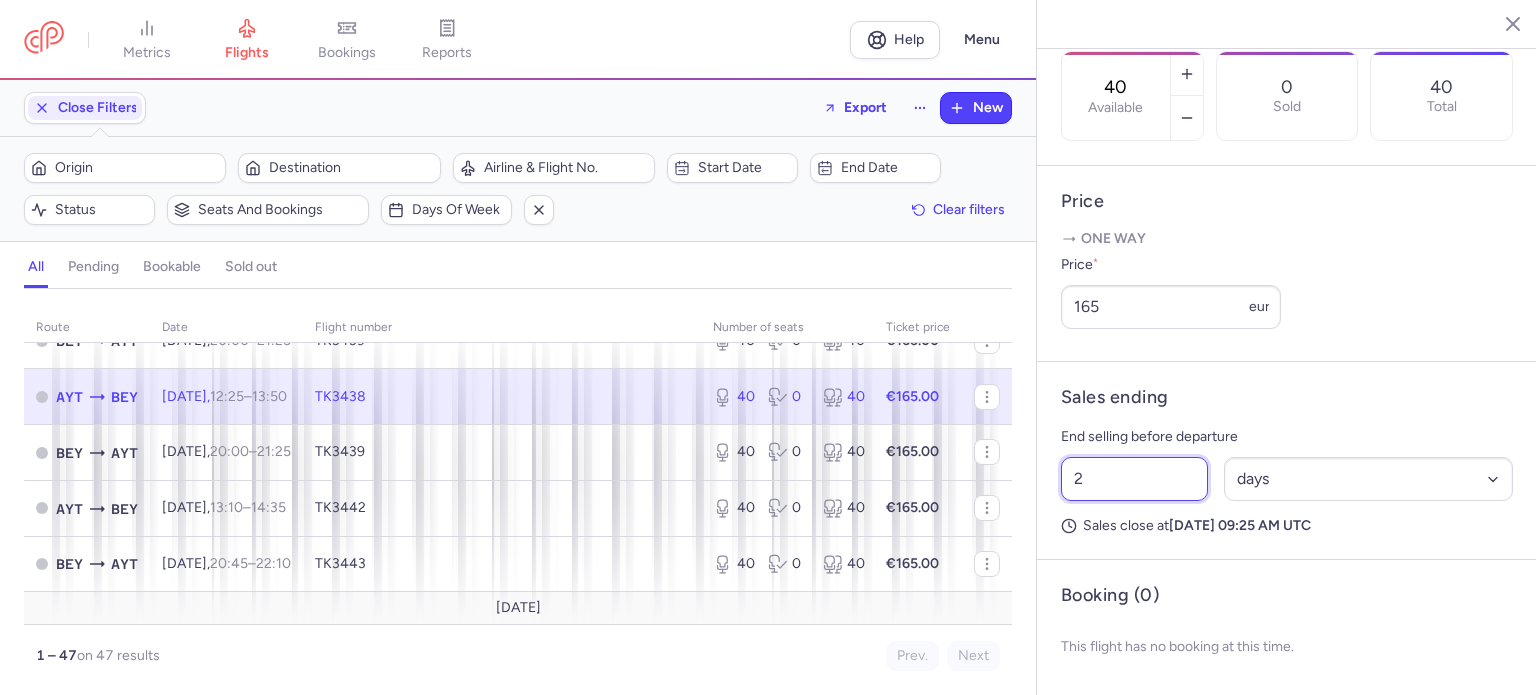 click on "2" at bounding box center (1134, 479) 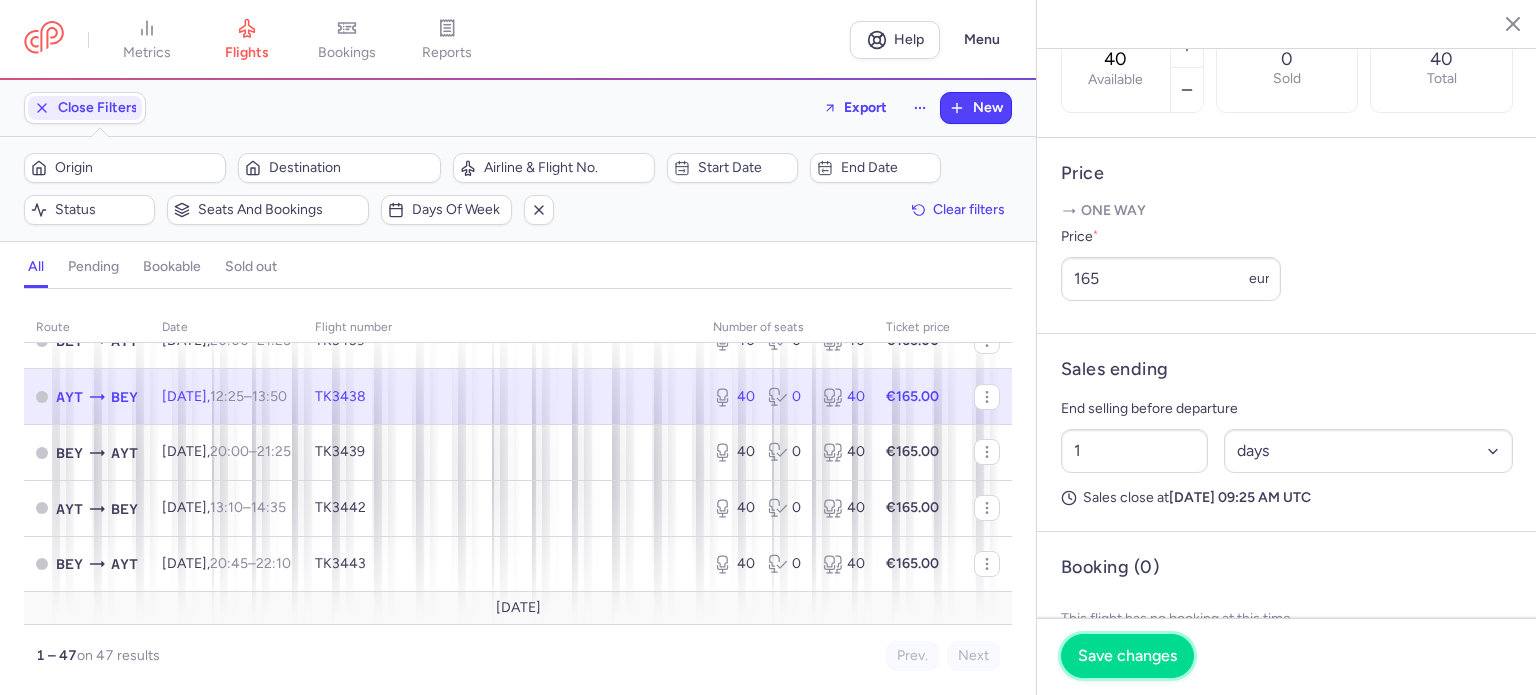 click on "Save changes" at bounding box center [1127, 656] 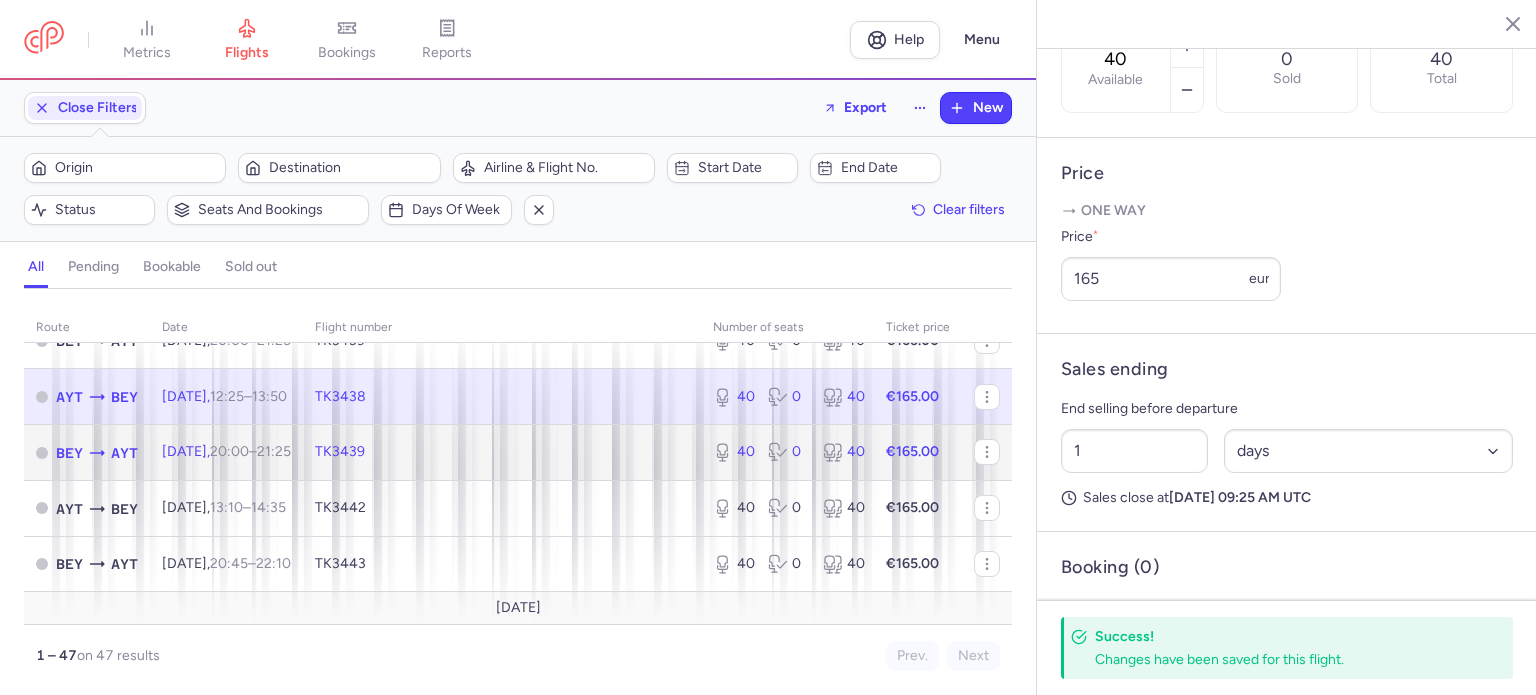 click on "40" at bounding box center [842, 452] 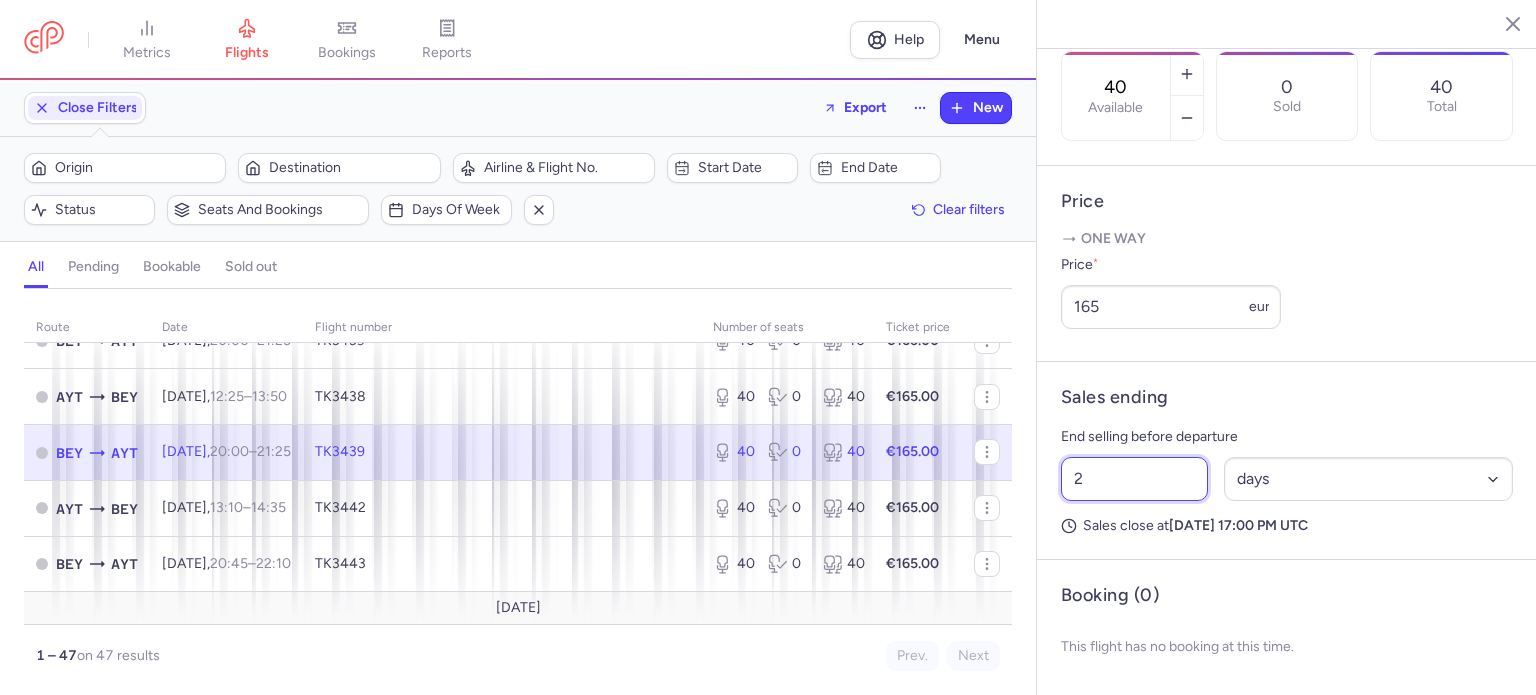click on "2" at bounding box center [1134, 479] 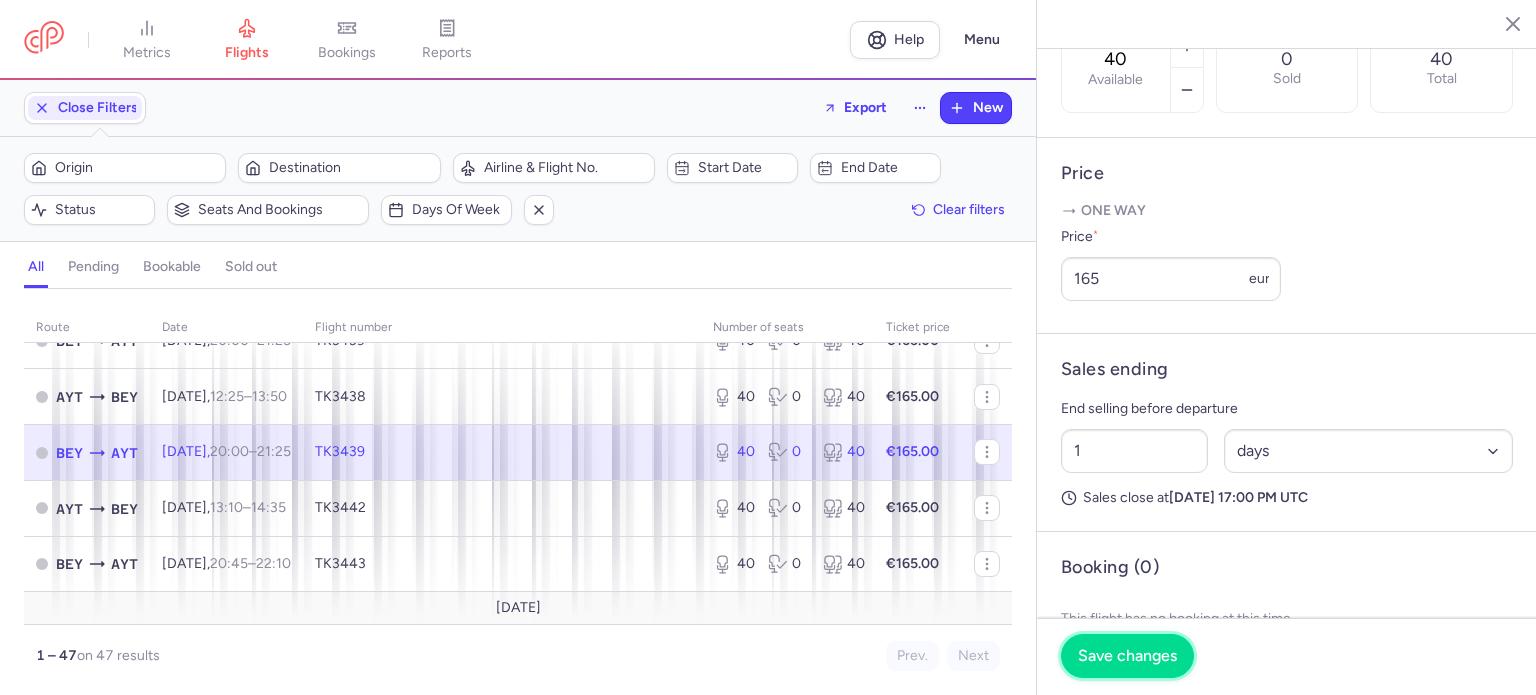 click on "Save changes" at bounding box center (1127, 656) 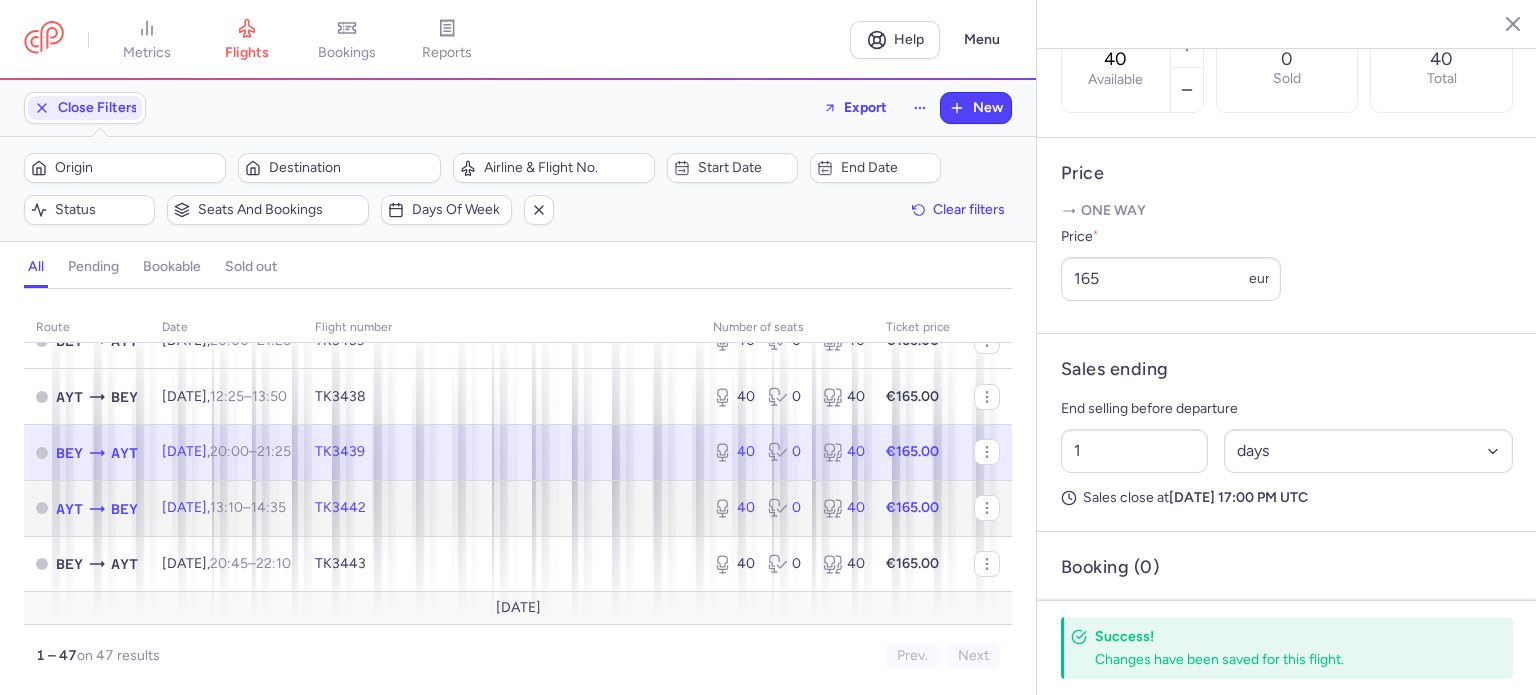 click on "40 0 40" 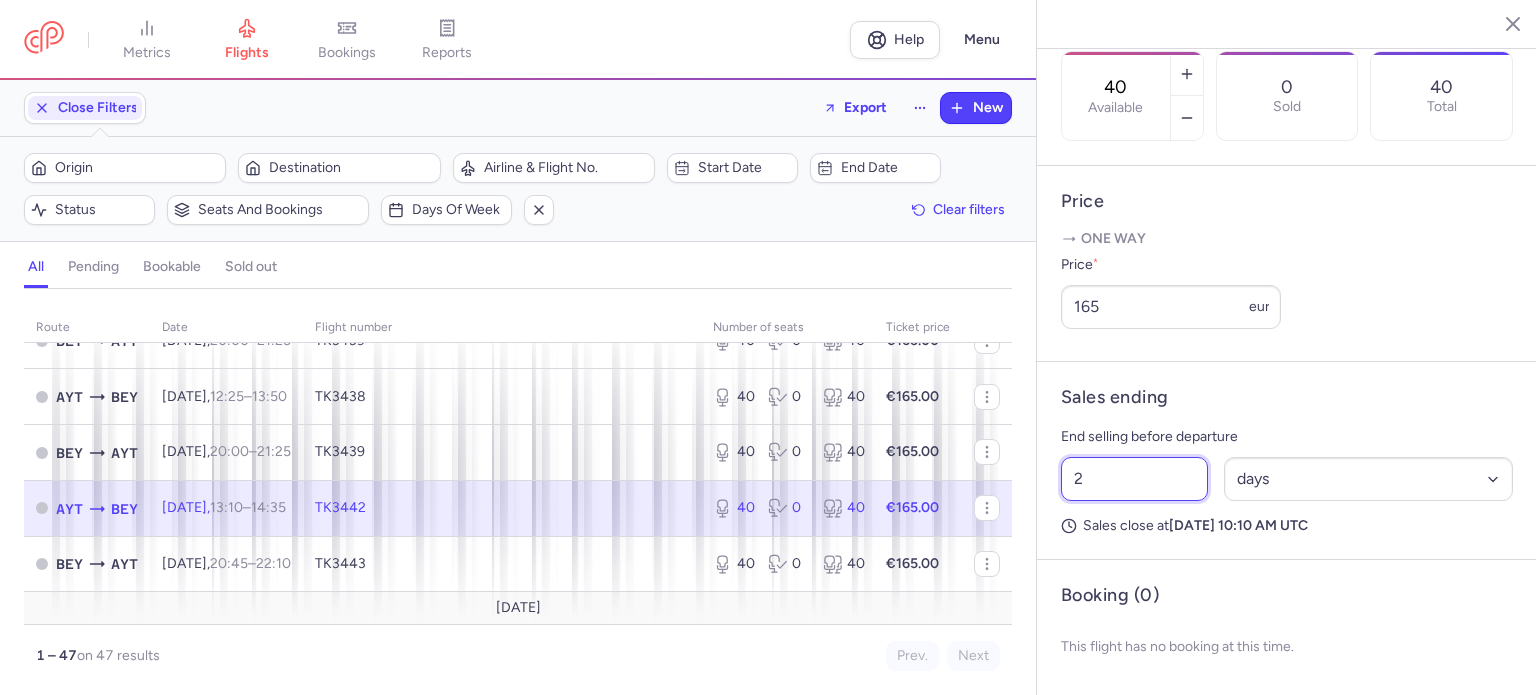click on "2" at bounding box center [1134, 479] 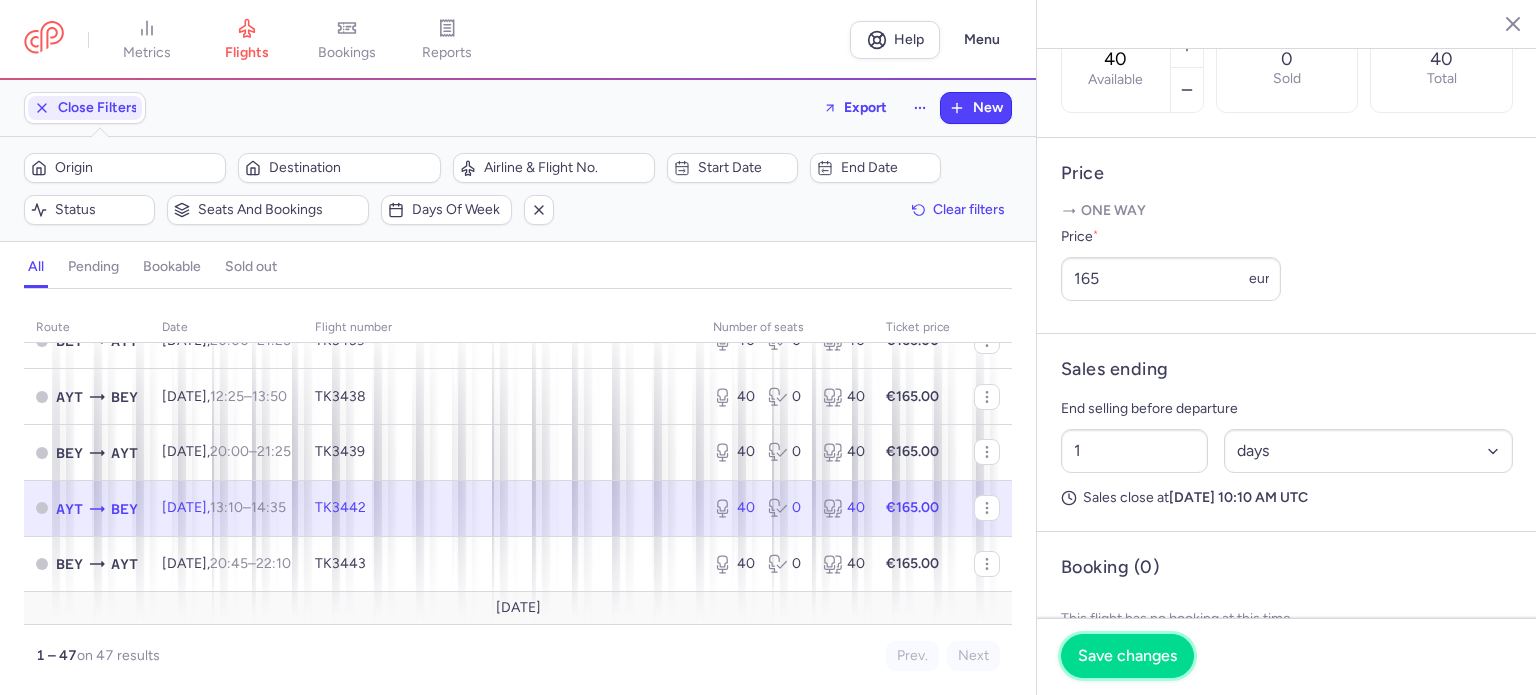 click on "Save changes" at bounding box center (1127, 656) 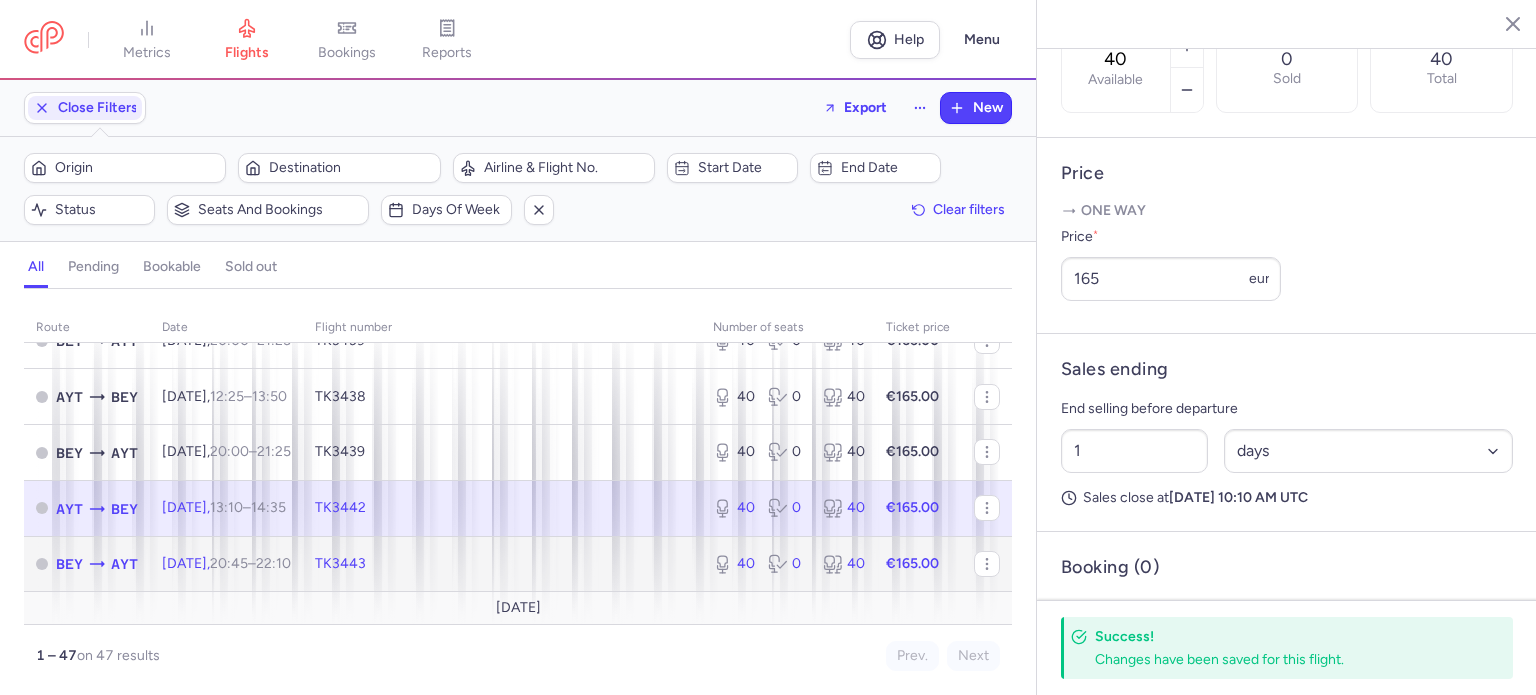click on "€165.00" 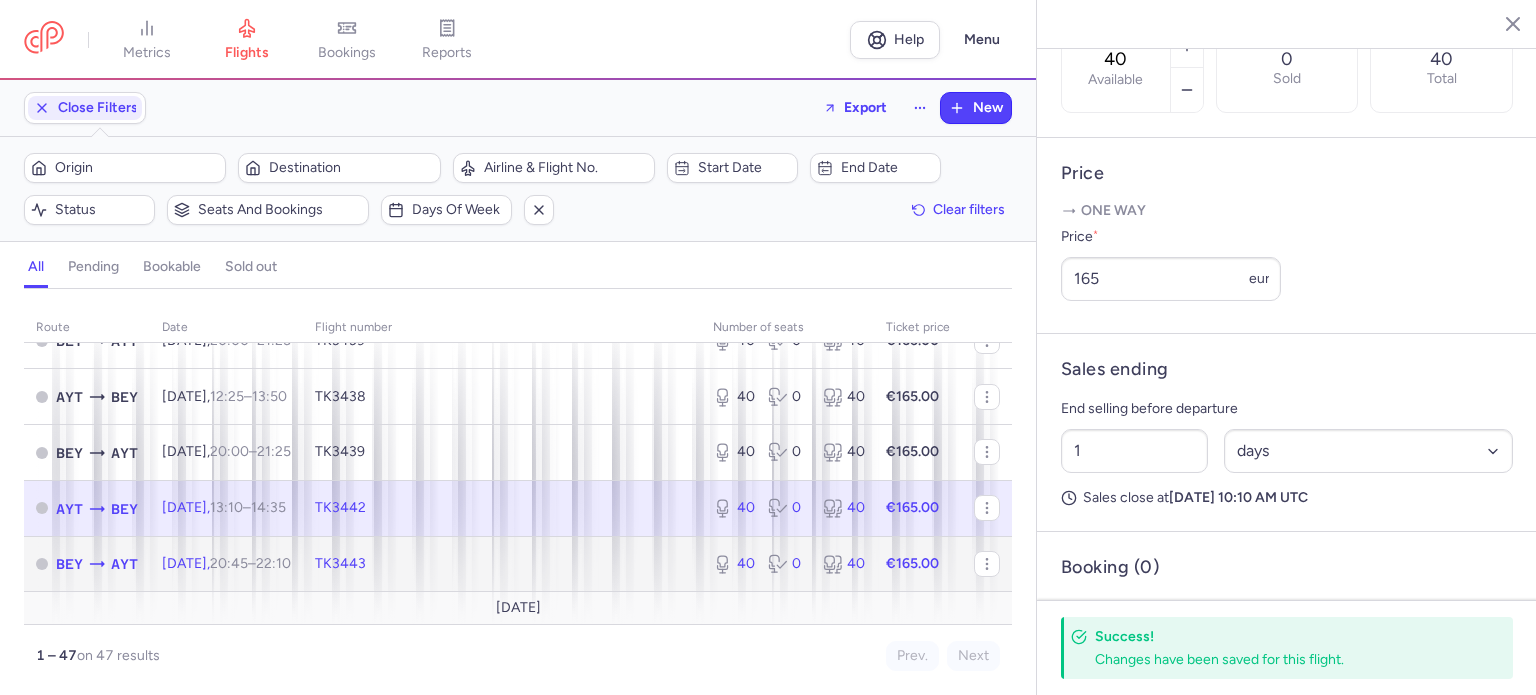 click on "€165.00" 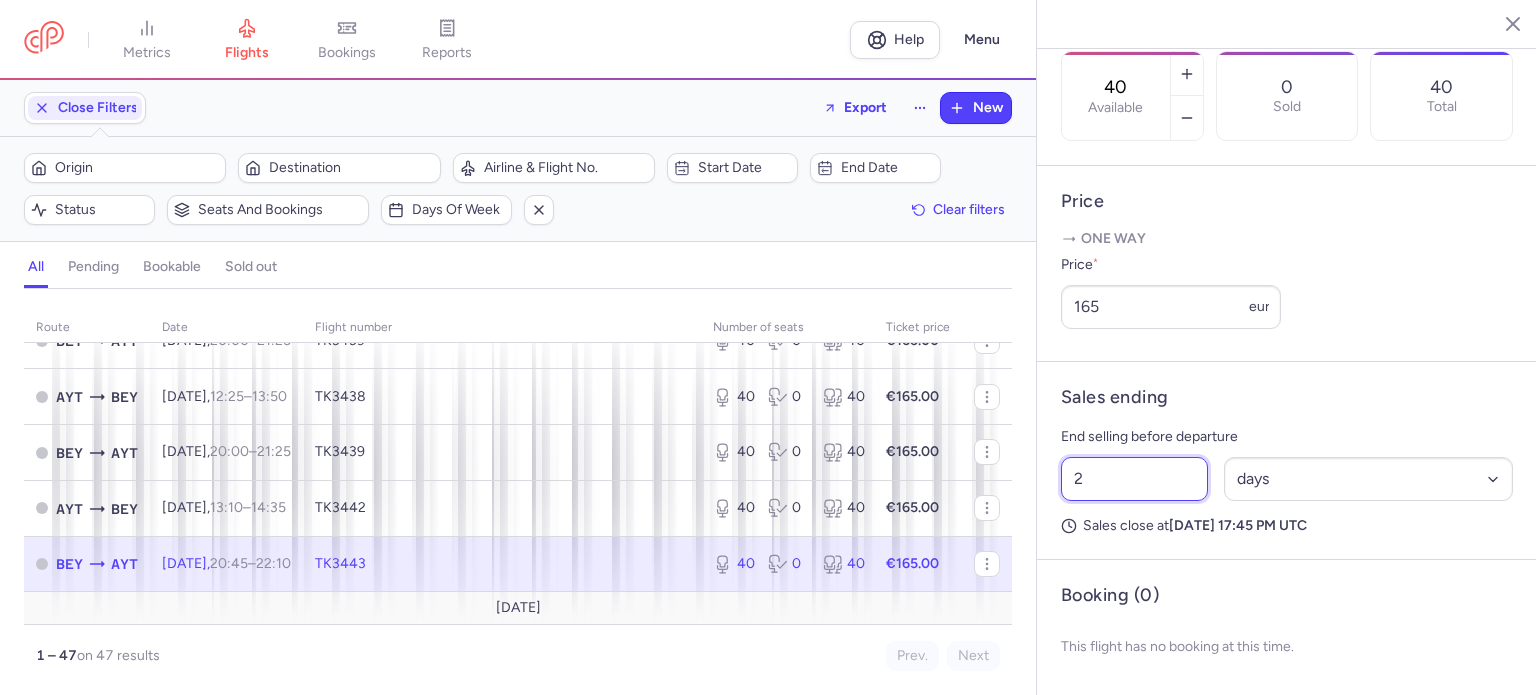 click on "2" at bounding box center (1134, 479) 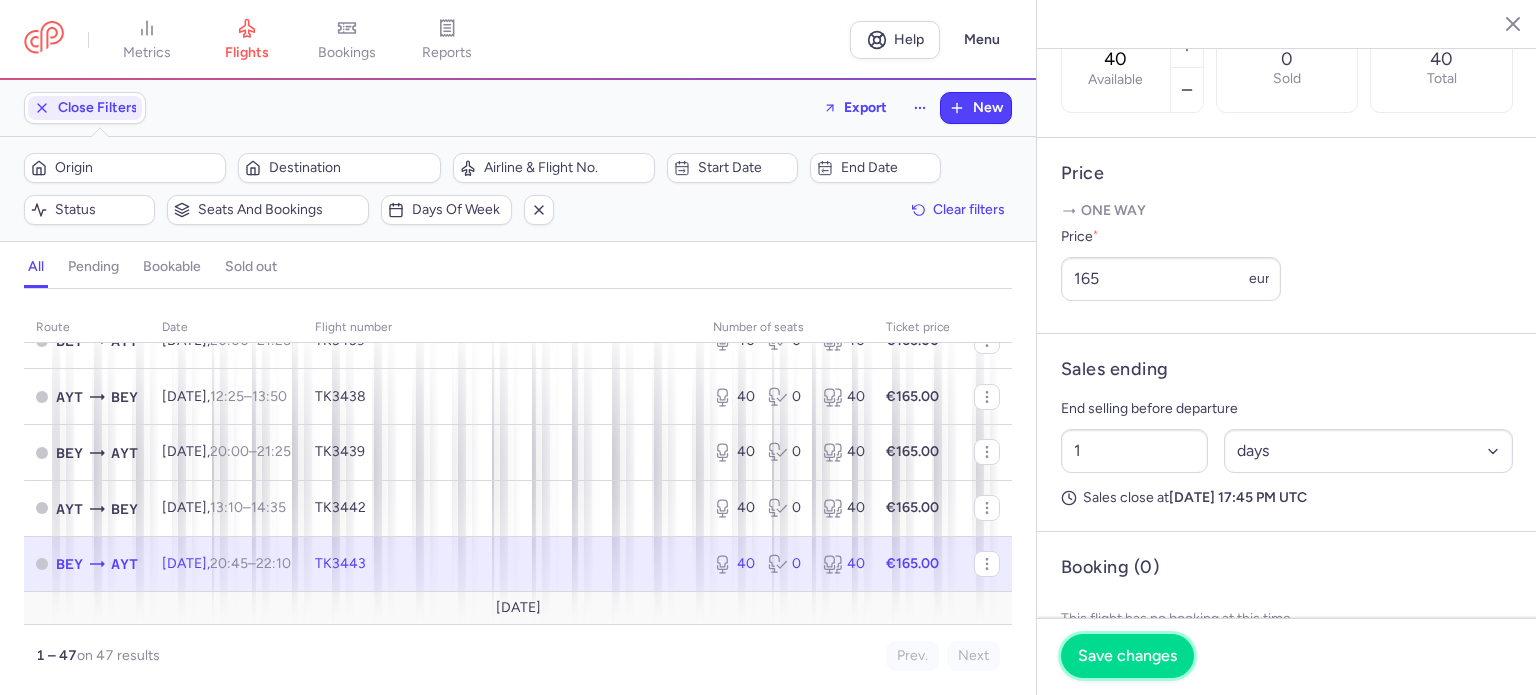 click on "Save changes" at bounding box center [1127, 656] 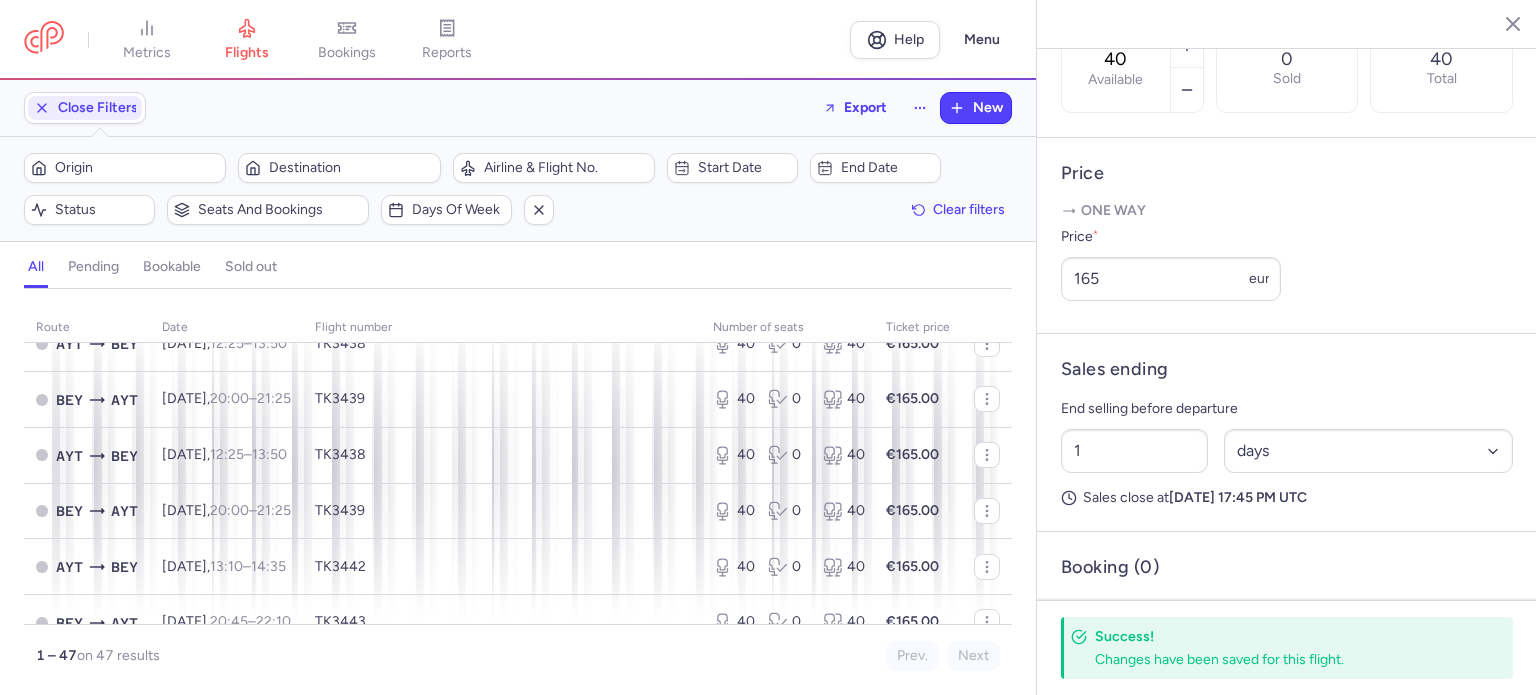 scroll, scrollTop: 2244, scrollLeft: 0, axis: vertical 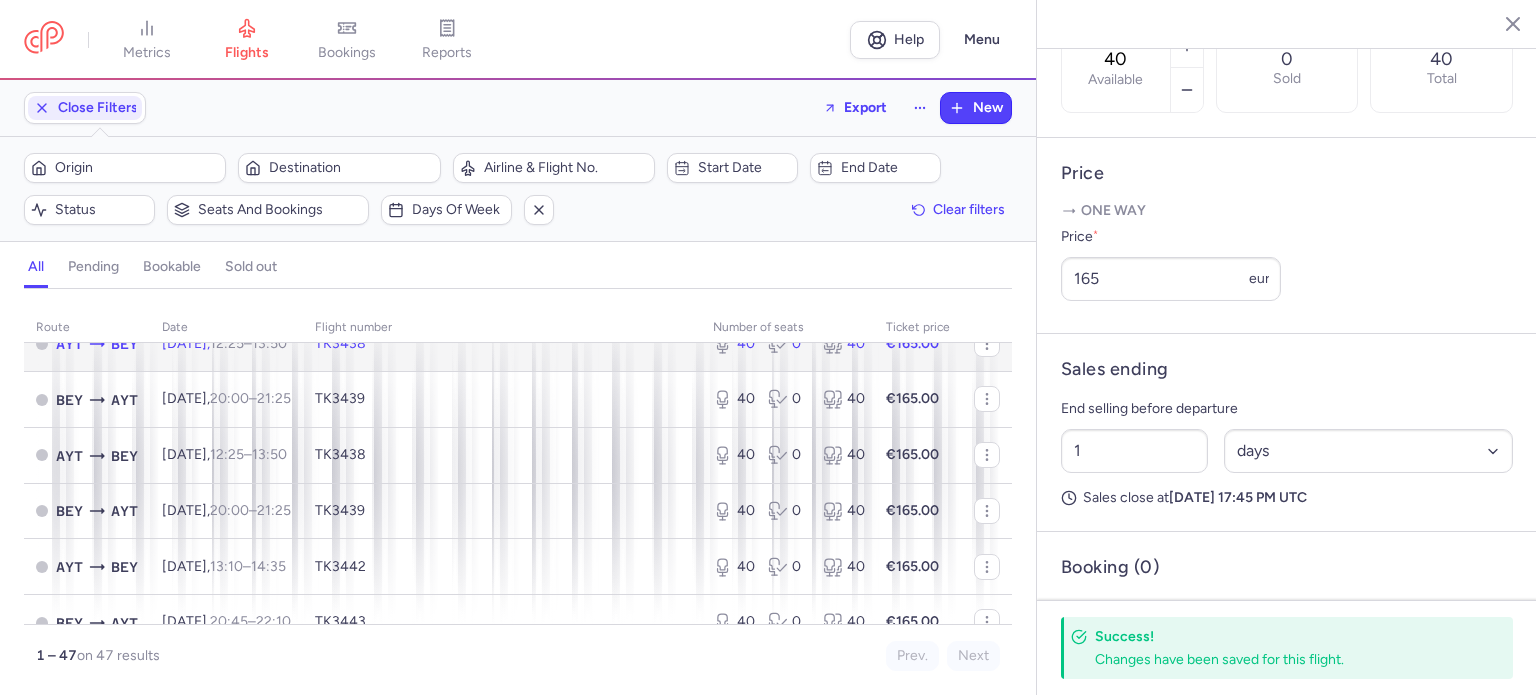 click on "€165.00" 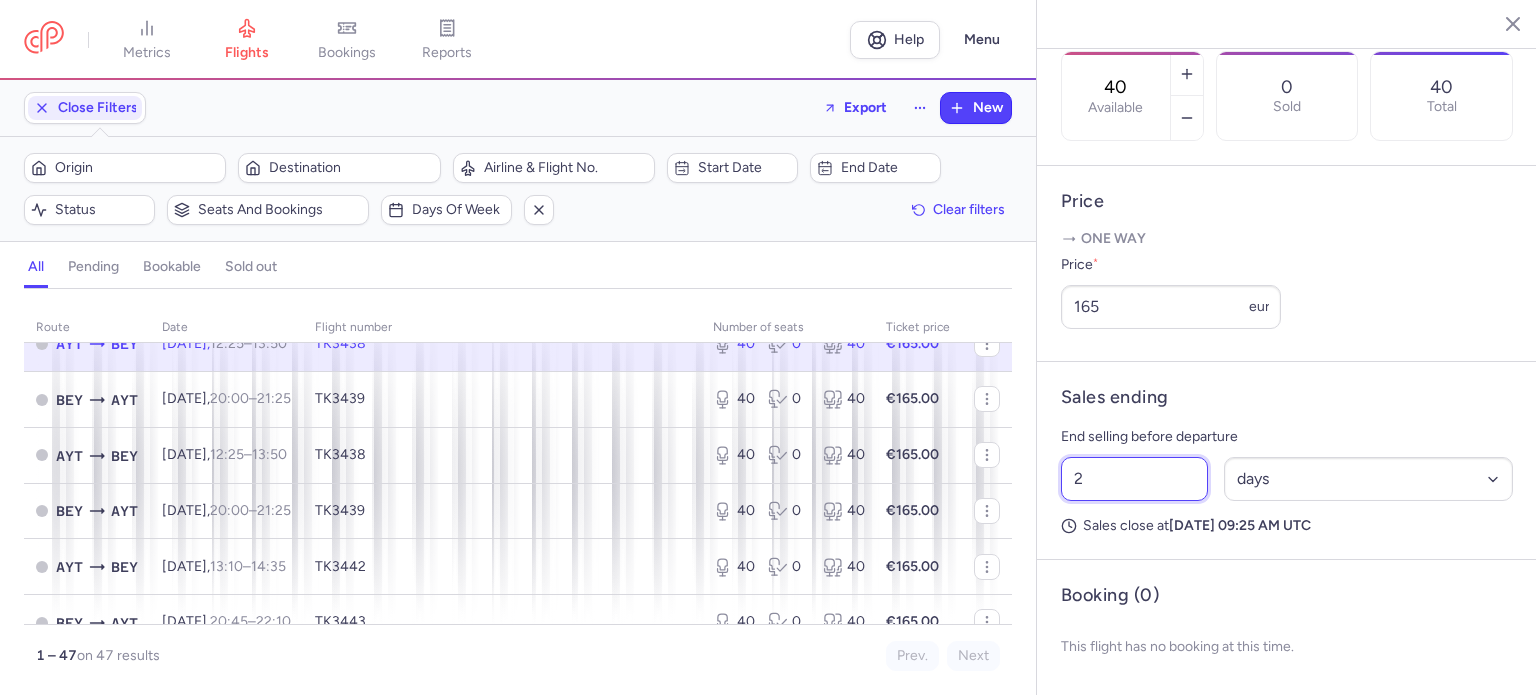 click on "2" at bounding box center (1134, 479) 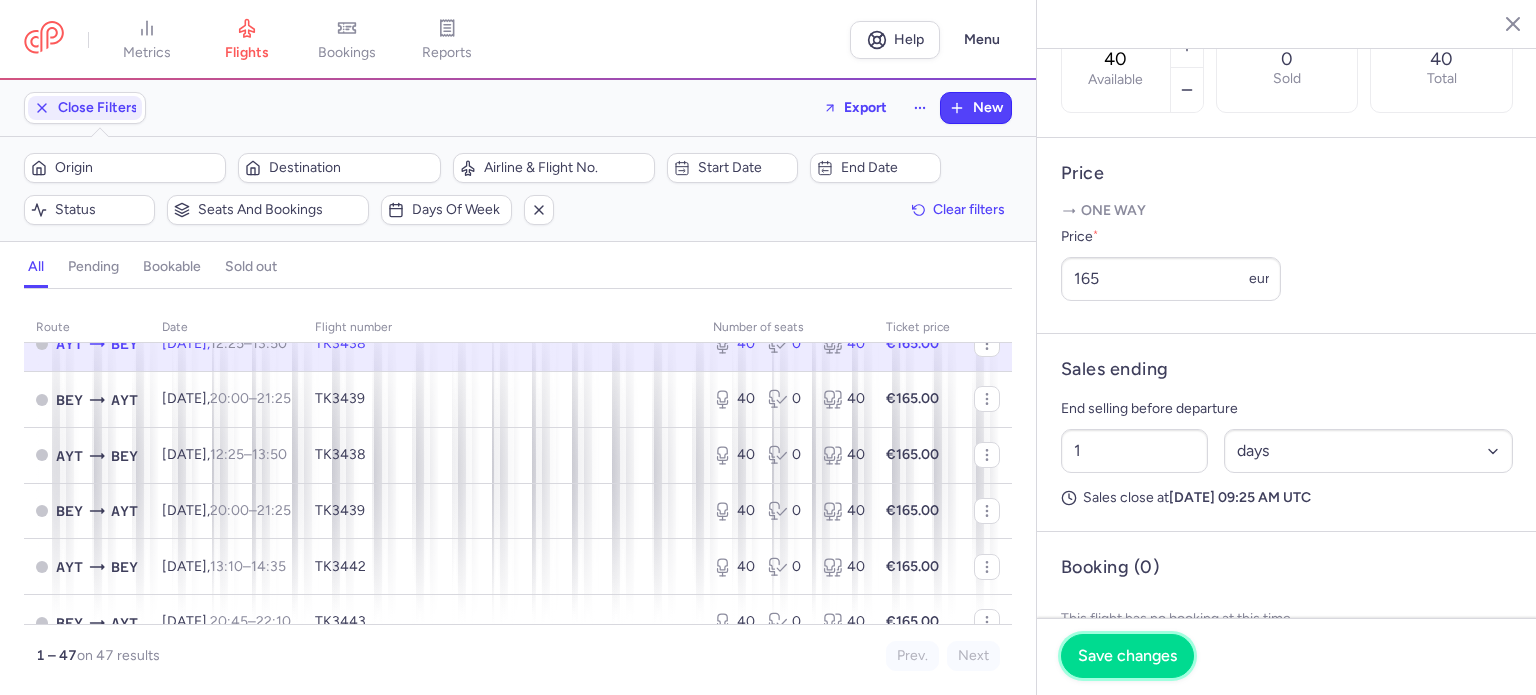 click on "Save changes" at bounding box center (1127, 656) 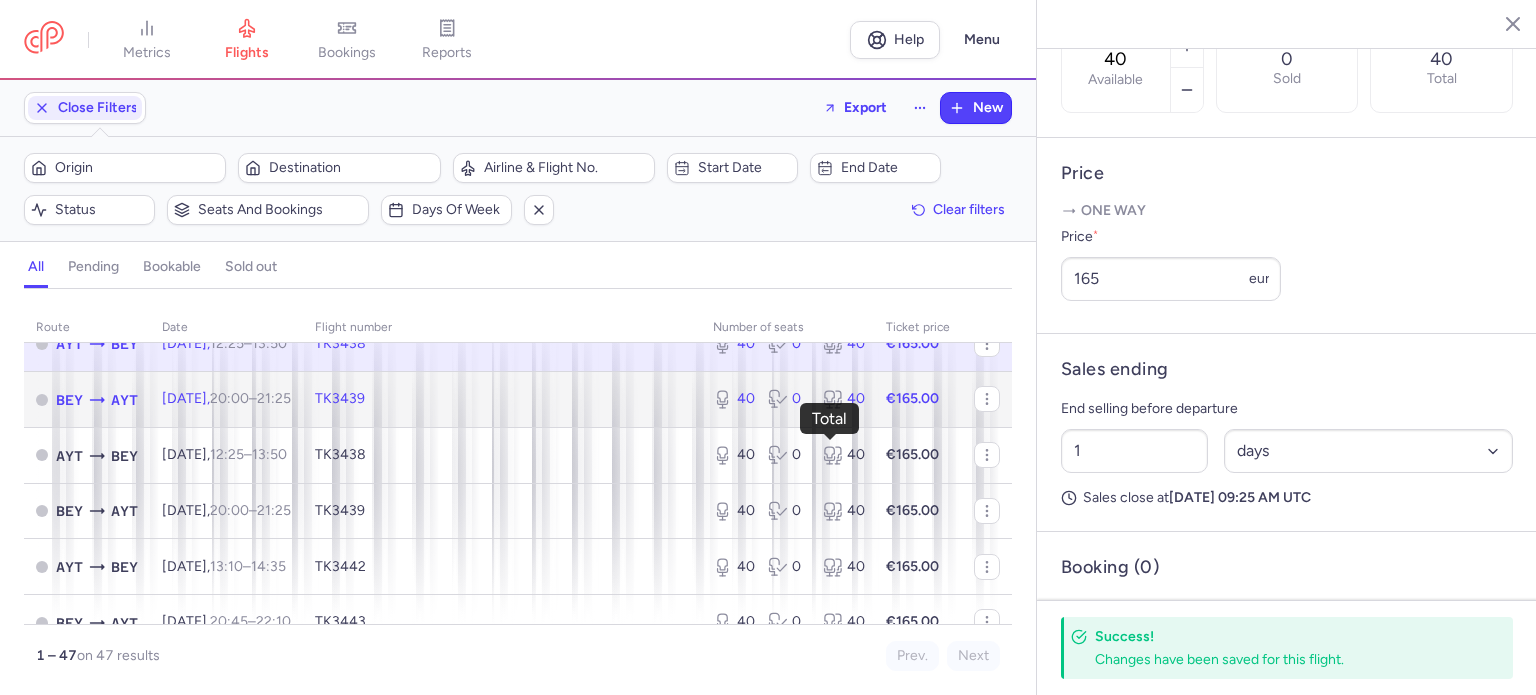 click 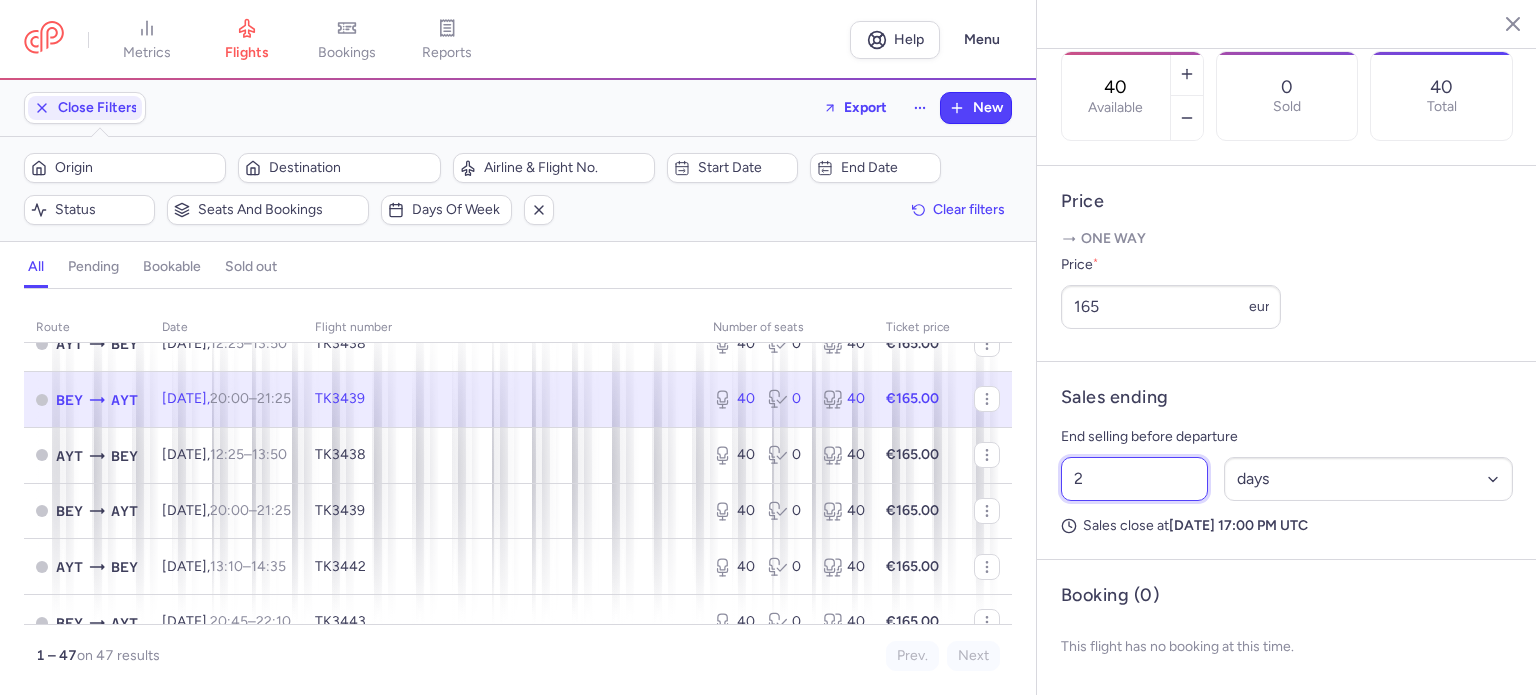 click on "2" at bounding box center [1134, 479] 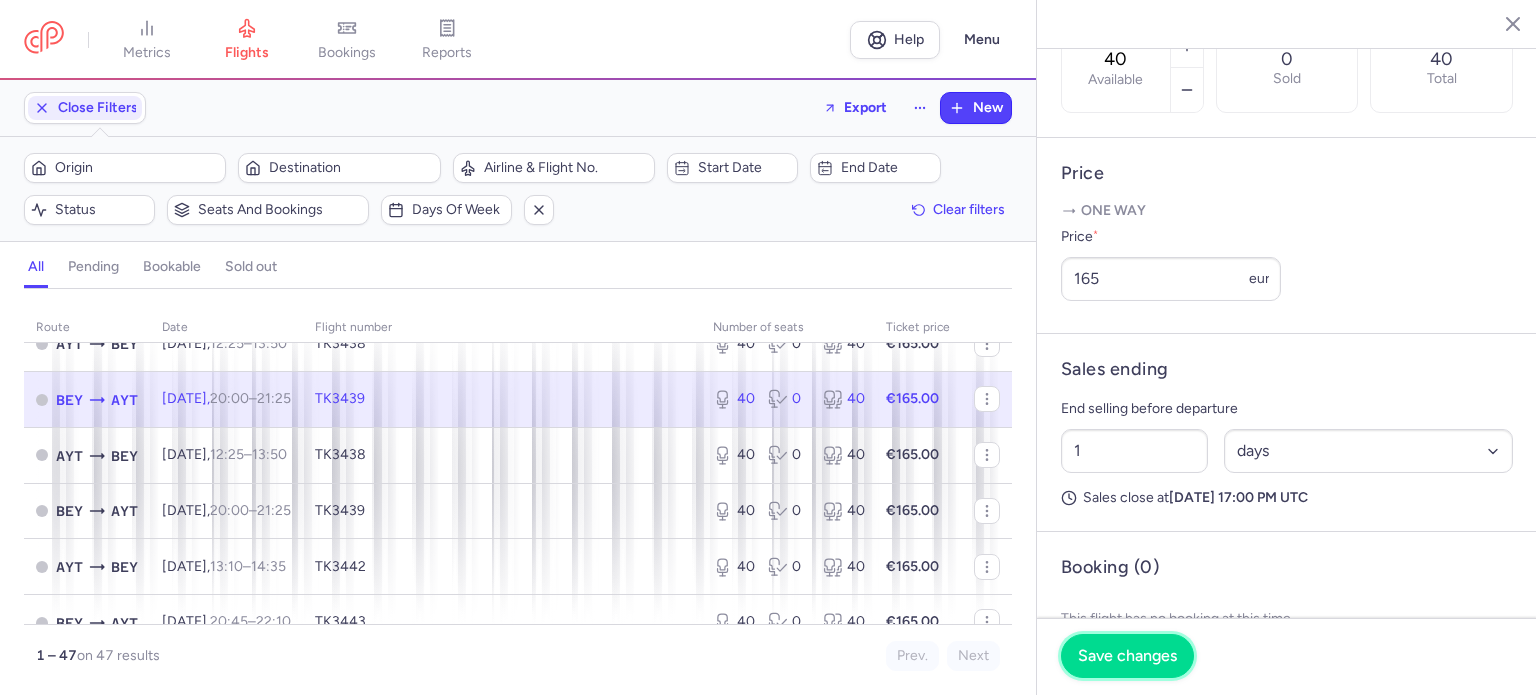 click on "Save changes" at bounding box center [1127, 656] 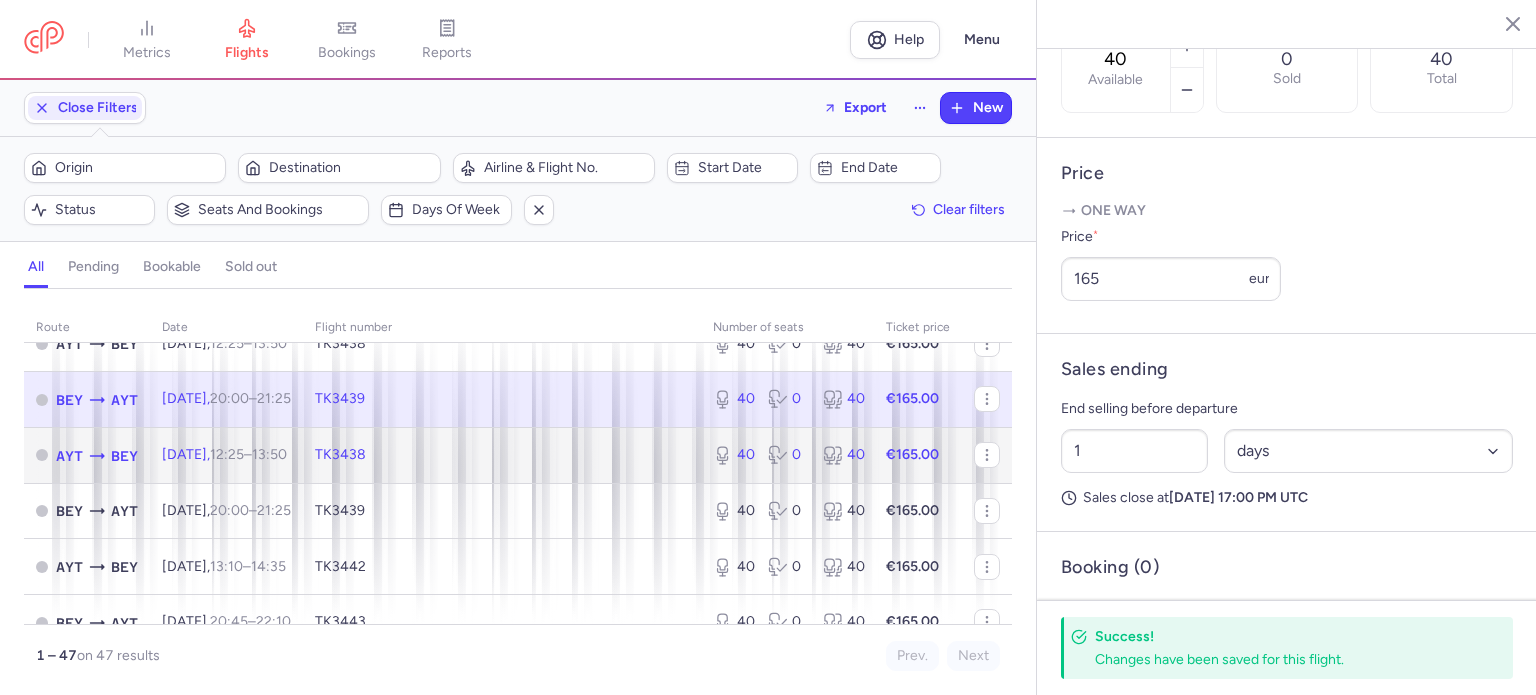 click on "€165.00" 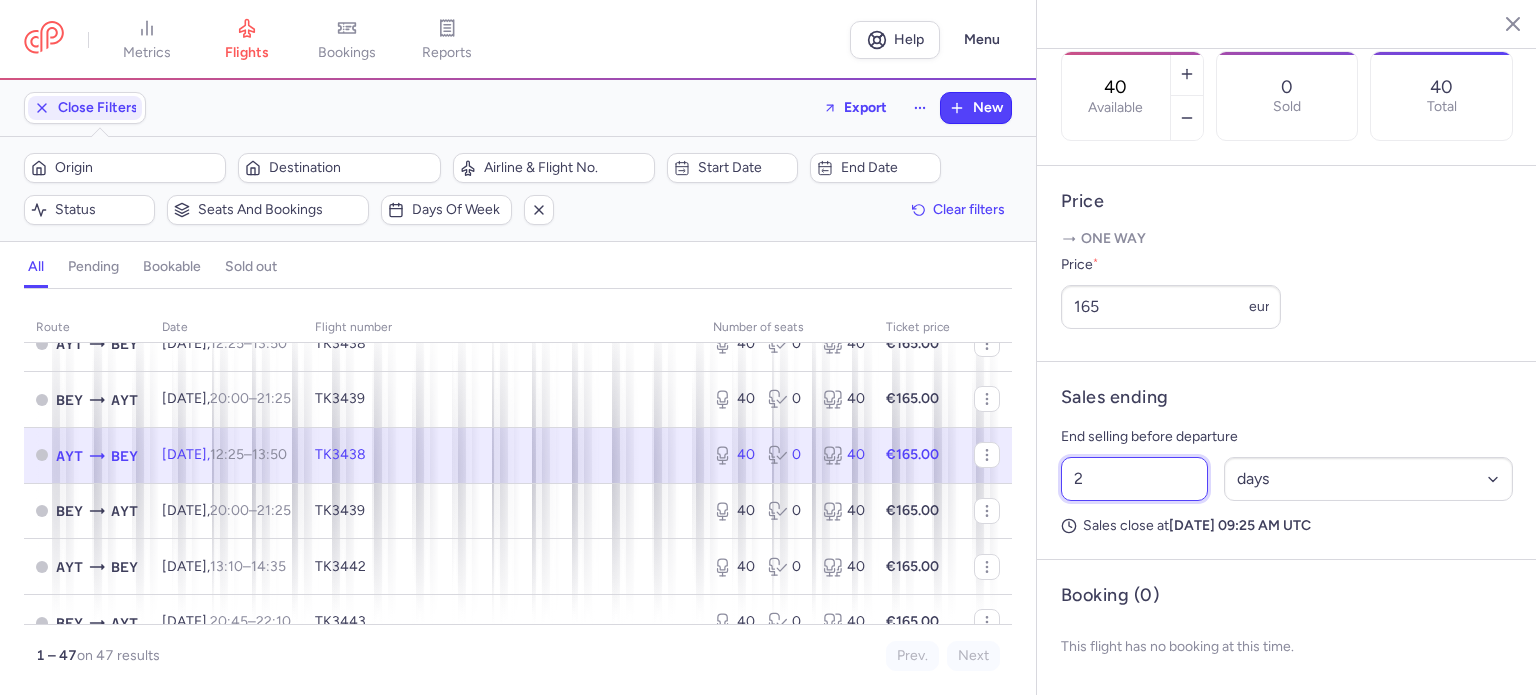 click on "2" at bounding box center (1134, 479) 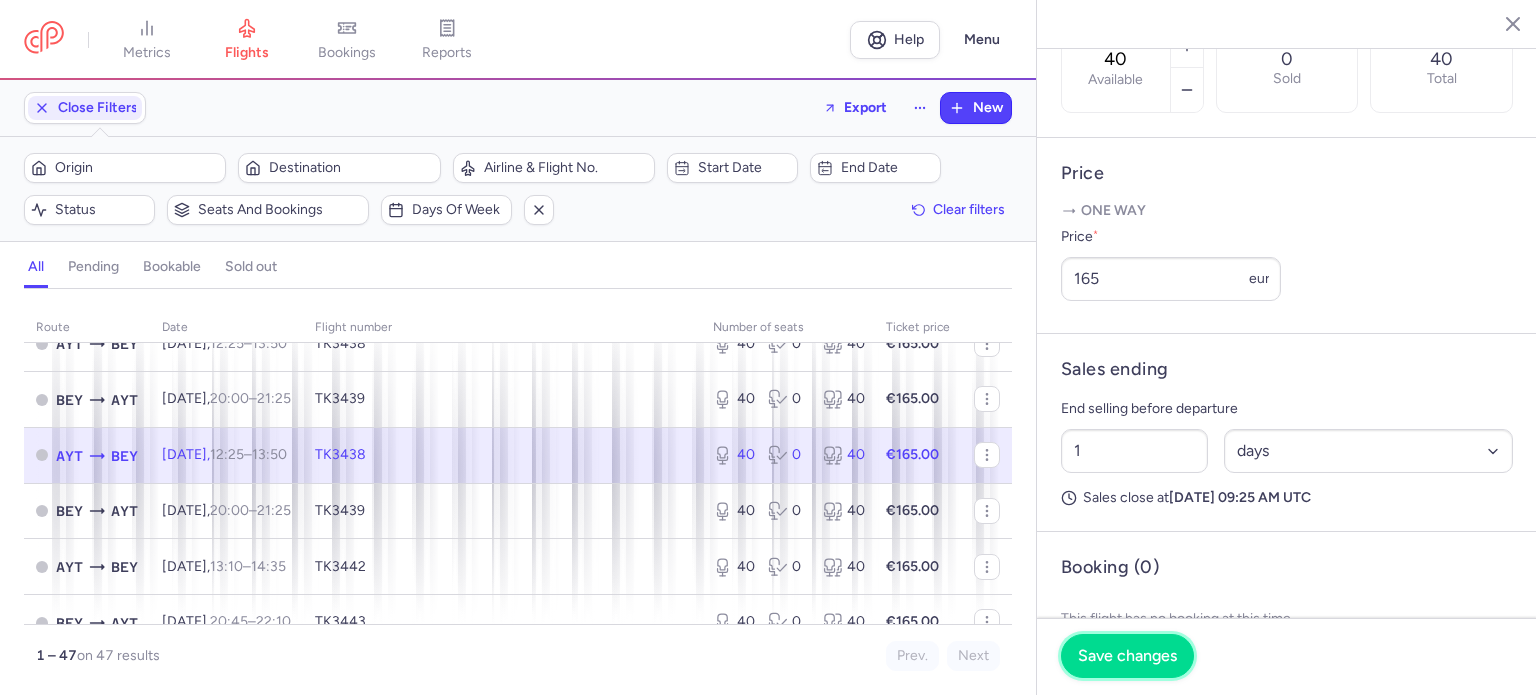 click on "Save changes" at bounding box center [1127, 656] 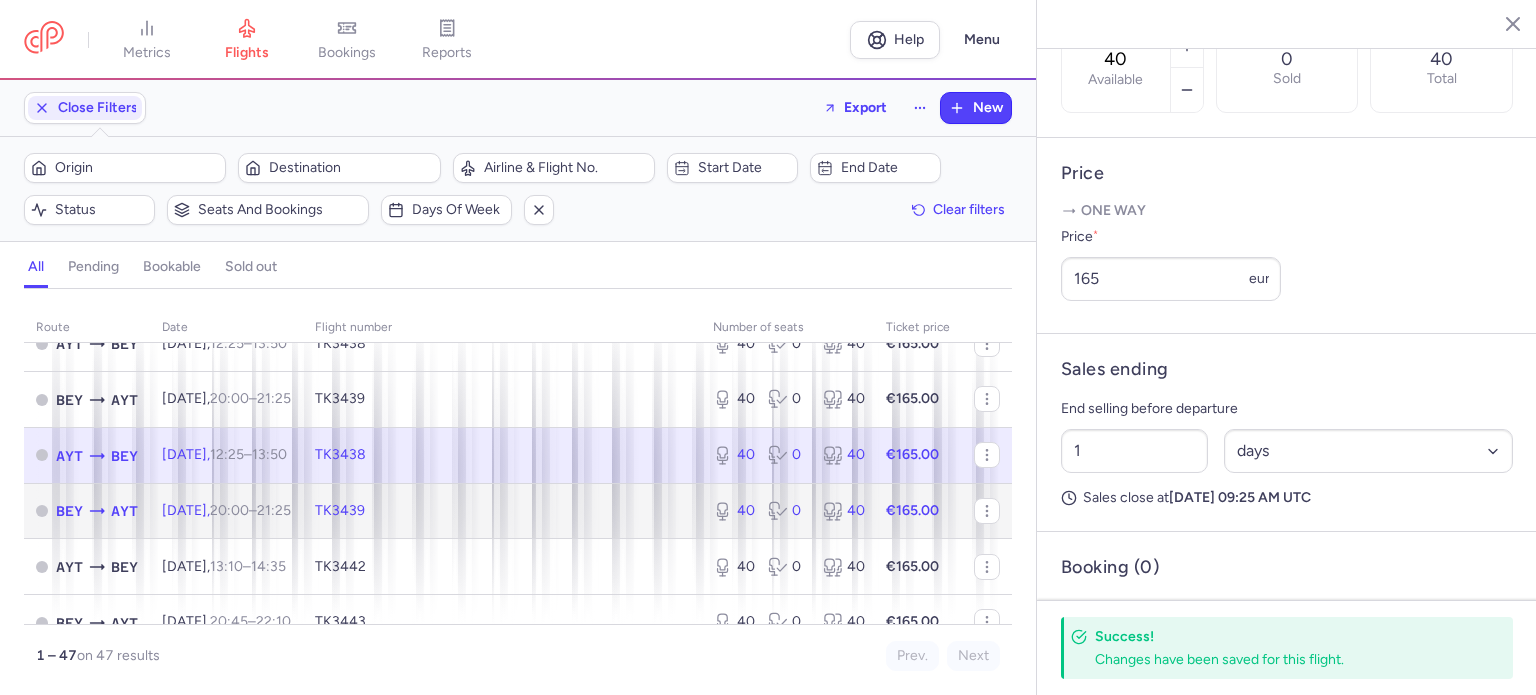 click on "40 0 40" 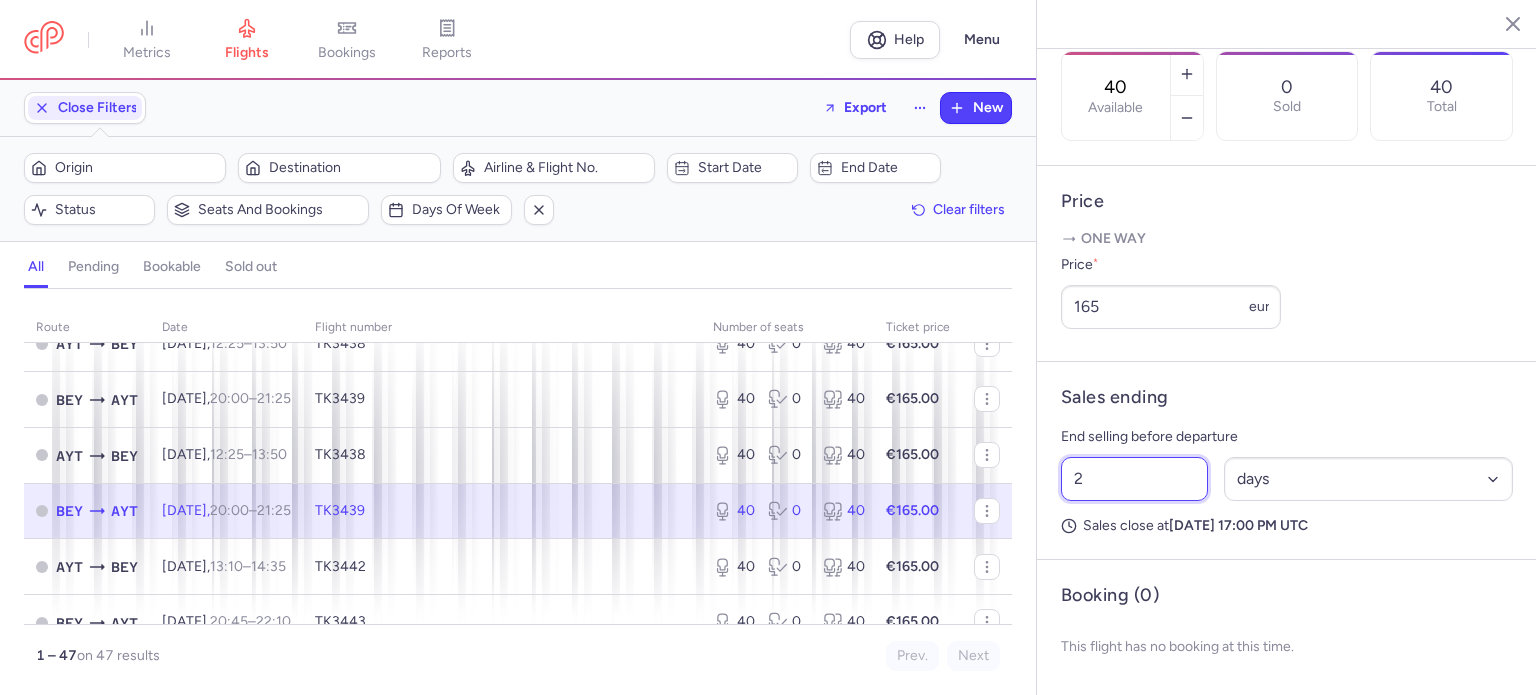 click on "2" at bounding box center [1134, 479] 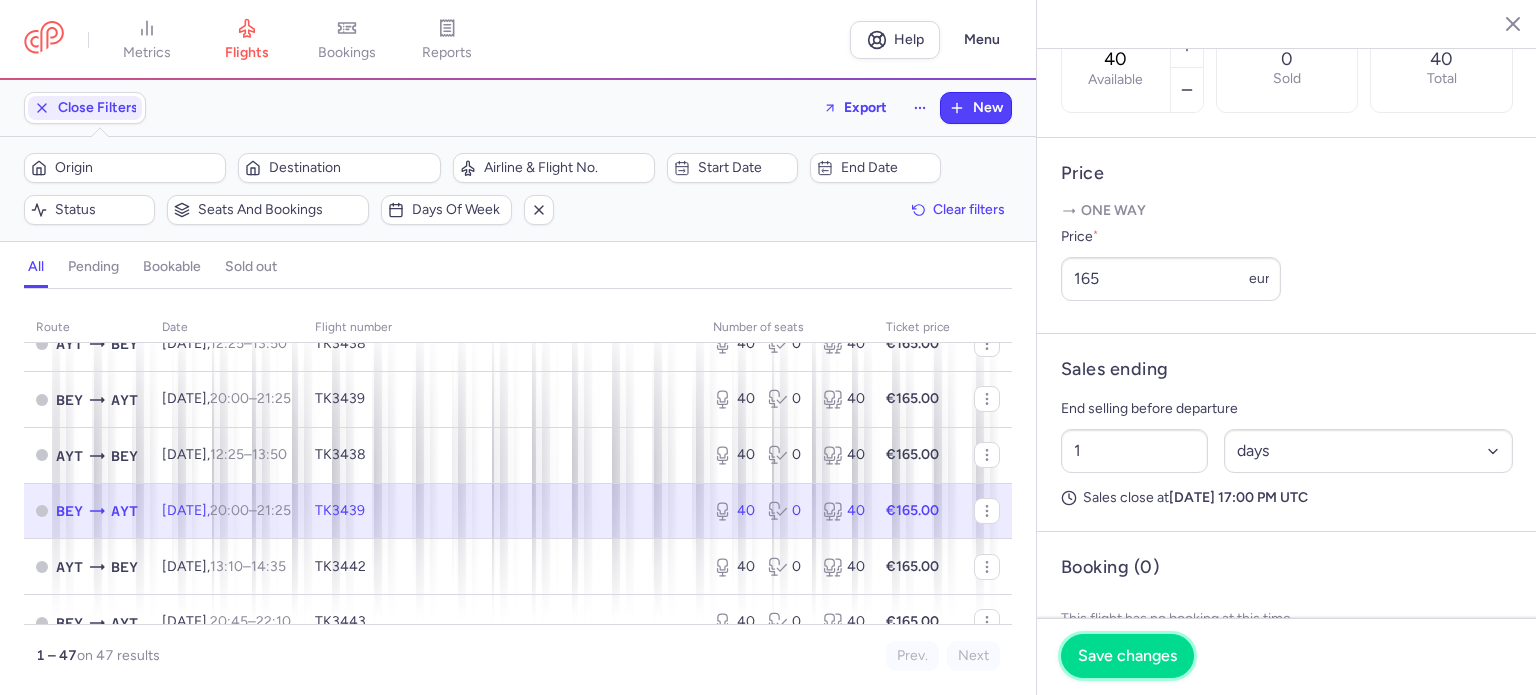 click on "Save changes" at bounding box center [1127, 656] 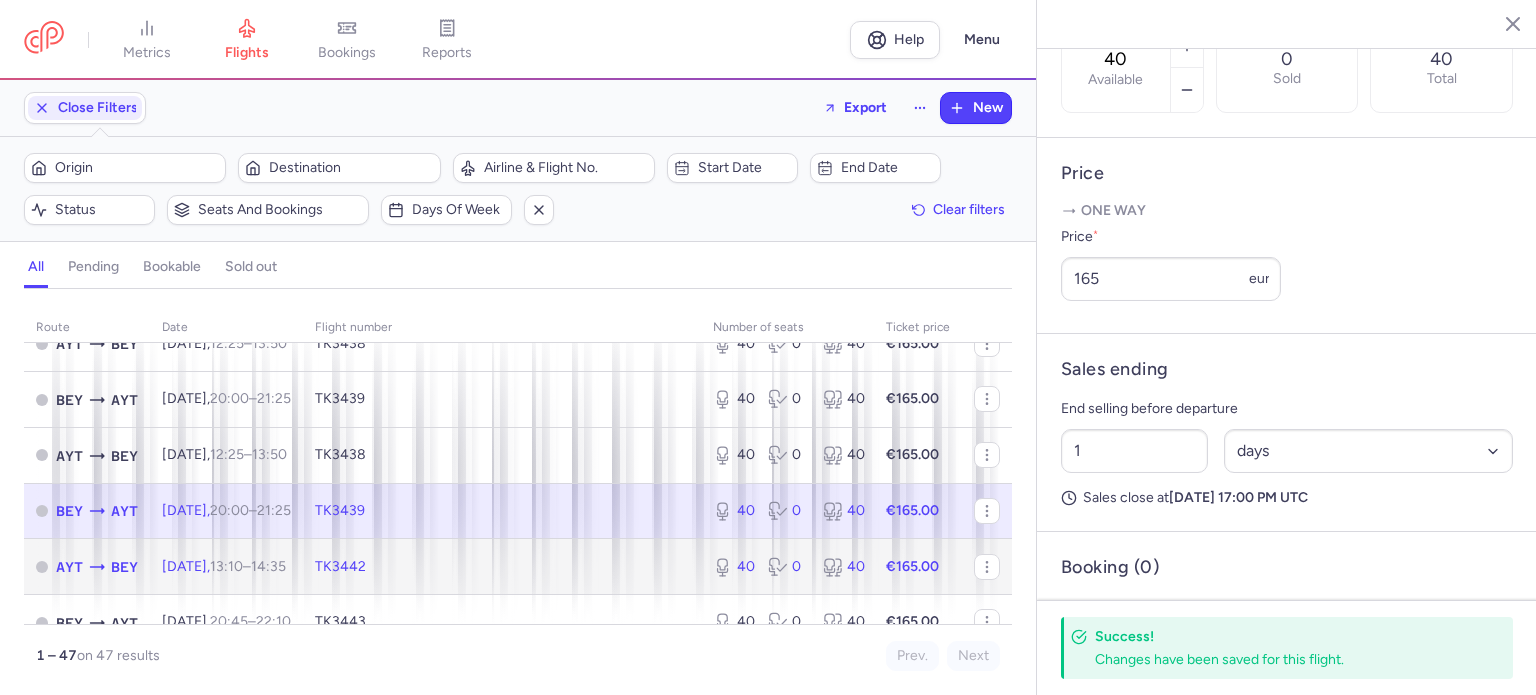 click on "€165.00" 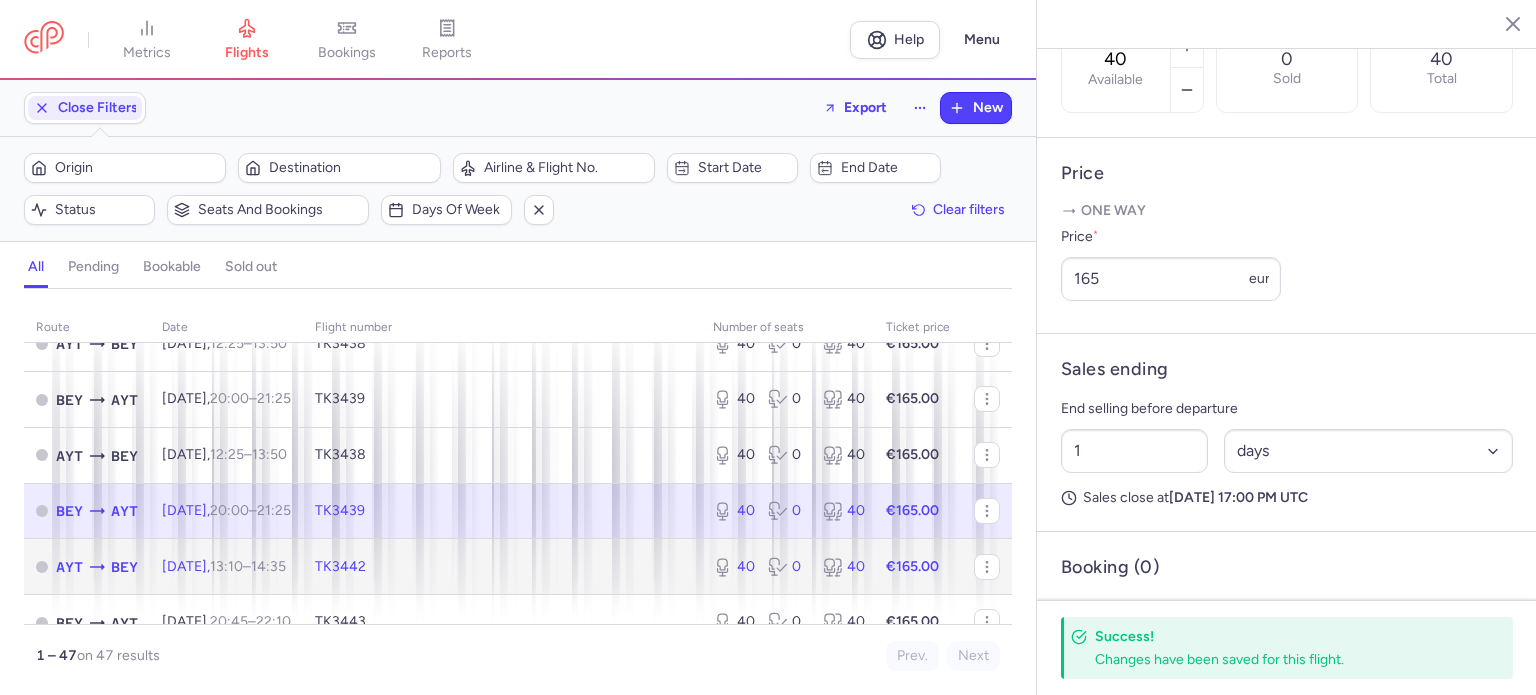 click on "€165.00" 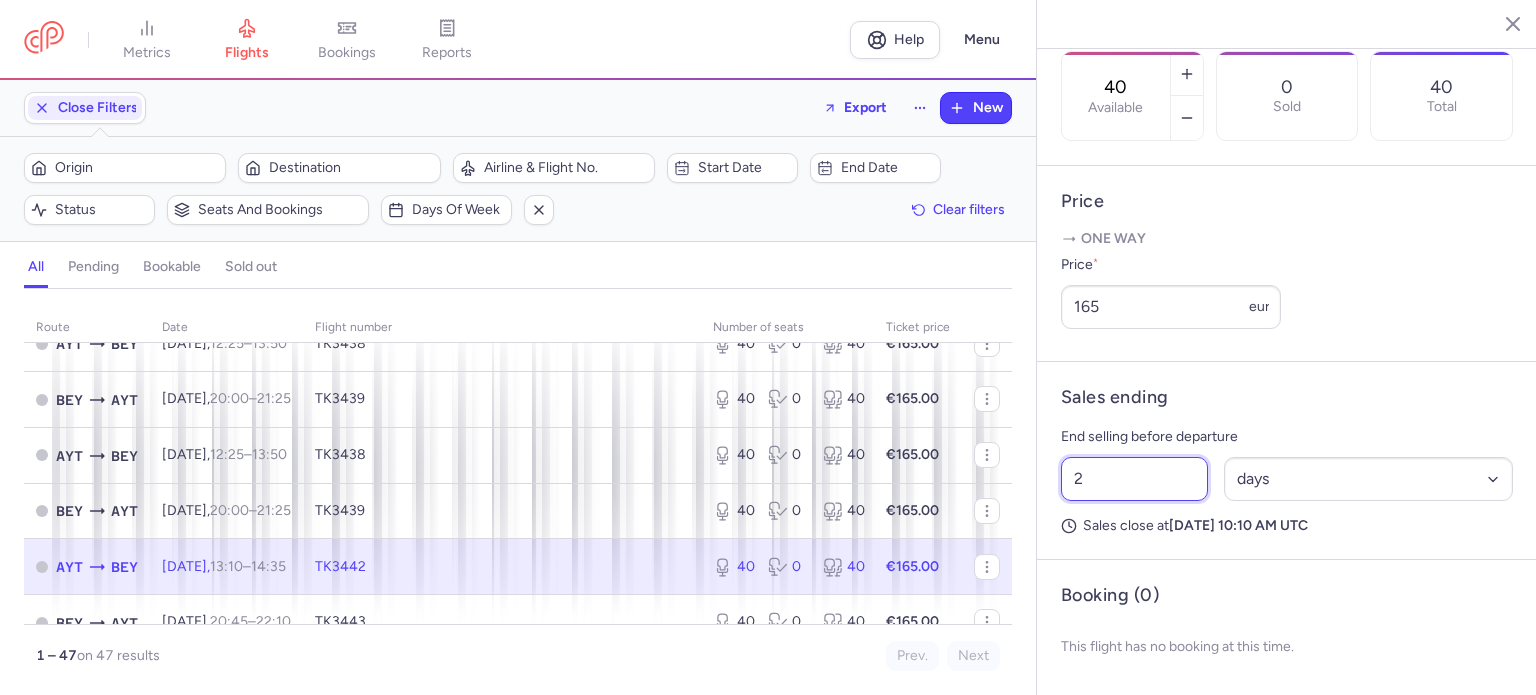 click on "2" at bounding box center (1134, 479) 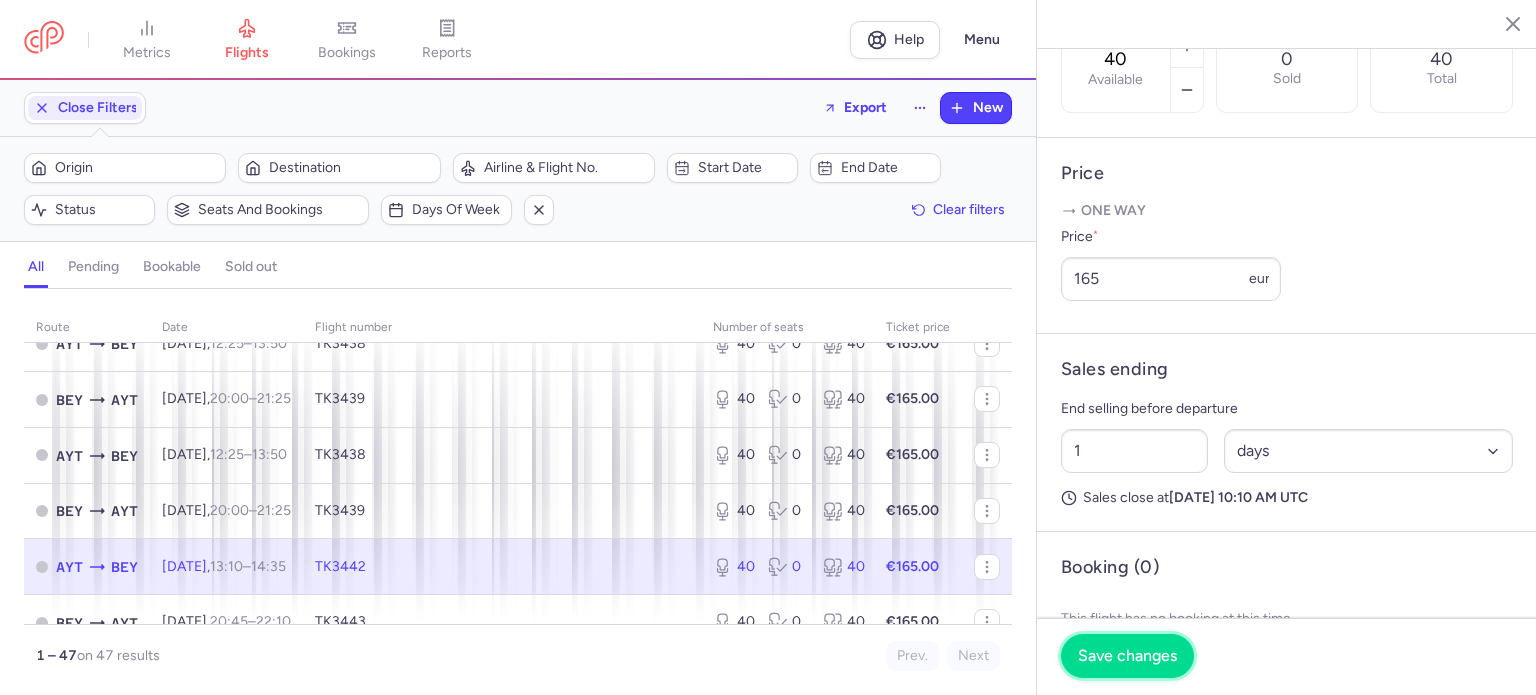 click on "Save changes" at bounding box center (1127, 656) 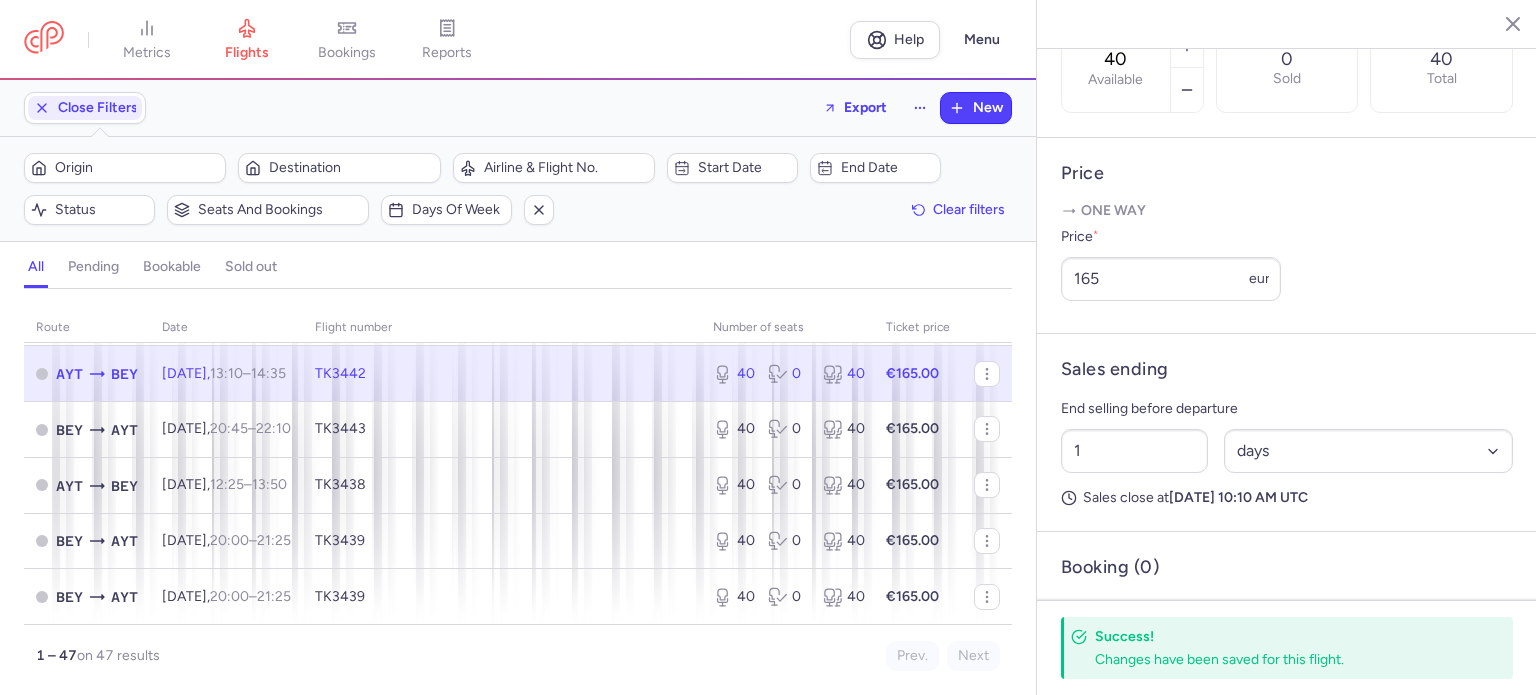 scroll, scrollTop: 2496, scrollLeft: 0, axis: vertical 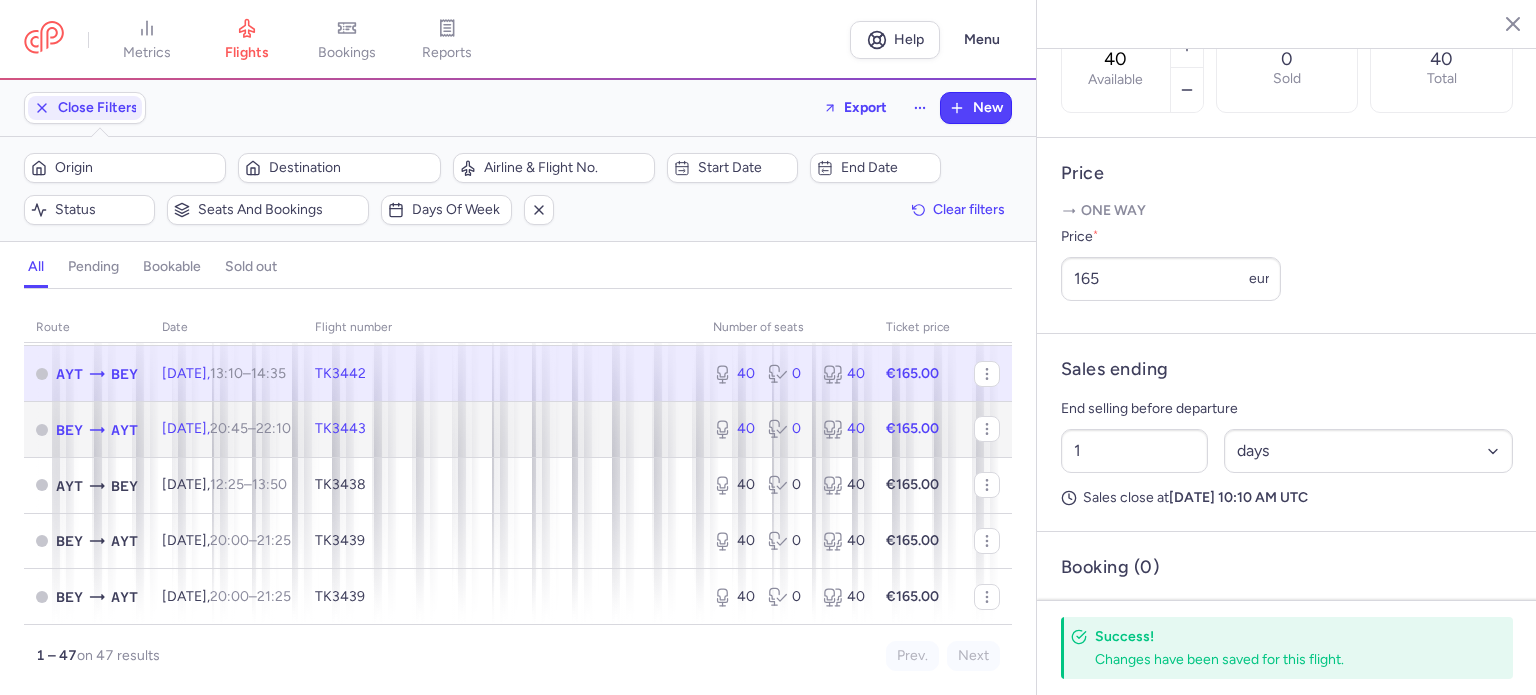 click on "40 0 40" 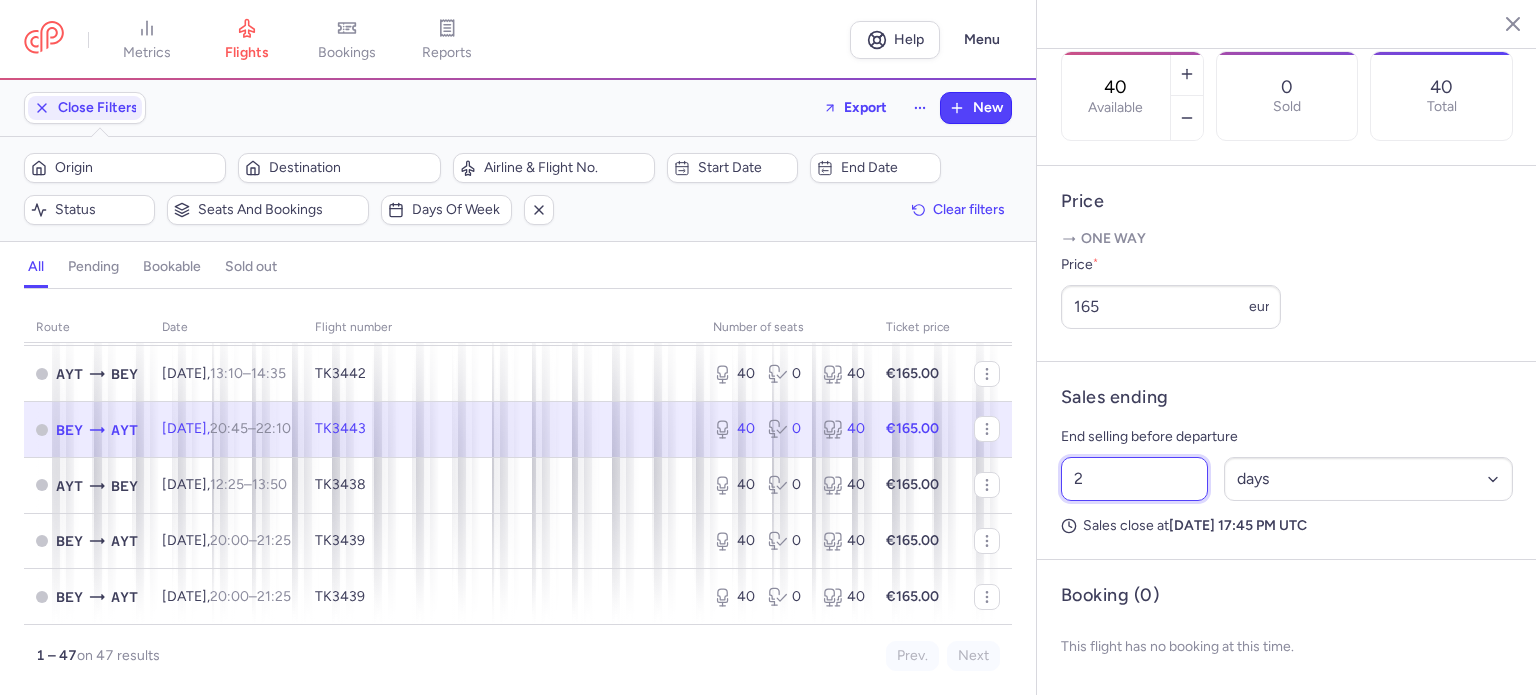 click on "2" at bounding box center (1134, 479) 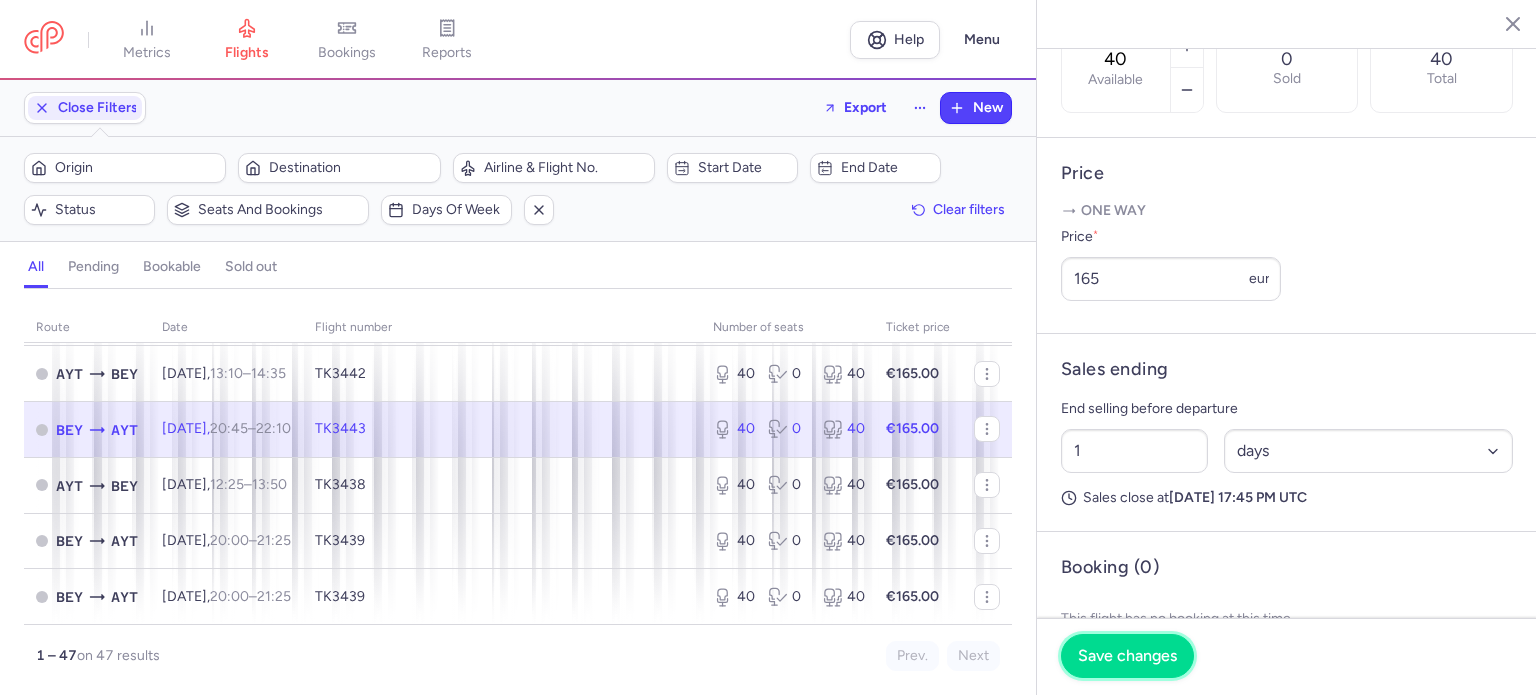 click on "Save changes" at bounding box center [1127, 656] 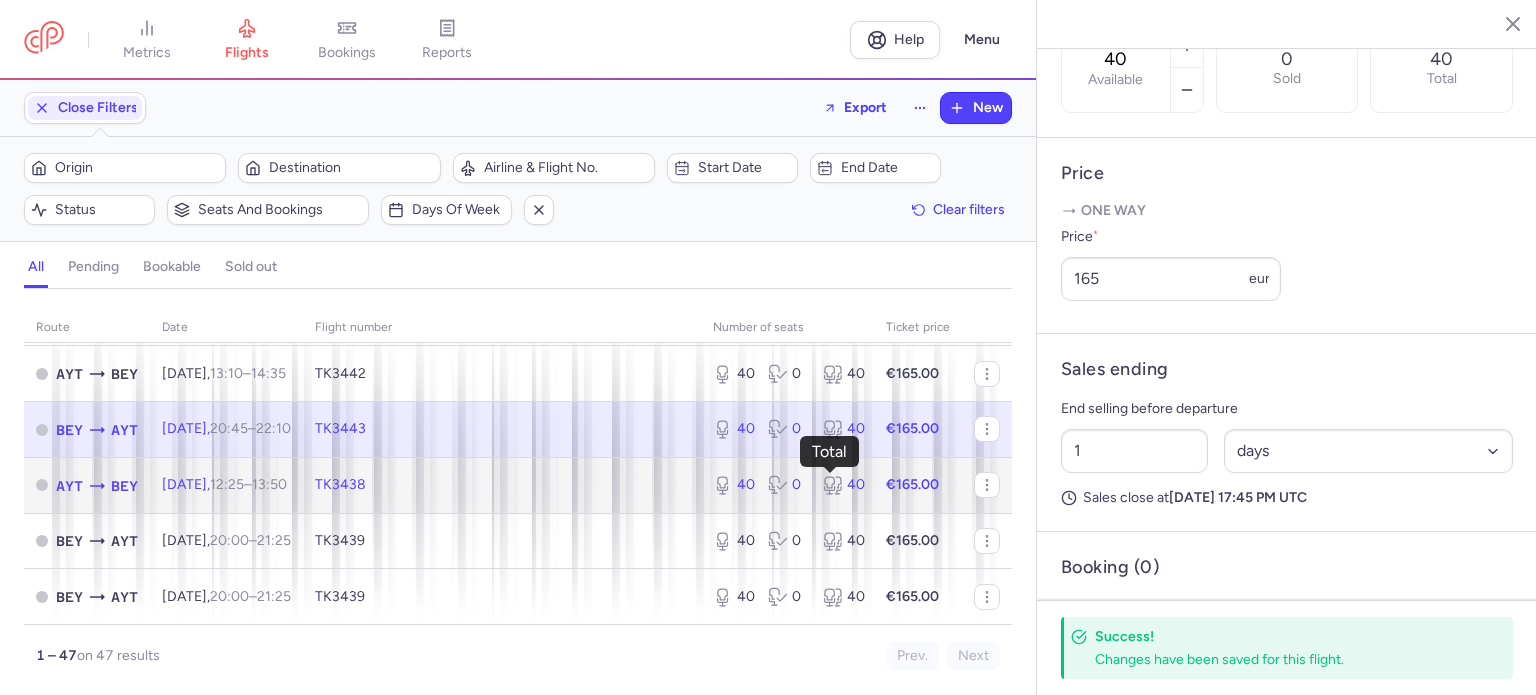 click 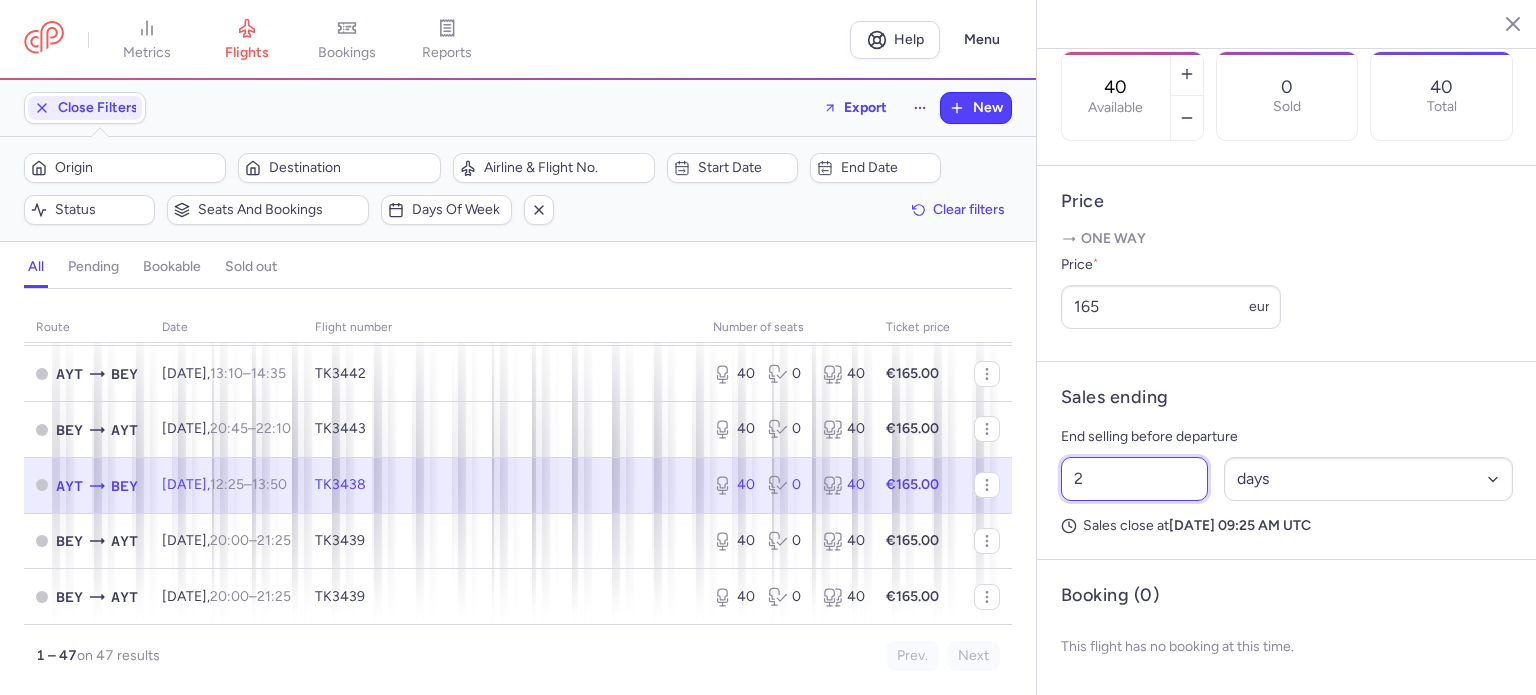click on "2" at bounding box center (1134, 479) 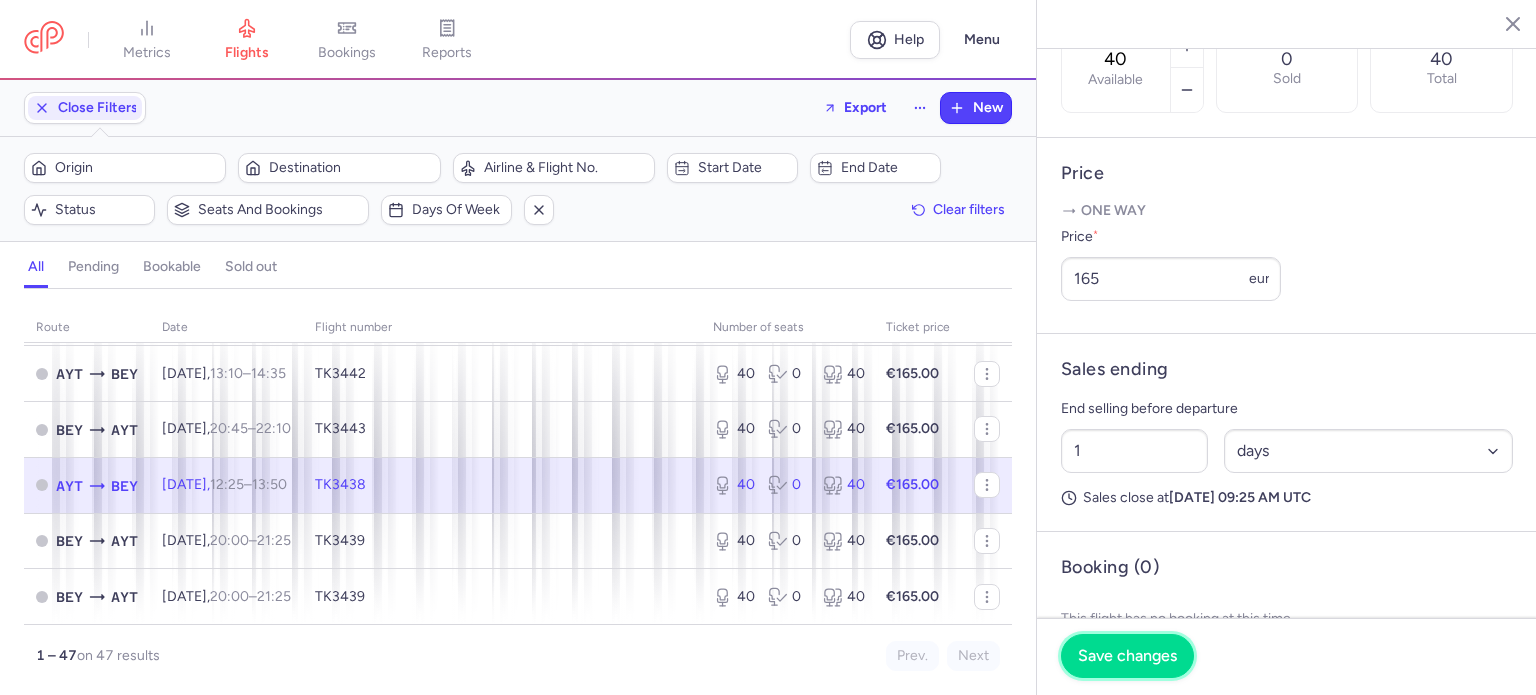 click on "Save changes" at bounding box center (1127, 656) 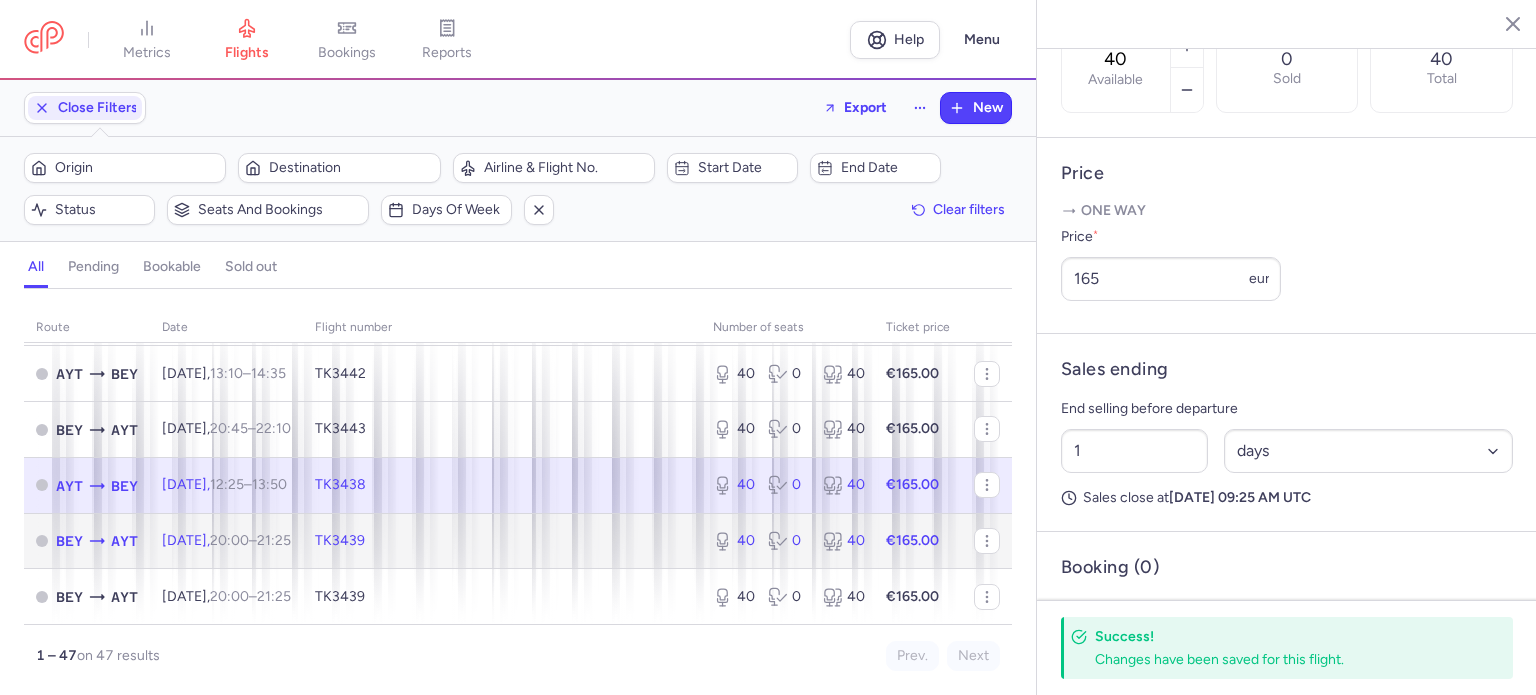 click on "€165.00" 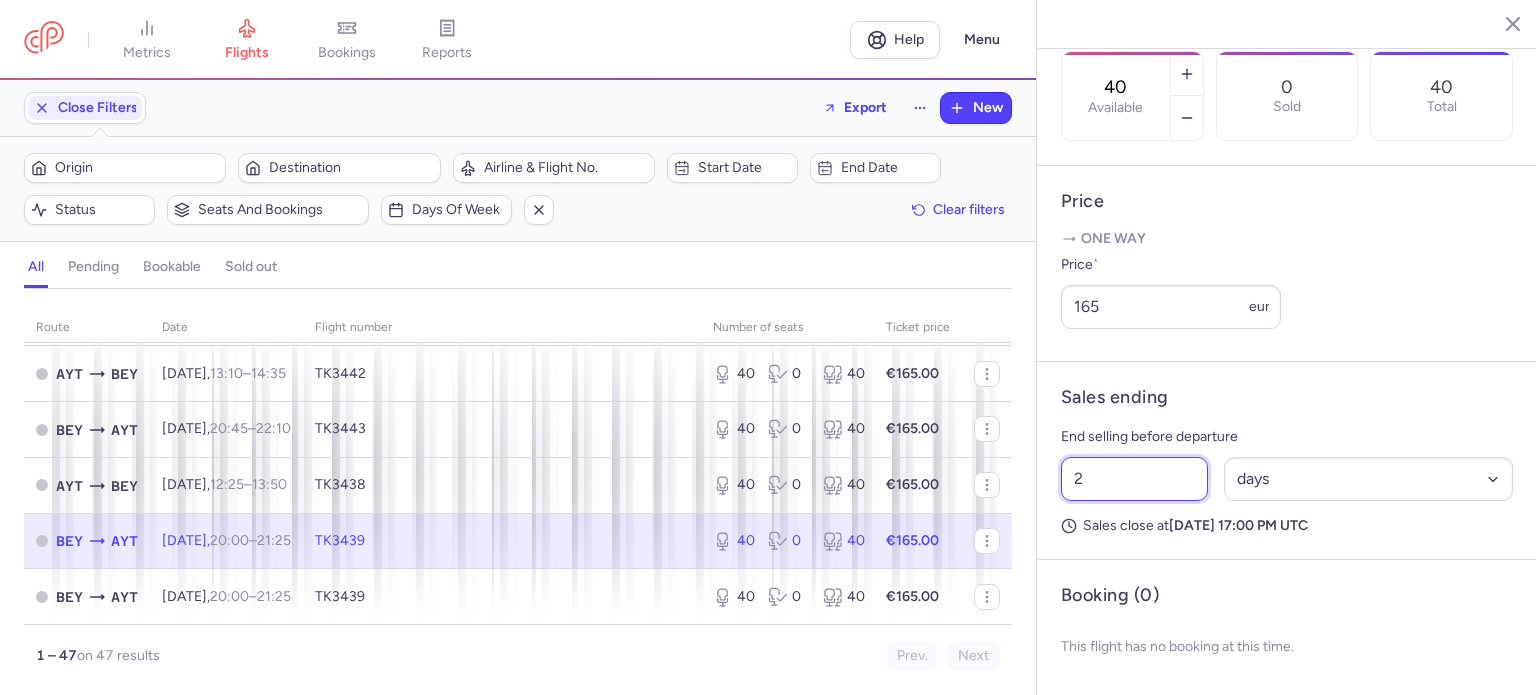 click on "2" at bounding box center (1134, 479) 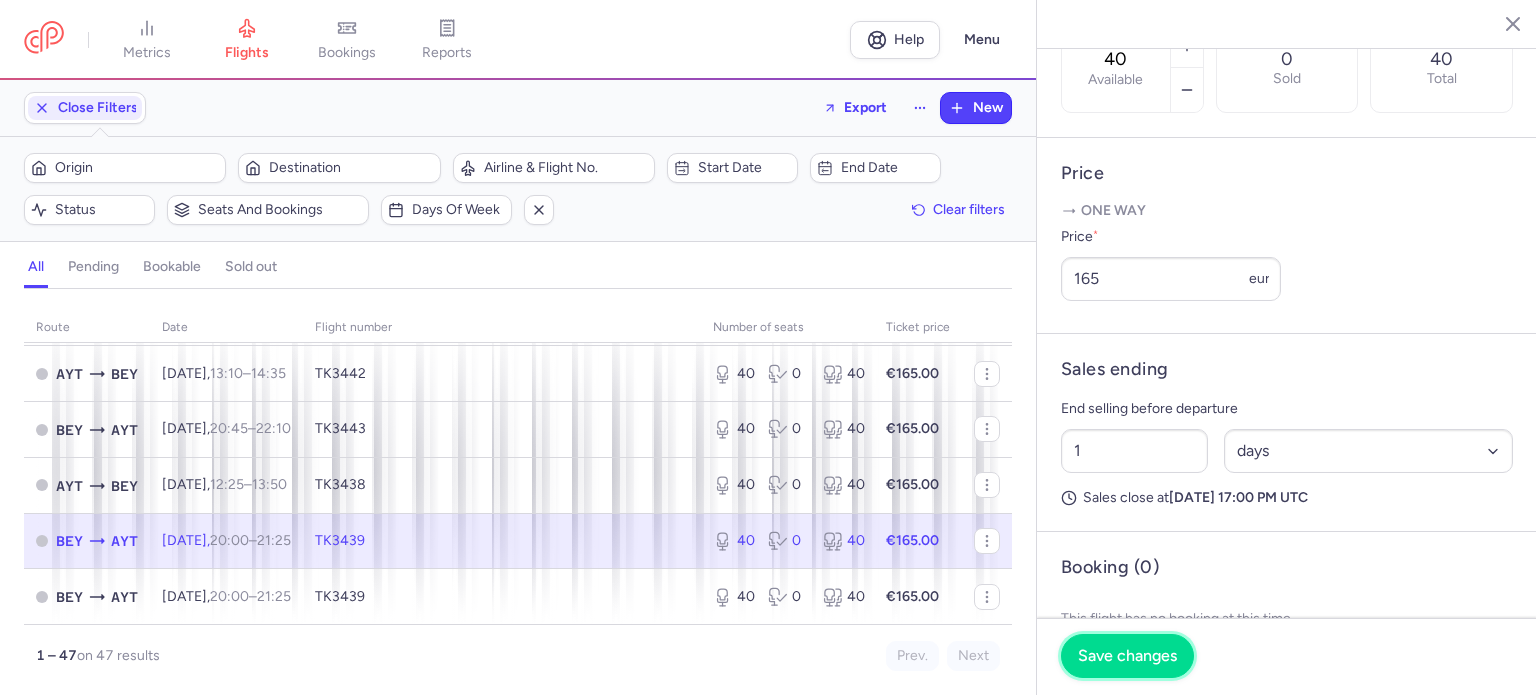 click on "Save changes" at bounding box center [1127, 656] 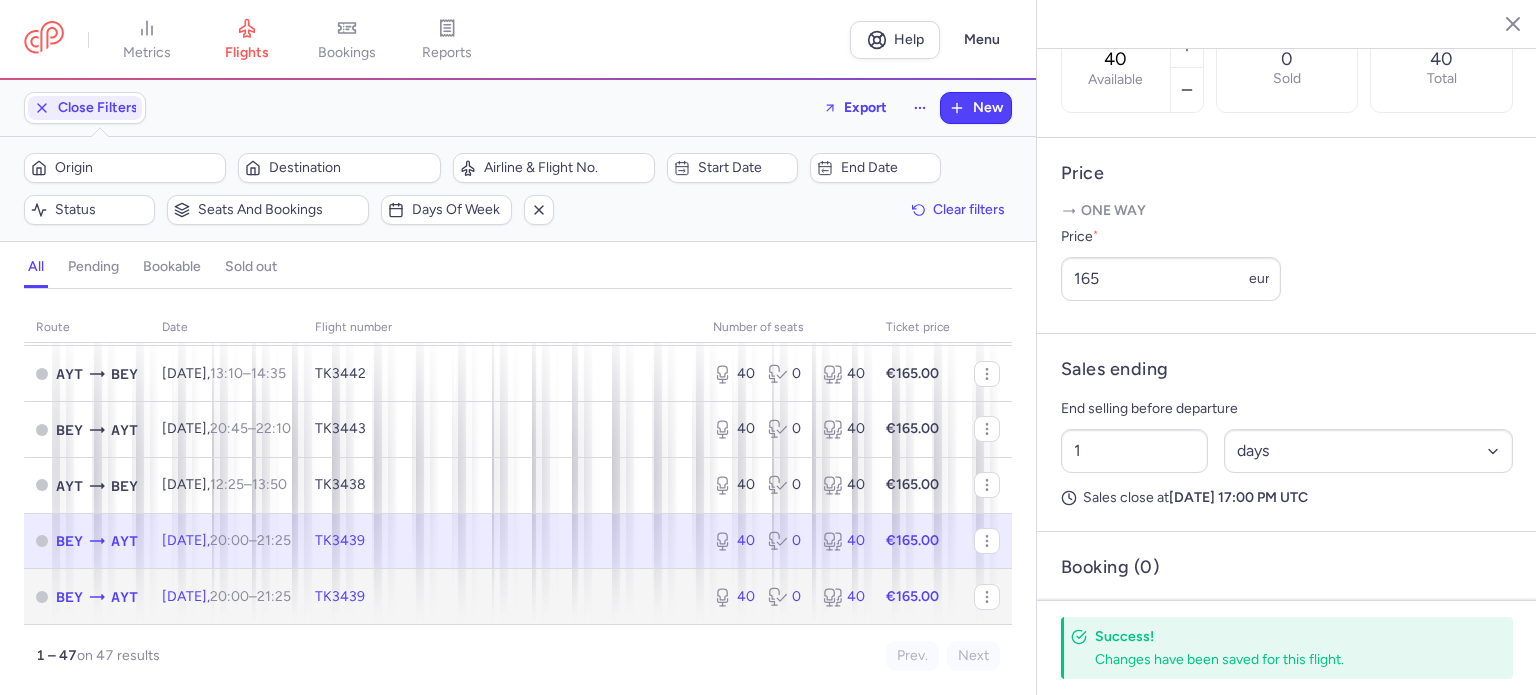 click on "40" at bounding box center [842, 597] 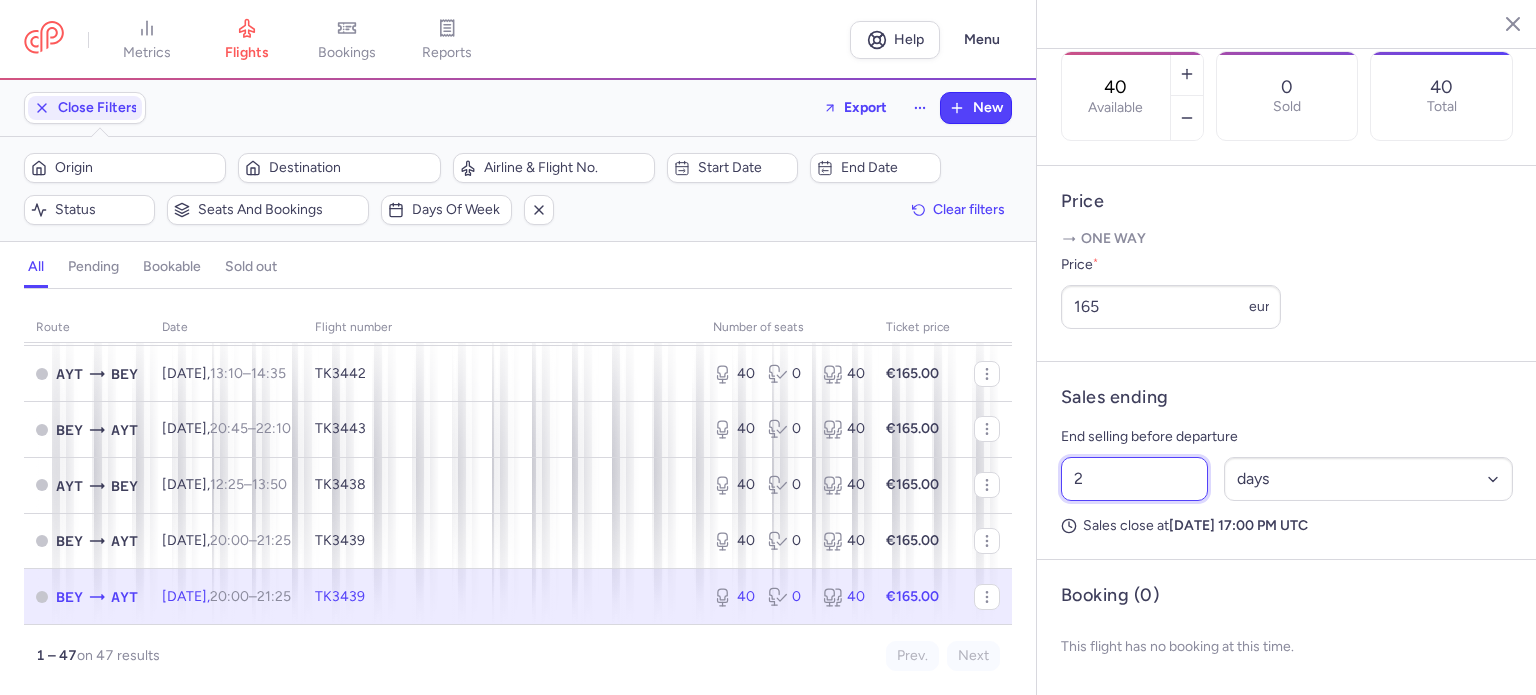 click on "2" at bounding box center (1134, 479) 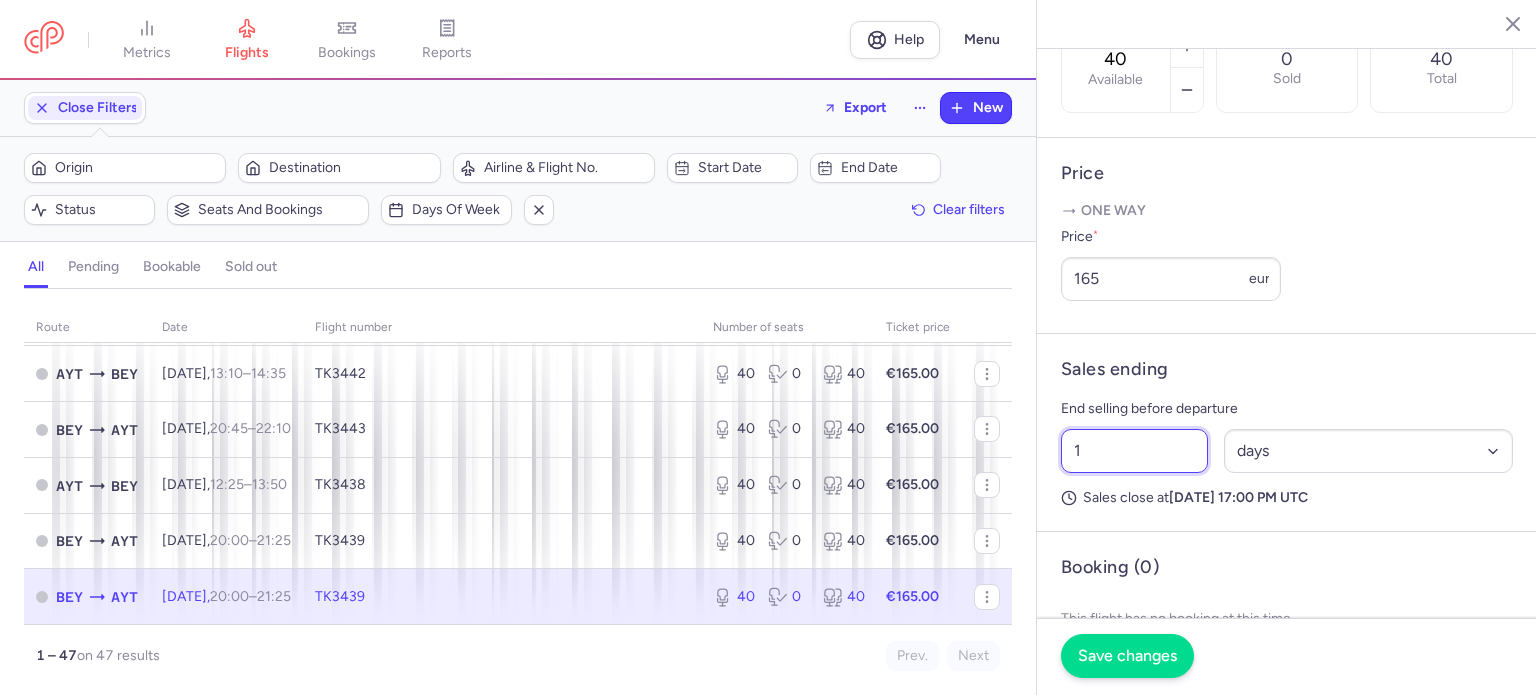 type on "1" 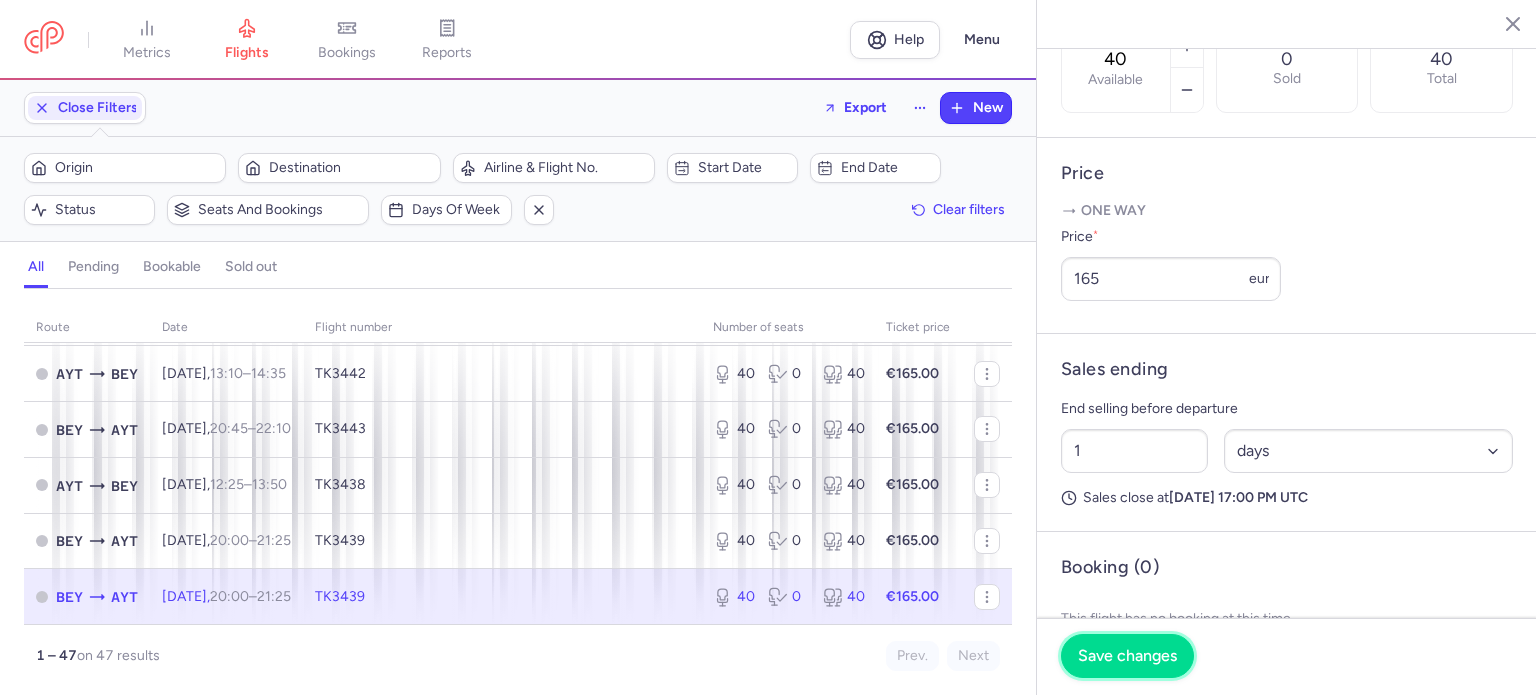 click on "Save changes" at bounding box center (1127, 656) 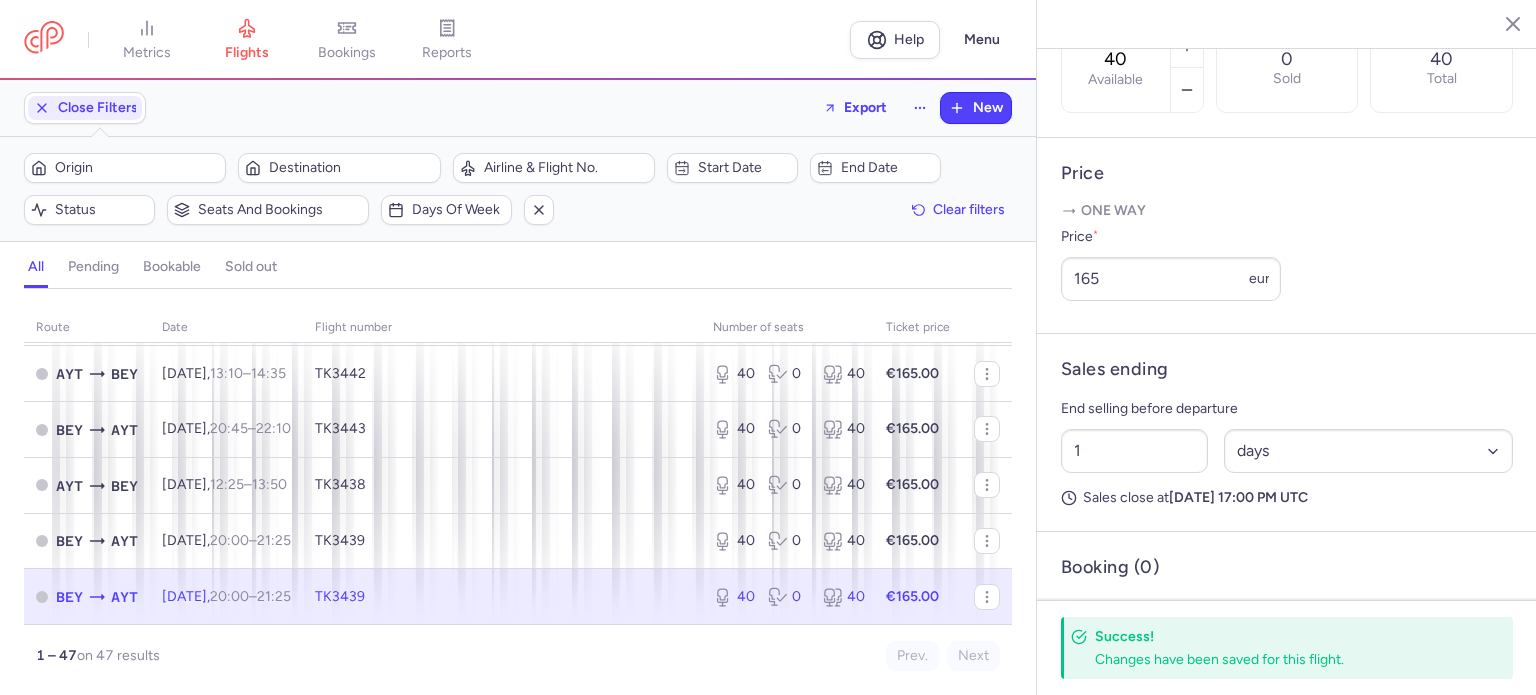 click on "TK3439" 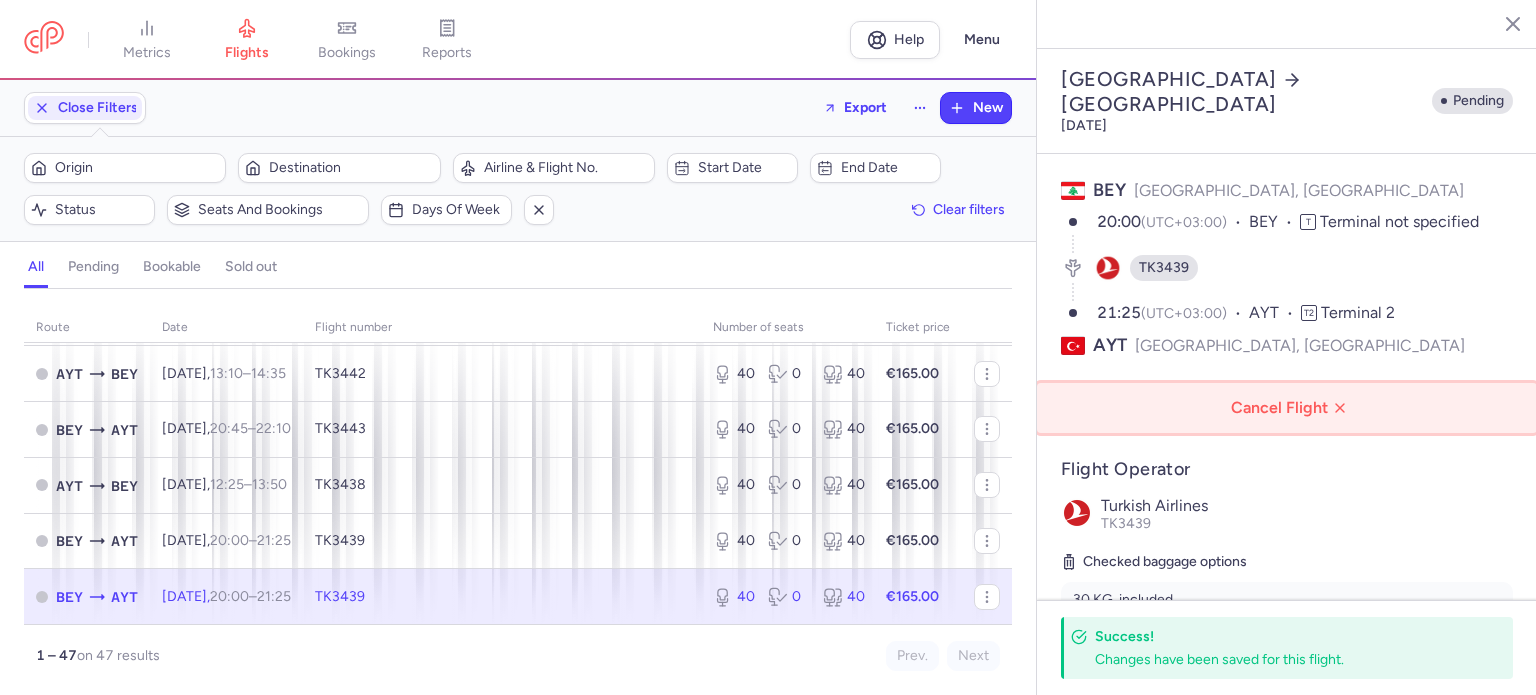 click on "Cancel Flight" at bounding box center (1291, 408) 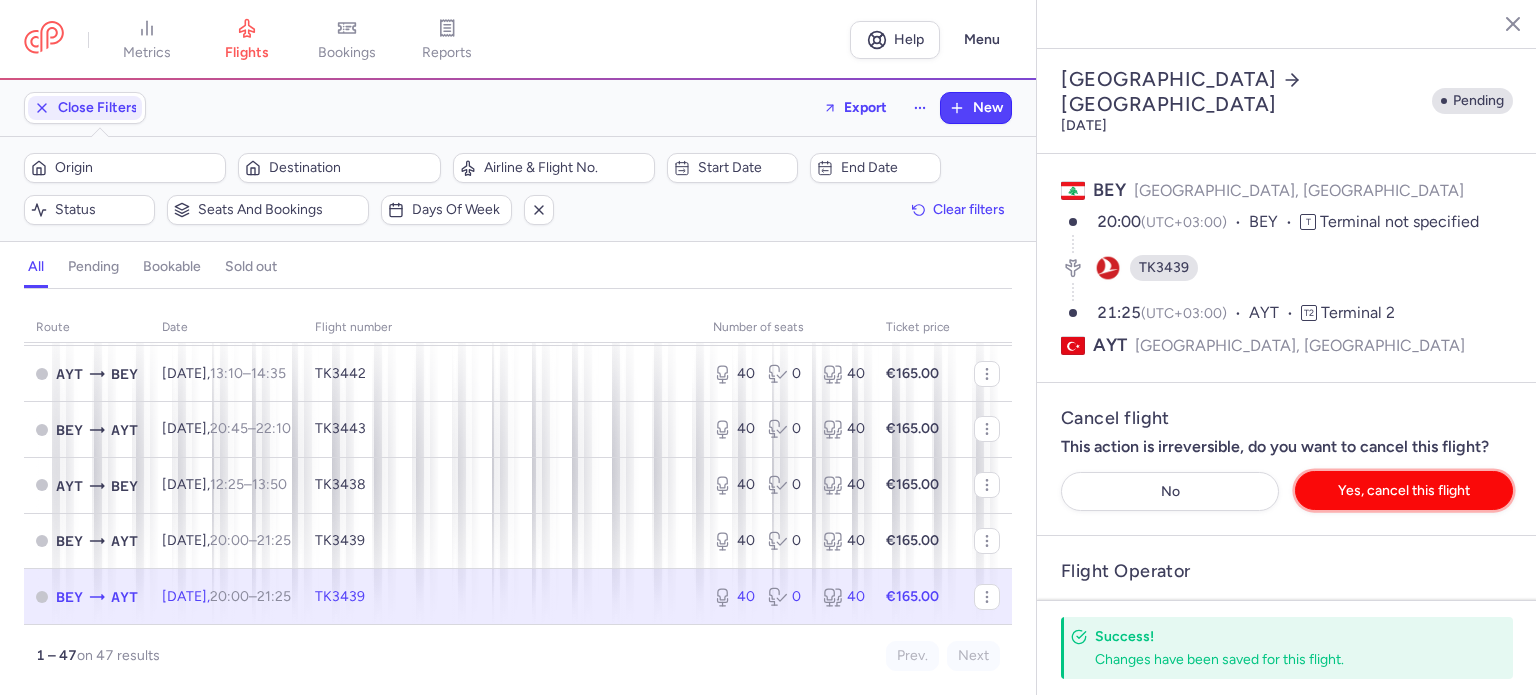 click on "Yes, cancel this flight" at bounding box center [1404, 490] 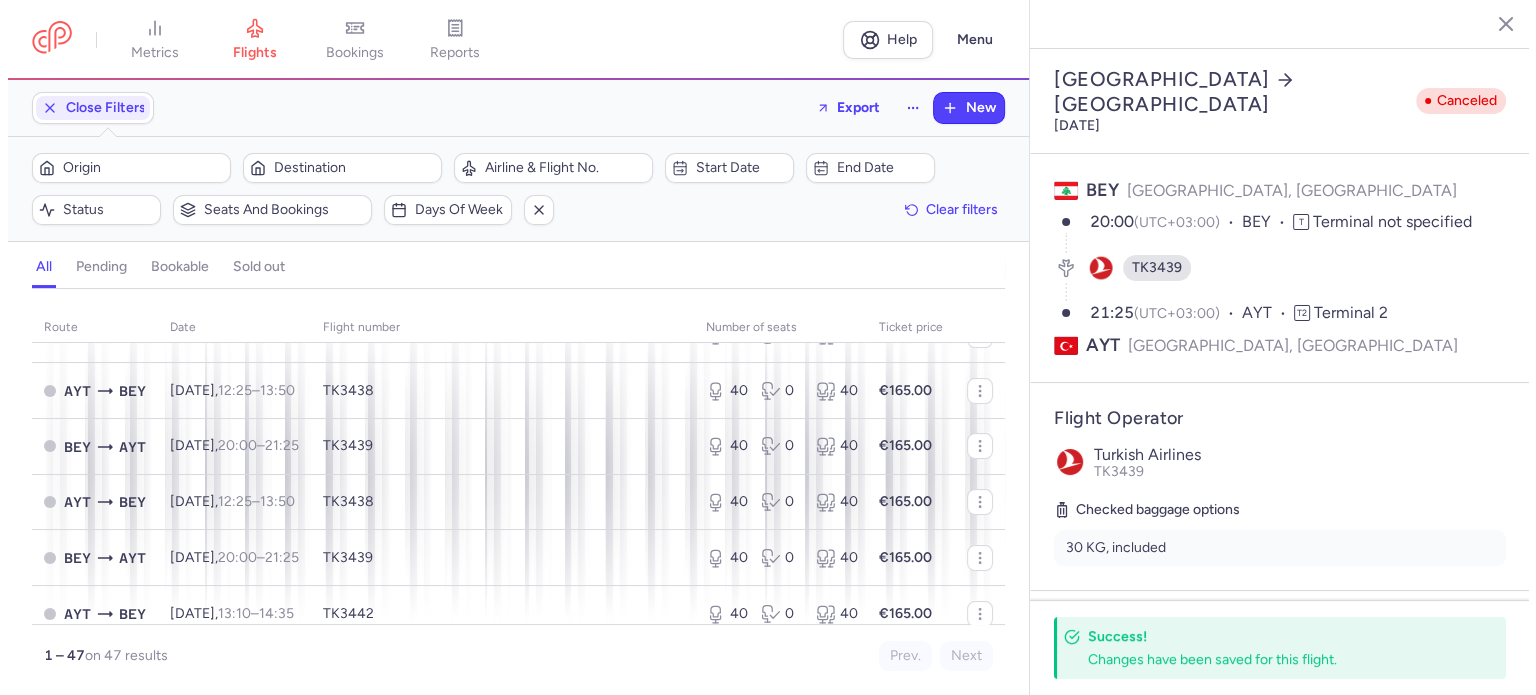 scroll, scrollTop: 0, scrollLeft: 0, axis: both 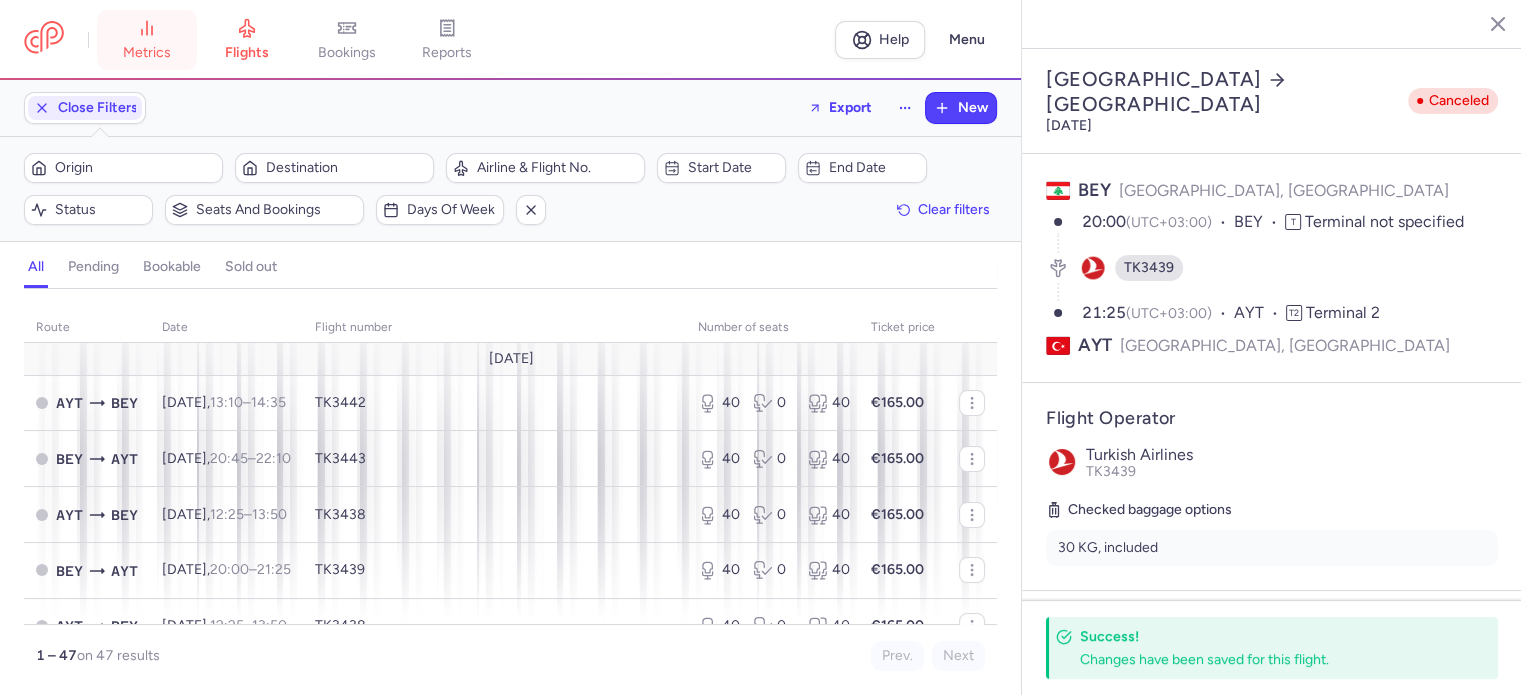 click on "metrics" at bounding box center (147, 40) 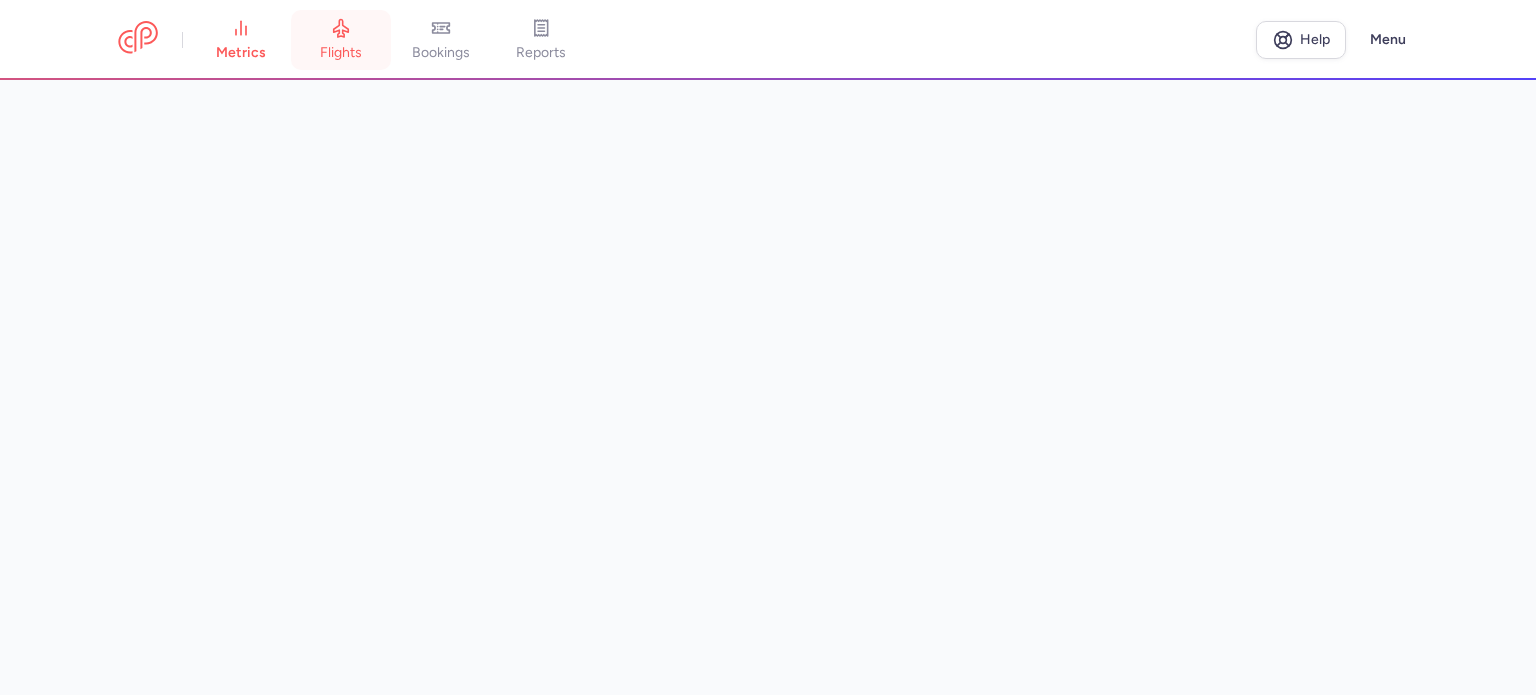 click on "flights" at bounding box center (341, 53) 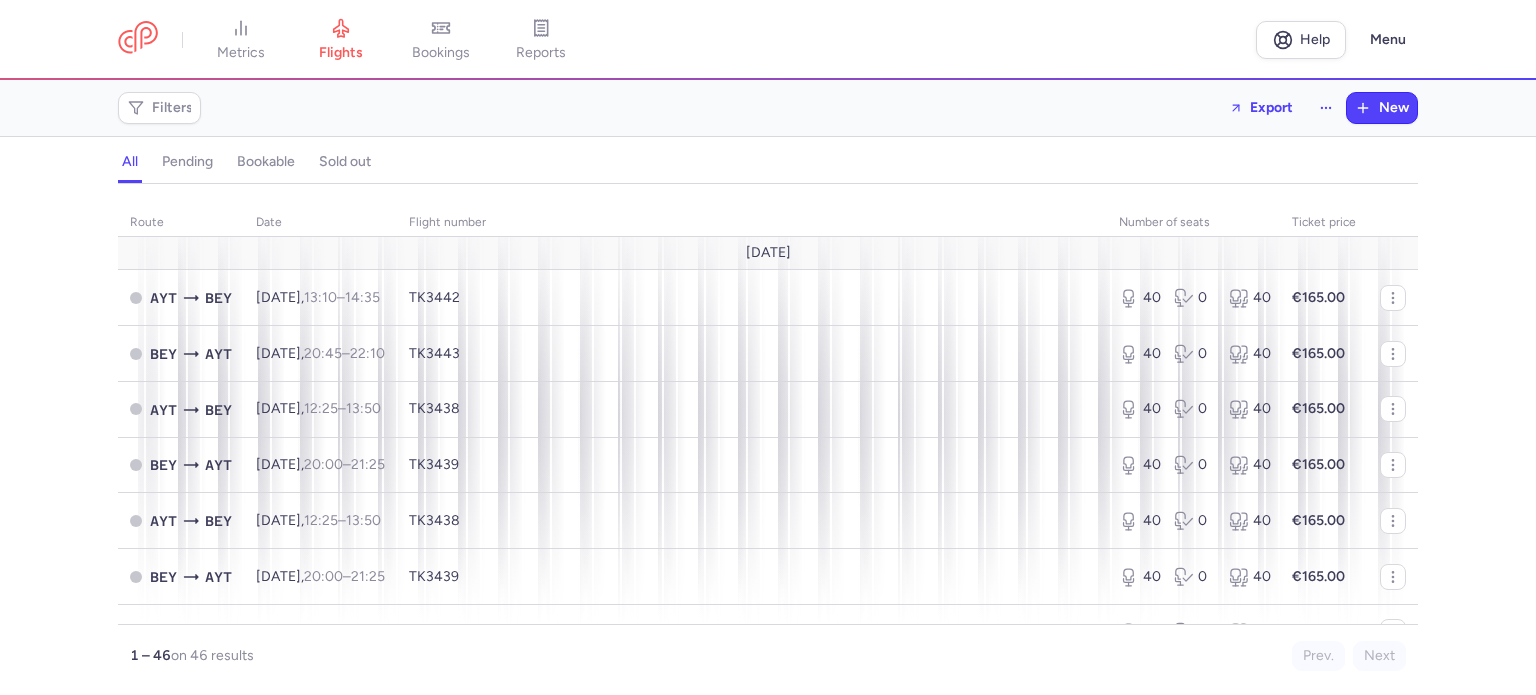 click on "bookable" at bounding box center [266, 162] 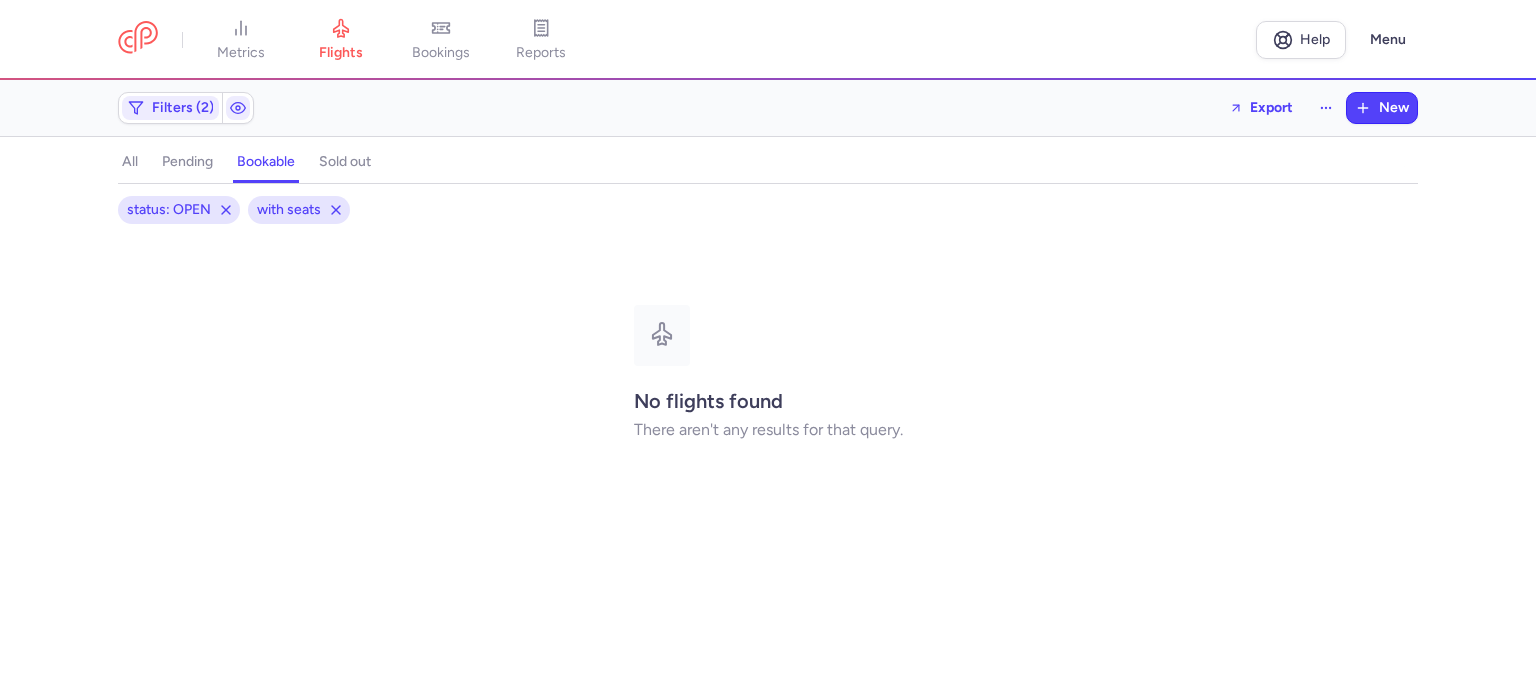click on "pending" at bounding box center [187, 162] 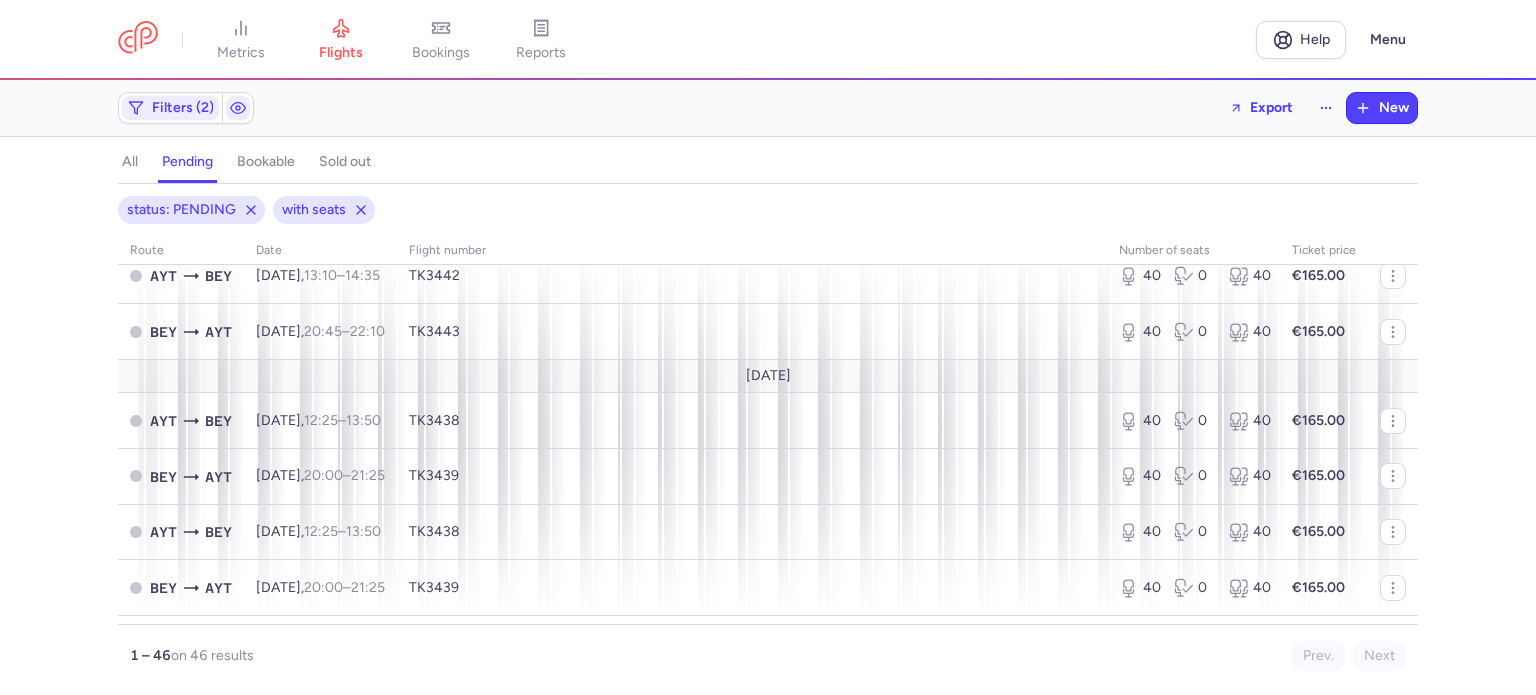 scroll, scrollTop: 2112, scrollLeft: 0, axis: vertical 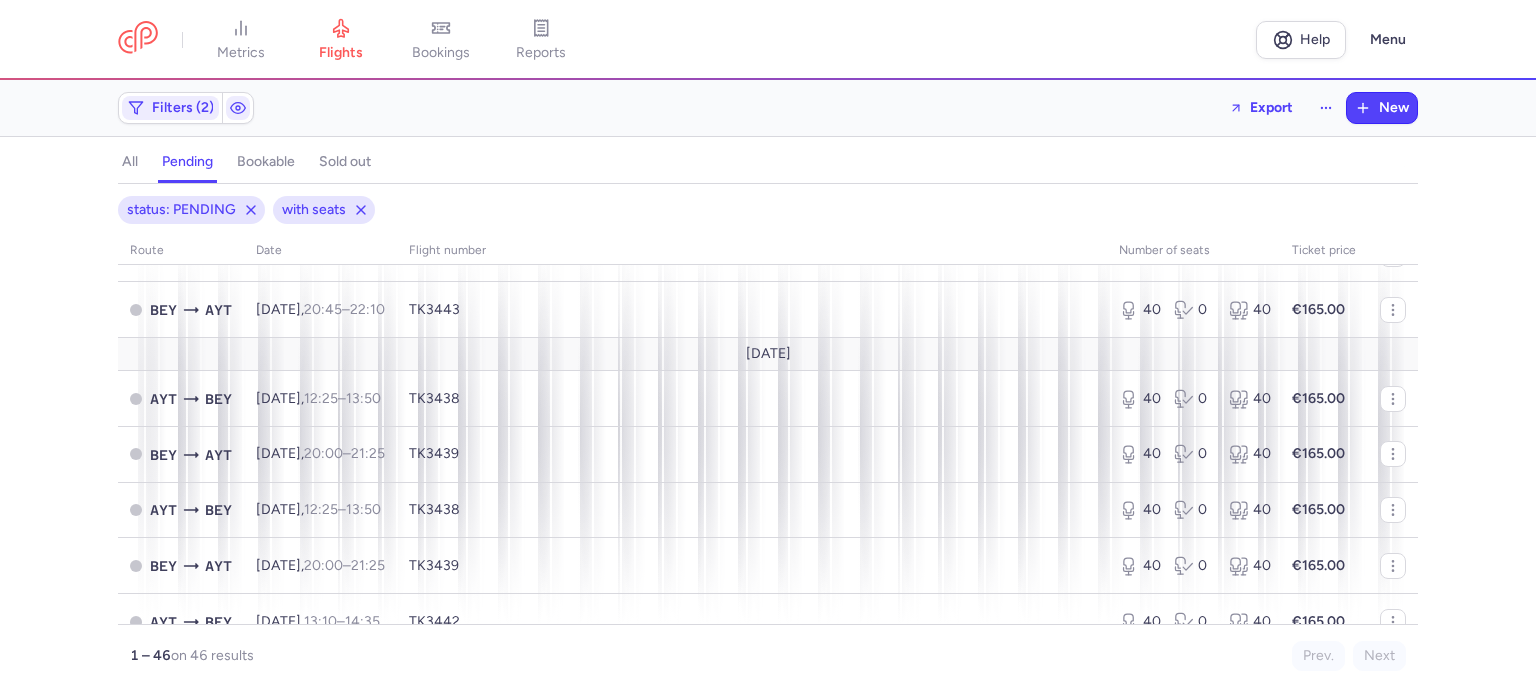 click on "bookable" at bounding box center (266, 162) 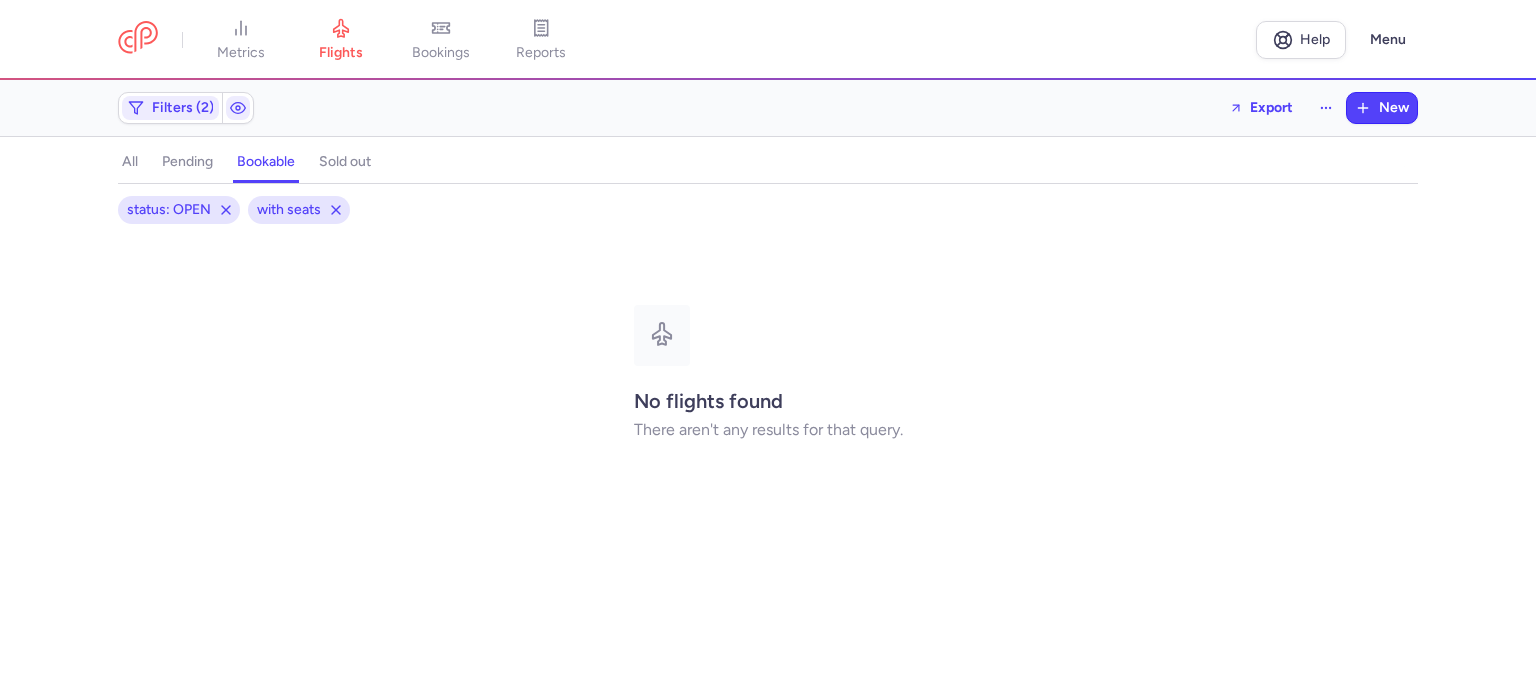 click on "sold out" at bounding box center [345, 162] 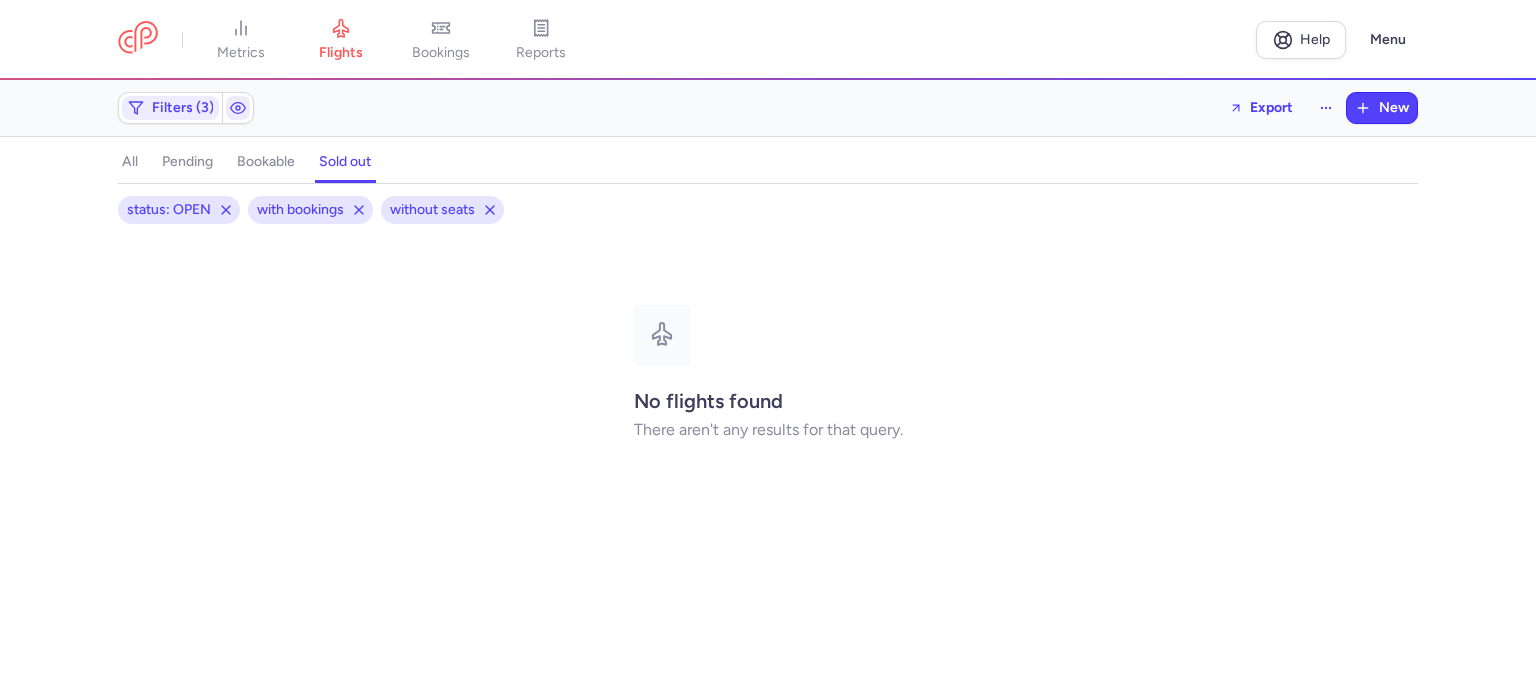 click on "all pending bookable sold out" at bounding box center (768, 166) 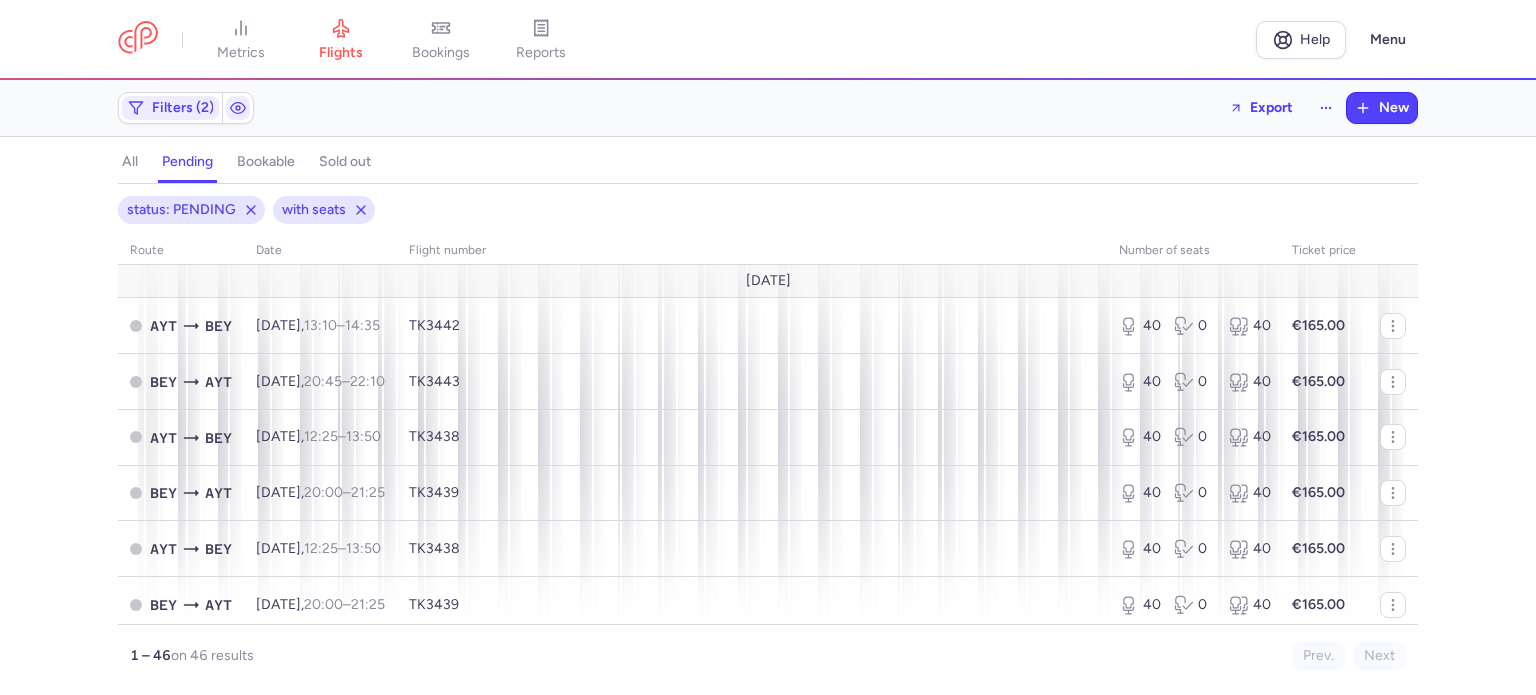 click on "all" at bounding box center (130, 162) 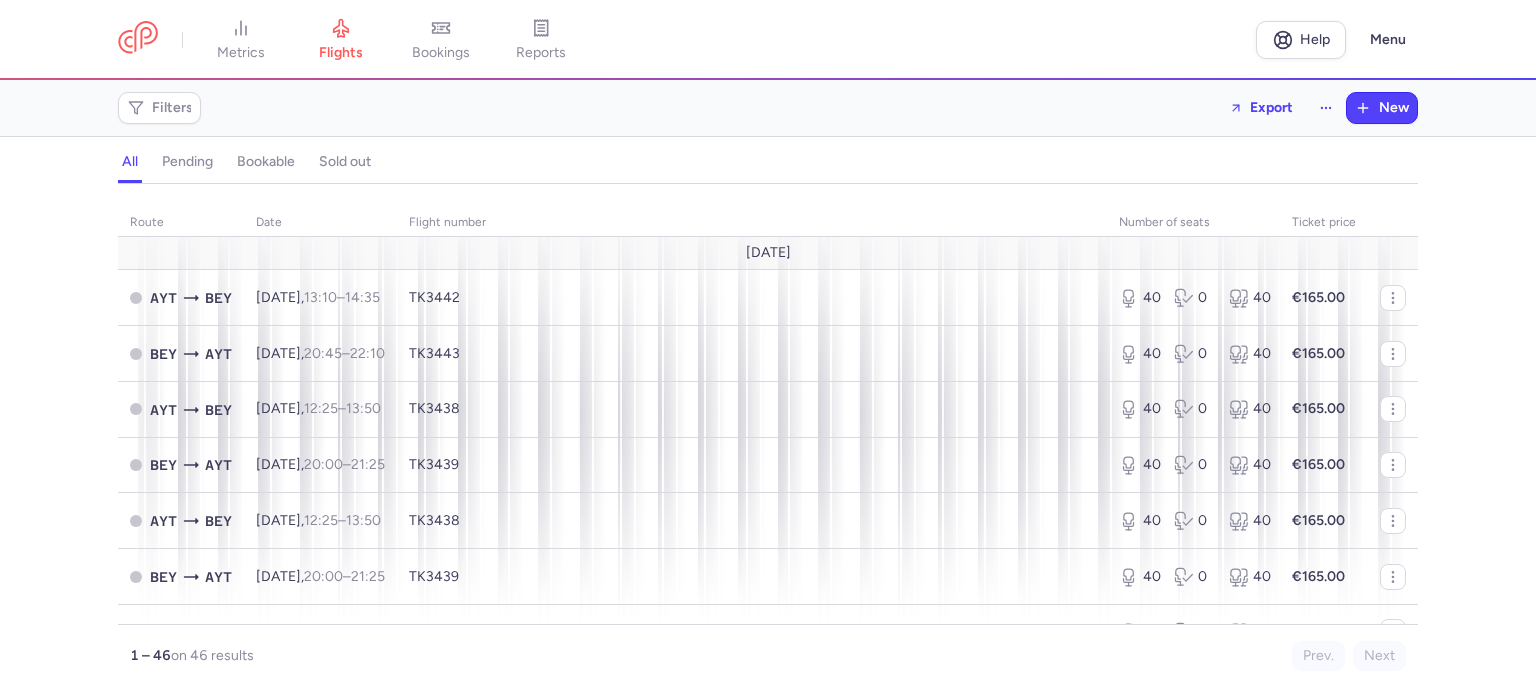 click on "pending" 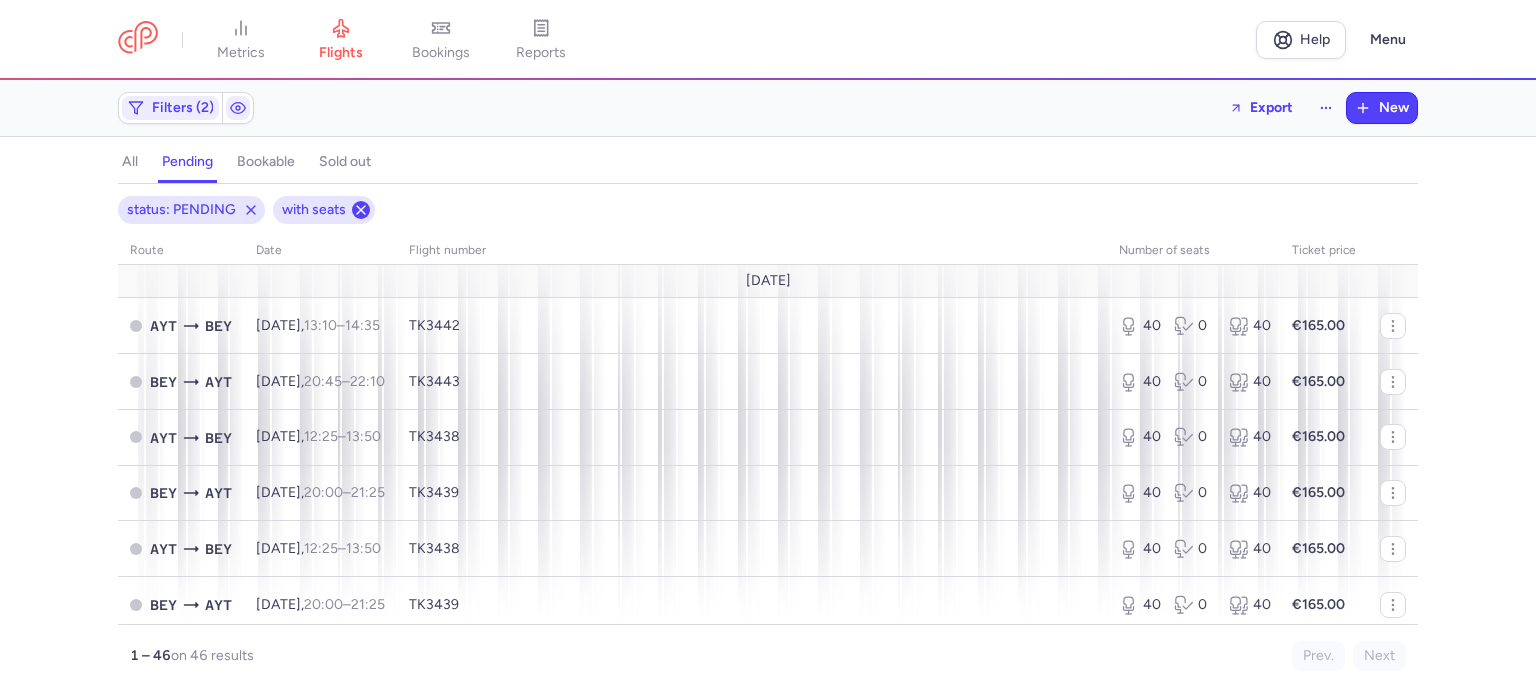 click 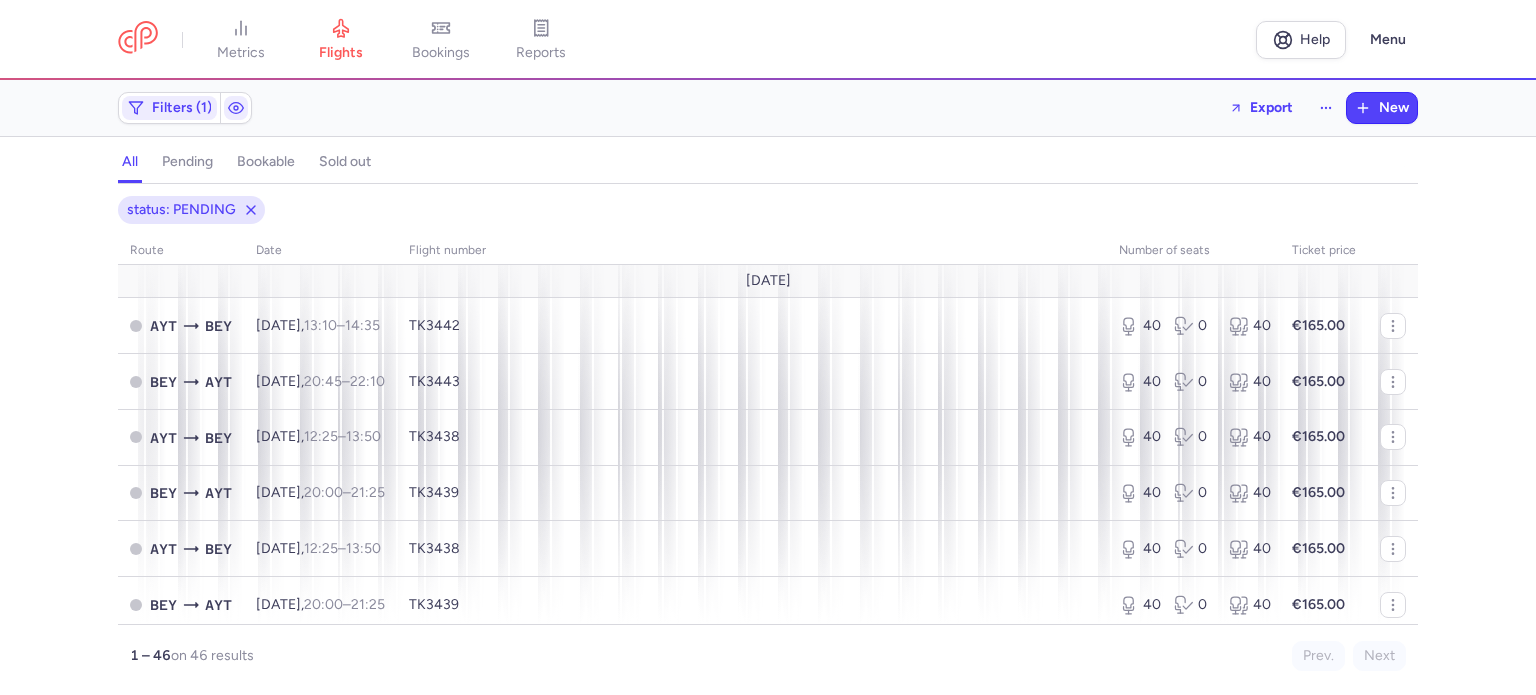 click on "pending" at bounding box center (187, 162) 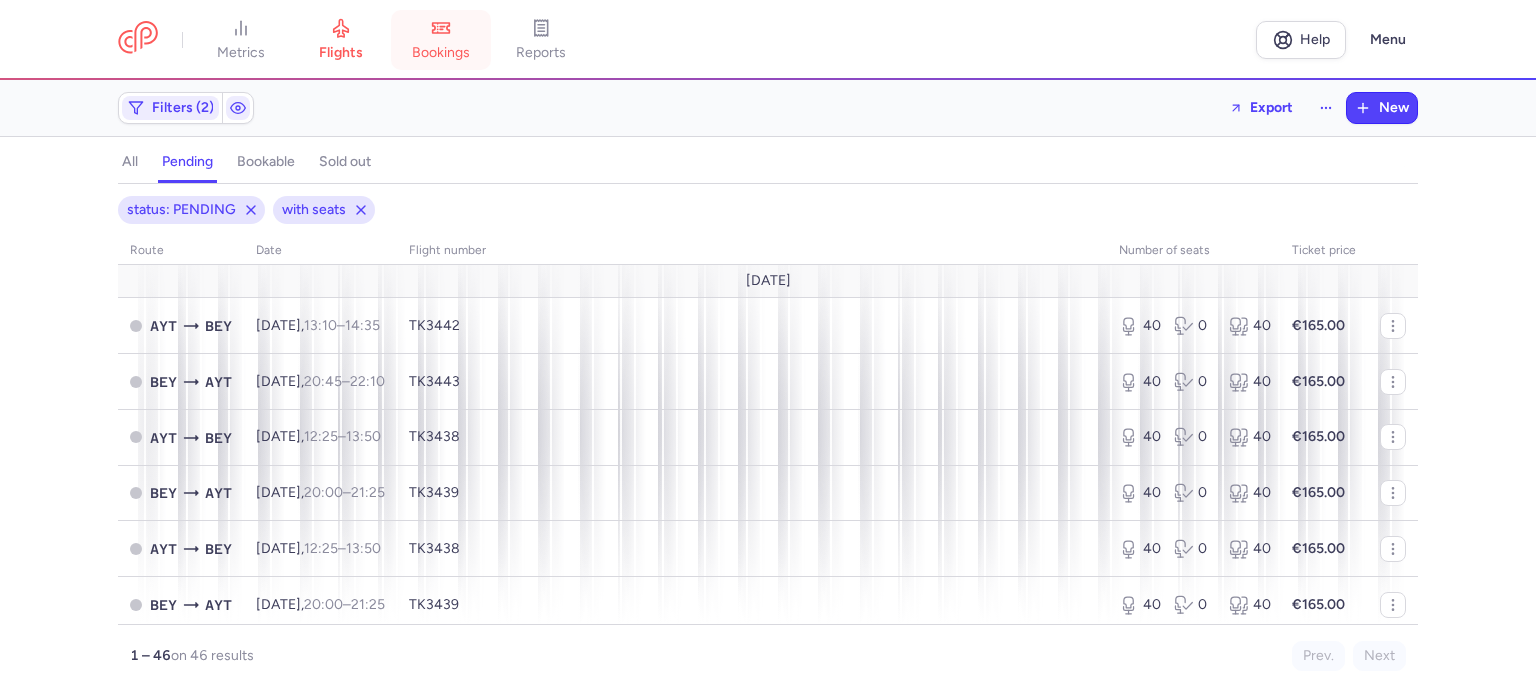 click on "bookings" at bounding box center [441, 40] 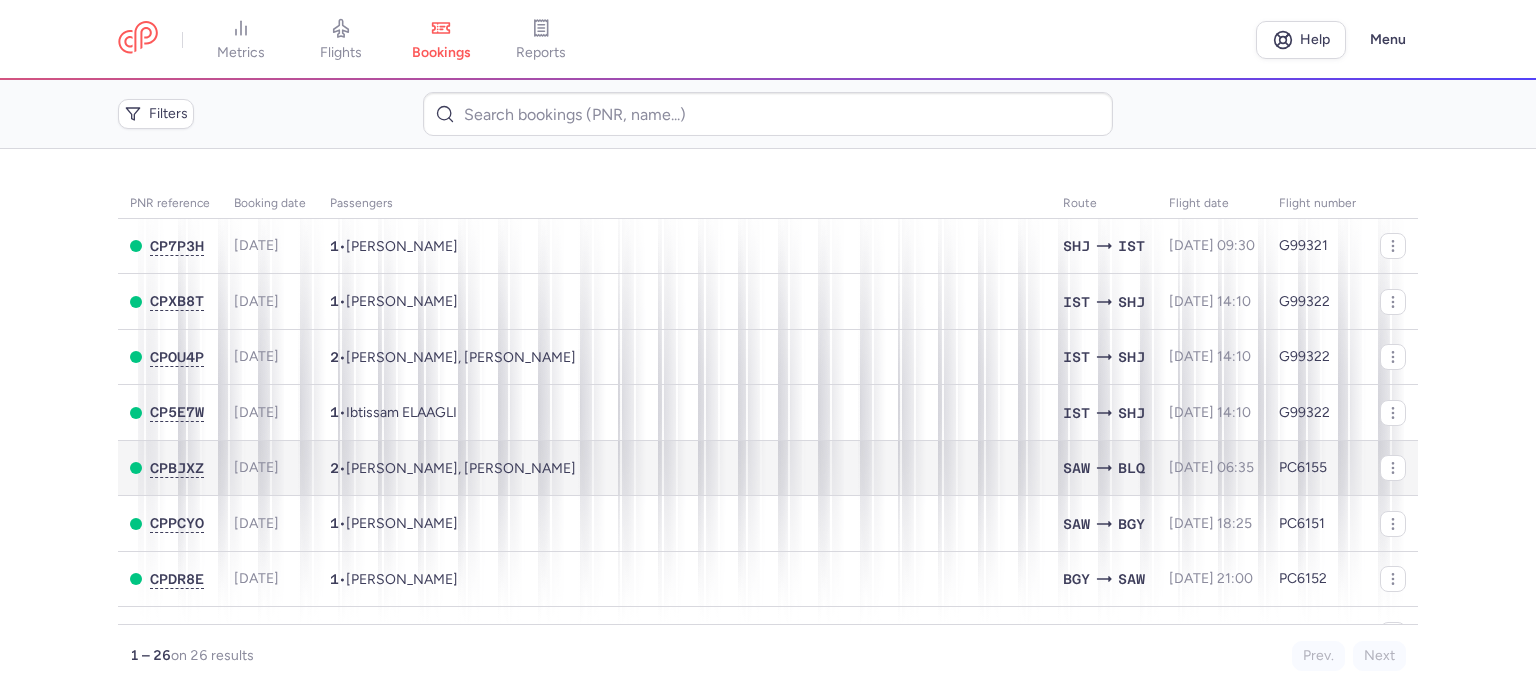 scroll, scrollTop: 1056, scrollLeft: 0, axis: vertical 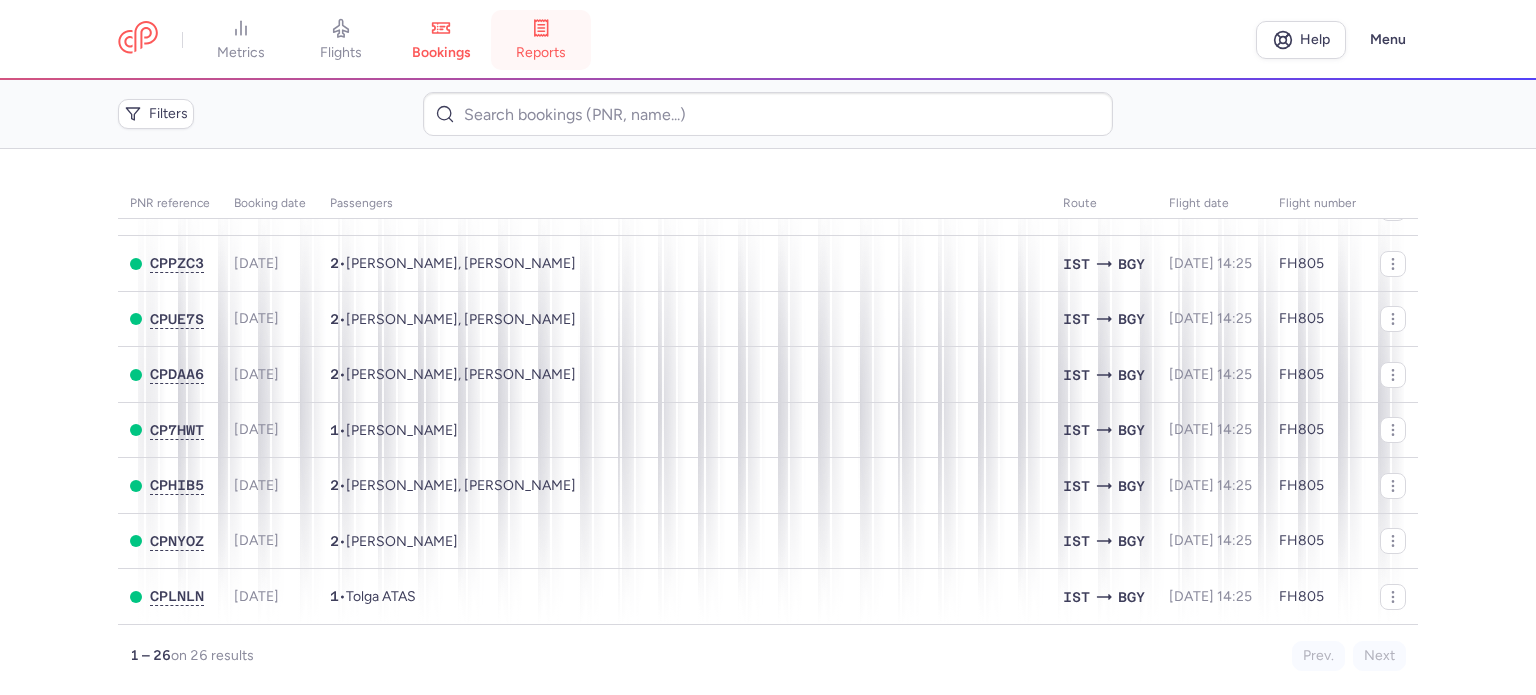 click on "reports" at bounding box center (541, 40) 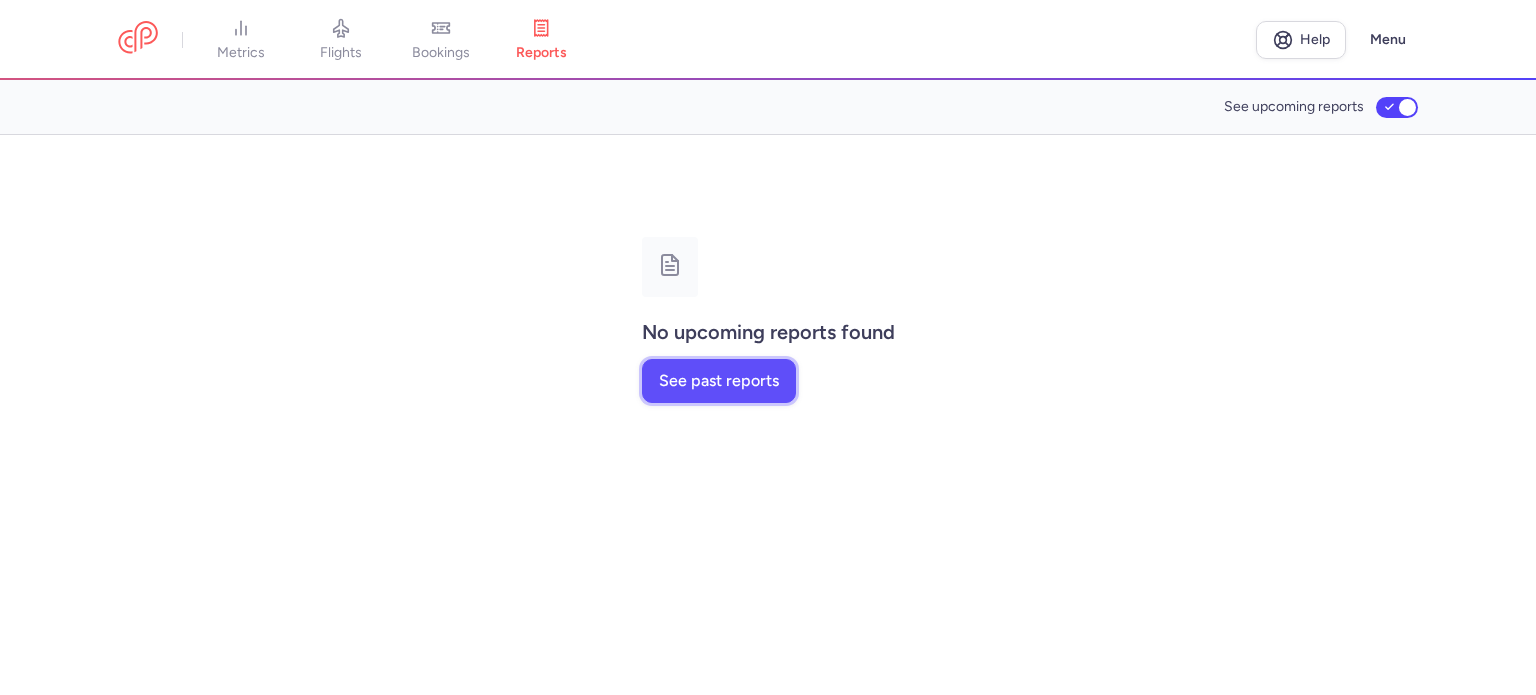 click on "See past reports" 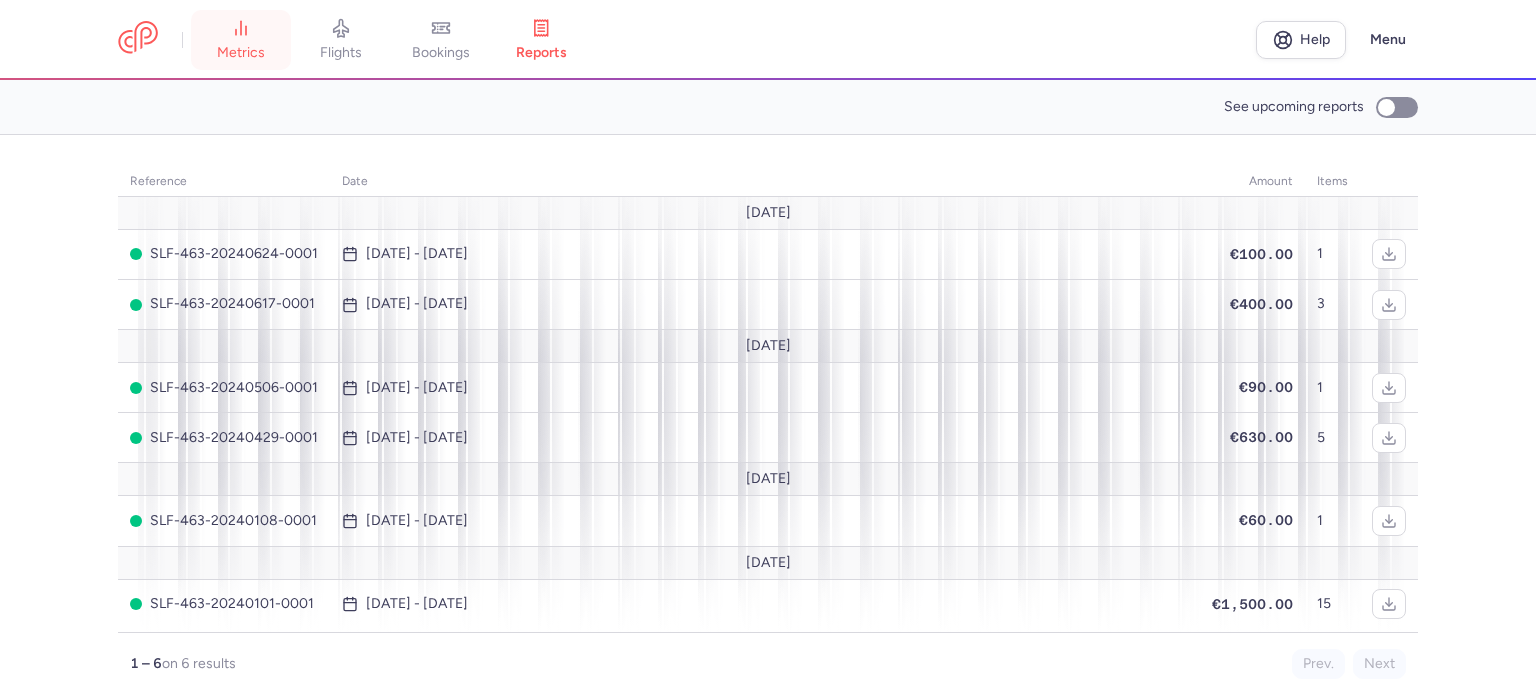 click on "metrics" at bounding box center (241, 53) 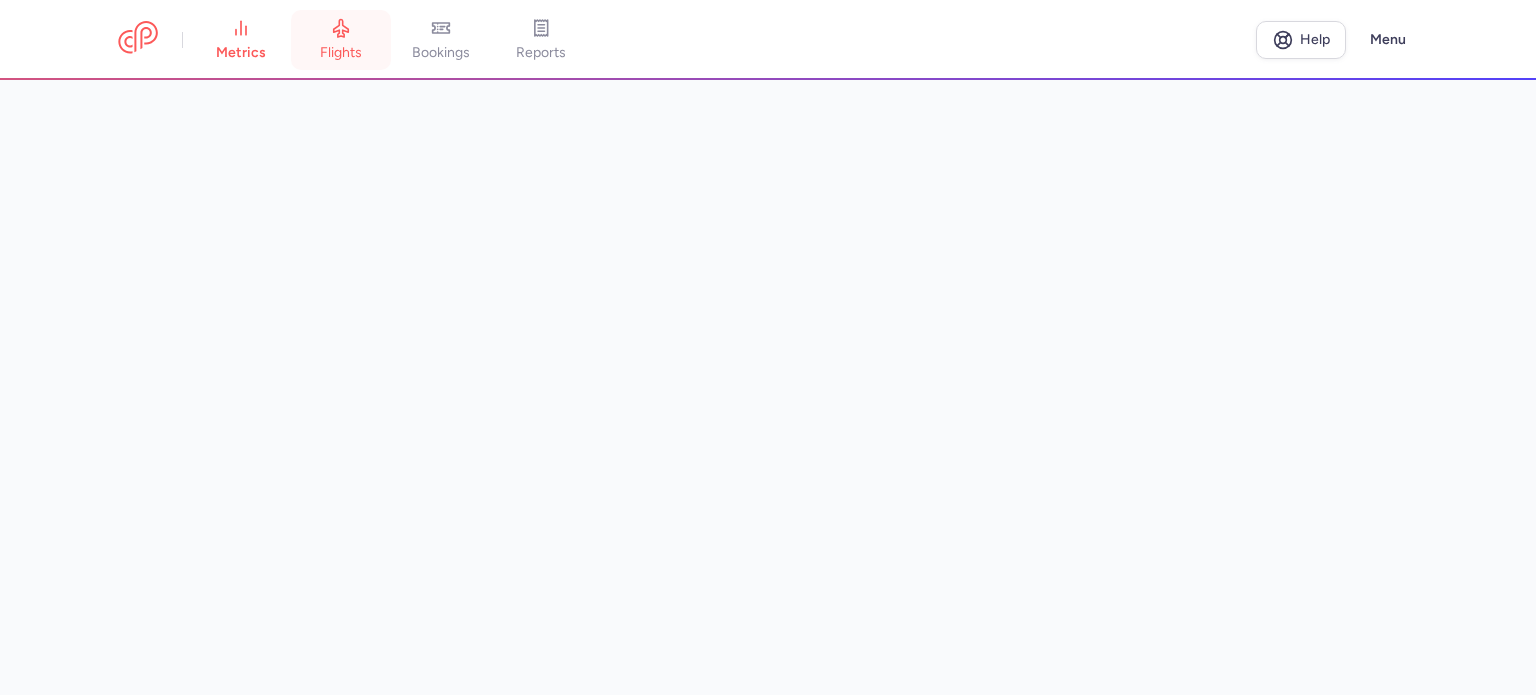 click on "flights" at bounding box center (341, 40) 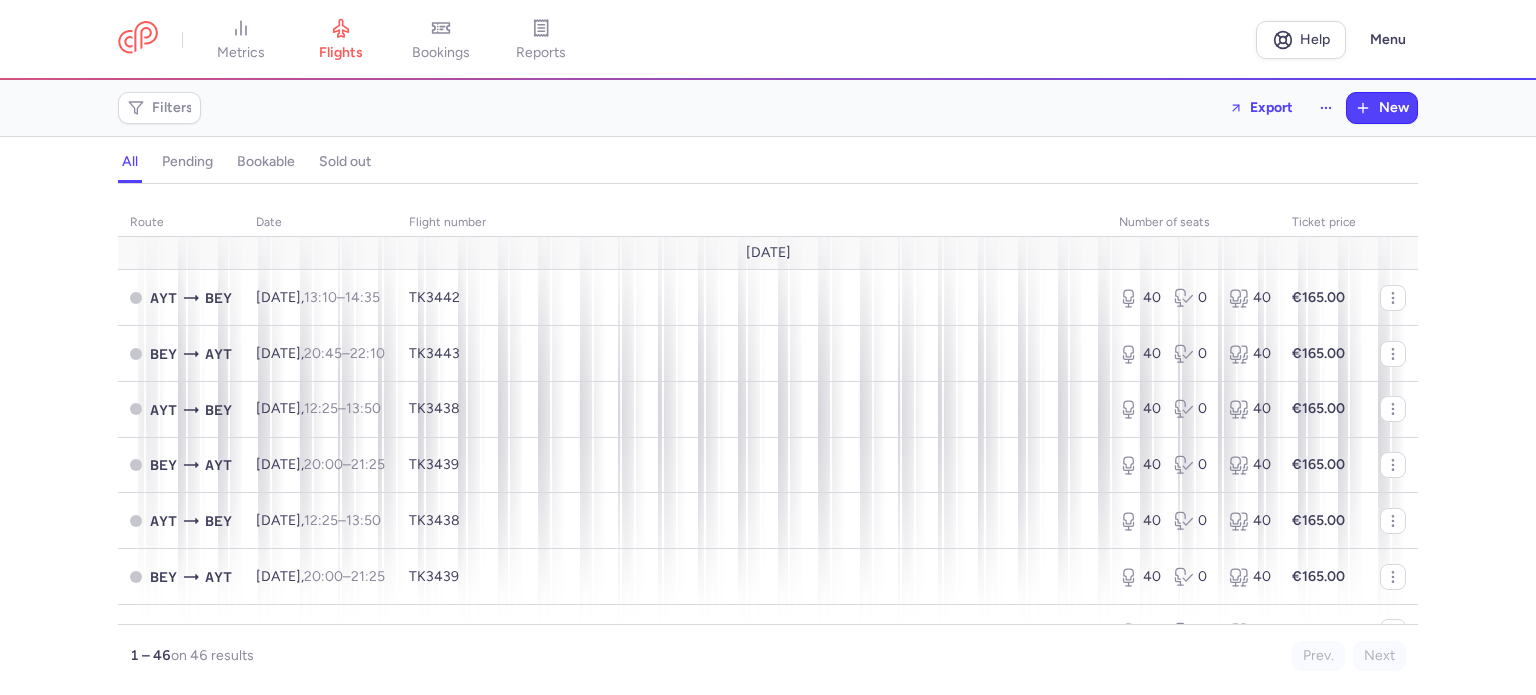 click on "all pending bookable sold out" at bounding box center [768, 166] 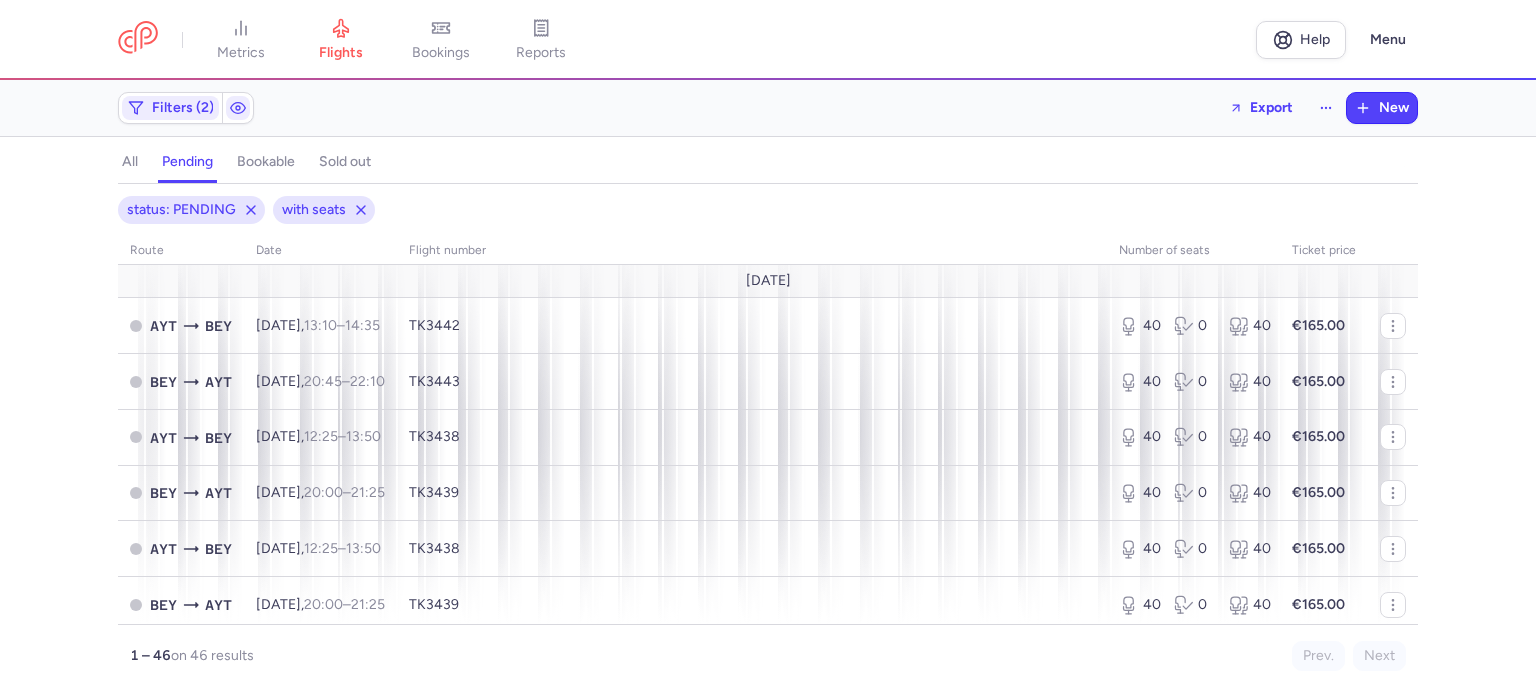 click on "all" at bounding box center [130, 162] 